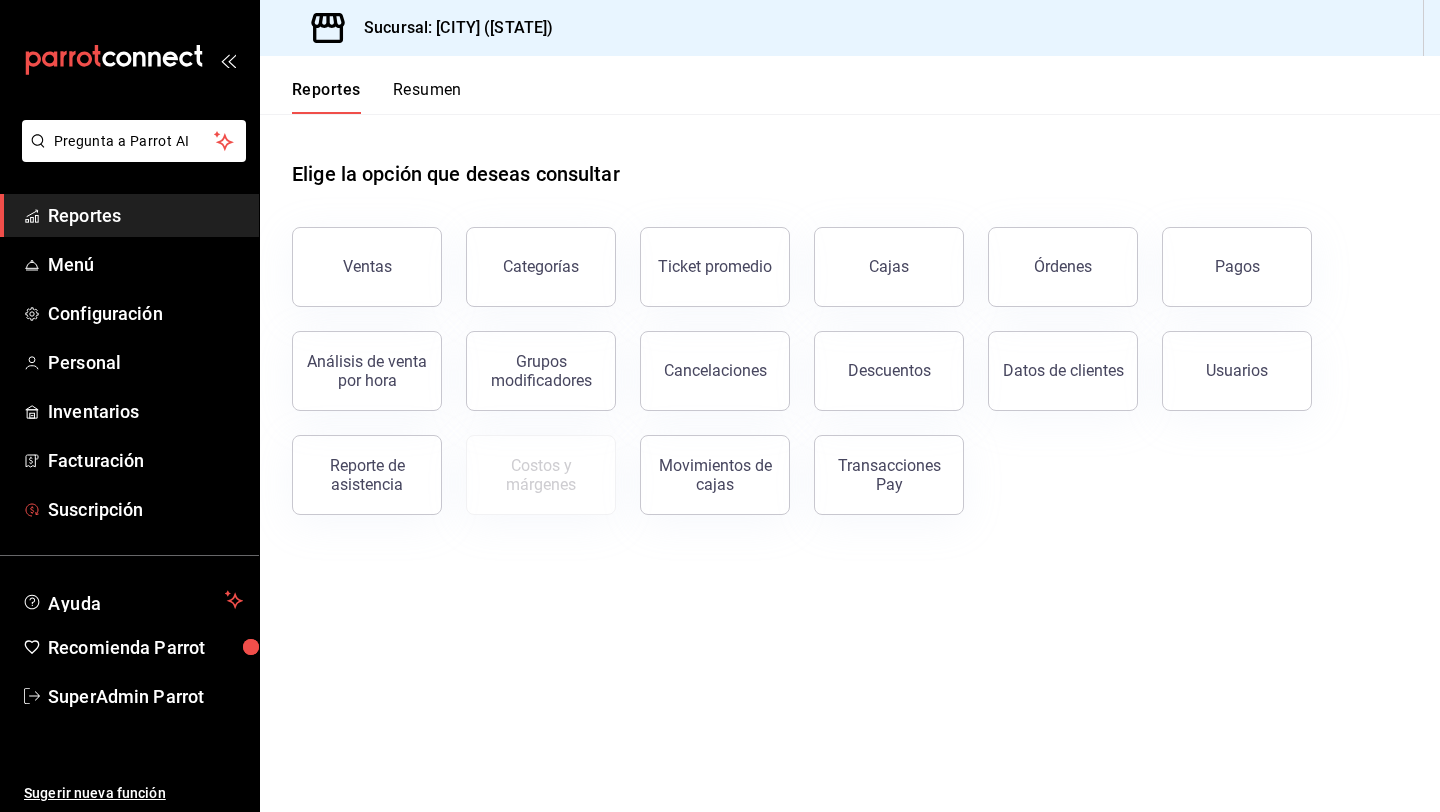 scroll, scrollTop: 0, scrollLeft: 0, axis: both 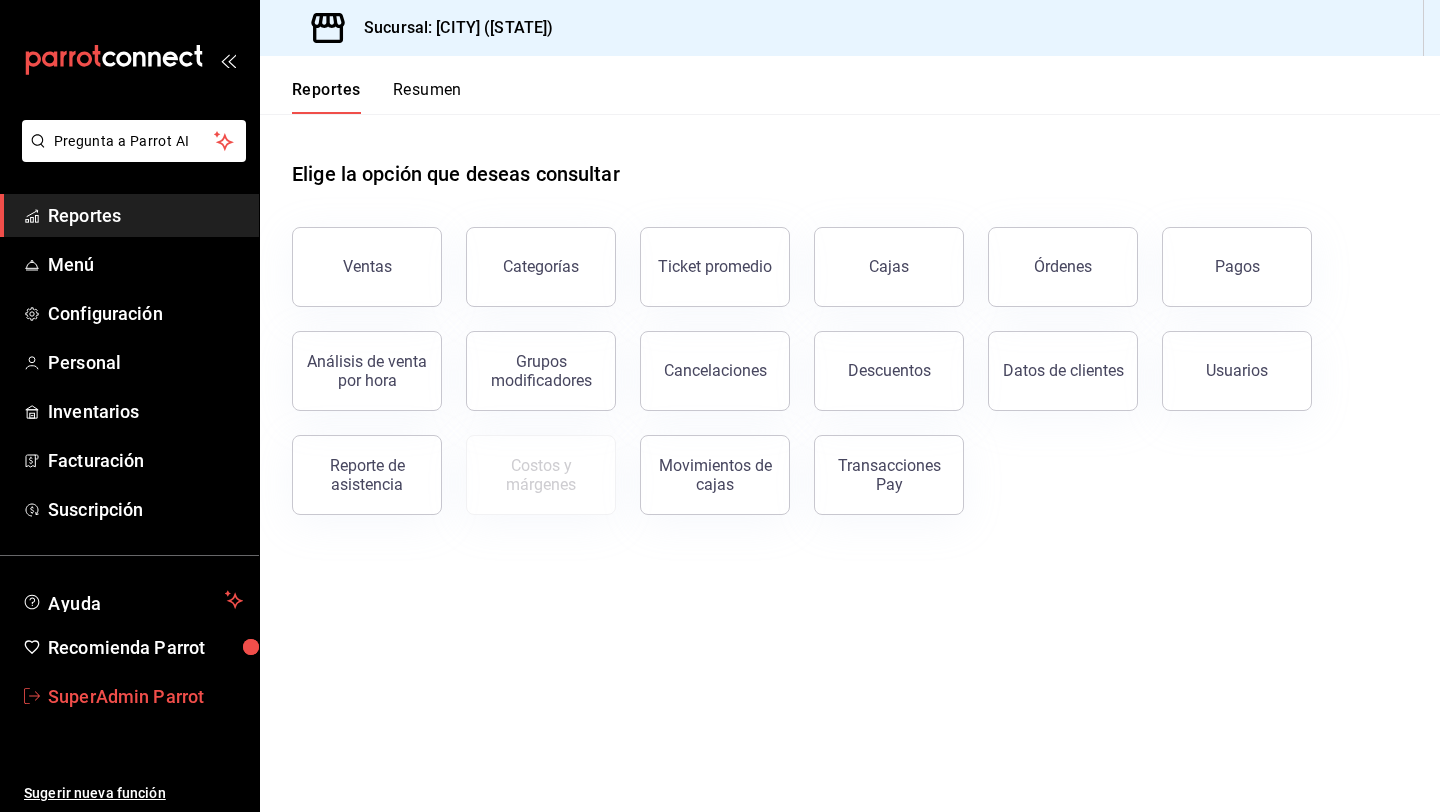 click on "SuperAdmin Parrot" at bounding box center [145, 696] 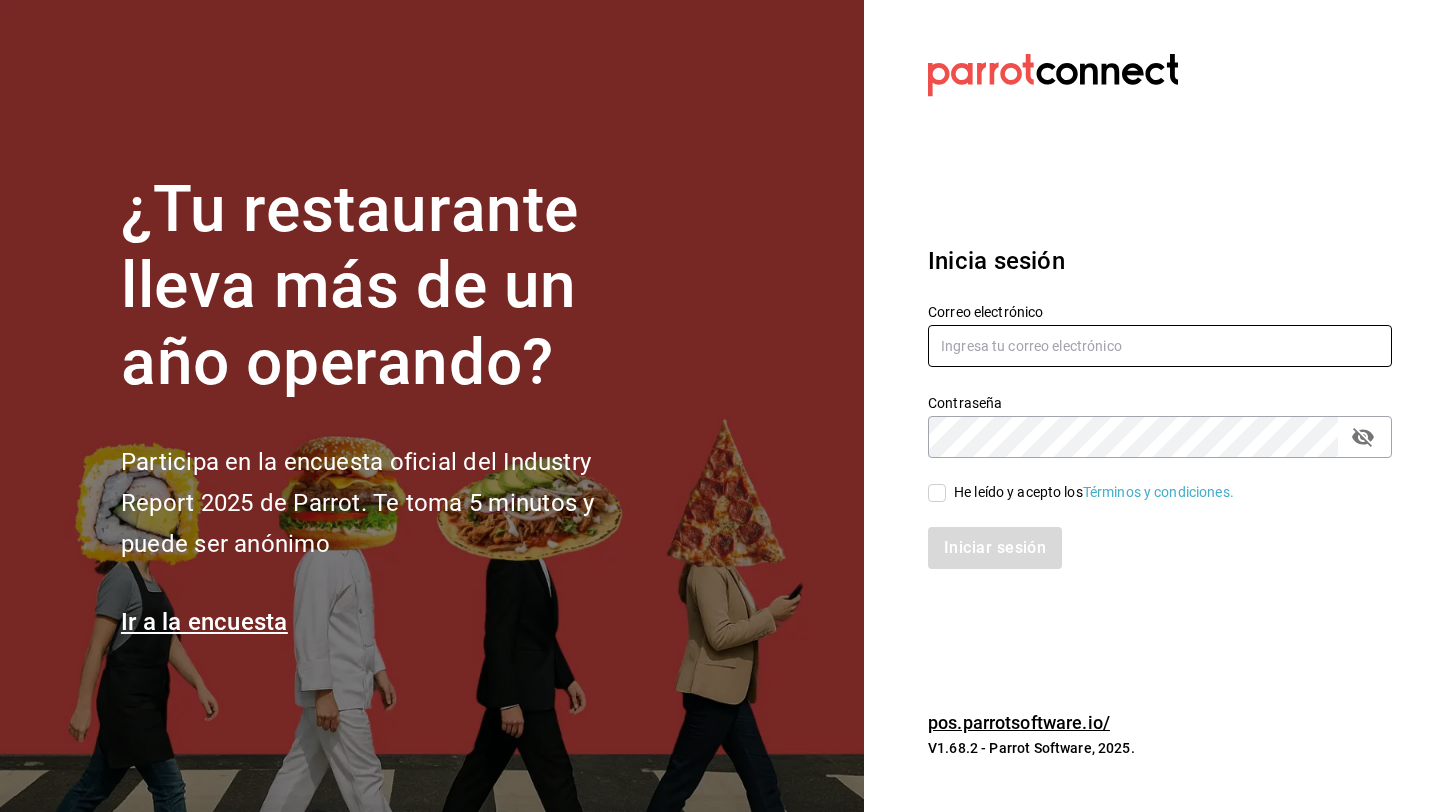 click at bounding box center [1160, 346] 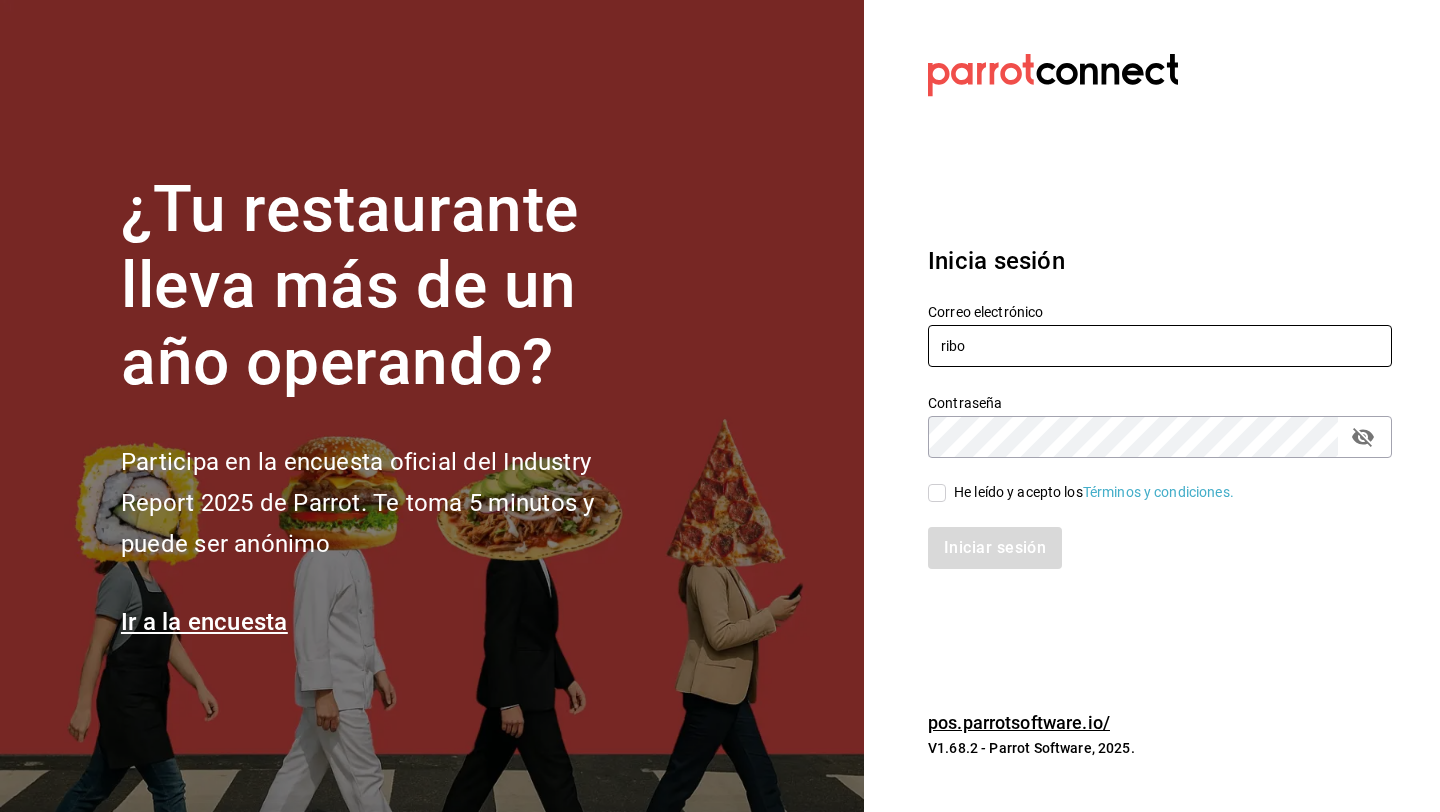 click on "ribo" at bounding box center (1160, 346) 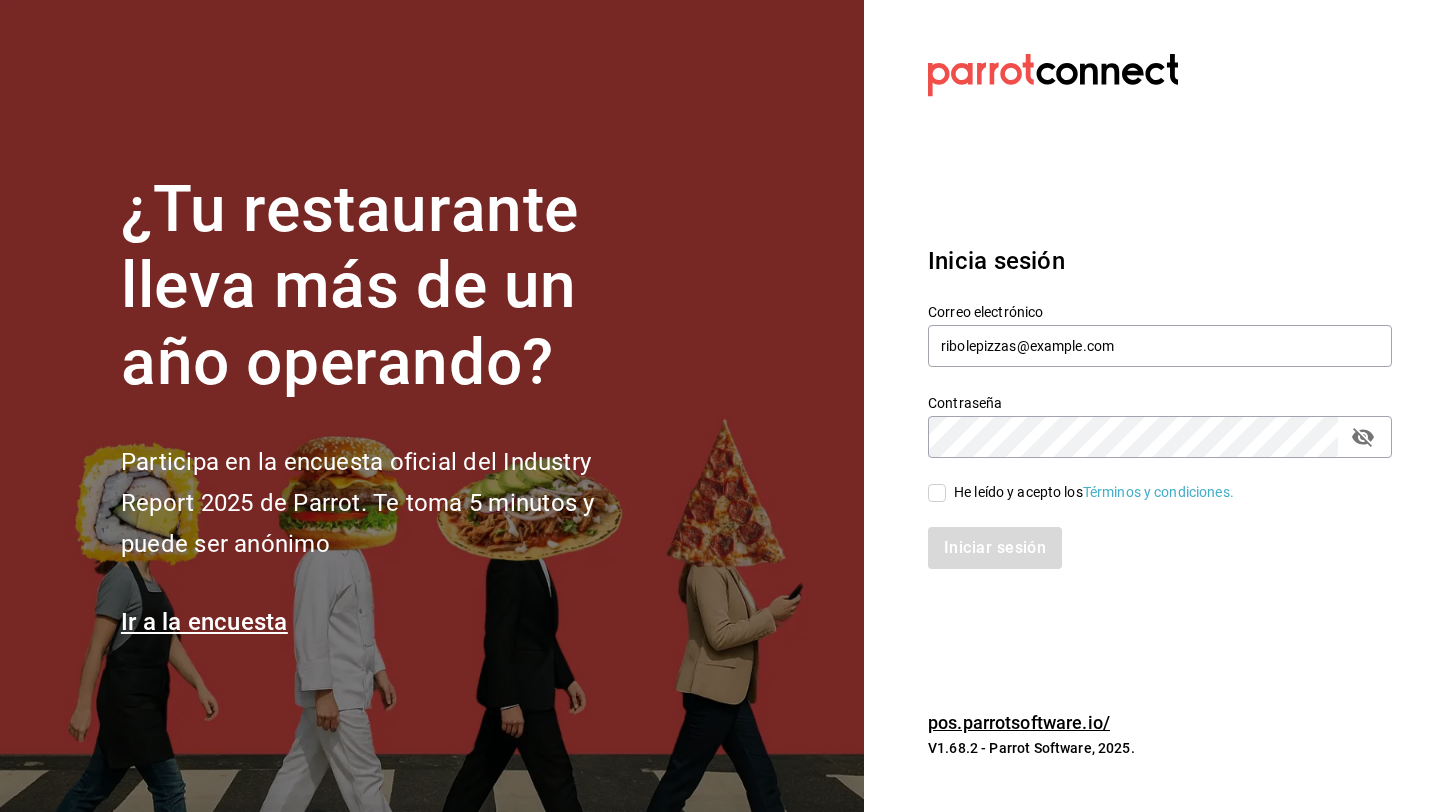 click on "He leído y acepto los  Términos y condiciones." at bounding box center (937, 493) 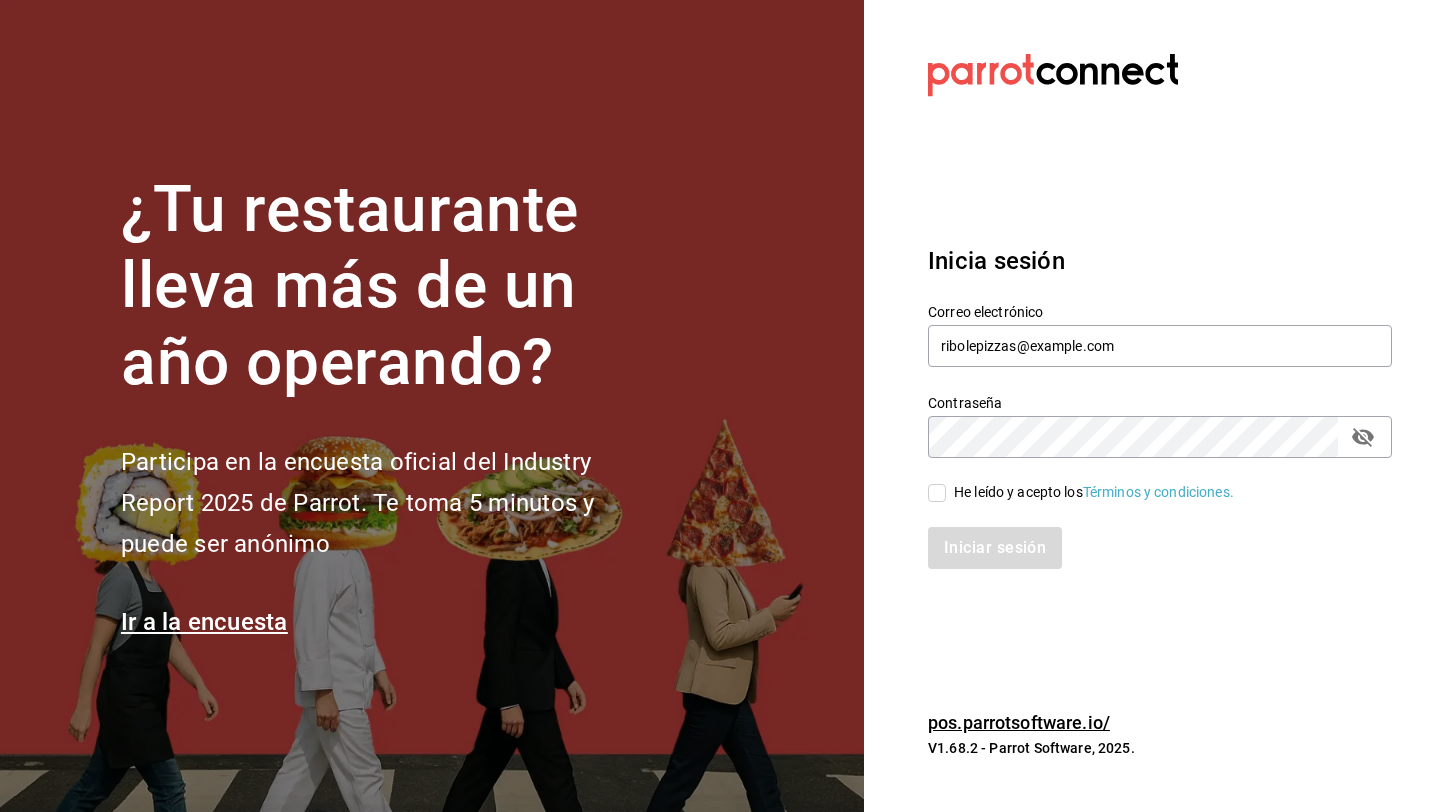 checkbox on "true" 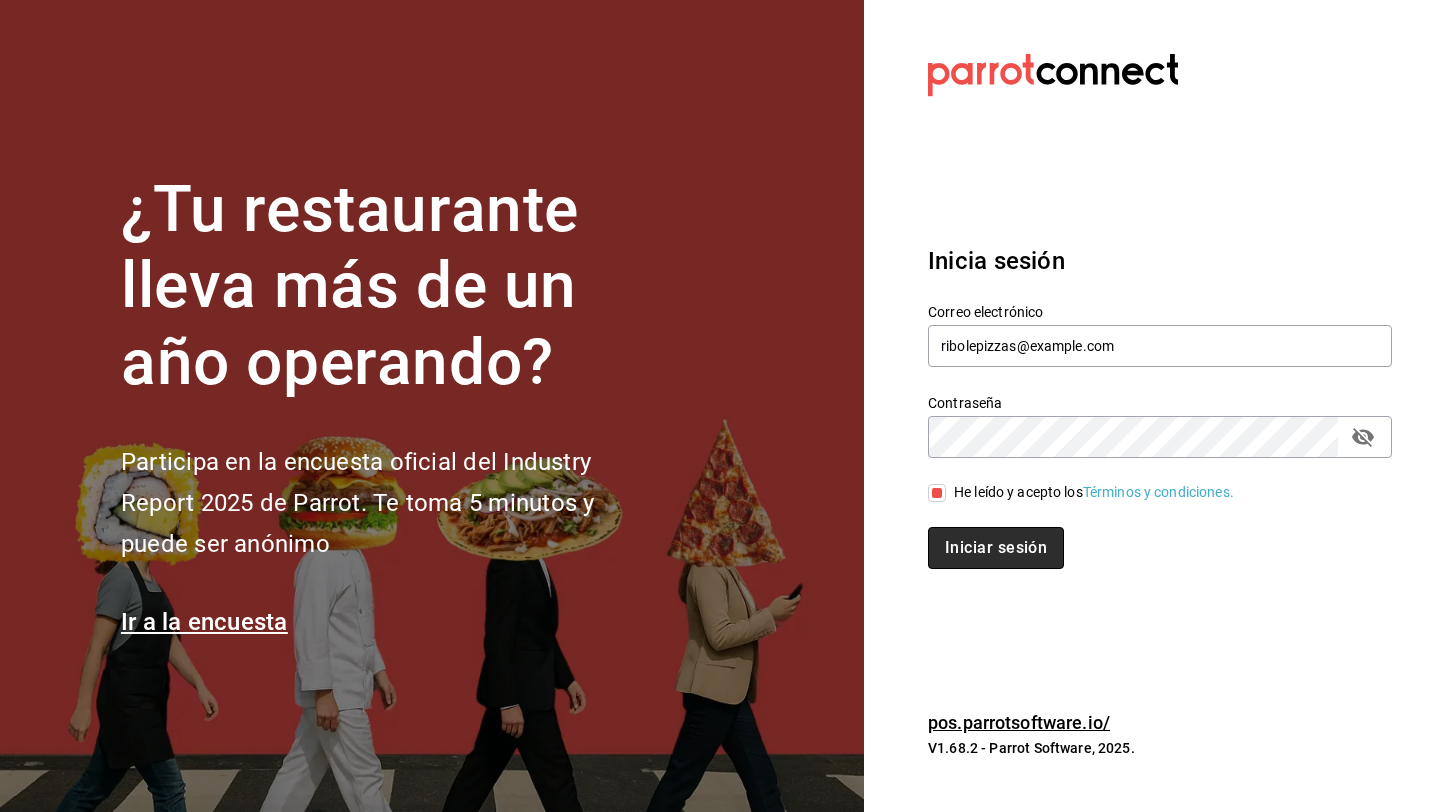 click on "Iniciar sesión" at bounding box center [996, 548] 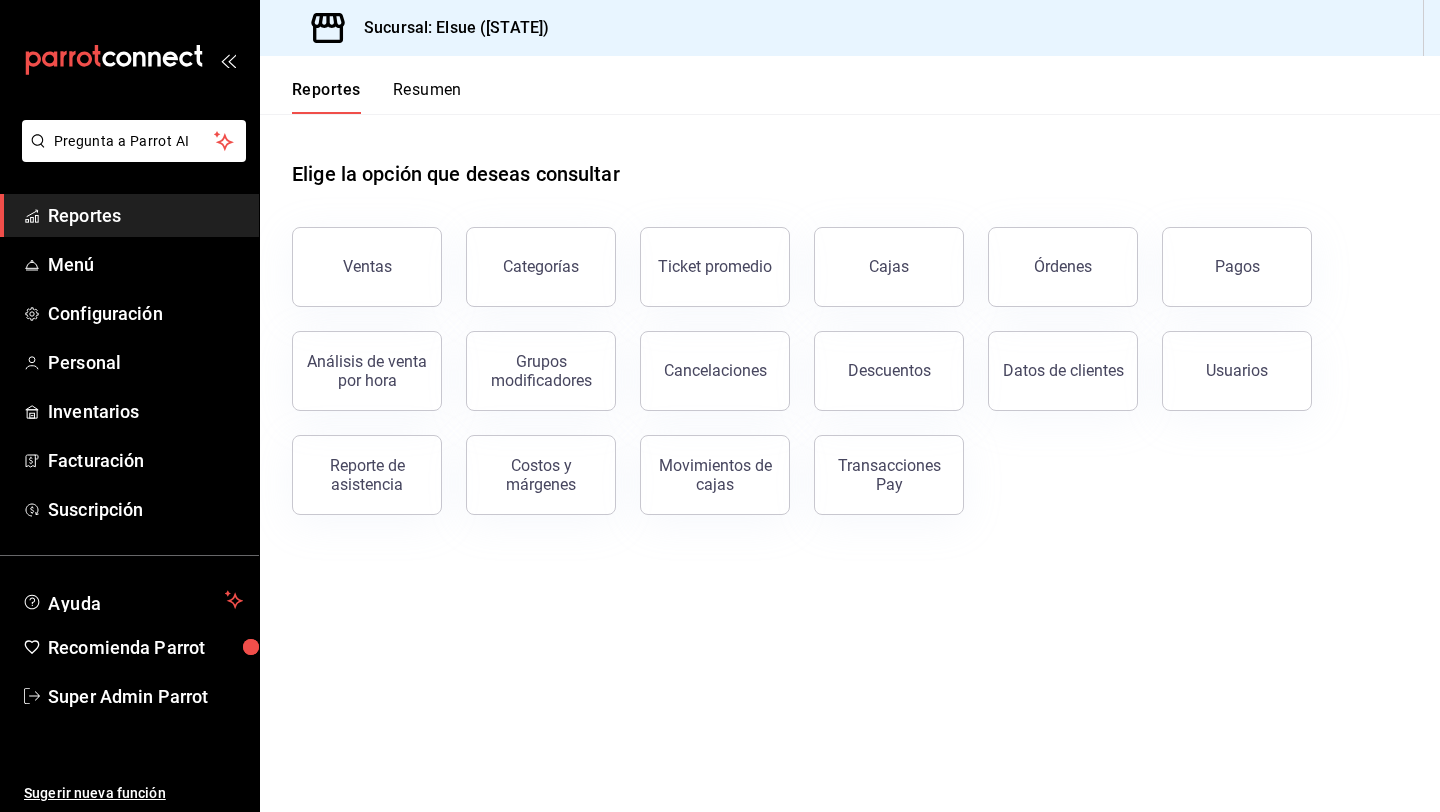 scroll, scrollTop: 0, scrollLeft: 0, axis: both 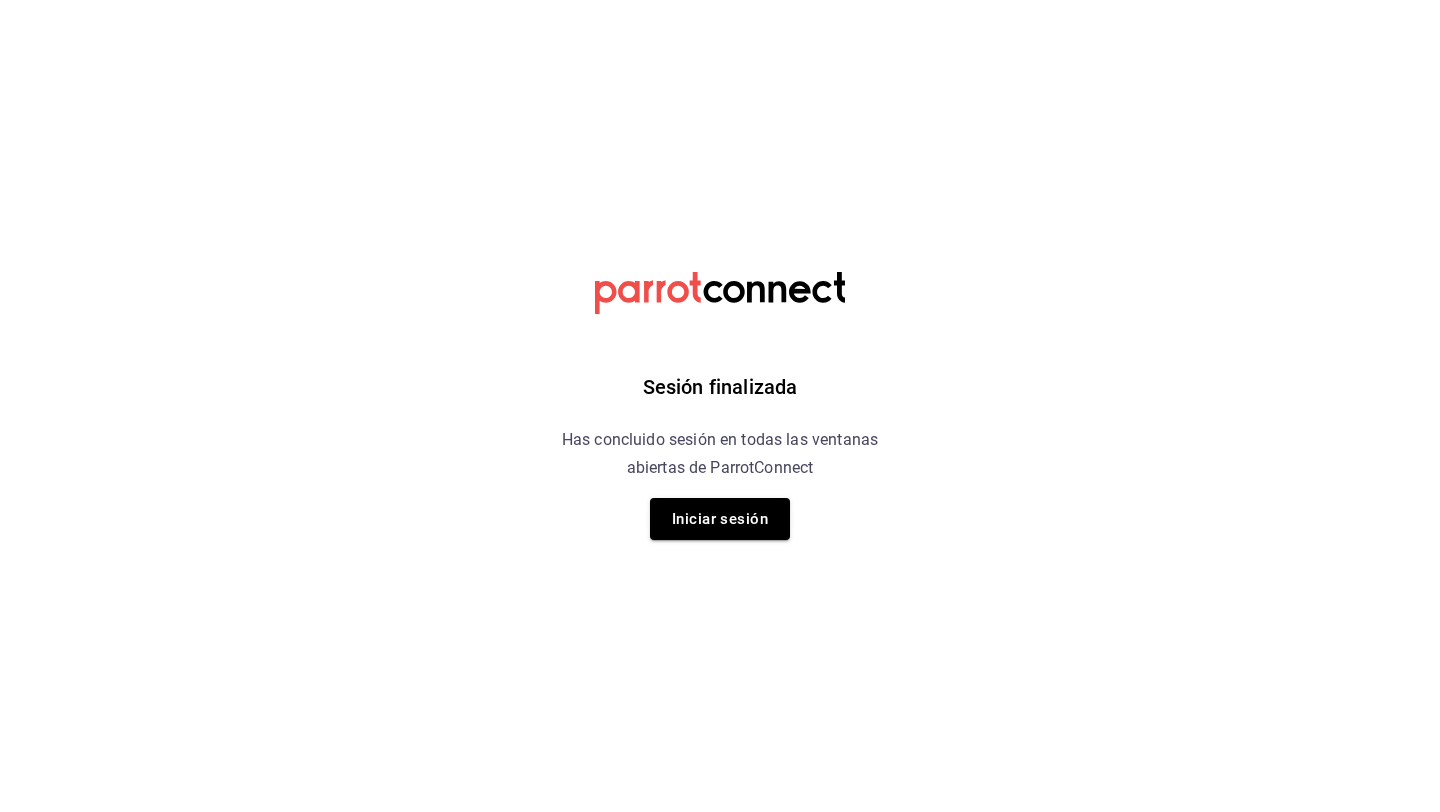 click on "Sesión finalizada Has concluido sesión en todas las ventanas abiertas de ParrotConnect Iniciar sesión" at bounding box center (720, 406) 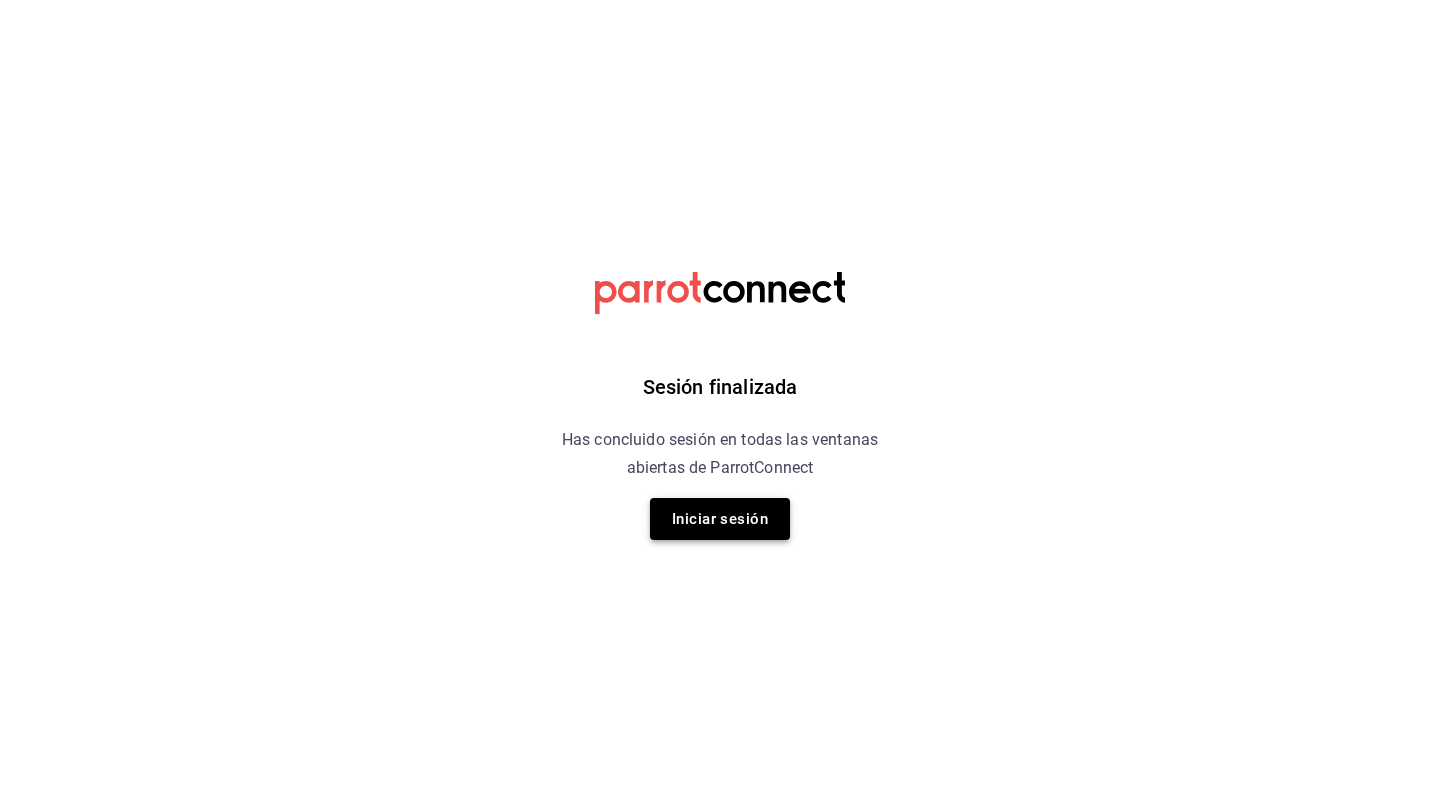 click on "Iniciar sesión" at bounding box center (720, 519) 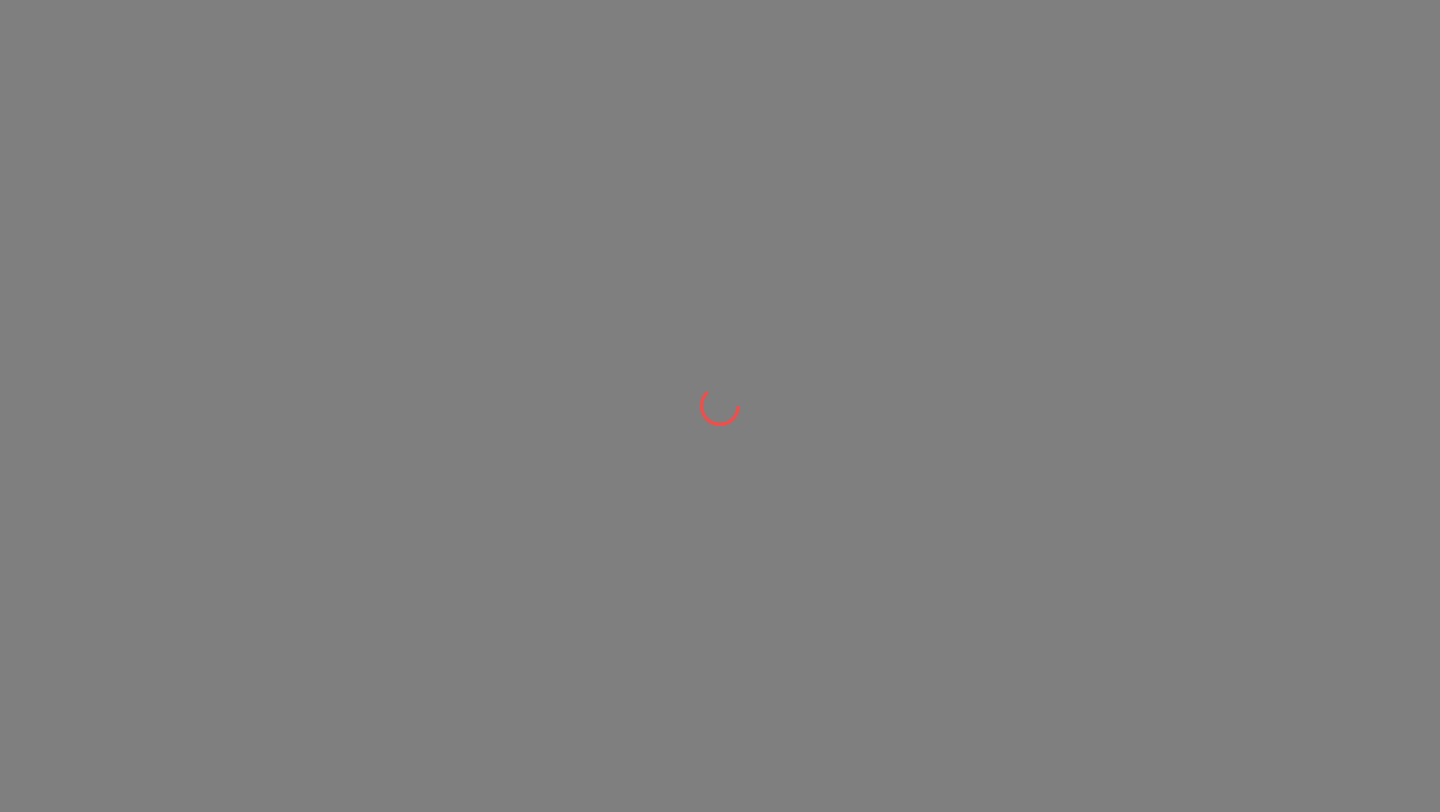 scroll, scrollTop: 0, scrollLeft: 0, axis: both 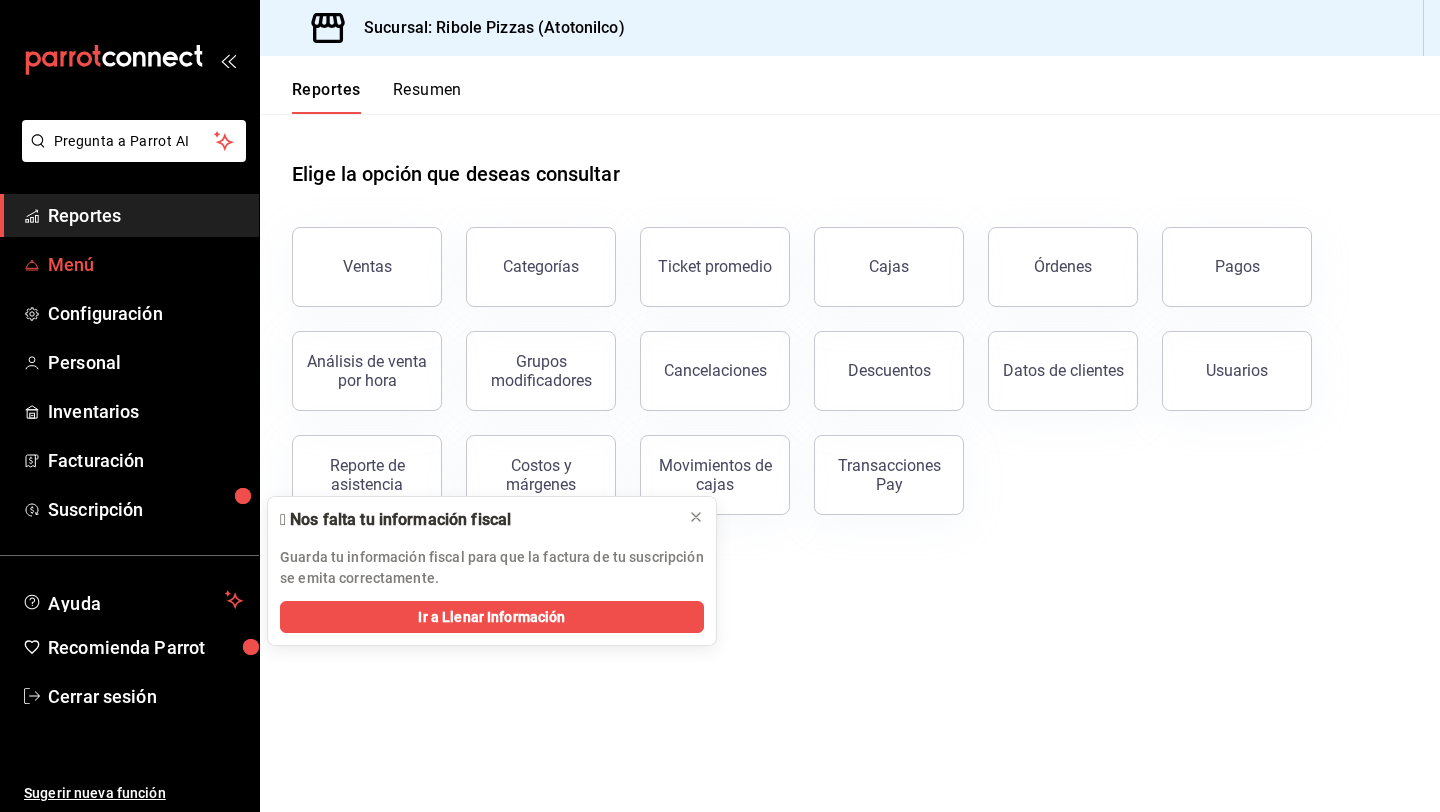 click on "Menú" at bounding box center [145, 264] 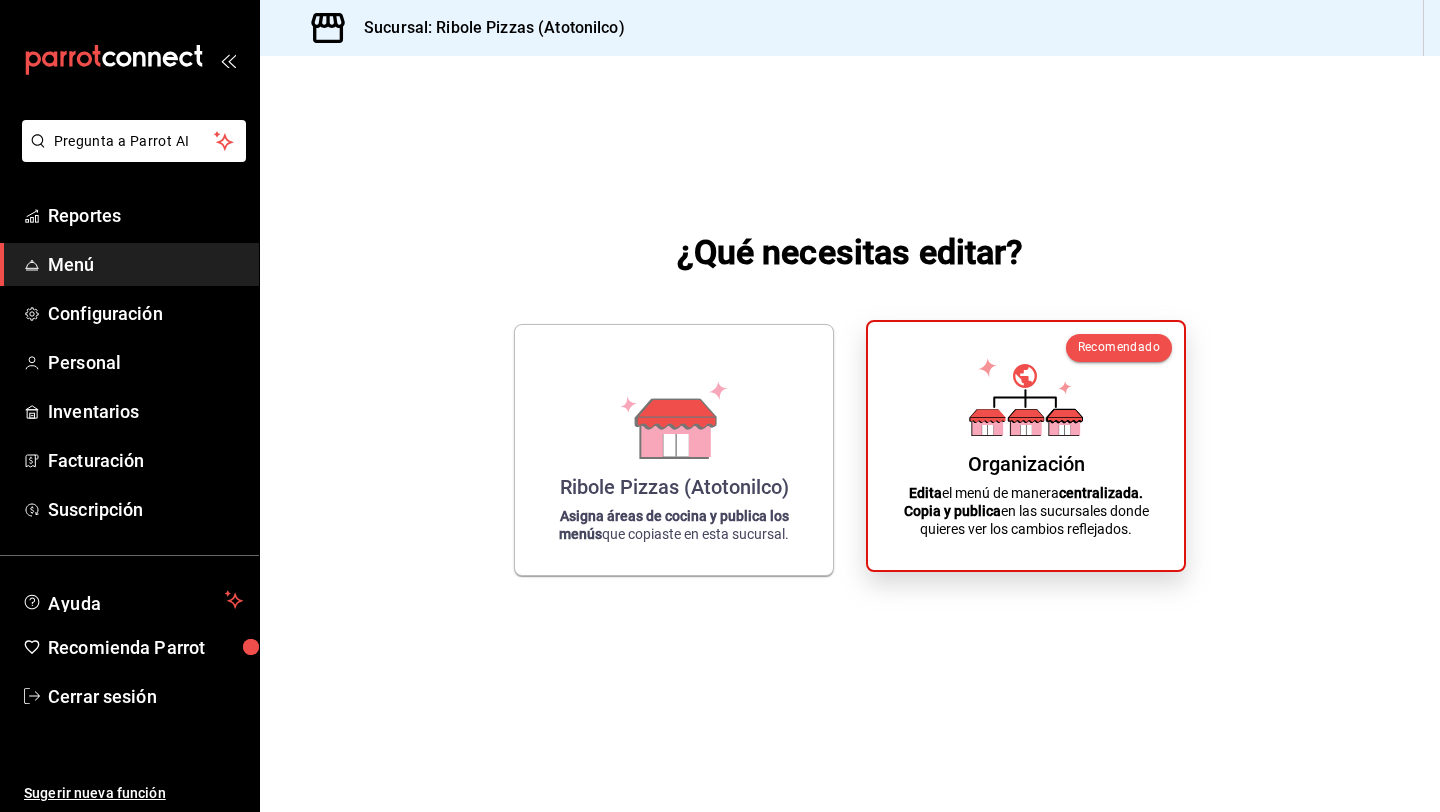 click on "Organización" at bounding box center [1026, 464] 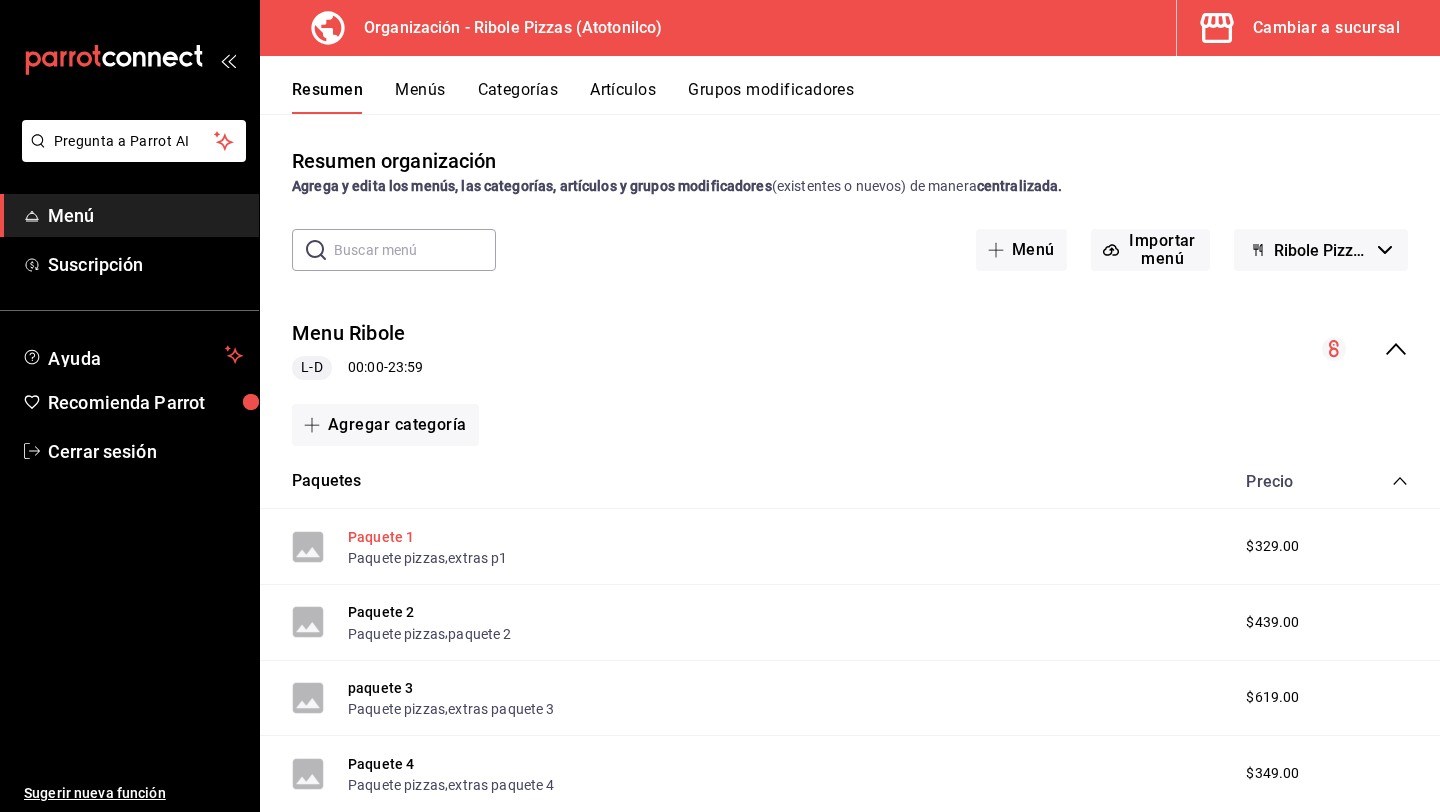 click on "Paquete 1" at bounding box center (381, 537) 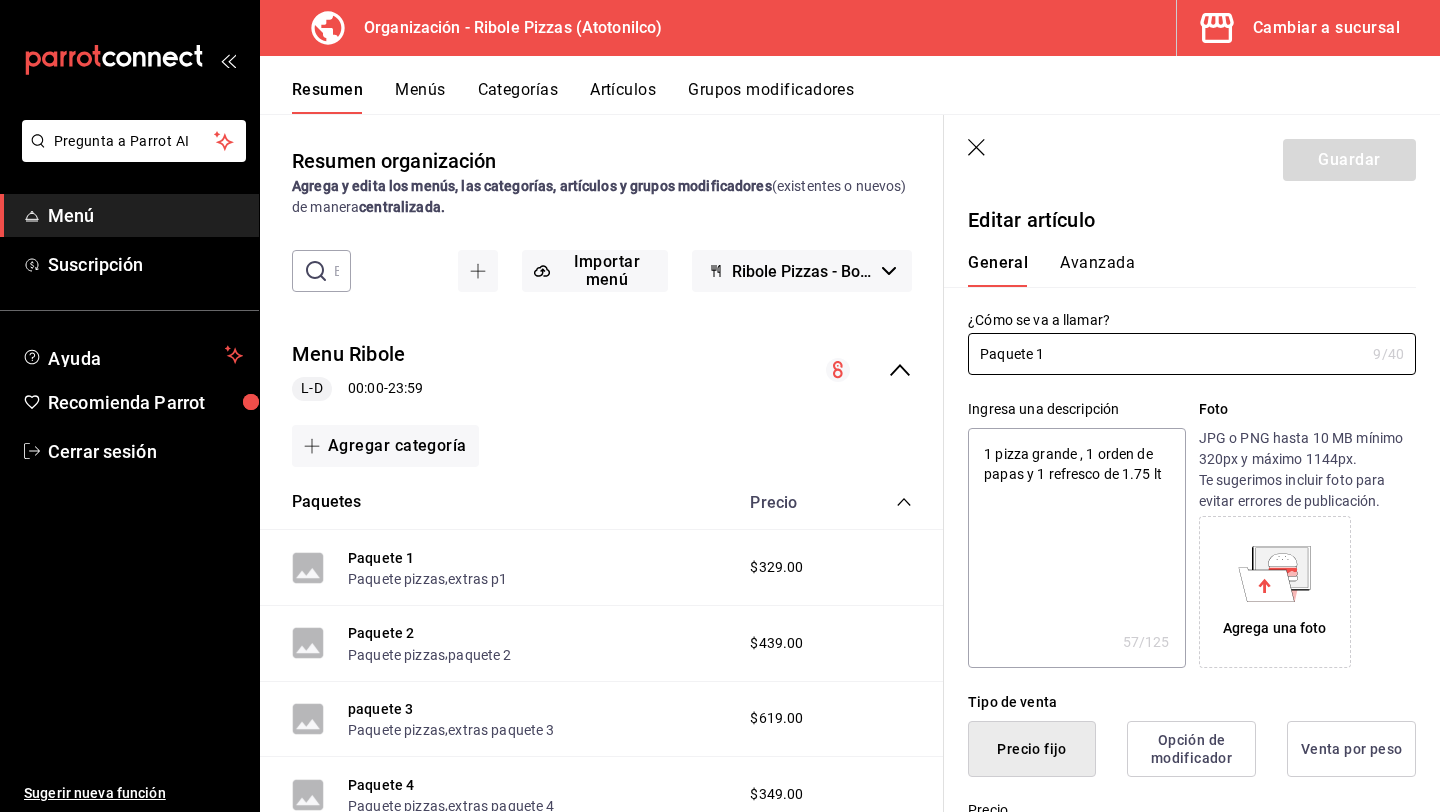 type on "x" 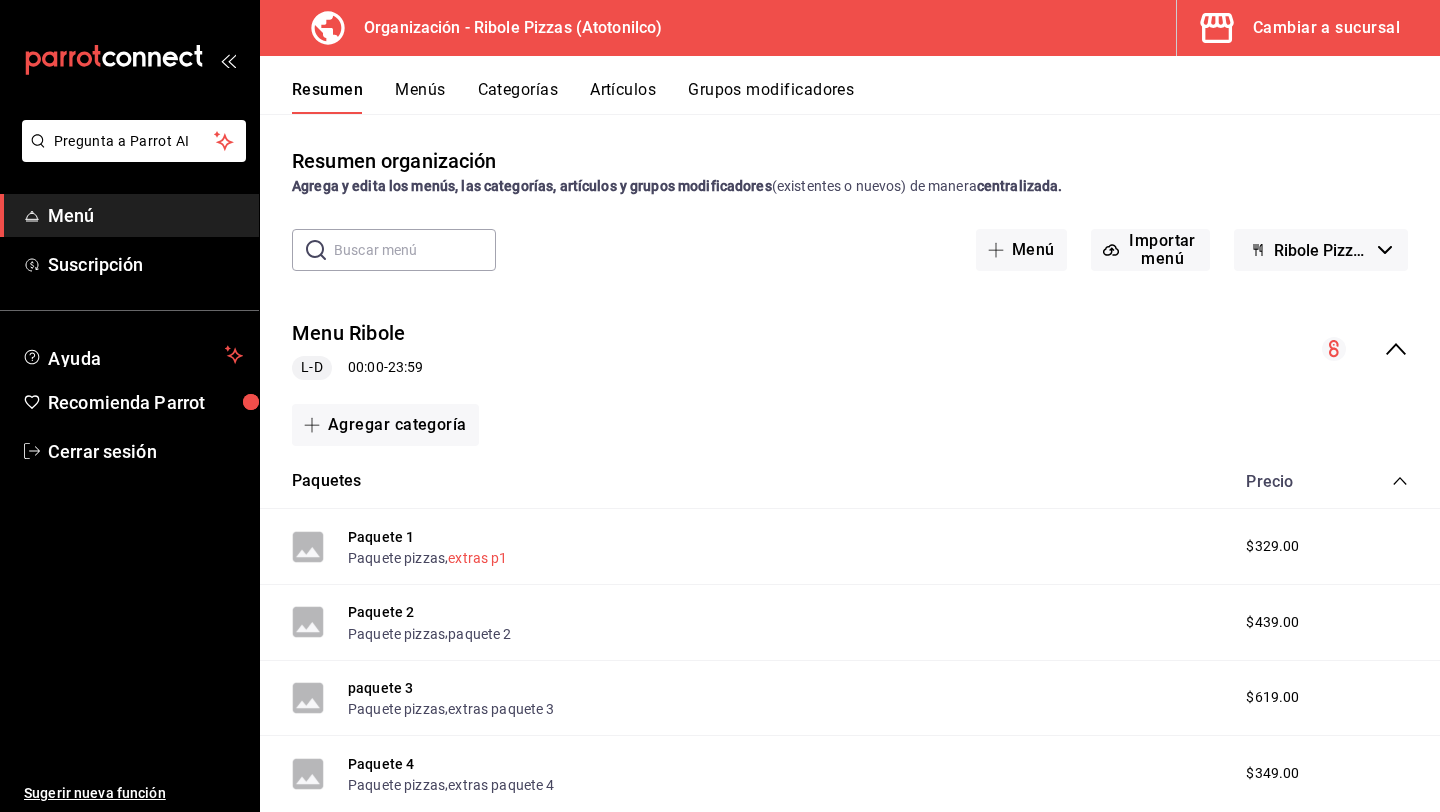 click on "extras p1" at bounding box center (477, 558) 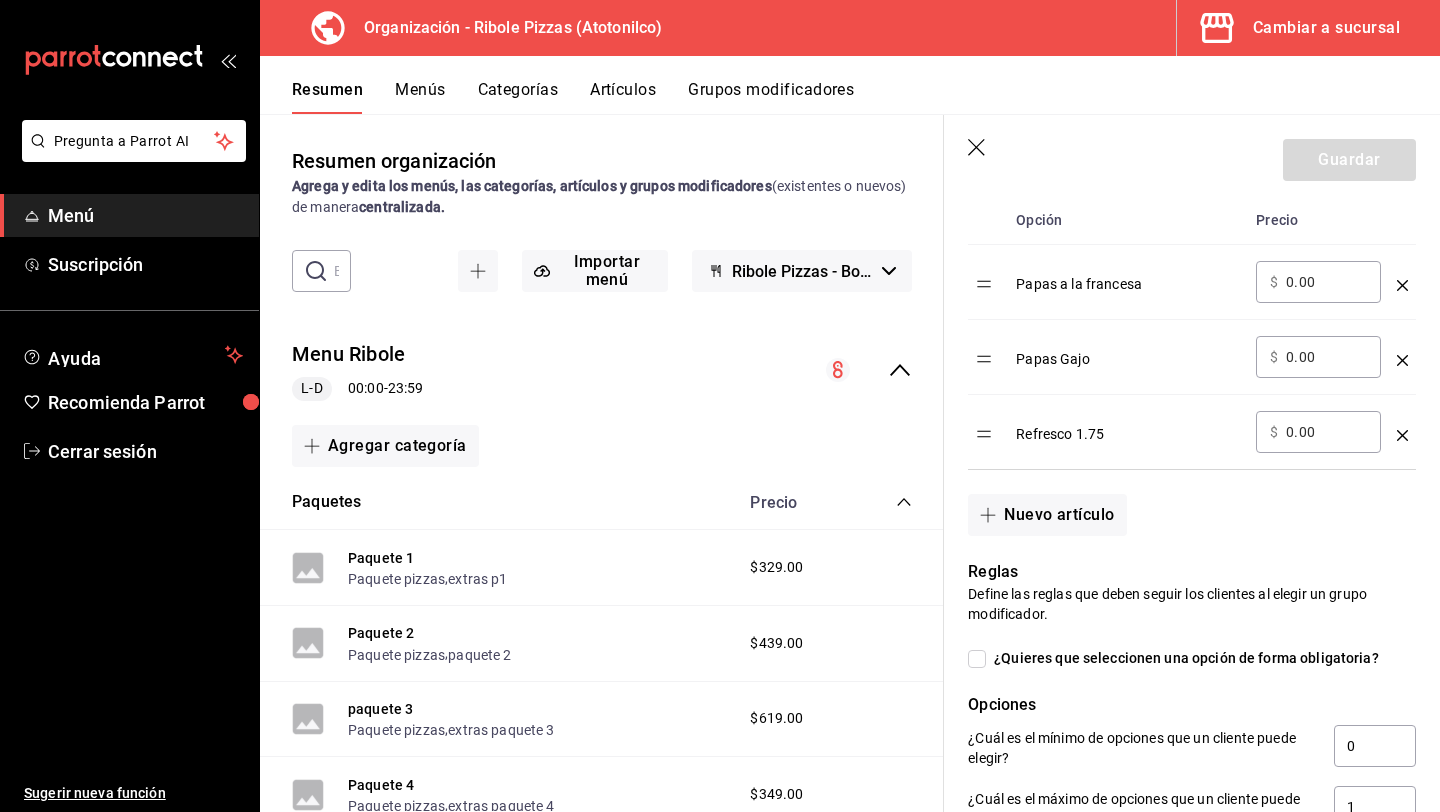 scroll, scrollTop: 665, scrollLeft: 0, axis: vertical 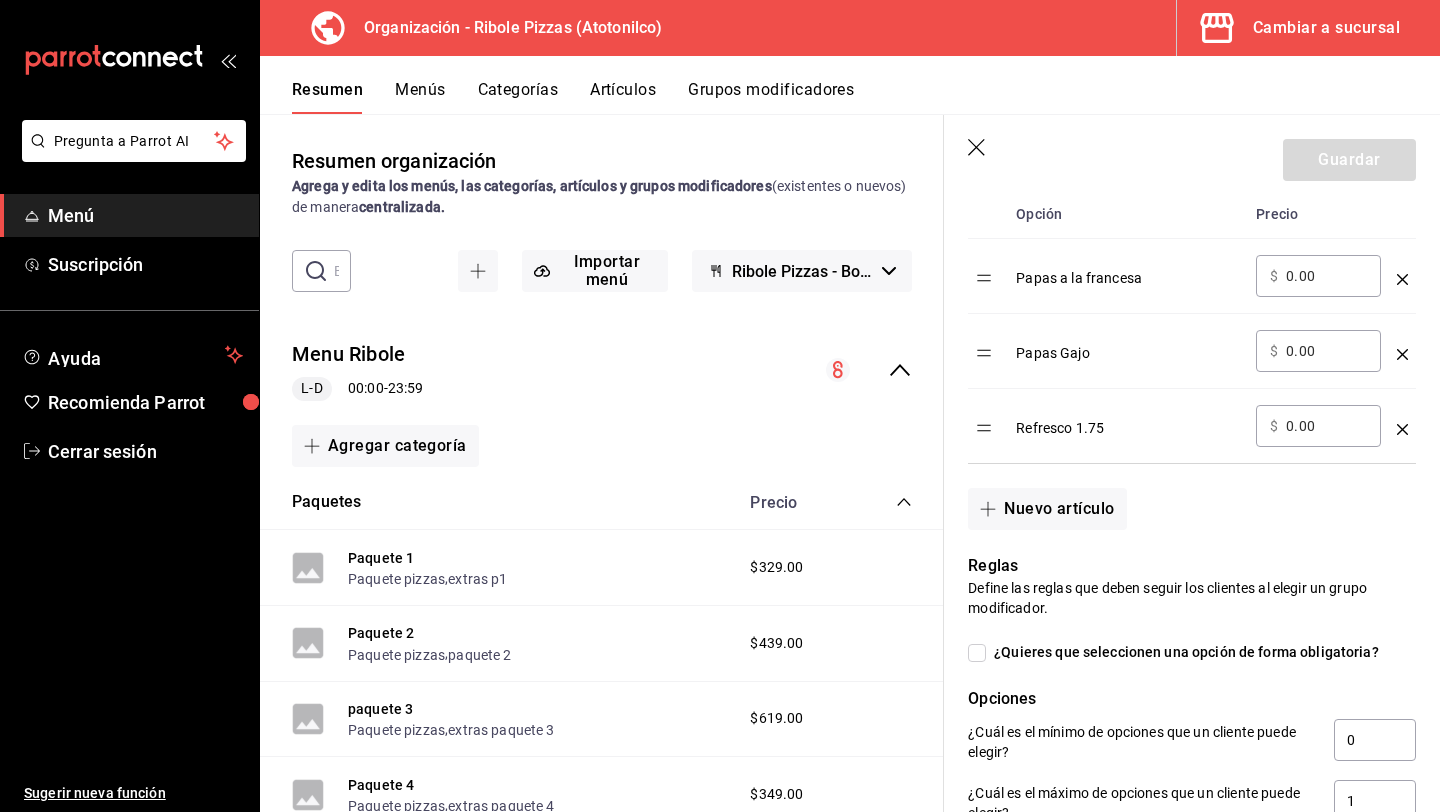 click 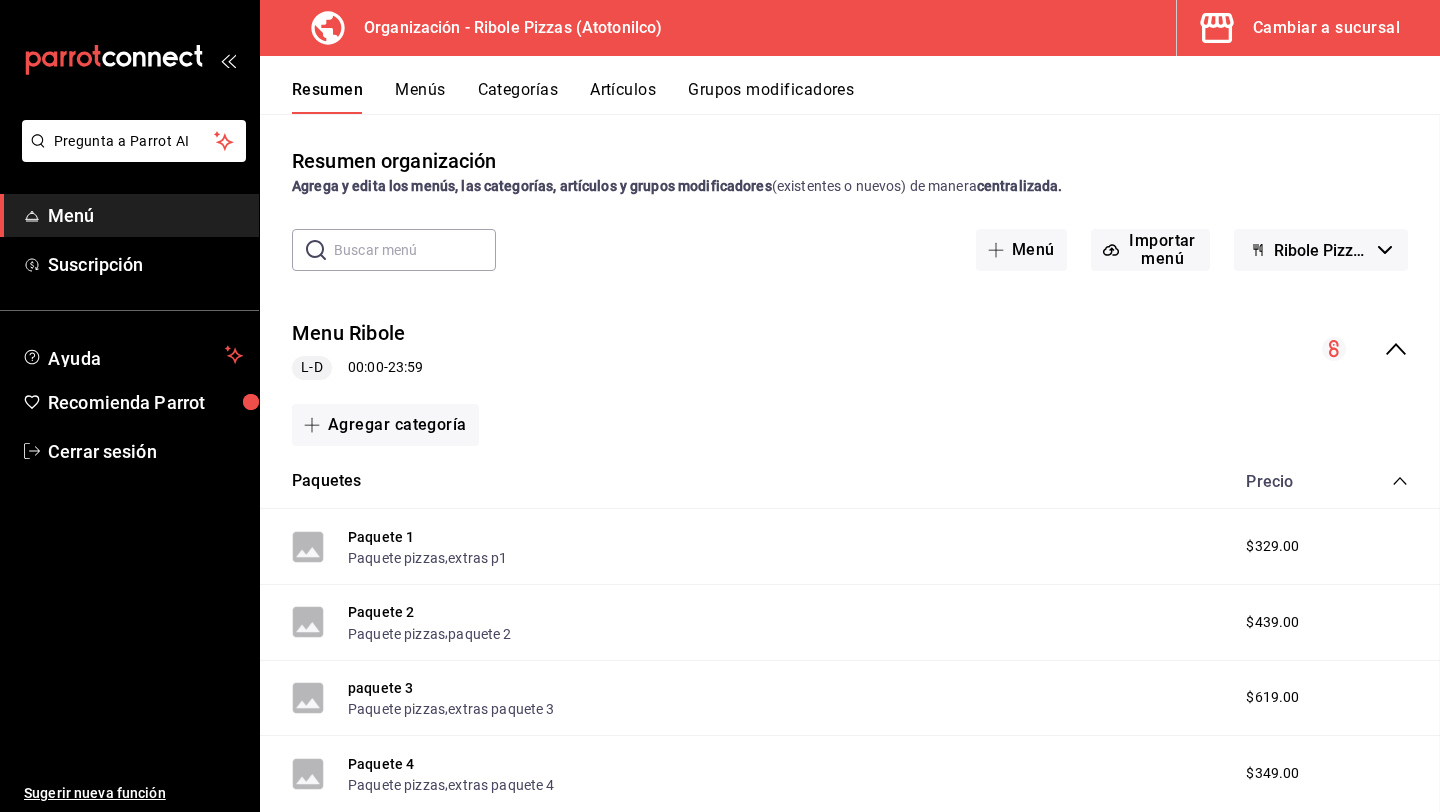 scroll, scrollTop: 0, scrollLeft: 0, axis: both 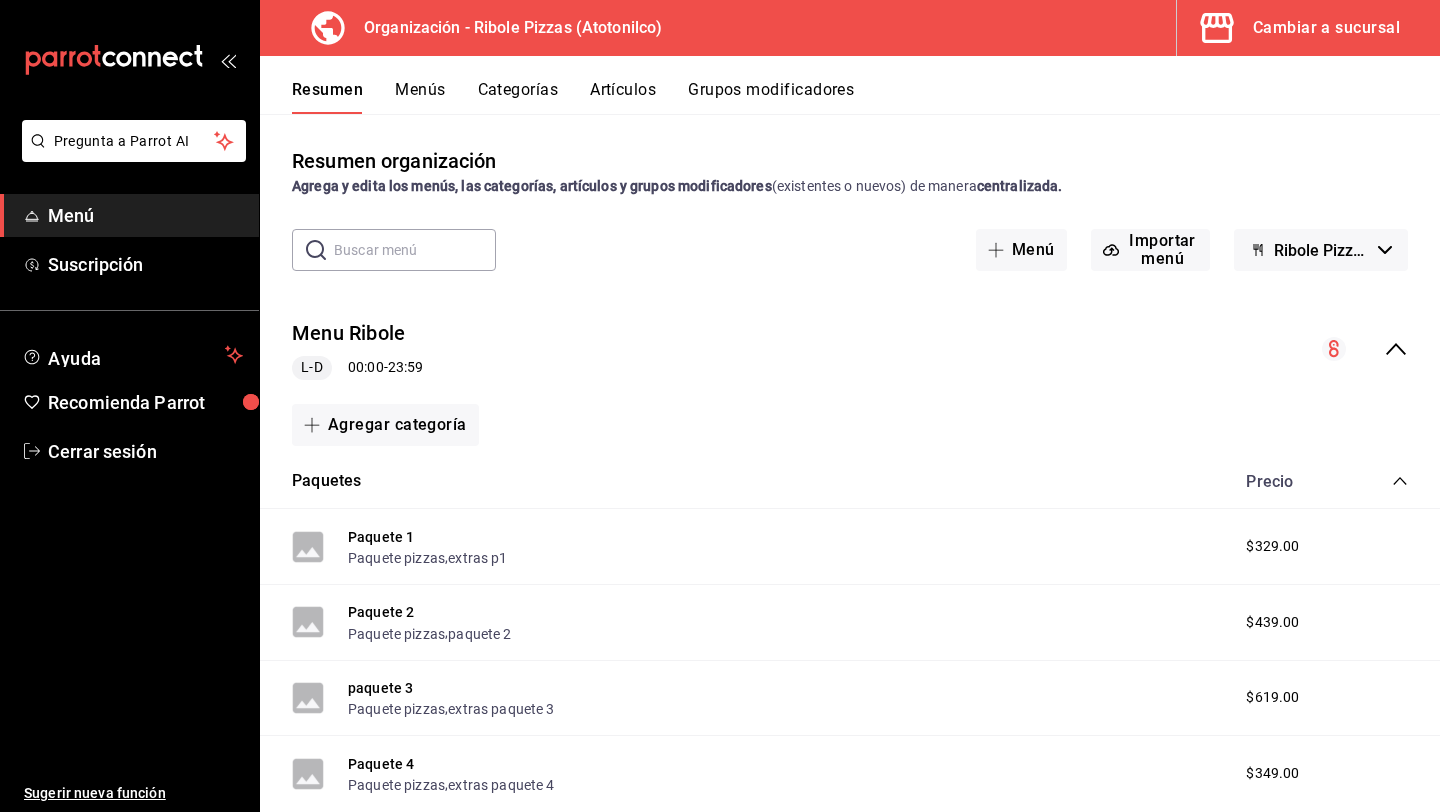 click on "Grupos modificadores" at bounding box center (771, 97) 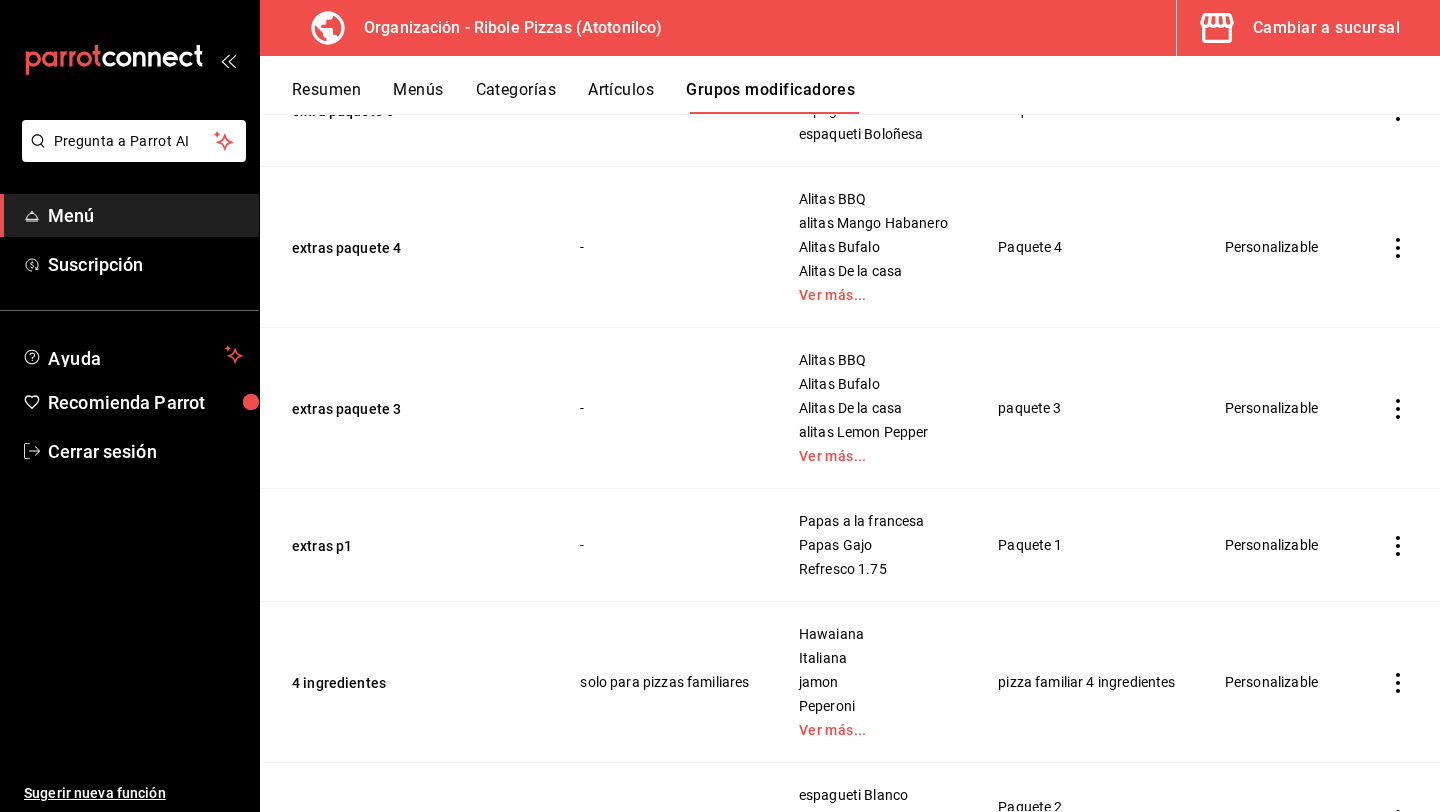 scroll, scrollTop: 297, scrollLeft: 0, axis: vertical 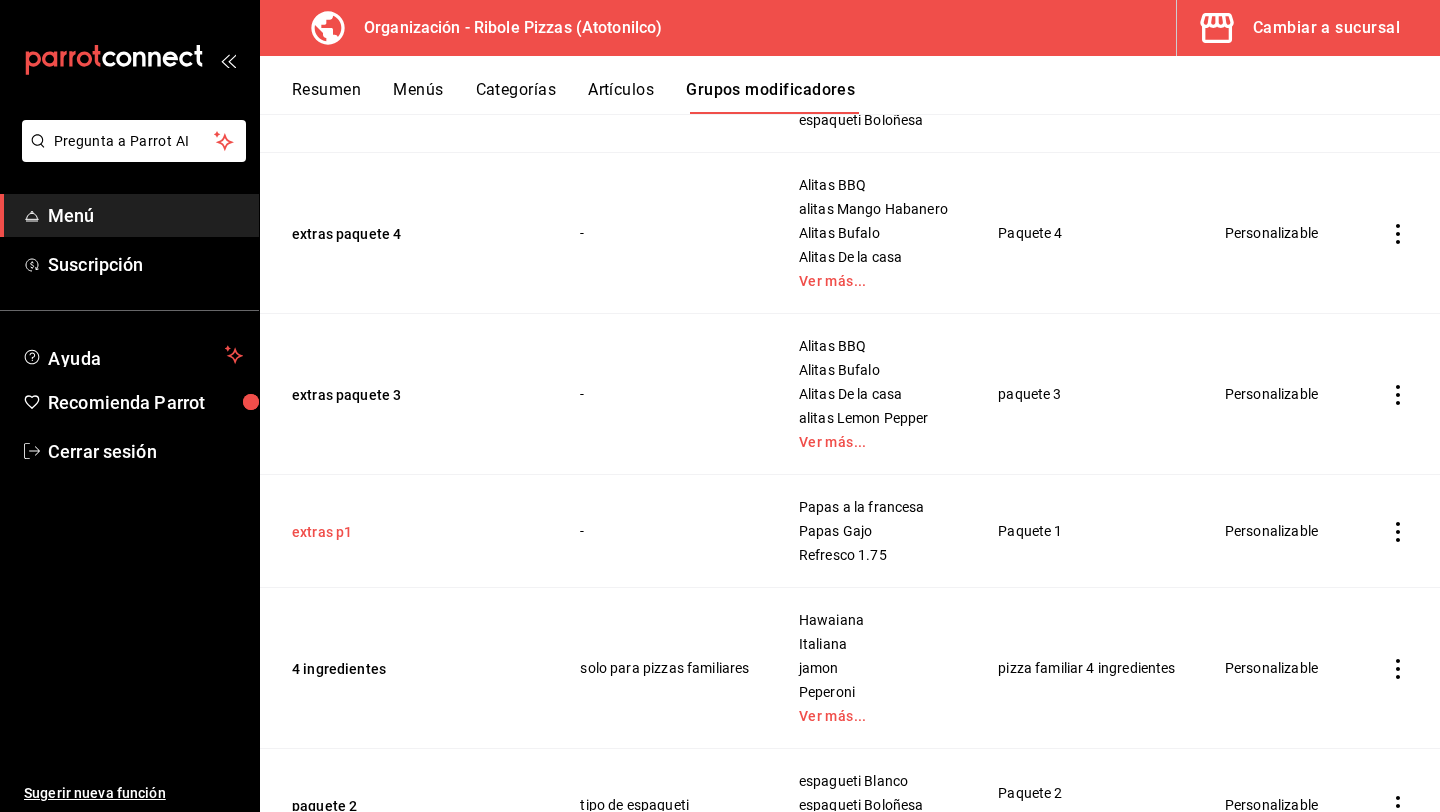 click on "extras p1" at bounding box center (412, 532) 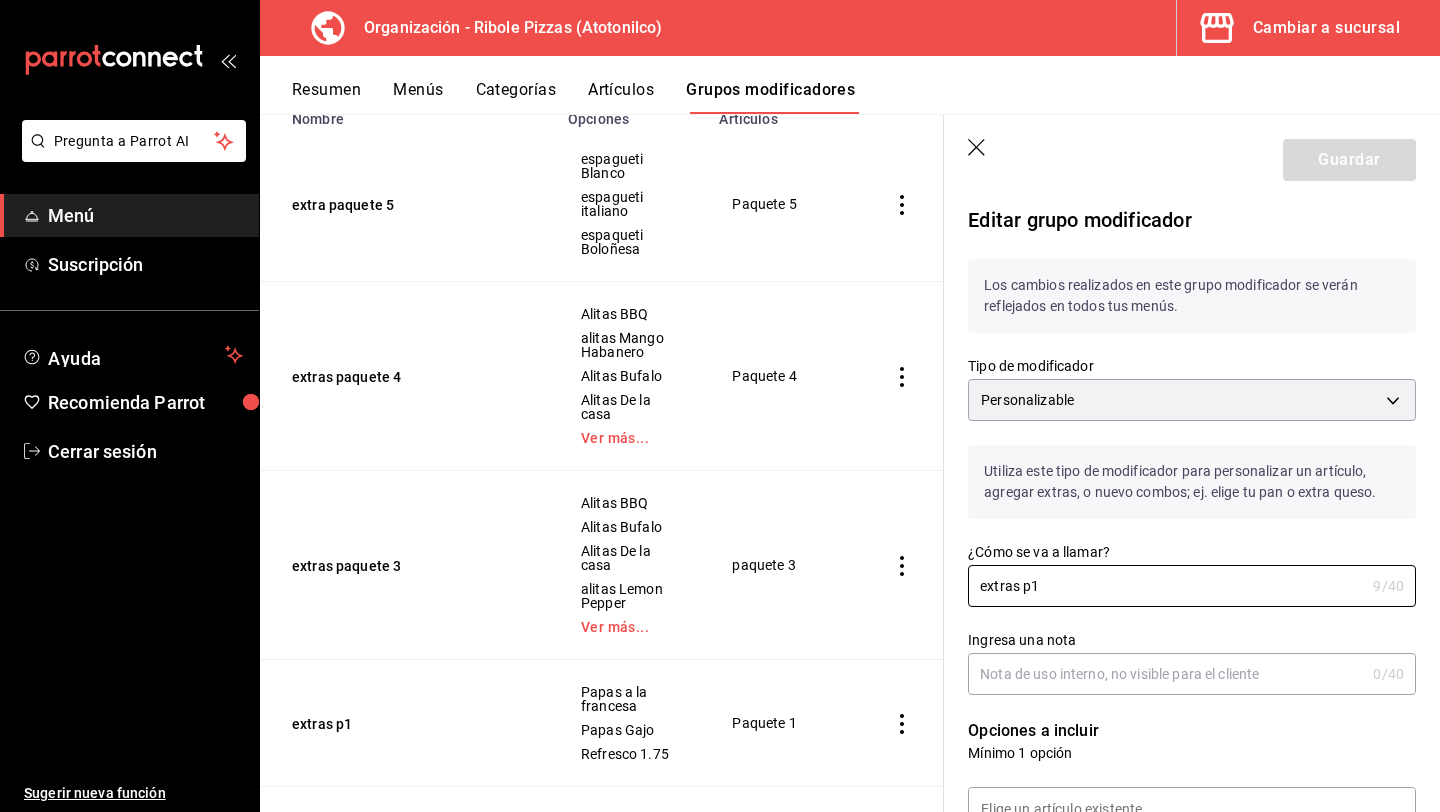 drag, startPoint x: 1046, startPoint y: 590, endPoint x: 863, endPoint y: 584, distance: 183.09833 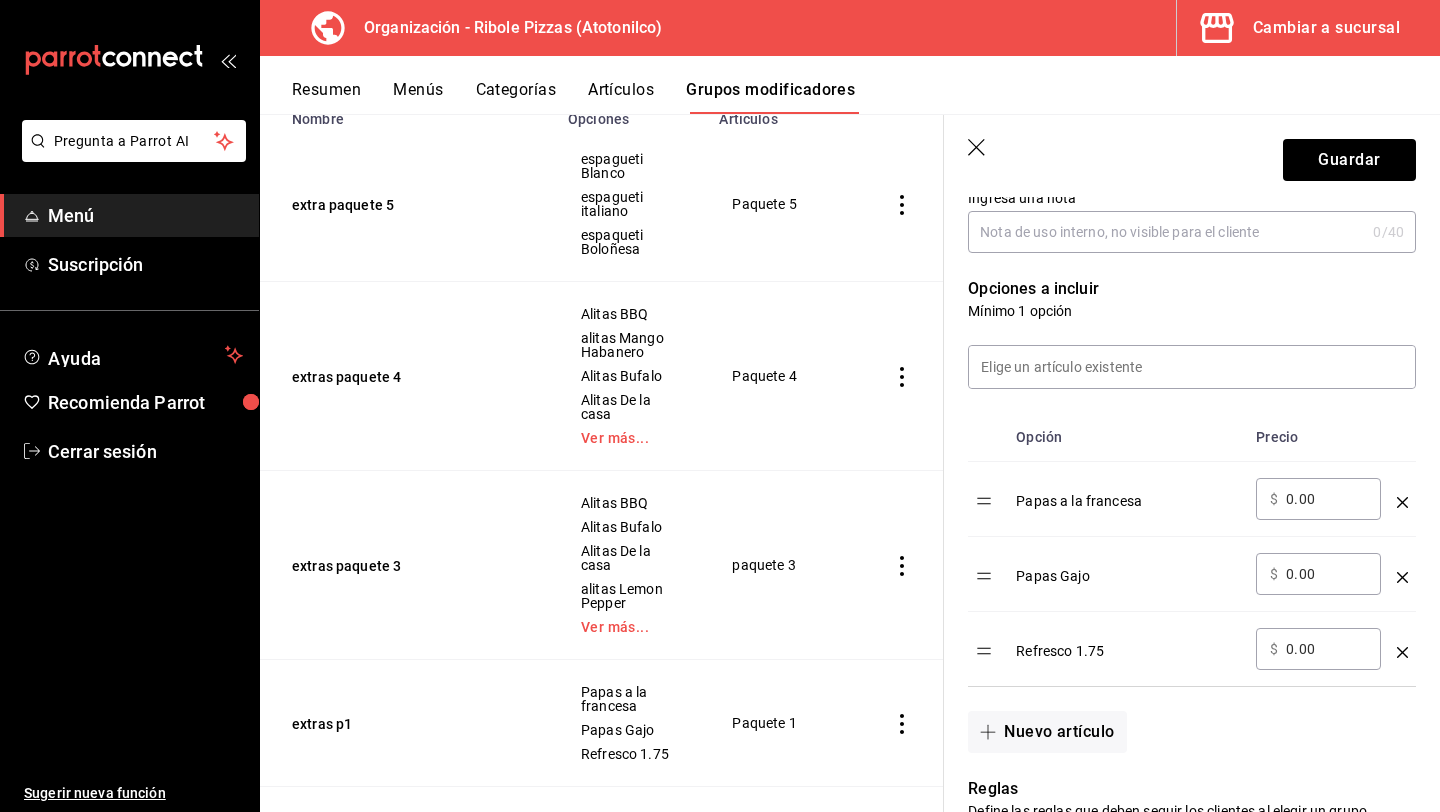 scroll, scrollTop: 460, scrollLeft: 0, axis: vertical 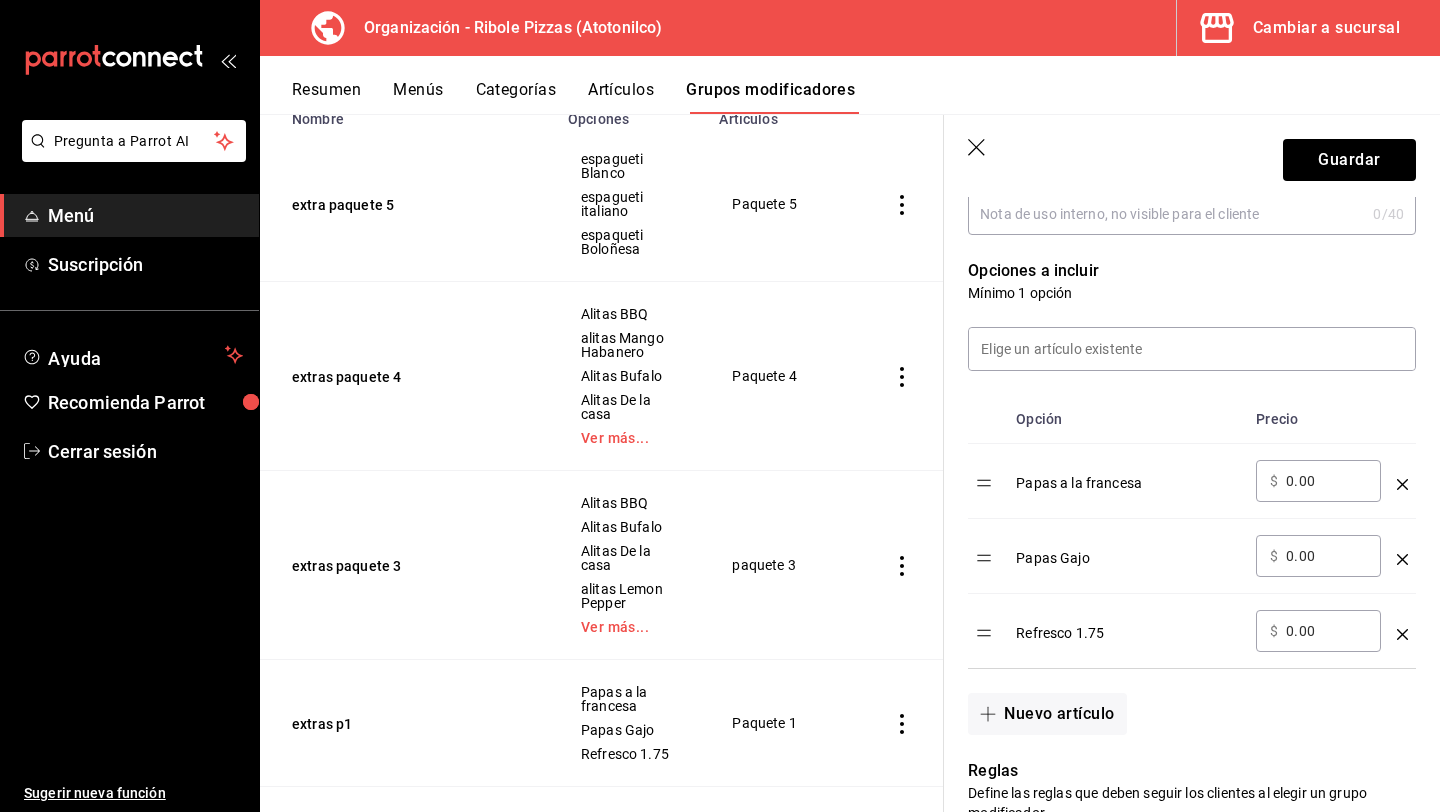 click 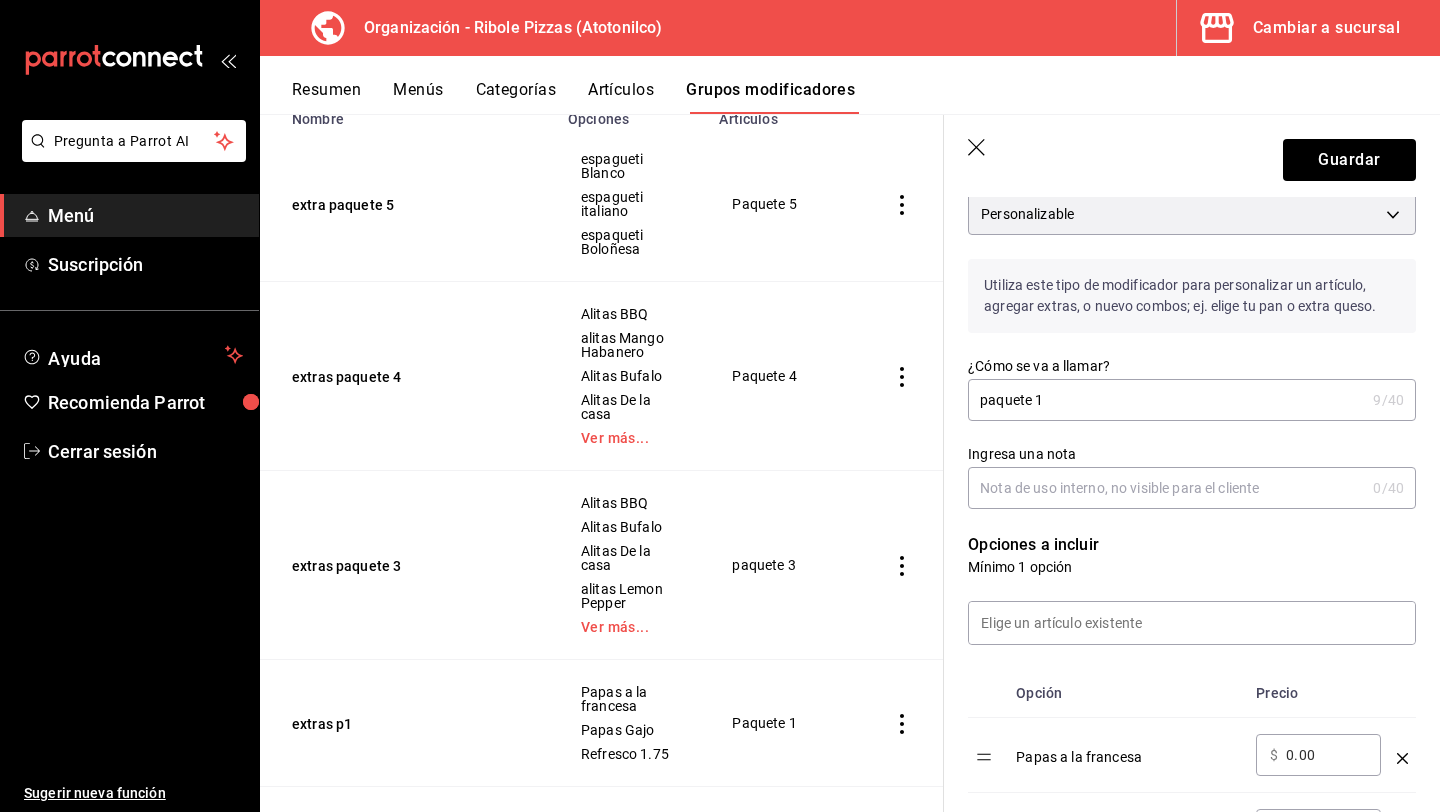 scroll, scrollTop: 93, scrollLeft: 0, axis: vertical 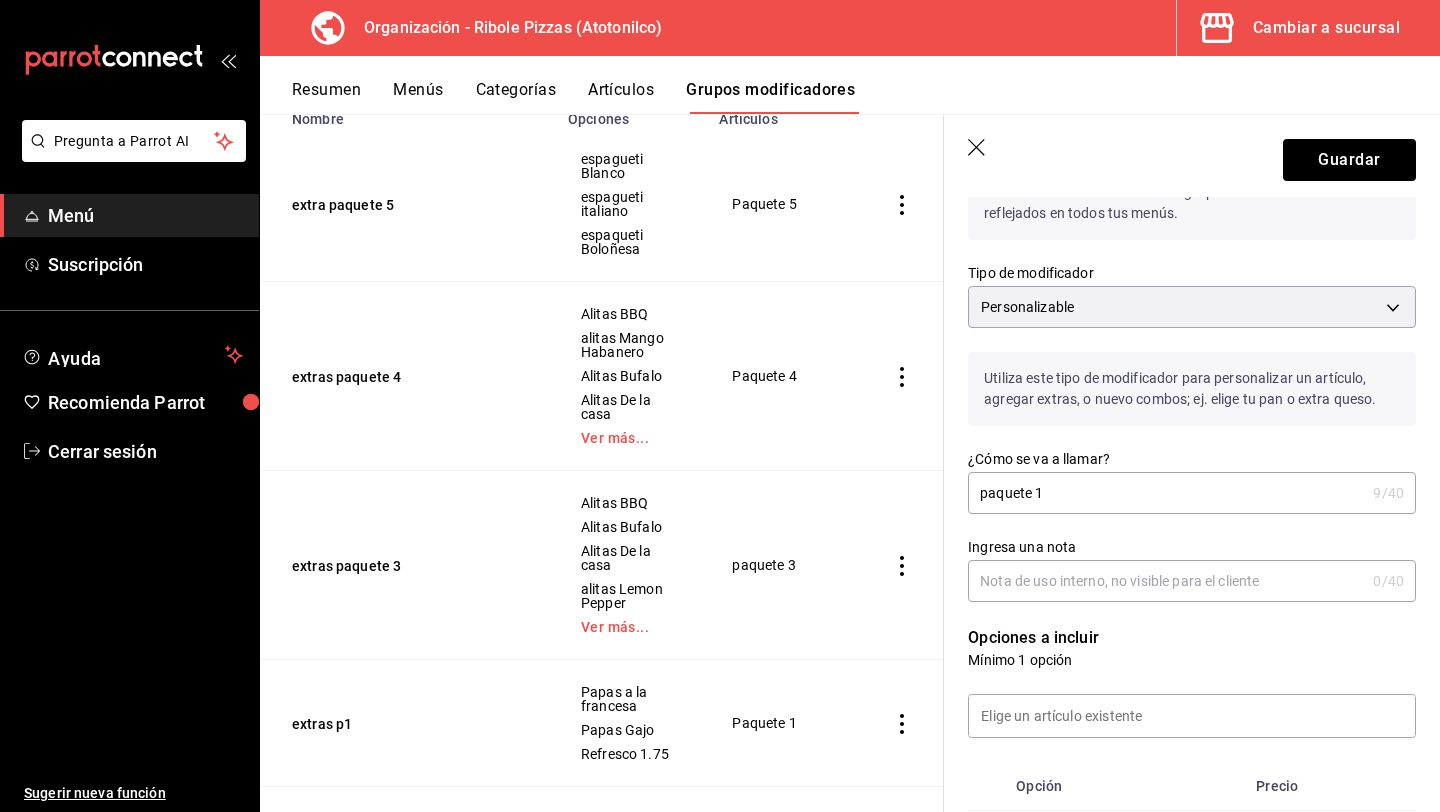 click on "paquete 1" at bounding box center [1166, 493] 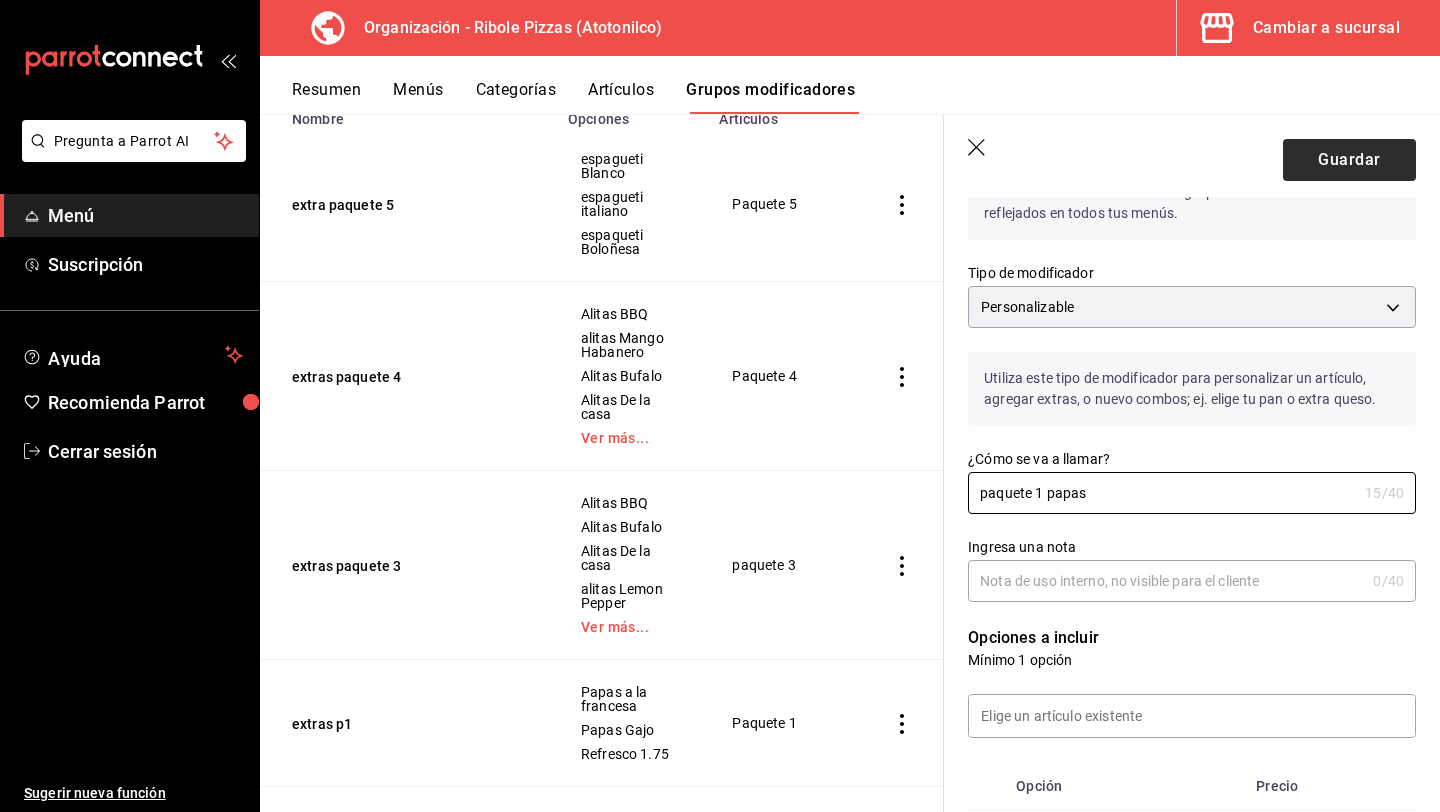 type on "paquete 1 papas" 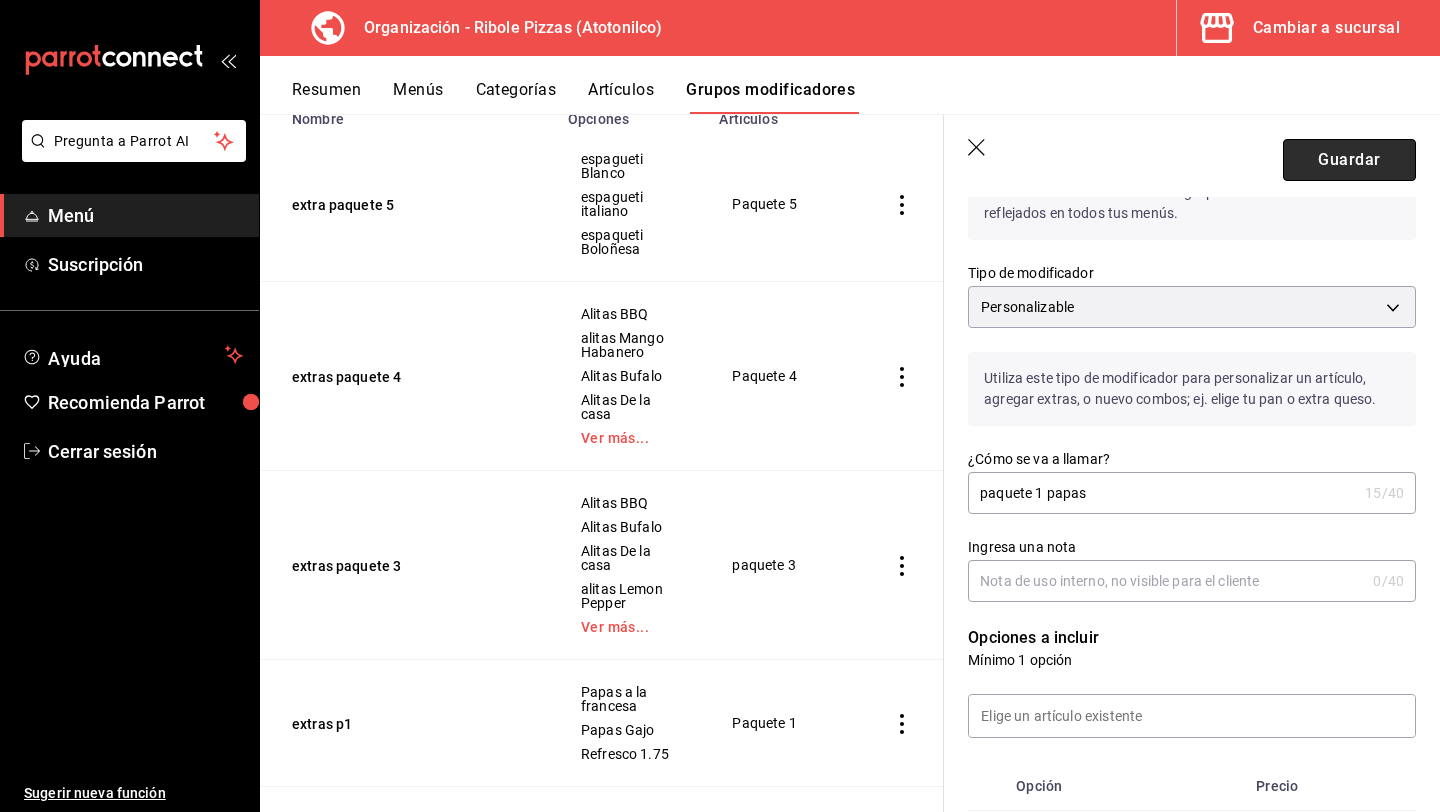 click on "Guardar" at bounding box center (1349, 160) 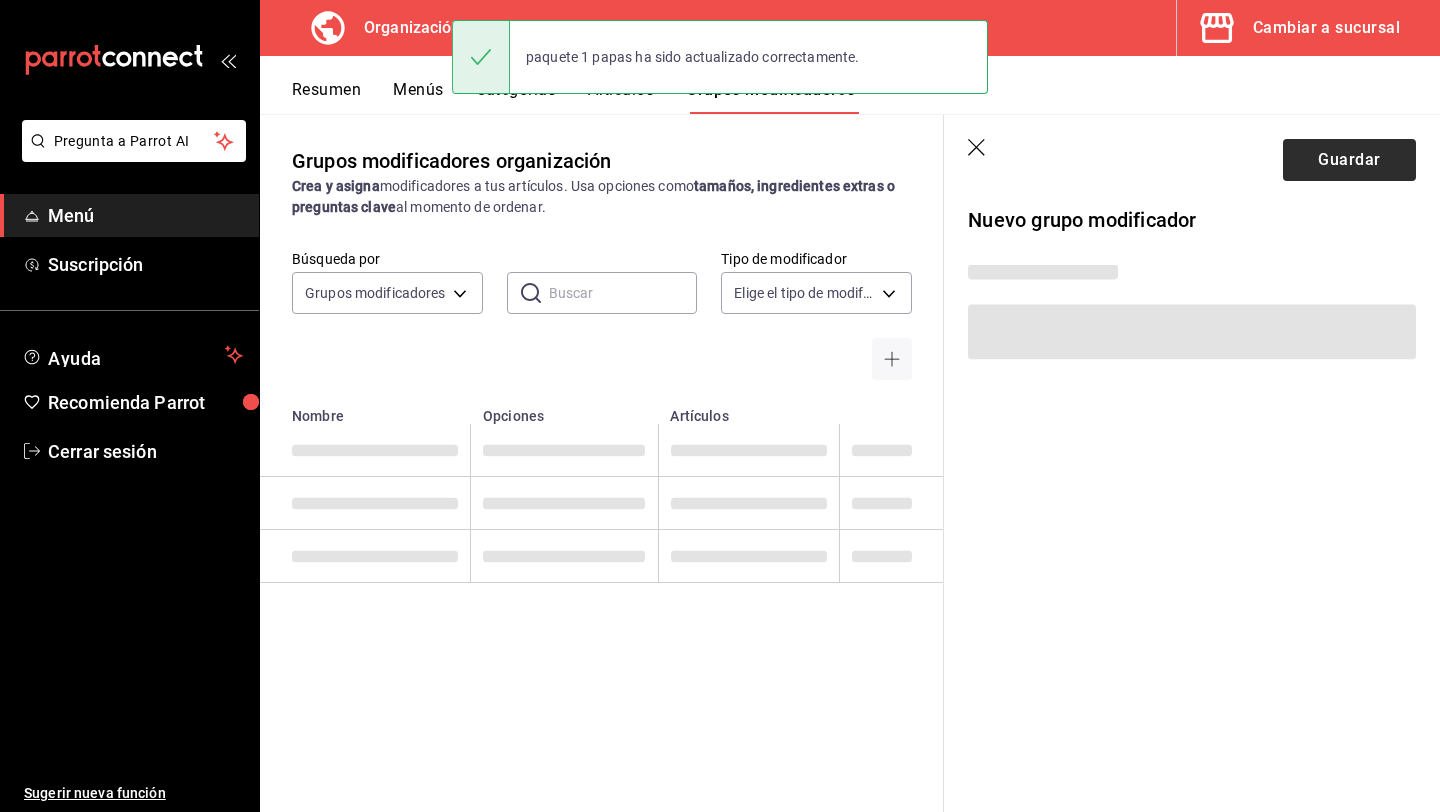 scroll, scrollTop: 0, scrollLeft: 0, axis: both 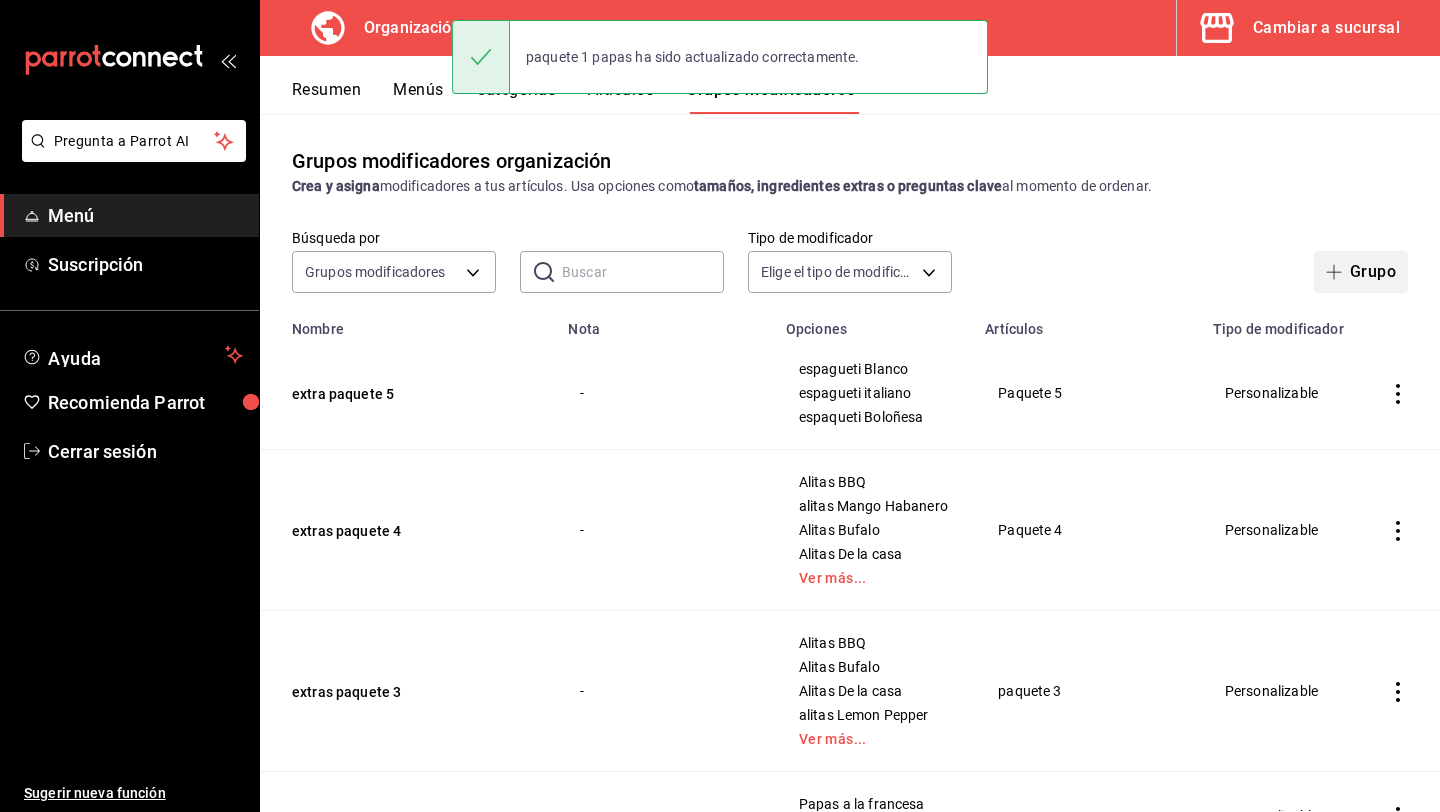 click on "Grupo" at bounding box center (1361, 272) 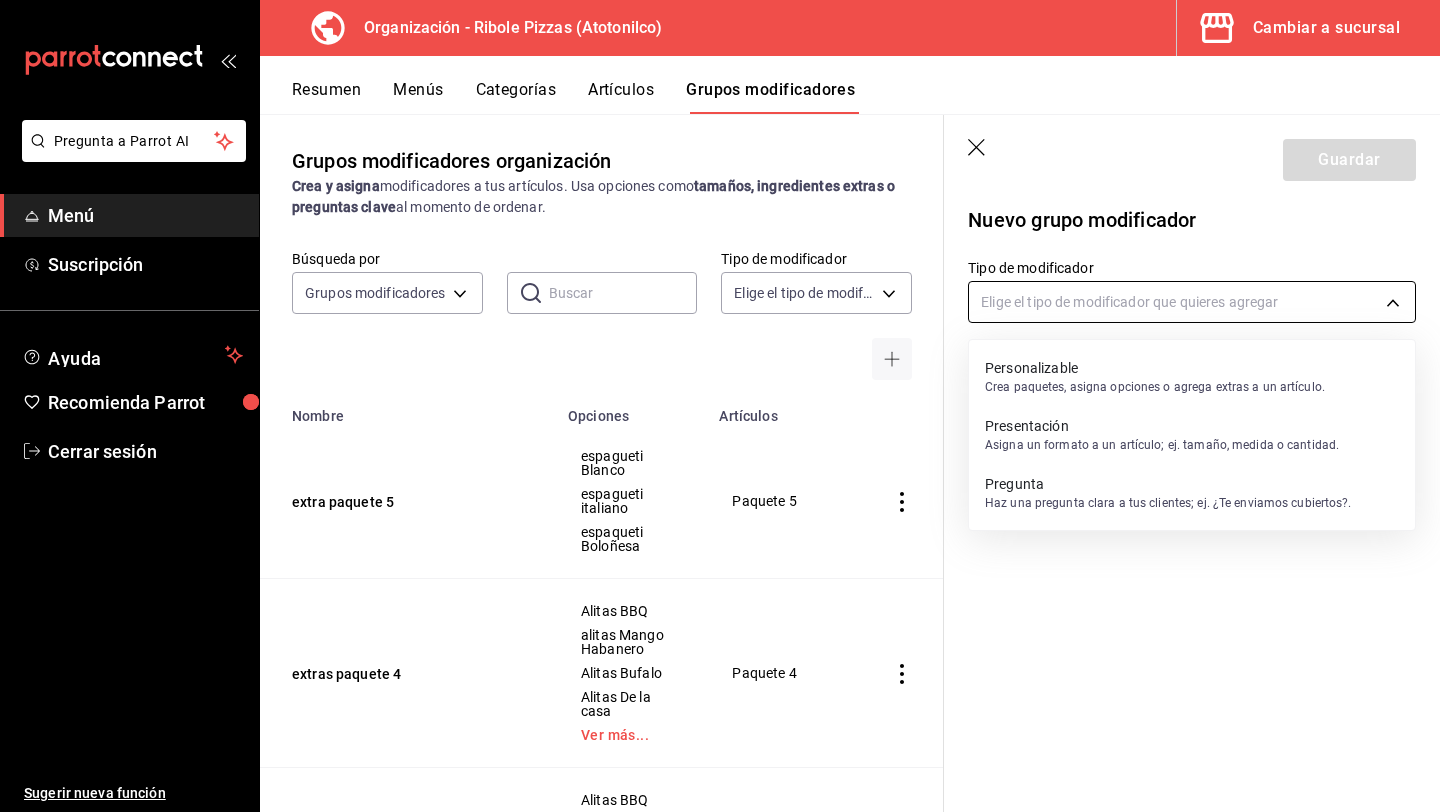 click on "Pregunta a Parrot AI Menú   Suscripción   Ayuda Recomienda Parrot   Cerrar sesión   Sugerir nueva función   Organización - Ribole Pizzas ([CITY]) Cambiar a sucursal Resumen Menús Categorías Artículos Grupos modificadores Grupos modificadores organización Crea y asigna  modificadores a tus artículos. Usa opciones como  tamaños, ingredientes extras o preguntas clave  al momento de ordenar. Búsqueda por Grupos modificadores GROUP ​ ​ Tipo de modificador Elige el tipo de modificador Nombre Opciones Artículos extra paquete 5 espagueti Blanco espagueti italiano espaqueti Boloñesa Paquete 5 extras paquete 4 Alitas BBQ alitas Mango Habanero Alitas Bufalo Alitas De la casa Ver más... Paquete 4 extras paquete 3 Alitas BBQ Alitas Bufalo Alitas De la casa alitas Lemon Pepper Ver más... paquete 3 paquete 1 papas Papas a la francesa Papas Gajo Paquete 1 4 ingredientes Hawaiana Italiana jamon Peperoni Ver más... pizza familiar 4 ingredientes paquete 2 espagueti Blanco espaqueti Boloñesa Paquete 2" at bounding box center [720, 406] 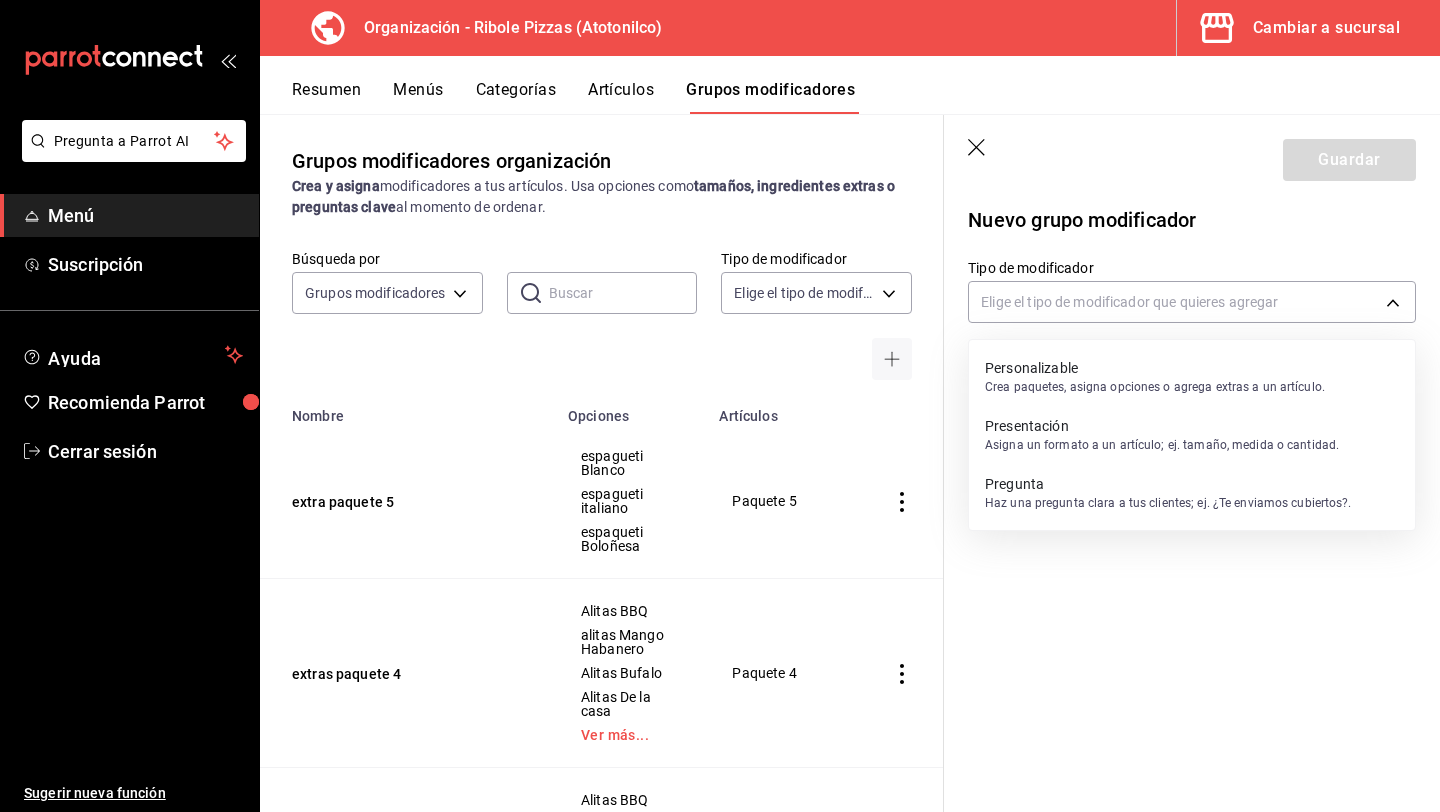 click on "Crea paquetes, asigna opciones o agrega extras a un artículo." at bounding box center [1155, 387] 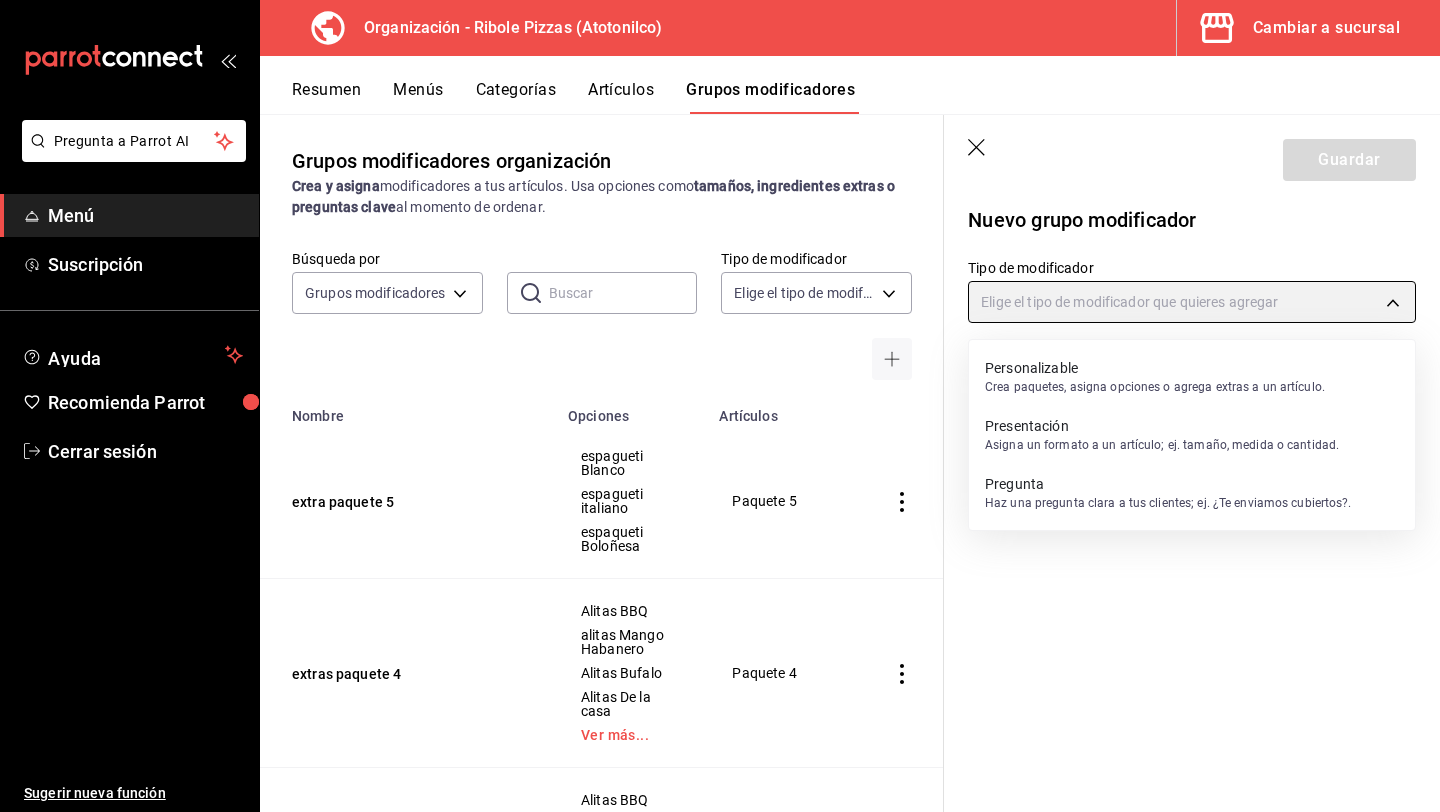 type on "CUSTOMIZABLE" 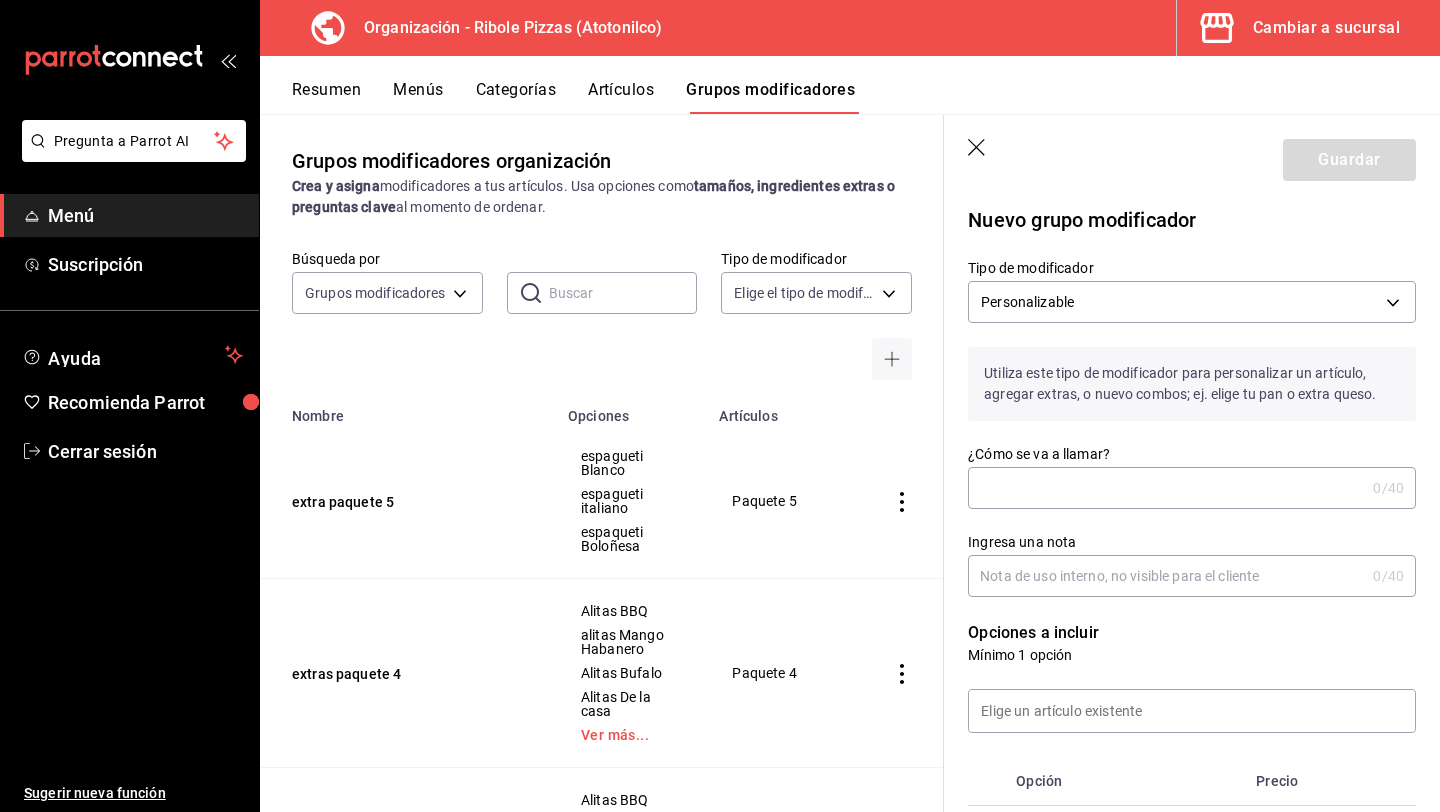 click on "¿Cómo se va a llamar?" at bounding box center [1166, 488] 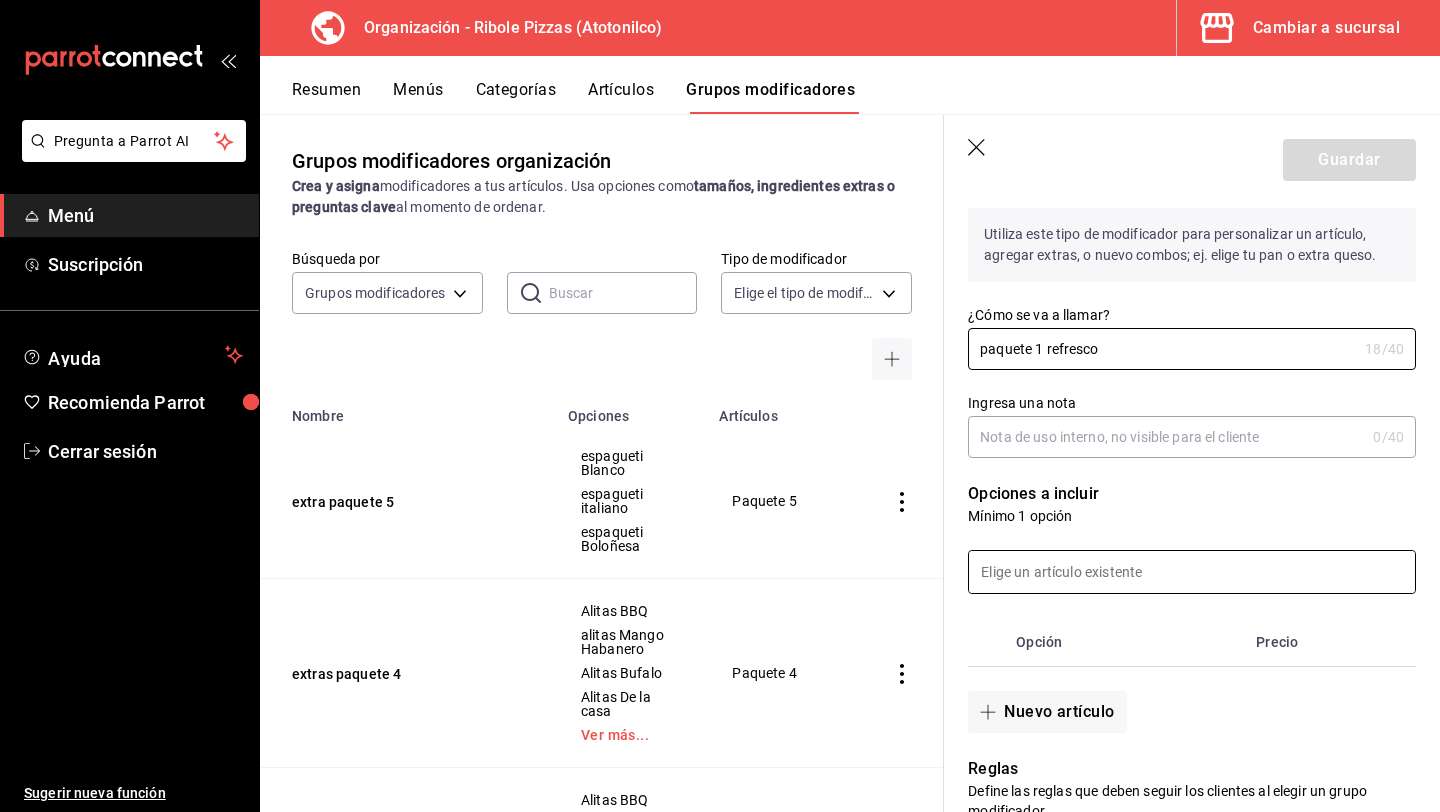scroll, scrollTop: 145, scrollLeft: 0, axis: vertical 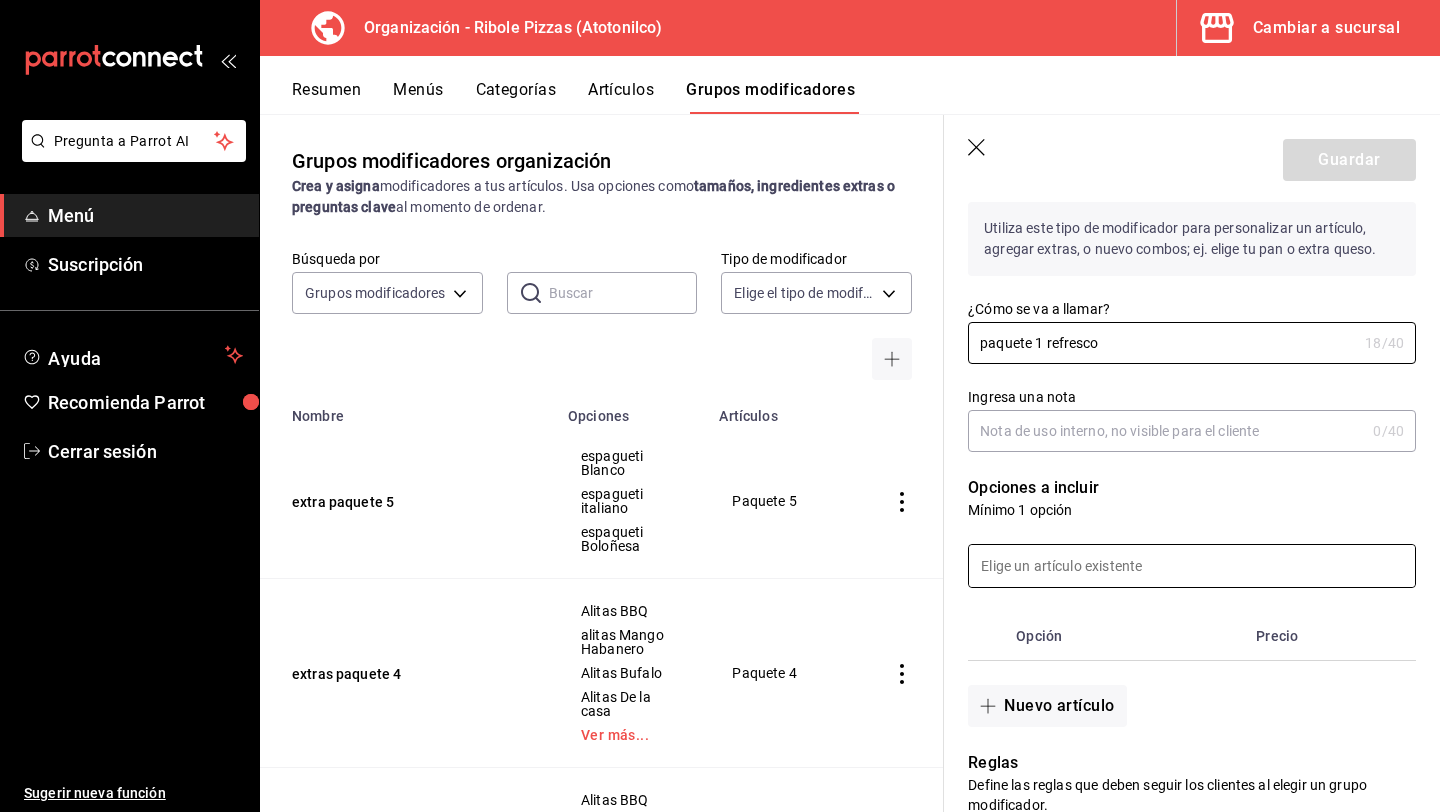 type on "paquete 1 refresco" 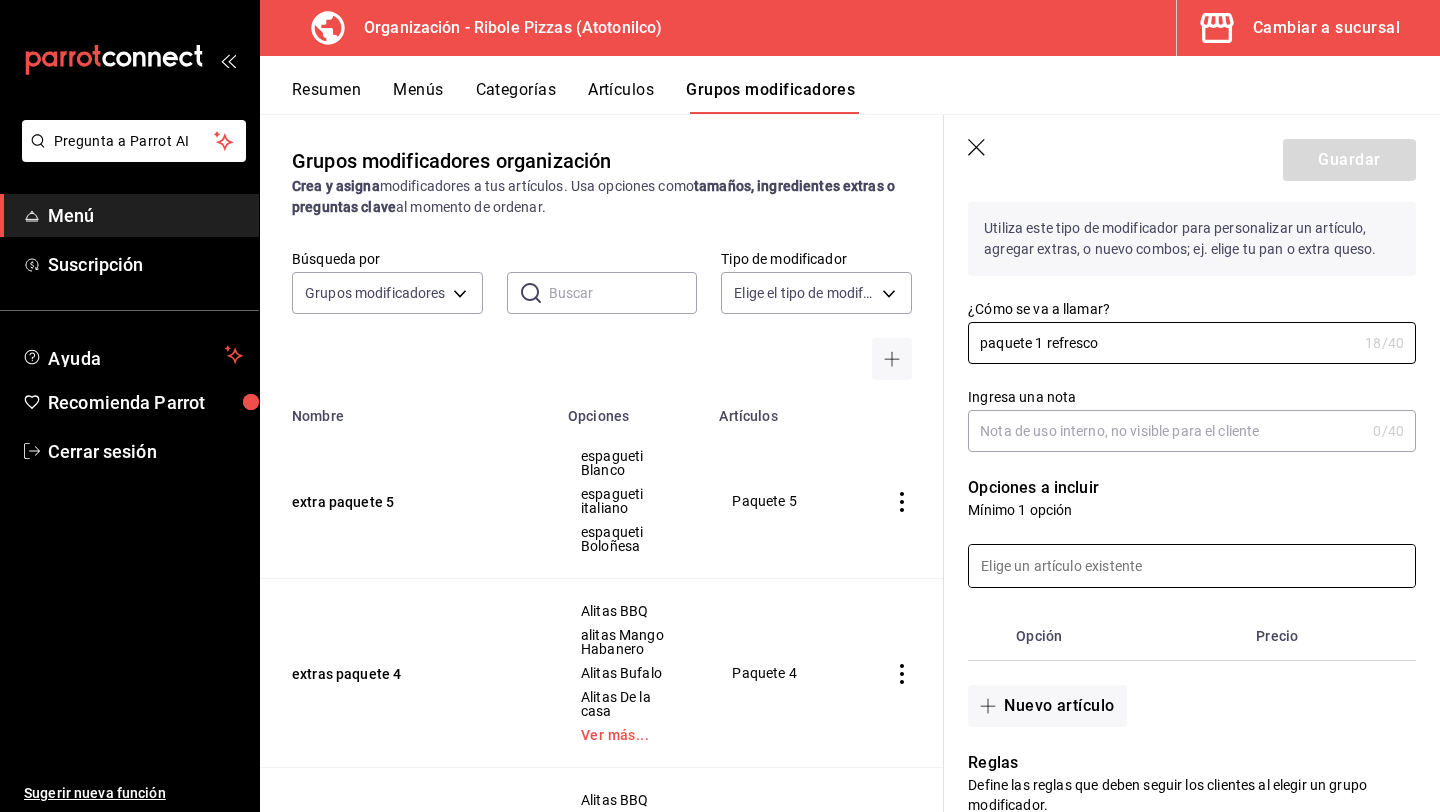 click at bounding box center [1192, 566] 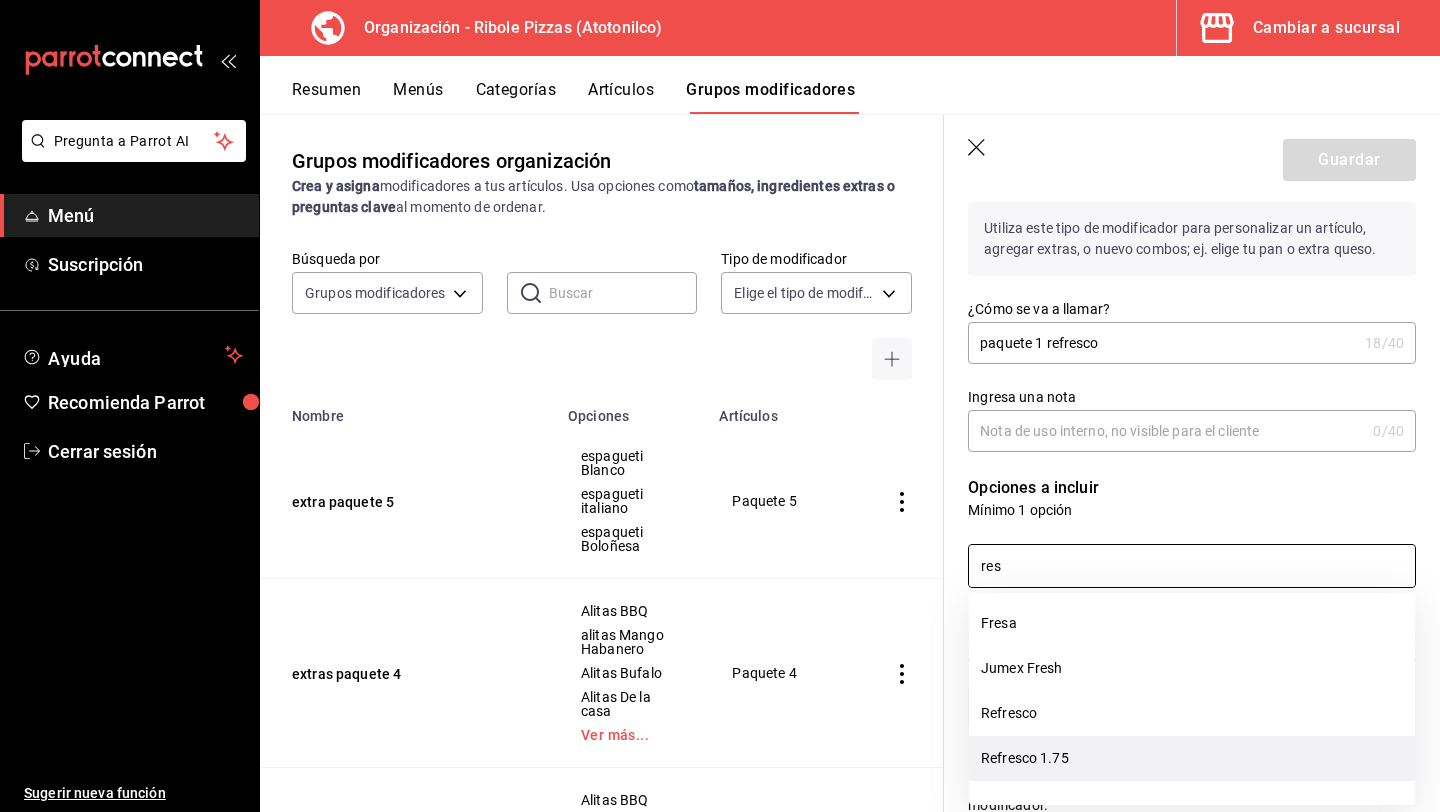 click on "Refresco 1.75" at bounding box center (1192, 758) 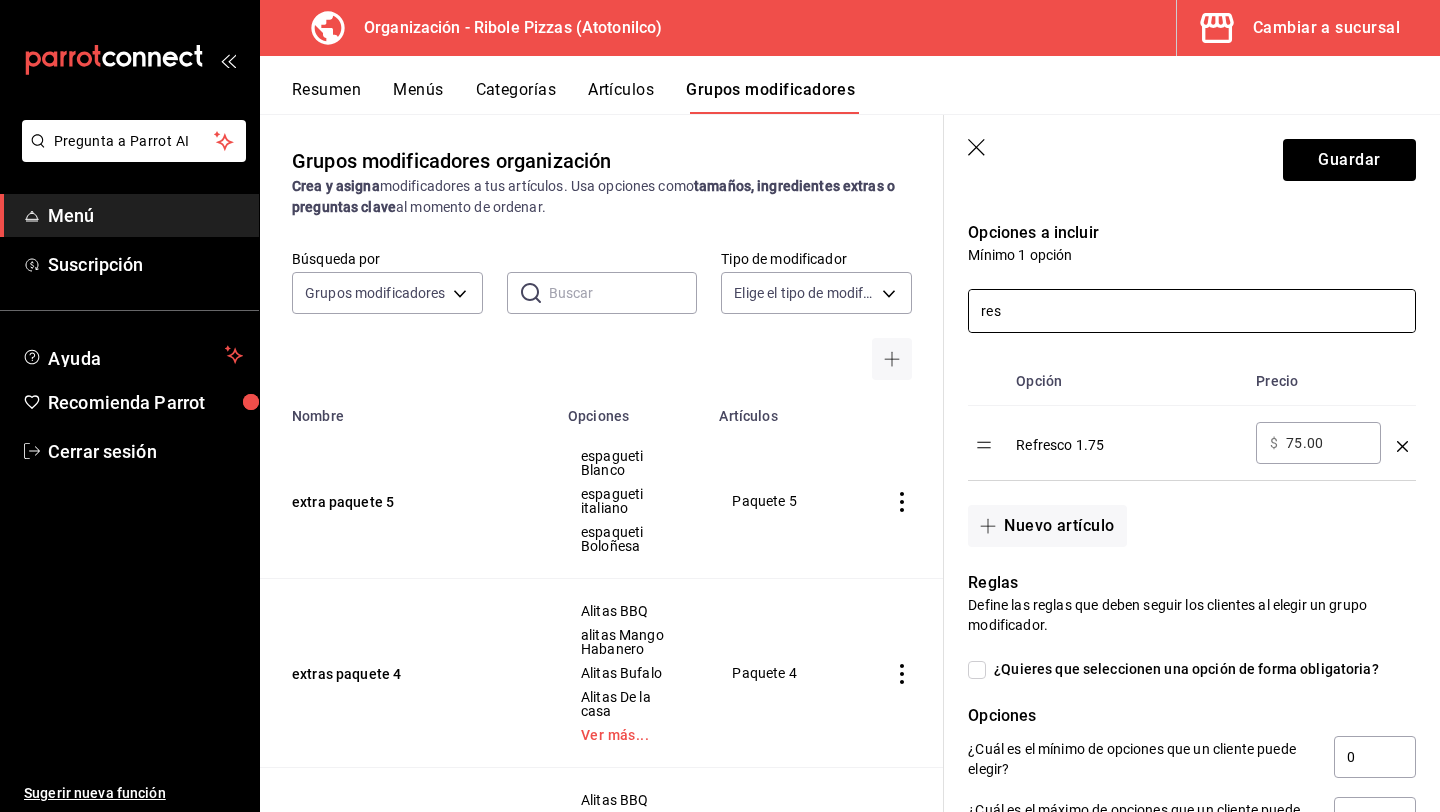 scroll, scrollTop: 412, scrollLeft: 0, axis: vertical 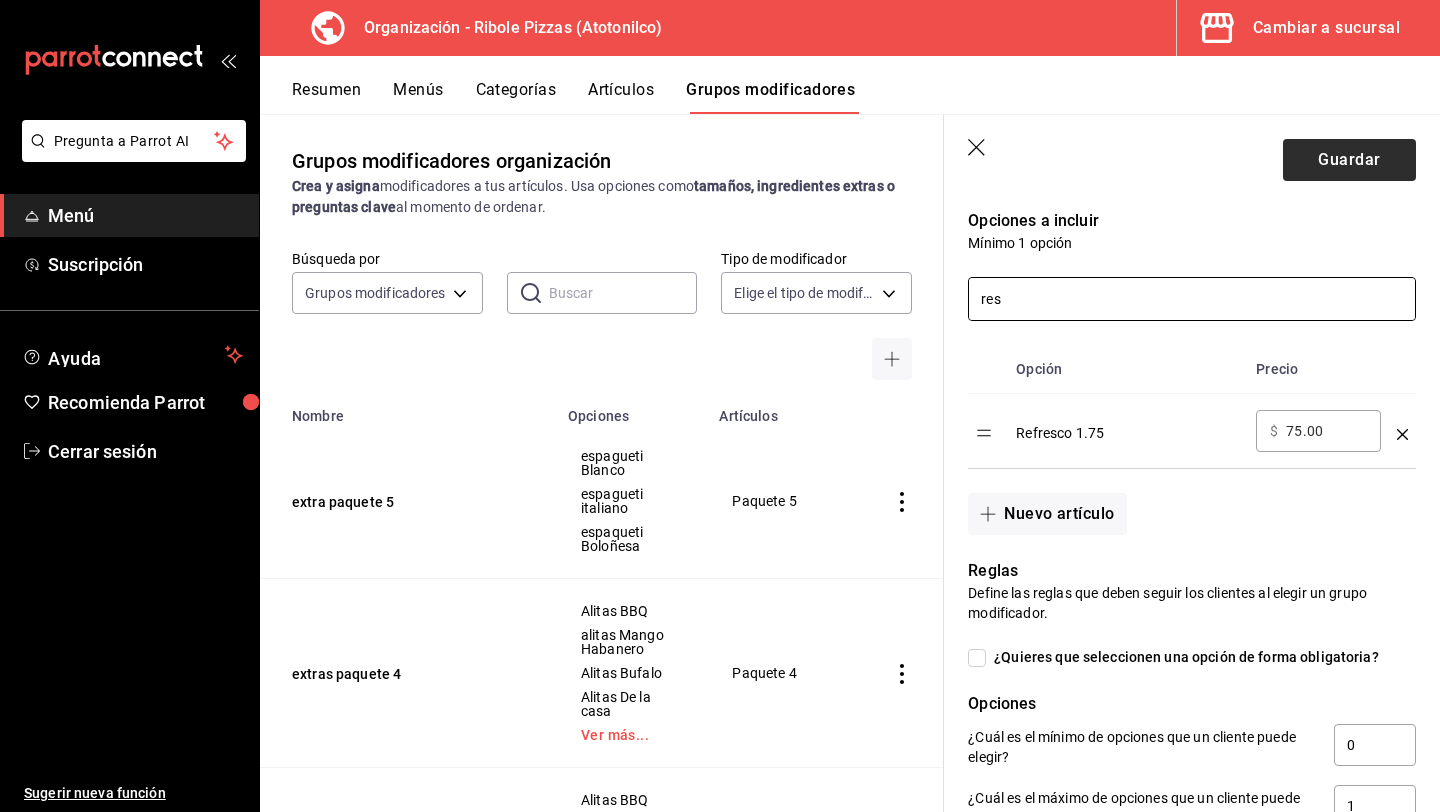 type on "res" 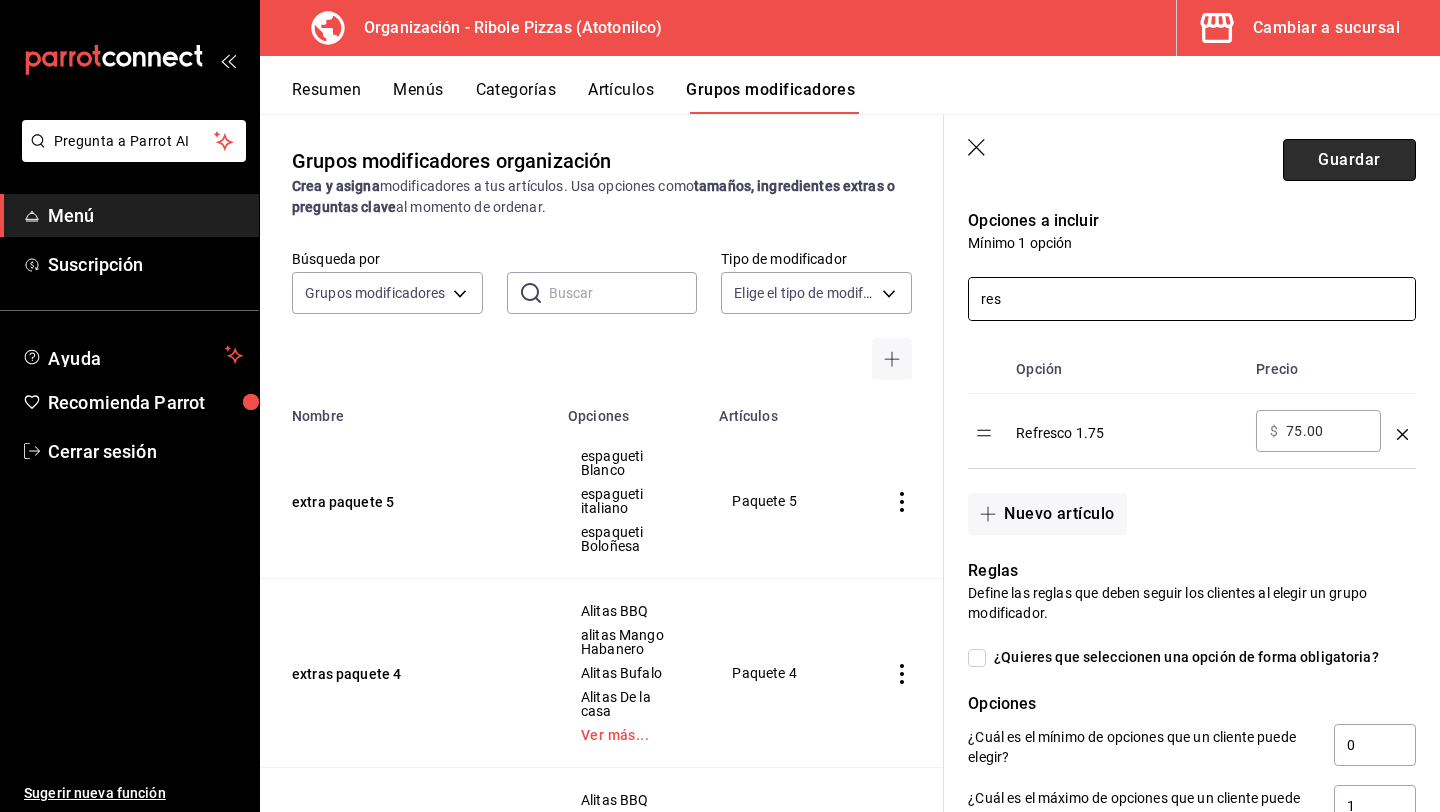 click on "Guardar" at bounding box center [1349, 160] 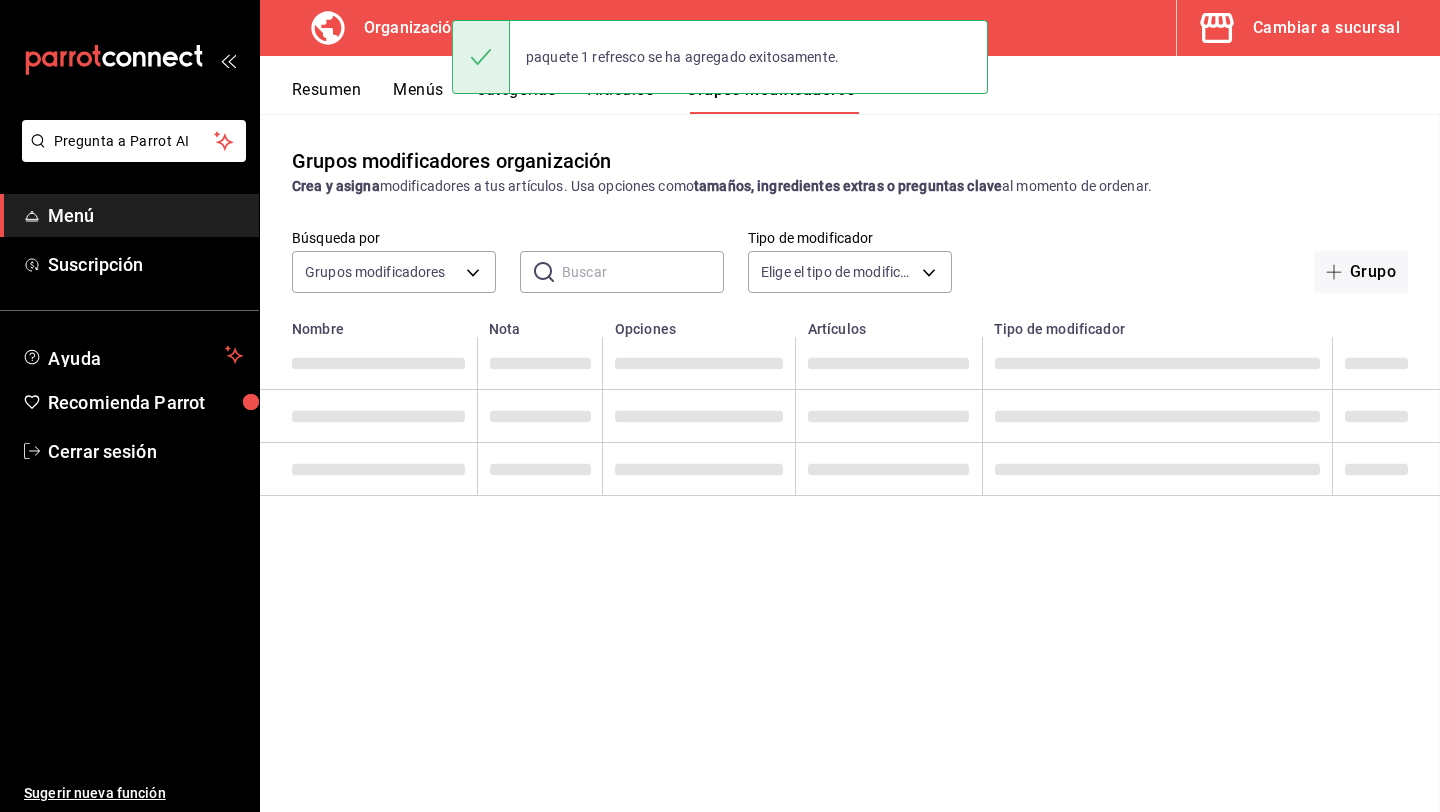 scroll, scrollTop: 0, scrollLeft: 0, axis: both 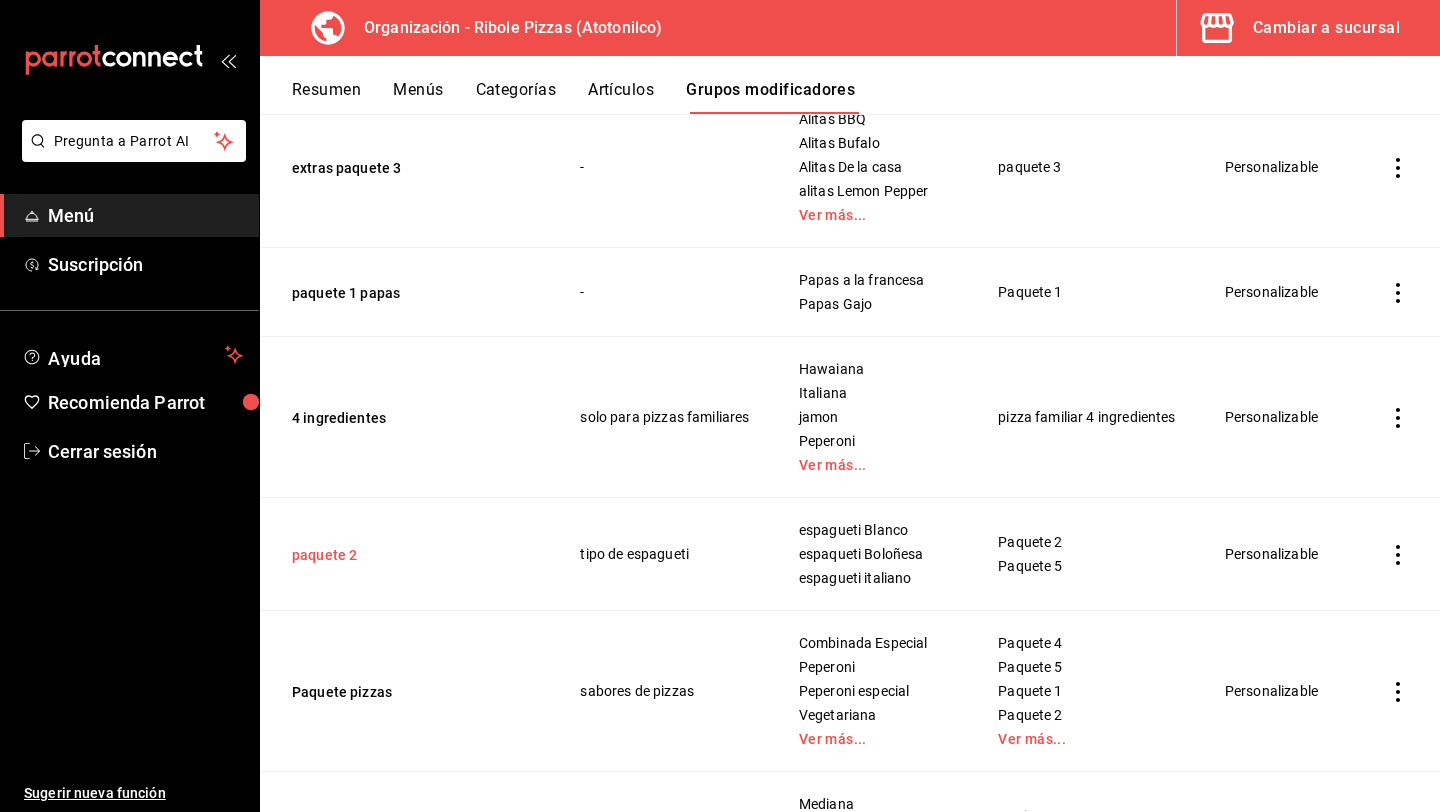 click on "paquete 2" at bounding box center (412, 555) 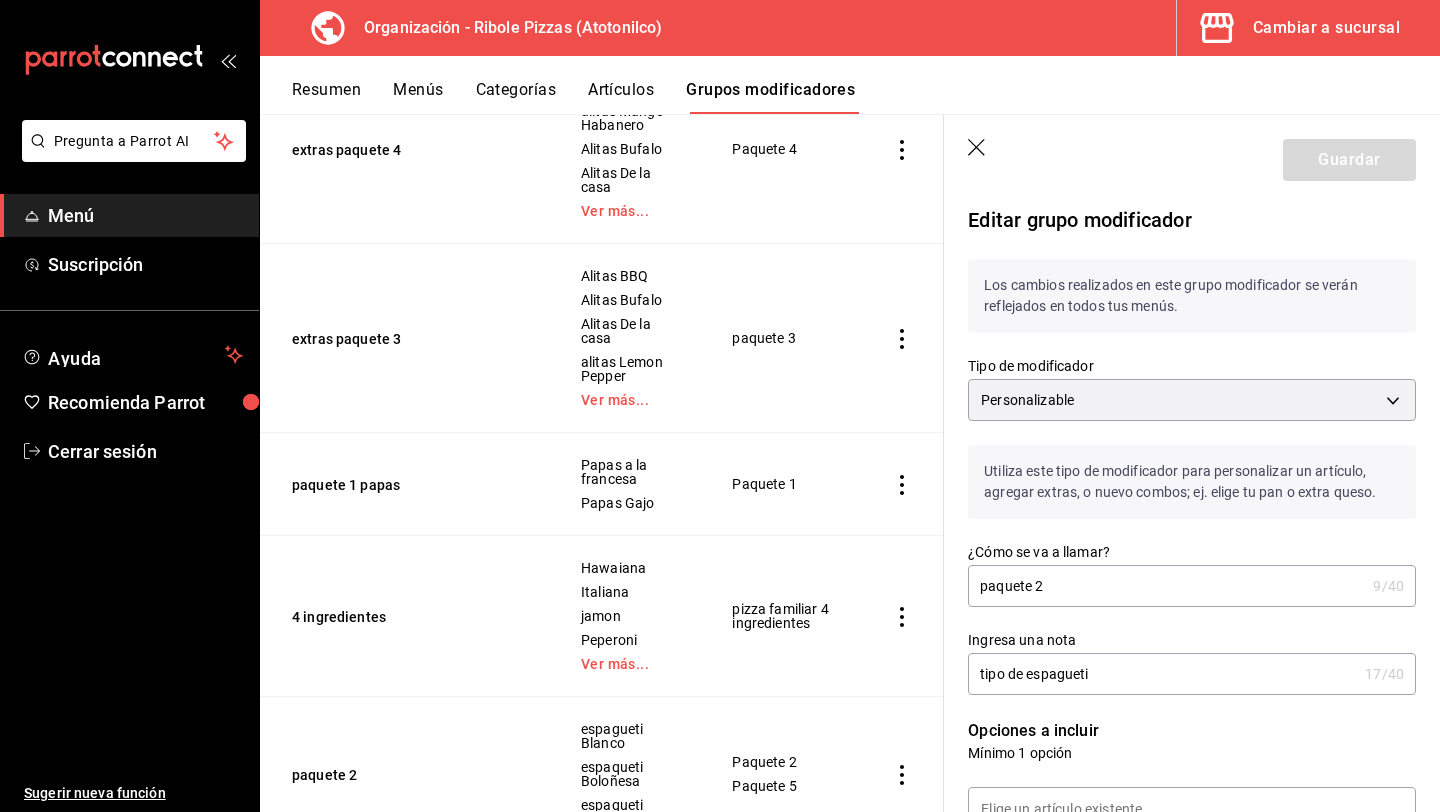 click on "paquete 2" at bounding box center [1166, 586] 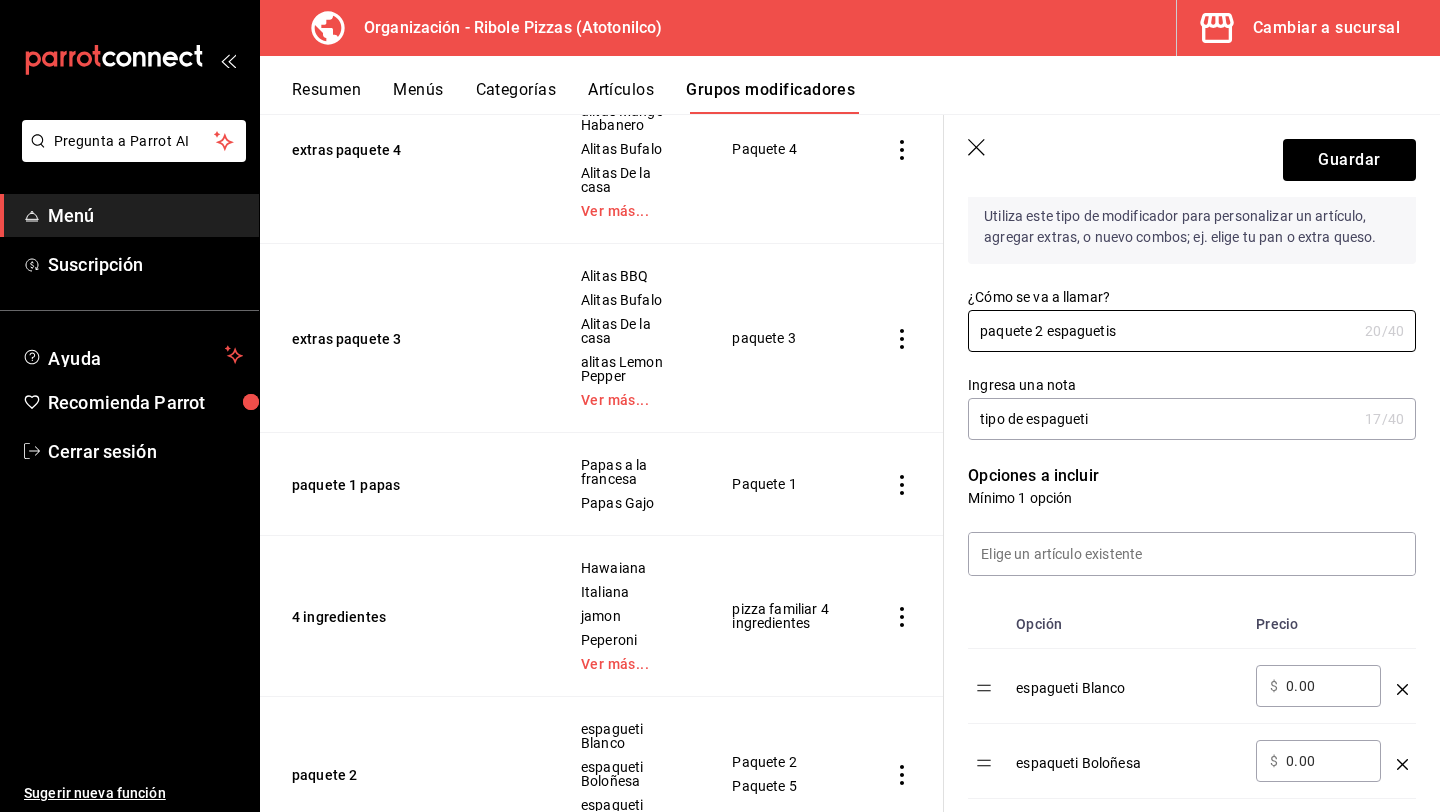 scroll, scrollTop: 165, scrollLeft: 0, axis: vertical 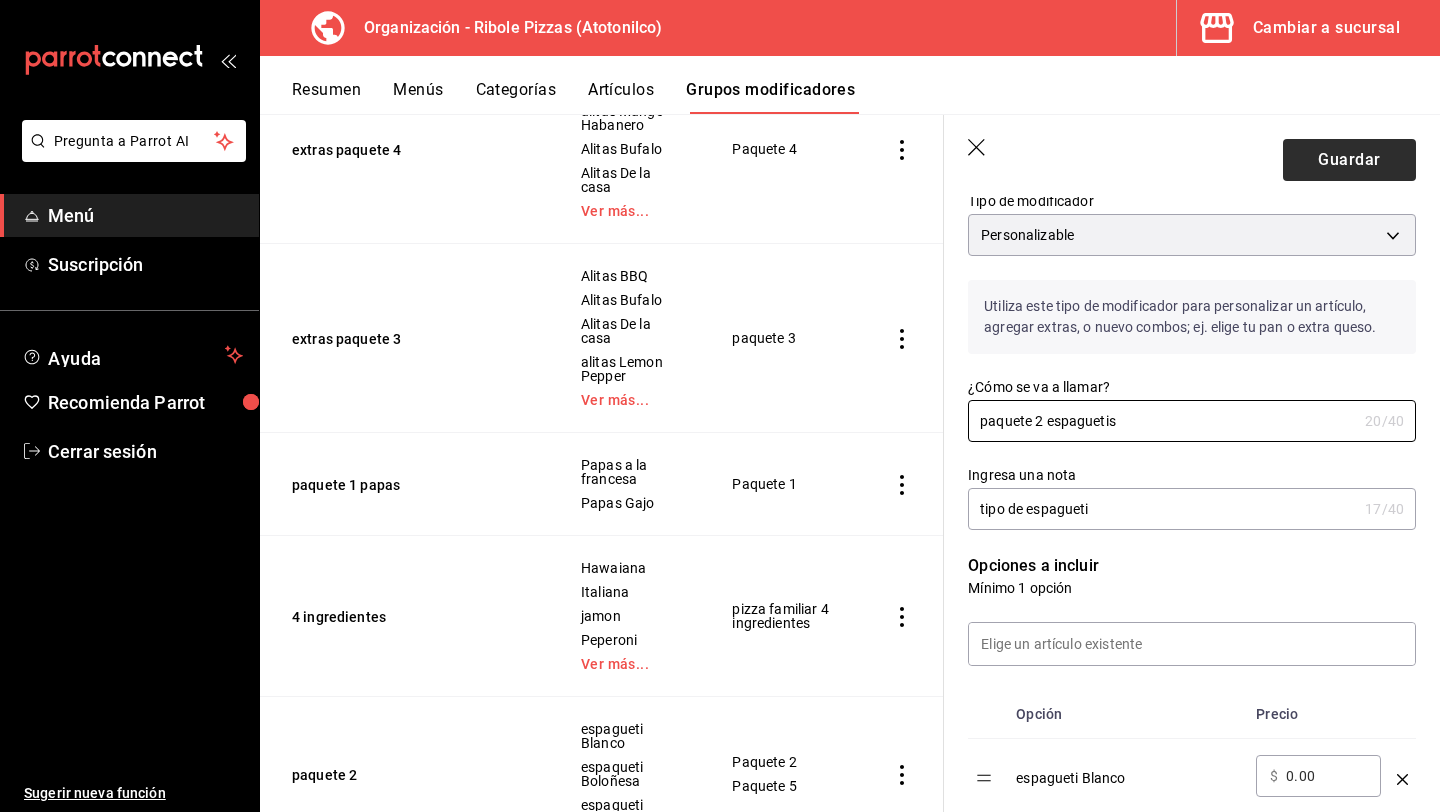 type on "paquete 2 espaguetis" 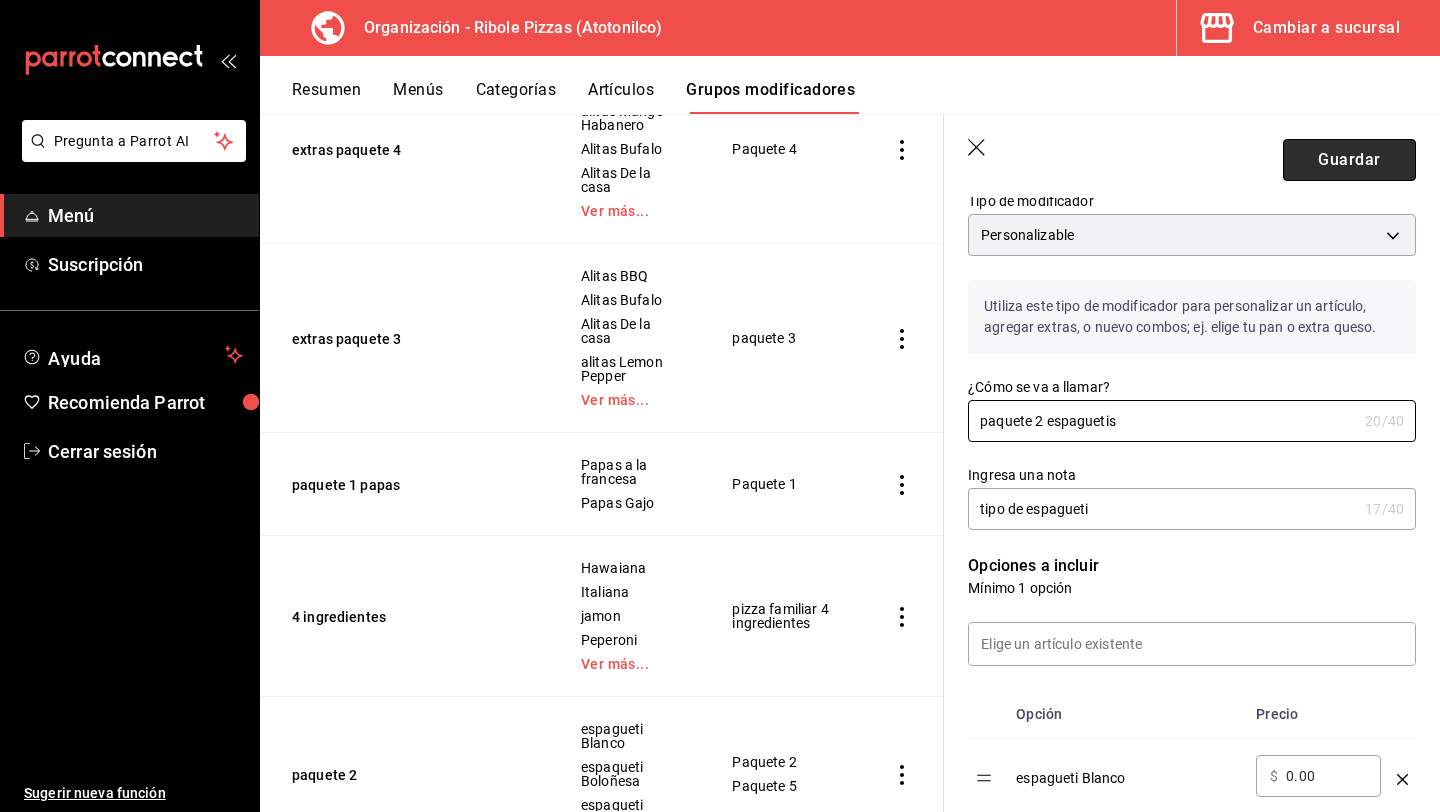 click on "Guardar" at bounding box center (1349, 160) 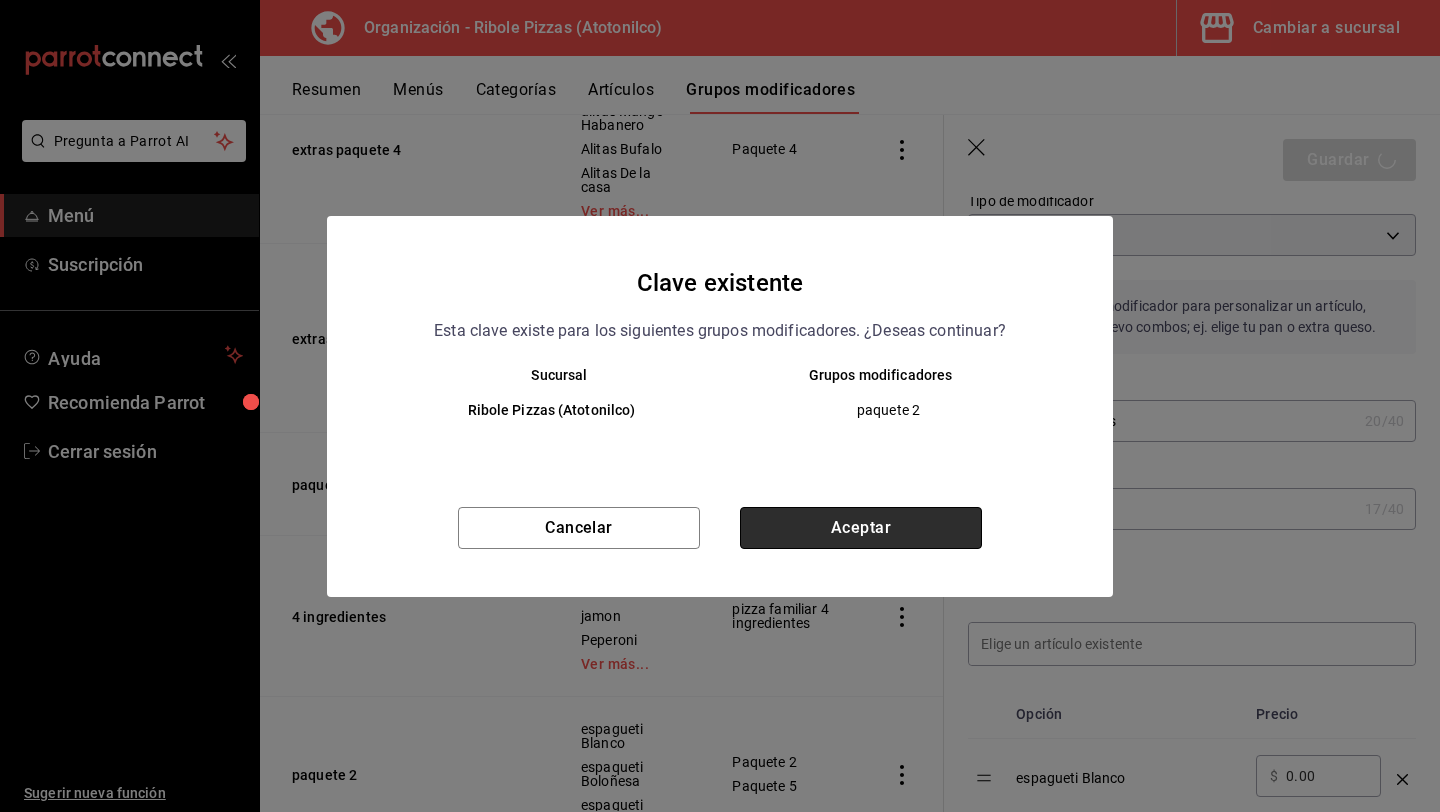 click on "Aceptar" at bounding box center [861, 528] 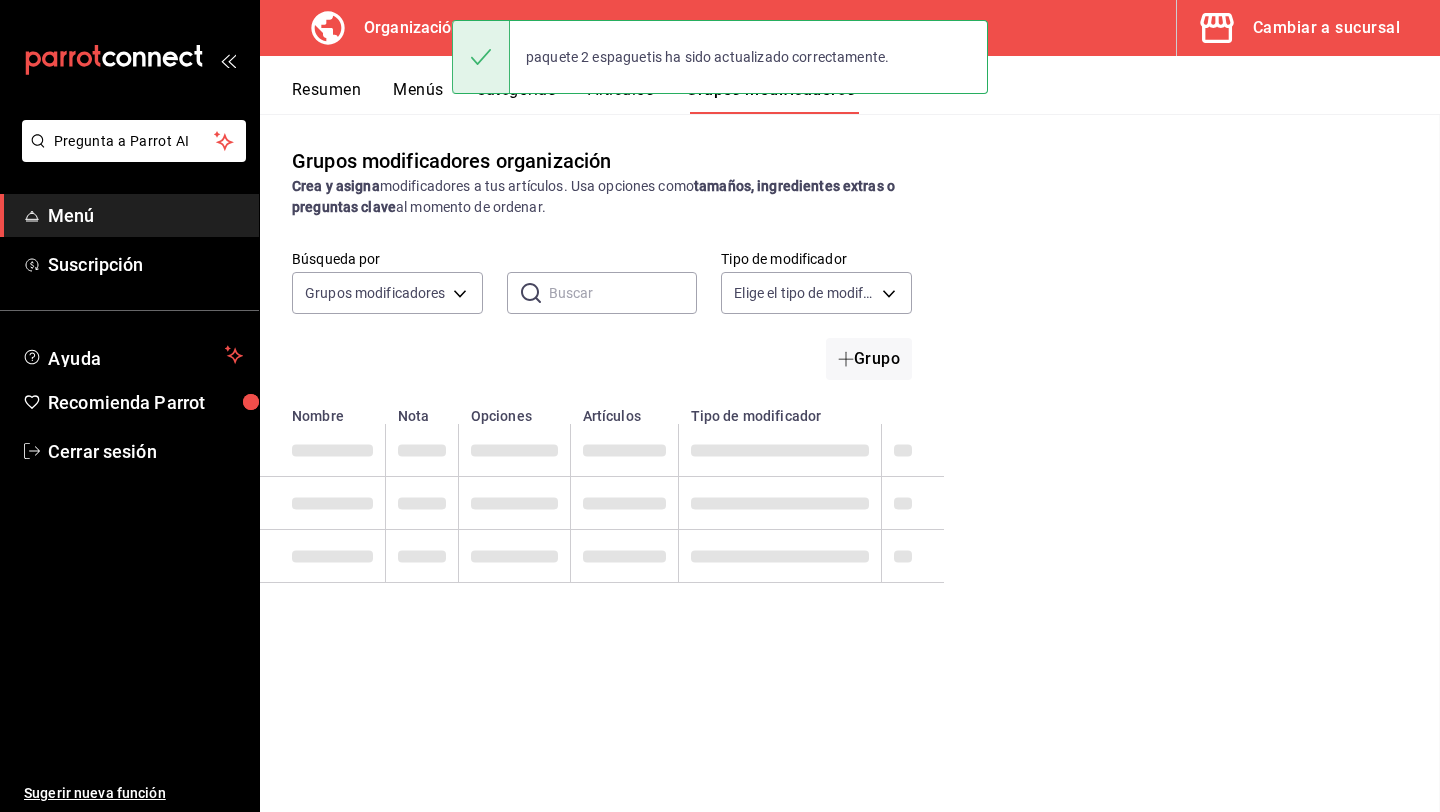 scroll, scrollTop: 0, scrollLeft: 0, axis: both 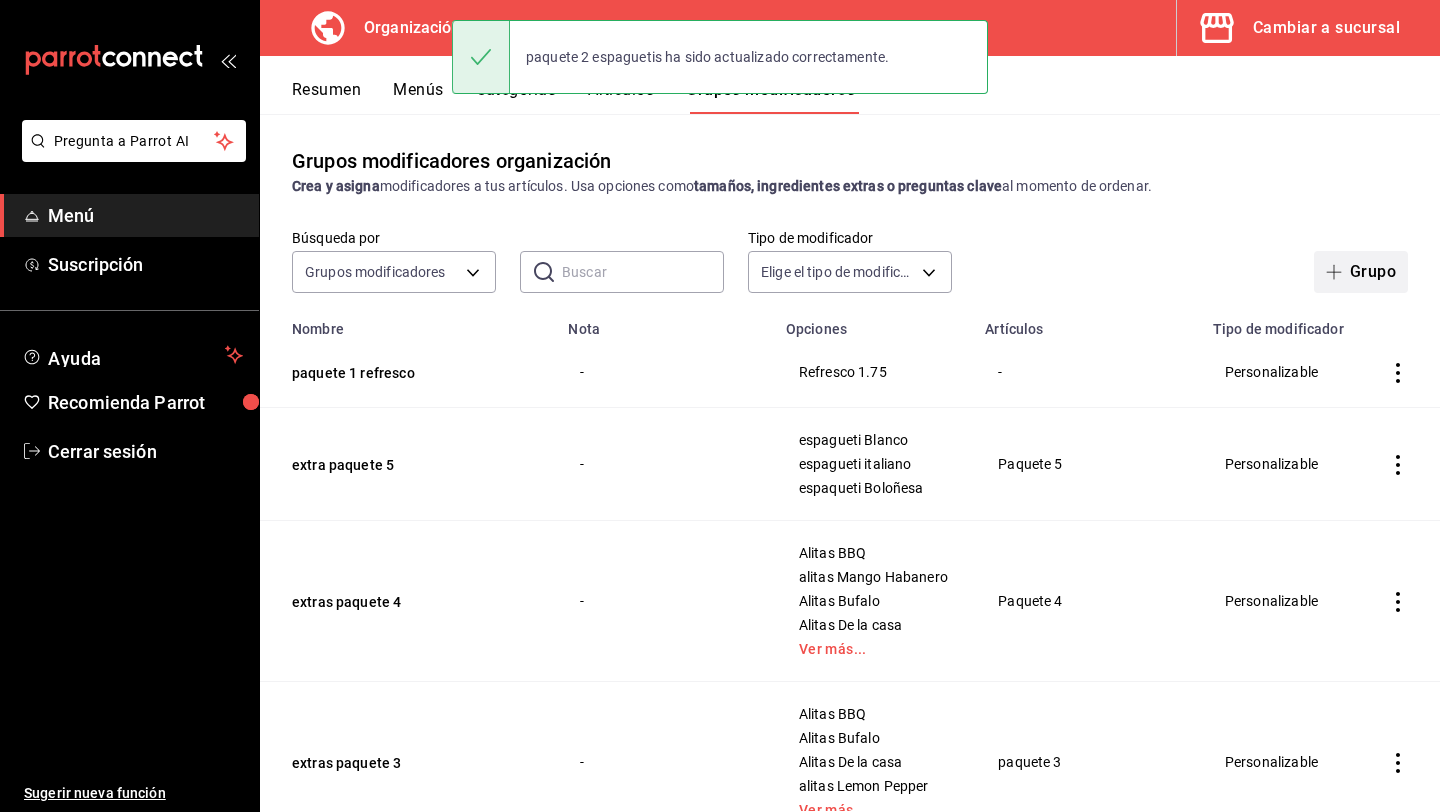 click on "Grupo" at bounding box center (1361, 272) 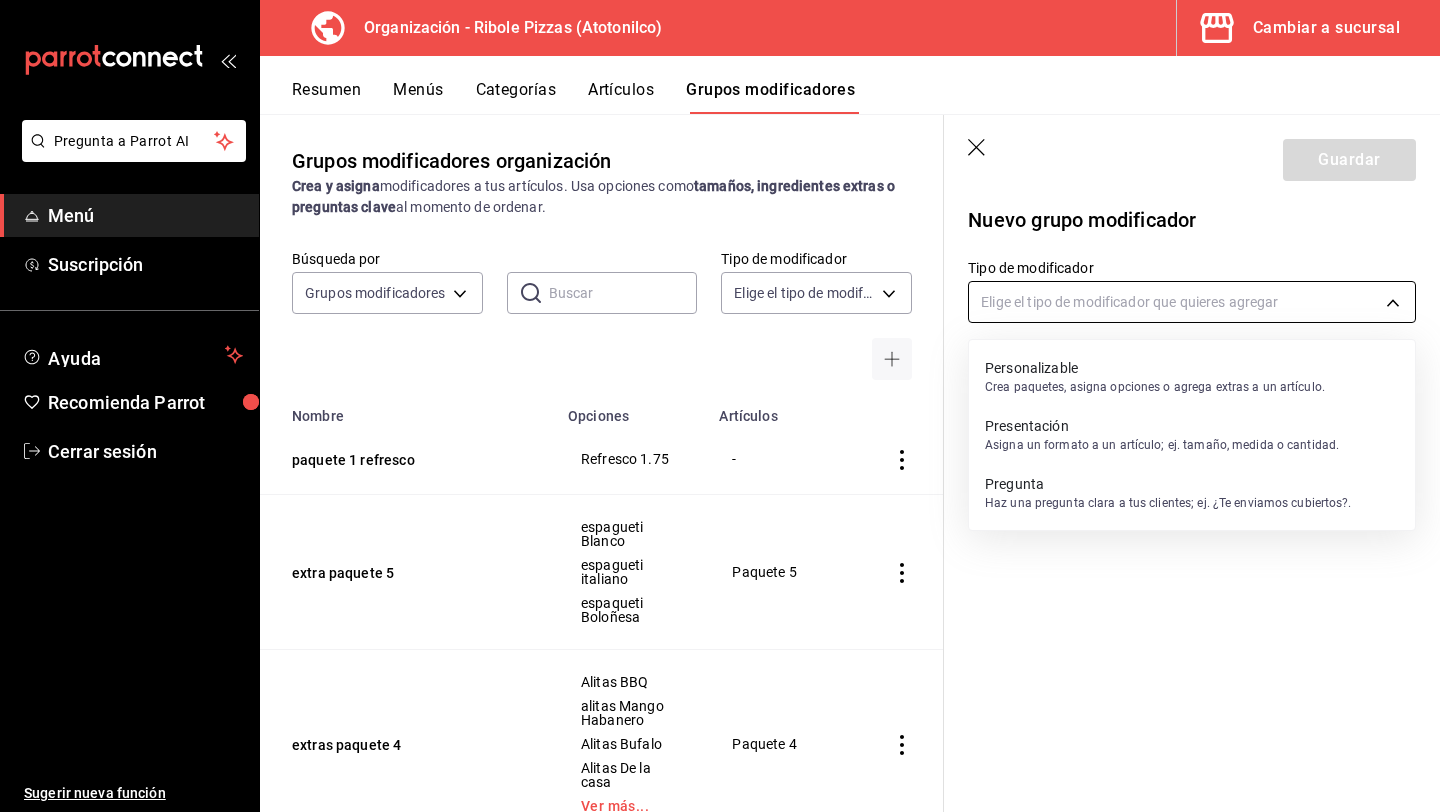 click on "Pregunta a Parrot AI Menú   Suscripción   Ayuda Recomienda Parrot   Cerrar sesión   Sugerir nueva función   Organización - Ribole Pizzas (Atotonilco) Cambiar a sucursal Resumen Menús Categorías Artículos Grupos modificadores Grupos modificadores organización Crea y asigna  modificadores a tus artículos. Usa opciones como  tamaños, ingredientes extras o preguntas clave  al momento de ordenar. Búsqueda por Grupos modificadores GROUP ​ ​ Tipo de modificador Elige el tipo de modificador Nombre Opciones Artículos paquete 1 refresco Refresco 1.75 - extra paquete 5 espagueti Blanco espagueti italiano espaqueti Boloñesa Paquete 5 extras paquete 4 Alitas BBQ alitas Mango Habanero Alitas Bufalo Alitas De la casa Ver más... Paquete 4 extras paquete 3 Alitas BBQ Alitas Bufalo Alitas De la casa alitas Lemon Pepper Ver más... paquete 3 paquete 1 papas Papas a la francesa Papas Gajo Paquete 1 4 ingredientes Hawaiana Italiana jamon Peperoni Ver más... pizza familiar 4 ingredientes paquete 2 espaguetis" at bounding box center (720, 406) 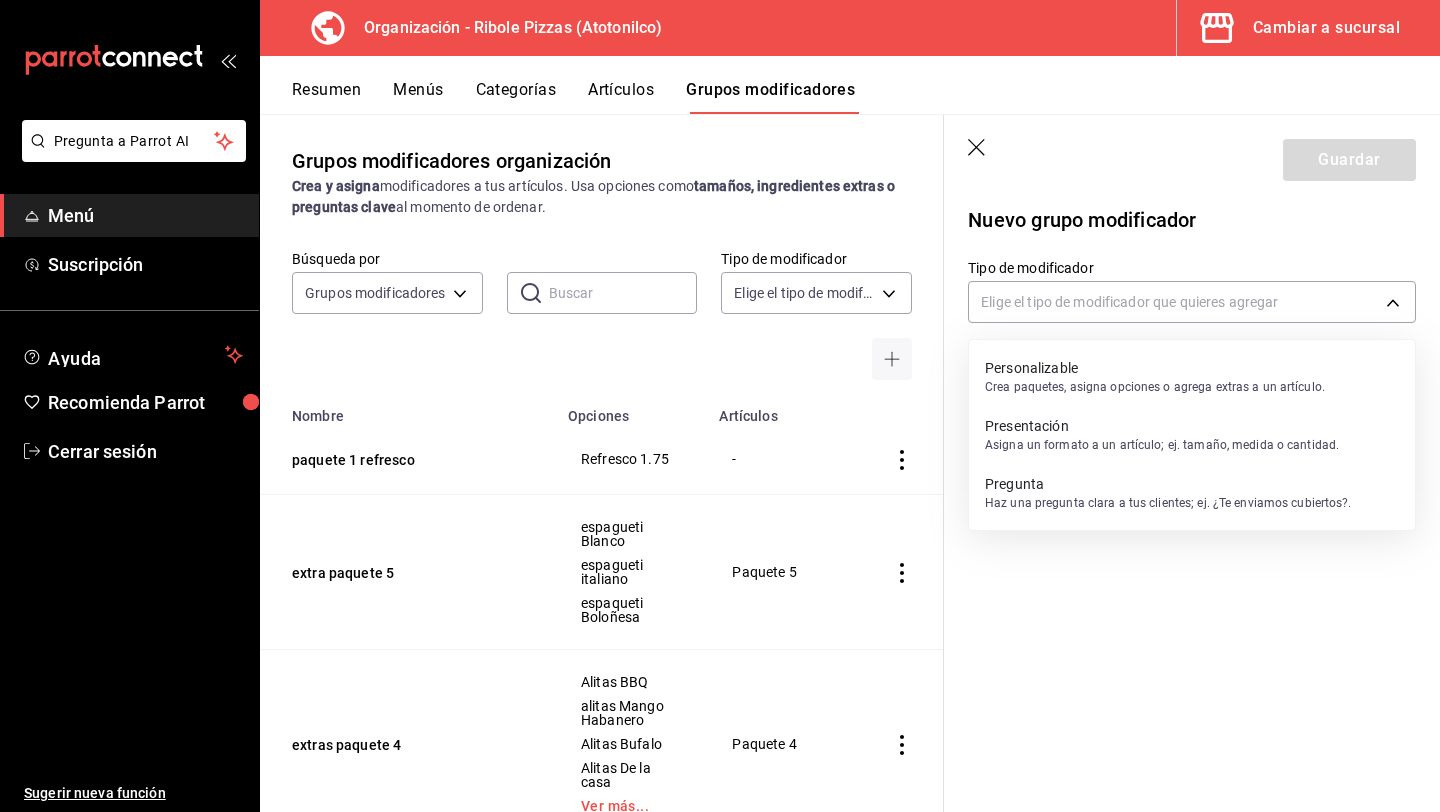 click on "Pregunta" at bounding box center (1168, 484) 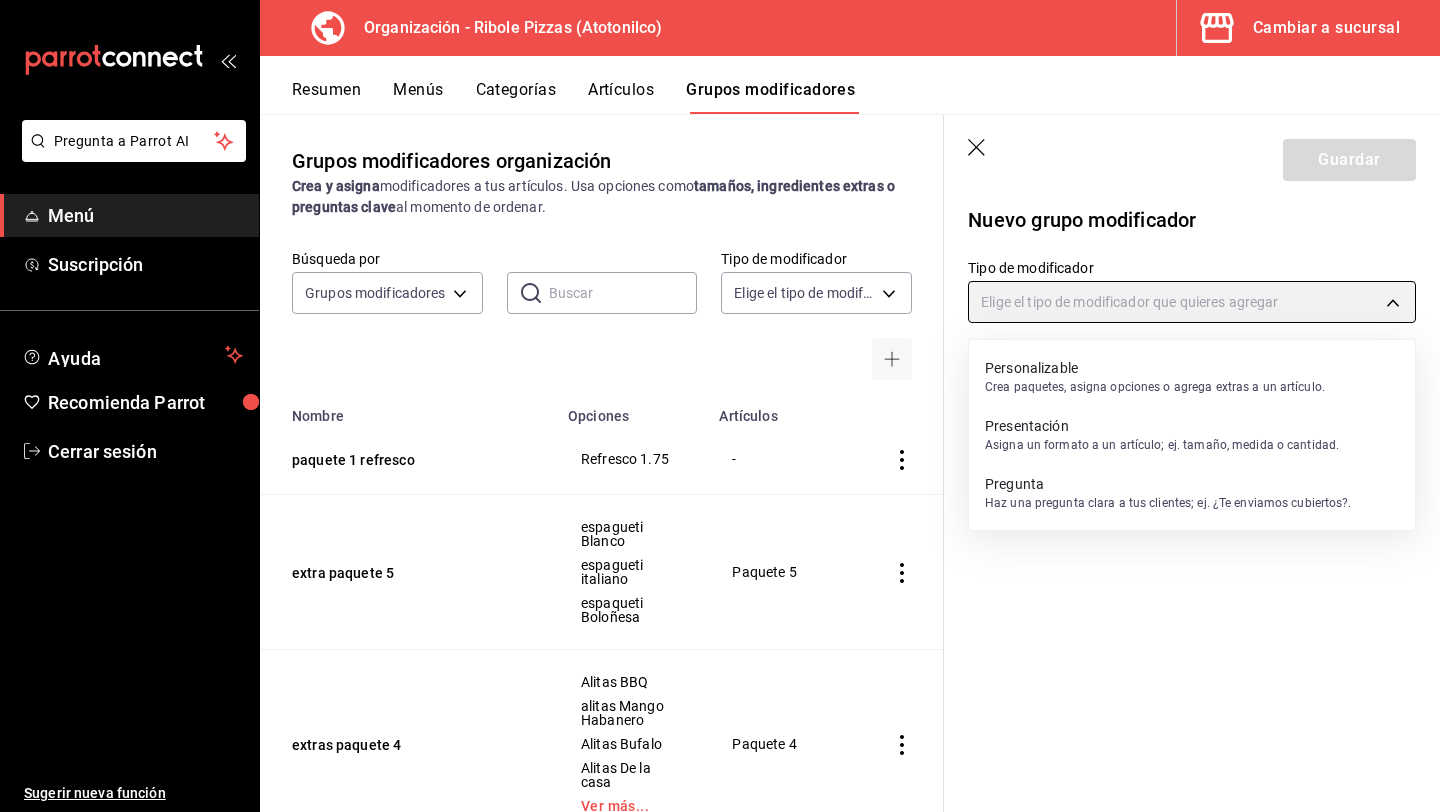 type on "QUESTION" 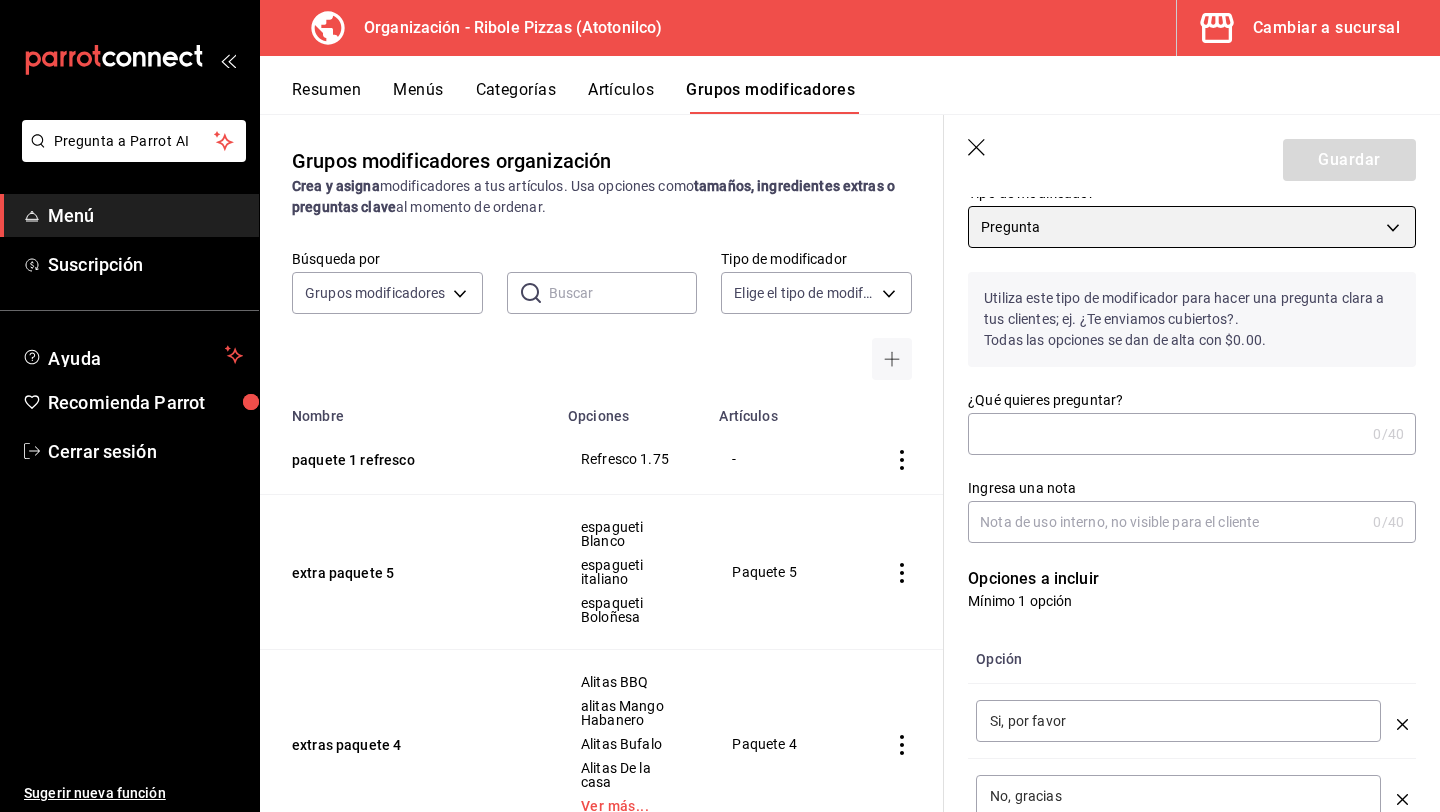 scroll, scrollTop: 77, scrollLeft: 0, axis: vertical 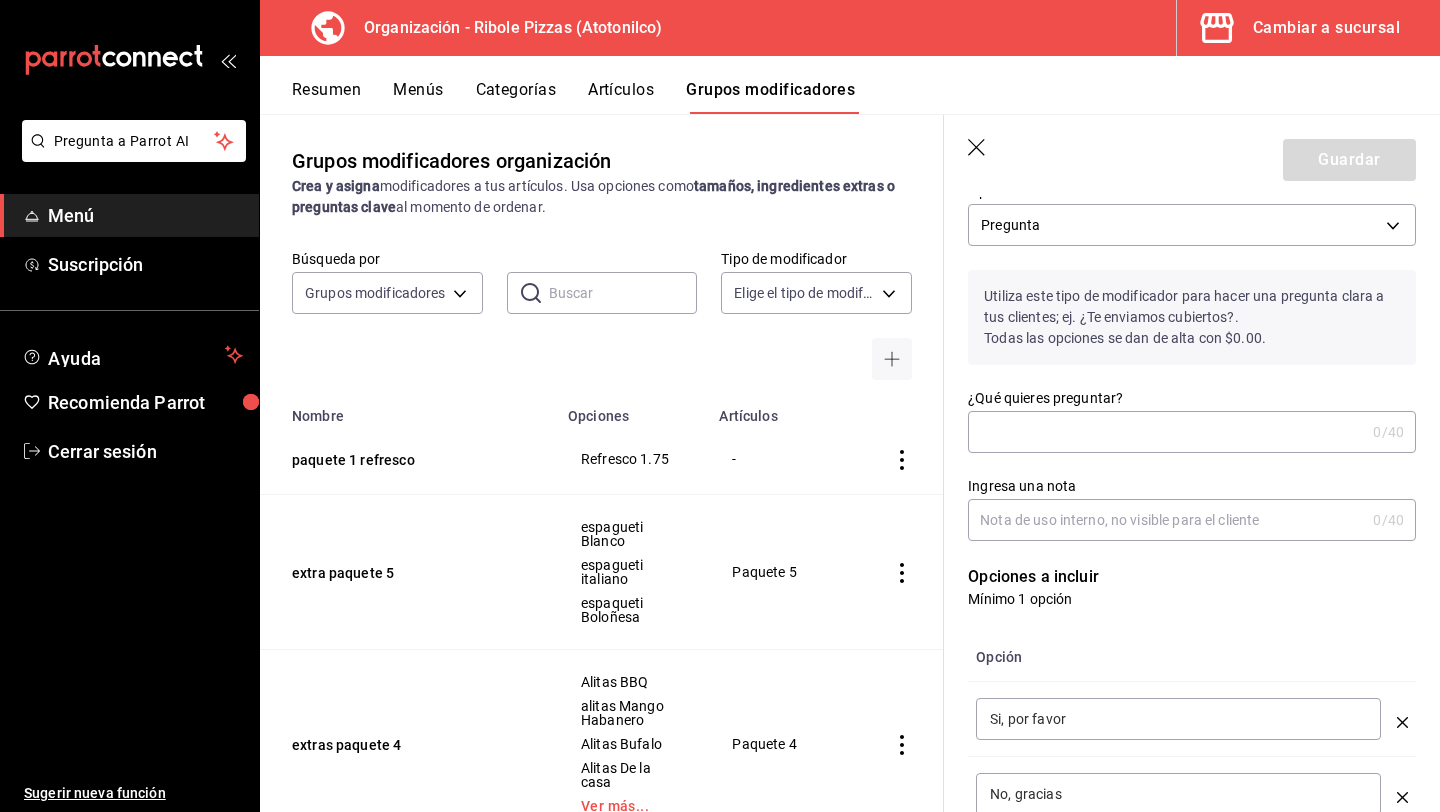 click on "¿Qué quieres preguntar?" at bounding box center [1166, 432] 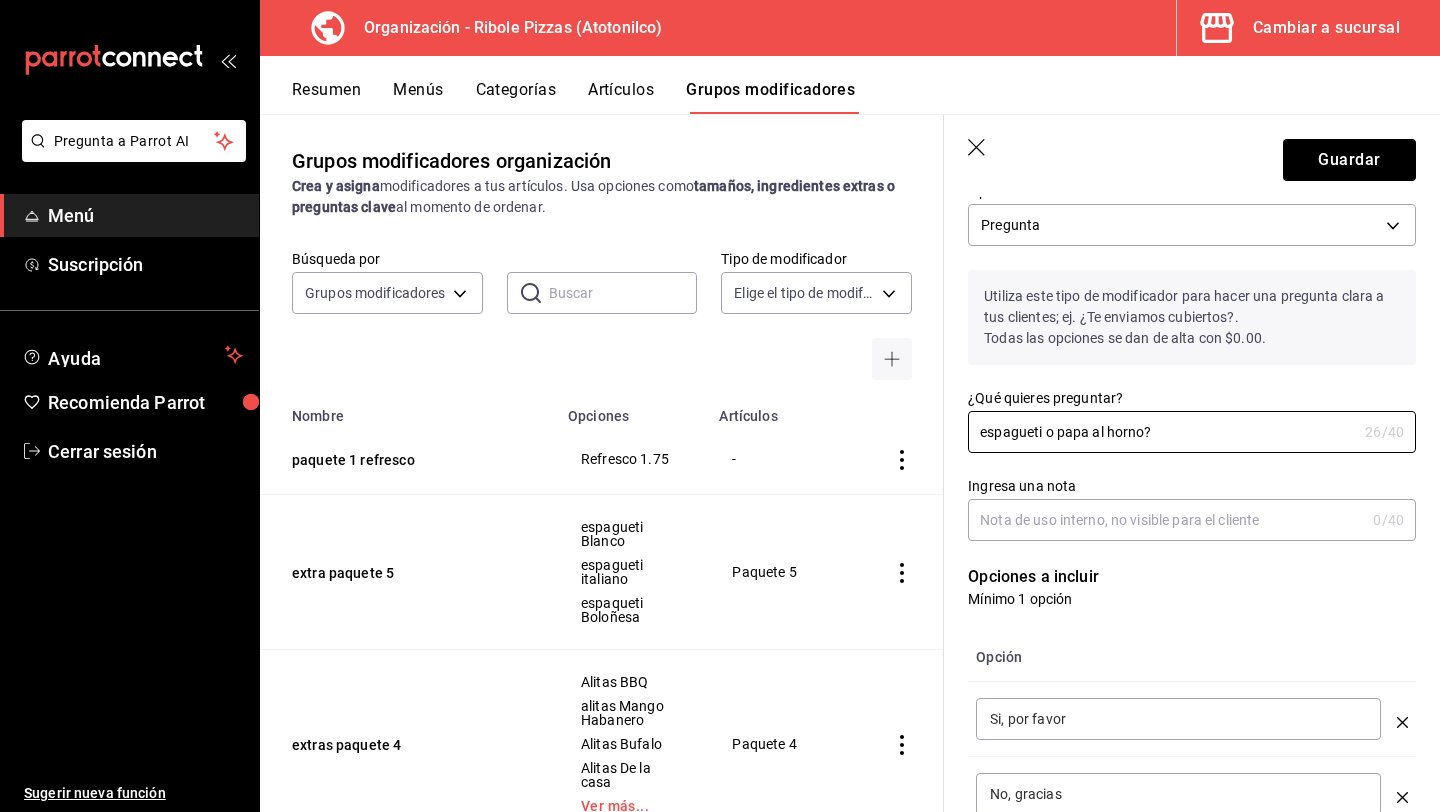 type on "espagueti o papa al horno?" 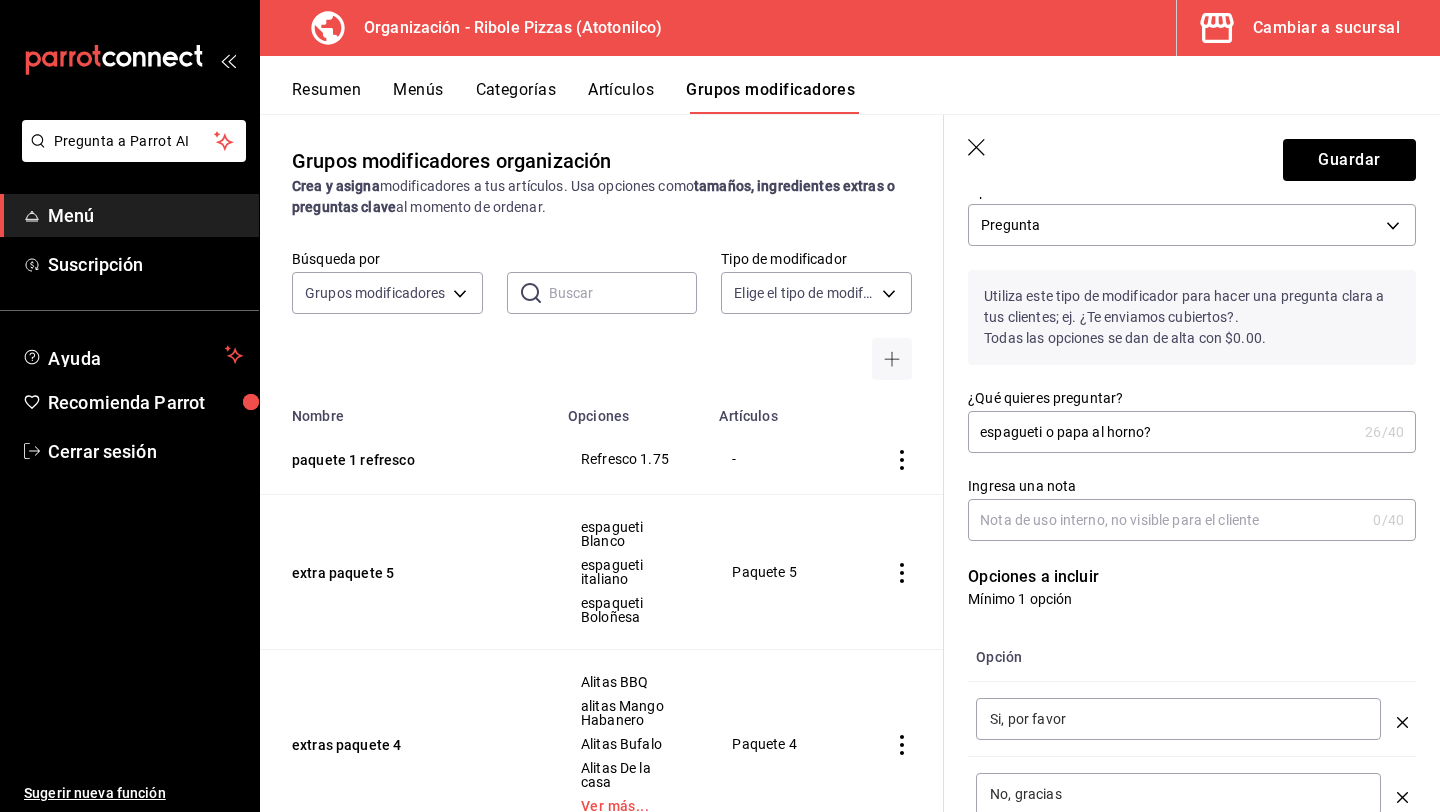 click on "Si, por favor" at bounding box center [1178, 719] 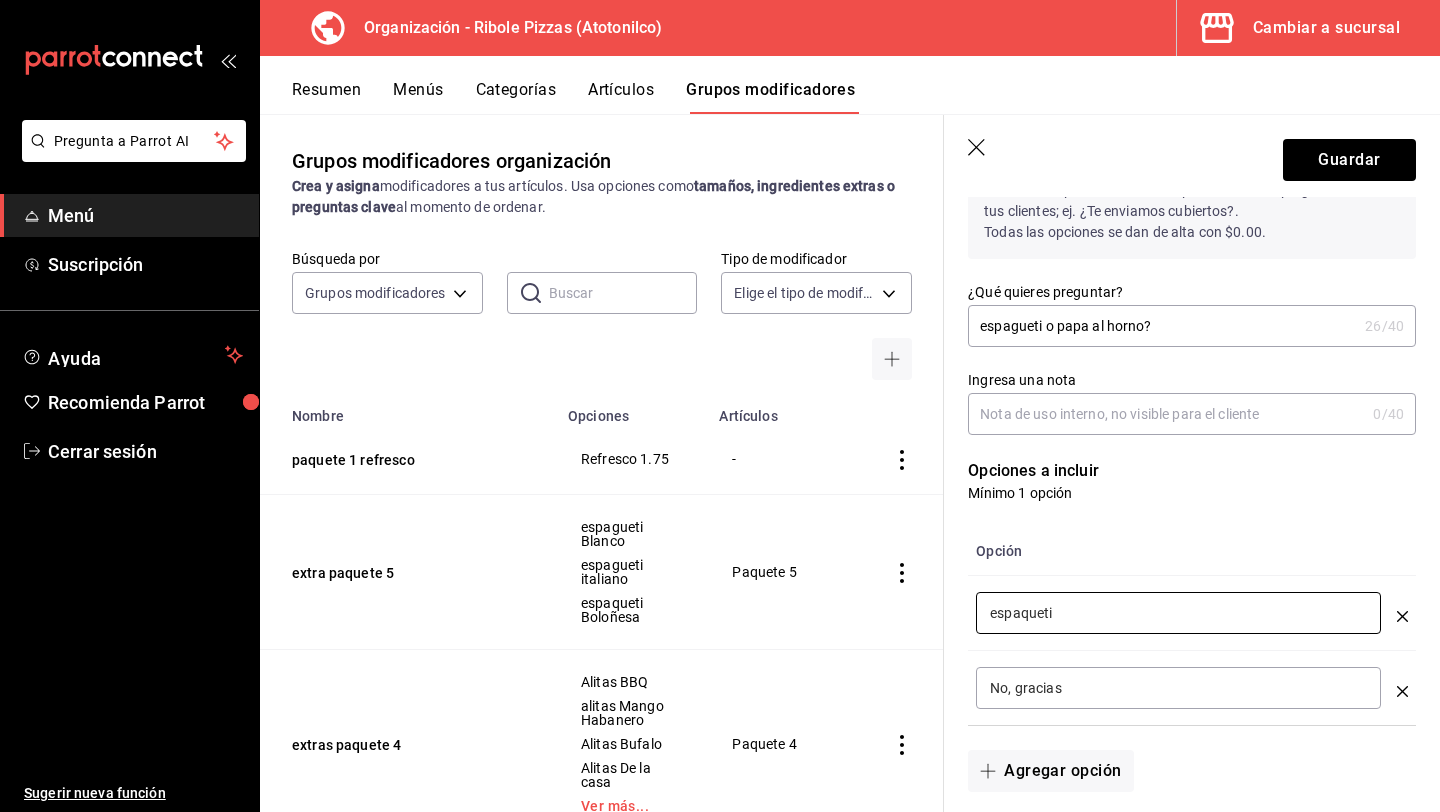scroll, scrollTop: 194, scrollLeft: 0, axis: vertical 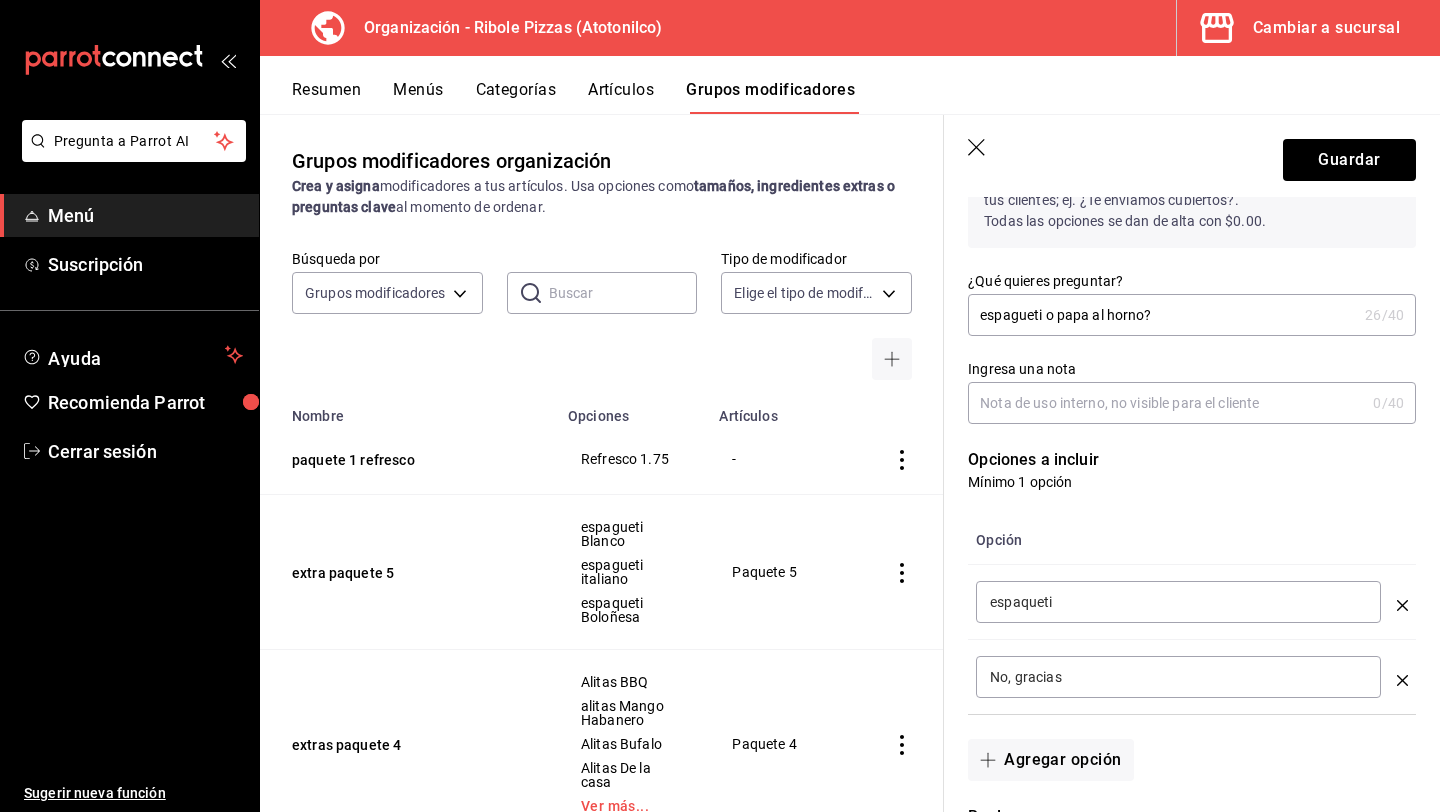 click on "espaqueti" at bounding box center [1178, 602] 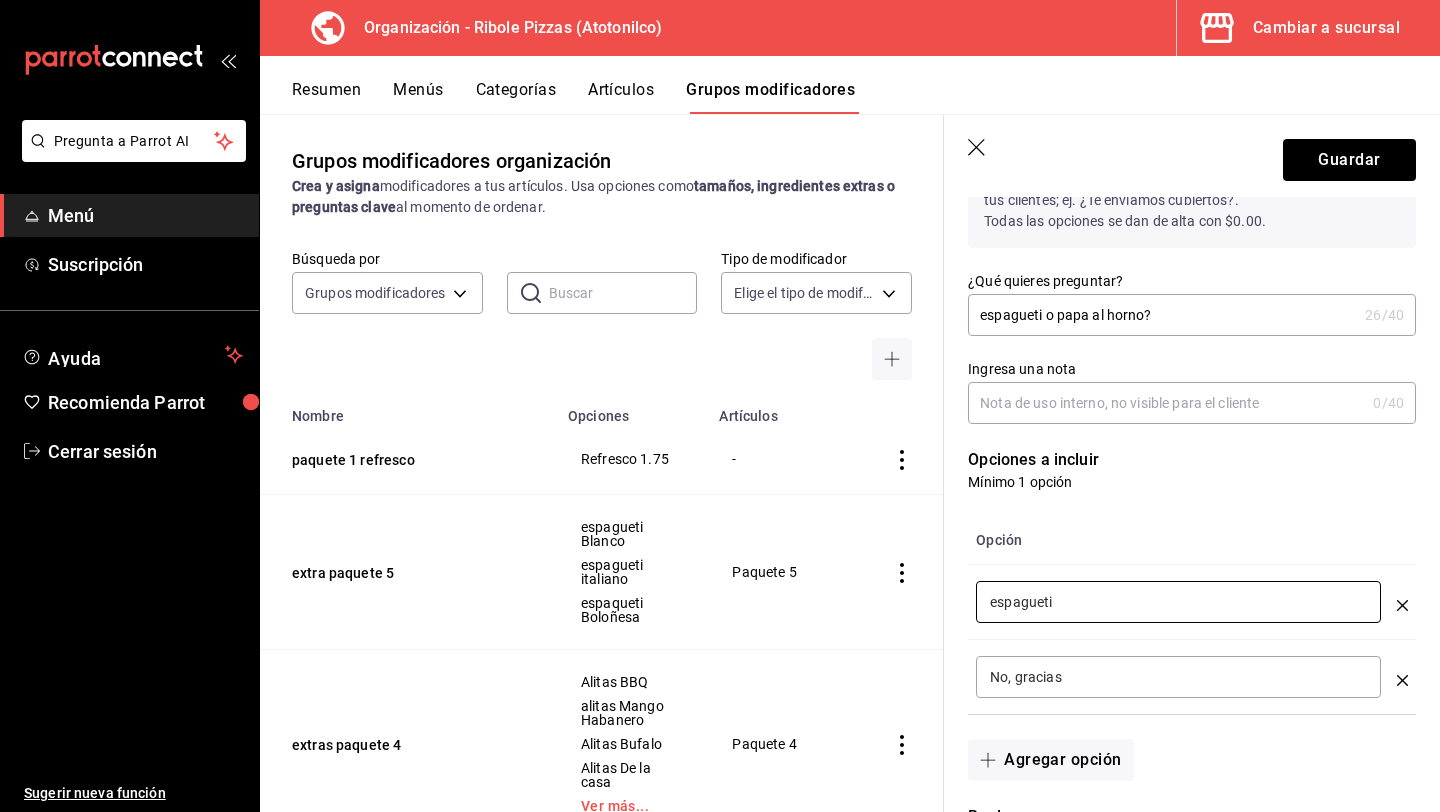 type on "espagueti" 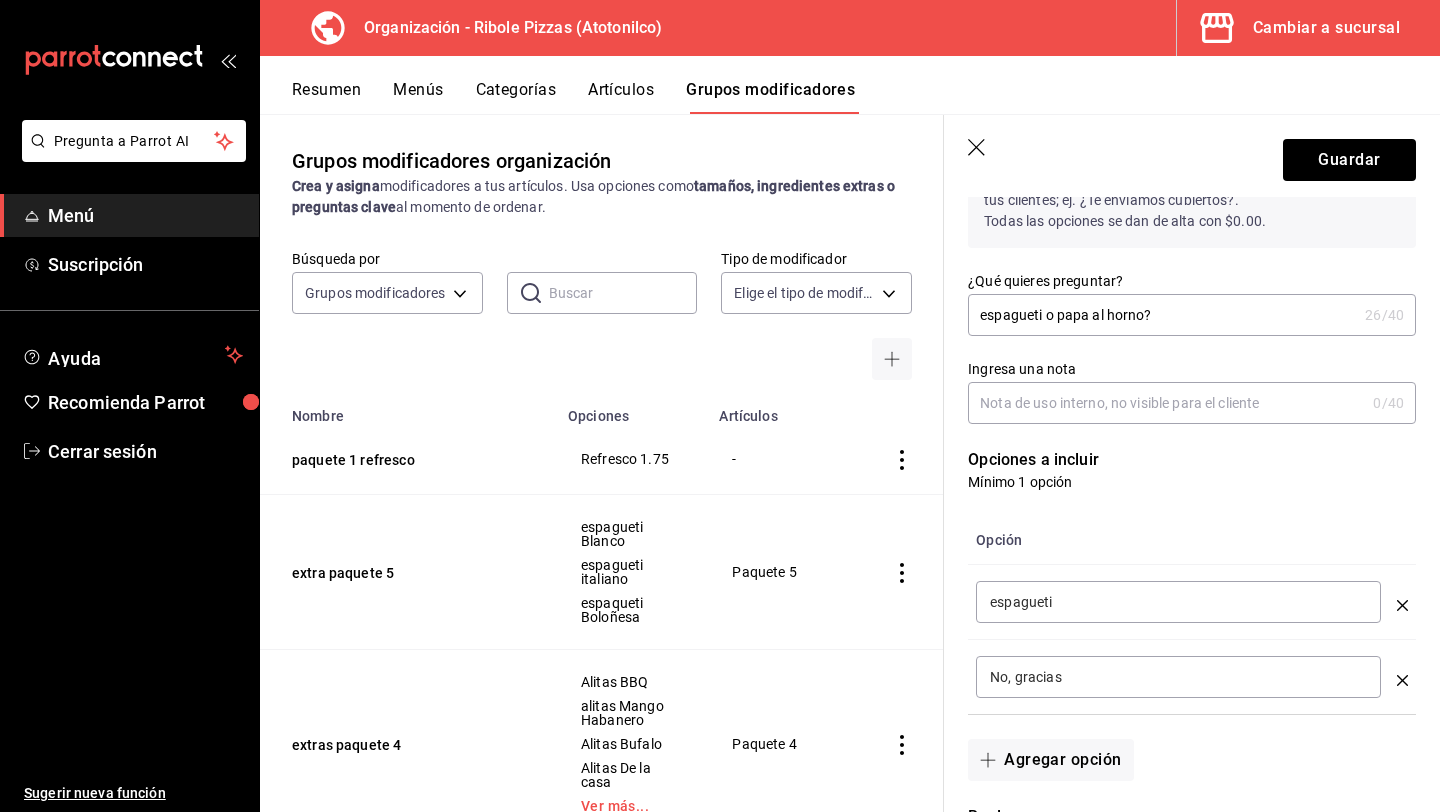 click on "No, gracias" at bounding box center (1178, 677) 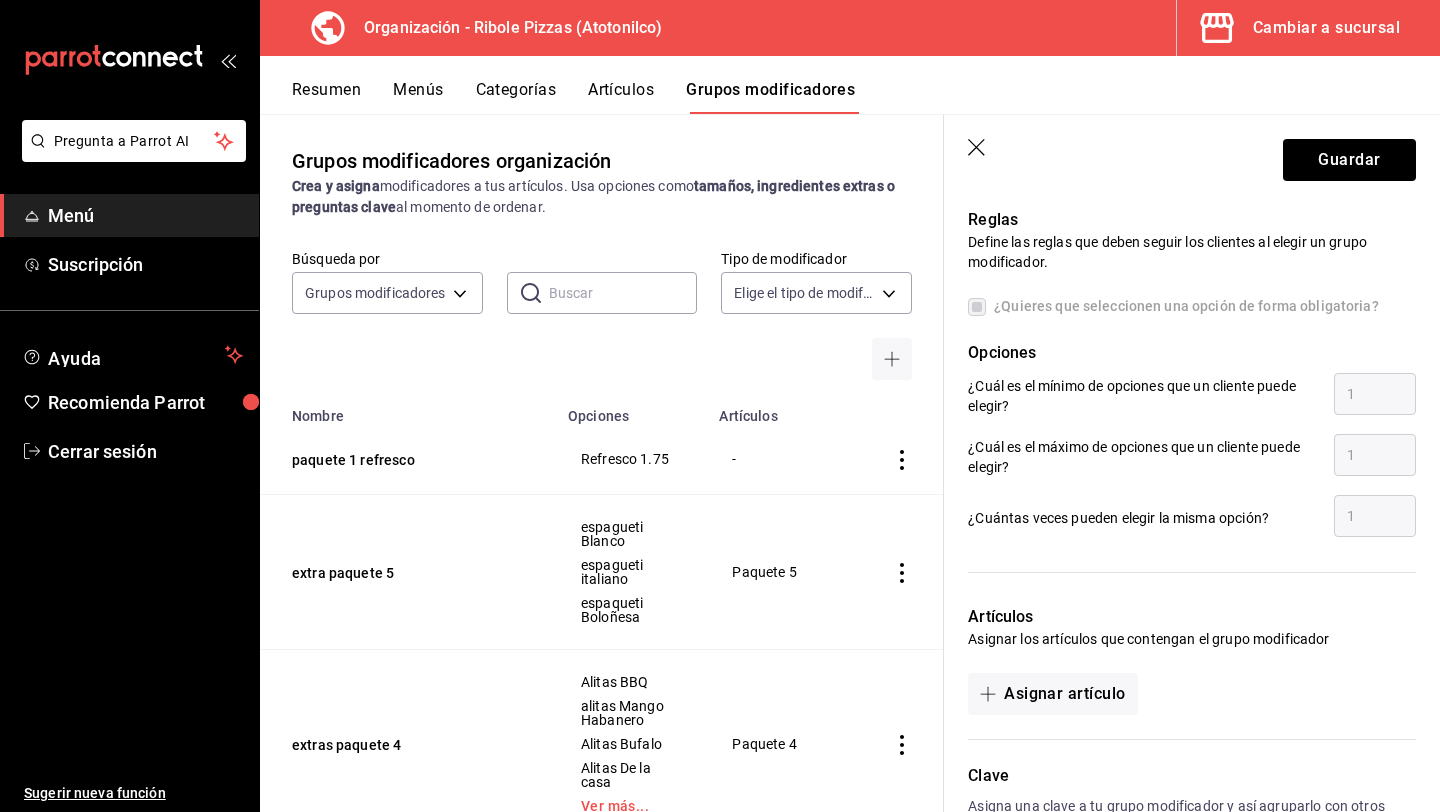 scroll, scrollTop: 799, scrollLeft: 0, axis: vertical 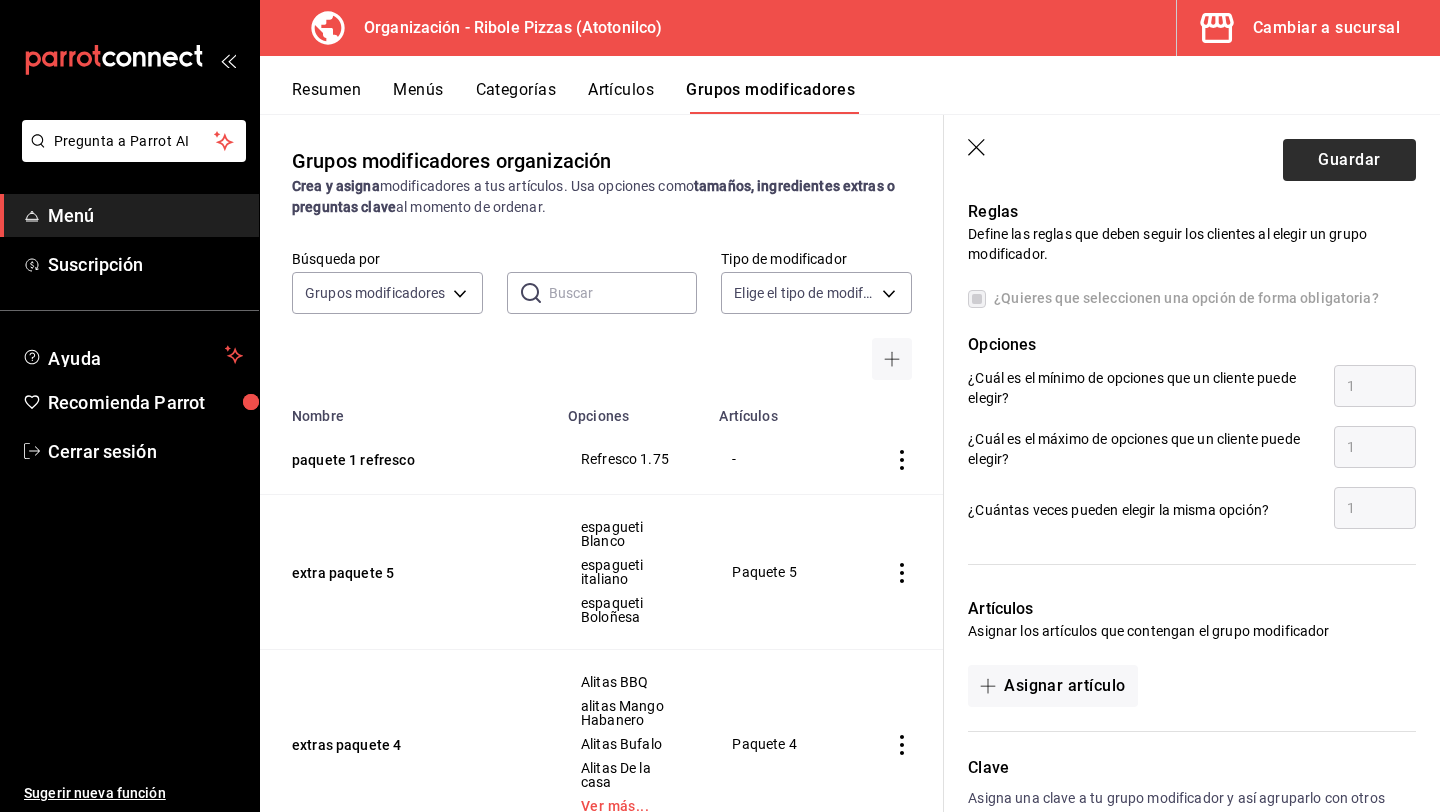 type on "Papa al horno" 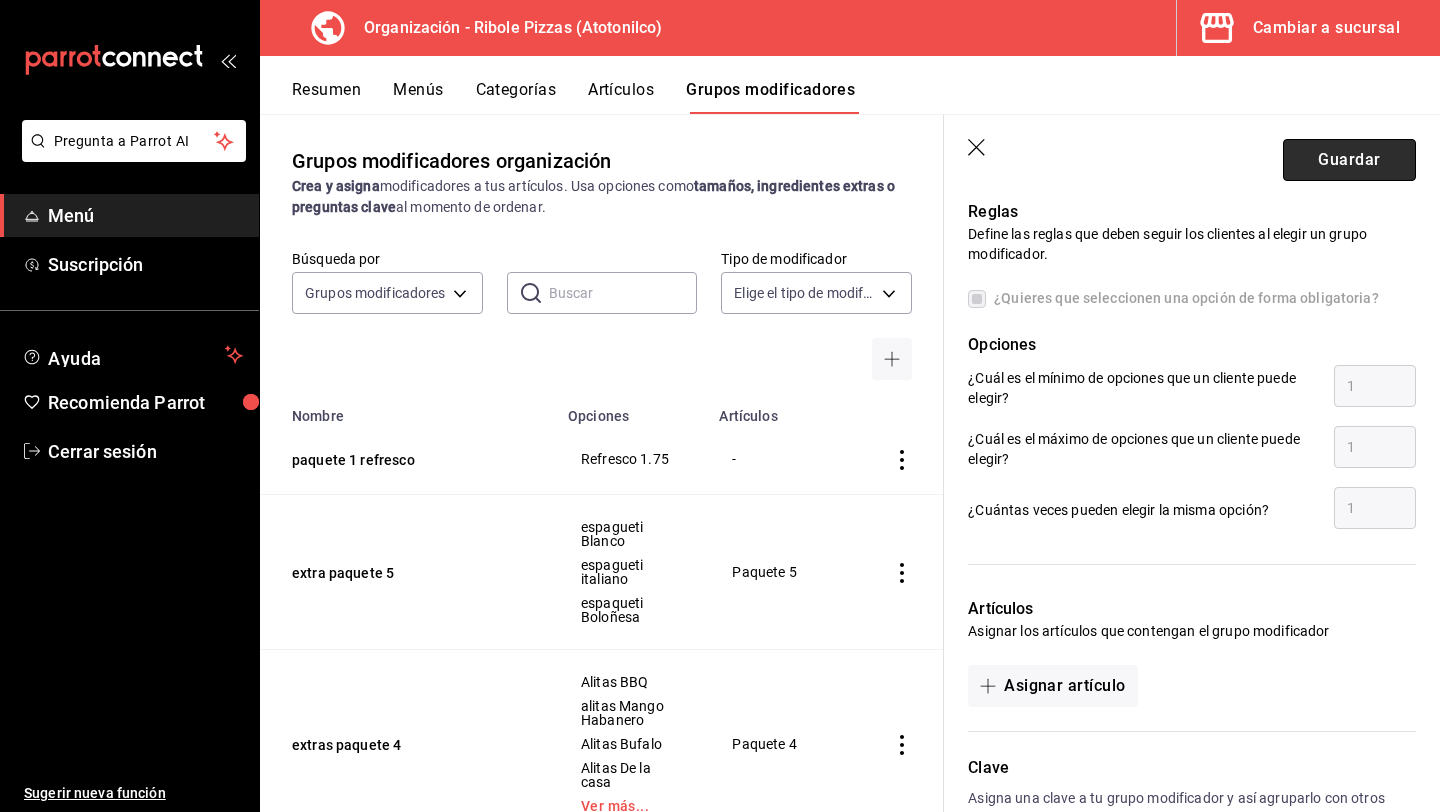 click on "Guardar" at bounding box center [1349, 160] 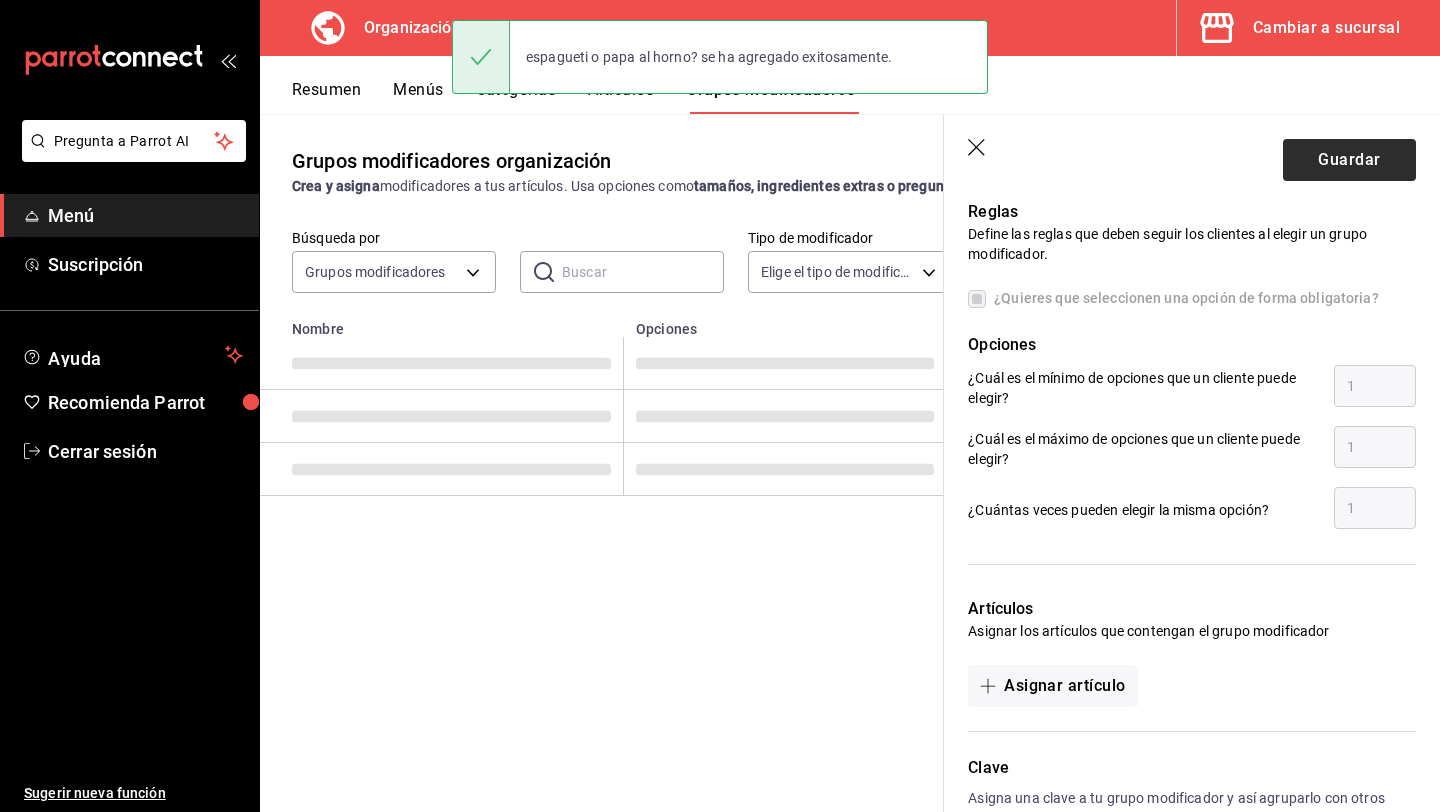 scroll, scrollTop: 0, scrollLeft: 0, axis: both 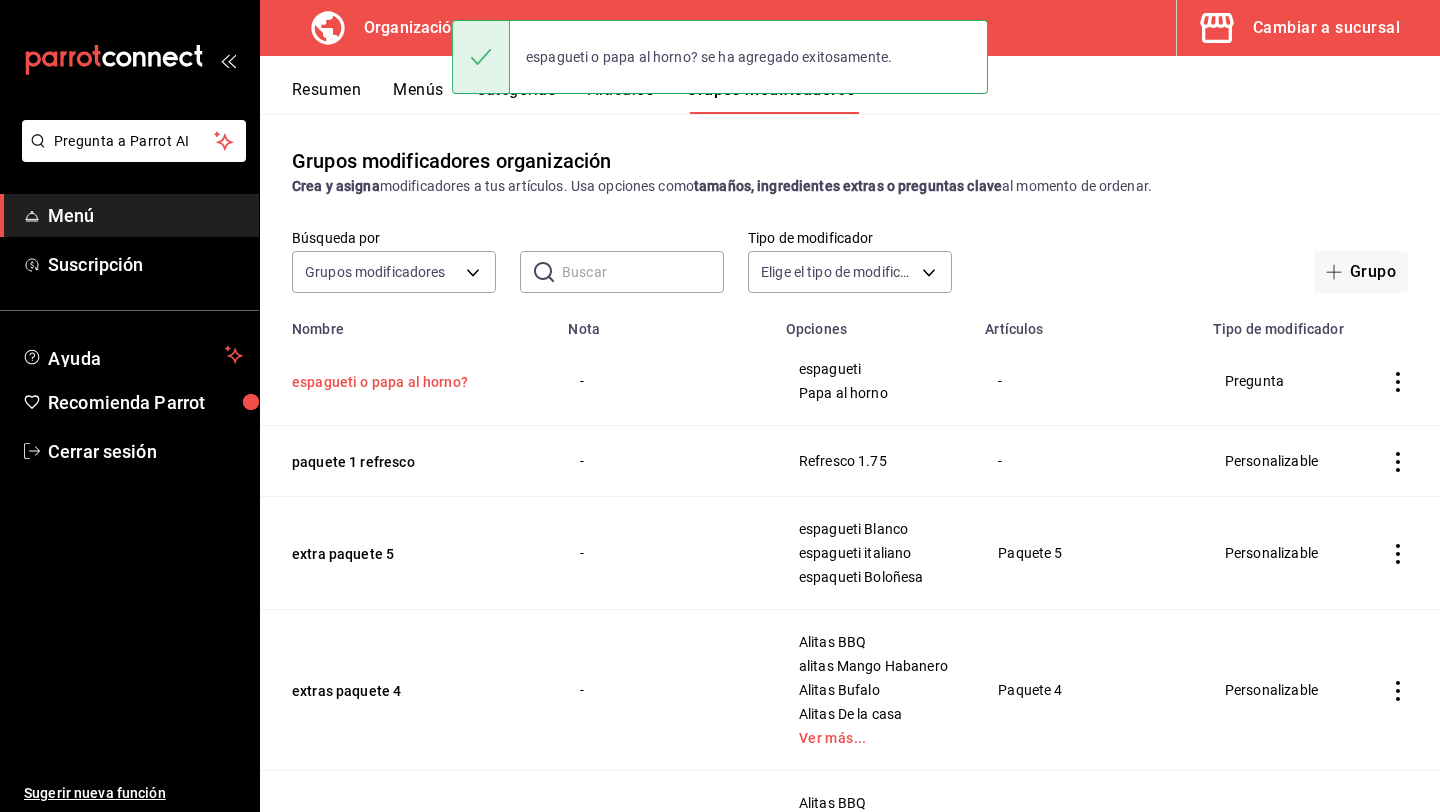click on "espagueti o papa al horno?" at bounding box center [412, 382] 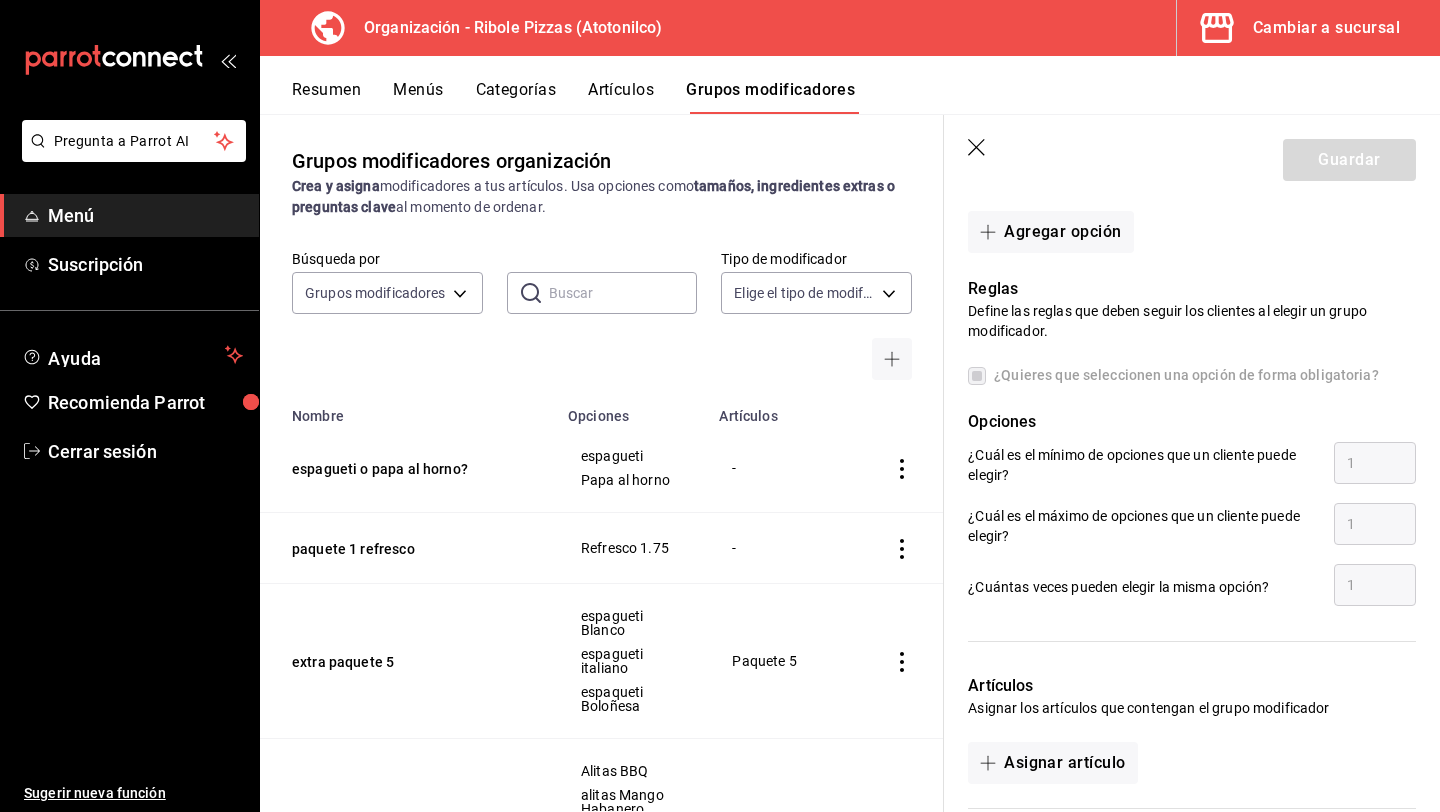 scroll, scrollTop: 1029, scrollLeft: 0, axis: vertical 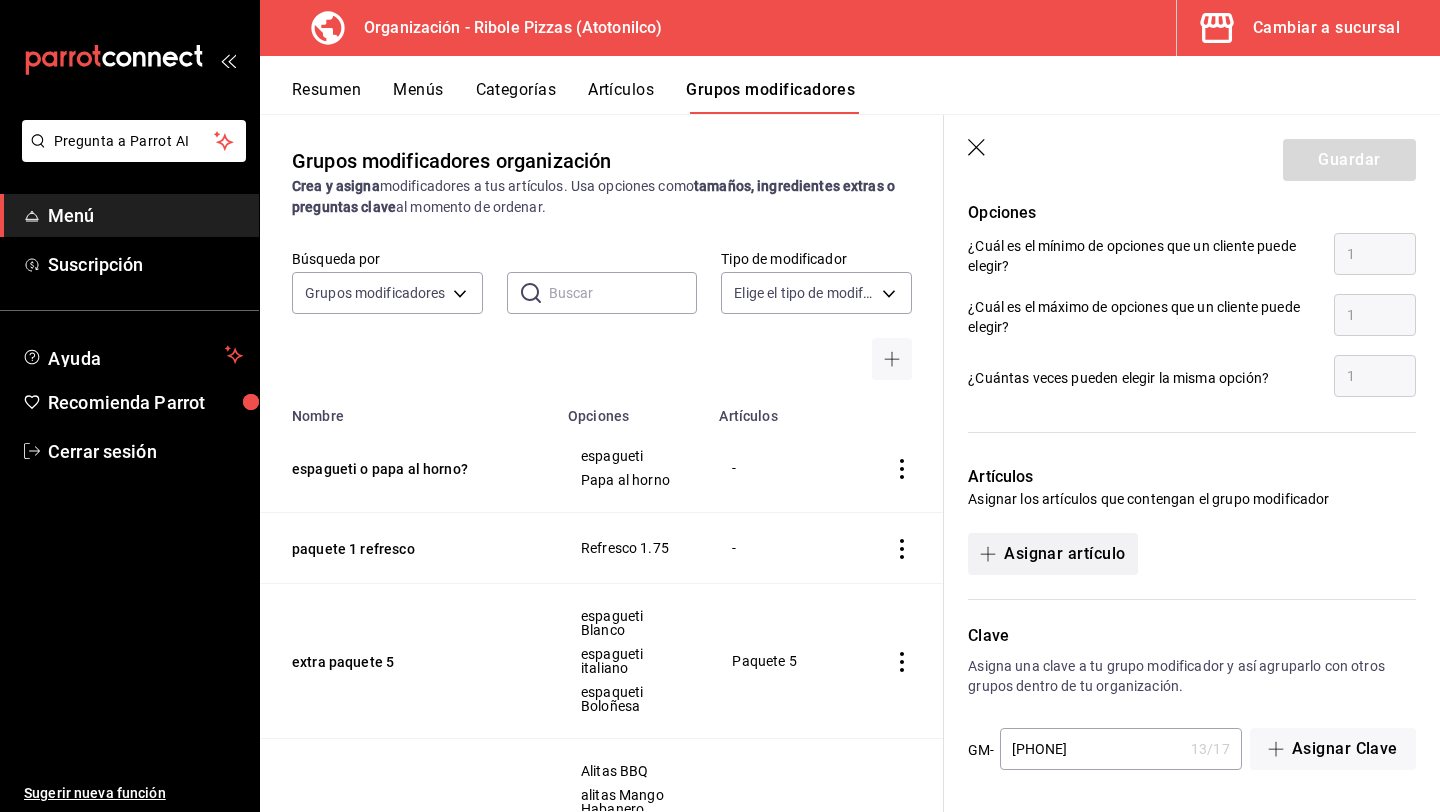 click on "Asignar artículo" at bounding box center (1052, 554) 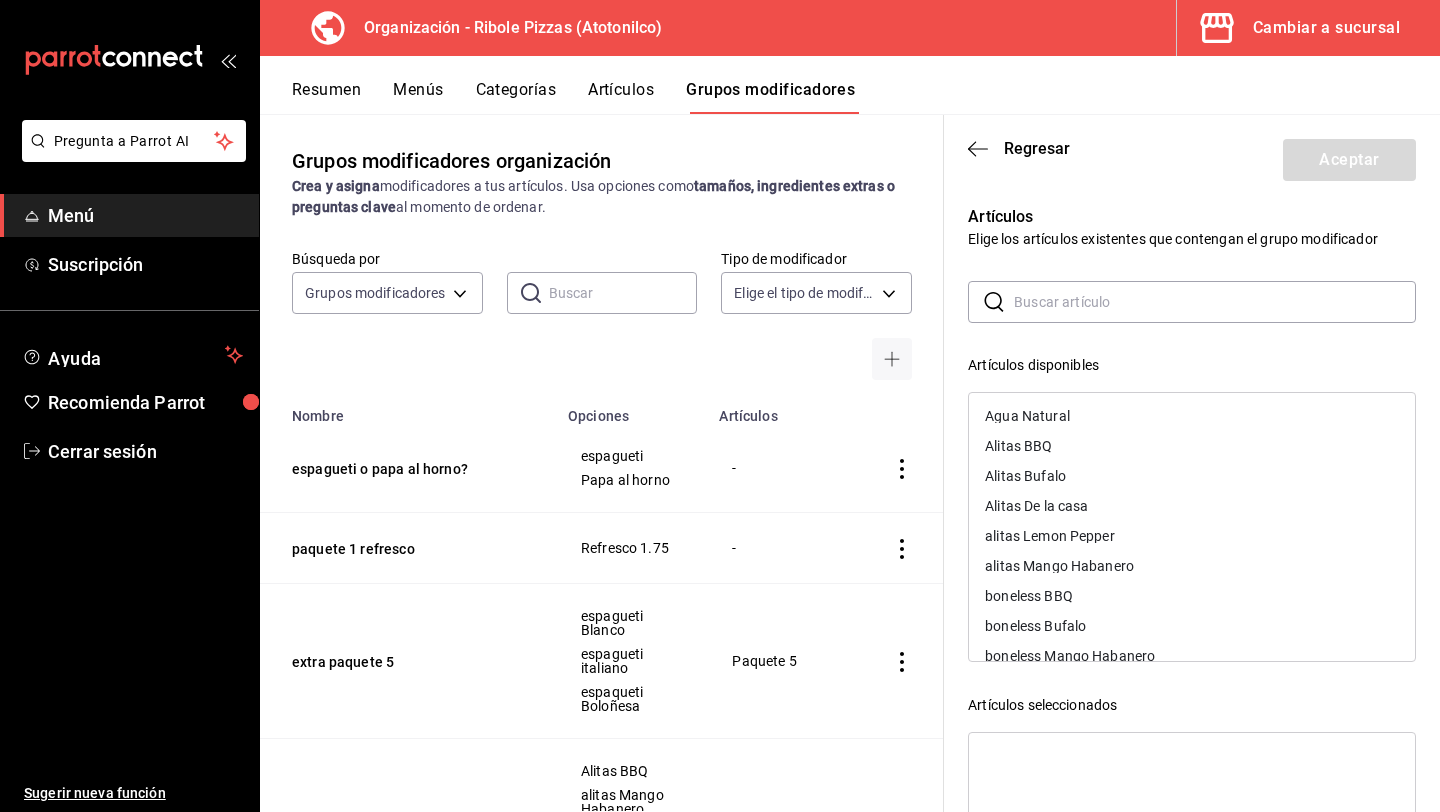 click at bounding box center [1215, 302] 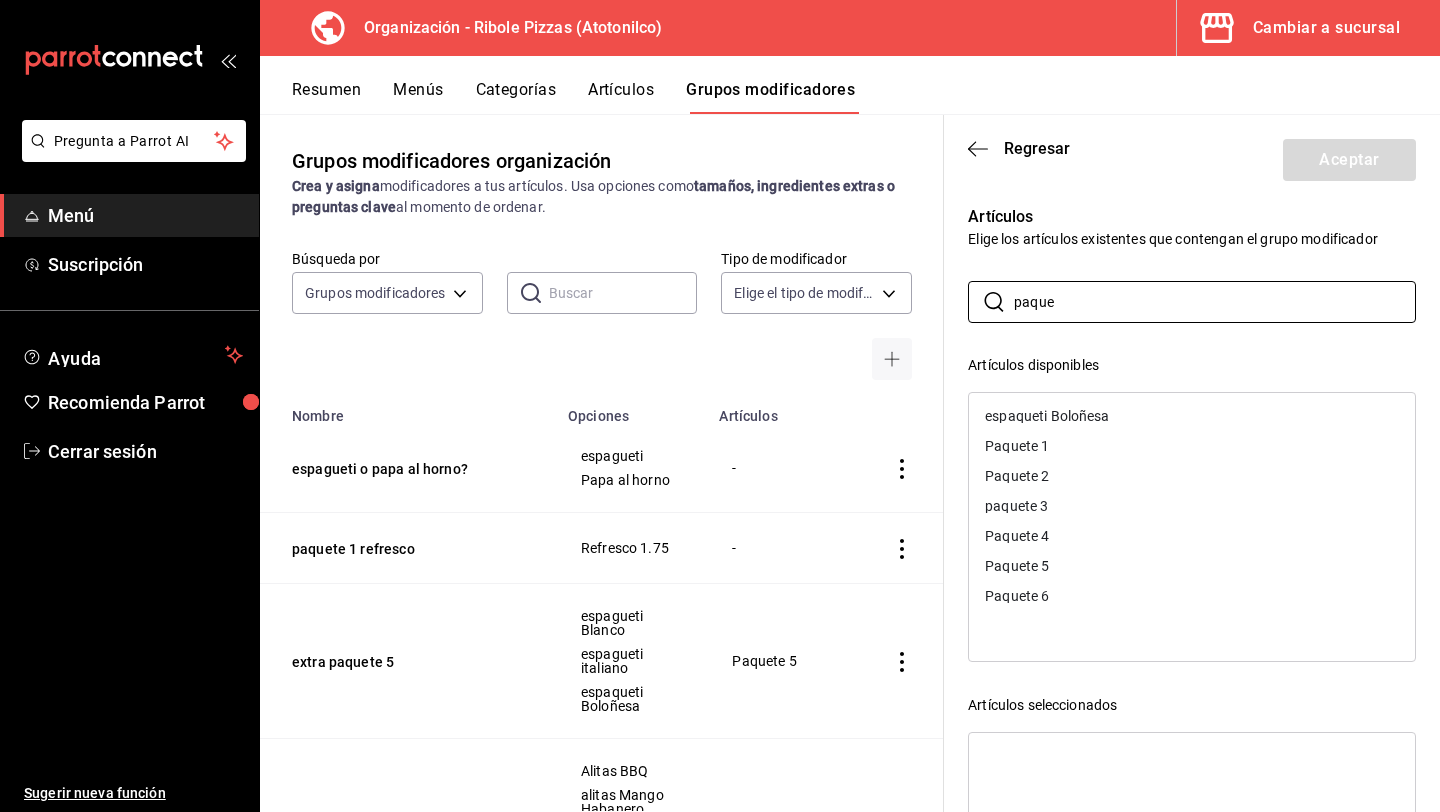 type on "paque" 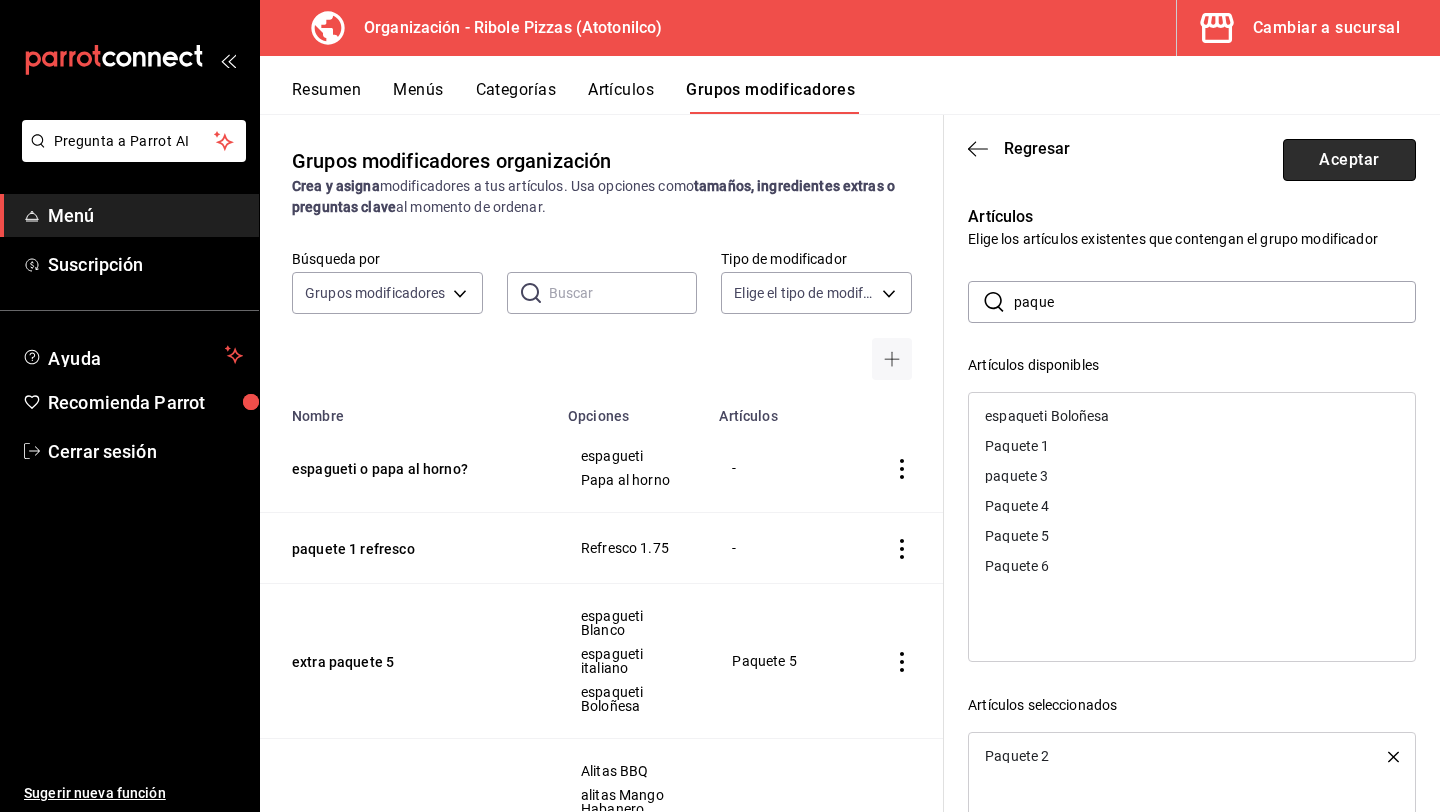 click on "Aceptar" at bounding box center [1349, 160] 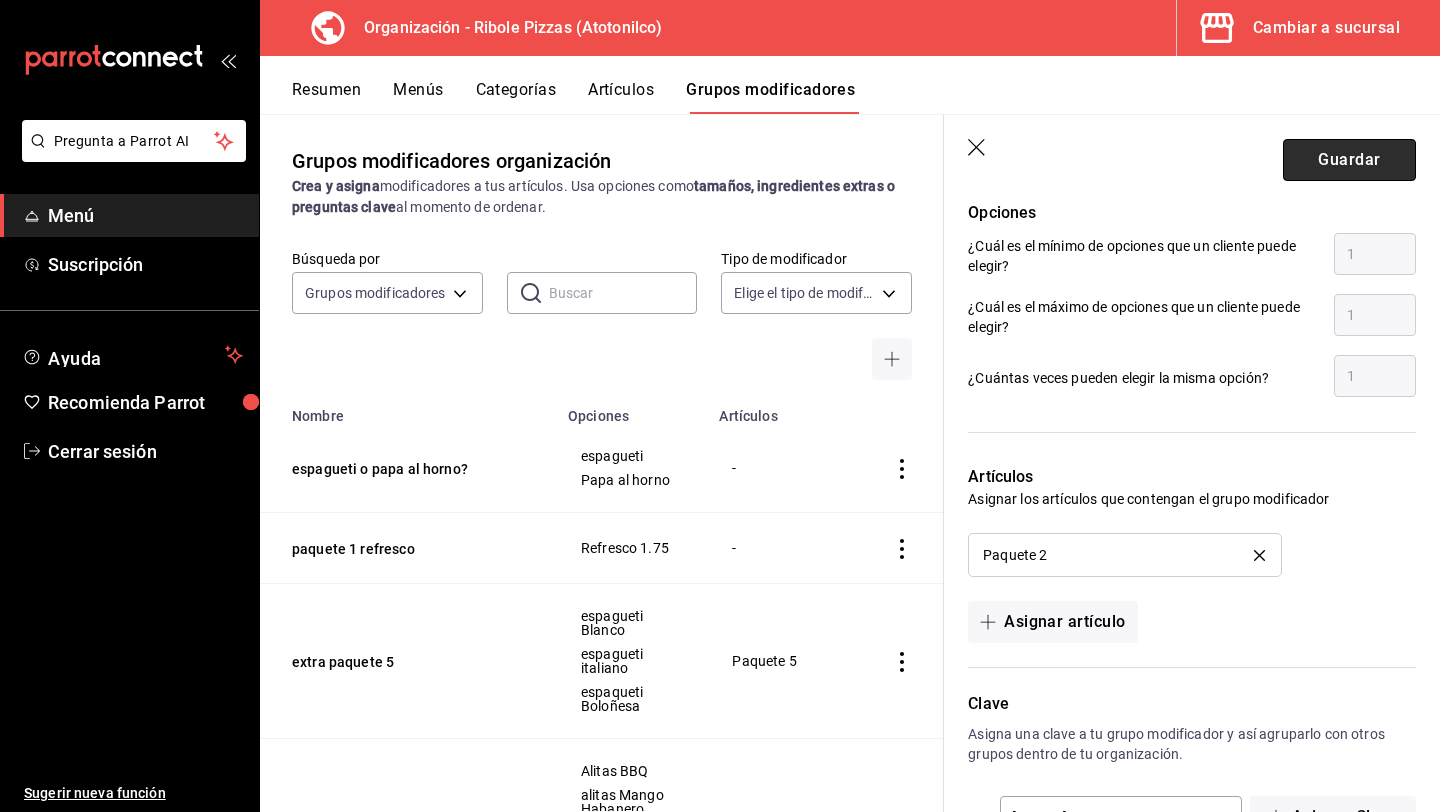 click on "Guardar" at bounding box center [1349, 160] 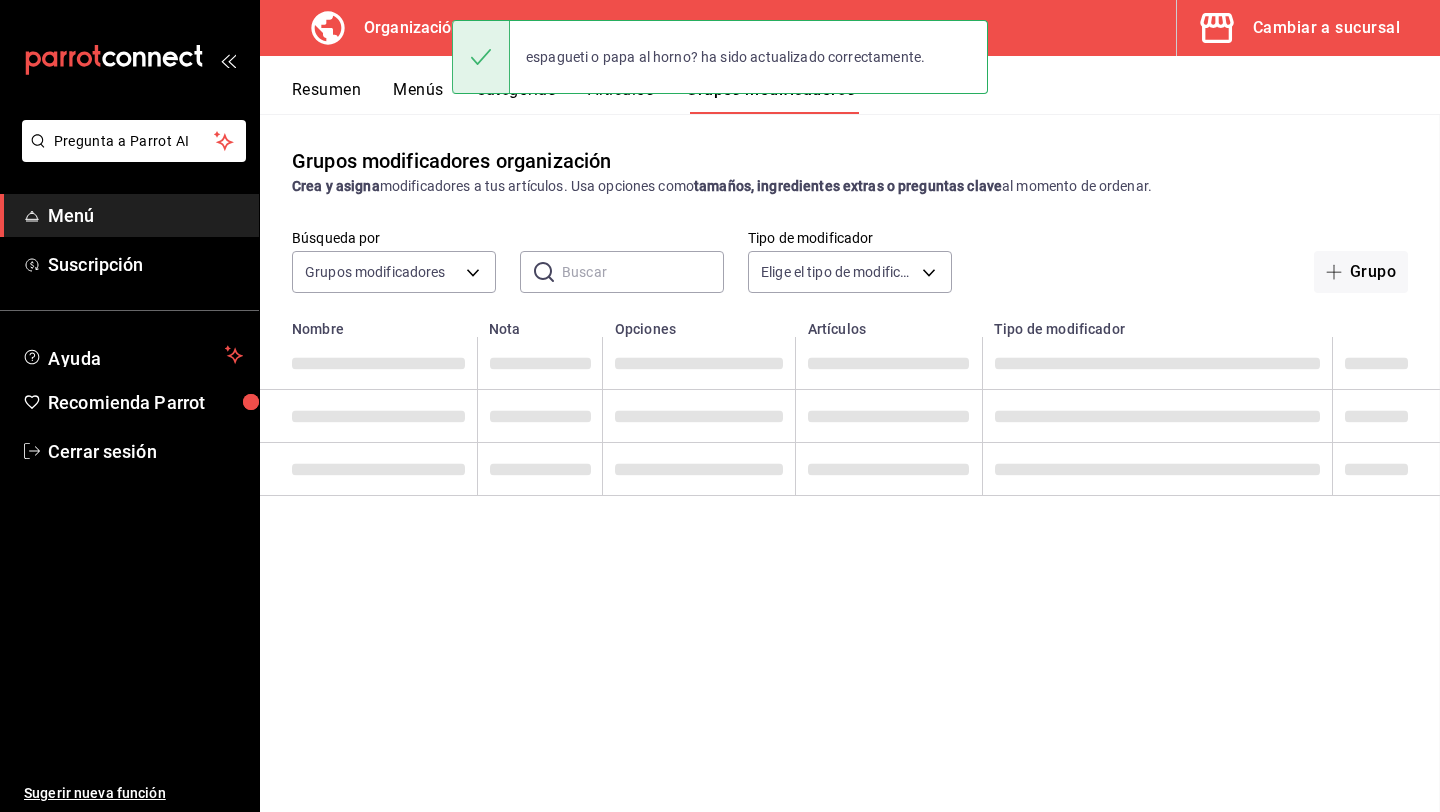 scroll, scrollTop: 0, scrollLeft: 0, axis: both 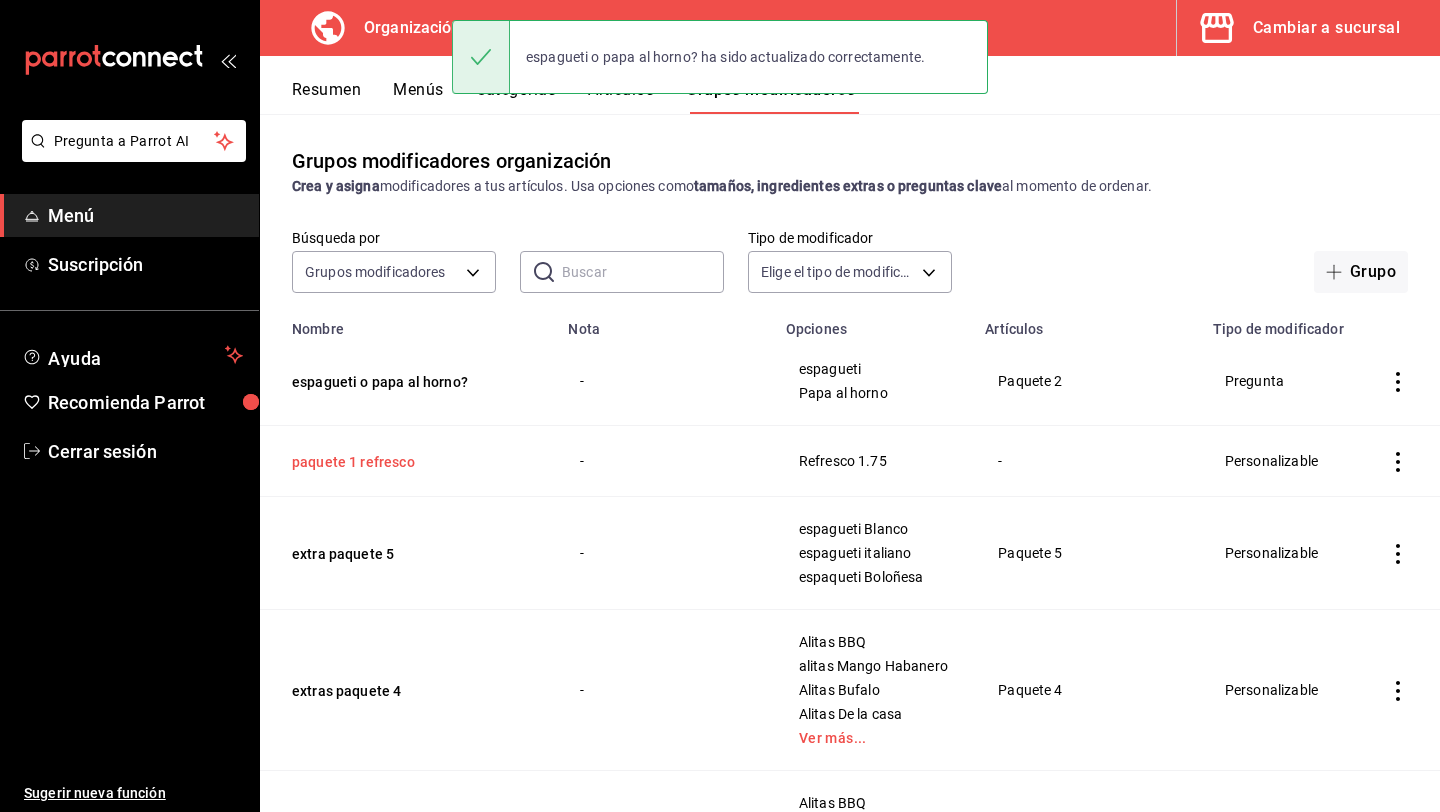 click on "paquete 1 refresco" at bounding box center (412, 462) 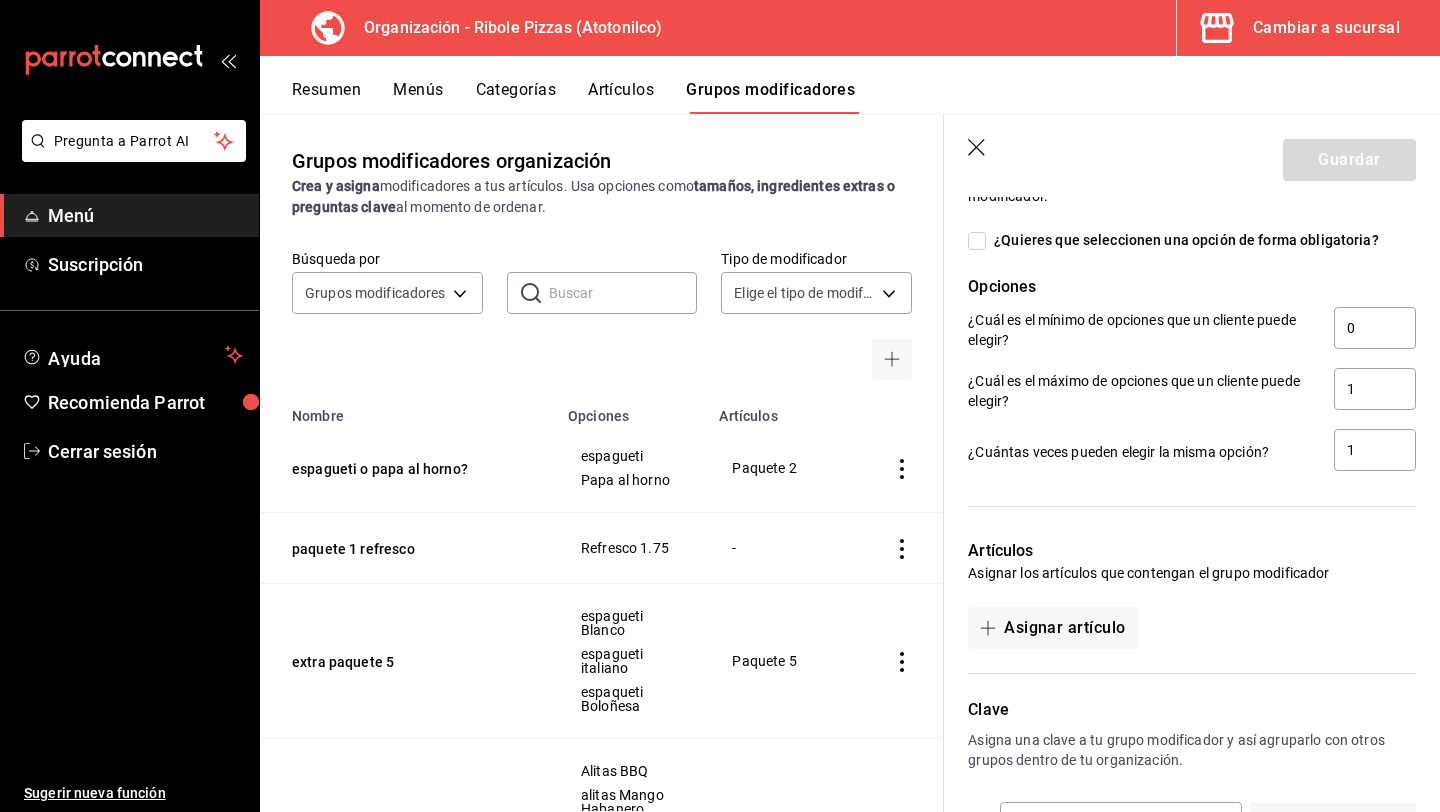 scroll, scrollTop: 959, scrollLeft: 0, axis: vertical 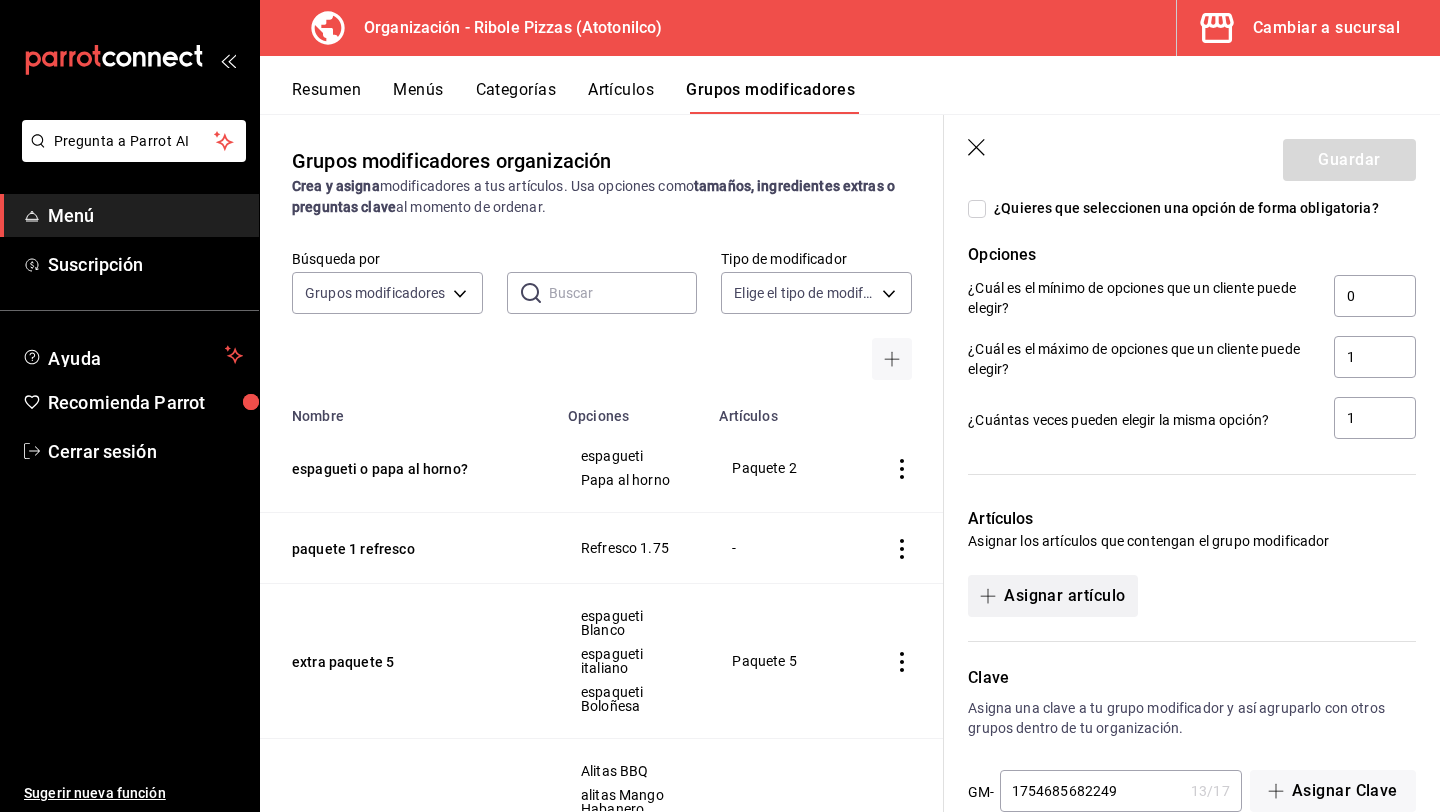 click on "Asignar artículo" at bounding box center (1052, 596) 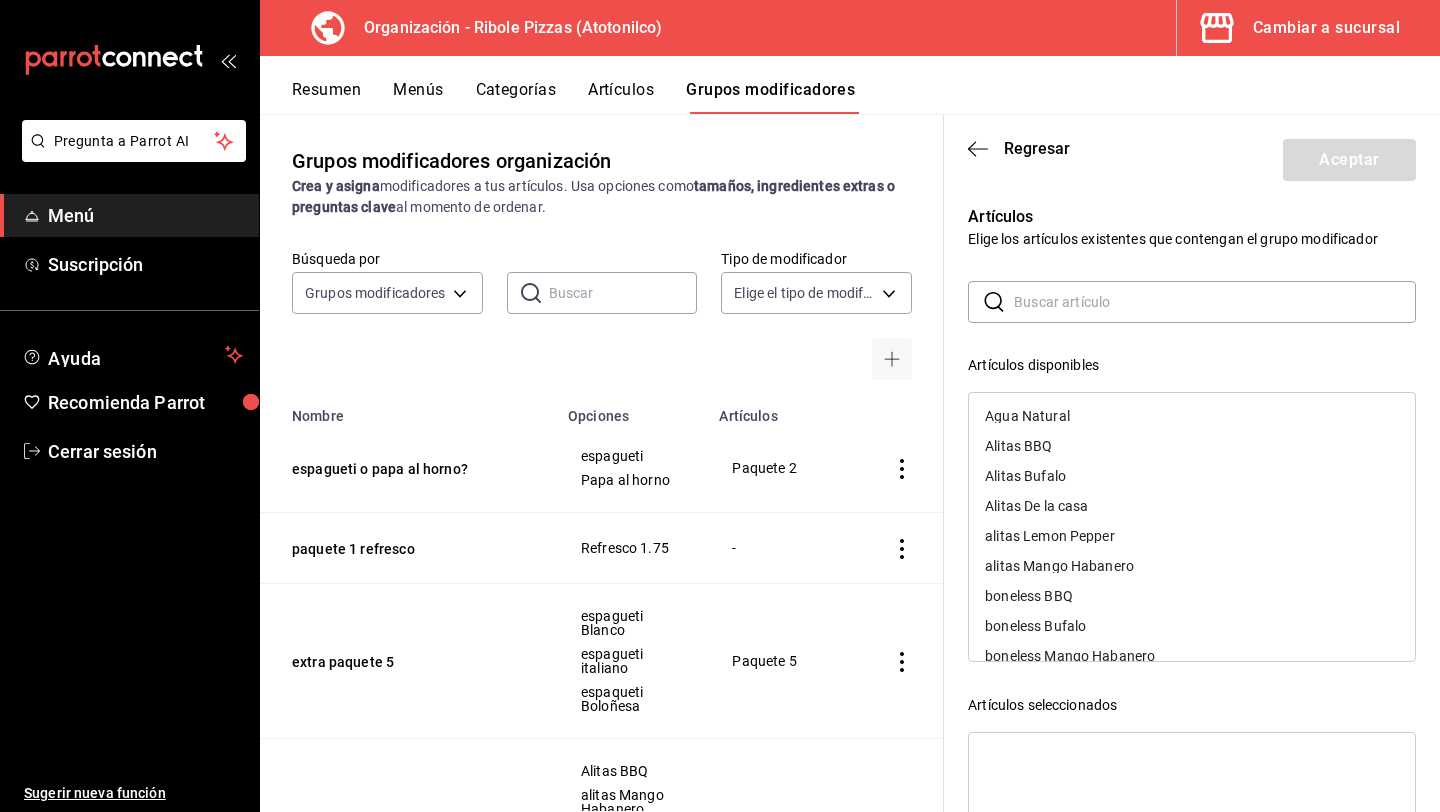 click at bounding box center (1215, 302) 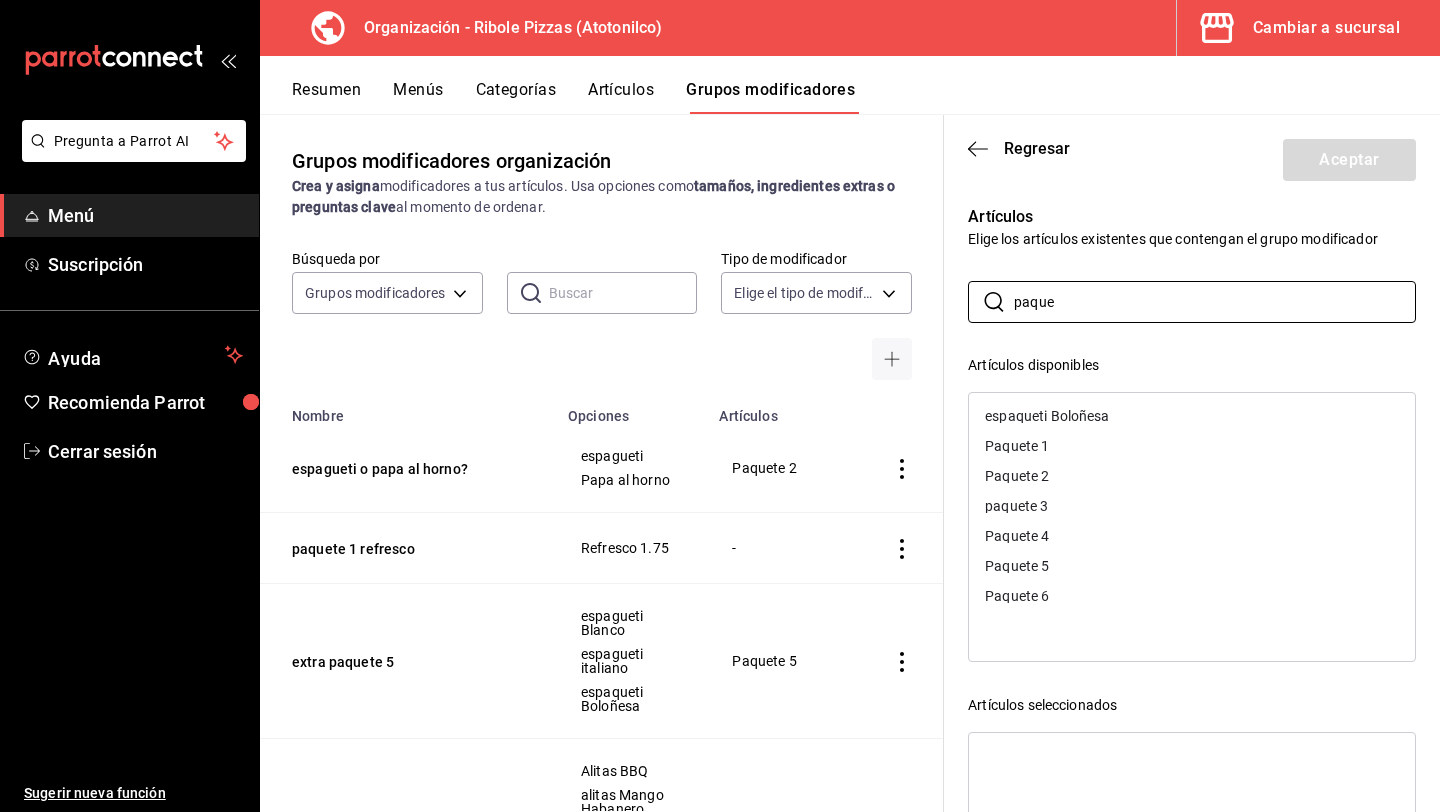 type on "paque" 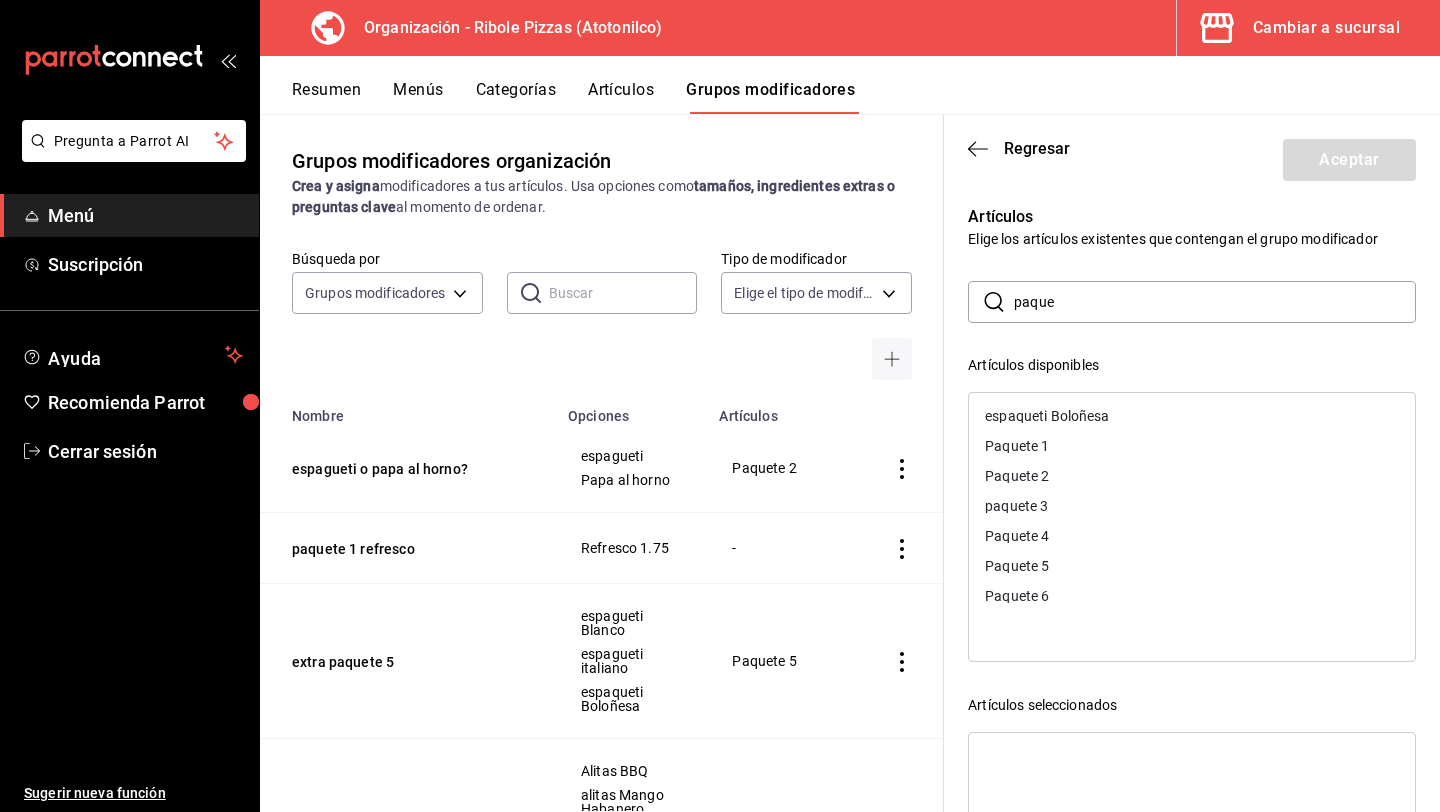 click on "Paquete 1" at bounding box center (1192, 446) 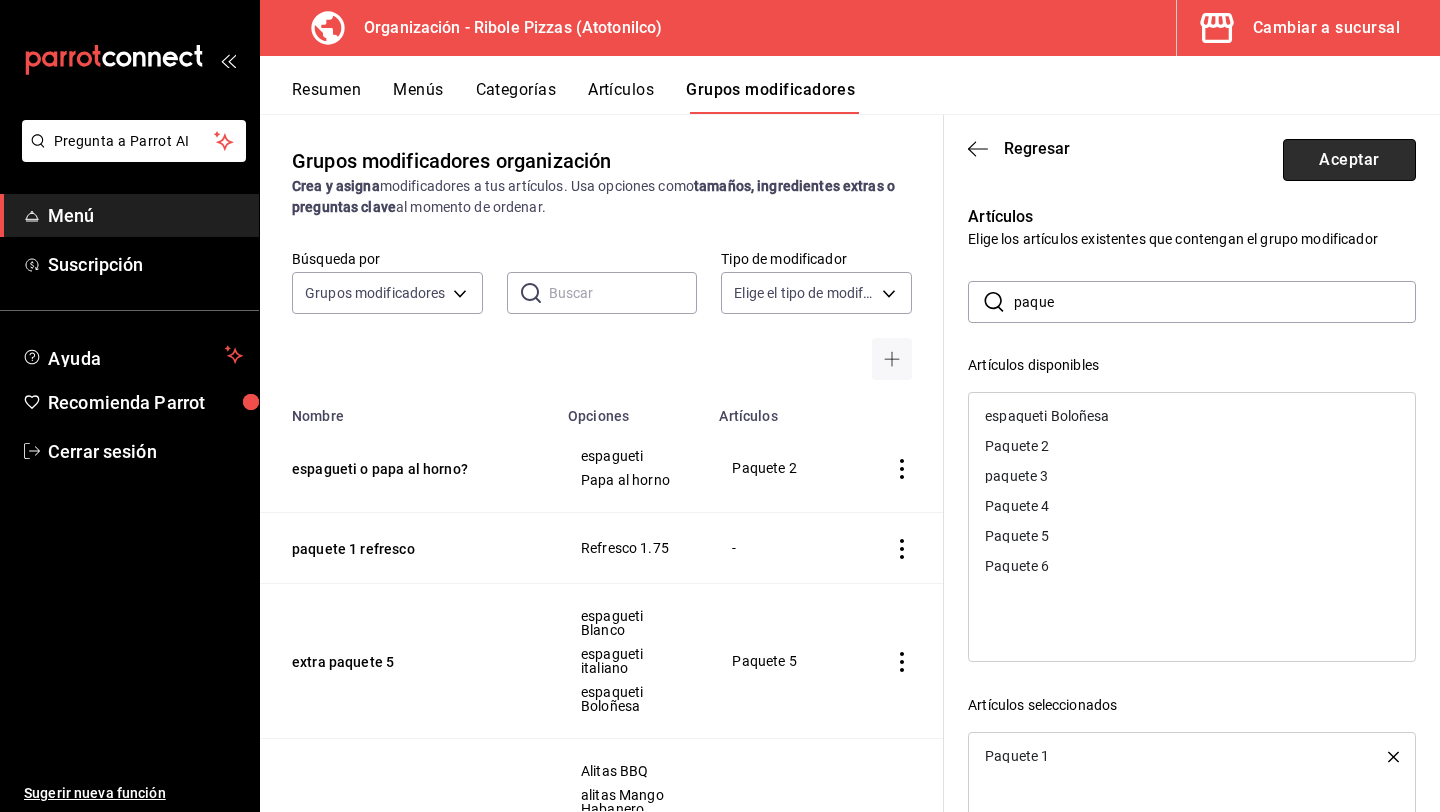 click on "Aceptar" at bounding box center [1349, 160] 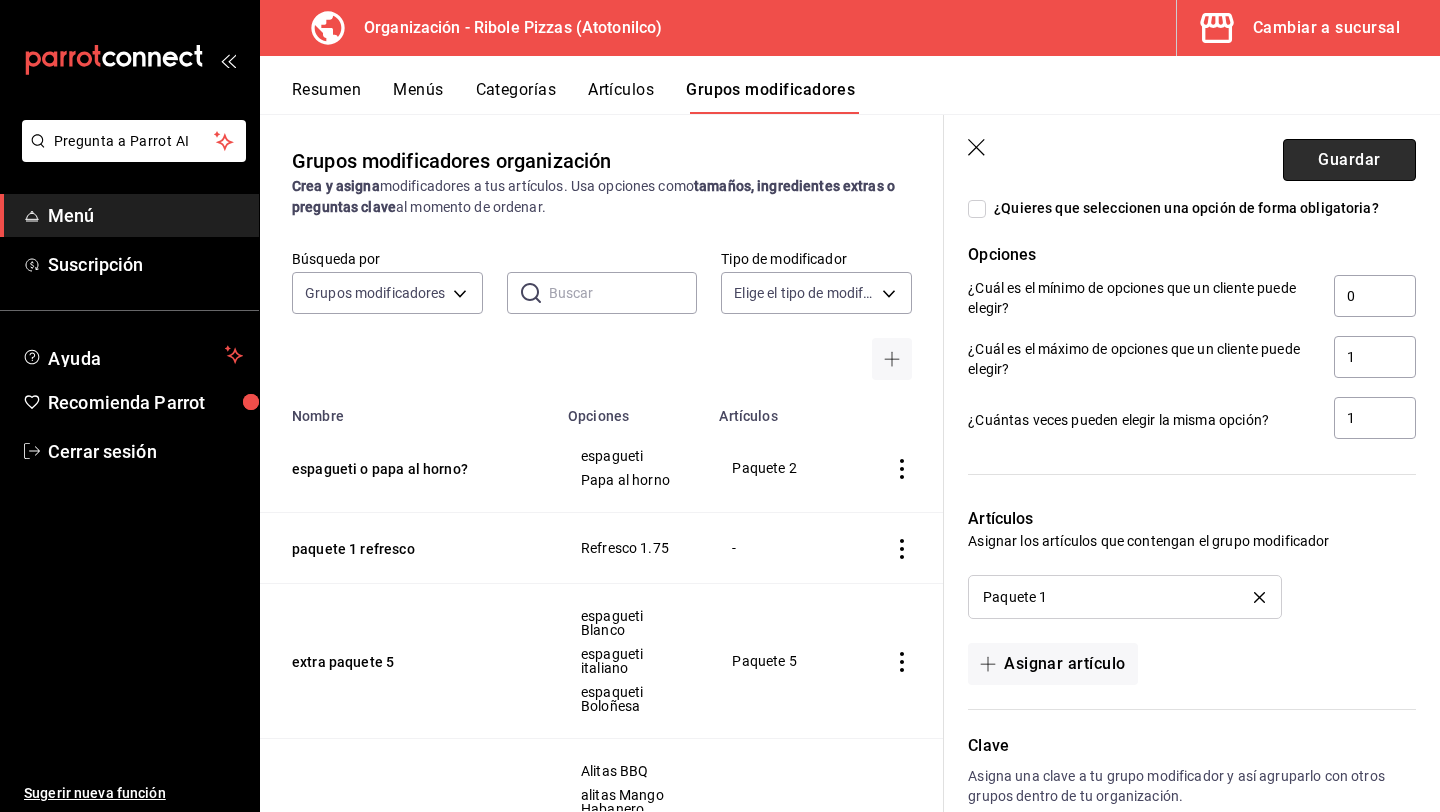 click on "Guardar" at bounding box center [1349, 160] 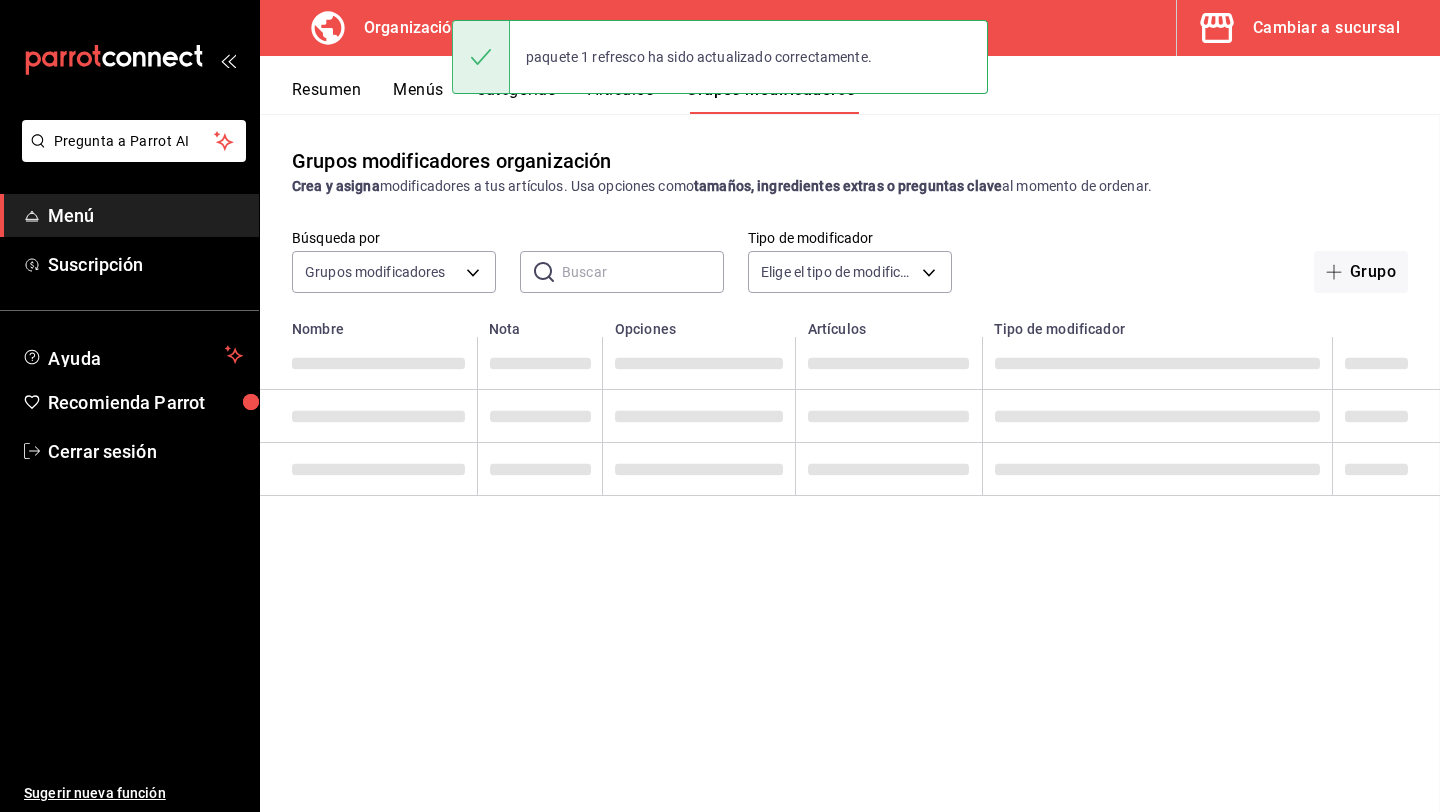 scroll, scrollTop: 0, scrollLeft: 0, axis: both 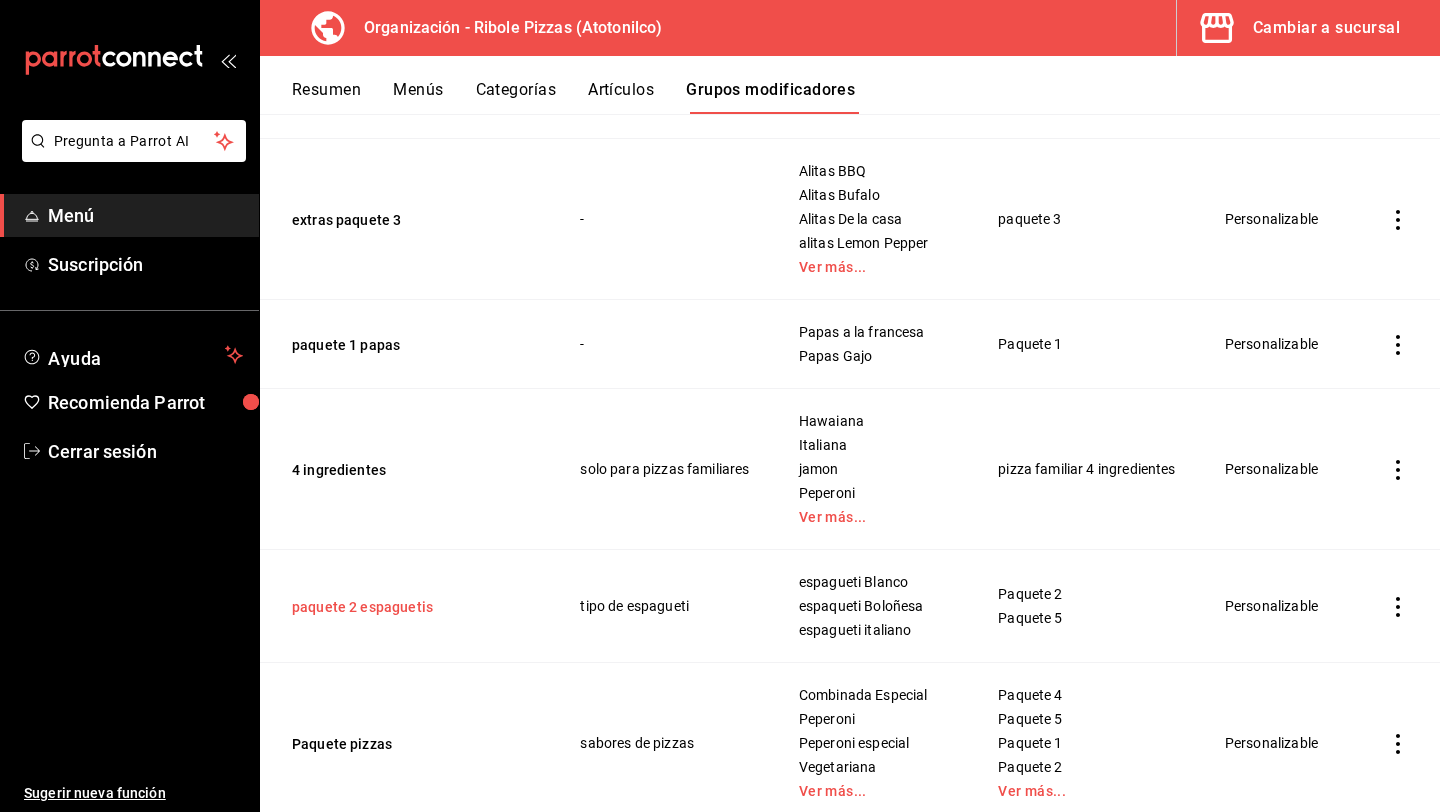 click on "paquete 2 espaguetis" at bounding box center [412, 607] 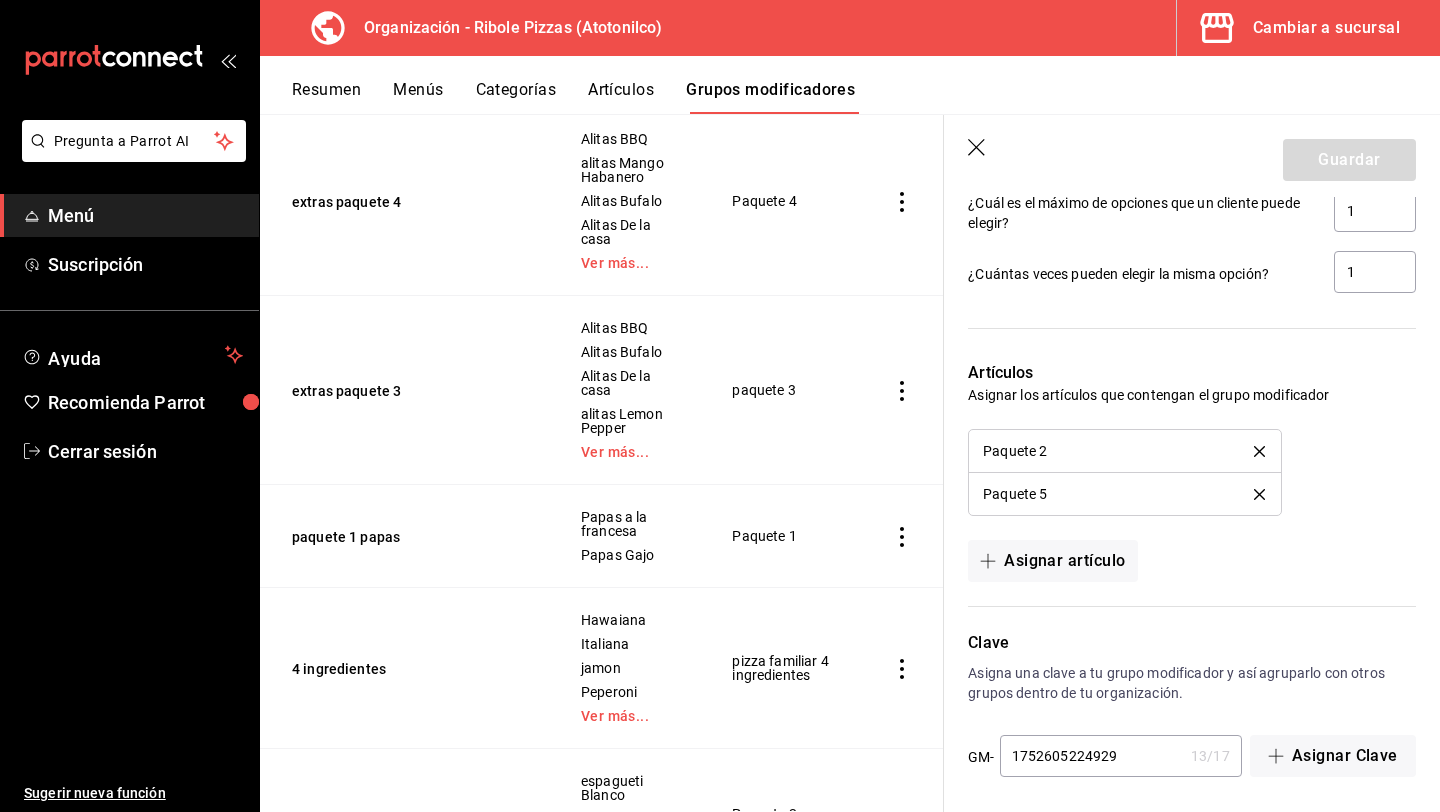 scroll, scrollTop: 1262, scrollLeft: 0, axis: vertical 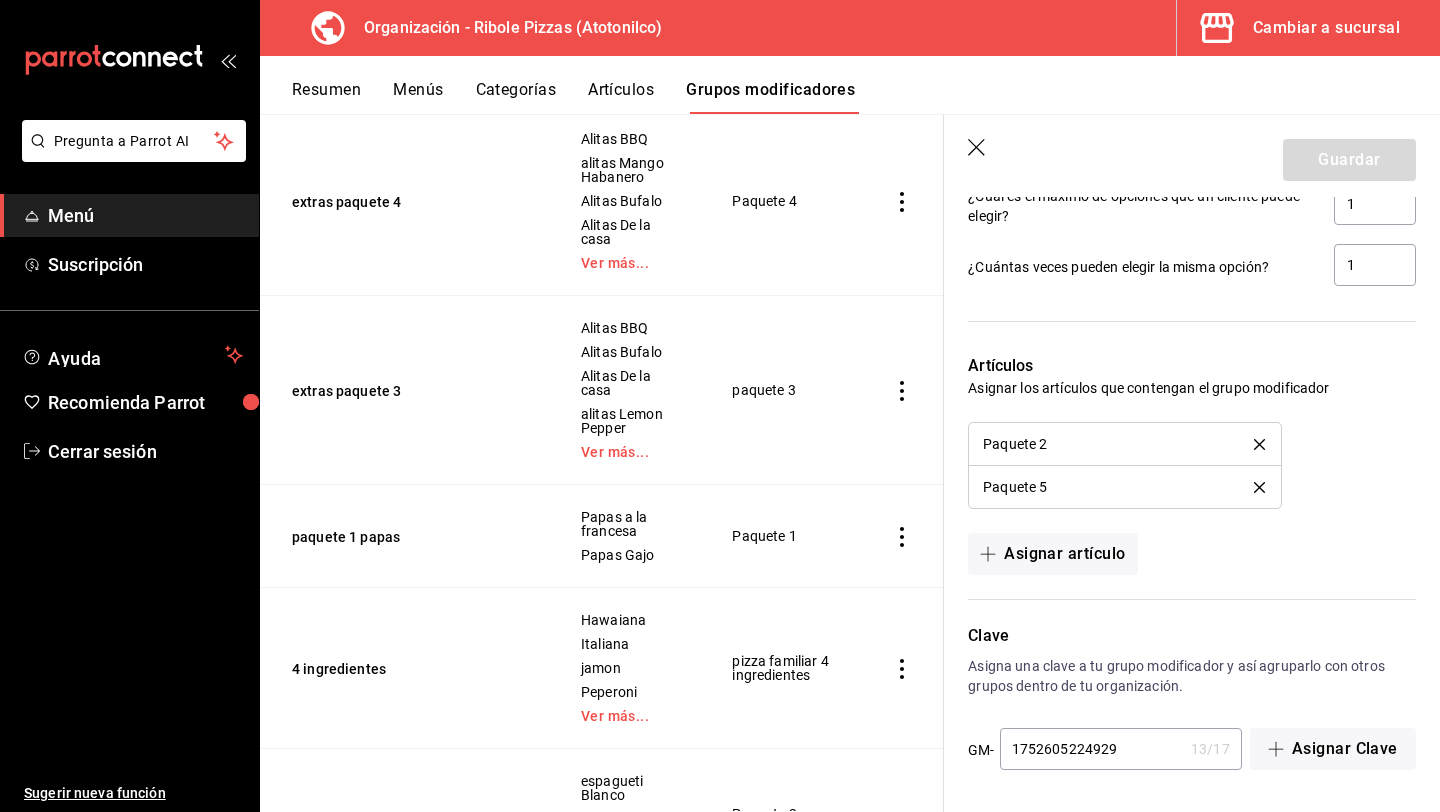click on "Paquete 5" at bounding box center (1124, 487) 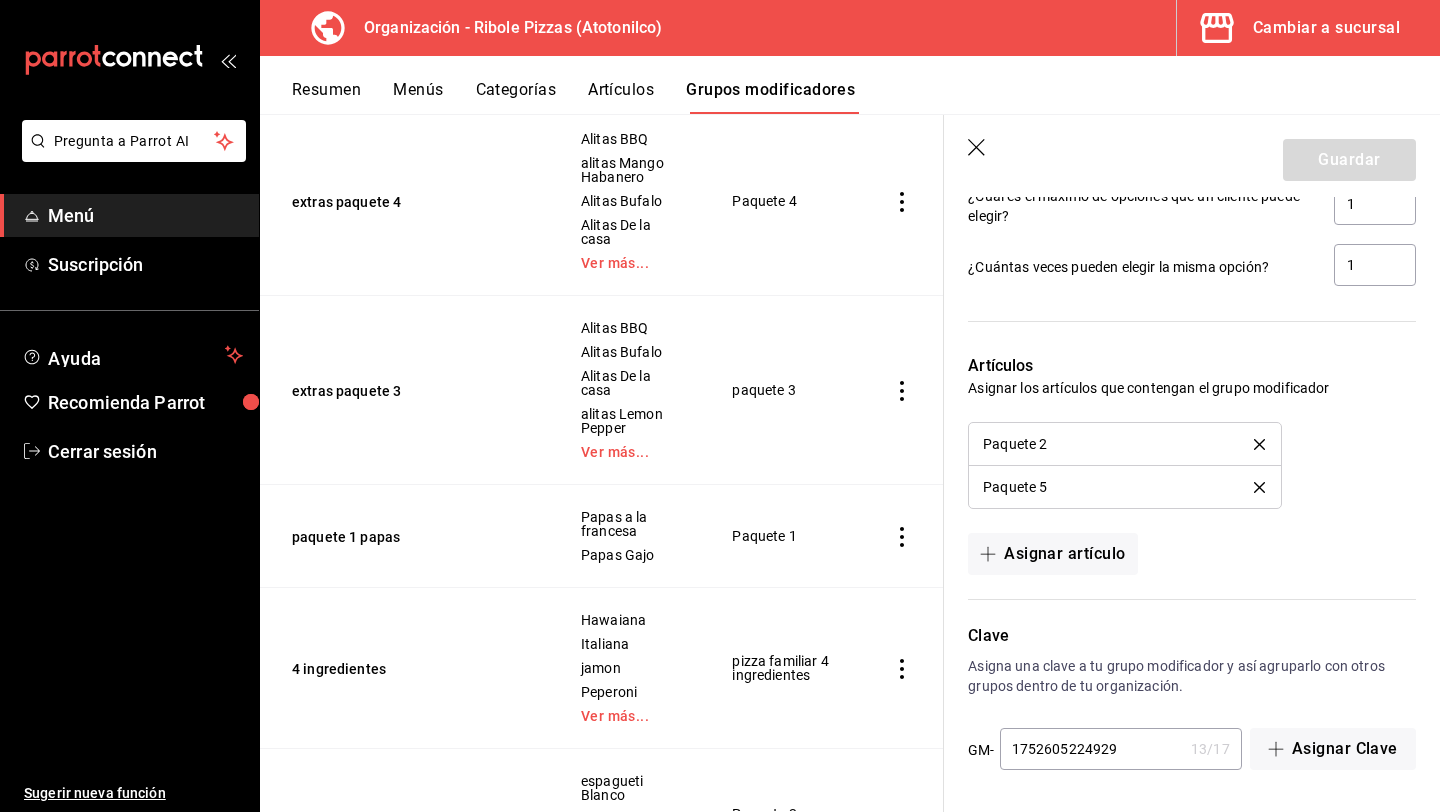 click 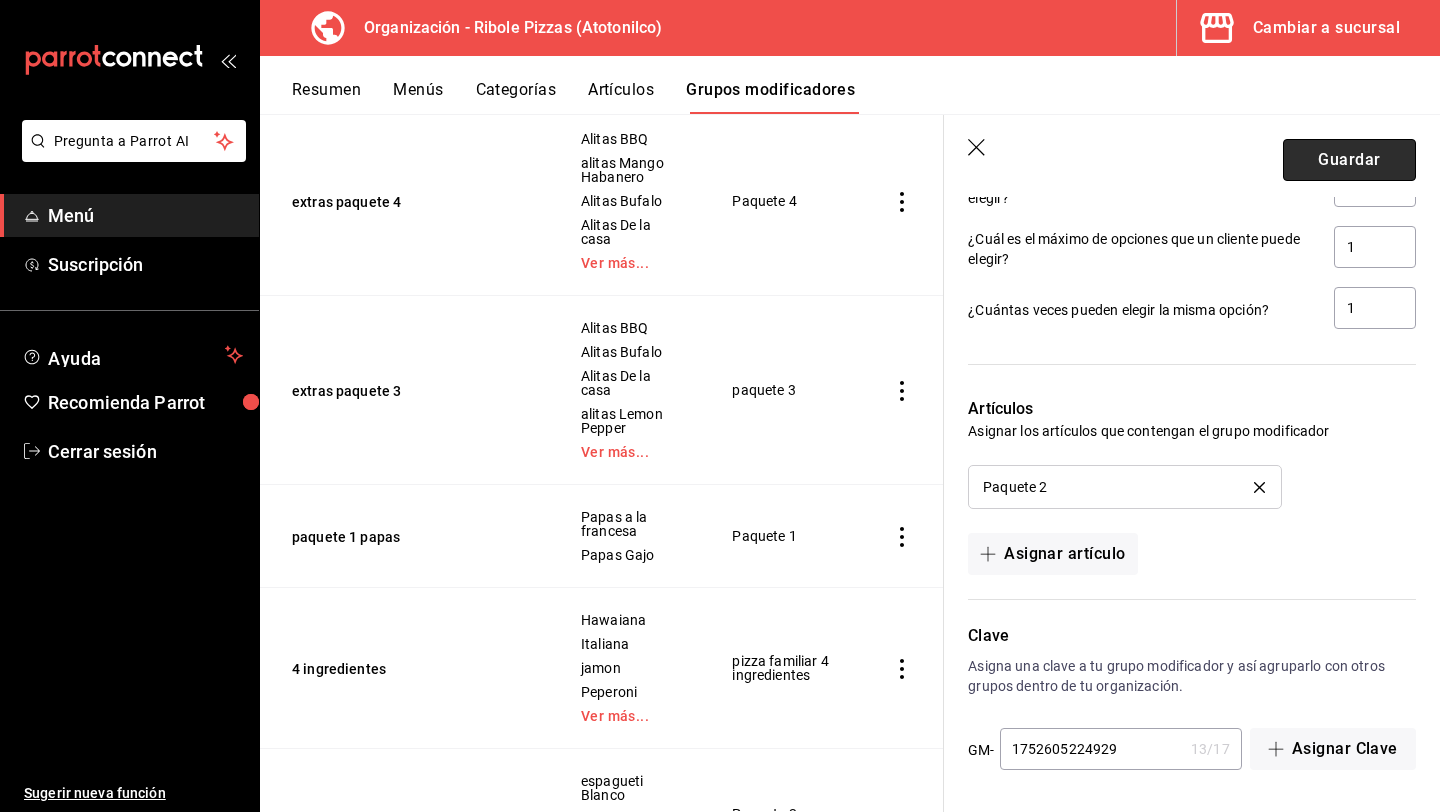 click on "Guardar" at bounding box center [1349, 160] 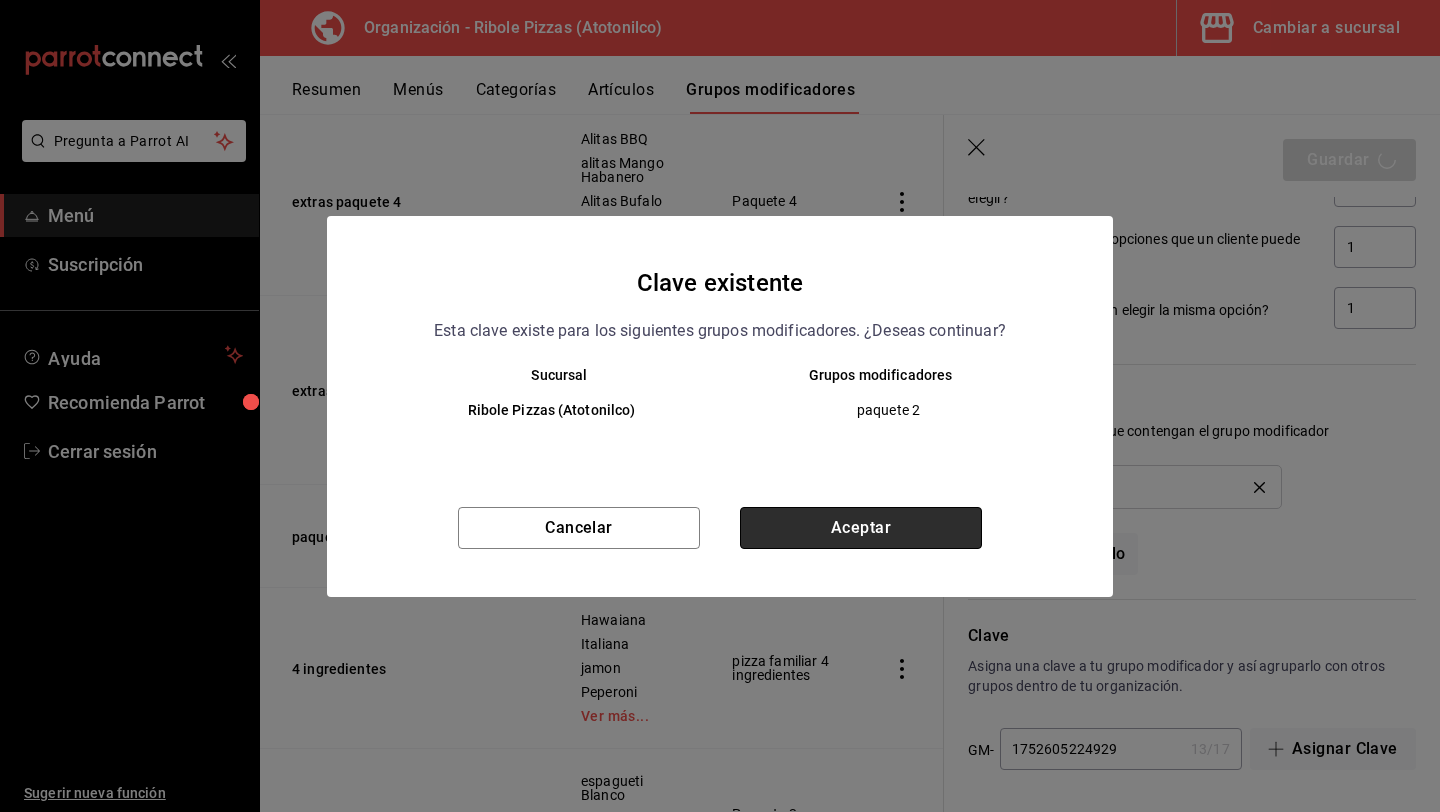 click on "Aceptar" at bounding box center [861, 528] 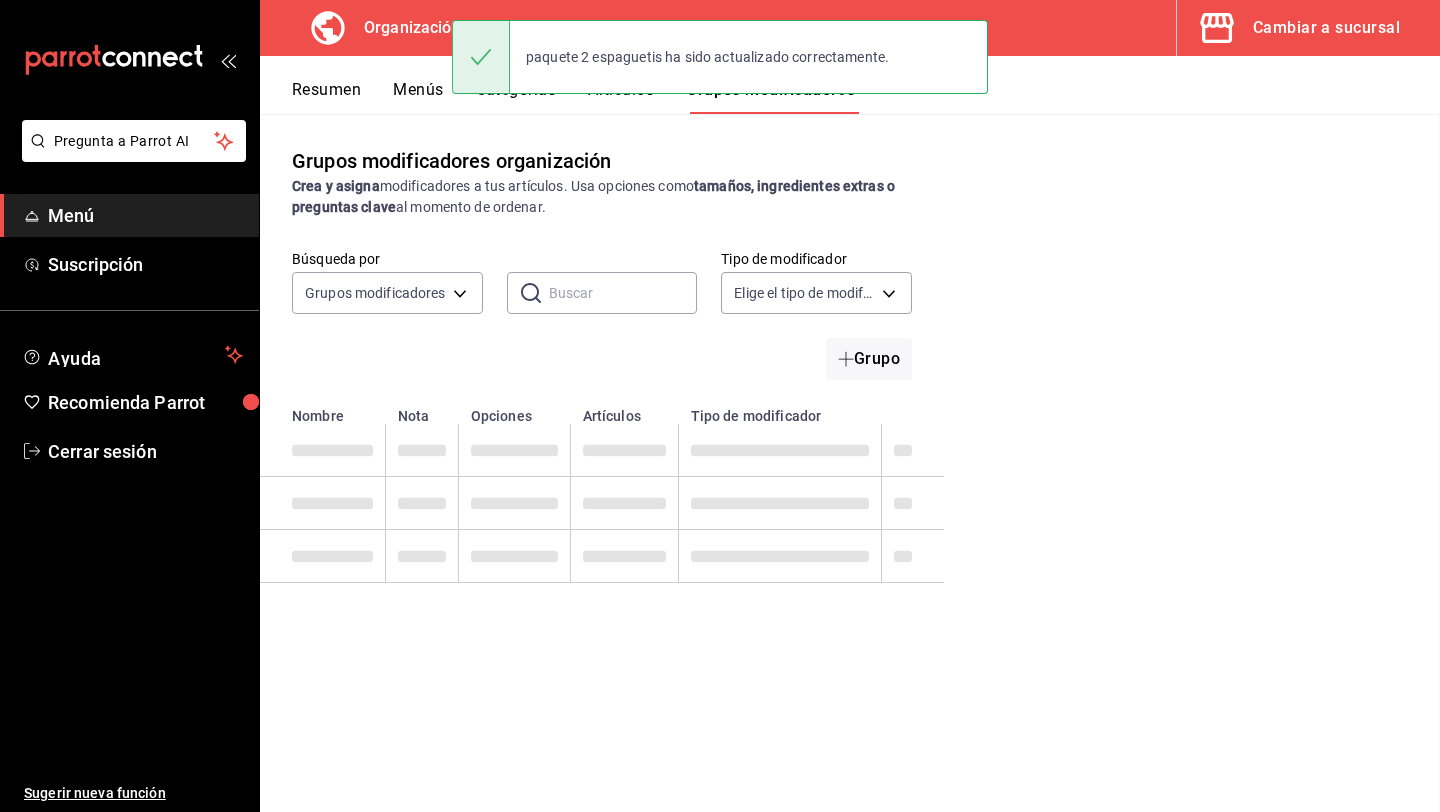 scroll, scrollTop: 0, scrollLeft: 0, axis: both 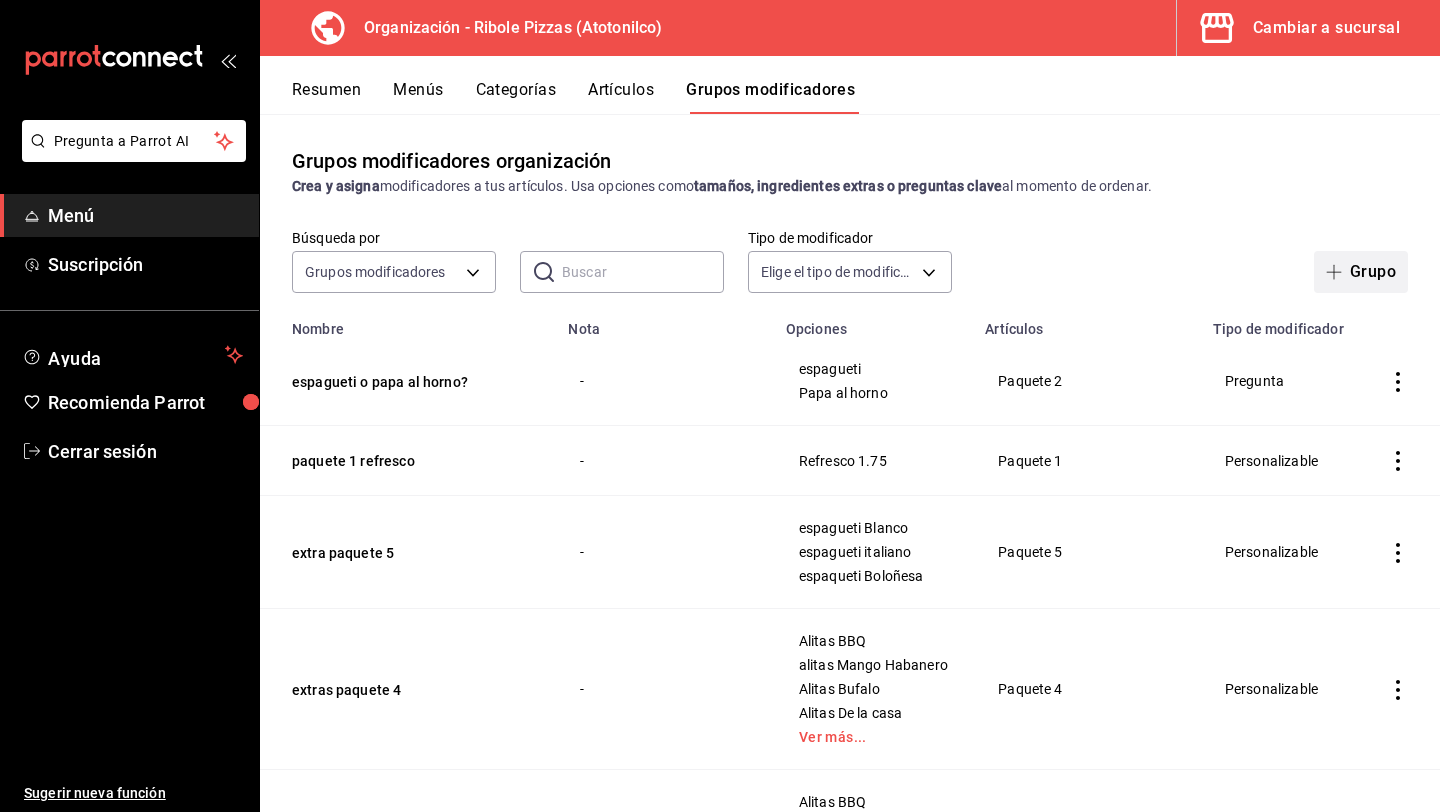 click on "Grupo" at bounding box center [1361, 272] 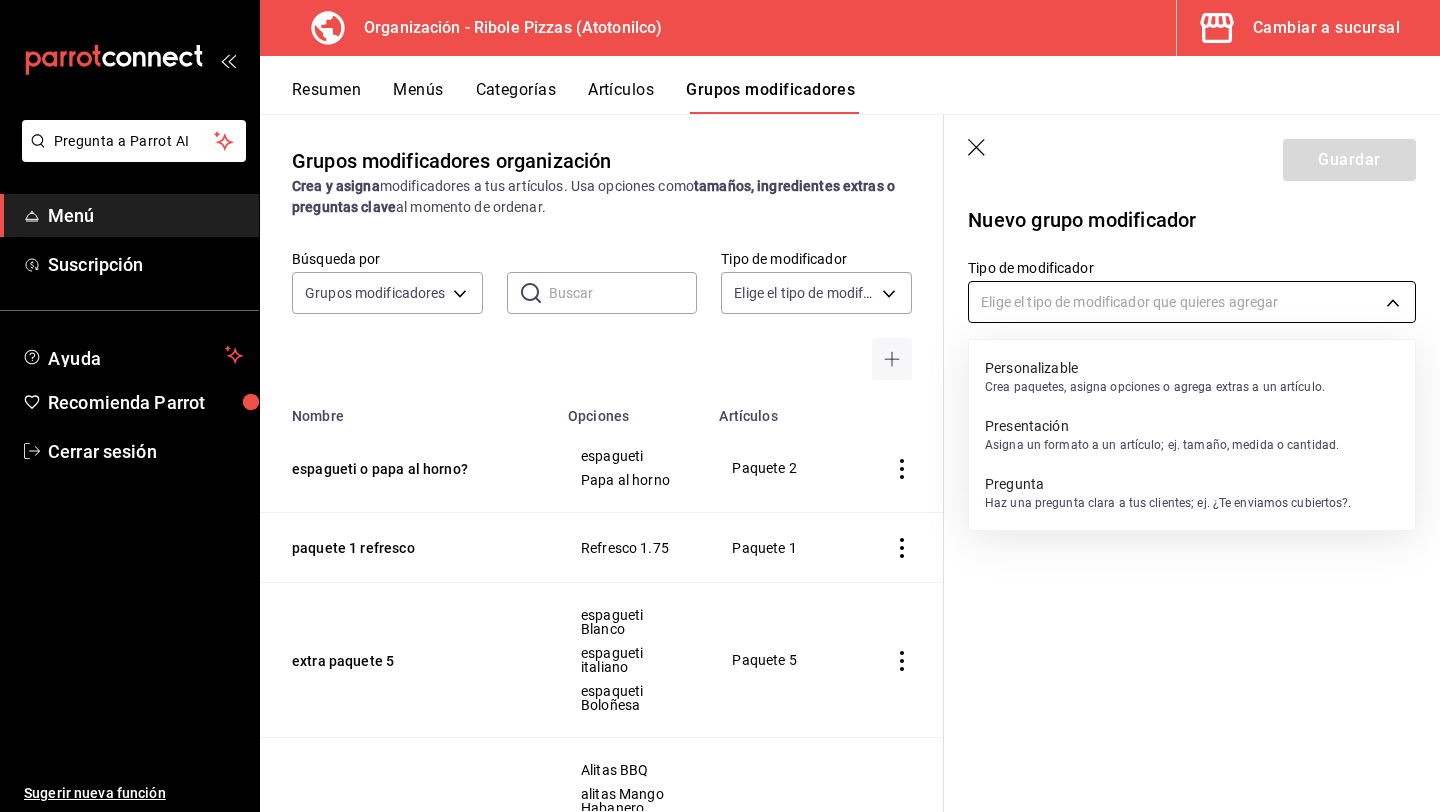 click on "Pregunta a Parrot AI Menú   Suscripción   Ayuda Recomienda Parrot   Cerrar sesión   Sugerir nueva función   Organización - Ribole Pizzas ([CITY]) Cambiar a sucursal Resumen Menús Categorías Artículos Grupos modificadores Grupos modificadores organización Crea y asigna  modificadores a tus artículos. Usa opciones como  tamaños, ingredientes extras o preguntas clave  al momento de ordenar. Búsqueda por Grupos modificadores GROUP ​ ​ Tipo de modificador Elige el tipo de modificador Nombre Opciones Artículos espagueti o papa al horno? espagueti Papa al horno Paquete 2 paquete 1 refresco Refresco 1.75 Paquete 1 extra paquete 5 espagueti Blanco espagueti italiano espaqueti Boloñesa Paquete 5 extras paquete 4 Alitas BBQ alitas Mango Habanero Alitas Bufalo Alitas De la casa Ver más... Paquete 4 extras paquete 3 Alitas BBQ Alitas Bufalo Alitas De la casa alitas Lemon Pepper Ver más... paquete 3 paquete 1 papas Papas a la francesa Papas Gajo Paquete 1 4 ingredientes Hawaiana Italiana jamon jamon" at bounding box center (720, 406) 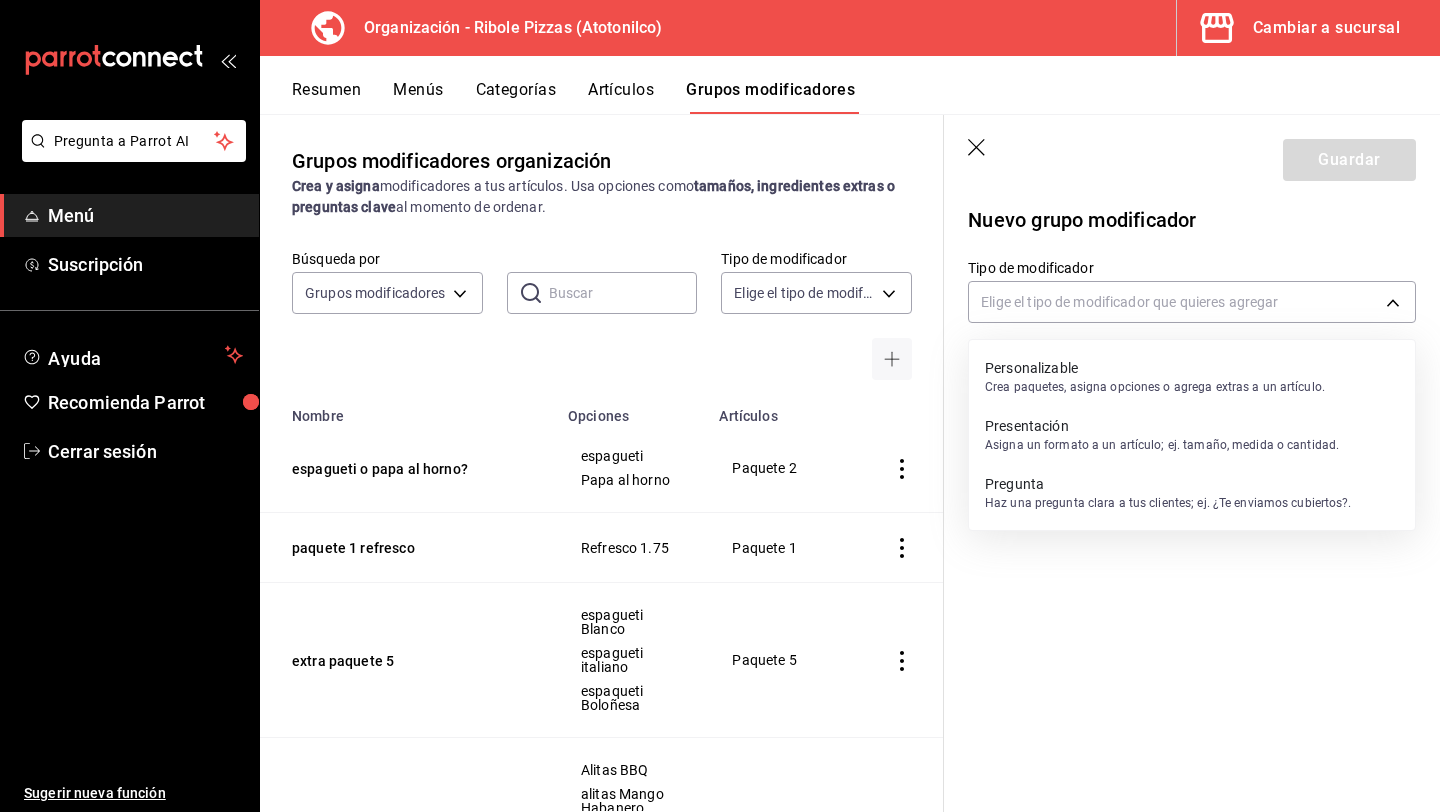 click on "Crea paquetes, asigna opciones o agrega extras a un artículo." at bounding box center [1155, 387] 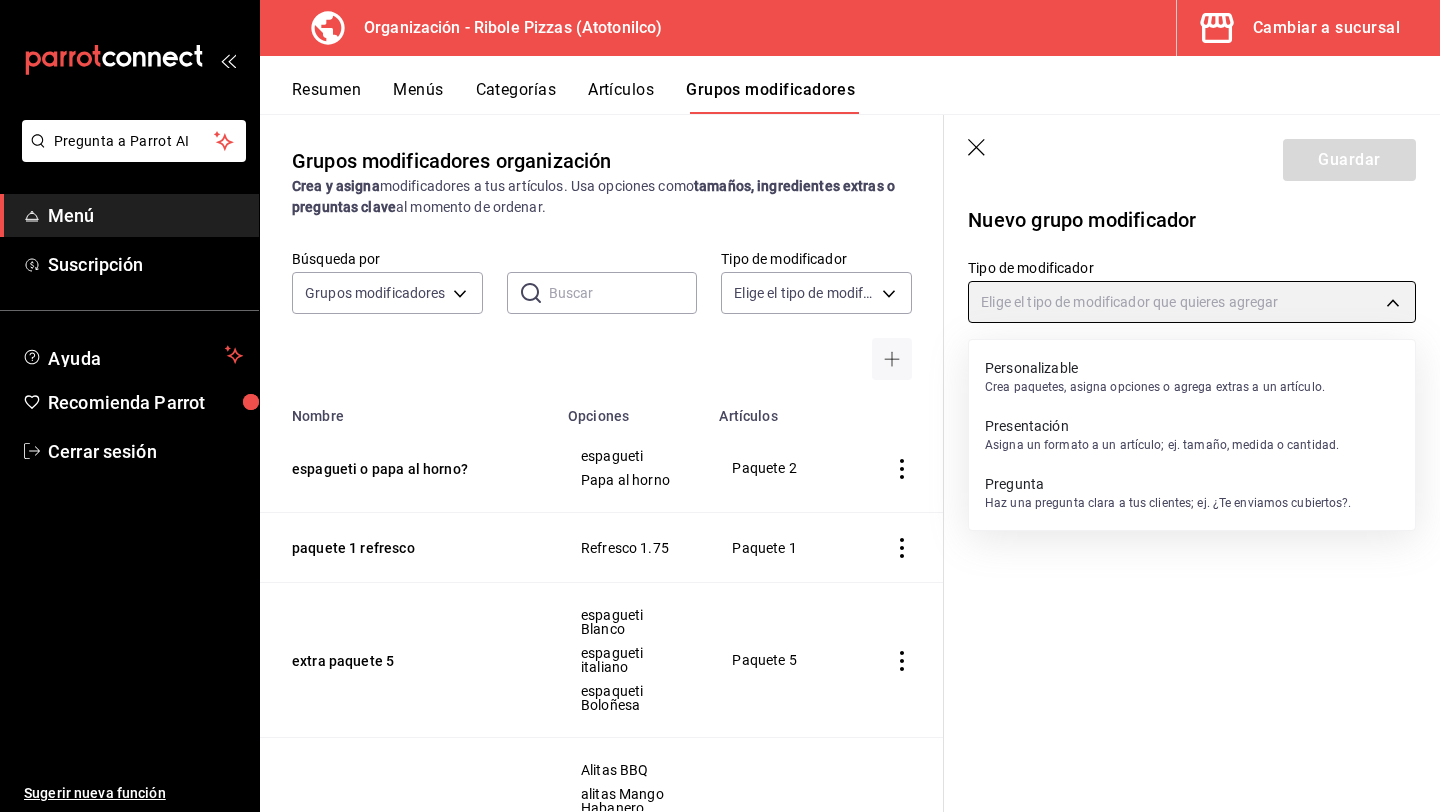 type on "CUSTOMIZABLE" 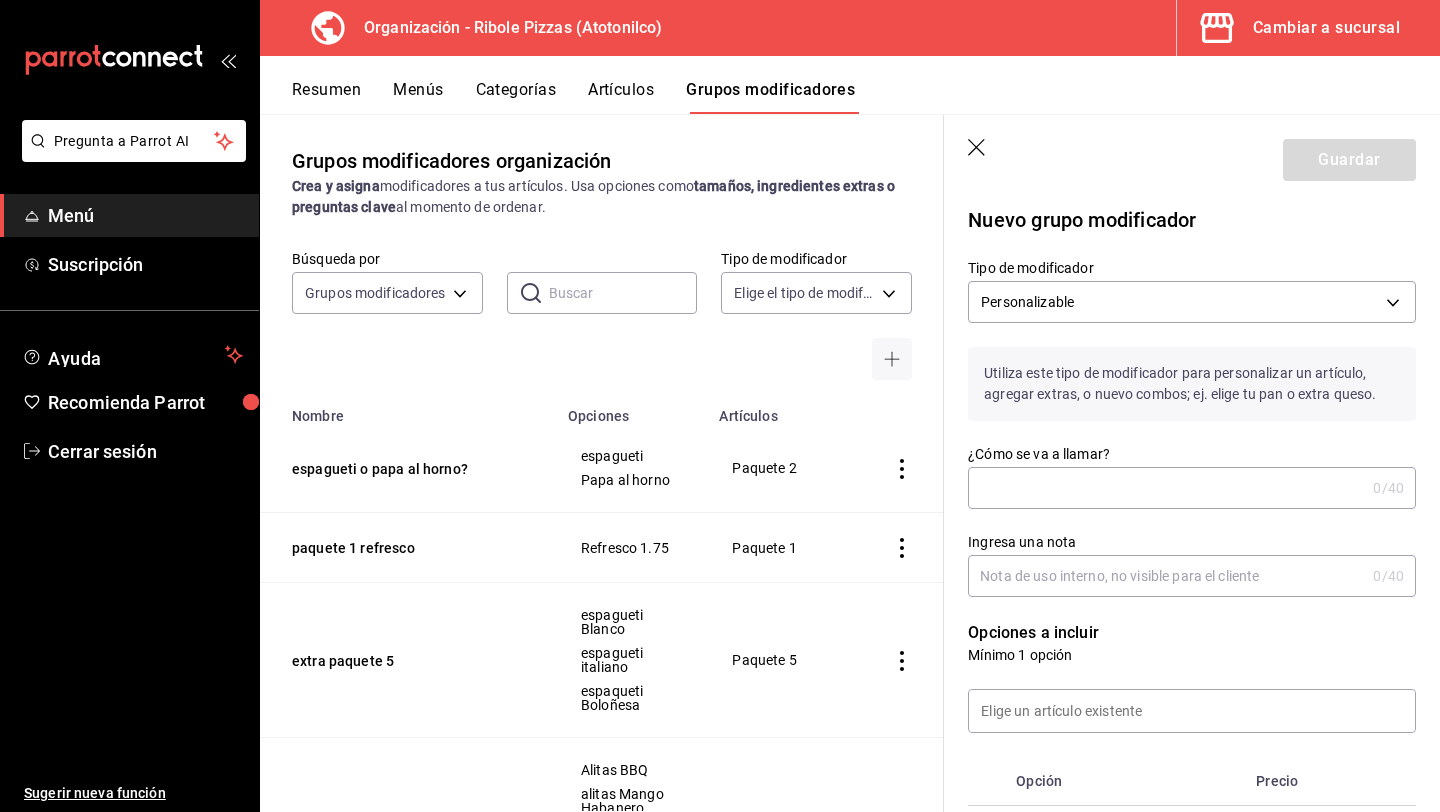 click on "¿Cómo se va a llamar?" at bounding box center (1166, 488) 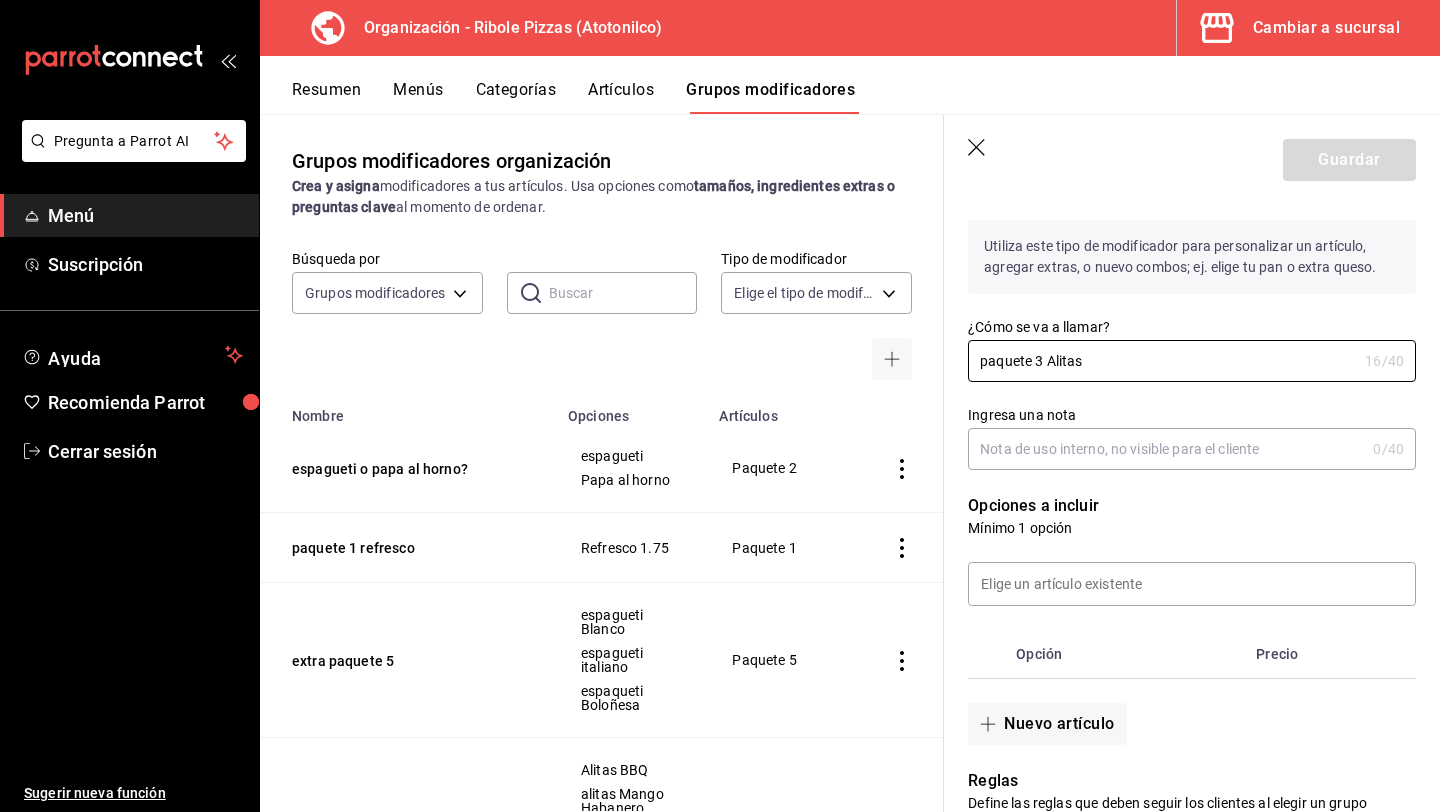 scroll, scrollTop: 147, scrollLeft: 0, axis: vertical 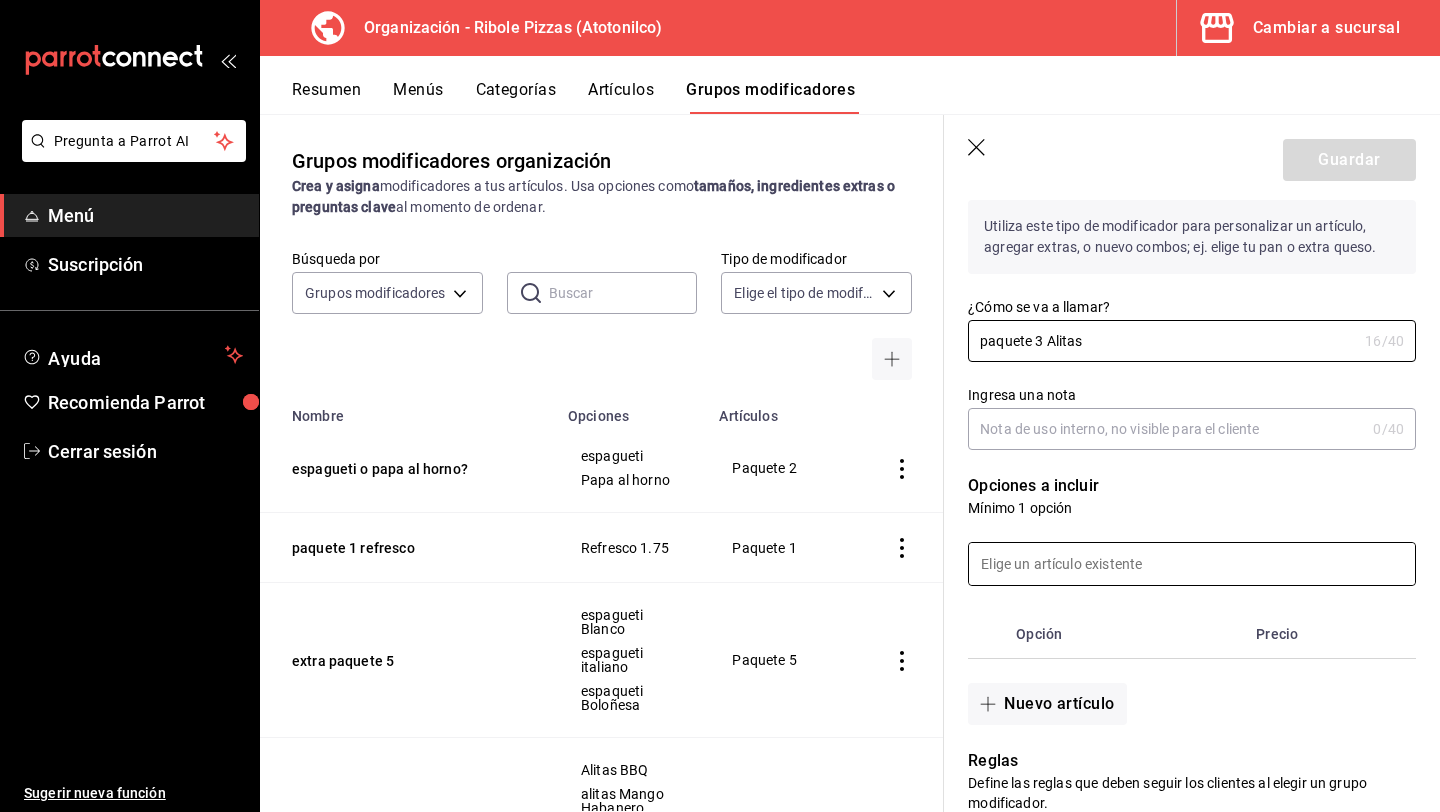 type on "paquete 3 Alitas" 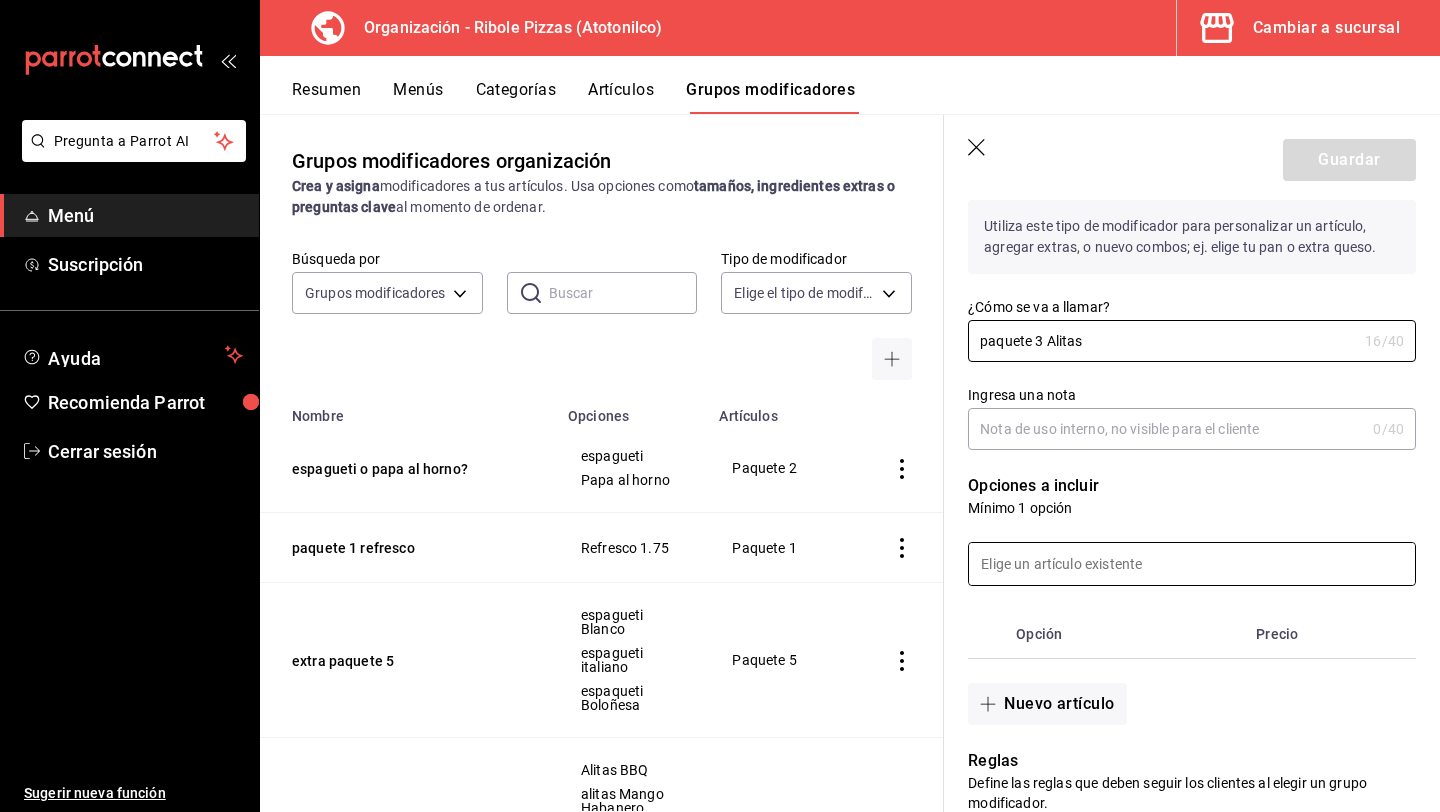 click at bounding box center [1192, 564] 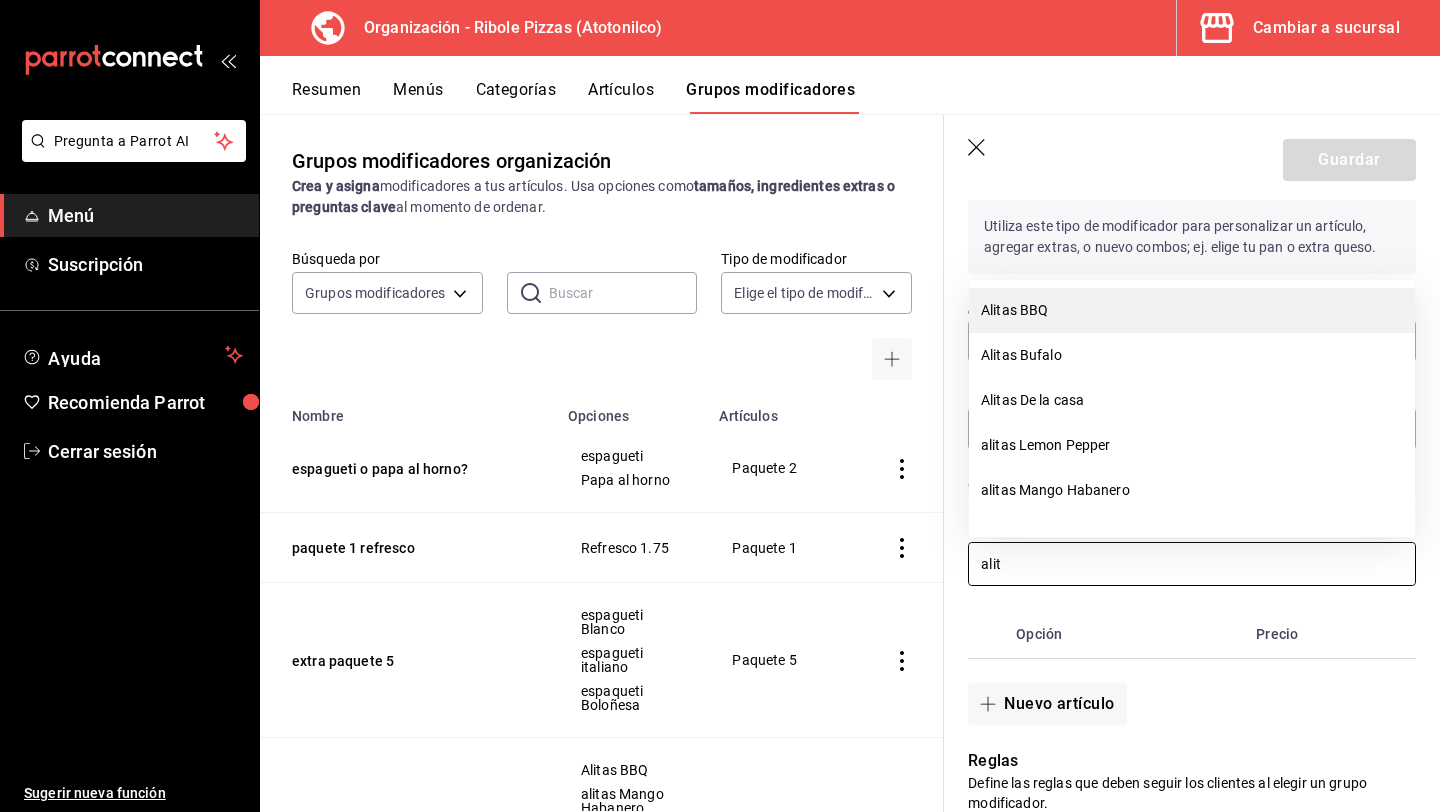 click on "Alitas BBQ" at bounding box center (1192, 310) 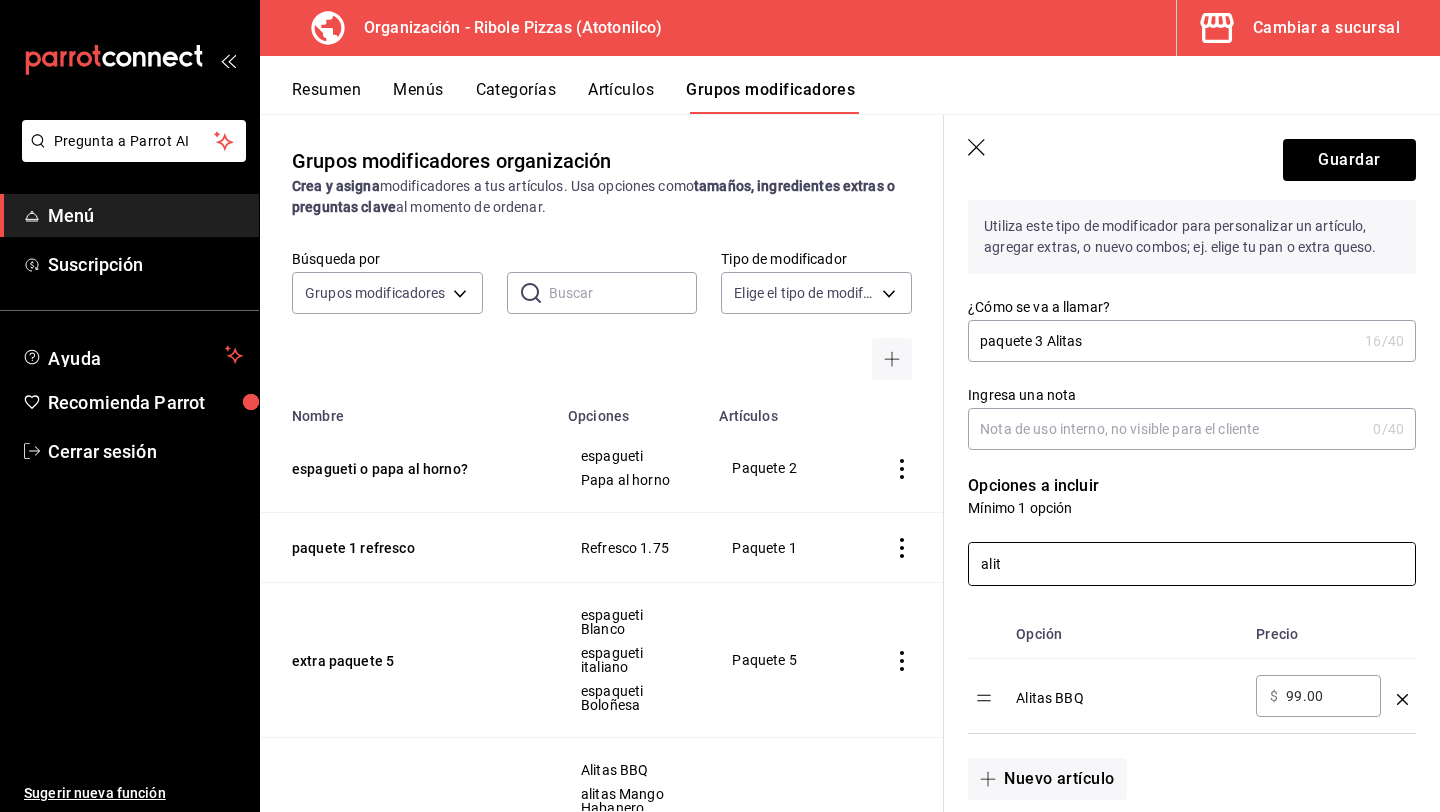 click on "alit" at bounding box center (1192, 564) 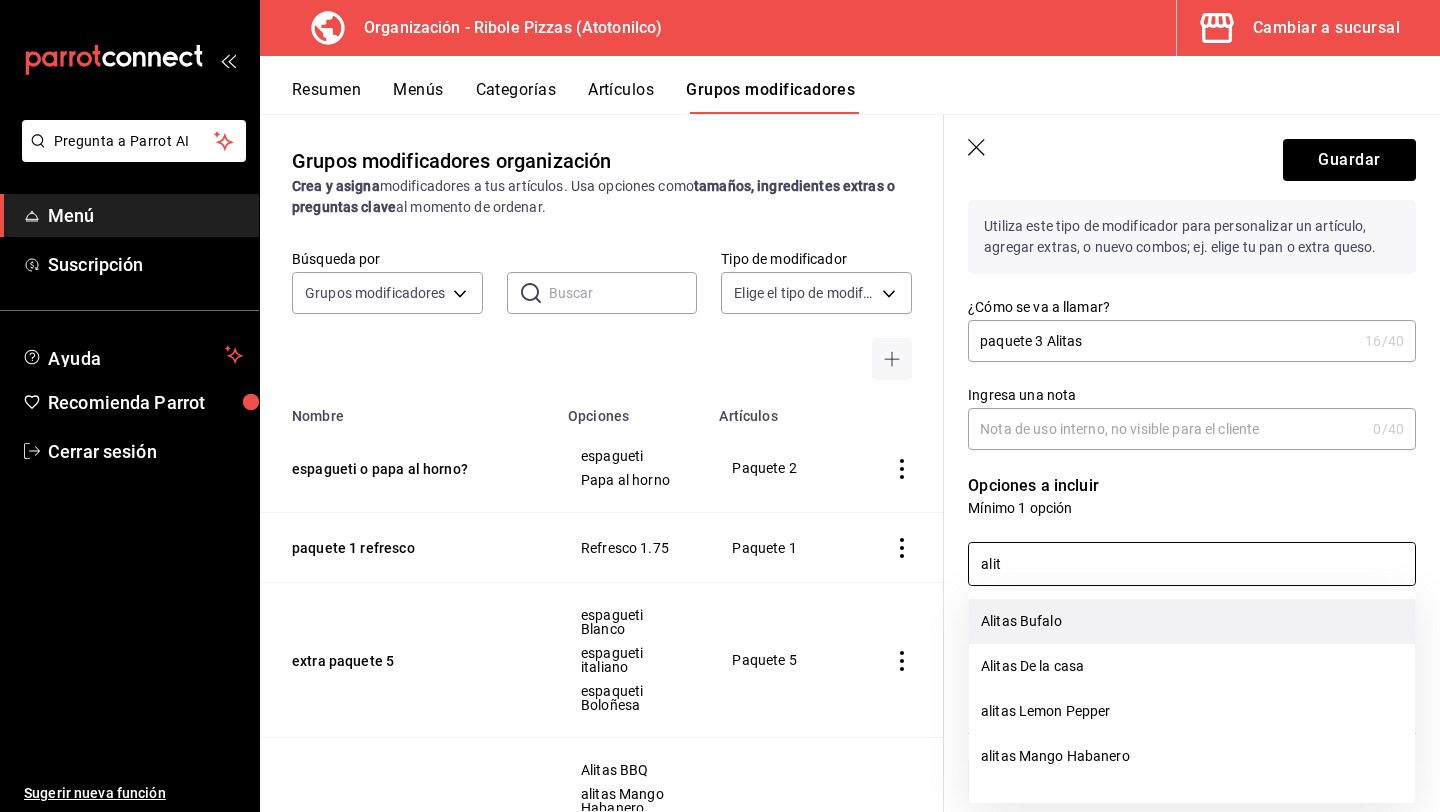 click on "Alitas Bufalo" at bounding box center (1192, 621) 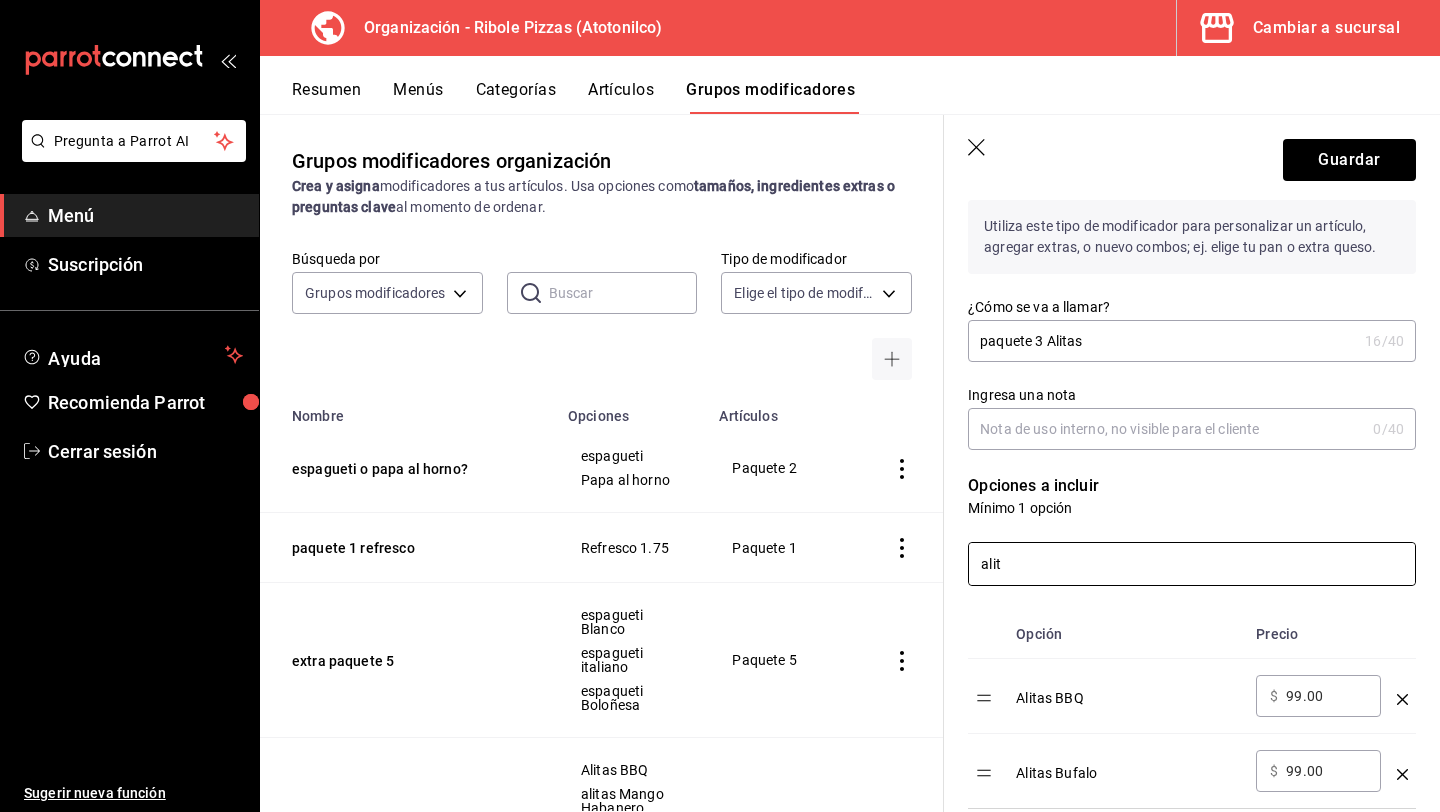 click on "alit" at bounding box center (1192, 564) 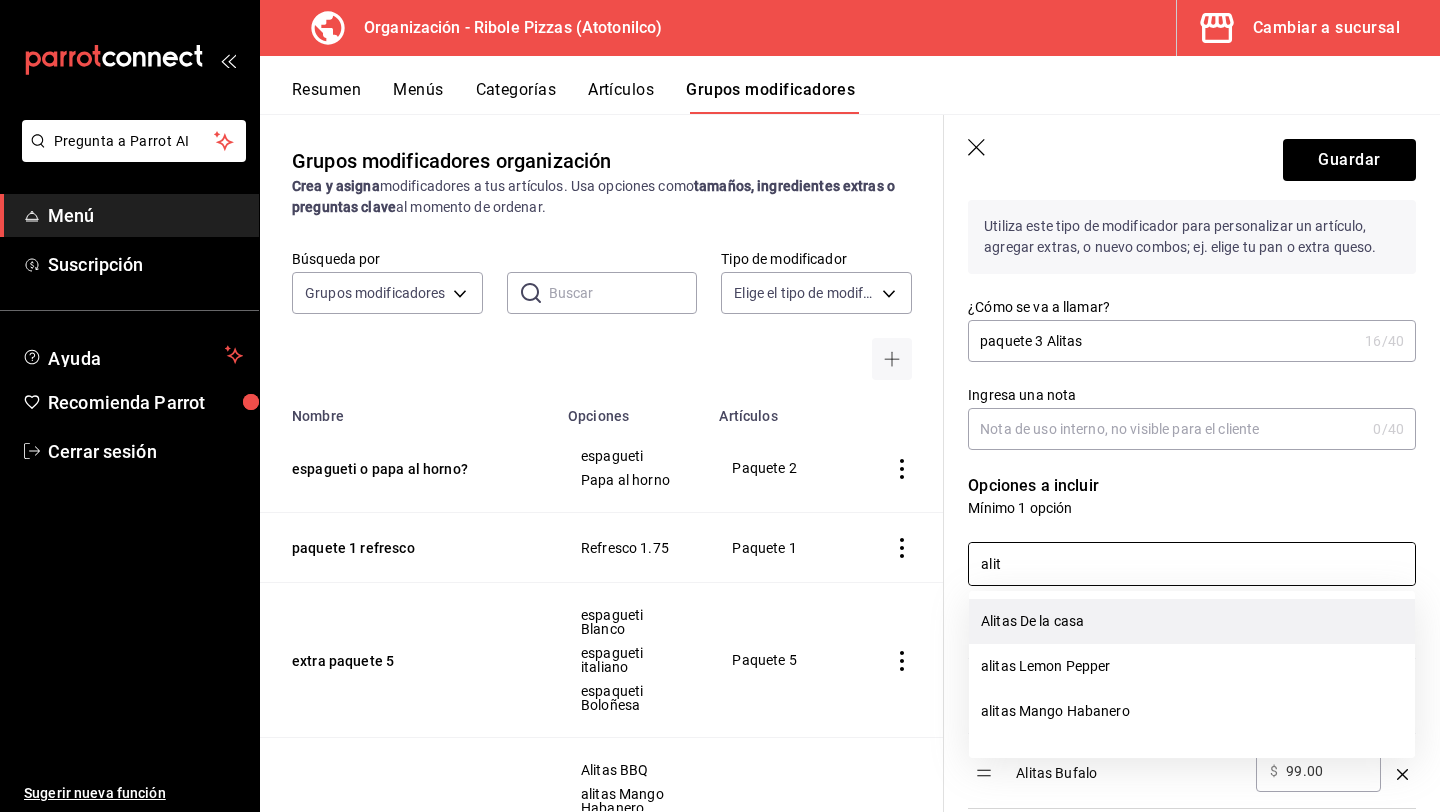 click on "Alitas De la casa" at bounding box center (1192, 621) 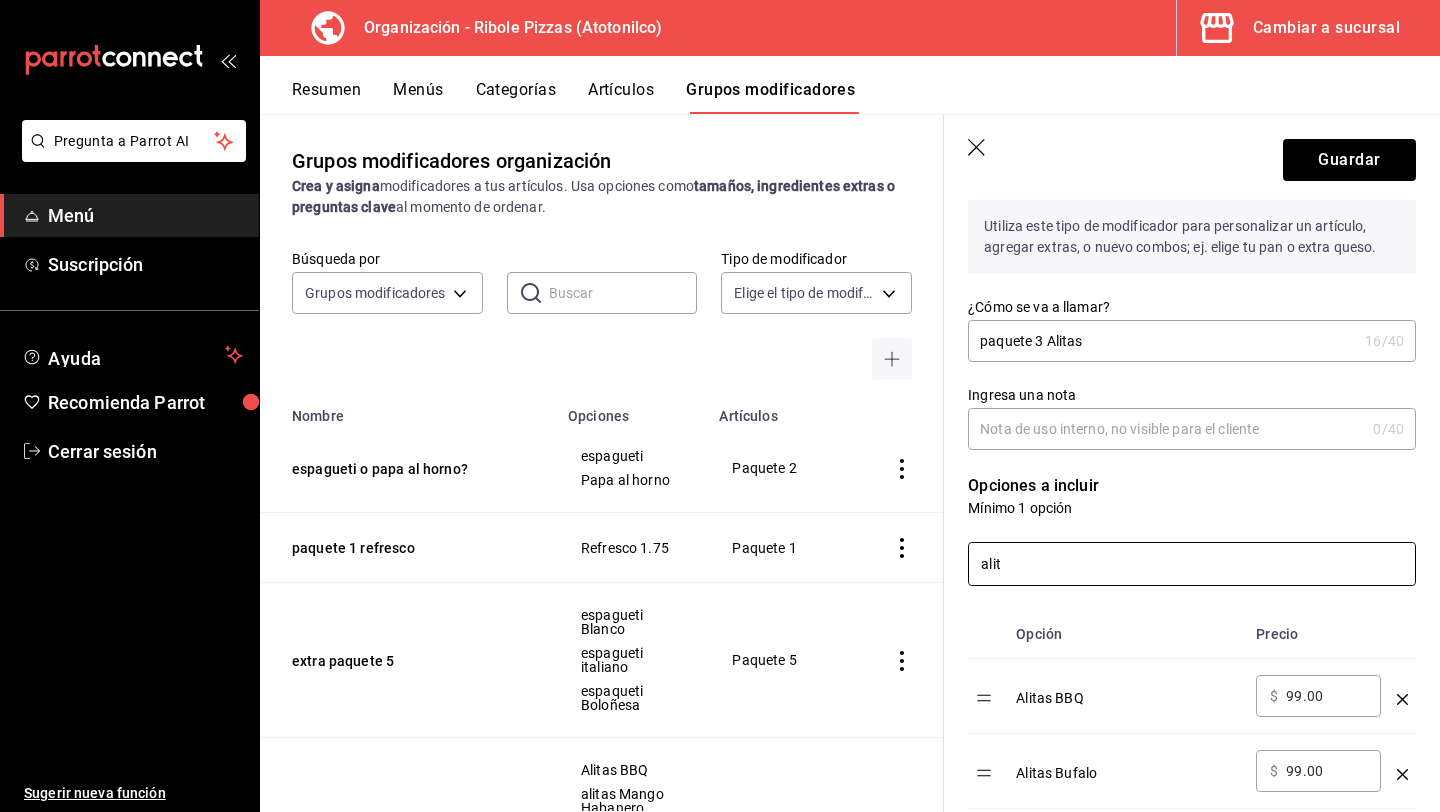 click on "alit" at bounding box center [1192, 564] 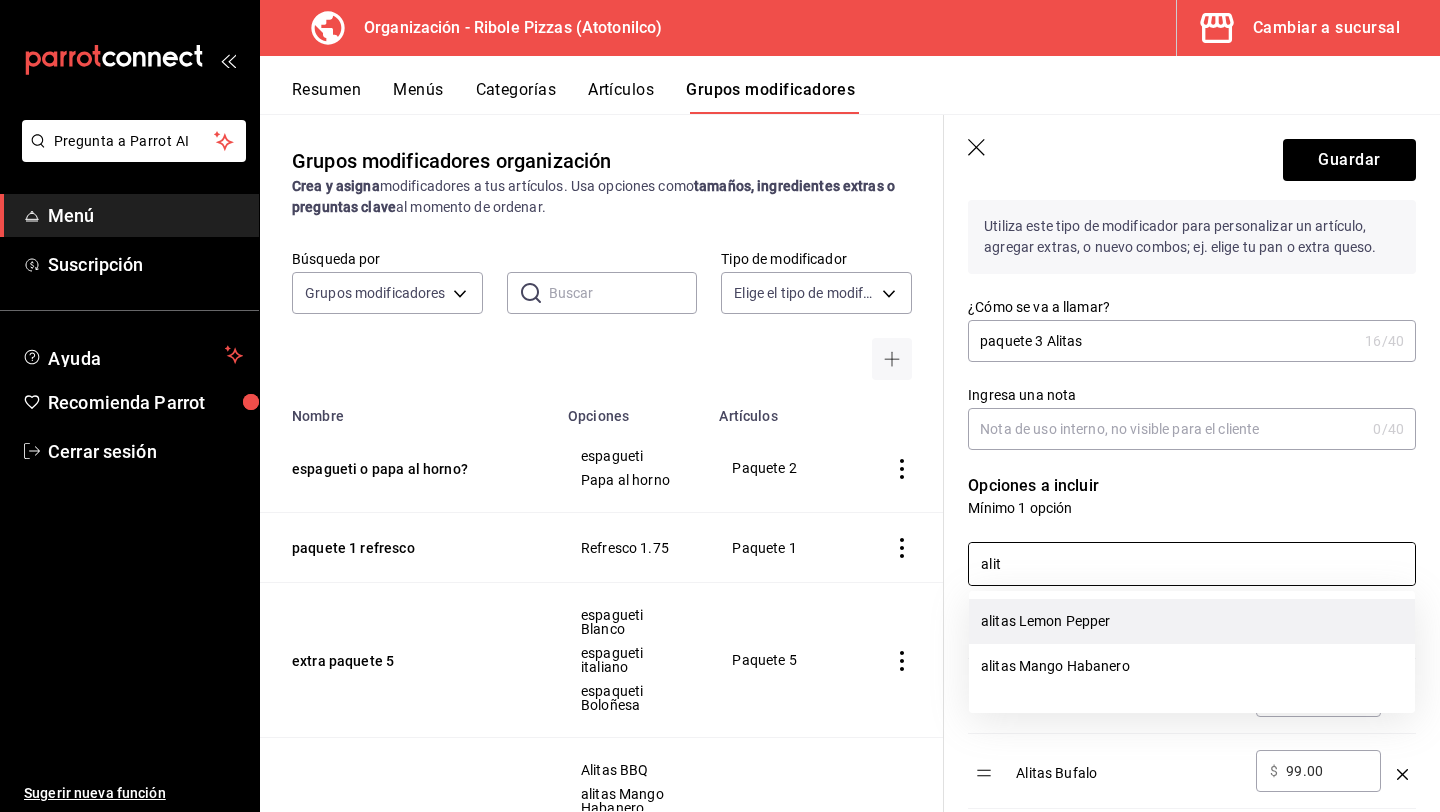 click on "alitas Lemon Pepper" at bounding box center (1192, 621) 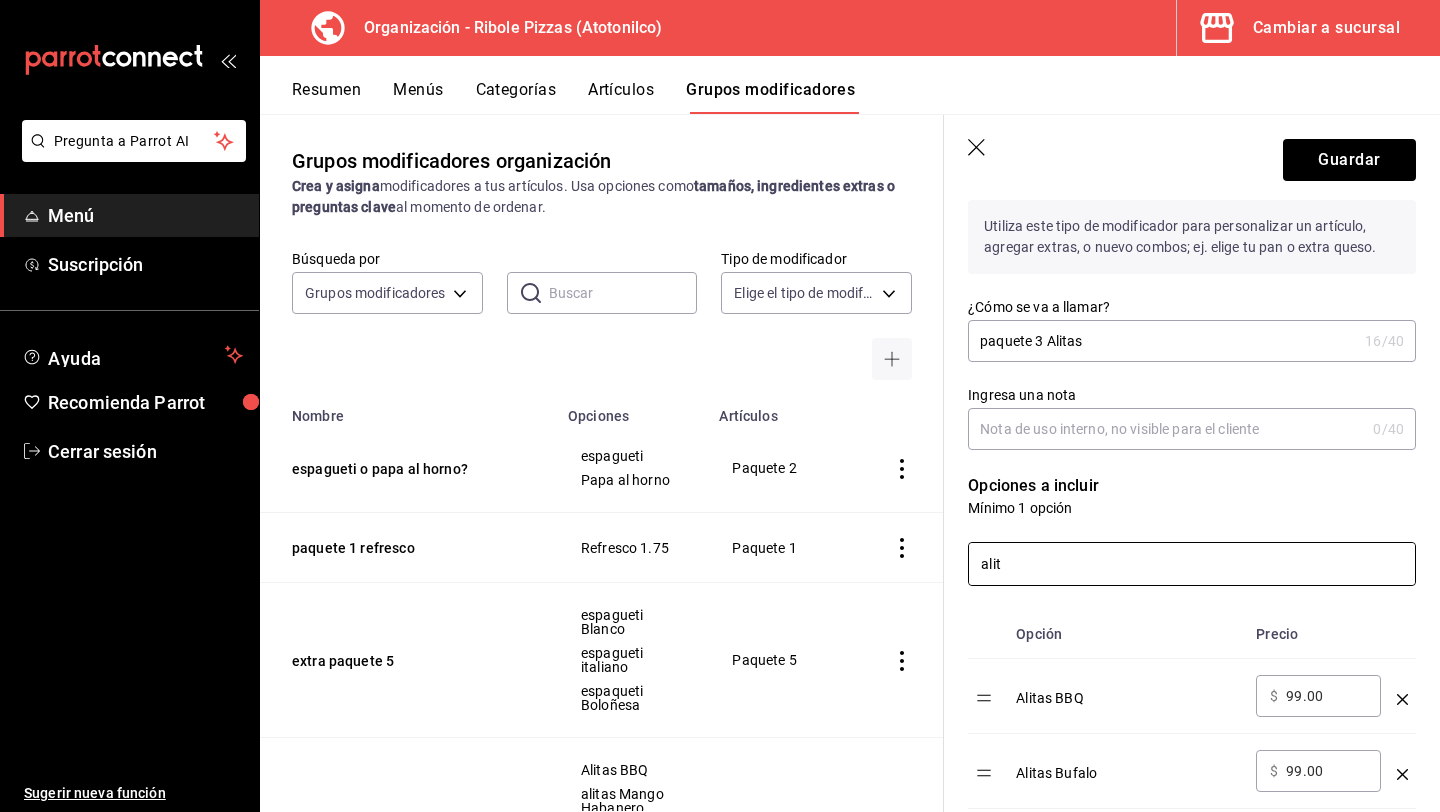 click on "alit" at bounding box center [1192, 564] 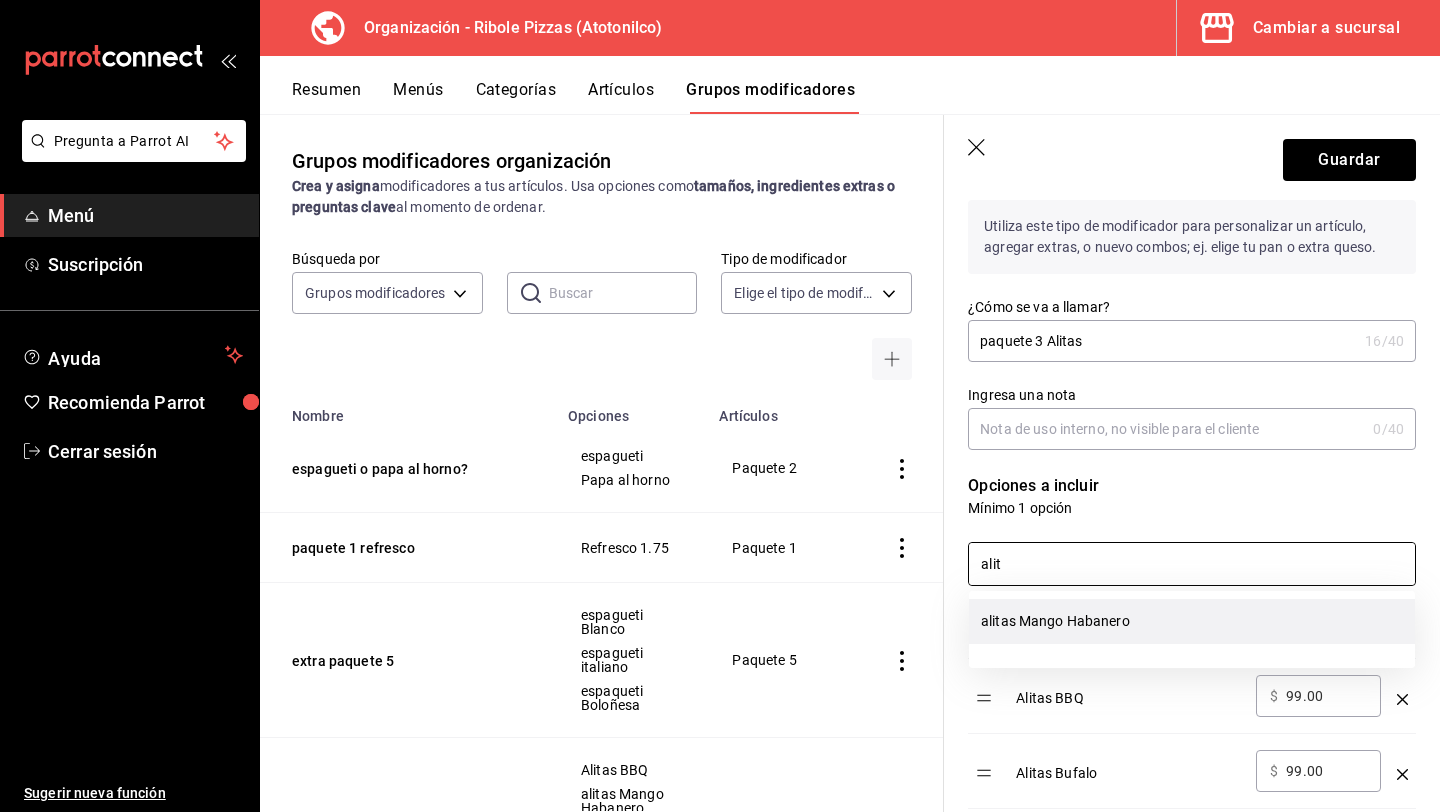 click on "alitas Mango Habanero" at bounding box center [1192, 621] 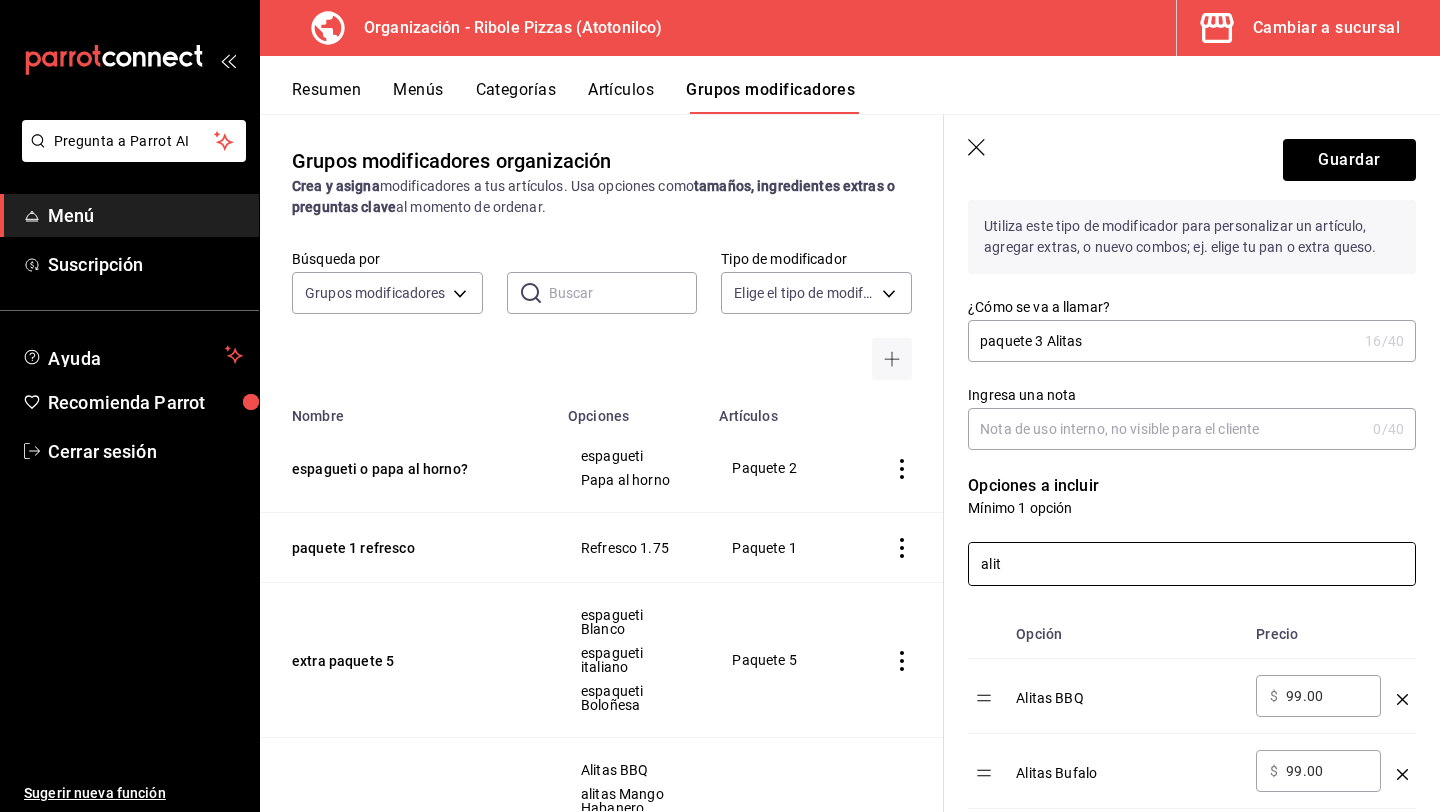 type on "alit" 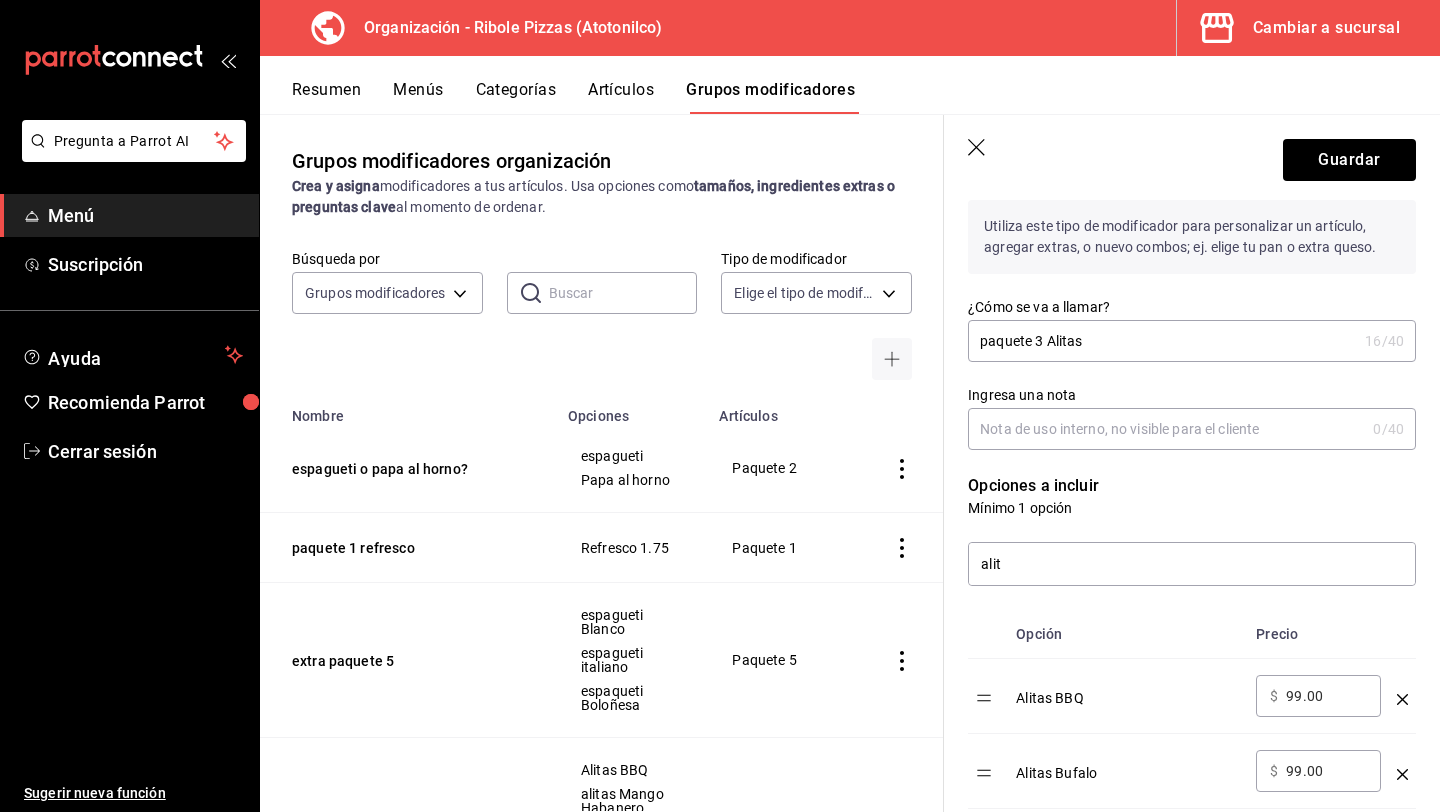 click on "99.00" at bounding box center (1326, 696) 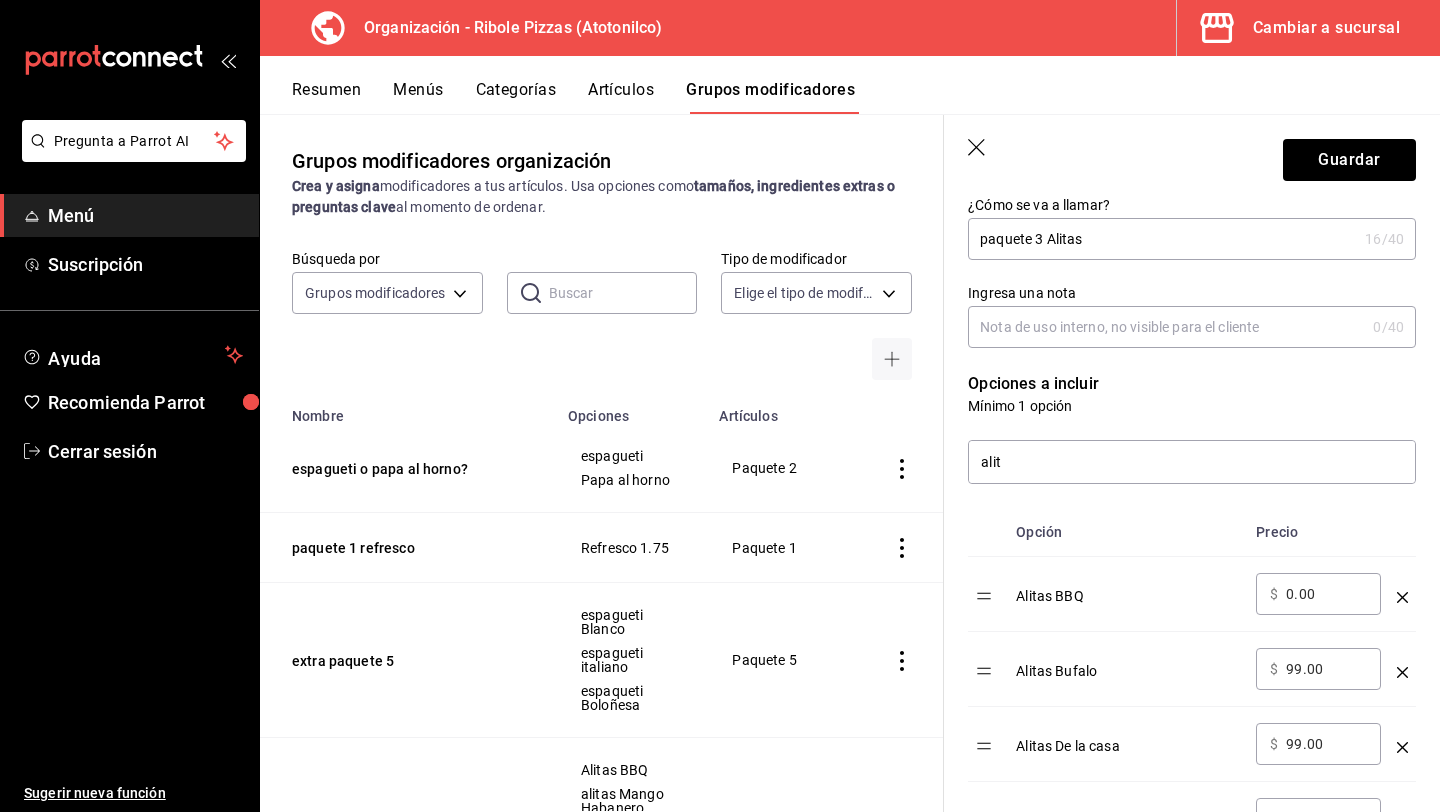 scroll, scrollTop: 251, scrollLeft: 0, axis: vertical 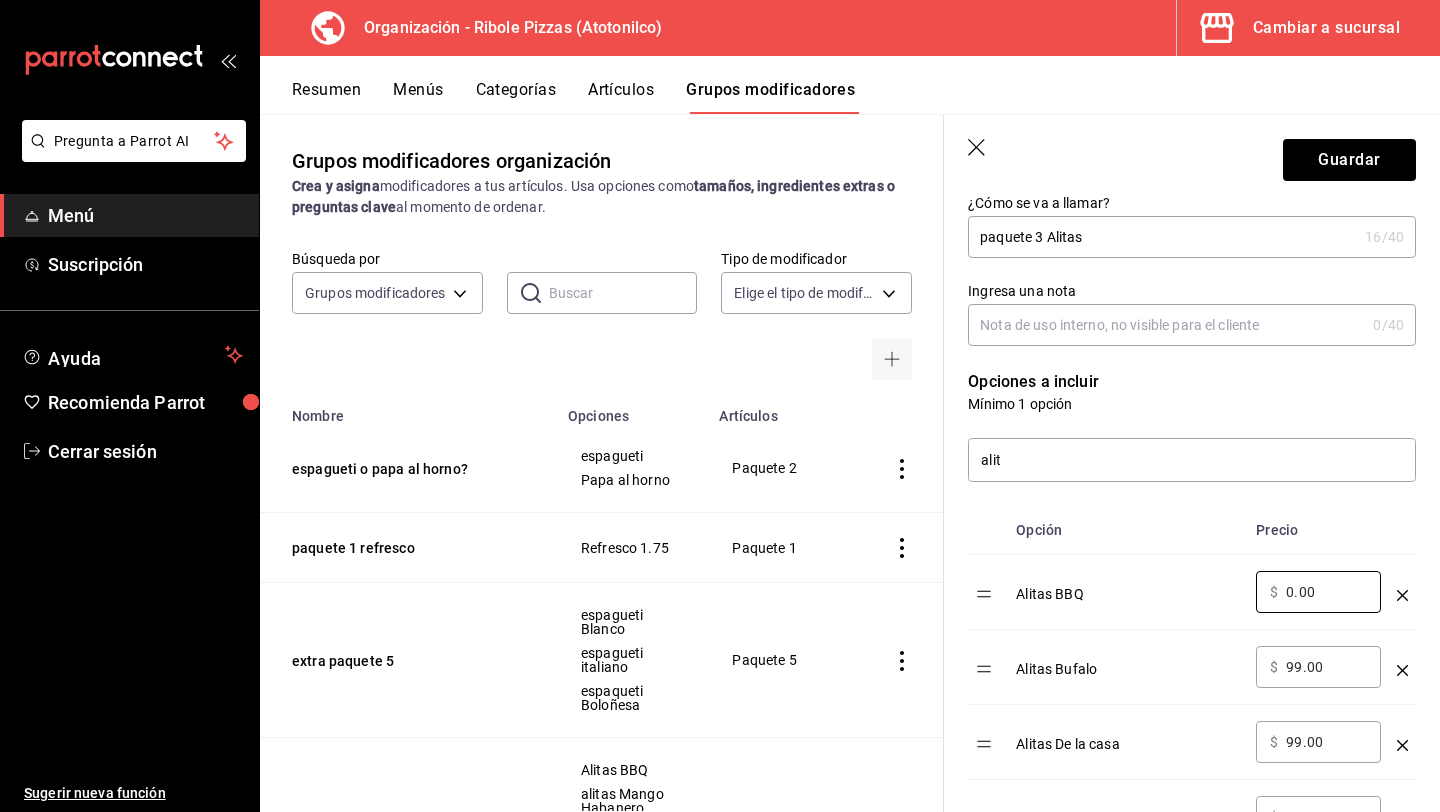 type on "0.00" 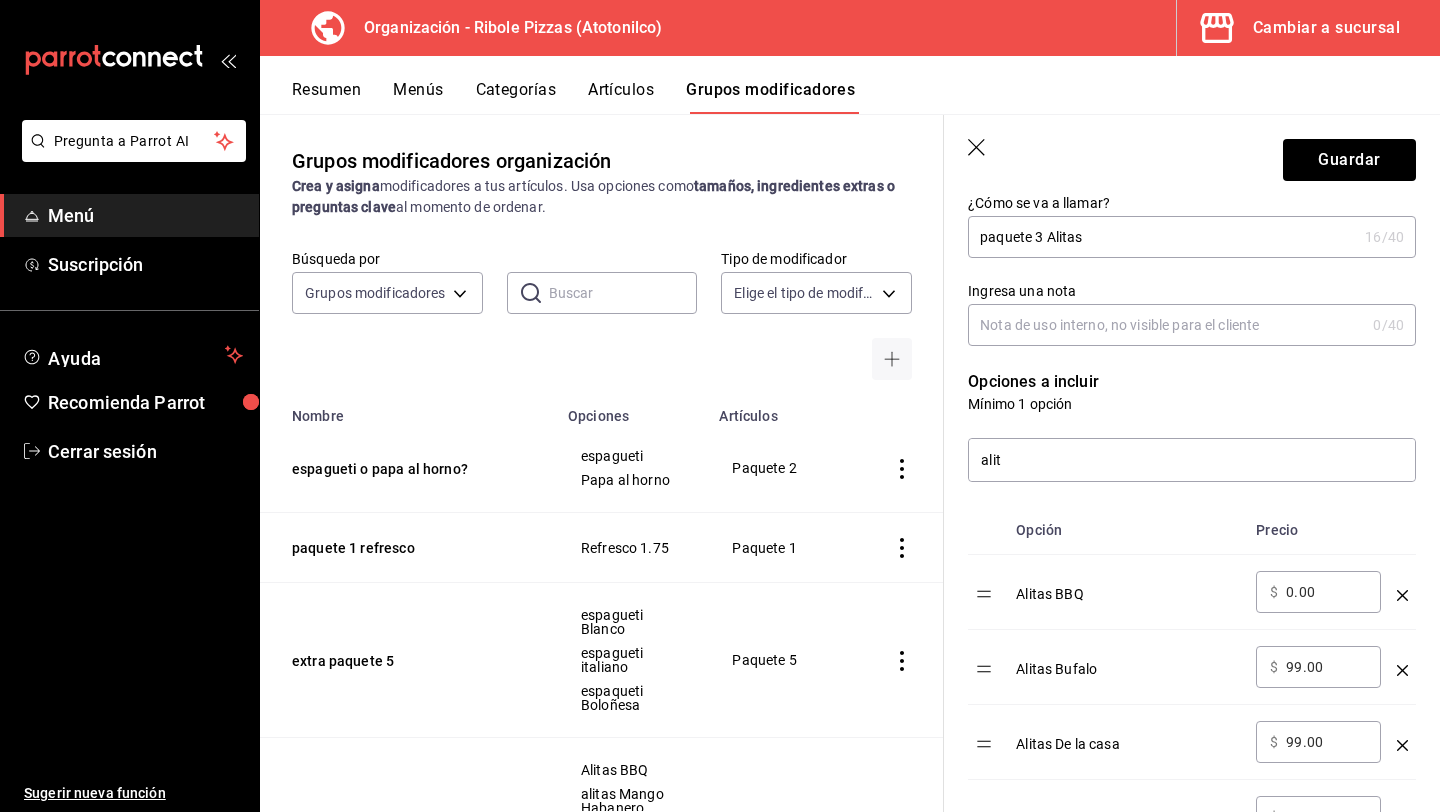 click on "99.00" at bounding box center (1326, 667) 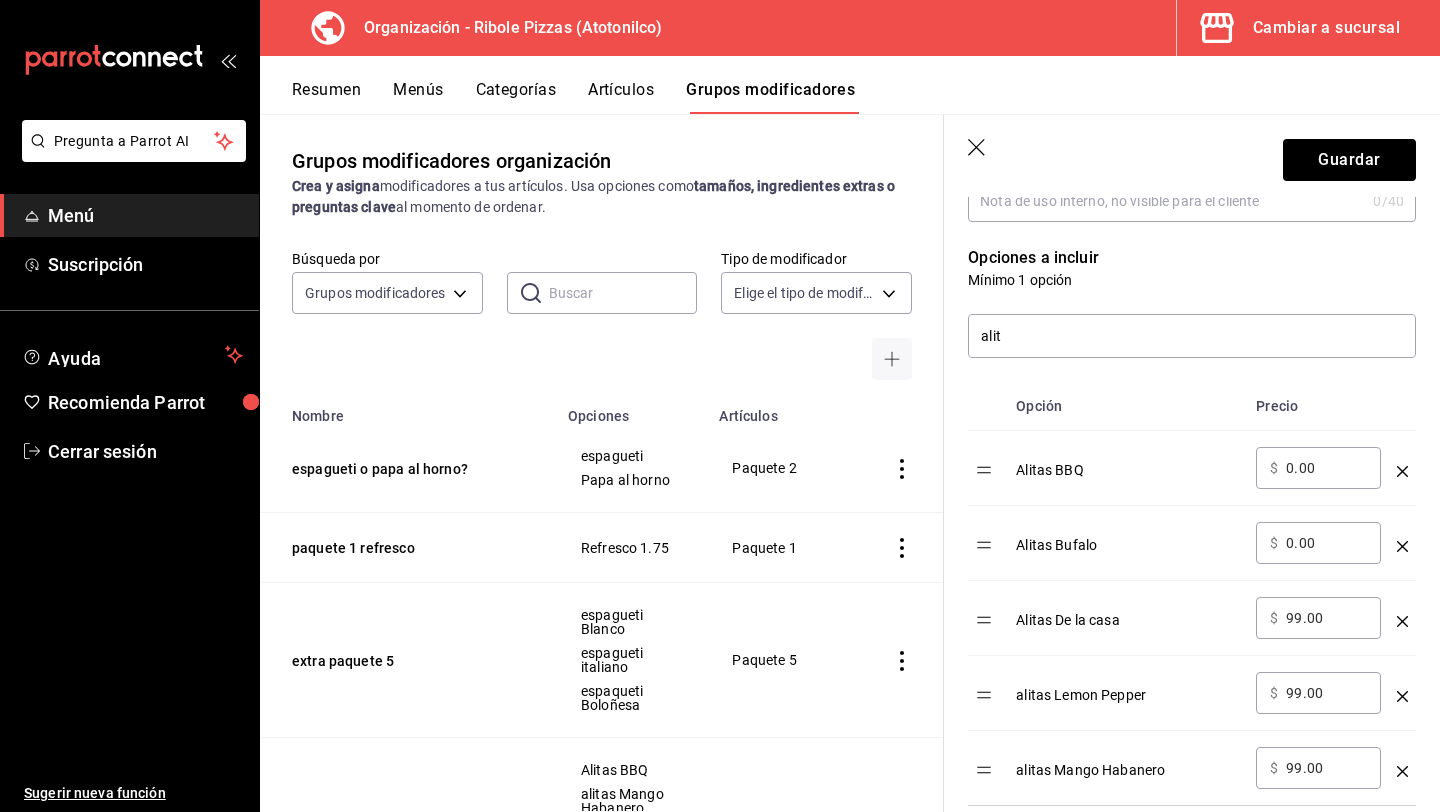 scroll, scrollTop: 379, scrollLeft: 0, axis: vertical 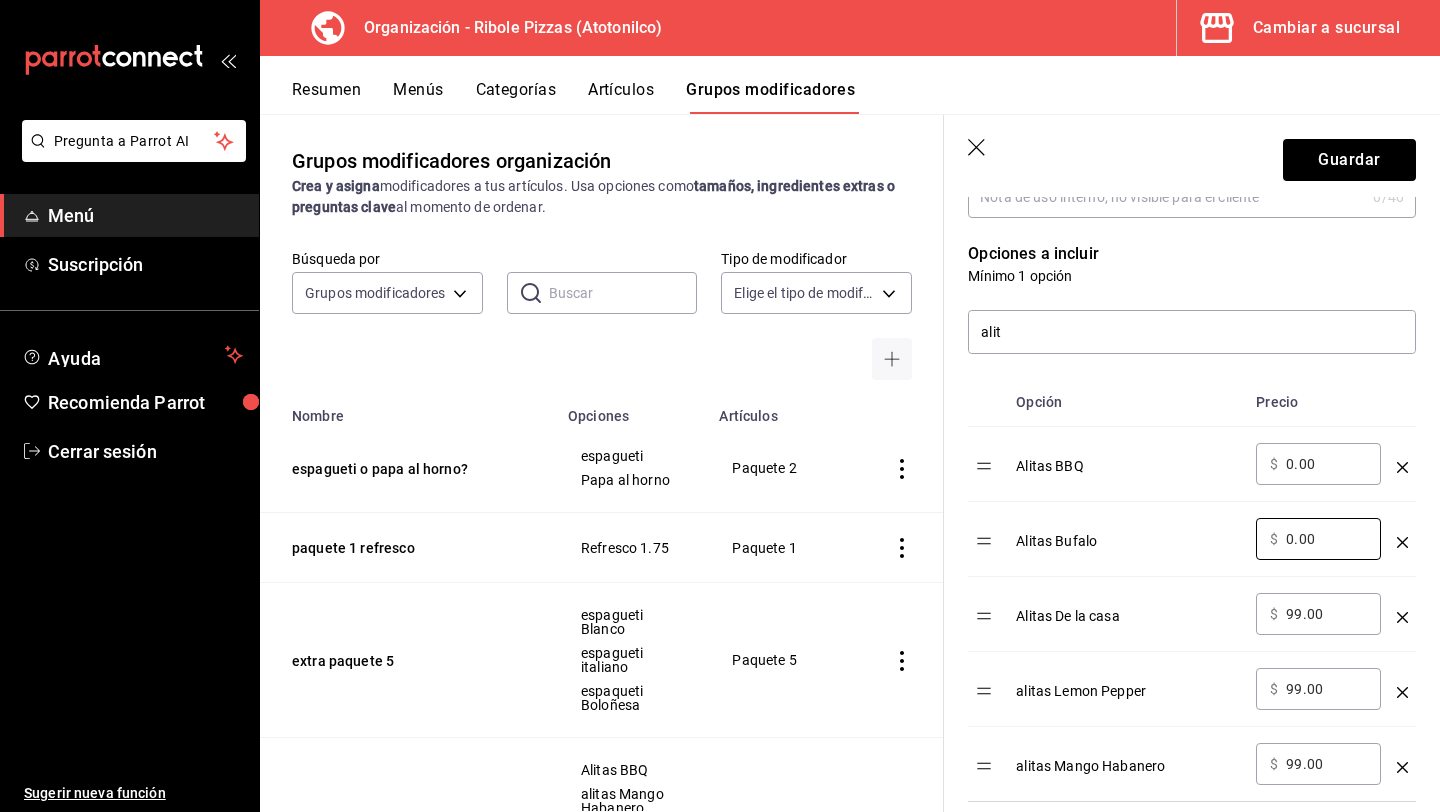 type on "0.00" 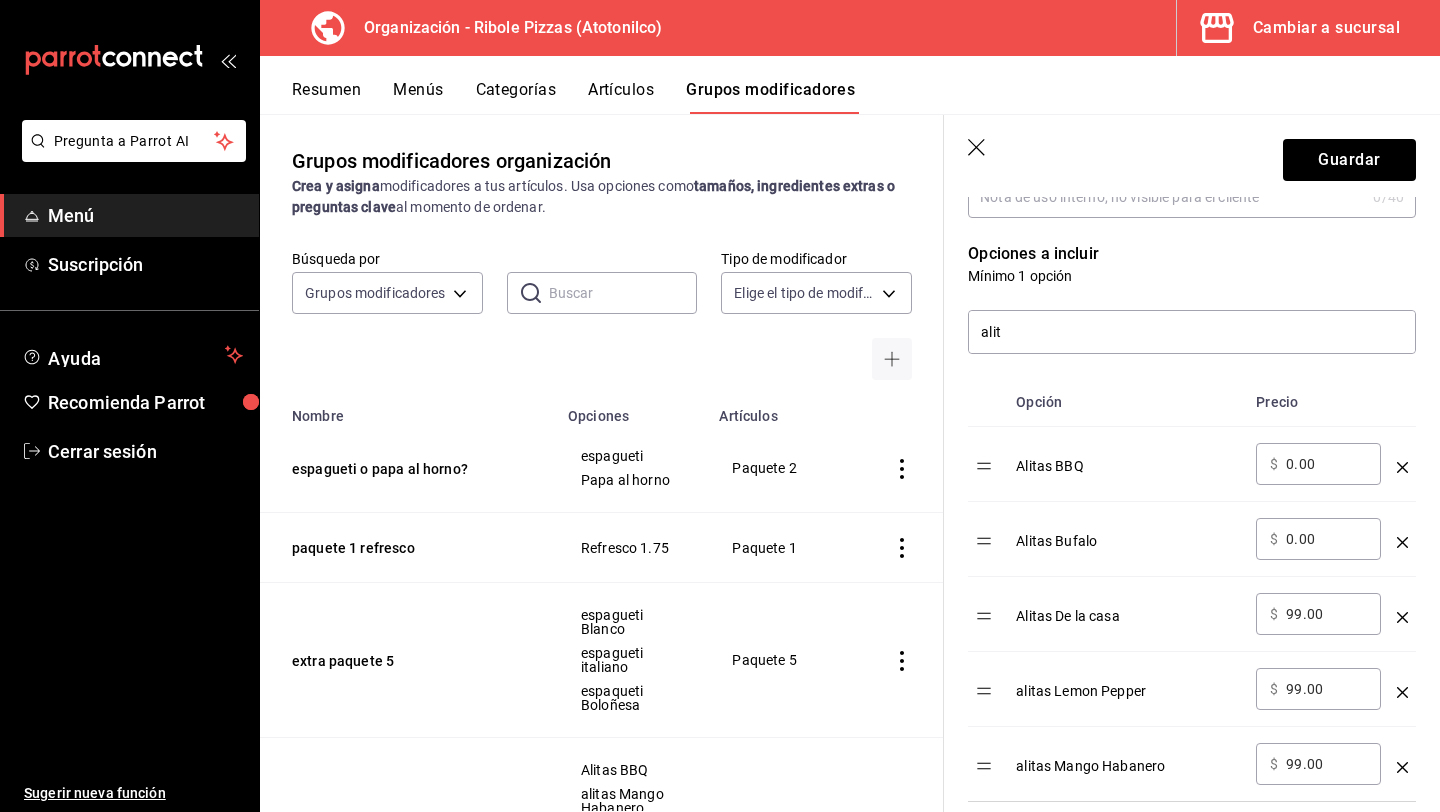 click on "99.00" at bounding box center (1326, 614) 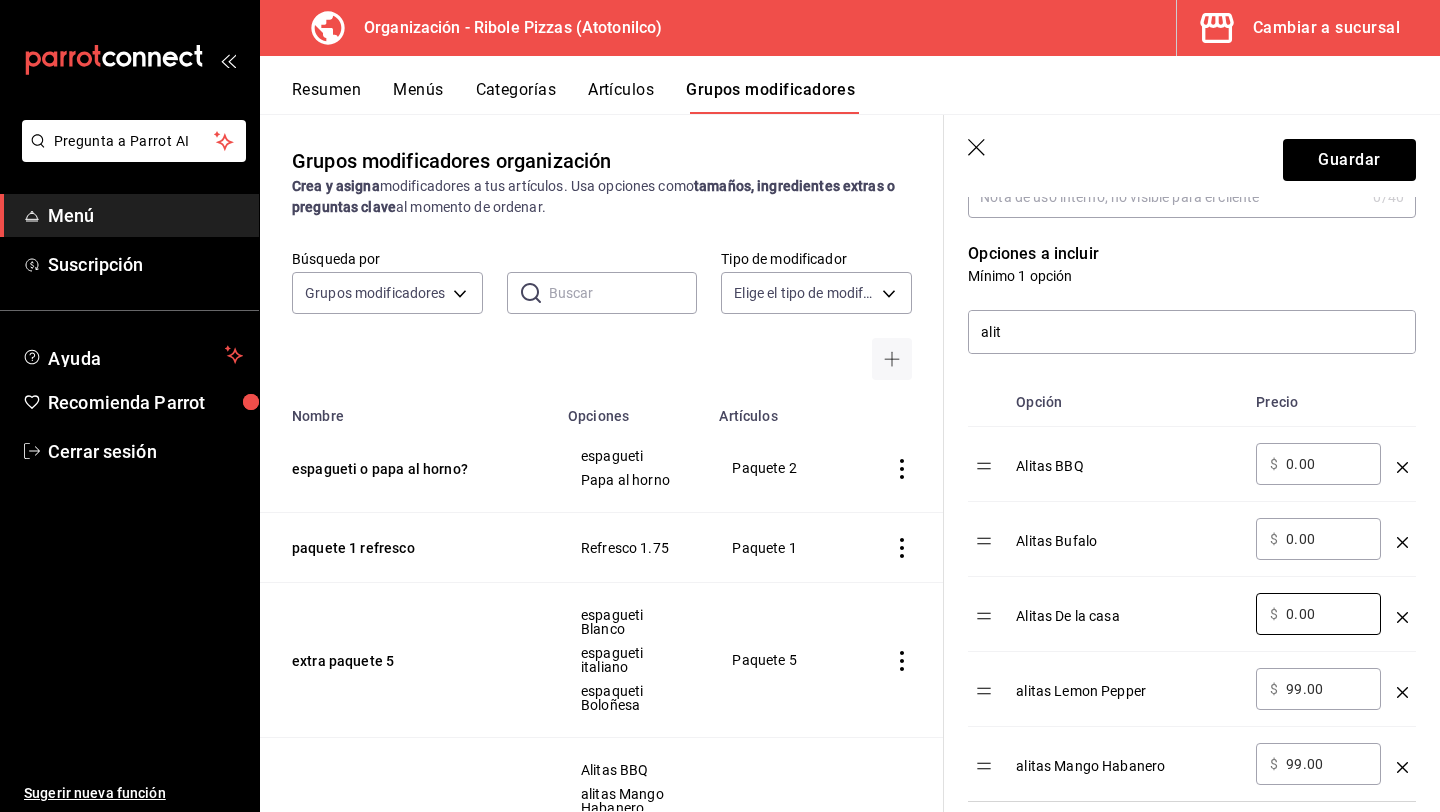 type on "0.00" 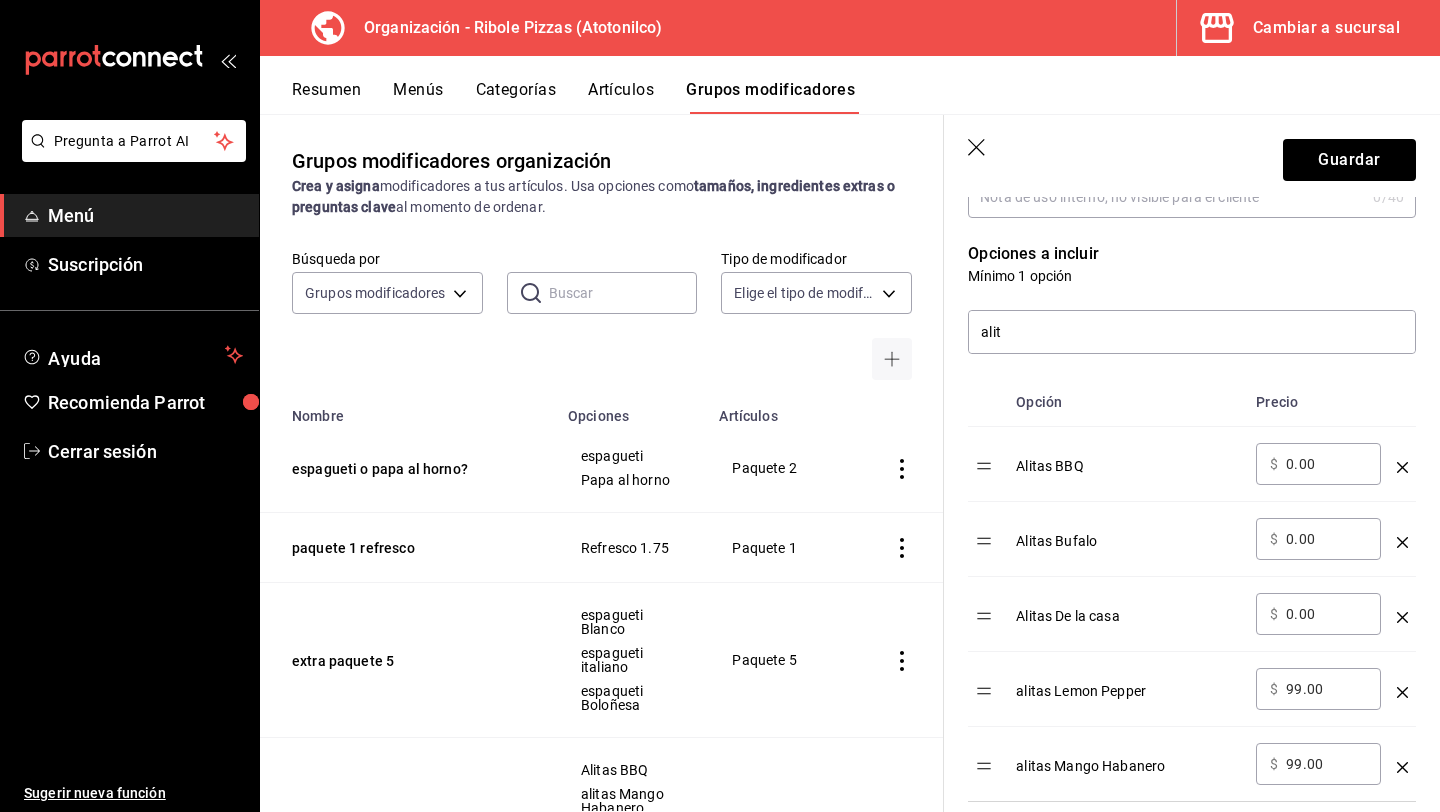 click on "99.00" at bounding box center [1326, 689] 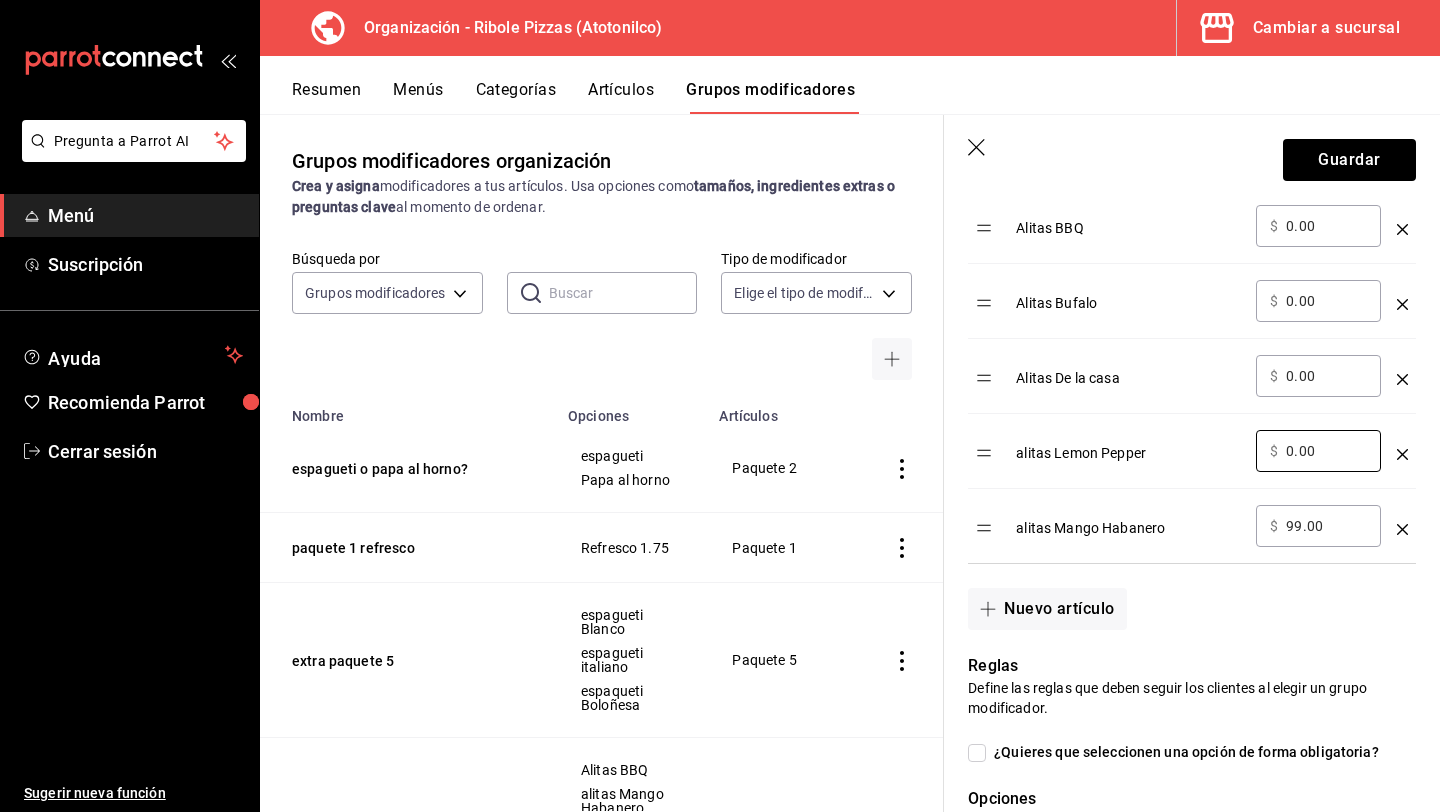 scroll, scrollTop: 631, scrollLeft: 0, axis: vertical 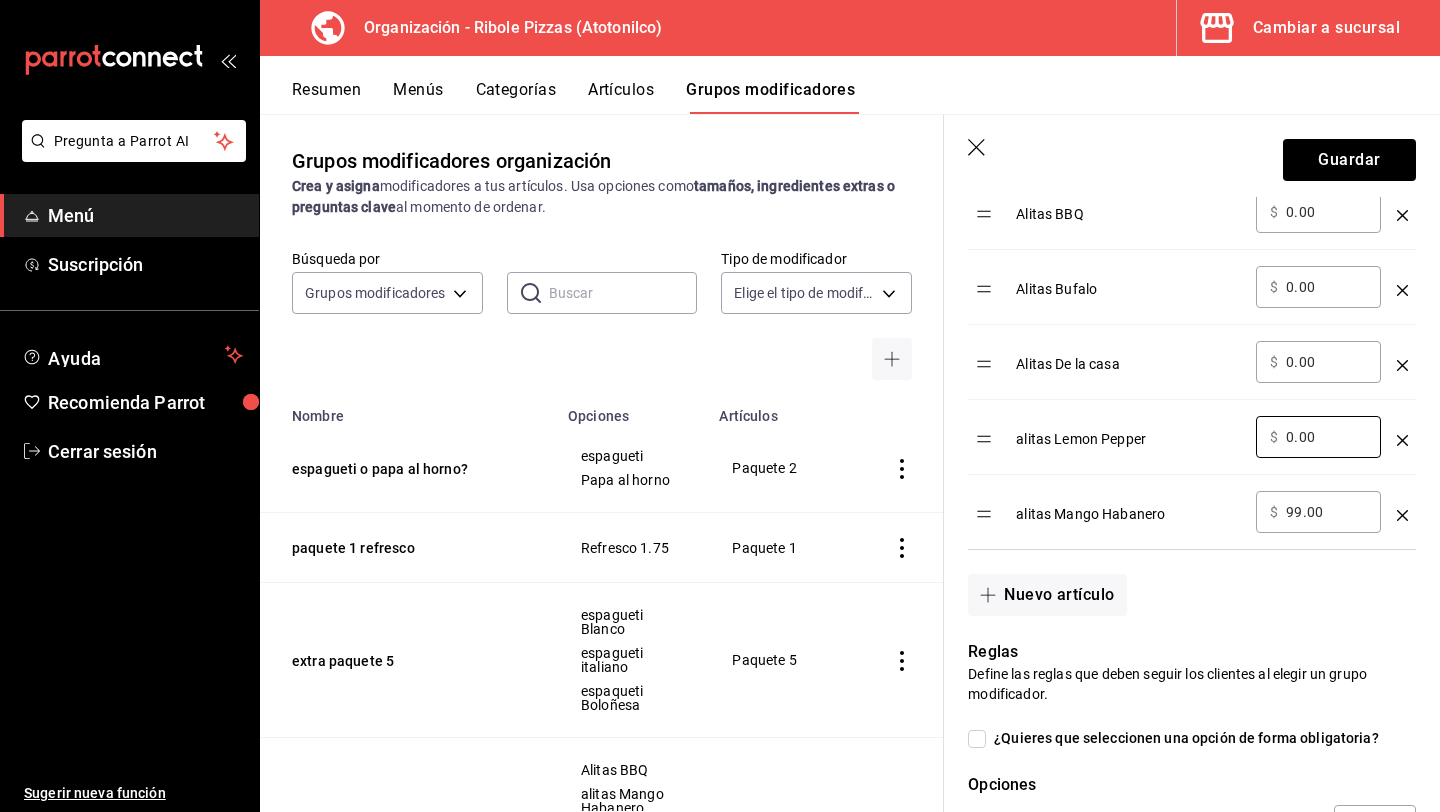 type on "0.00" 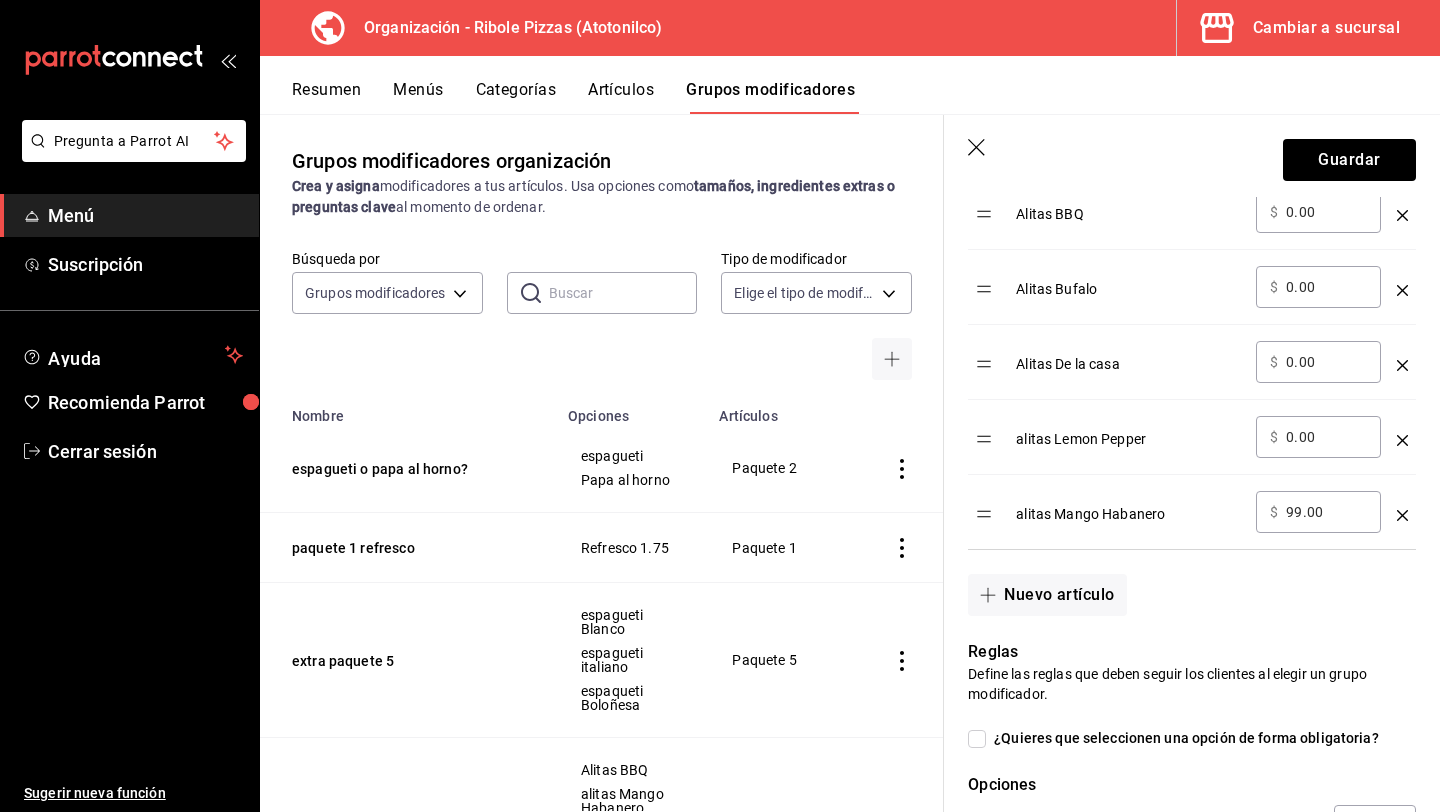 click on "99.00" at bounding box center [1326, 512] 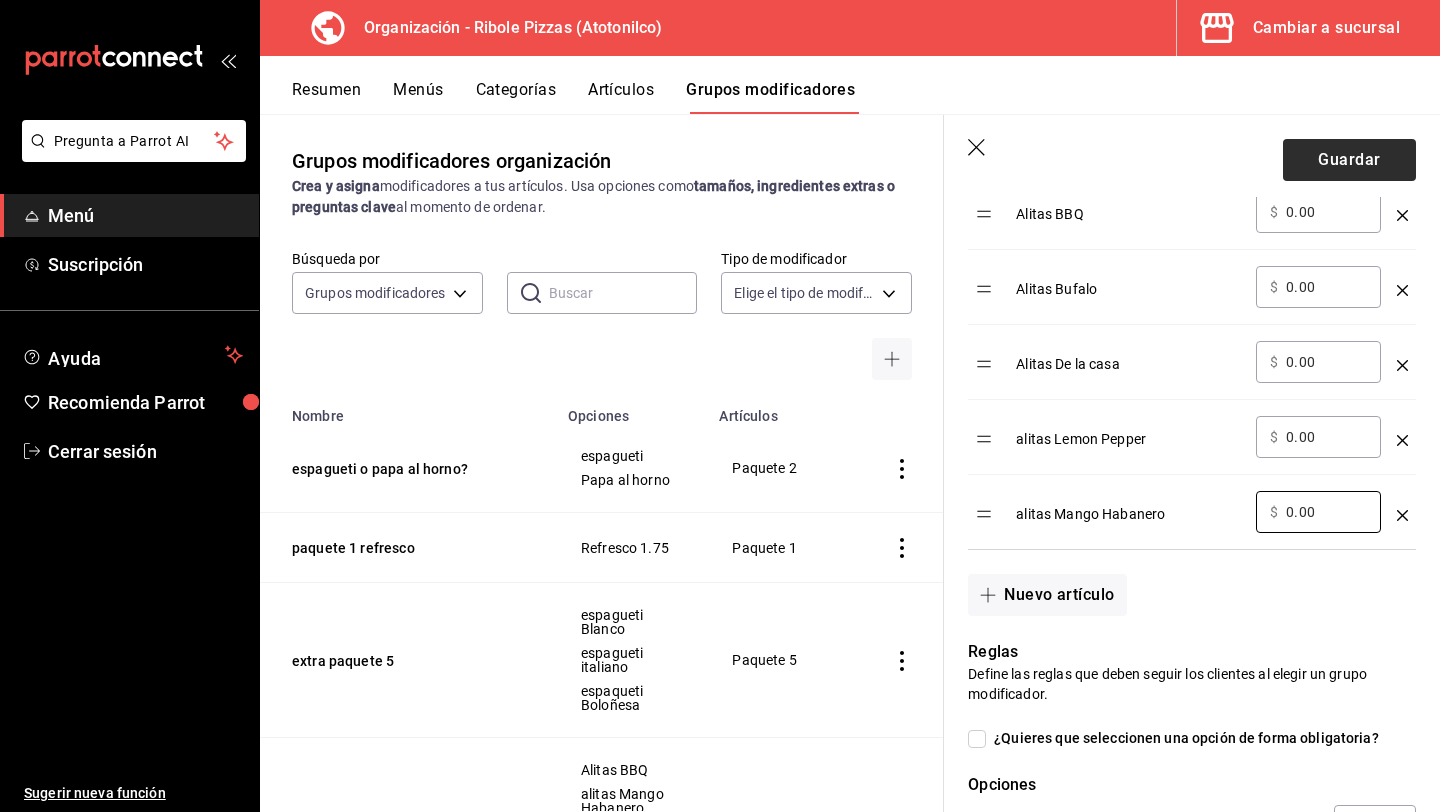 type on "0.00" 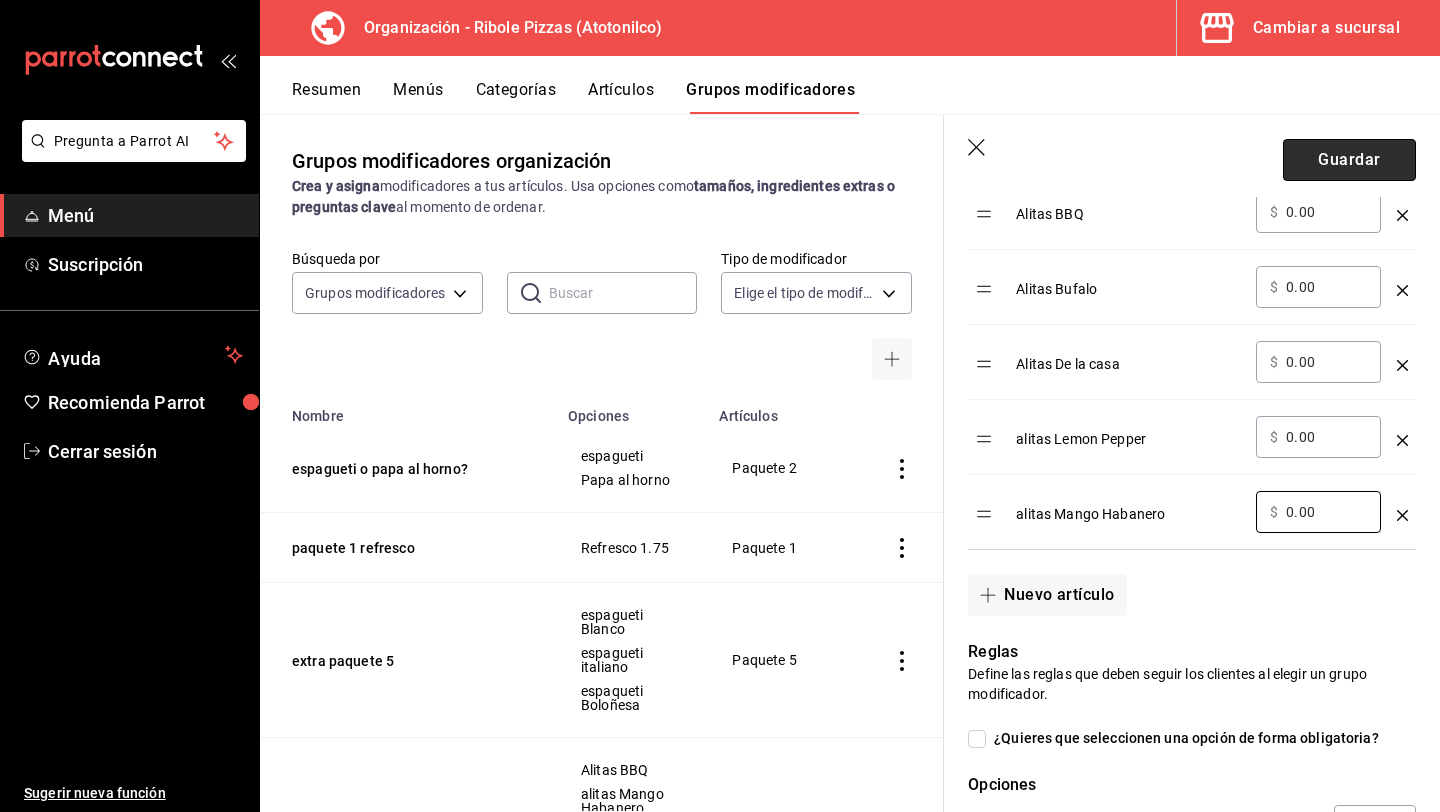 click on "Guardar" at bounding box center (1349, 160) 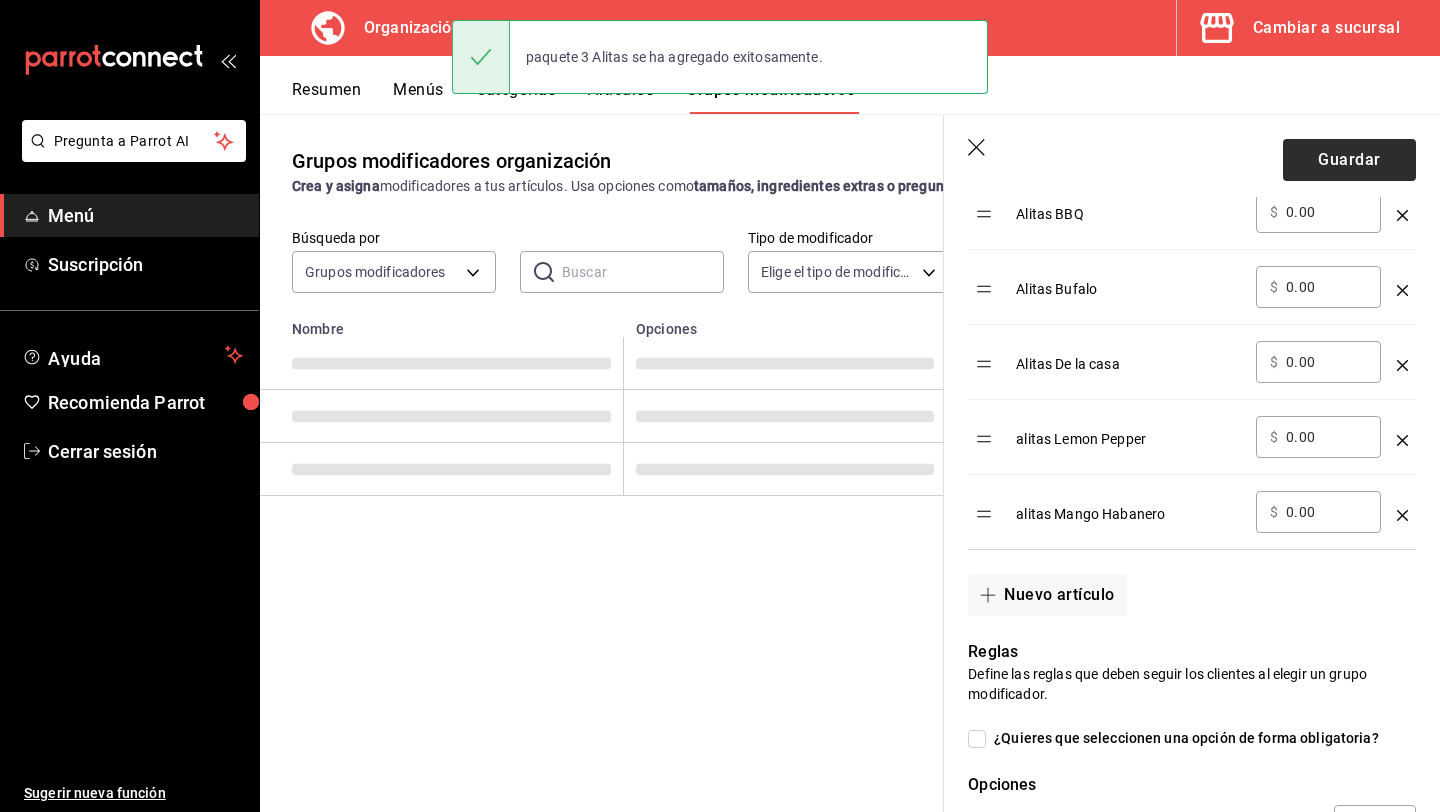 scroll, scrollTop: 0, scrollLeft: 0, axis: both 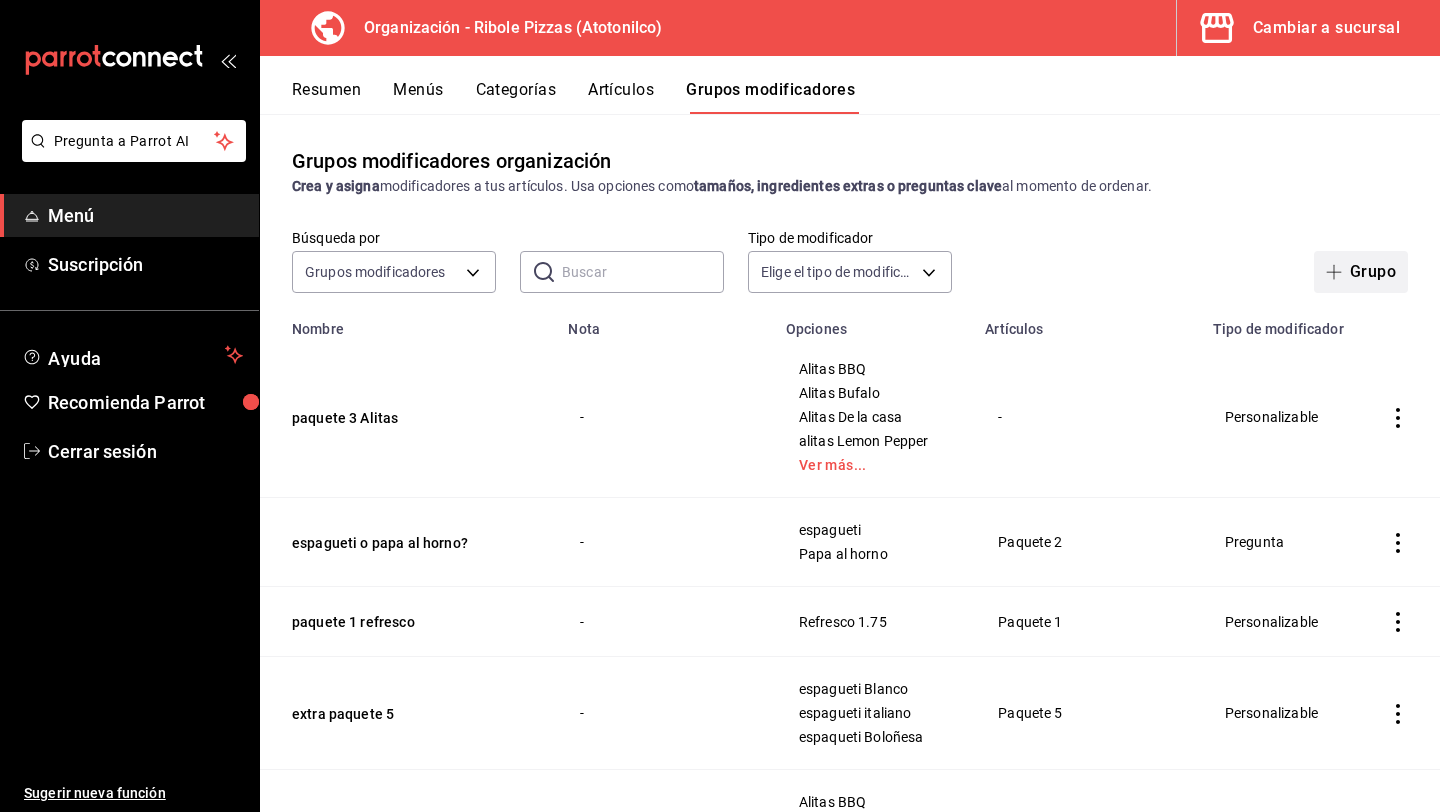 click 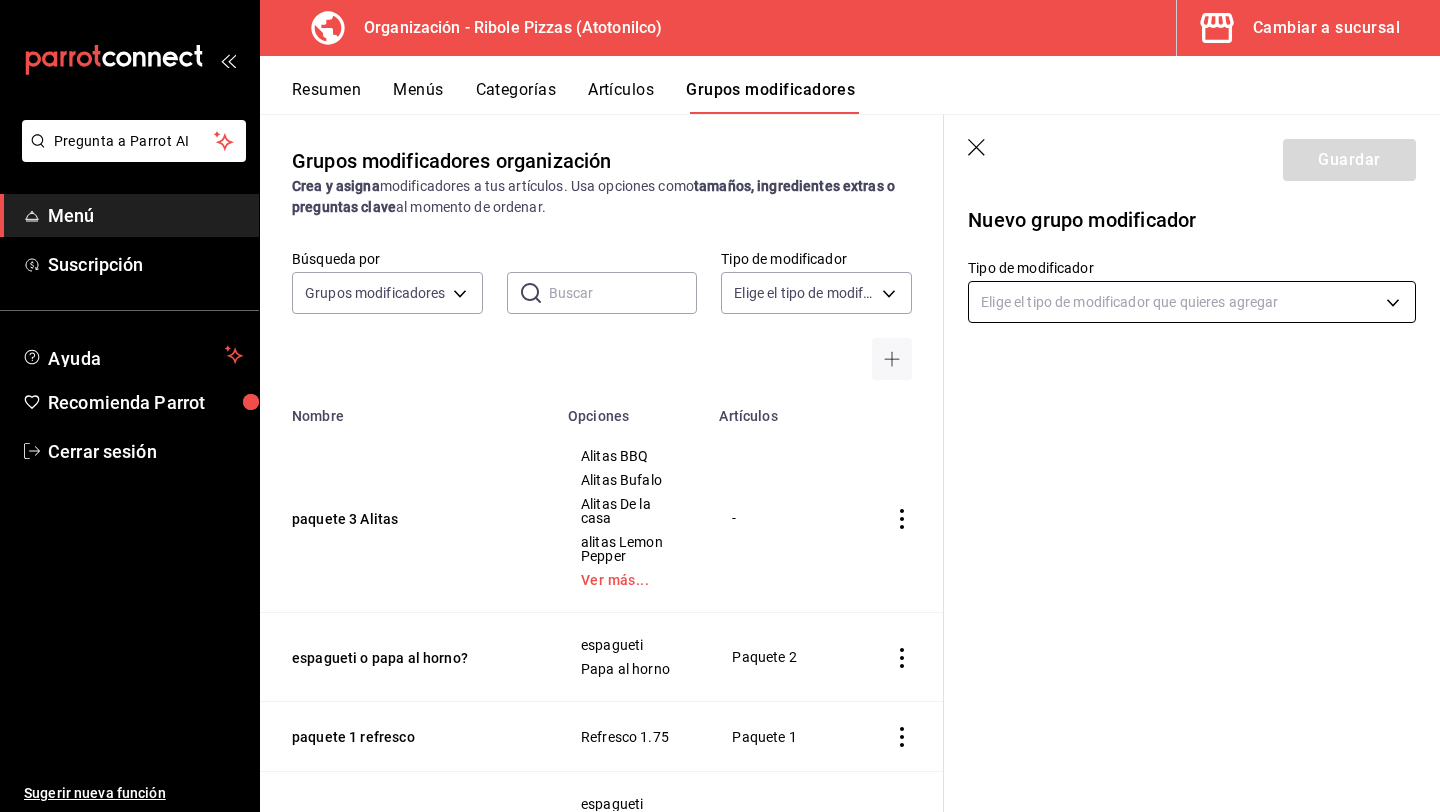 click on "Pregunta a Parrot AI Menú   Suscripción   Ayuda Recomienda Parrot   Cerrar sesión   Sugerir nueva función   Organización - Ribole Pizzas ([CITY]) Cambiar a sucursal Resumen Menús Categorías Artículos Grupos modificadores Grupos modificadores organización Crea y asigna  modificadores a tus artículos. Usa opciones como  tamaños, ingredientes extras o preguntas clave  al momento de ordenar. Búsqueda por Grupos modificadores GROUP ​ ​ Tipo de modificador Elige el tipo de modificador Nombre Opciones Artículos paquete 3 Alitas Alitas BBQ Alitas Bufalo Alitas De la casa alitas Lemon Pepper Ver más... - espagueti o papa al horno? espagueti Papa al horno Paquete 2 paquete 1 refresco Refresco 1.75 Paquete 1 extra paquete 5 espagueti Blanco espagueti italiano espaqueti Boloñesa Paquete 5 extras paquete 4 Alitas BBQ alitas Mango Habanero Alitas Bufalo Alitas De la casa Ver más... Paquete 4 extras paquete 3 Alitas BBQ Alitas Bufalo Alitas De la casa alitas Lemon Pepper Ver más... paquete 3 jamon" at bounding box center (720, 406) 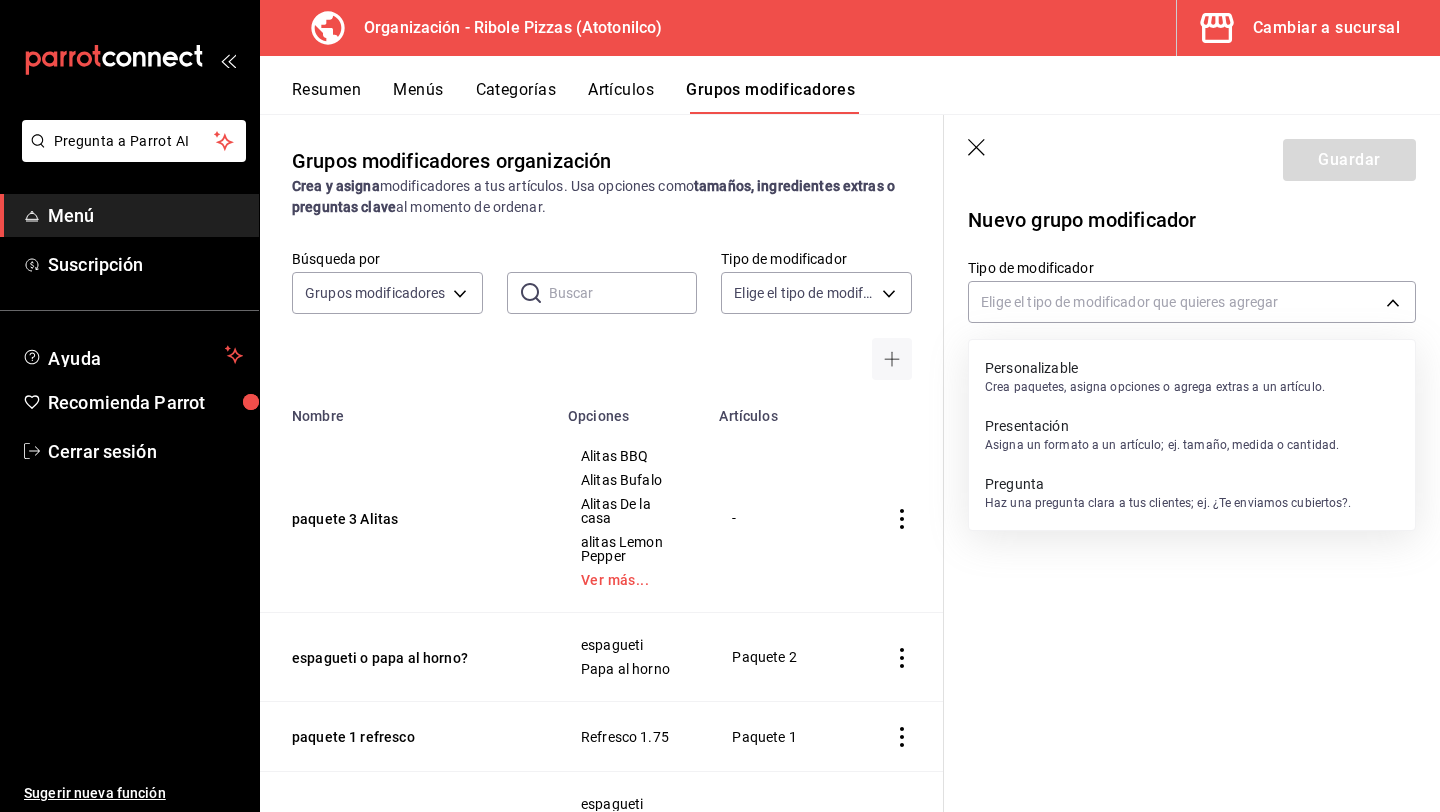 click on "Crea paquetes, asigna opciones o agrega extras a un artículo." at bounding box center (1155, 387) 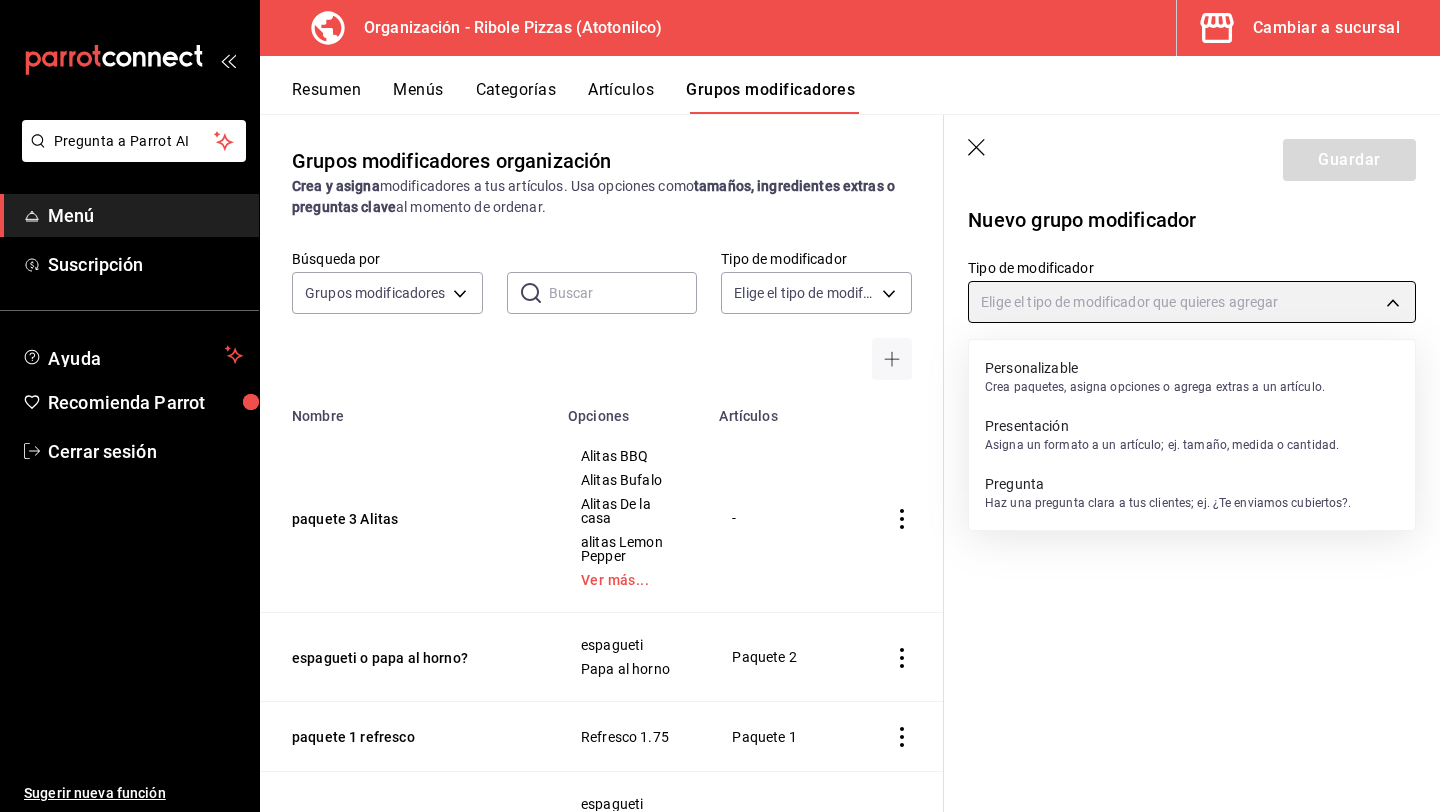 type on "CUSTOMIZABLE" 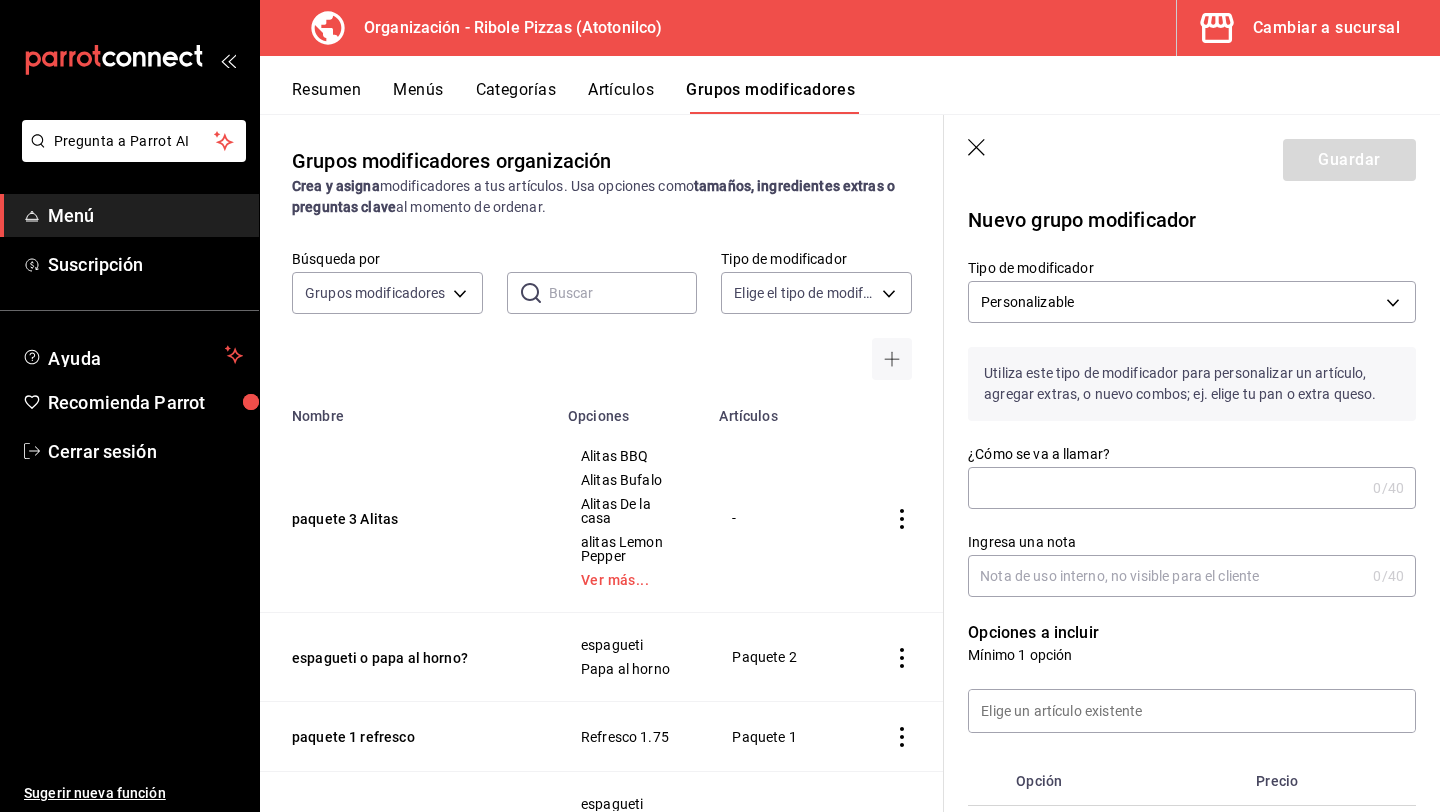 click on "¿Cómo se va a llamar?" at bounding box center [1166, 488] 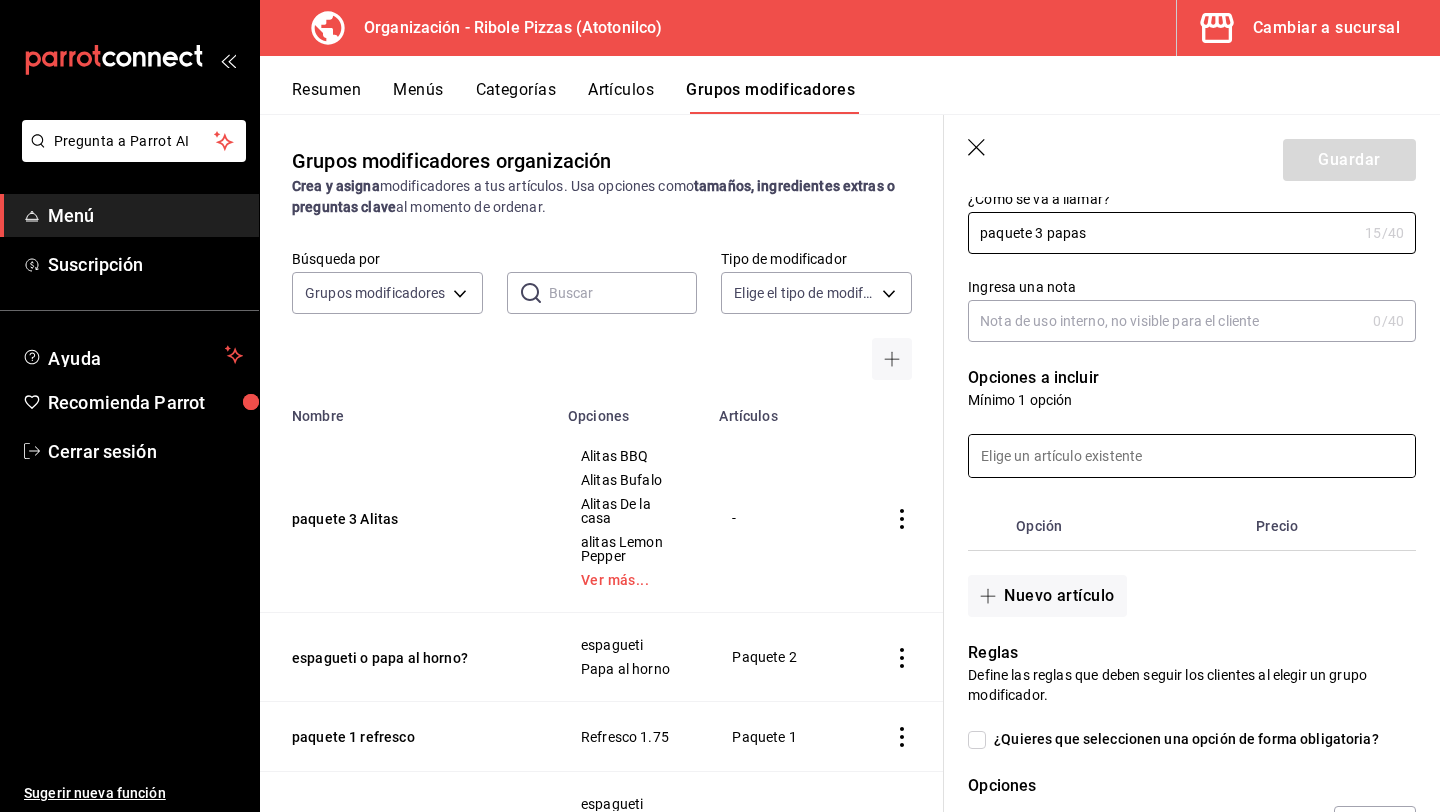scroll, scrollTop: 293, scrollLeft: 0, axis: vertical 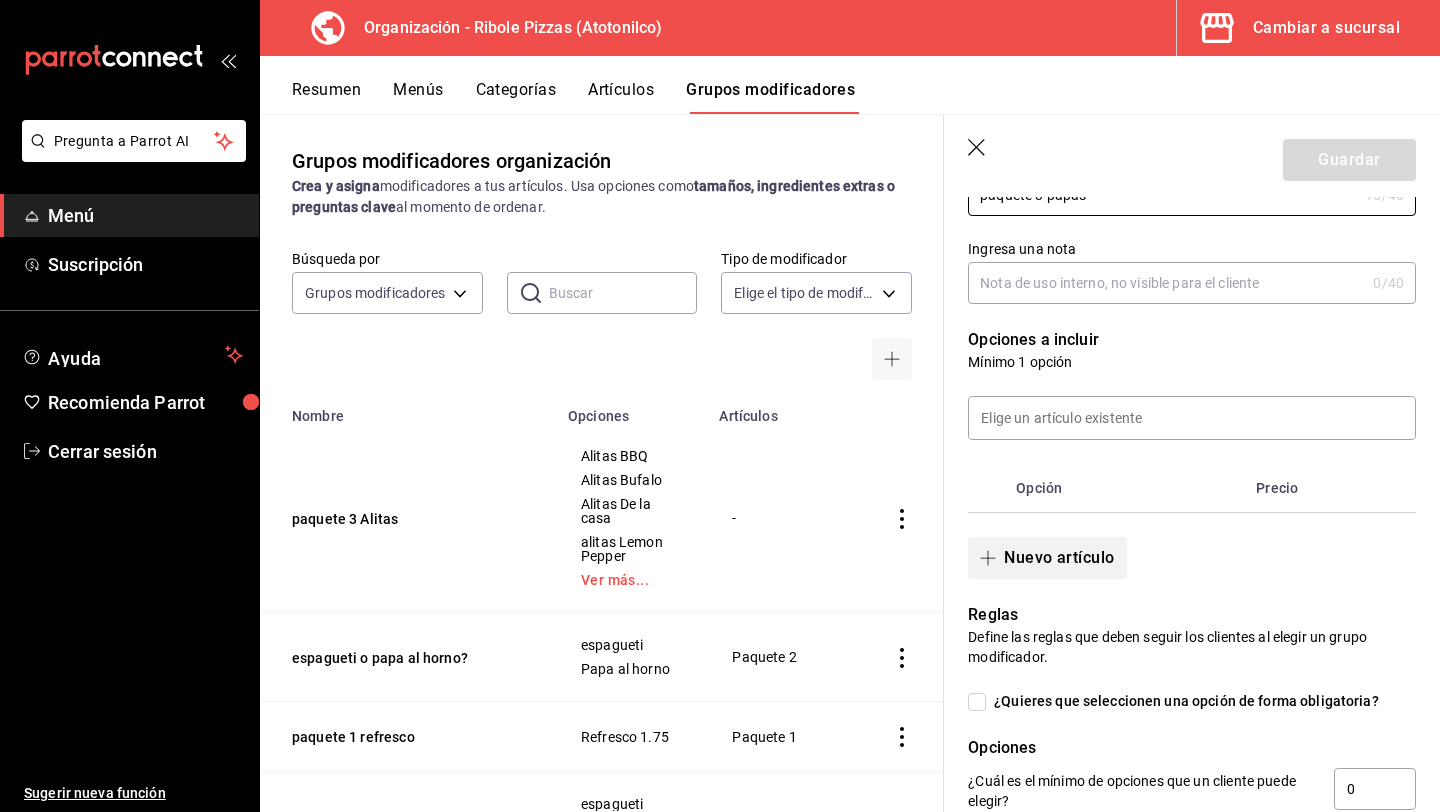 type on "paquete 3 papas" 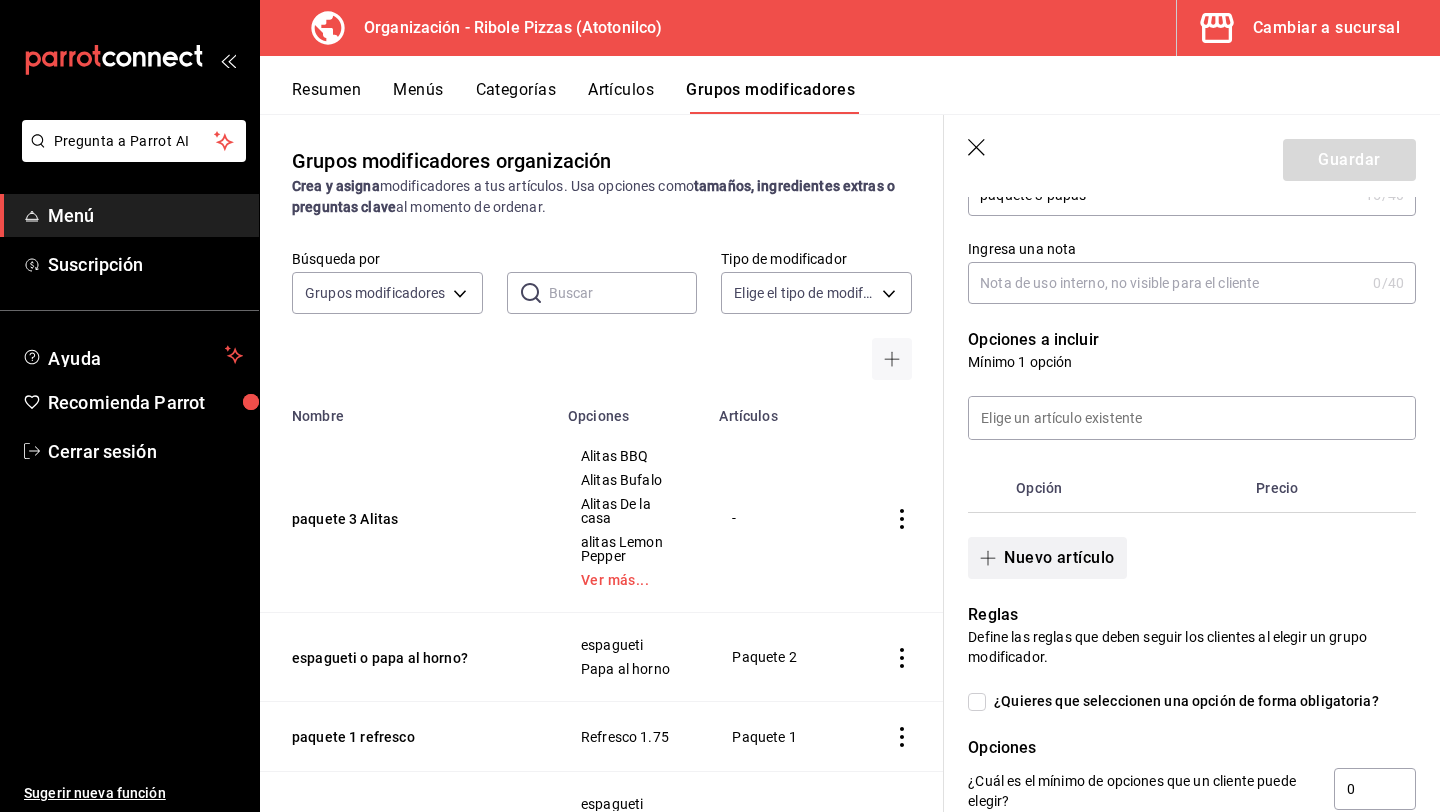 click on "Nuevo artículo" at bounding box center (1047, 558) 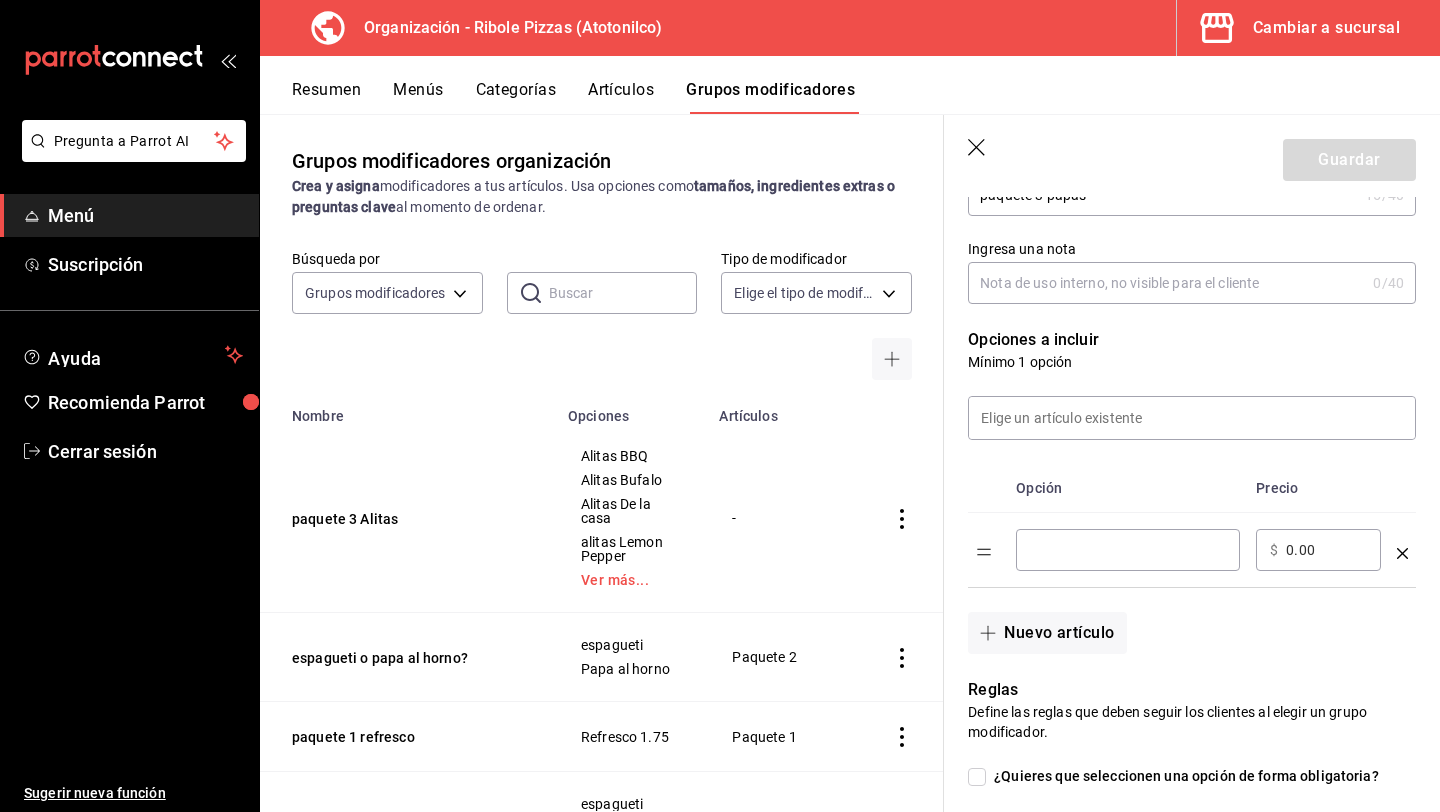 click at bounding box center (1128, 550) 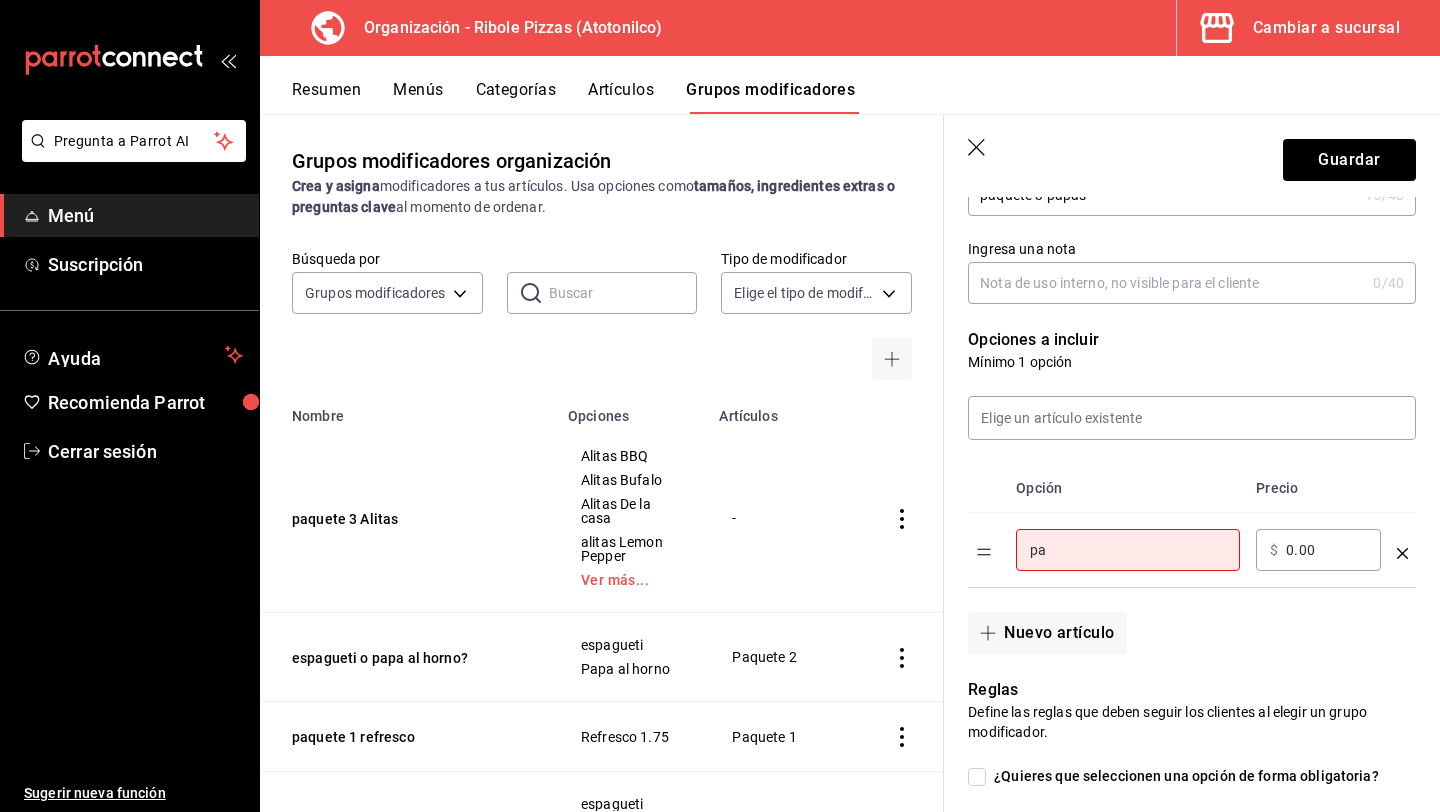 type on "p" 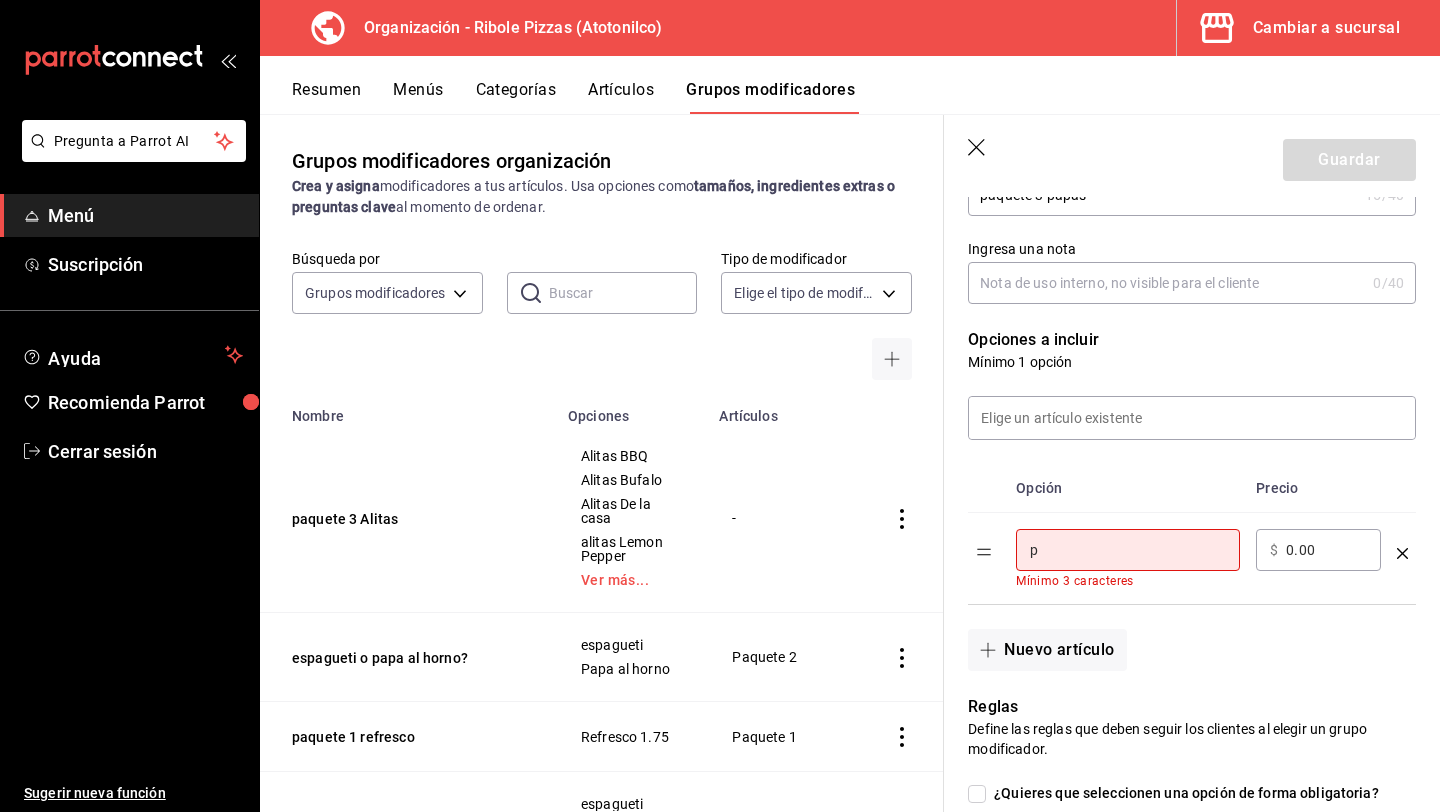 type 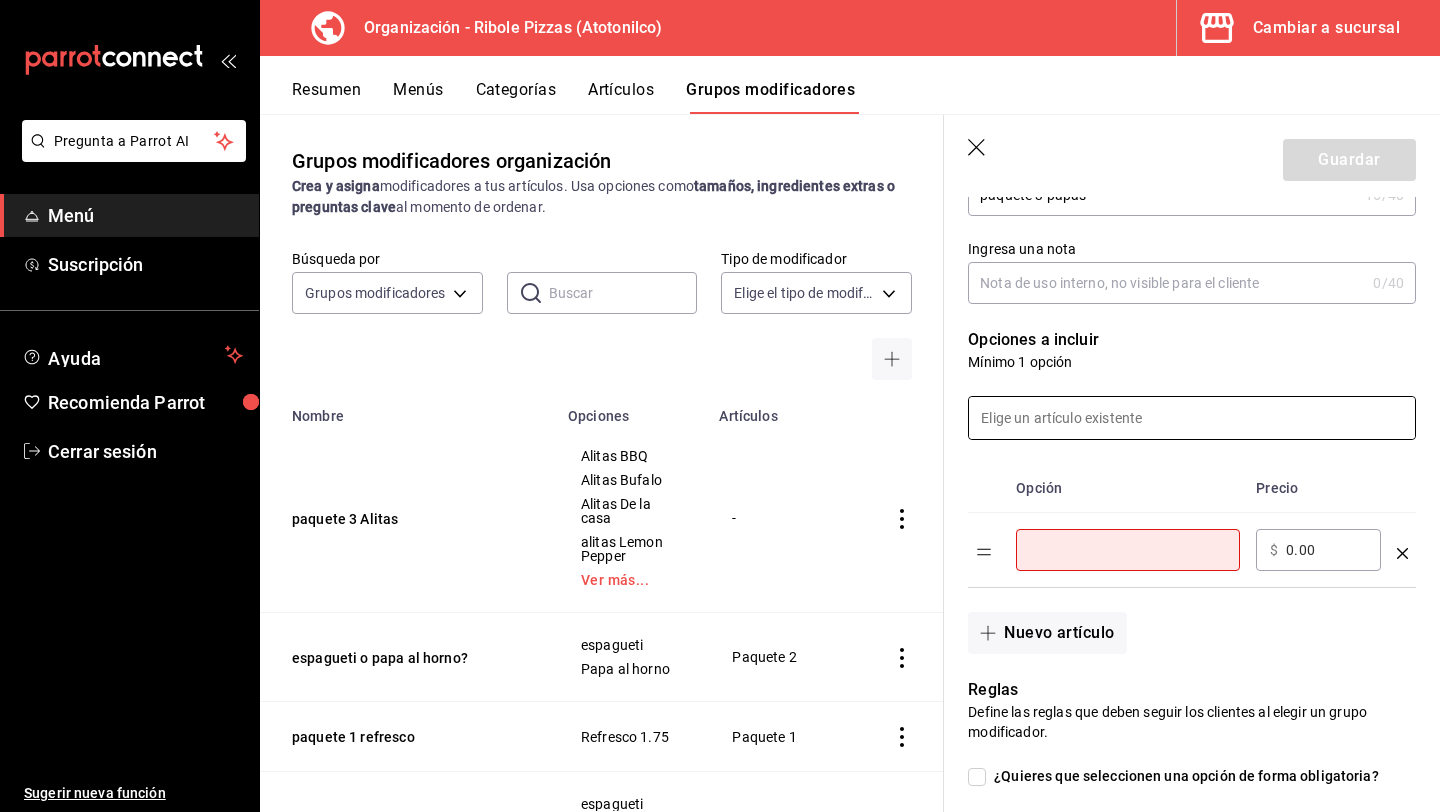 click at bounding box center [1192, 418] 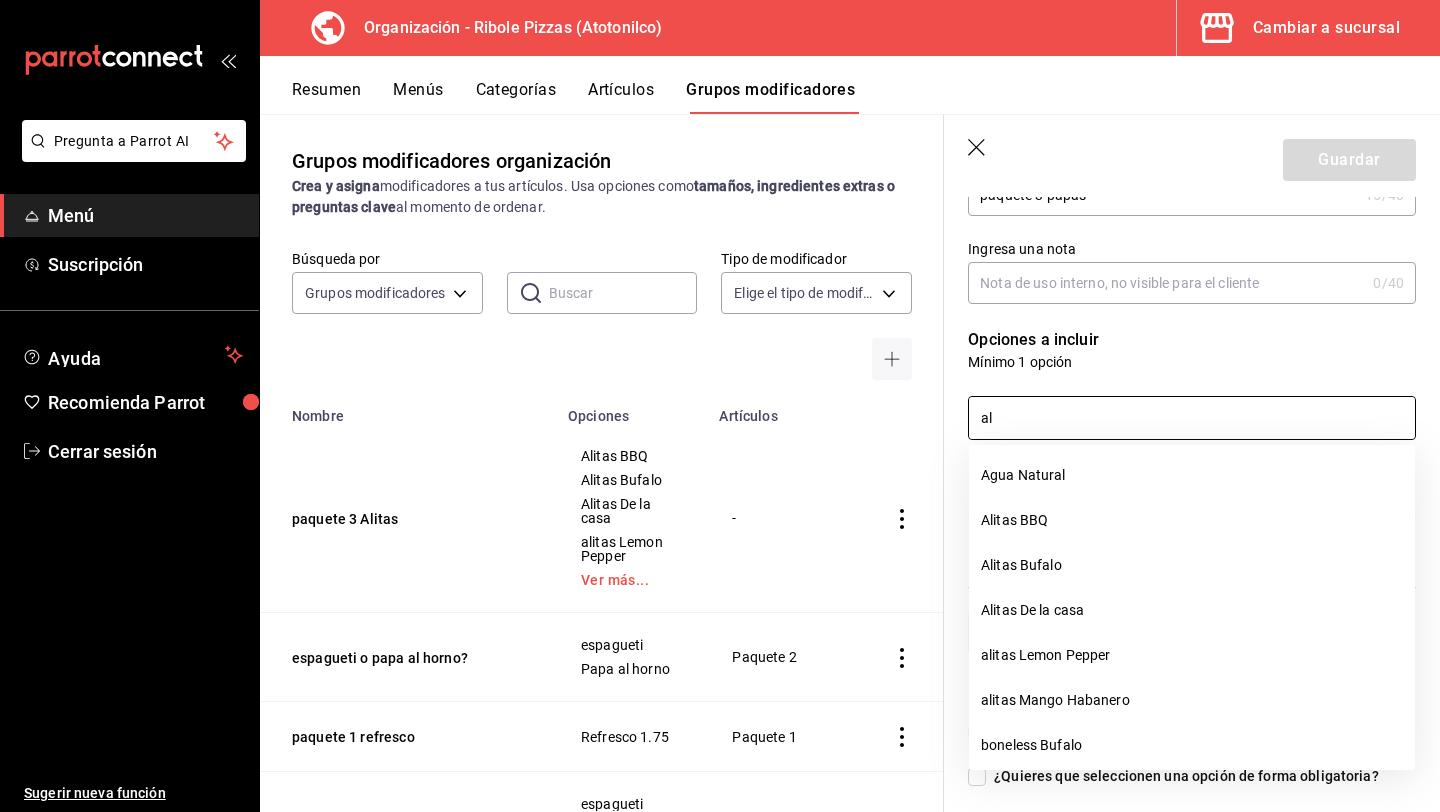 type on "a" 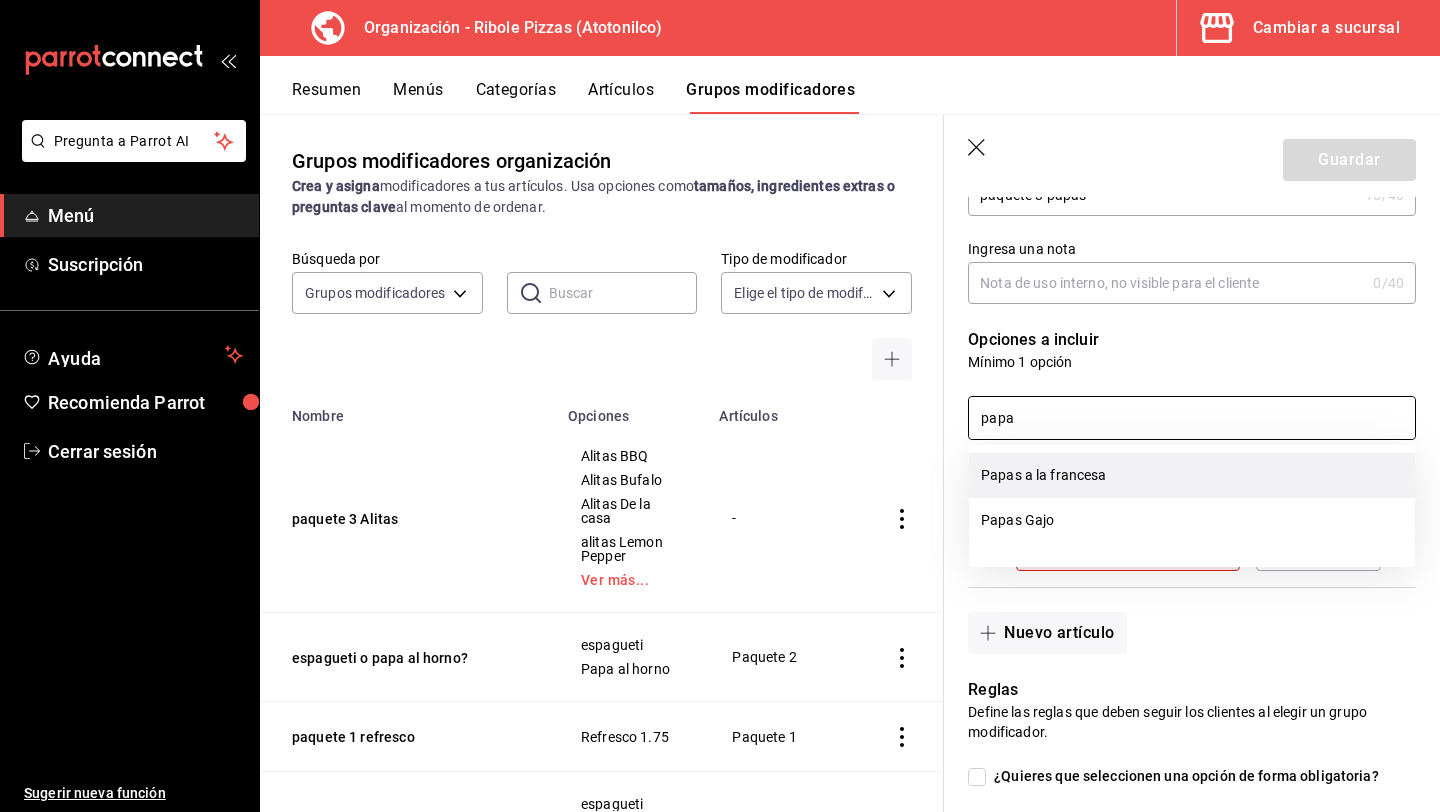 click on "Papas a la francesa" at bounding box center (1192, 475) 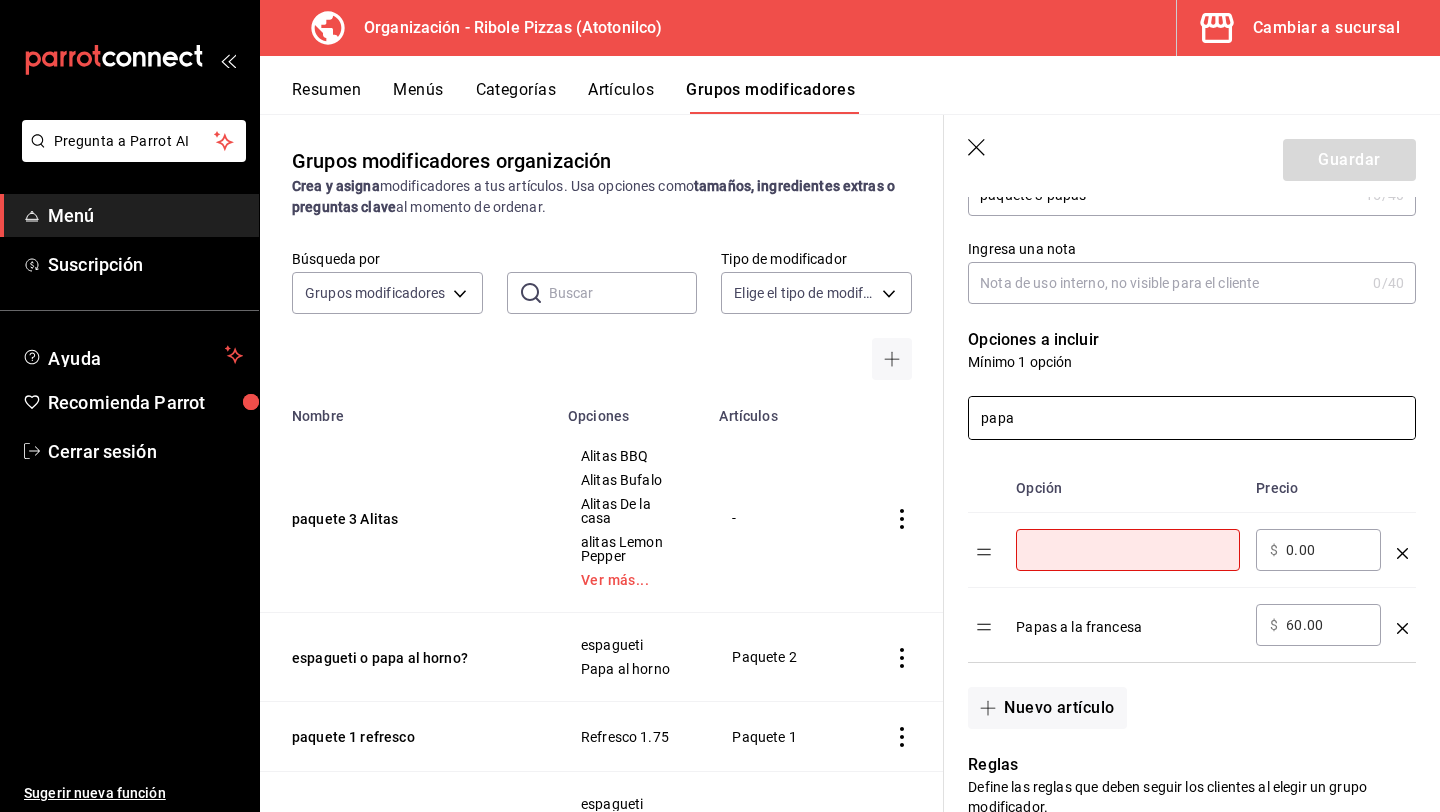 type on "papa" 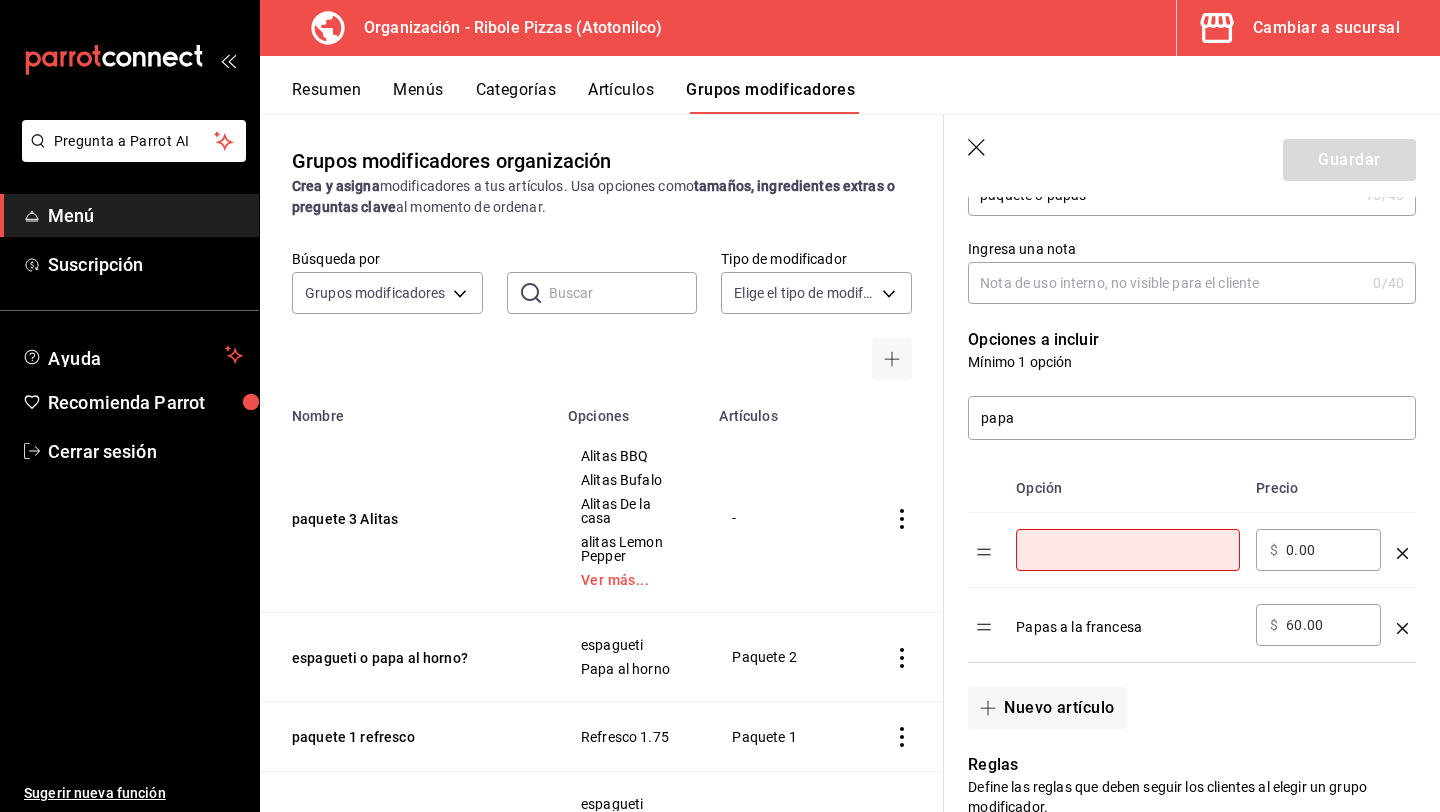 click at bounding box center [1402, 550] 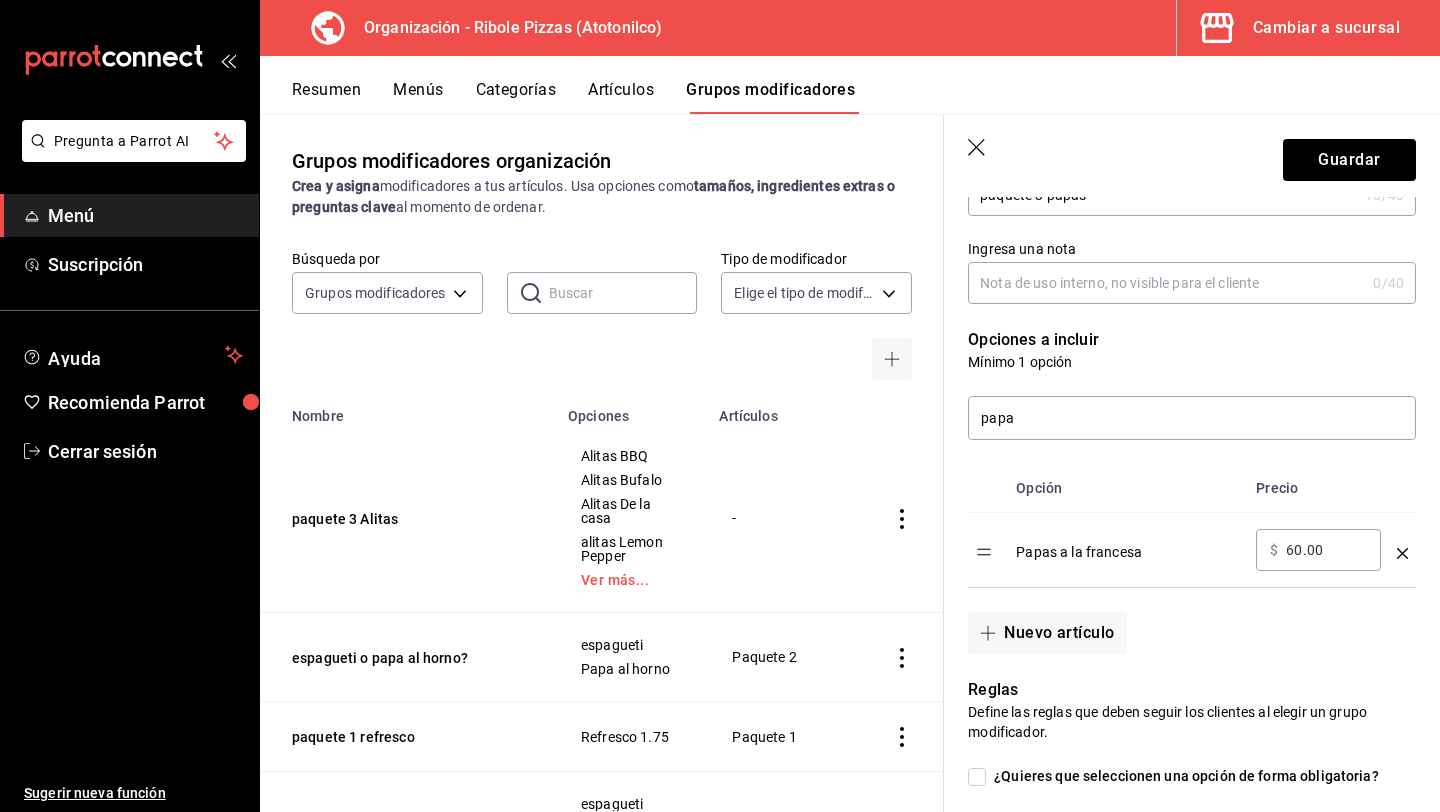 click on "​ $ 60.00 ​" at bounding box center (1318, 550) 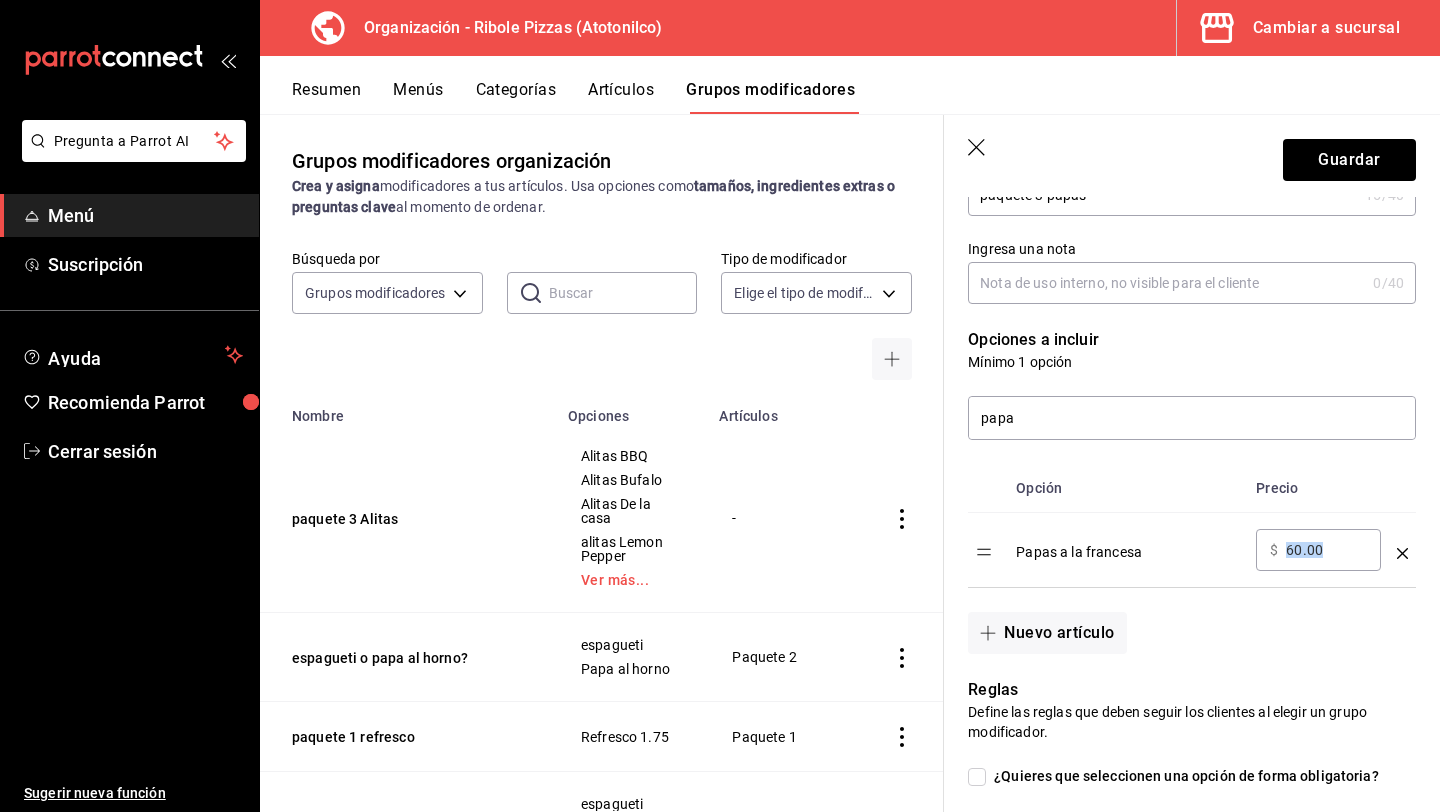 click on "​ $ 60.00 ​" at bounding box center [1318, 550] 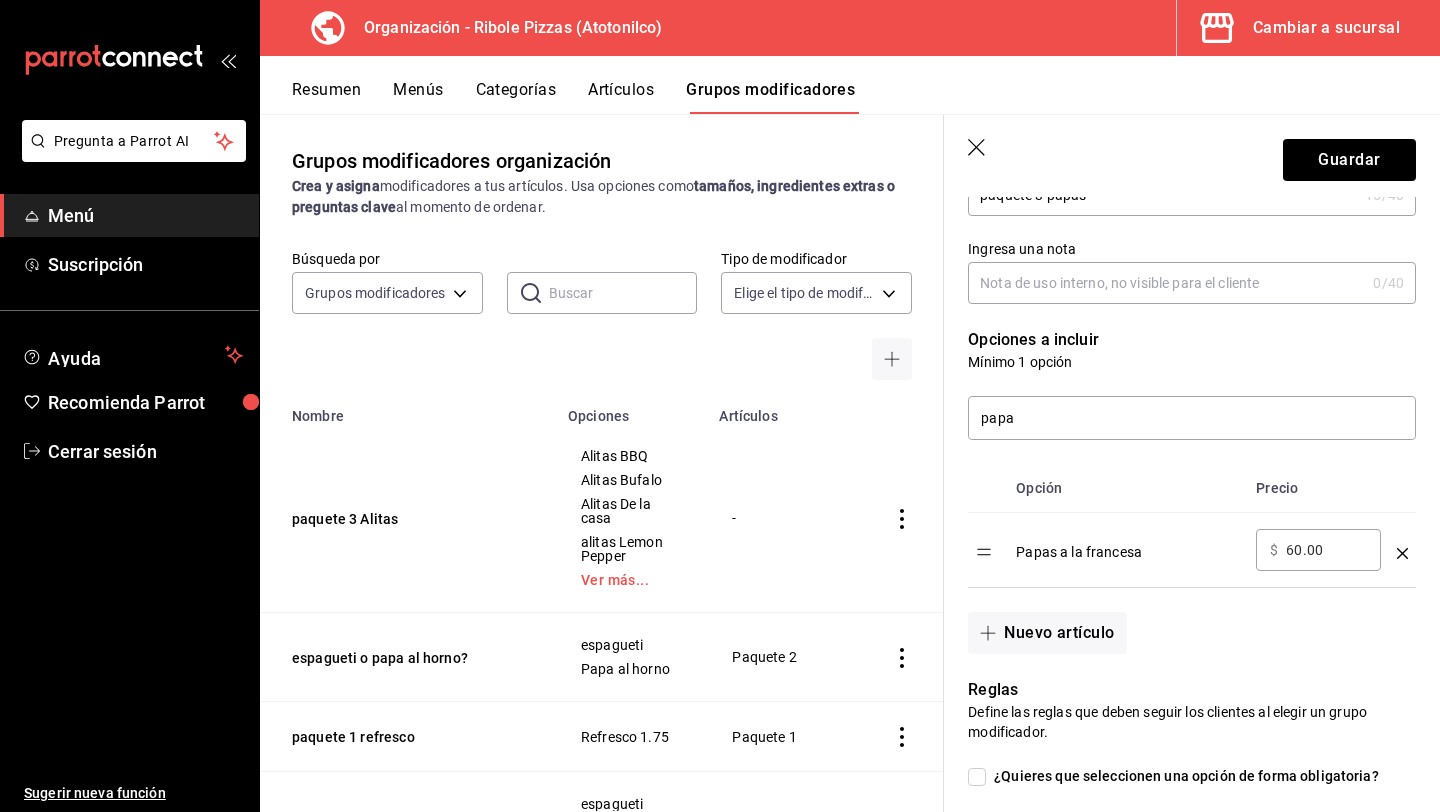 click on "Nuevo artículo" at bounding box center (1180, 621) 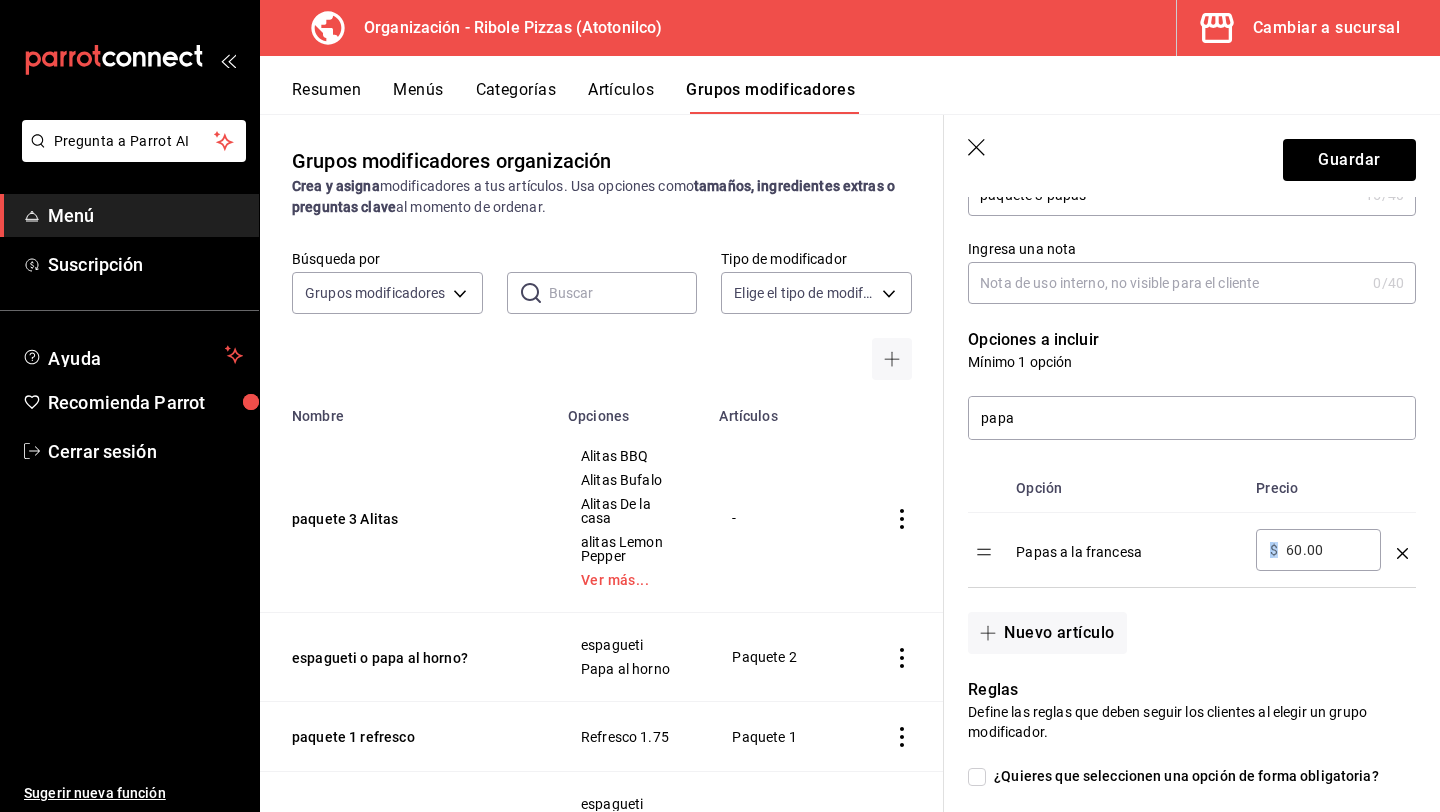 click on "​ $ 60.00 ​" at bounding box center [1318, 550] 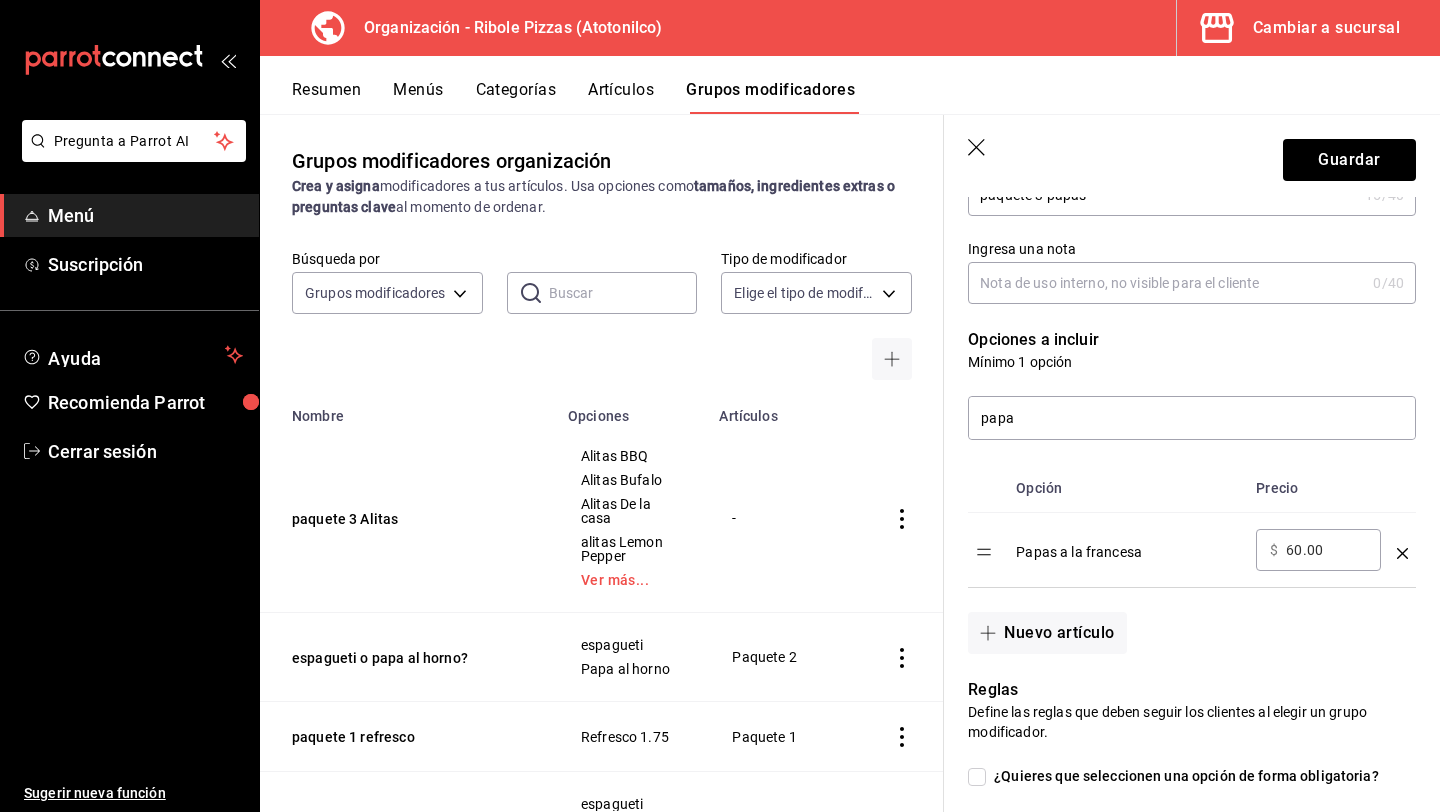 click on "60.00" at bounding box center (1326, 550) 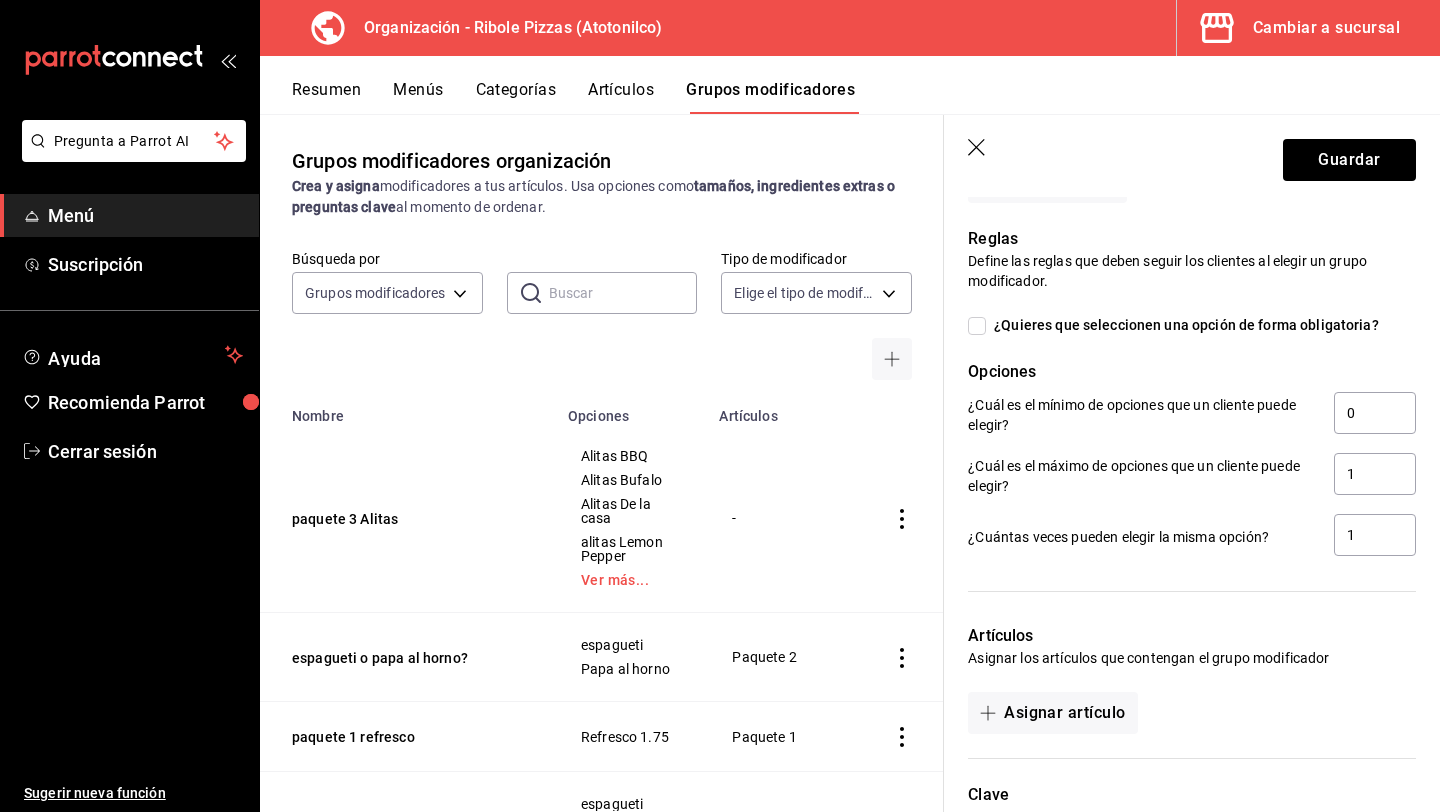 scroll, scrollTop: 786, scrollLeft: 0, axis: vertical 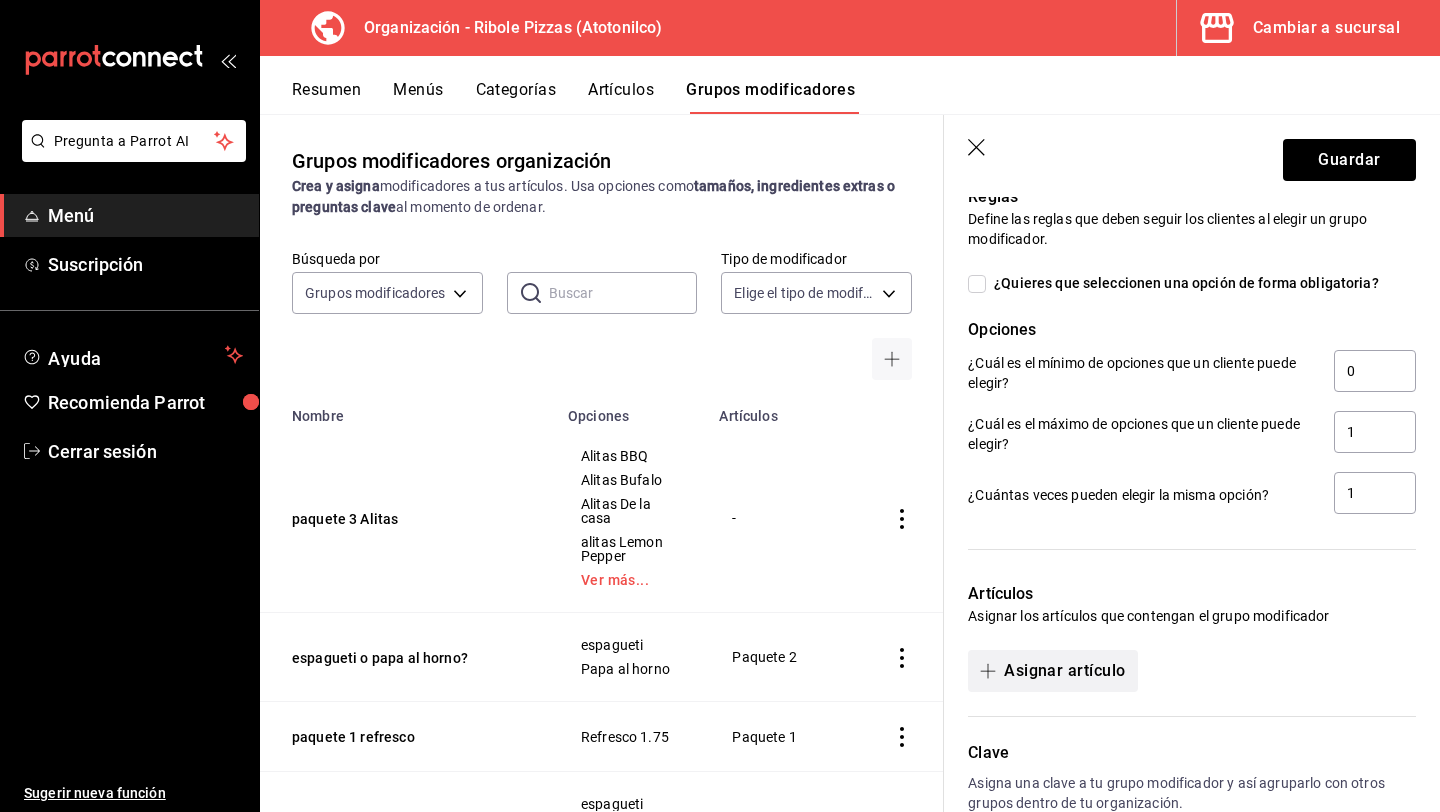 type on "0.00" 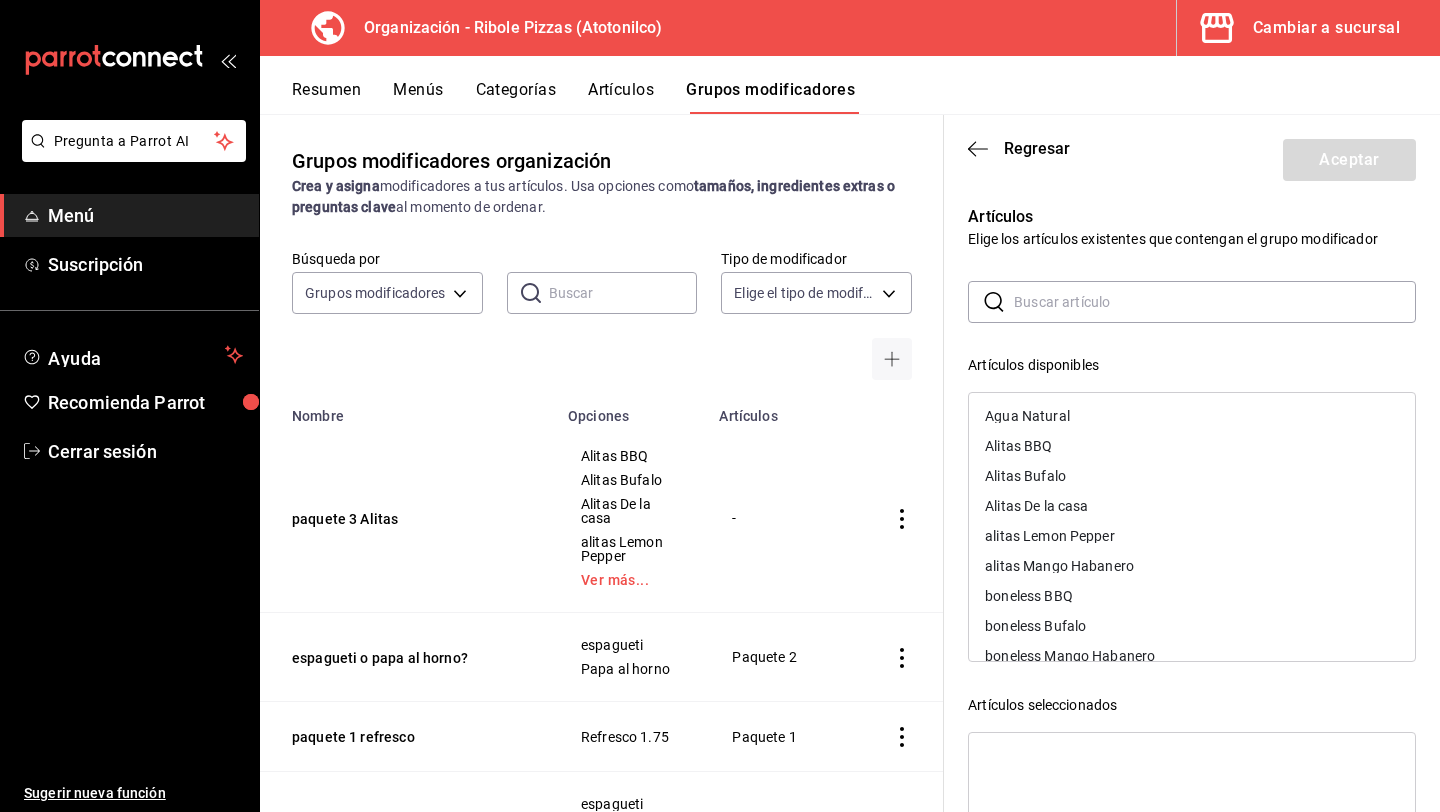 click at bounding box center [1215, 302] 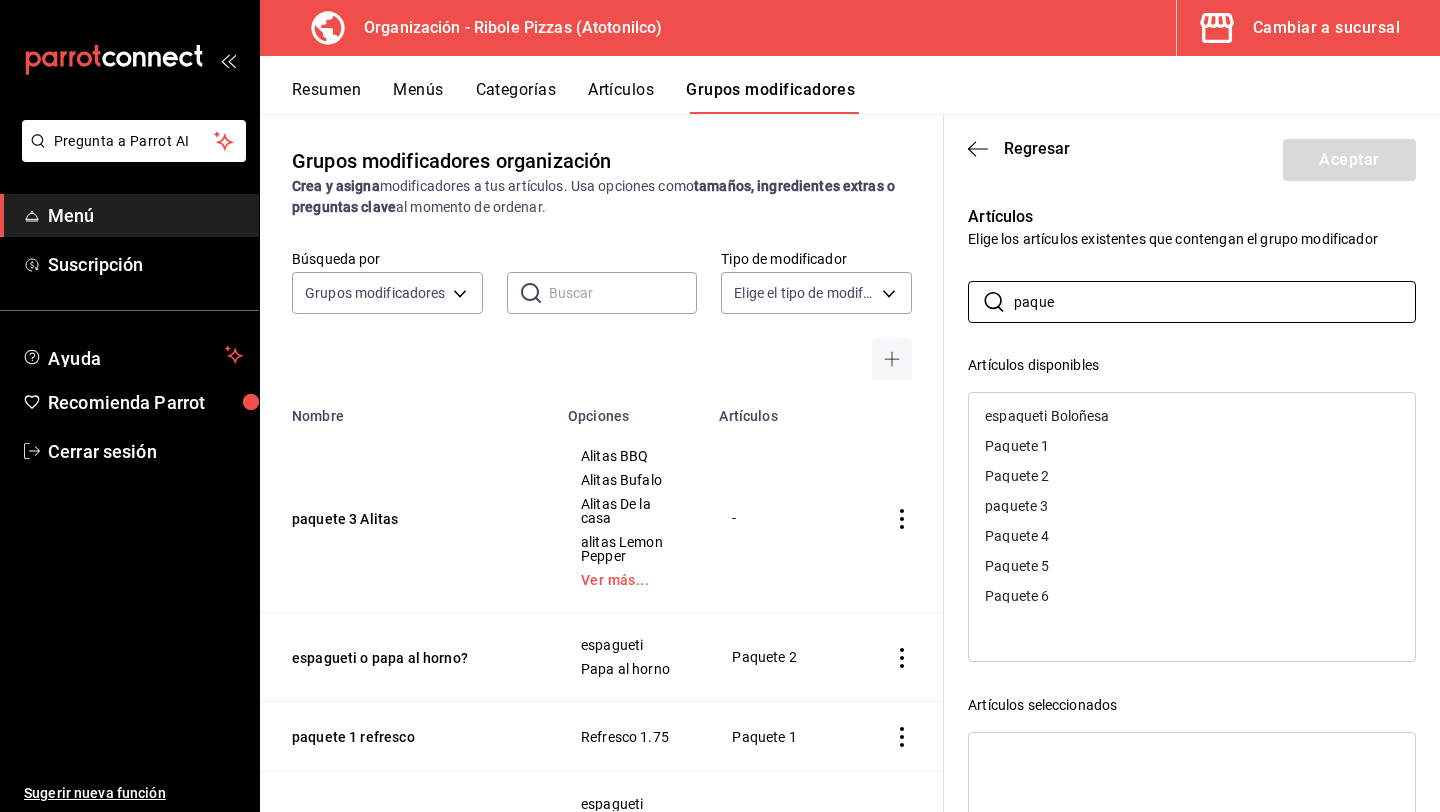 type on "paque" 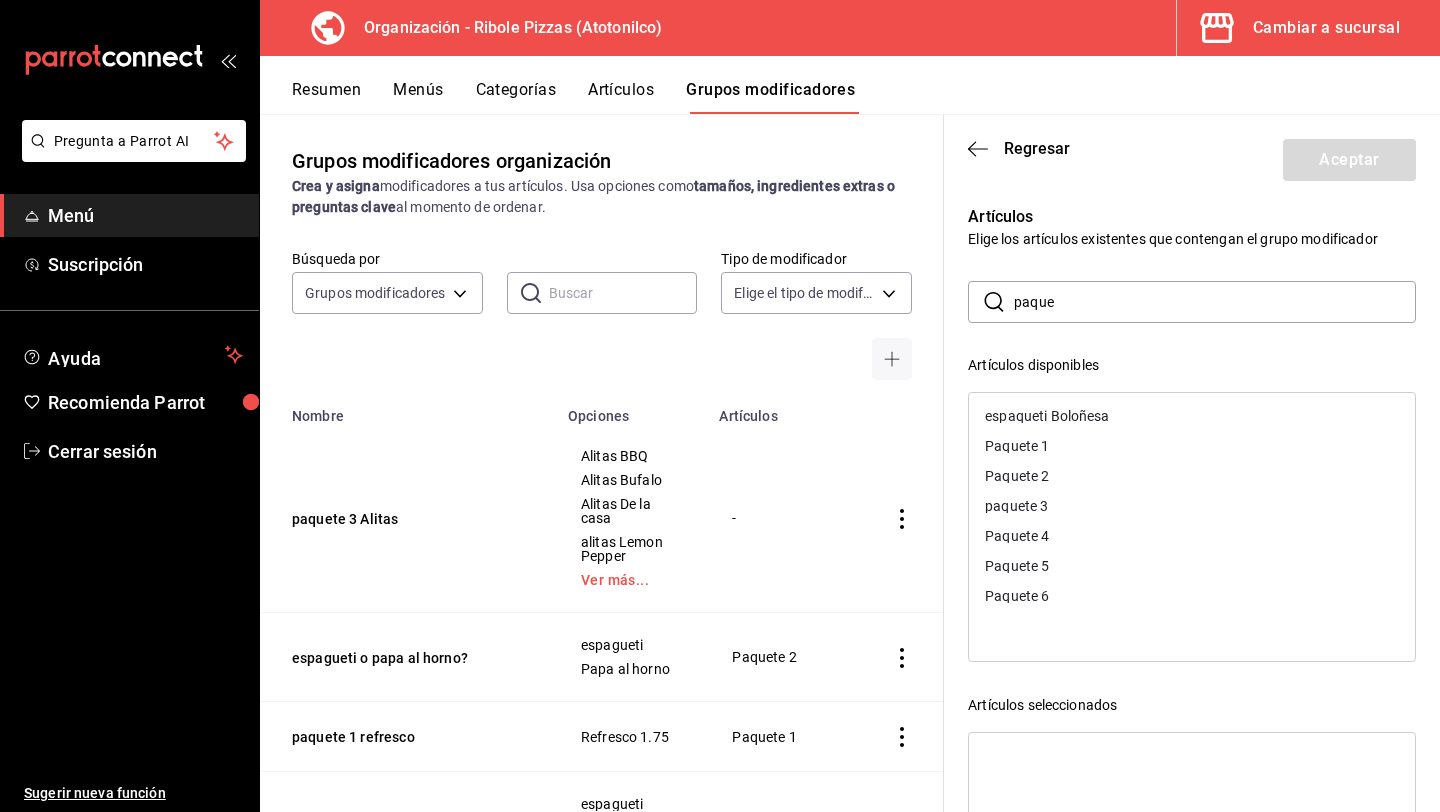 click on "paquete 3" at bounding box center [1192, 506] 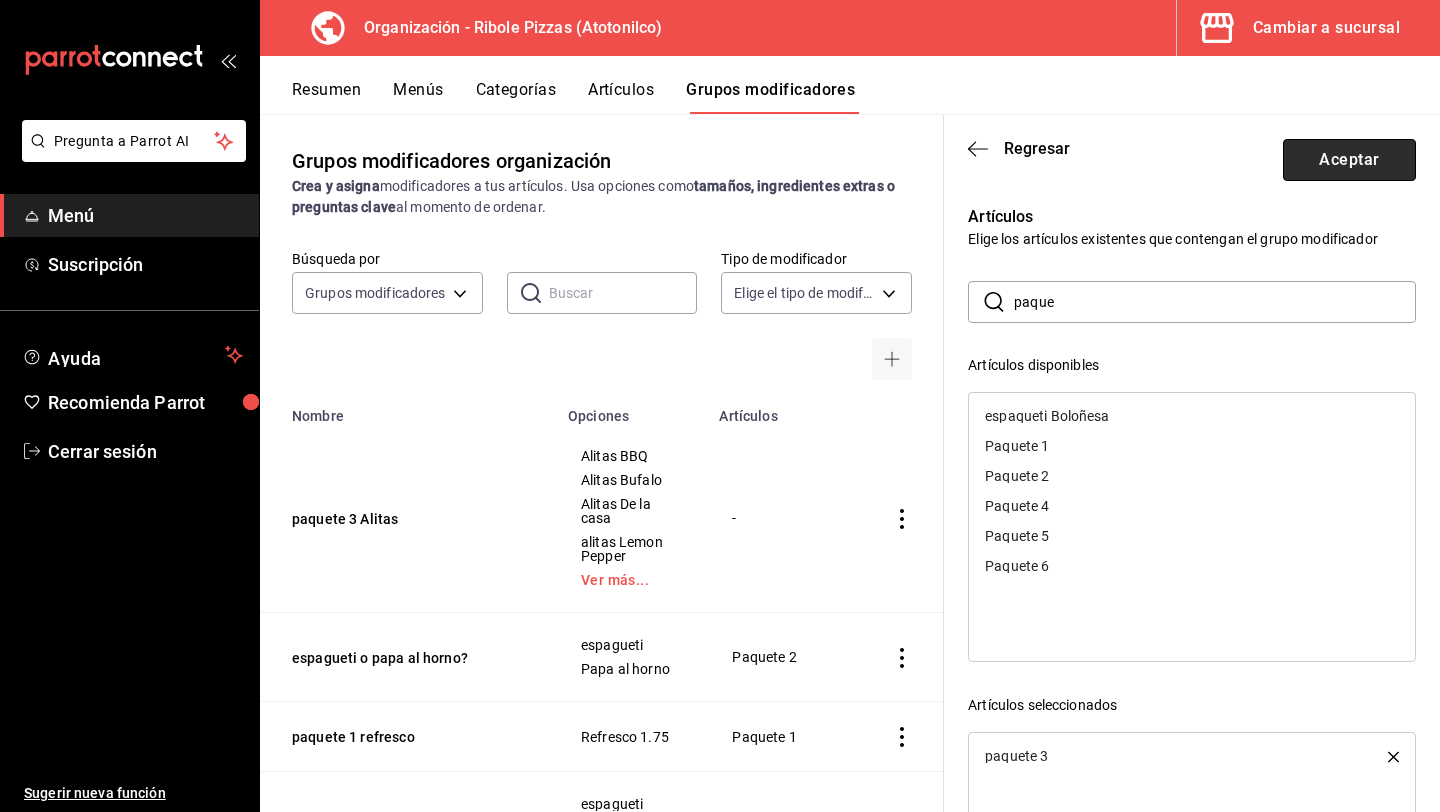 click on "Aceptar" at bounding box center [1349, 160] 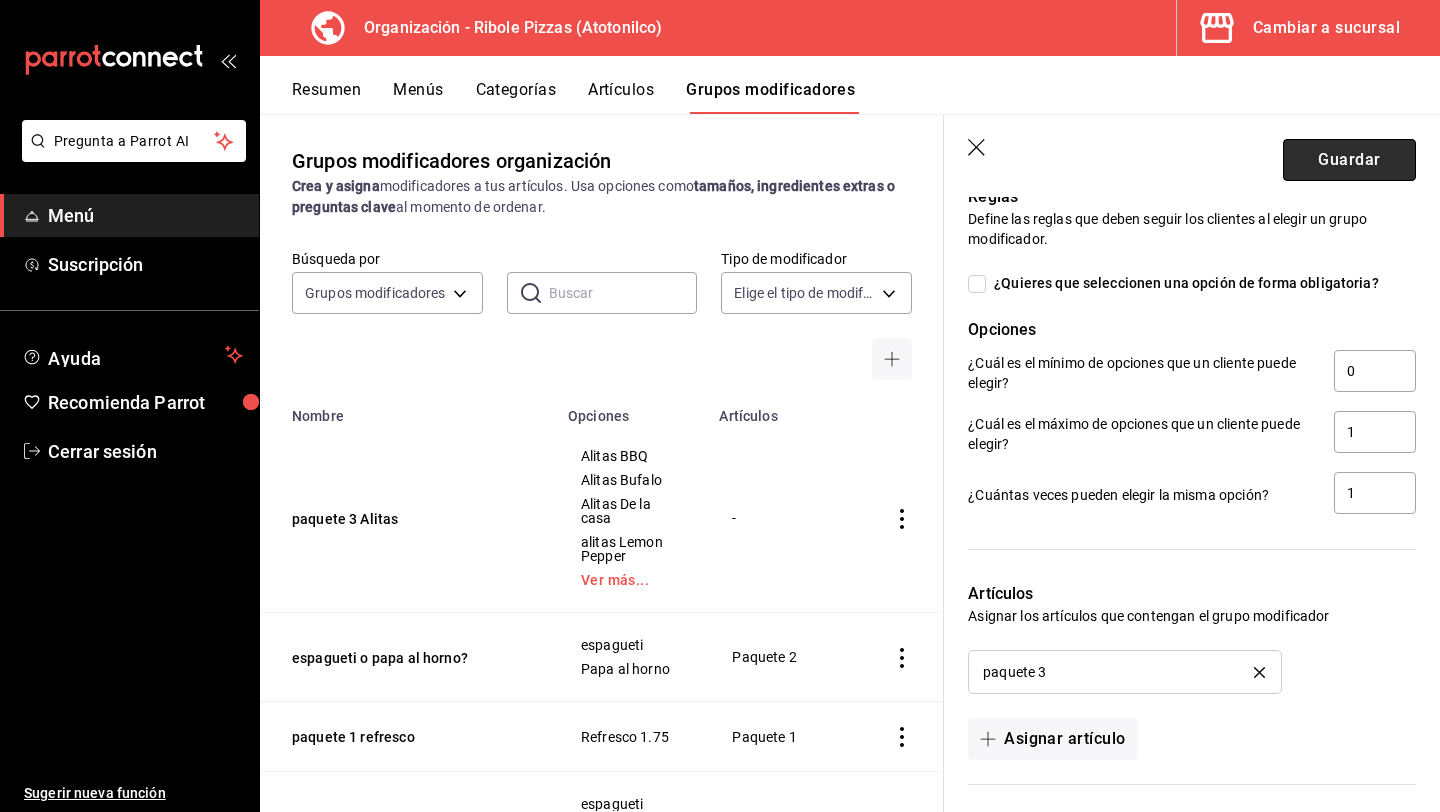 click on "Guardar" at bounding box center [1349, 160] 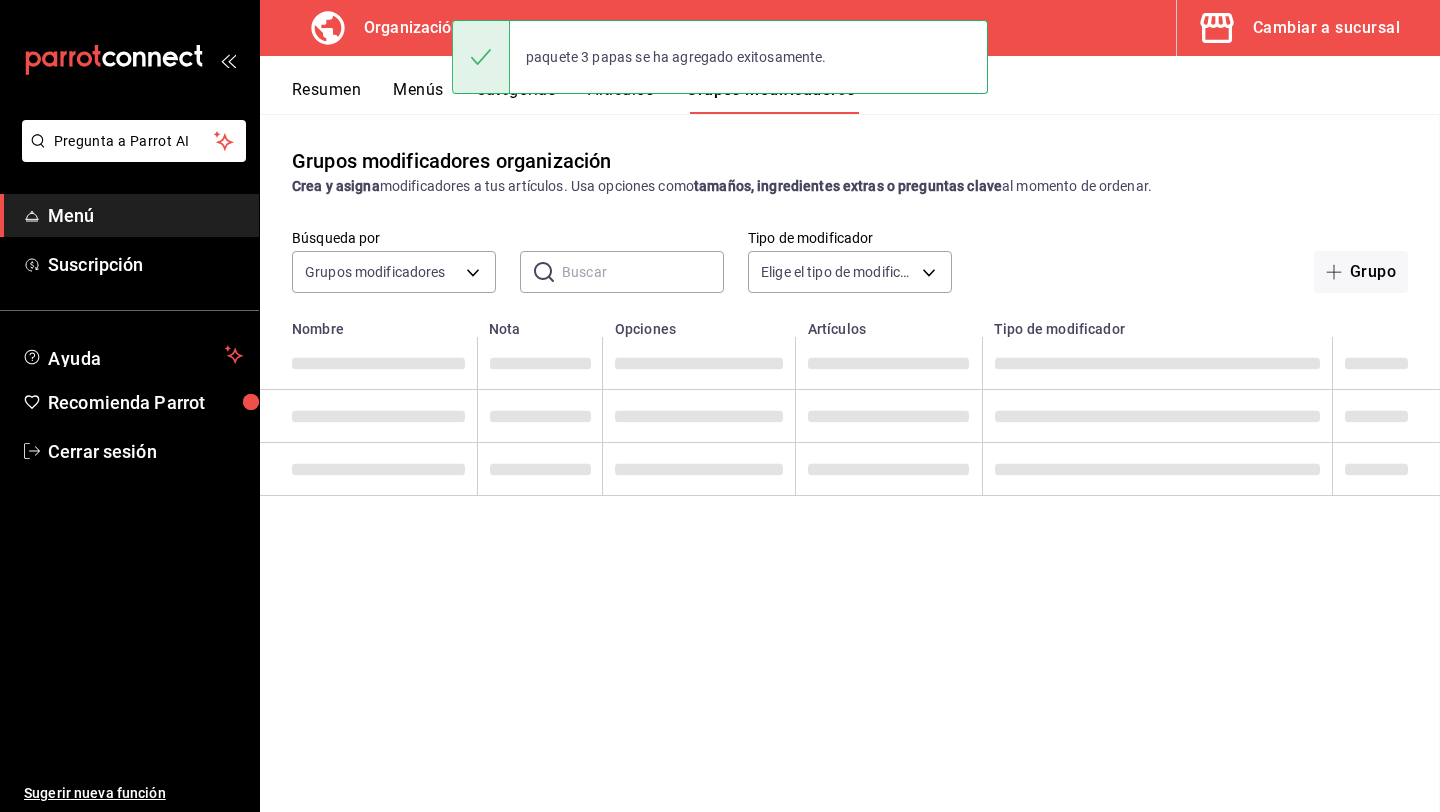 scroll, scrollTop: 0, scrollLeft: 0, axis: both 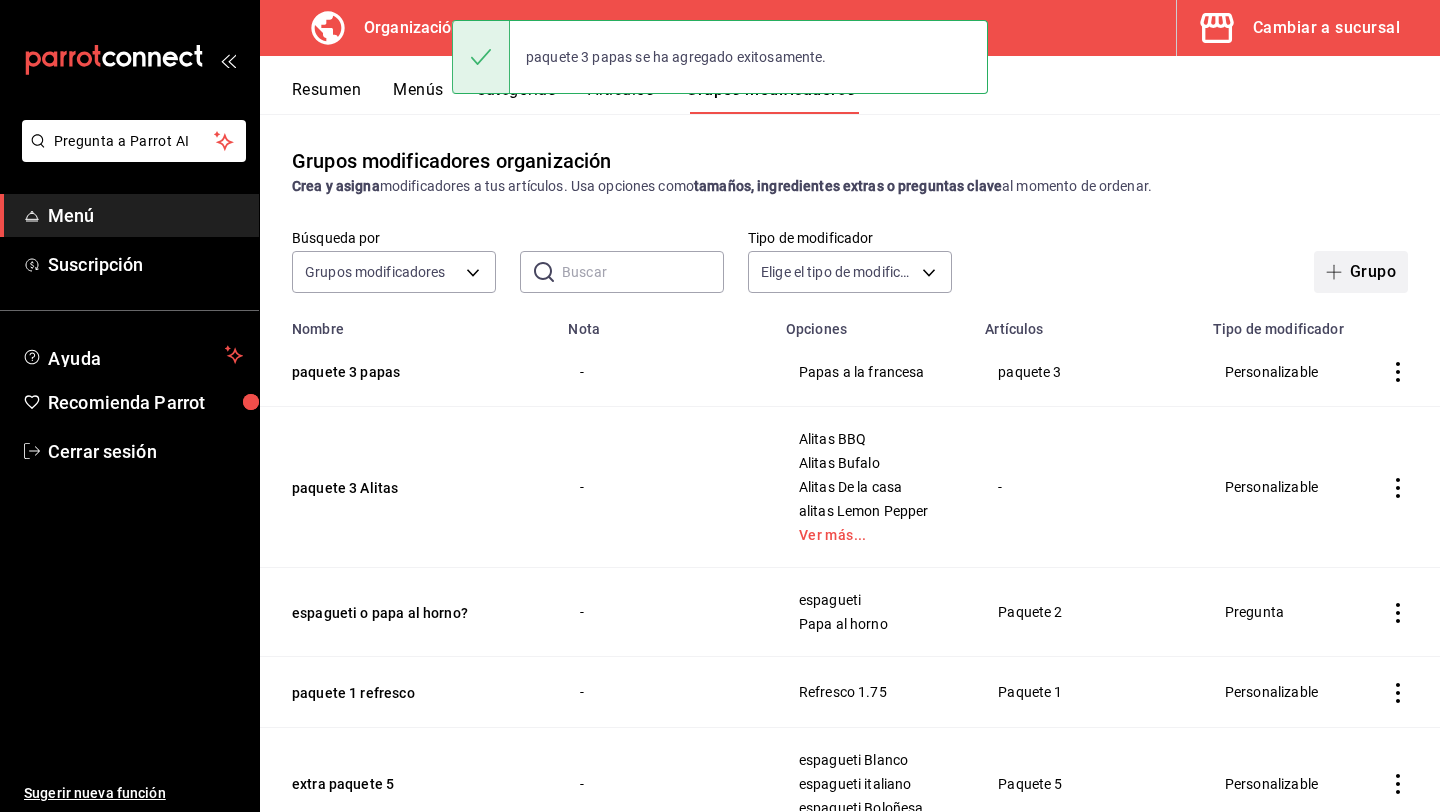 click at bounding box center [1338, 272] 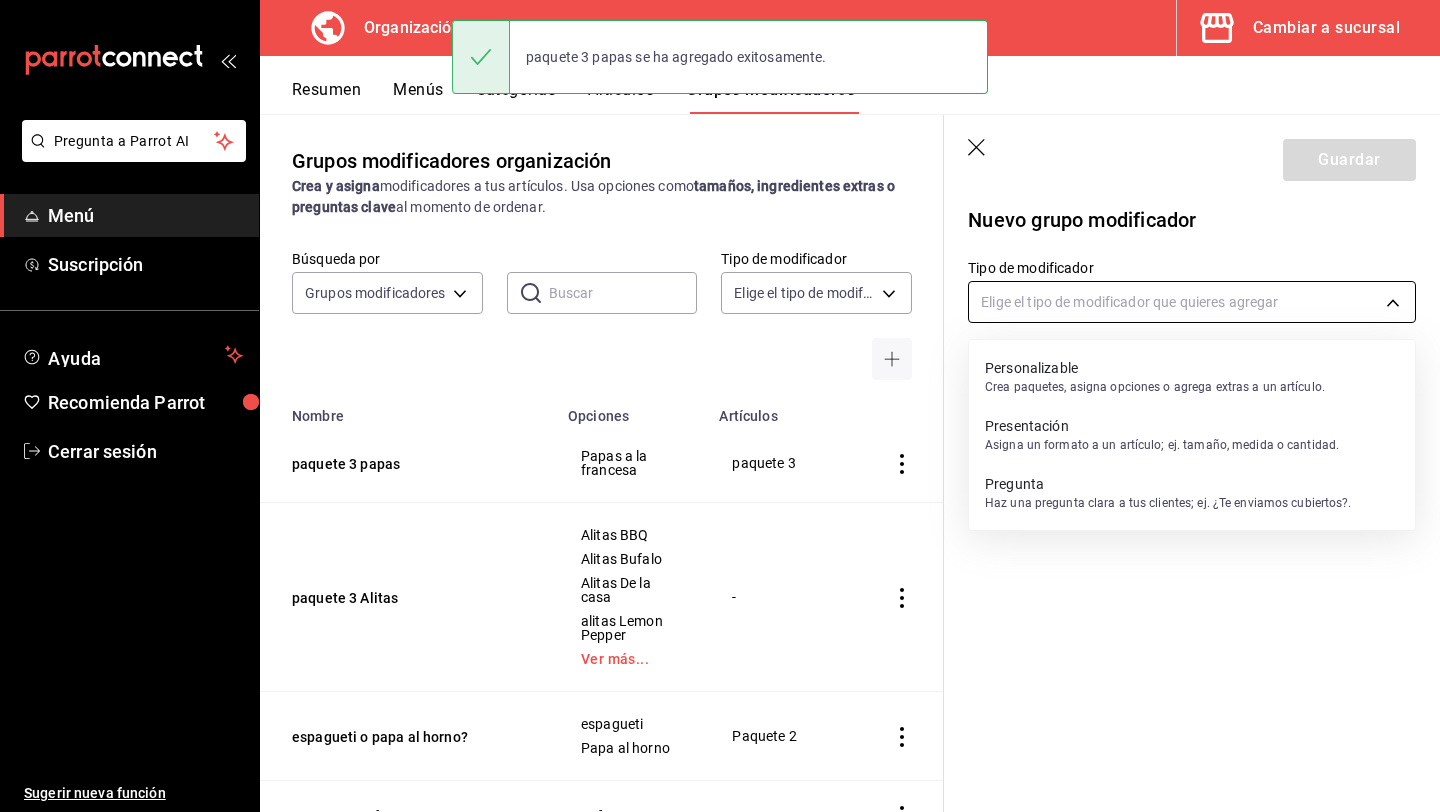 click on "Pregunta a Parrot AI Menú   Suscripción   Ayuda Recomienda Parrot   Cerrar sesión   Sugerir nueva función   Organización - Ribole Pizzas ([CITY]) Cambiar a sucursal Resumen Menús Categorías Artículos Grupos modificadores Grupos modificadores organización Crea y asigna  modificadores a tus artículos. Usa opciones como  tamaños, ingredientes extras o preguntas clave  al momento de ordenar. Búsqueda por Grupos modificadores GROUP ​ ​ Tipo de modificador Elige el tipo de modificador Nombre Opciones Artículos paquete 3 papas Papas a la francesa paquete 3 paquete 3 Alitas Alitas BBQ Alitas Bufalo Alitas De la casa alitas Lemon Pepper Ver más... - espagueti o papa al horno? espagueti Papa al horno Paquete 2 paquete 1 refresco Refresco 1.75 Paquete 1 extra paquete 5 espagueti Blanco espagueti italiano espaqueti Boloñesa Paquete 5 extras paquete 4 Alitas BBQ alitas Mango Habanero Alitas Bufalo Alitas De la casa Ver más... Paquete 4 extras paquete 3 Alitas BBQ Alitas Bufalo Alitas De la casa" at bounding box center (720, 406) 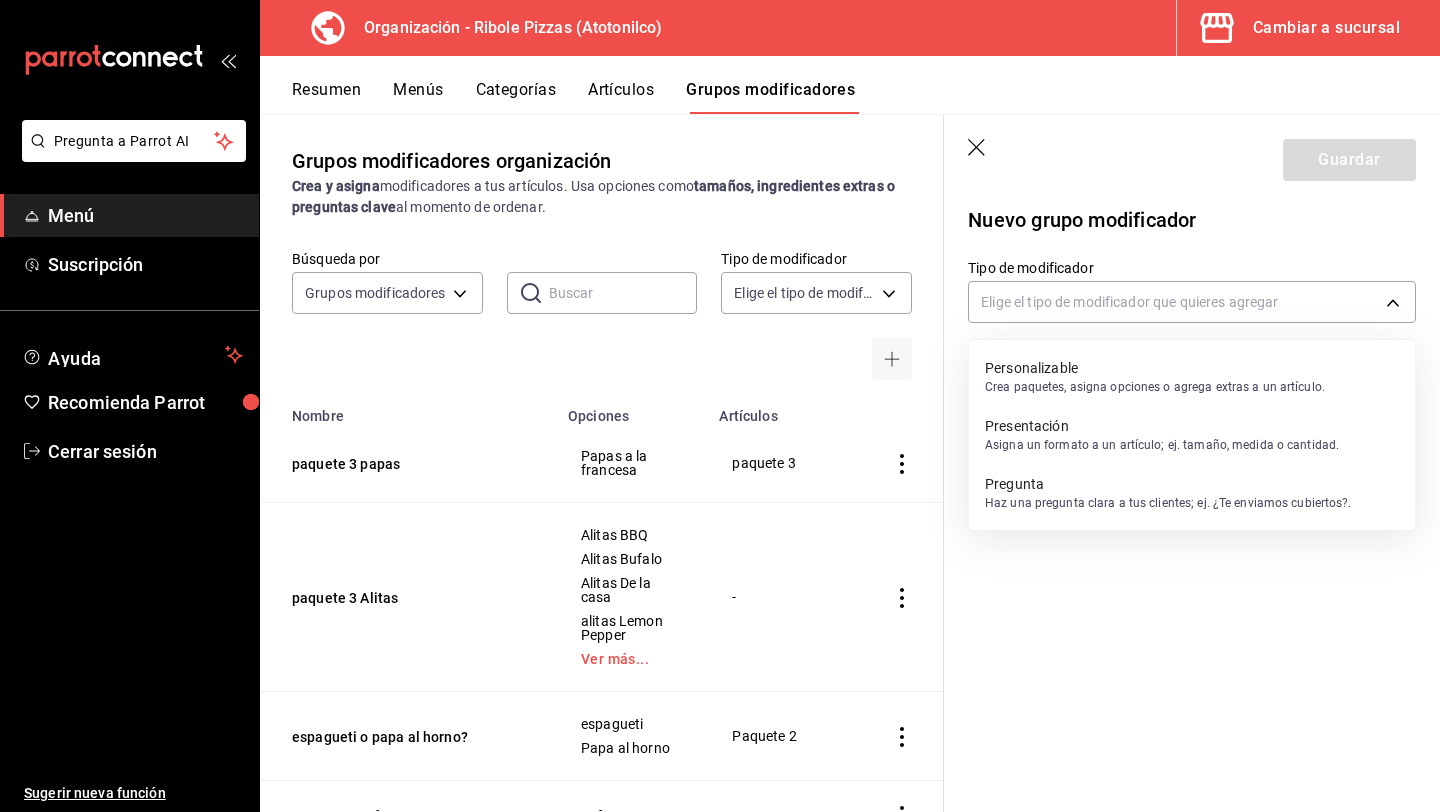 click on "Crea paquetes, asigna opciones o agrega extras a un artículo." at bounding box center [1155, 387] 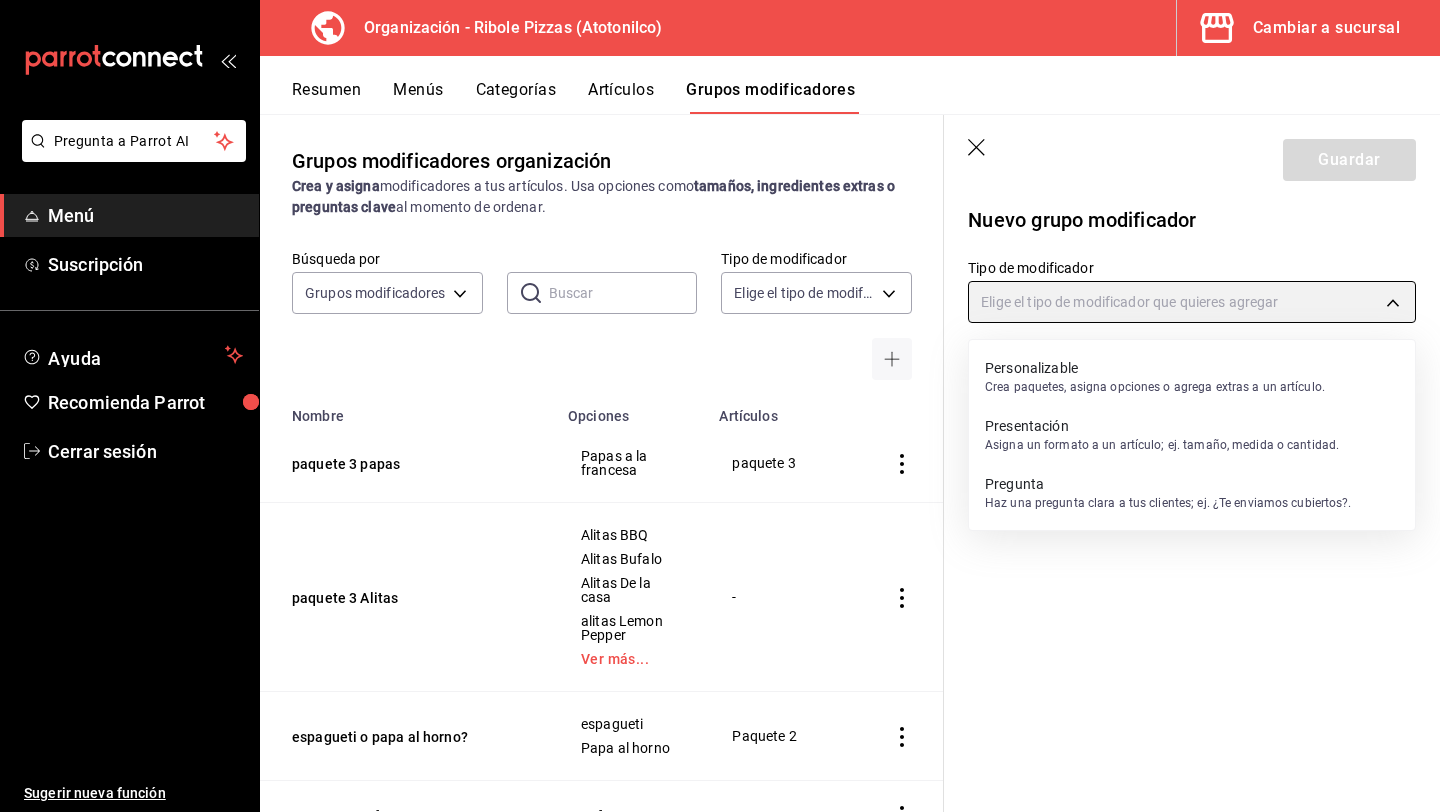 type on "CUSTOMIZABLE" 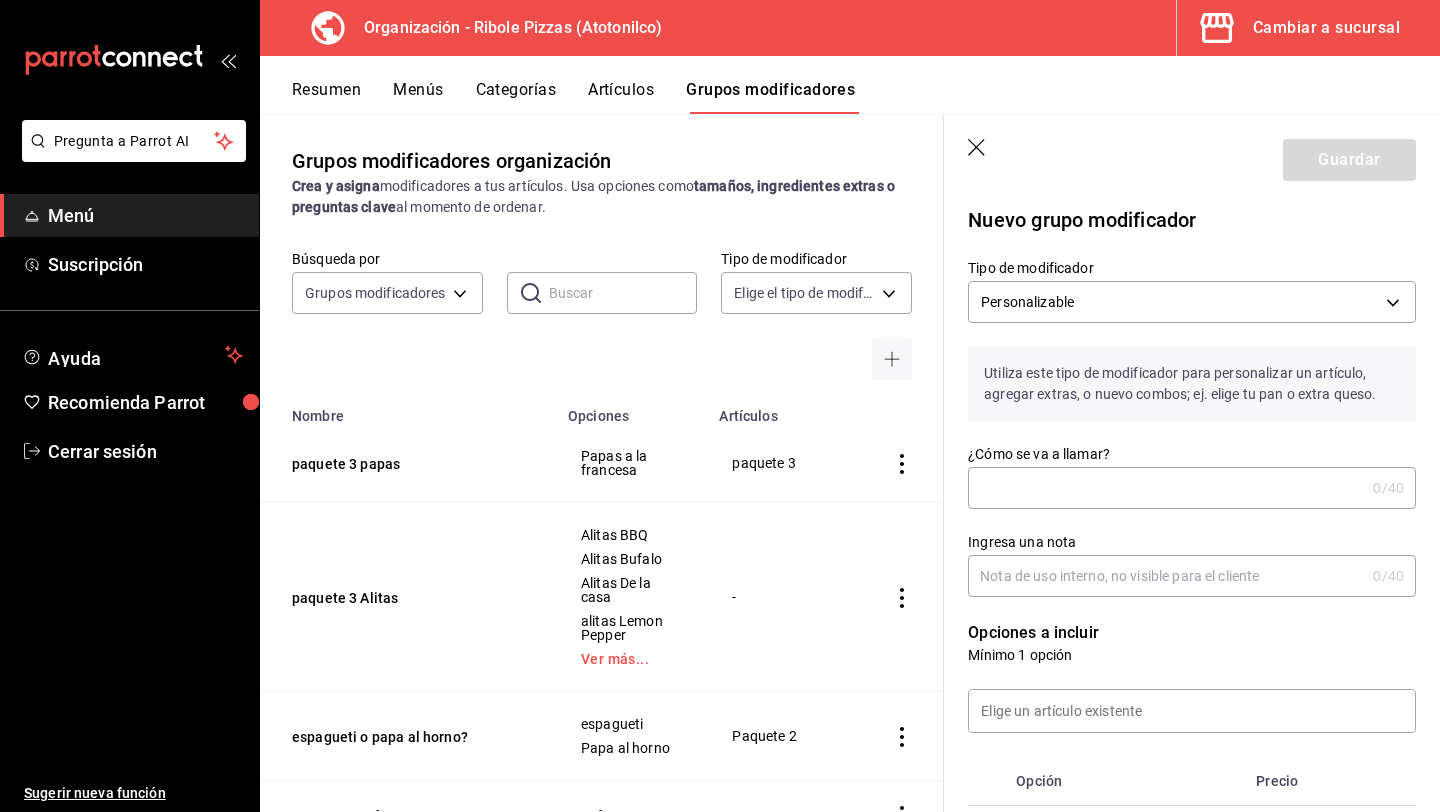 click on "¿Cómo se va a llamar?" at bounding box center (1166, 488) 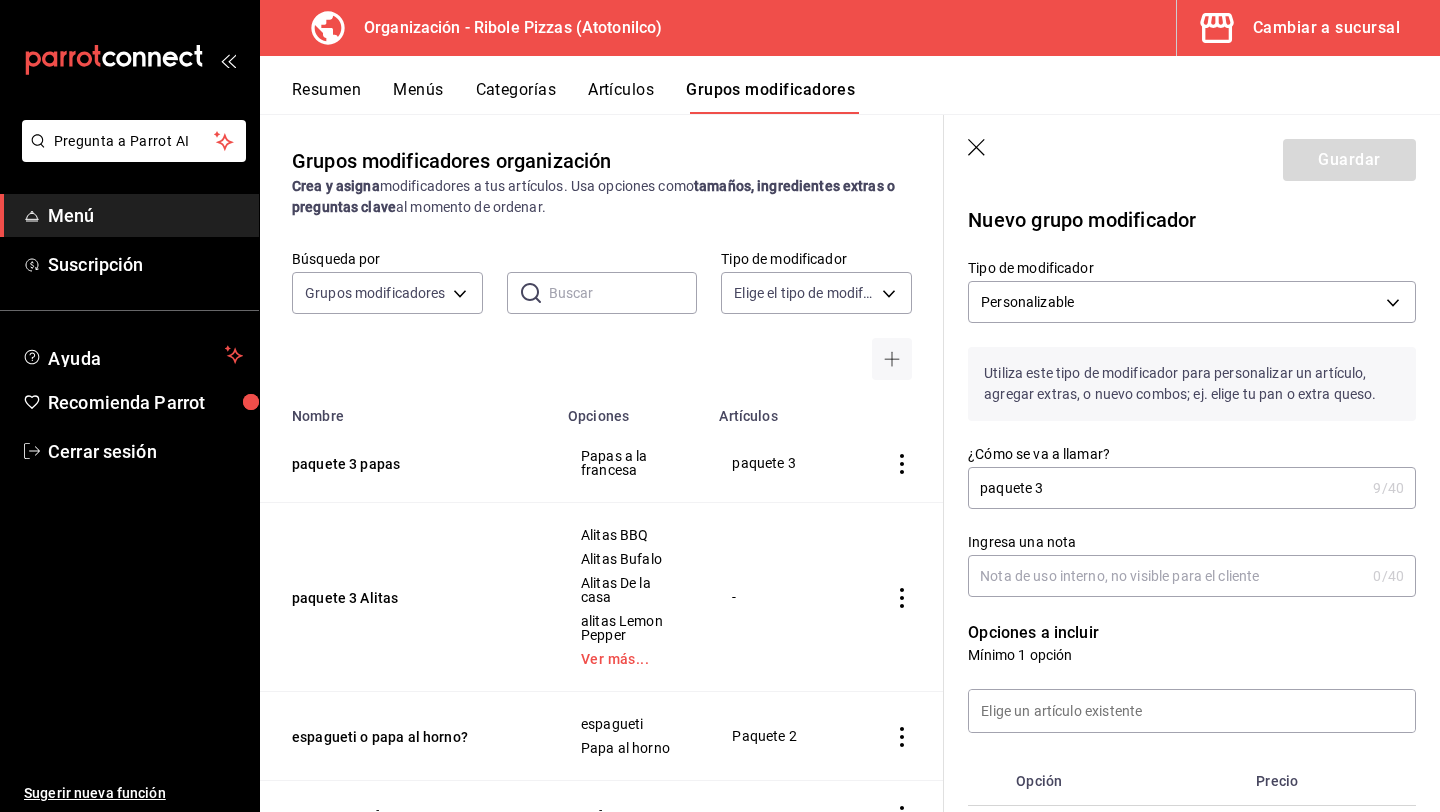 click on "Ingresa una nota" at bounding box center (1166, 576) 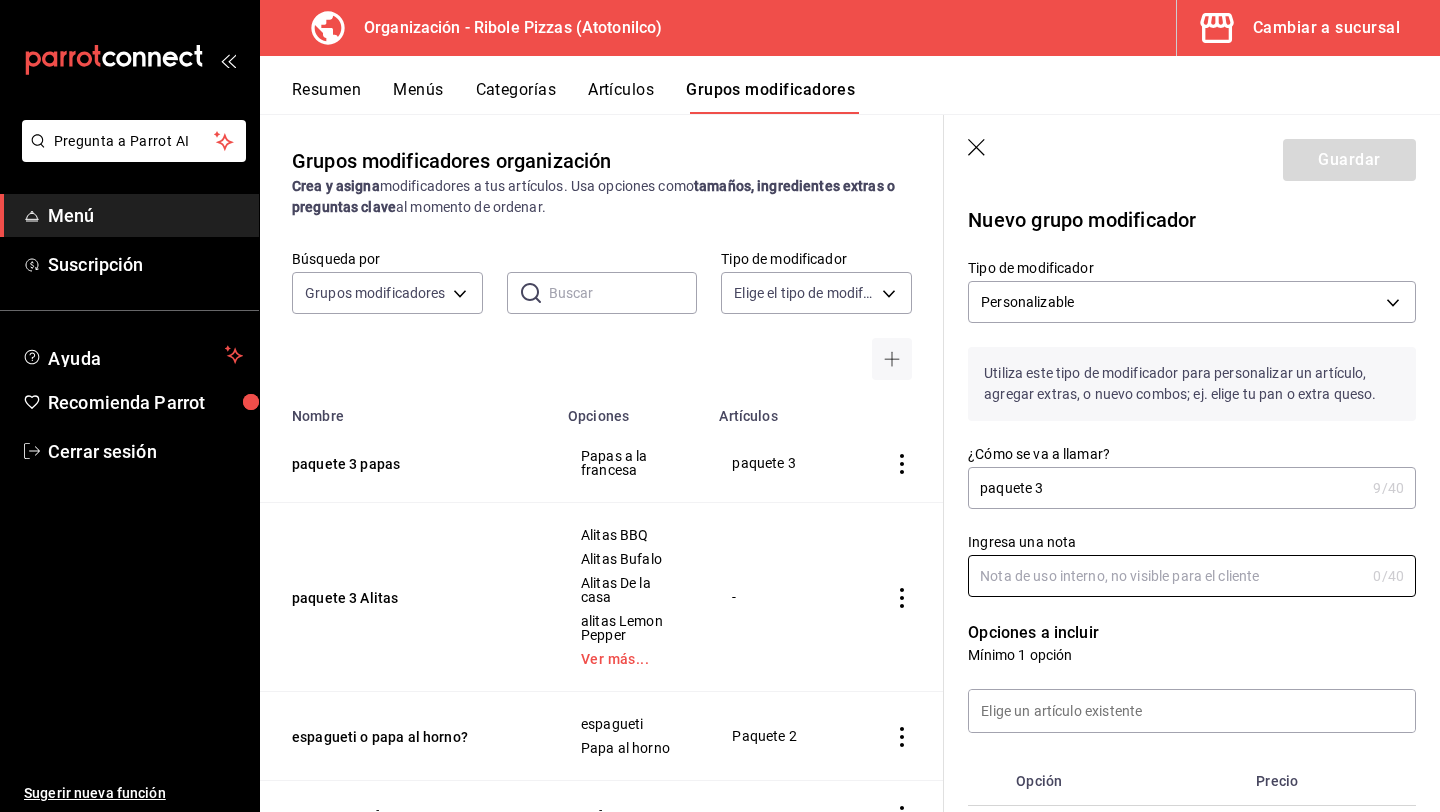 click on "paquete 3" at bounding box center [1166, 488] 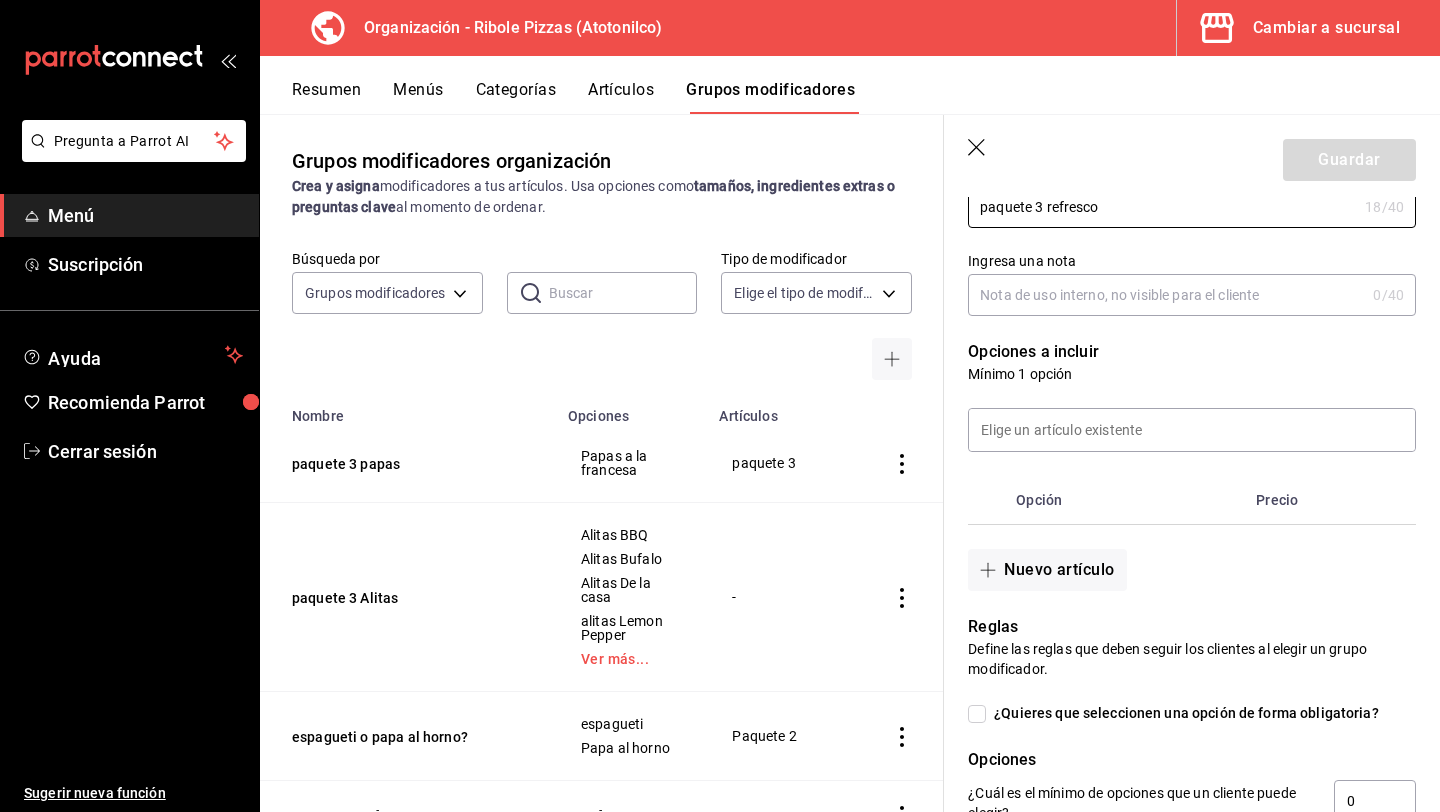 scroll, scrollTop: 286, scrollLeft: 0, axis: vertical 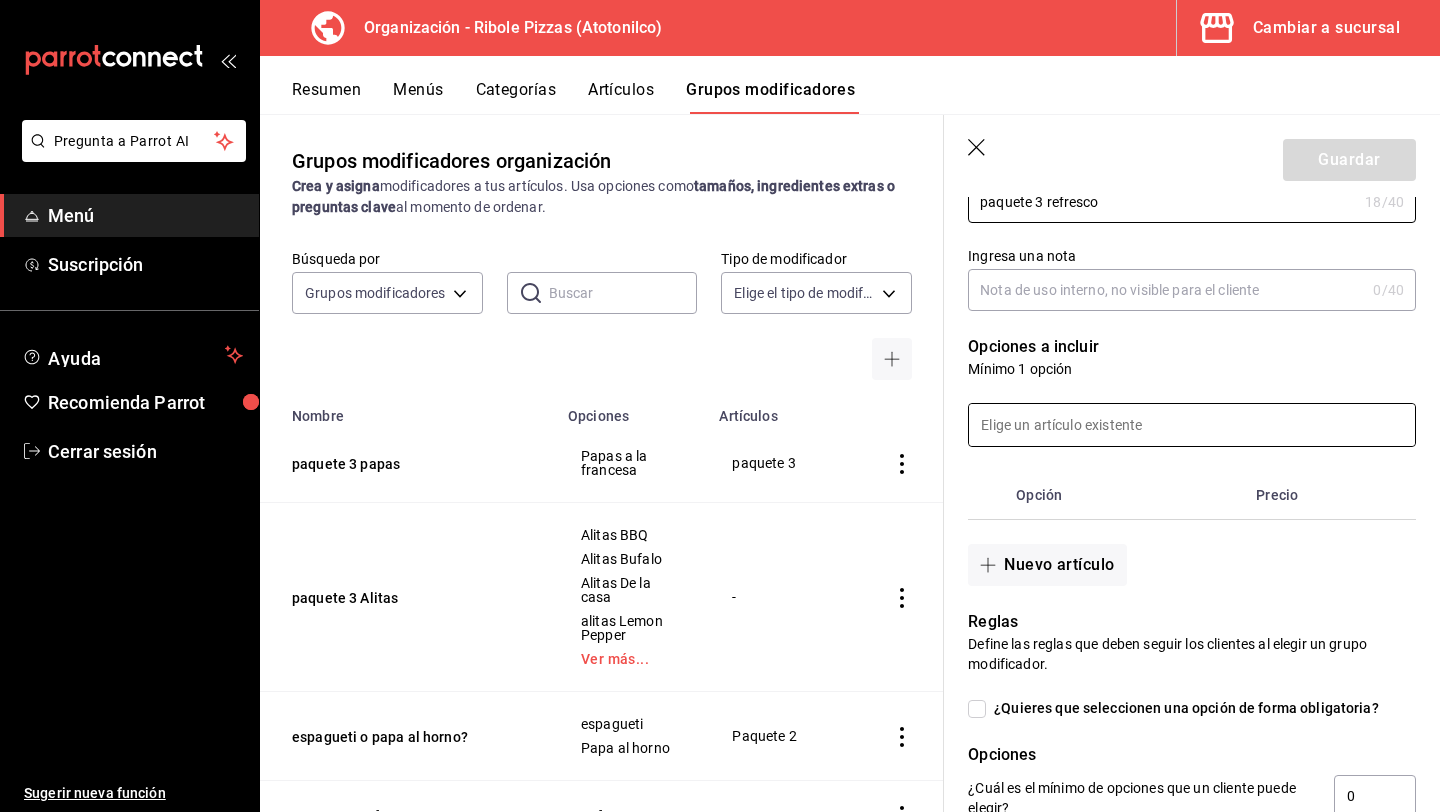 type on "paquete 3 refresco" 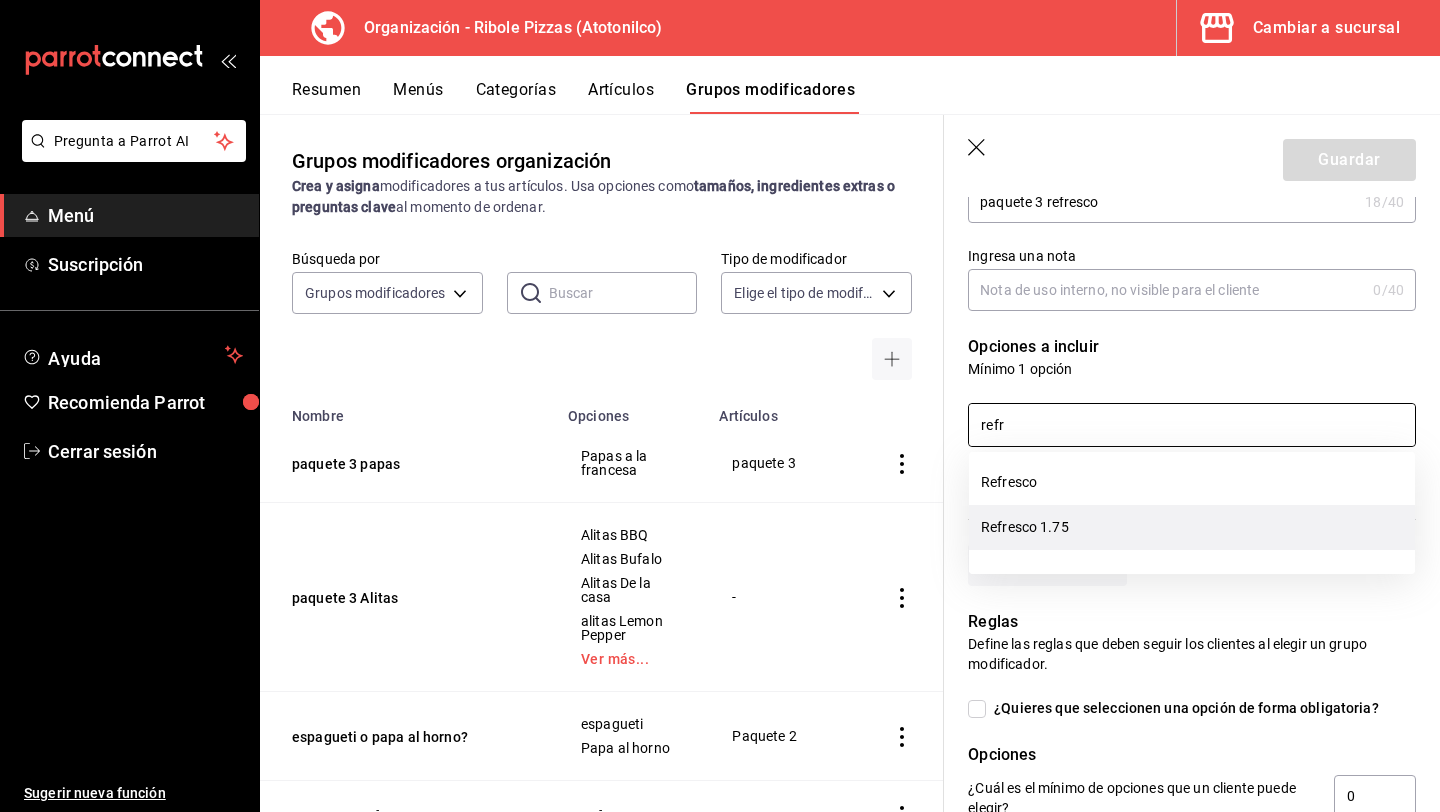 click on "Refresco 1.75" at bounding box center [1192, 527] 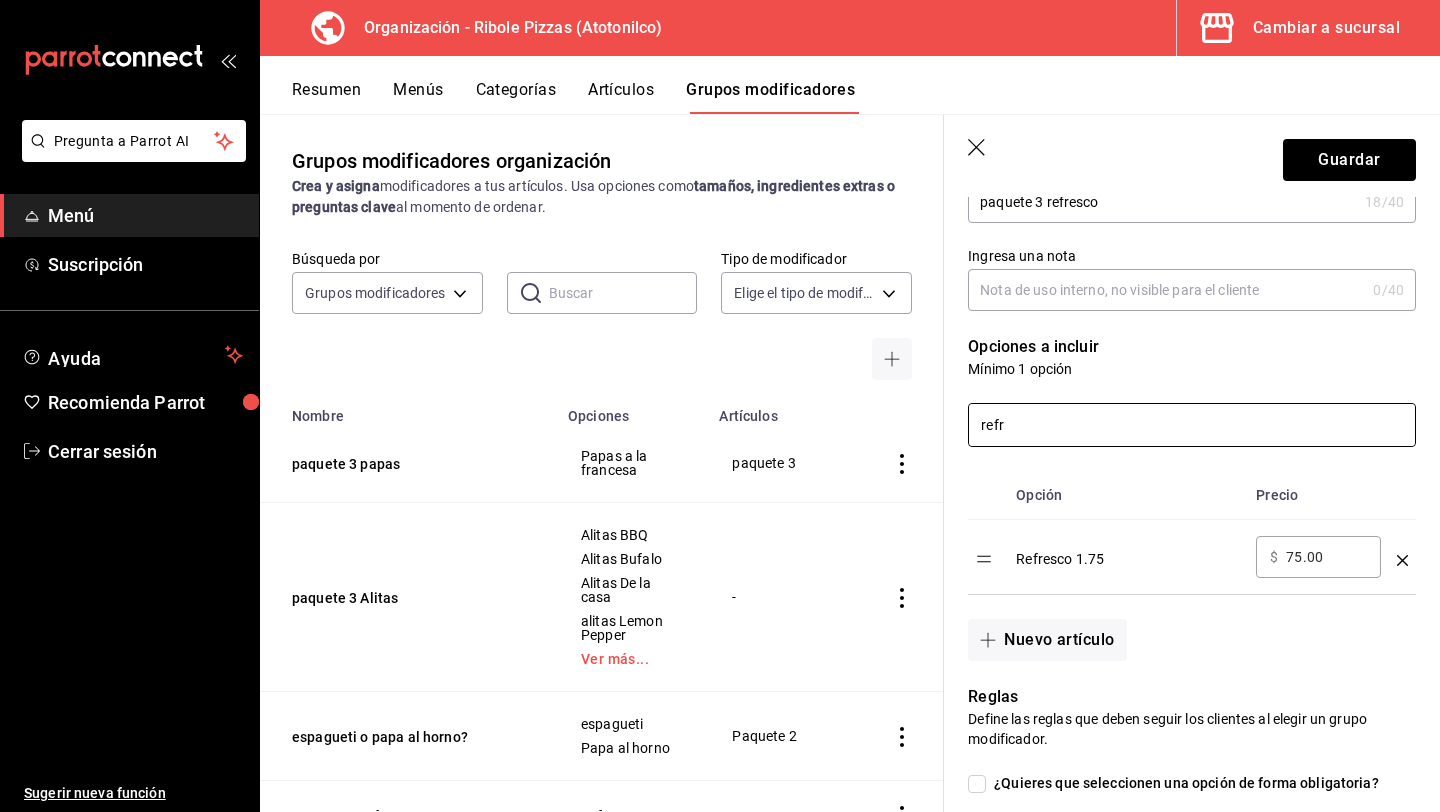 type on "refr" 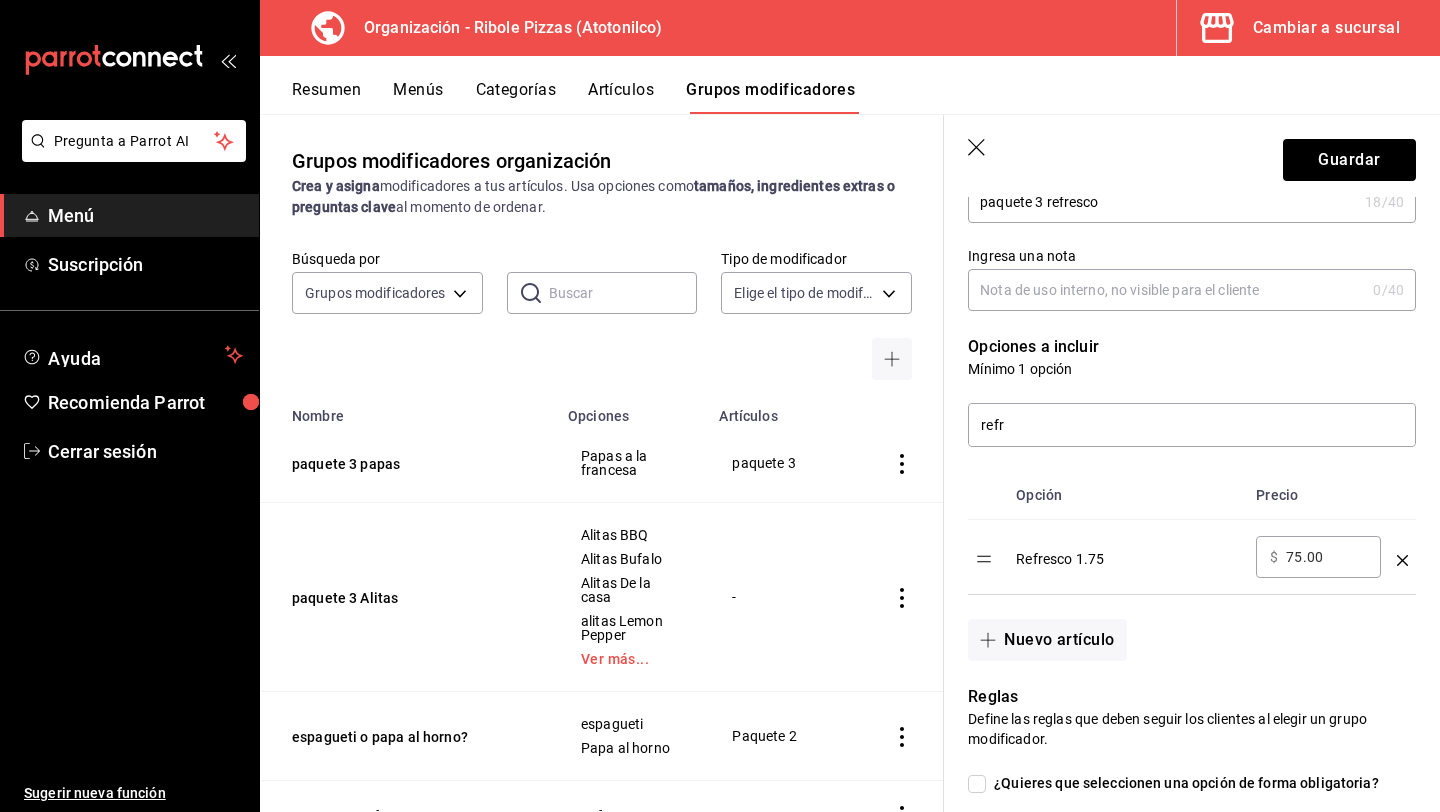 click on "75.00" at bounding box center (1326, 557) 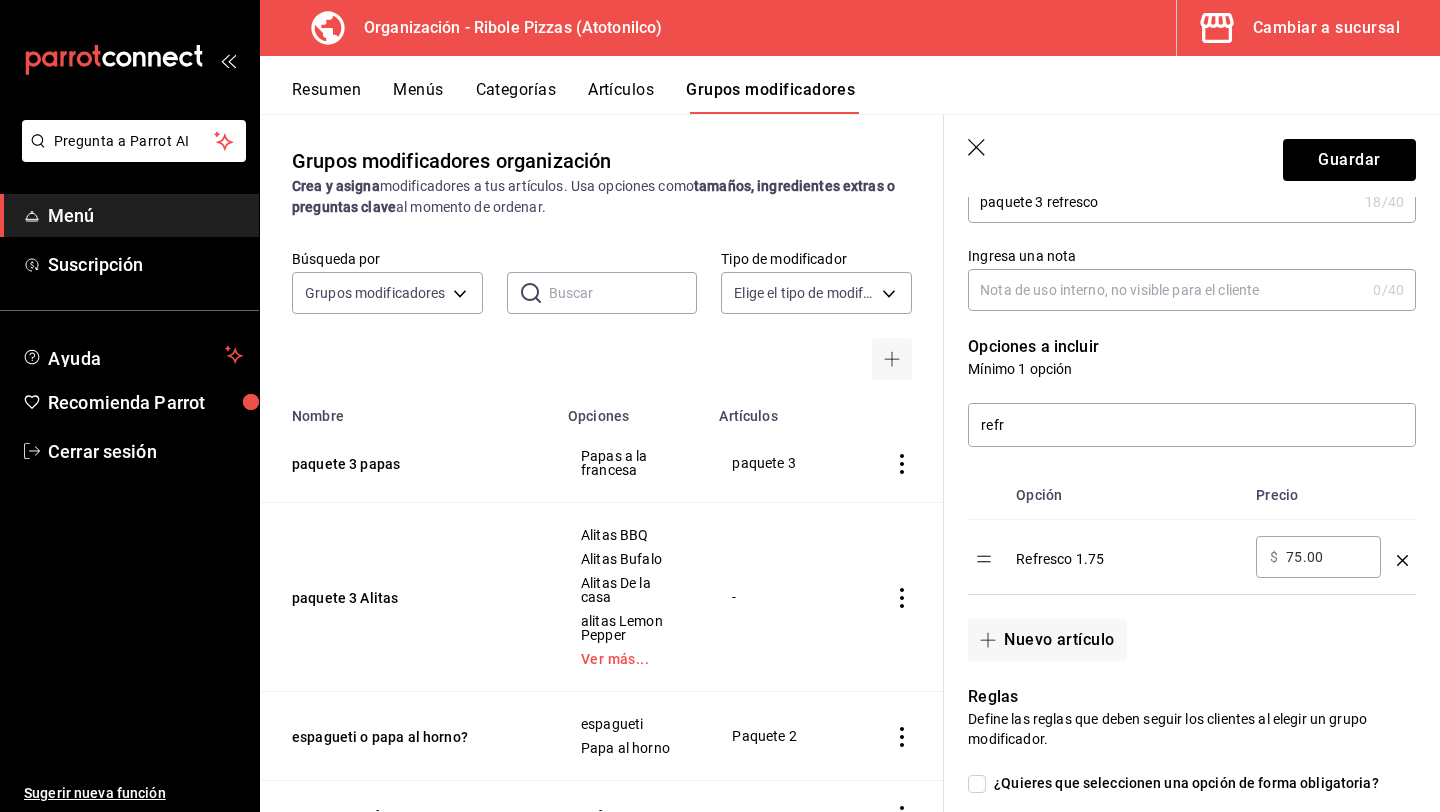 click on "75.00" at bounding box center (1326, 557) 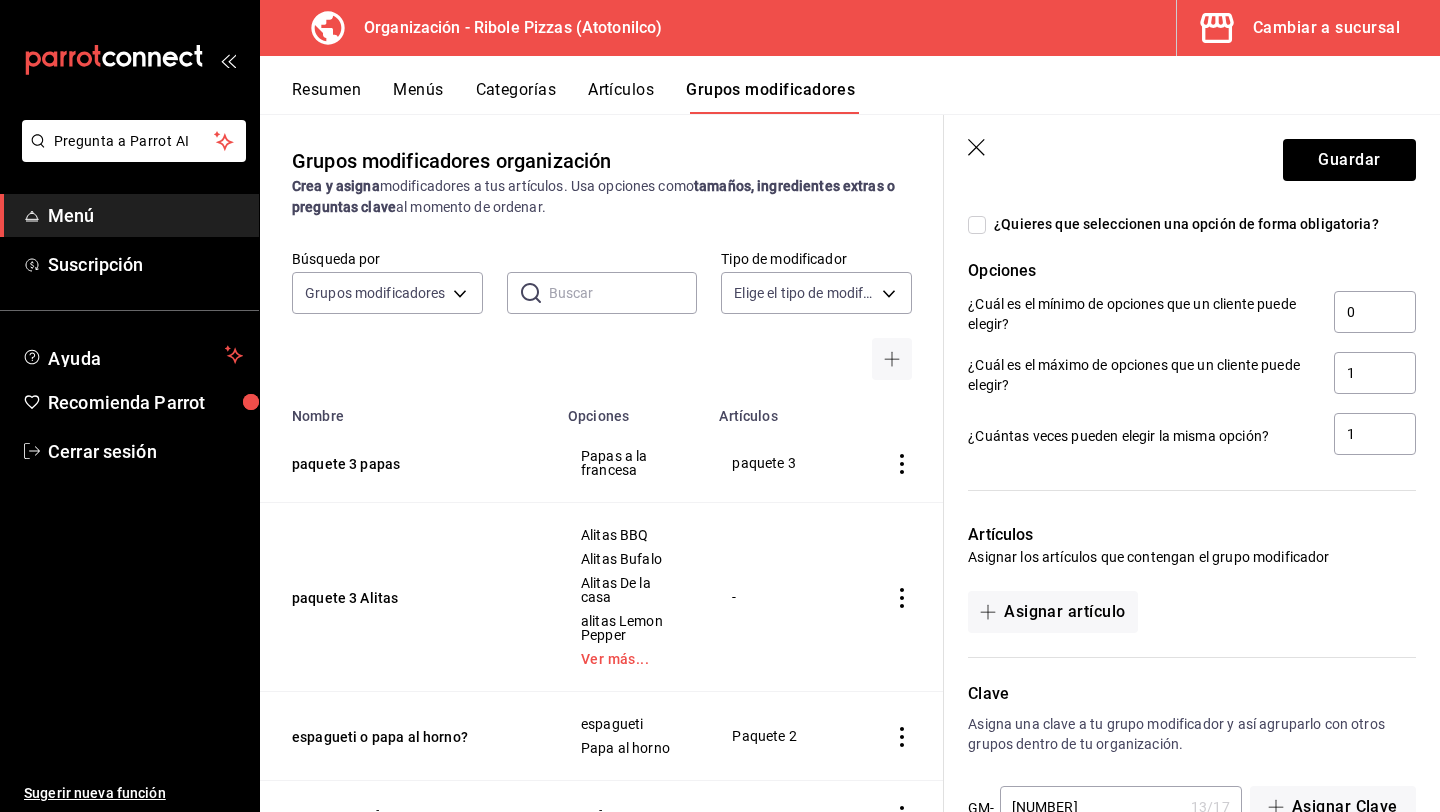 scroll, scrollTop: 867, scrollLeft: 0, axis: vertical 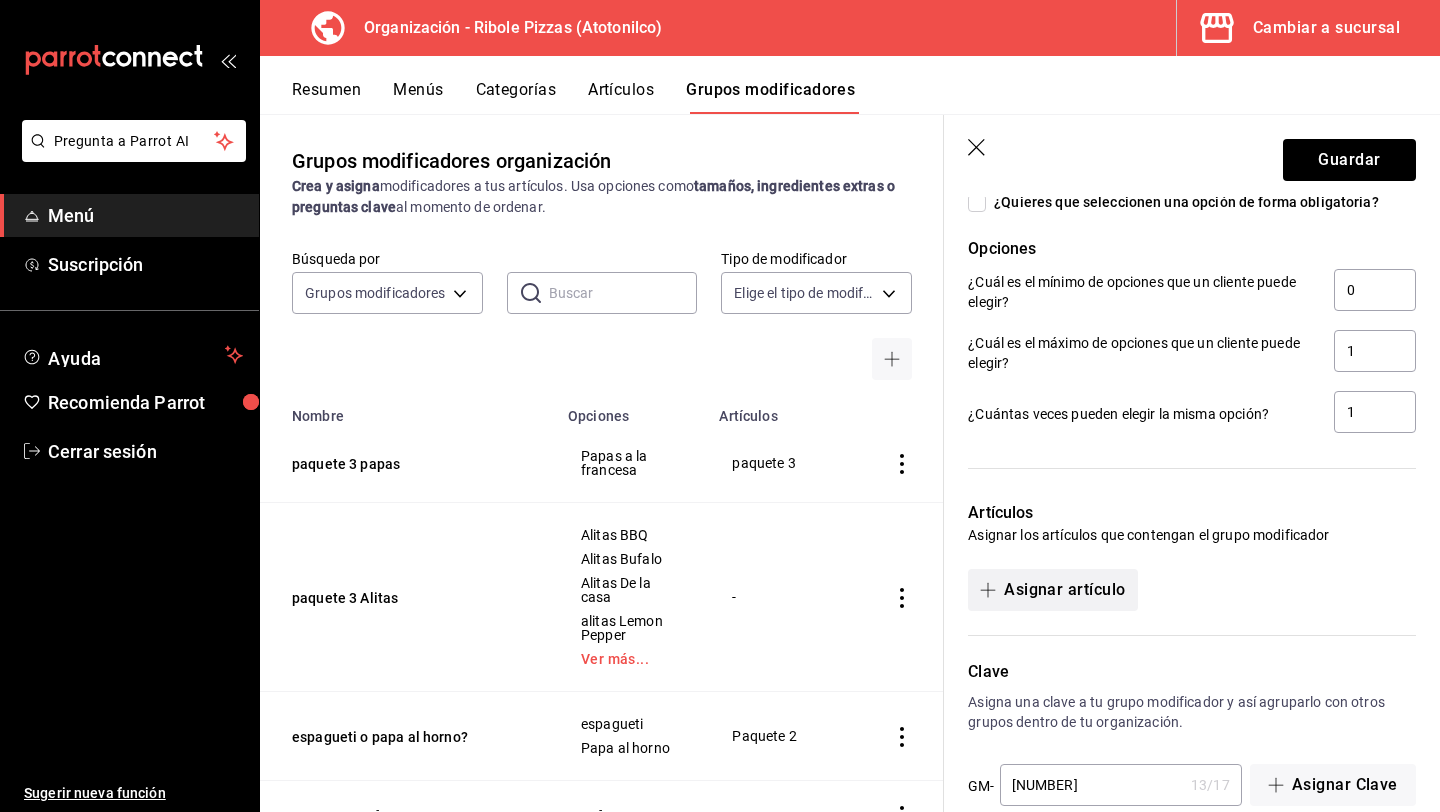 type on "0.00" 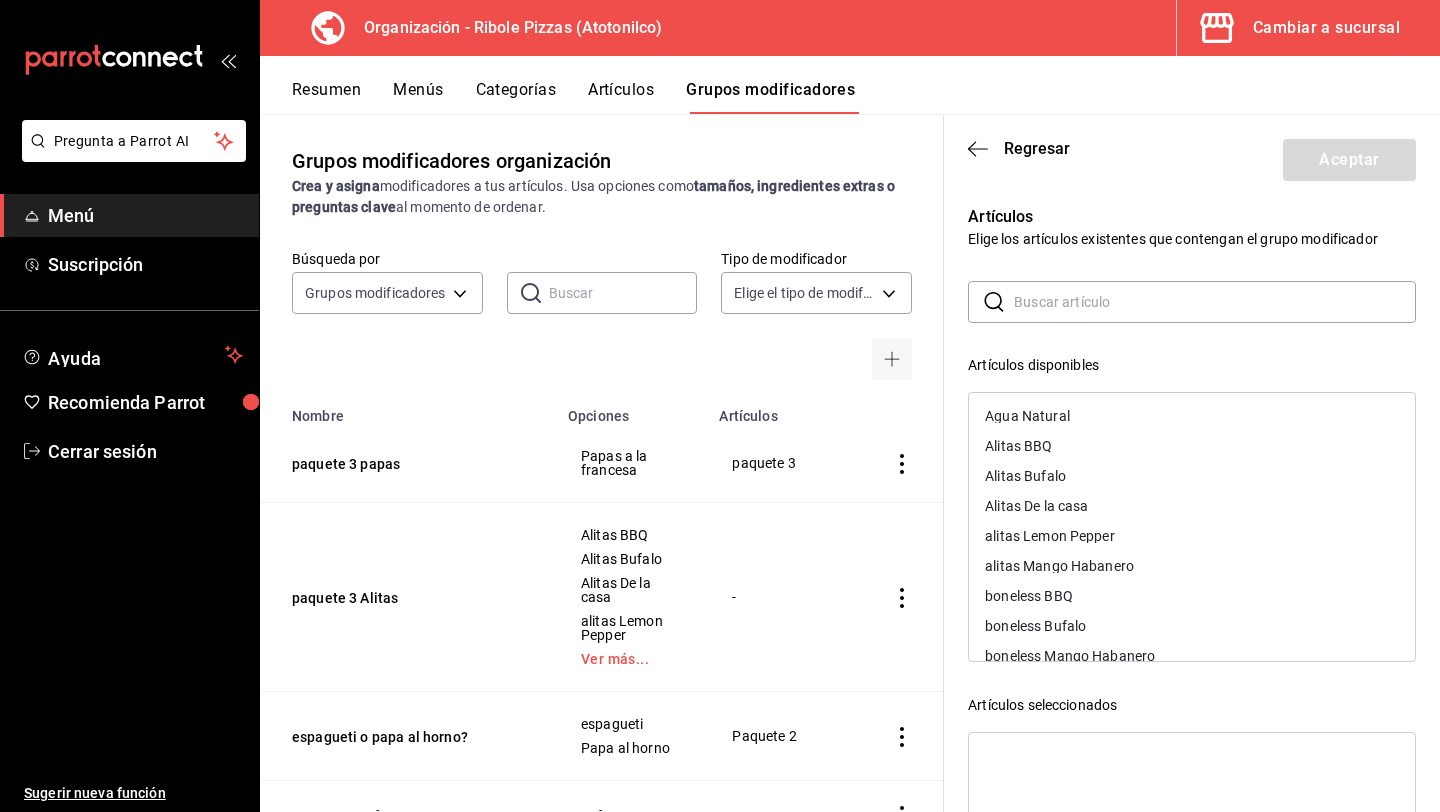 click at bounding box center [1215, 302] 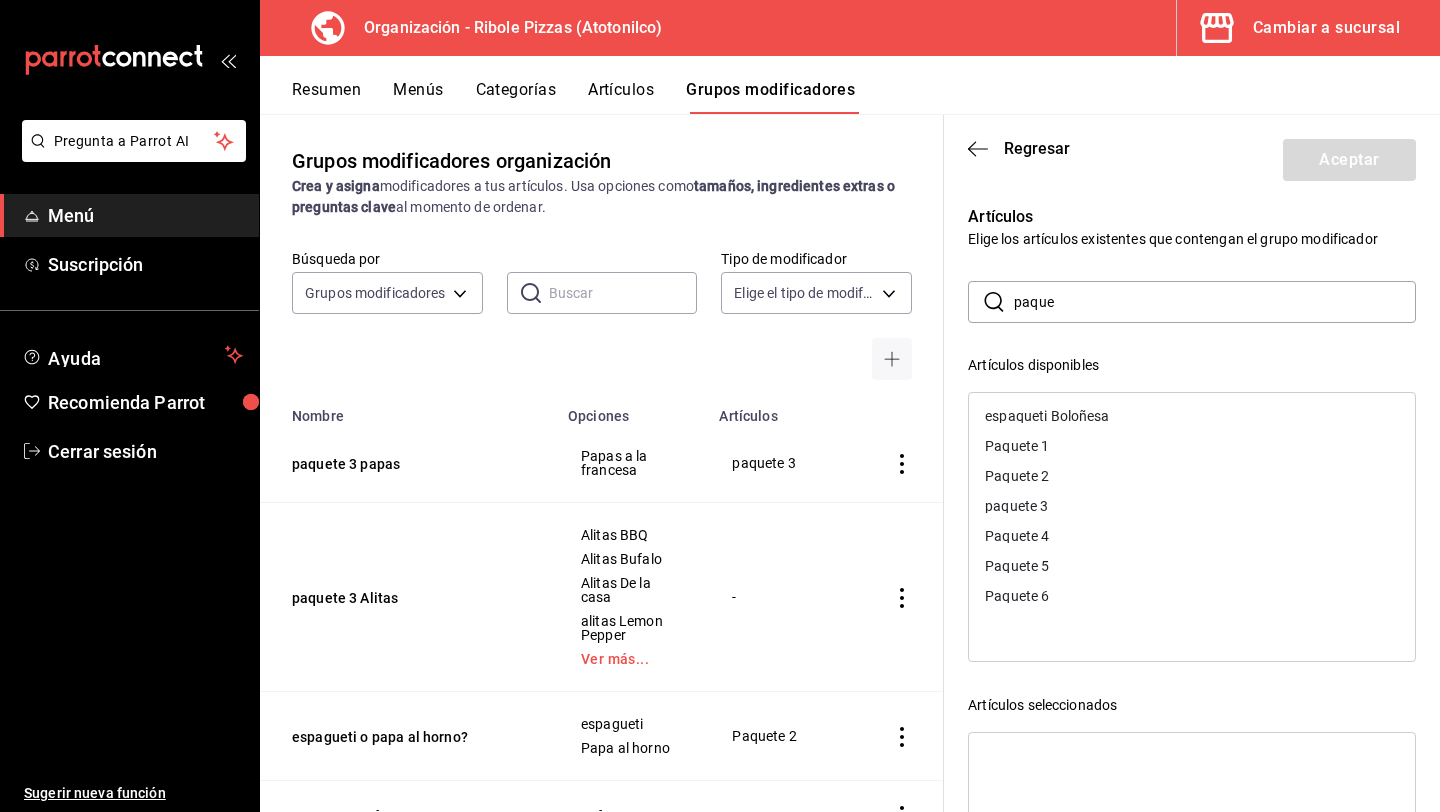 type on "paquete" 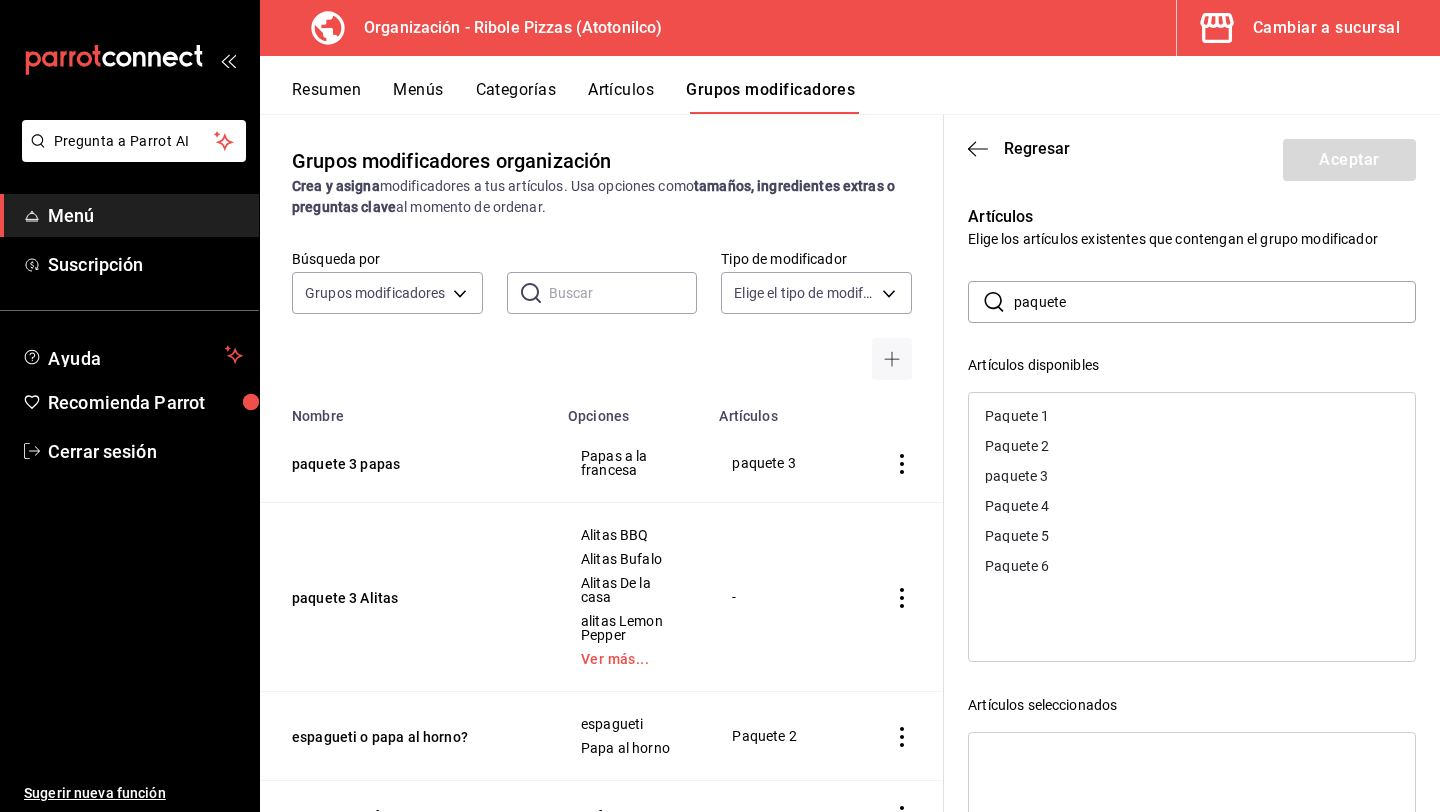 click on "paquete 3" at bounding box center [1192, 476] 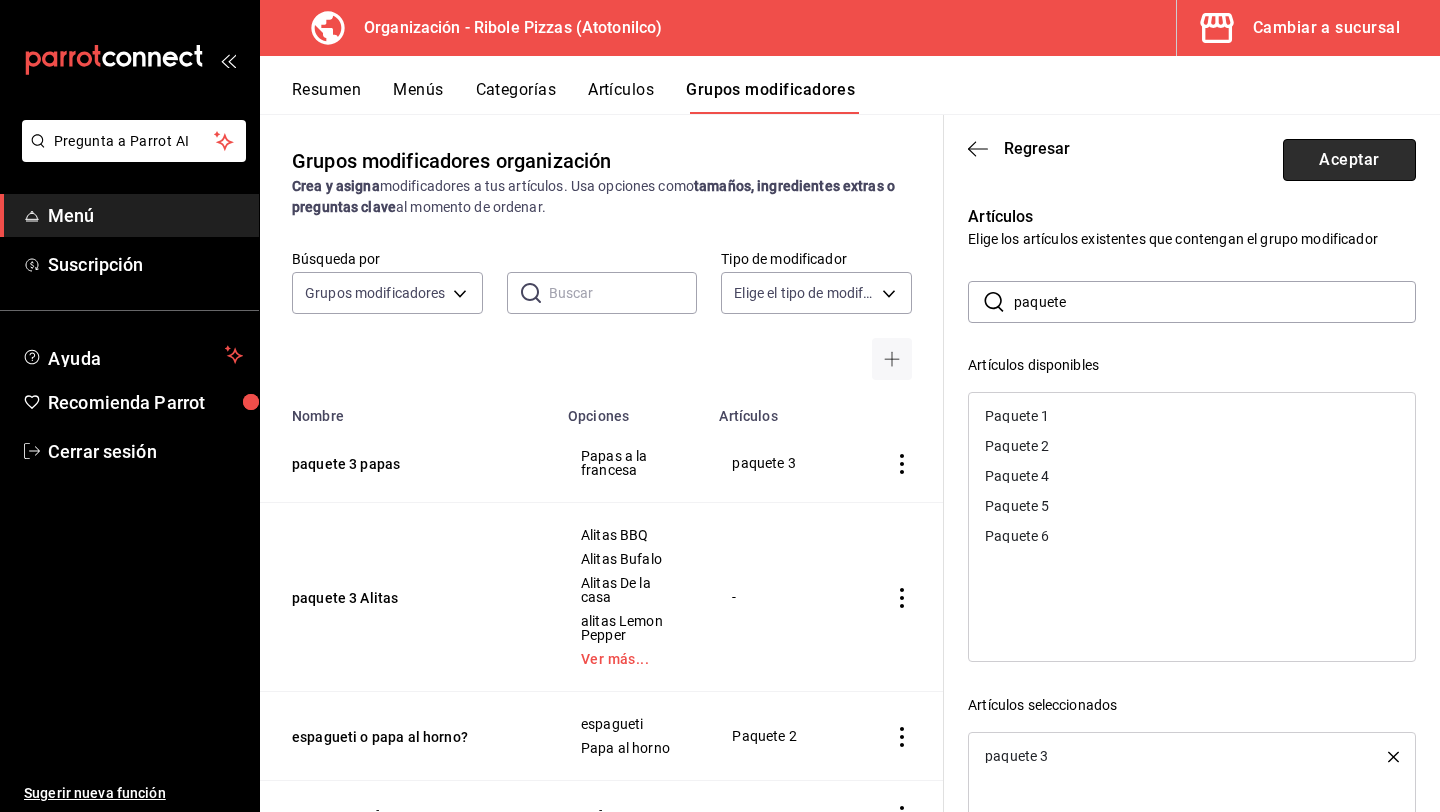 click on "Aceptar" at bounding box center [1349, 160] 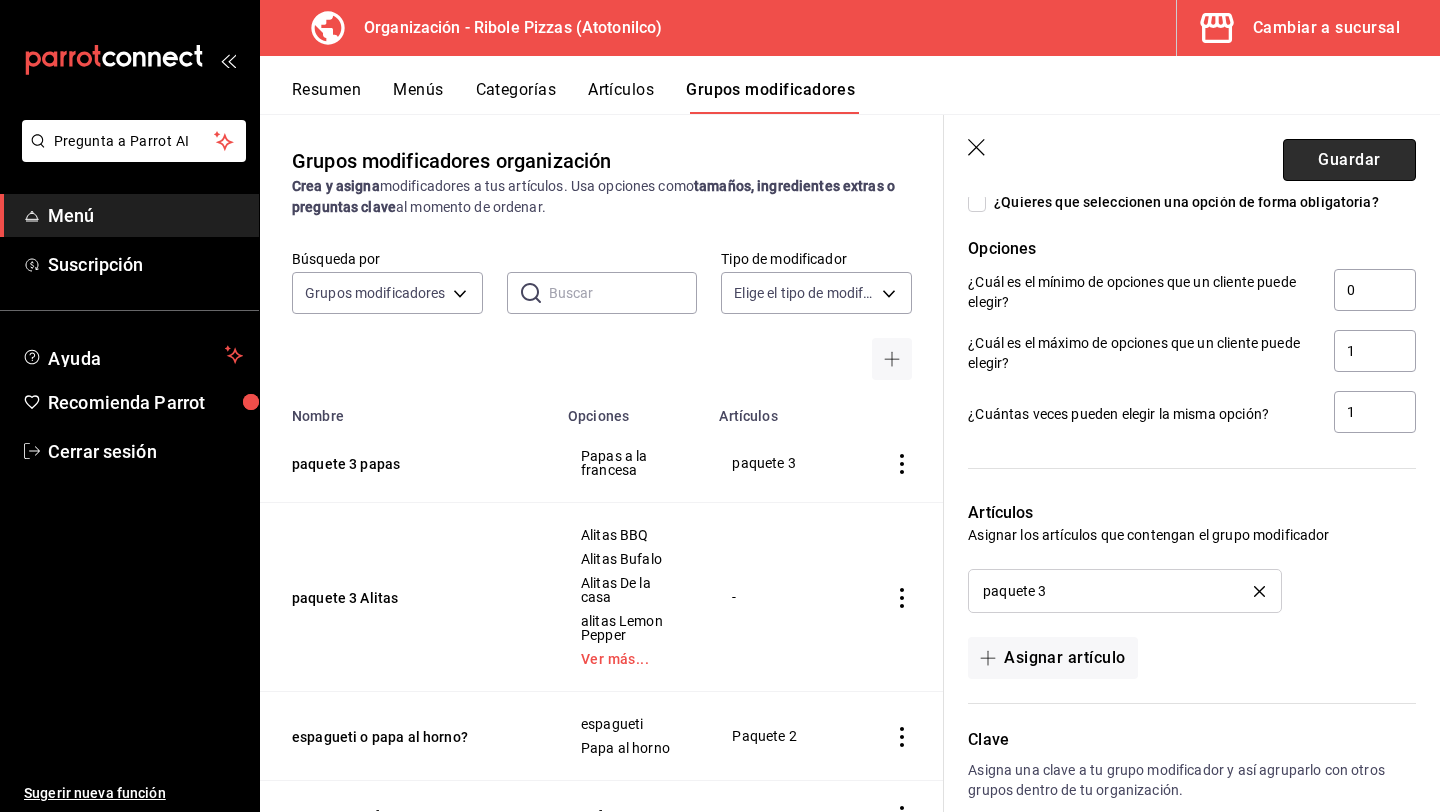 click on "Guardar" at bounding box center [1349, 160] 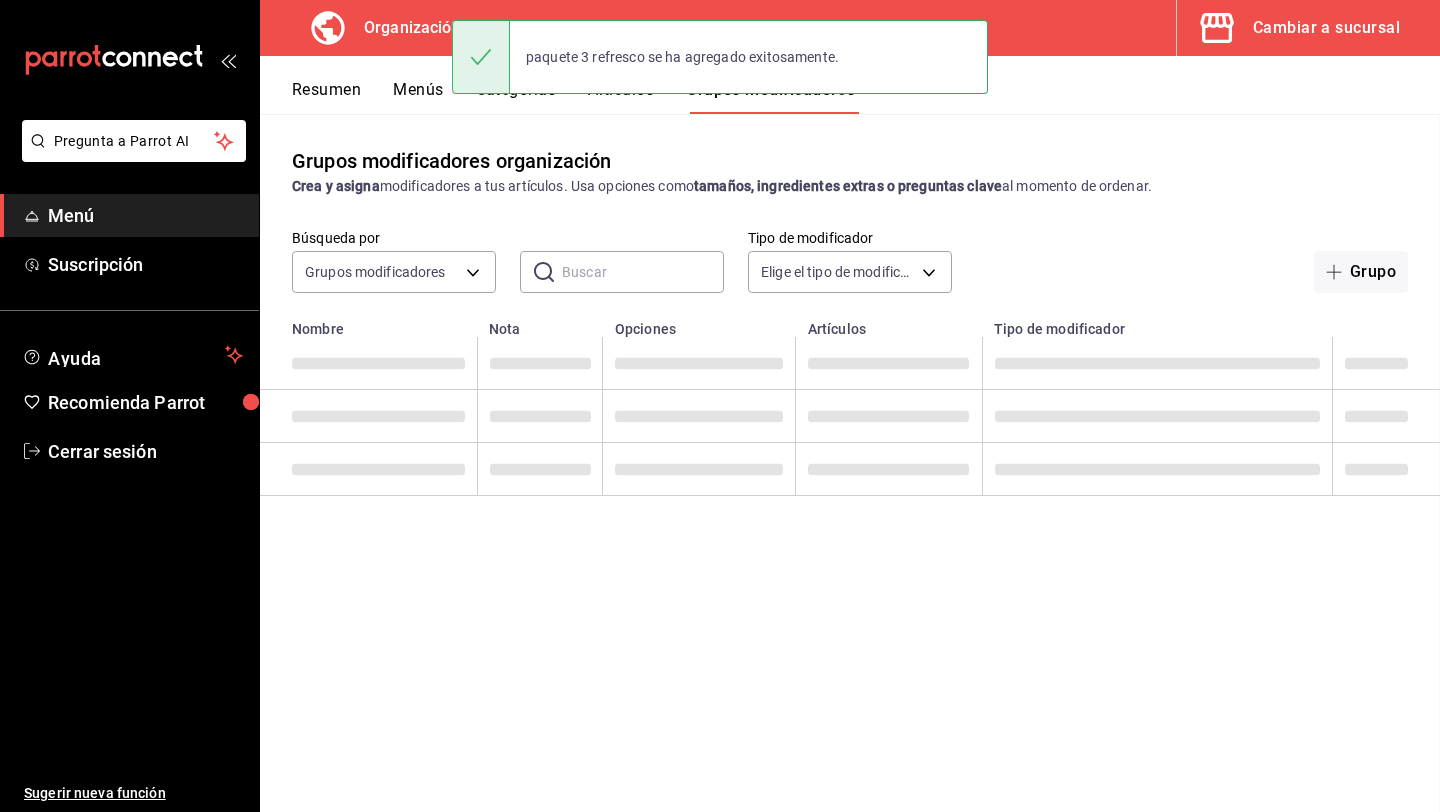 scroll, scrollTop: 0, scrollLeft: 0, axis: both 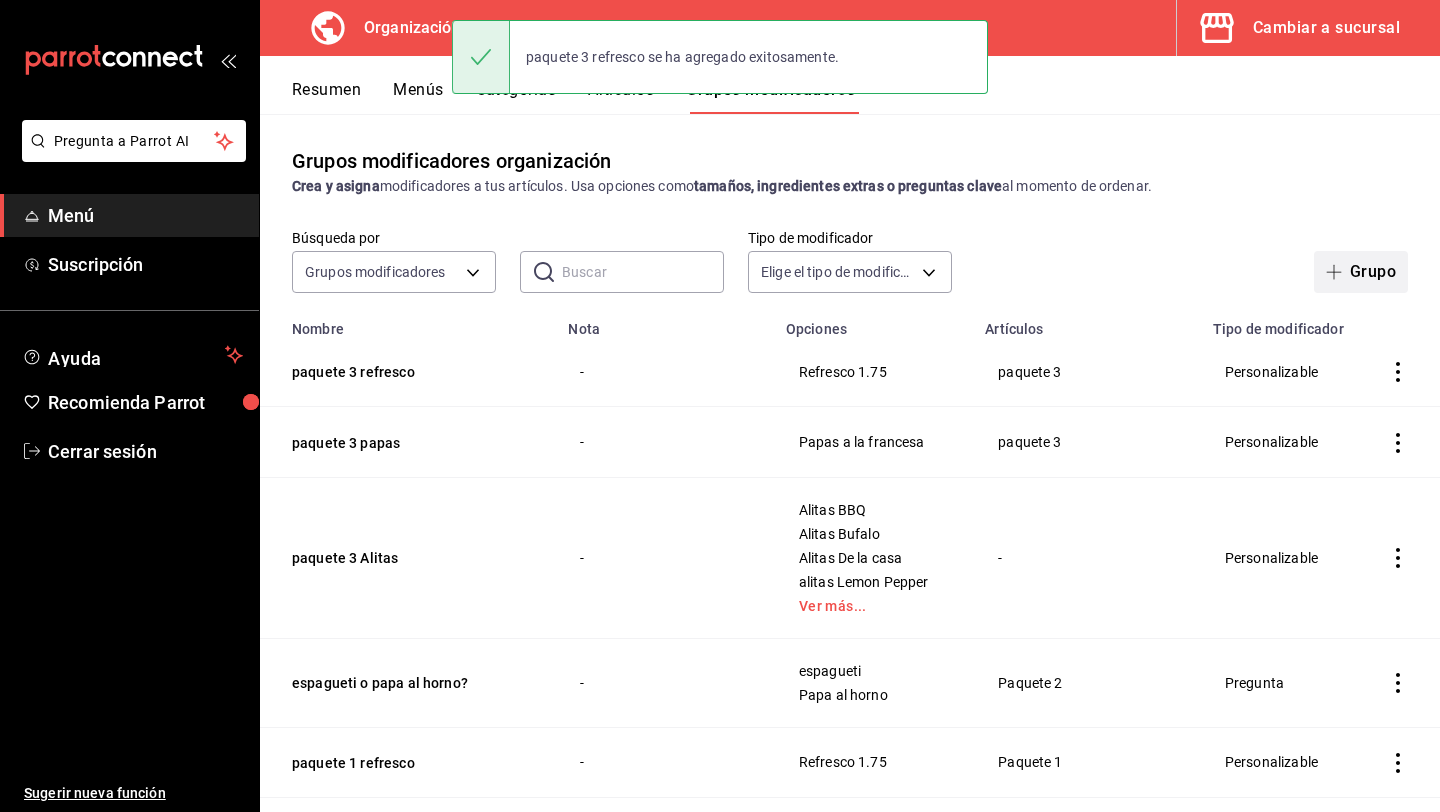 click 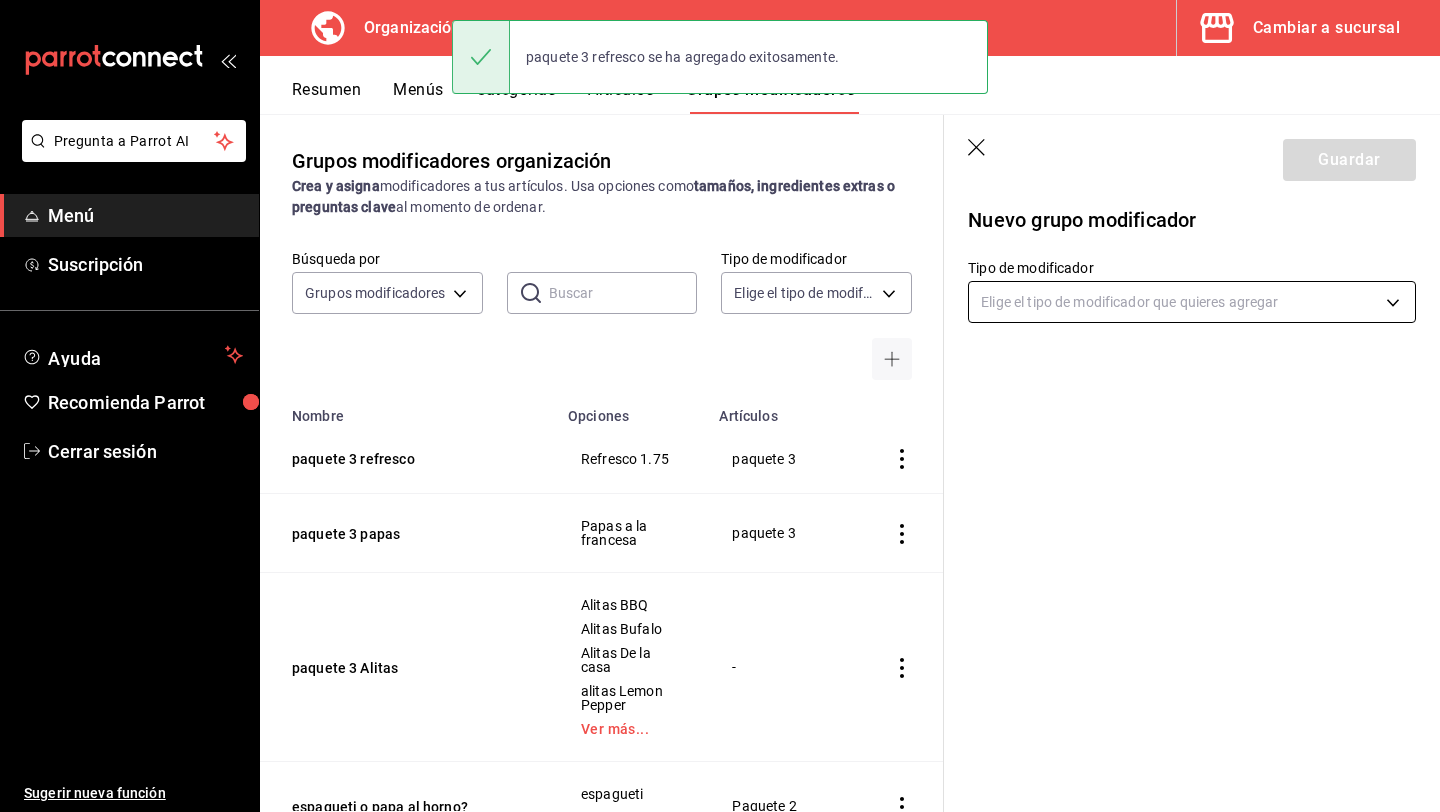 click on "Pregunta a Parrot AI Menú   Suscripción   Ayuda Recomienda Parrot   Cerrar sesión   Sugerir nueva función   Organización - Ribole Pizzas ([CITY]) Cambiar a sucursal Resumen Menús Categorías Artículos Grupos modificadores Grupos modificadores organización Crea y asigna  modificadores a tus artículos. Usa opciones como  tamaños, ingredientes extras o preguntas clave  al momento de ordenar. Búsqueda por Grupos modificadores GROUP ​ ​ Tipo de modificador Elige el tipo de modificador Nombre Opciones Artículos paquete 3 refresco Refresco [PRICE] paquete 3 paquete 3 papas Papas a la francesa paquete 3 paquete 3 Alitas Alitas BBQ Alitas Bufalo Alitas De la casa alitas Lemon Pepper Ver más... - espagueti o papa al horno? espagueti Papa al horno Paquete 2 paquete 1 refresco Refresco [PRICE] Paquete 1 extra paquete 5 espagueti Blanco espagueti italiano espaqueti Boloñesa Paquete 5 extras paquete 4 Alitas BBQ alitas Mango Habanero Alitas Bufalo Alitas De la casa Ver más... Paquete 4 extras paquete 3" at bounding box center (720, 406) 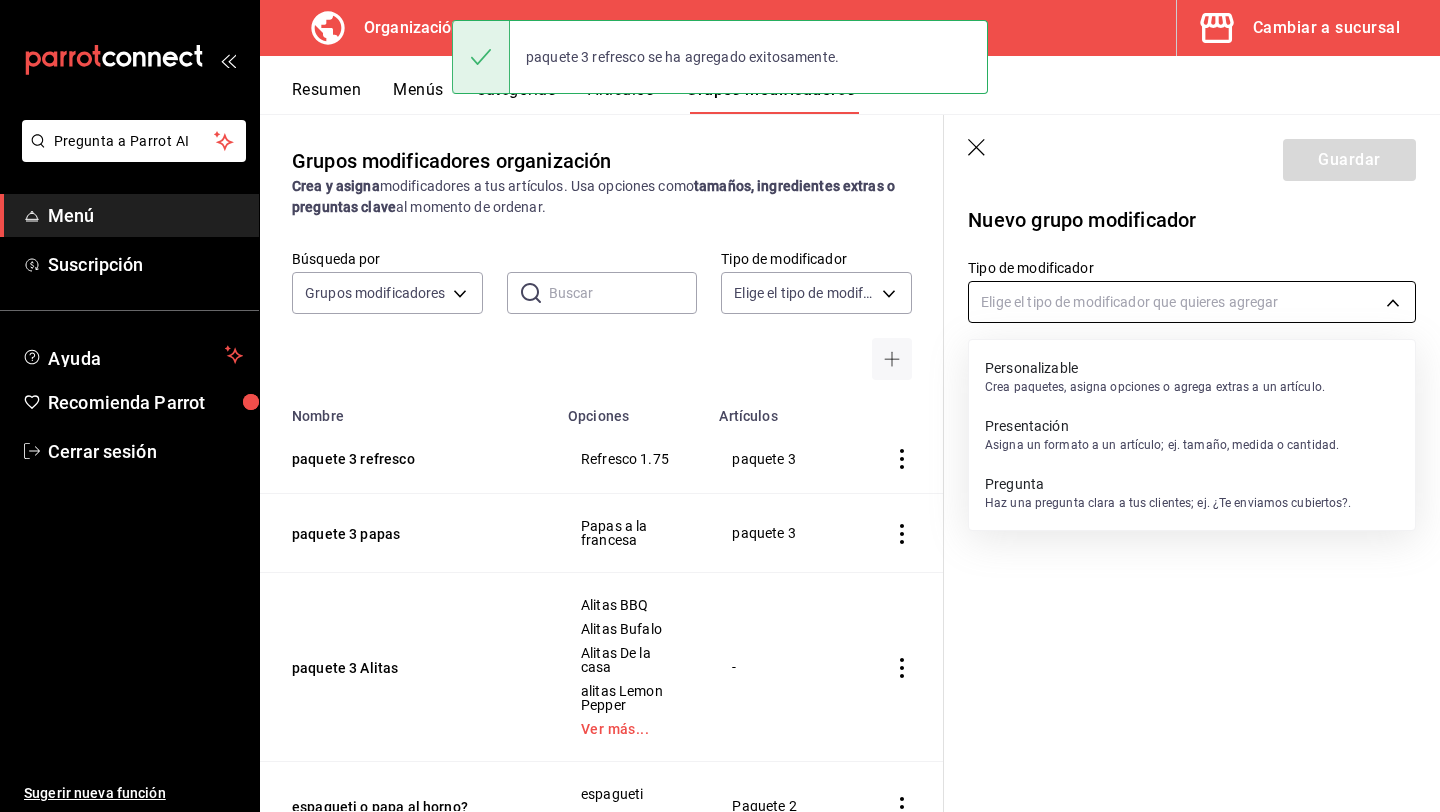 type 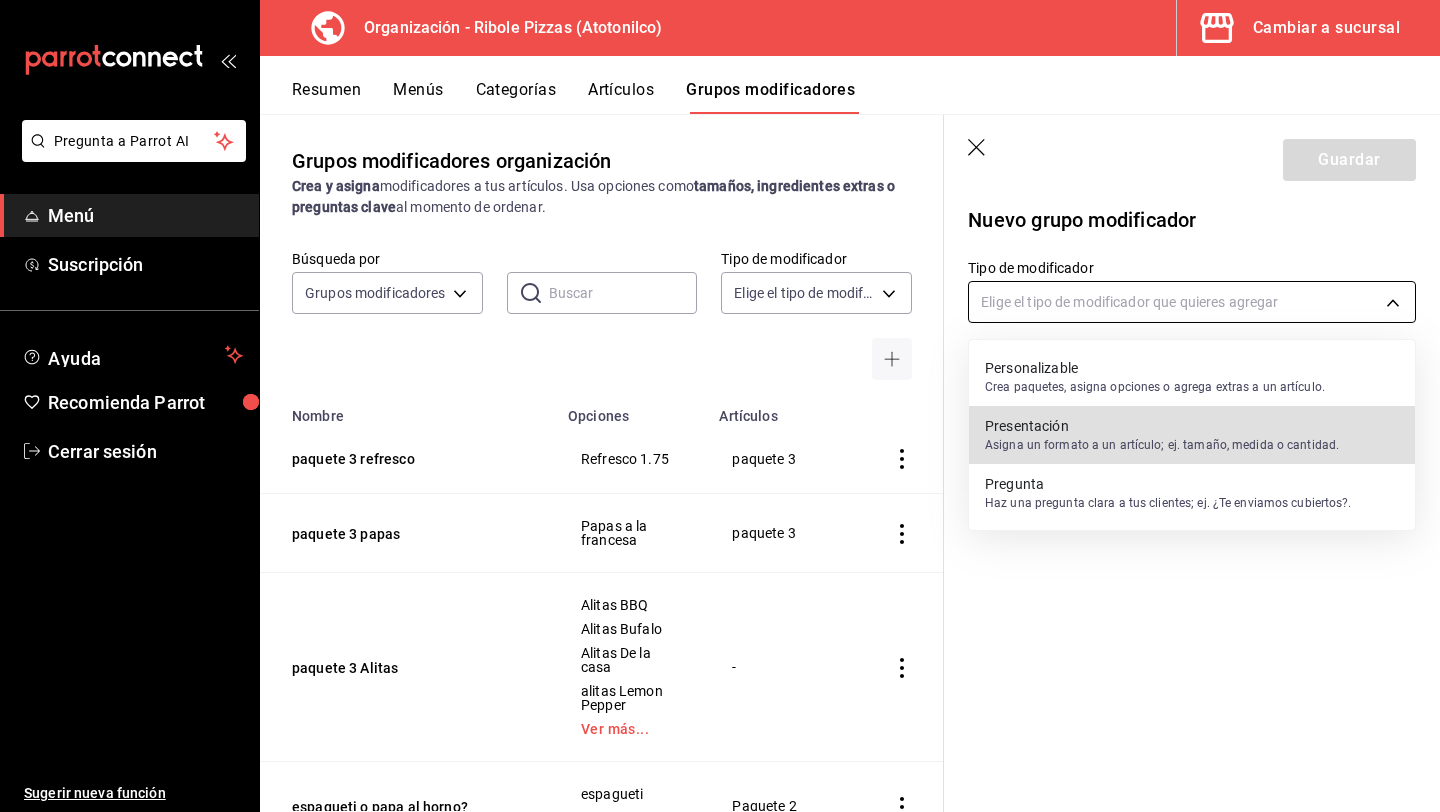 type 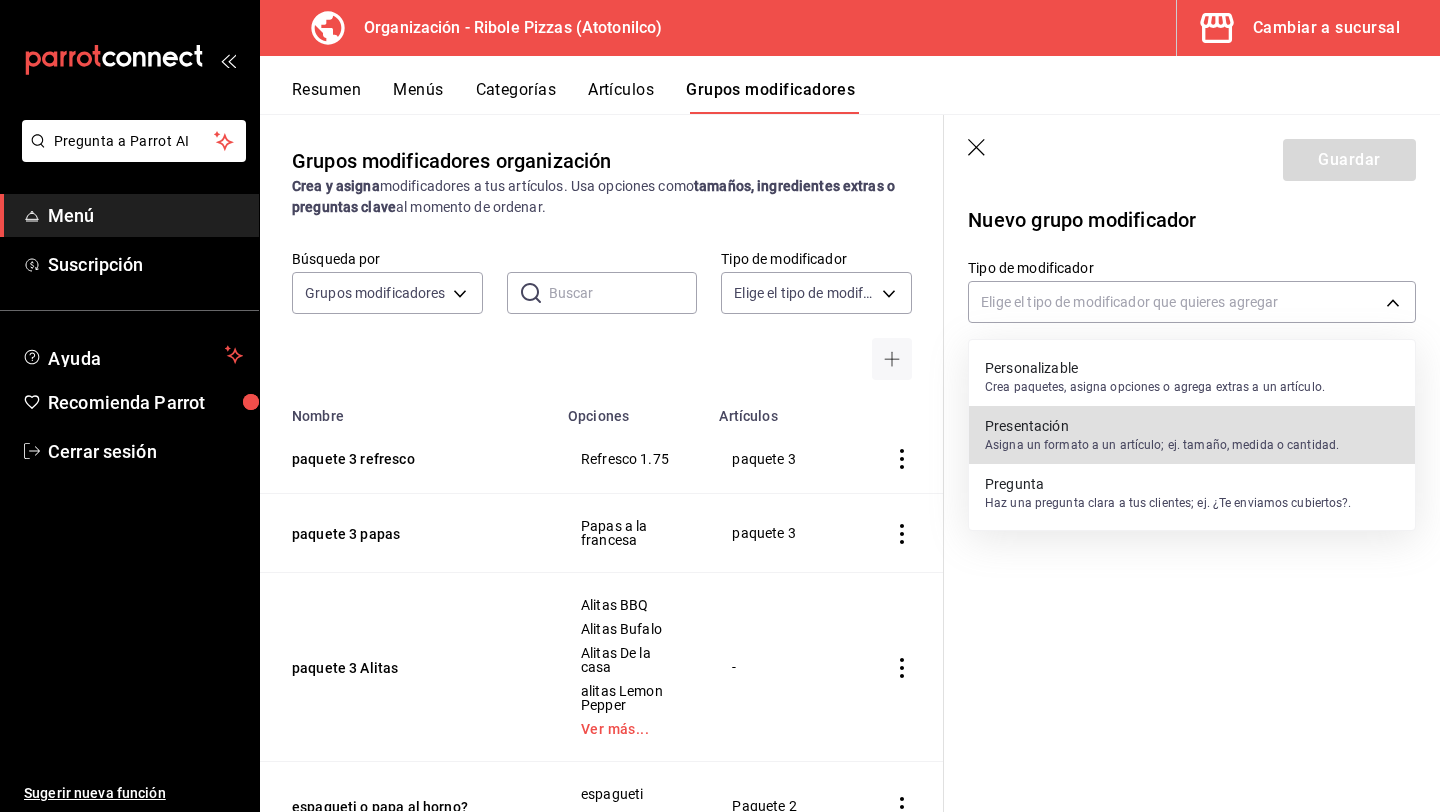 click on "Personalizable" at bounding box center [1155, 368] 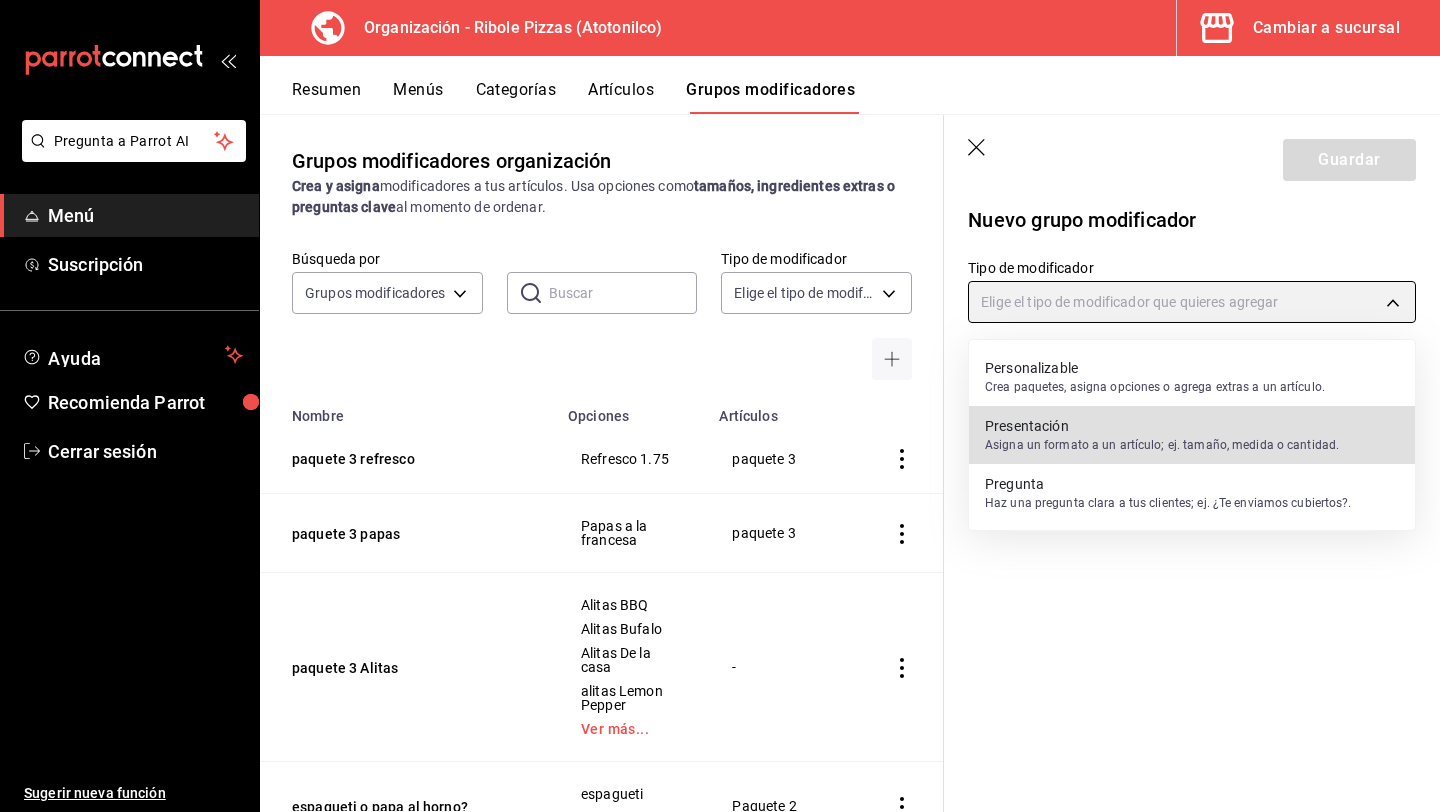 type on "CUSTOMIZABLE" 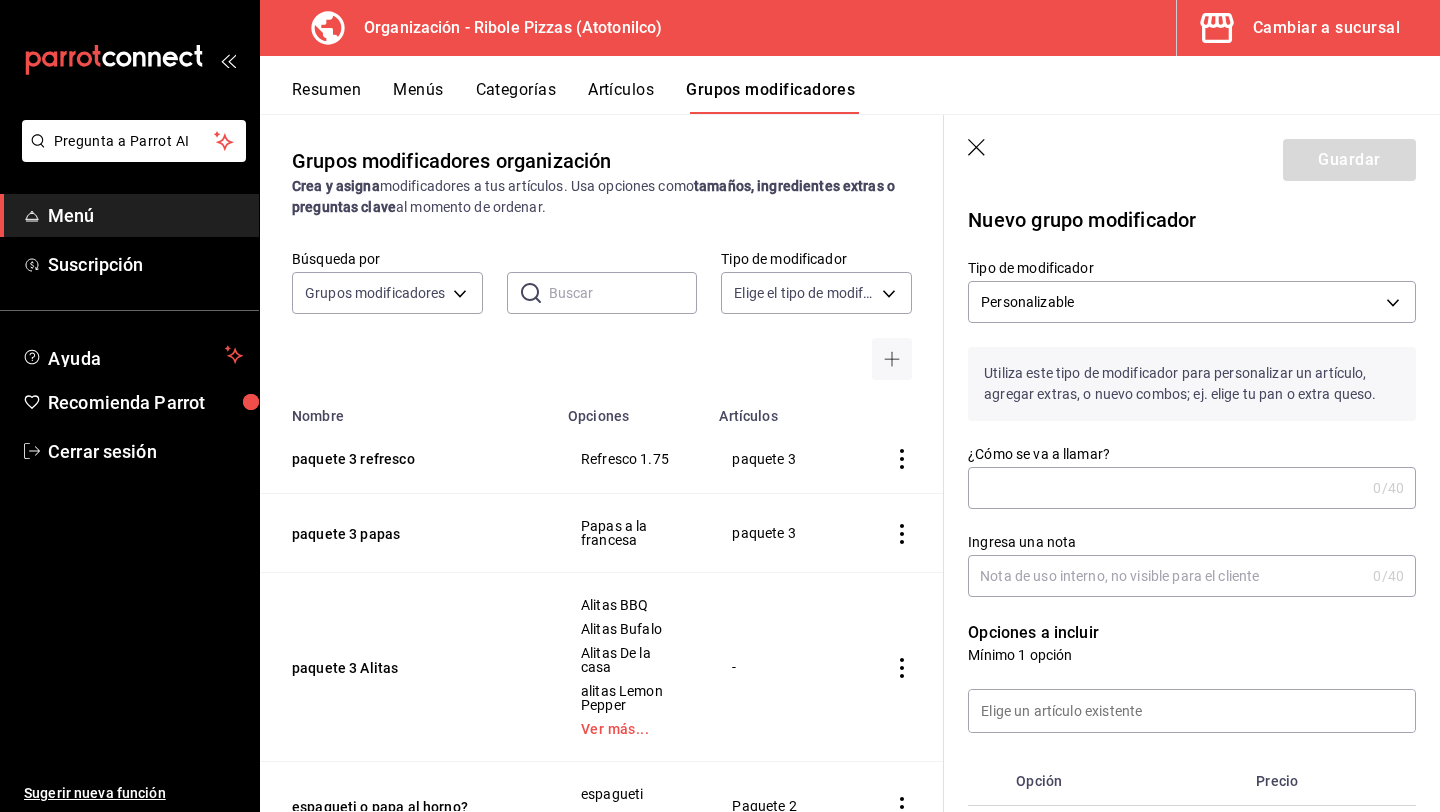 click on "¿Cómo se va a llamar?" at bounding box center (1166, 488) 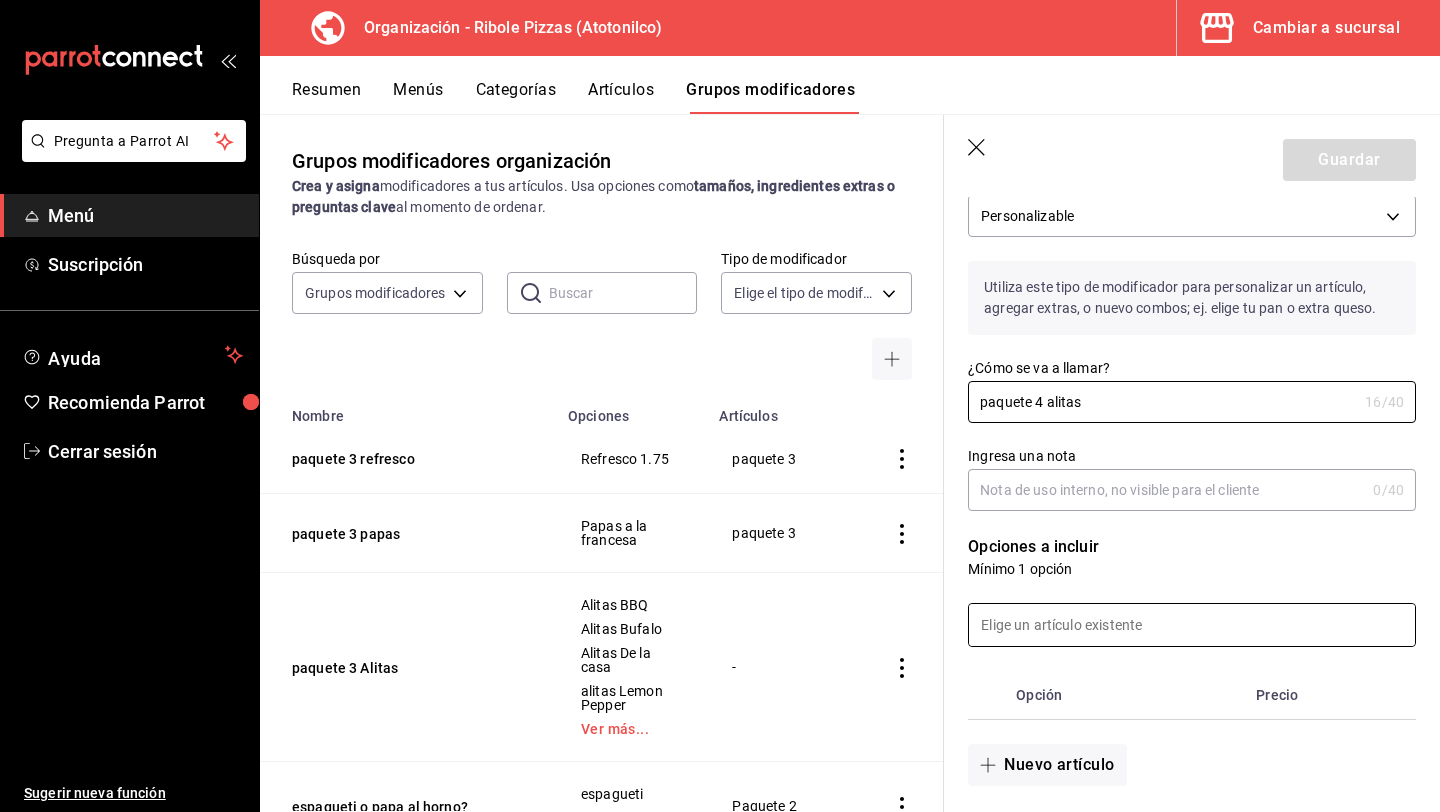 scroll, scrollTop: 88, scrollLeft: 0, axis: vertical 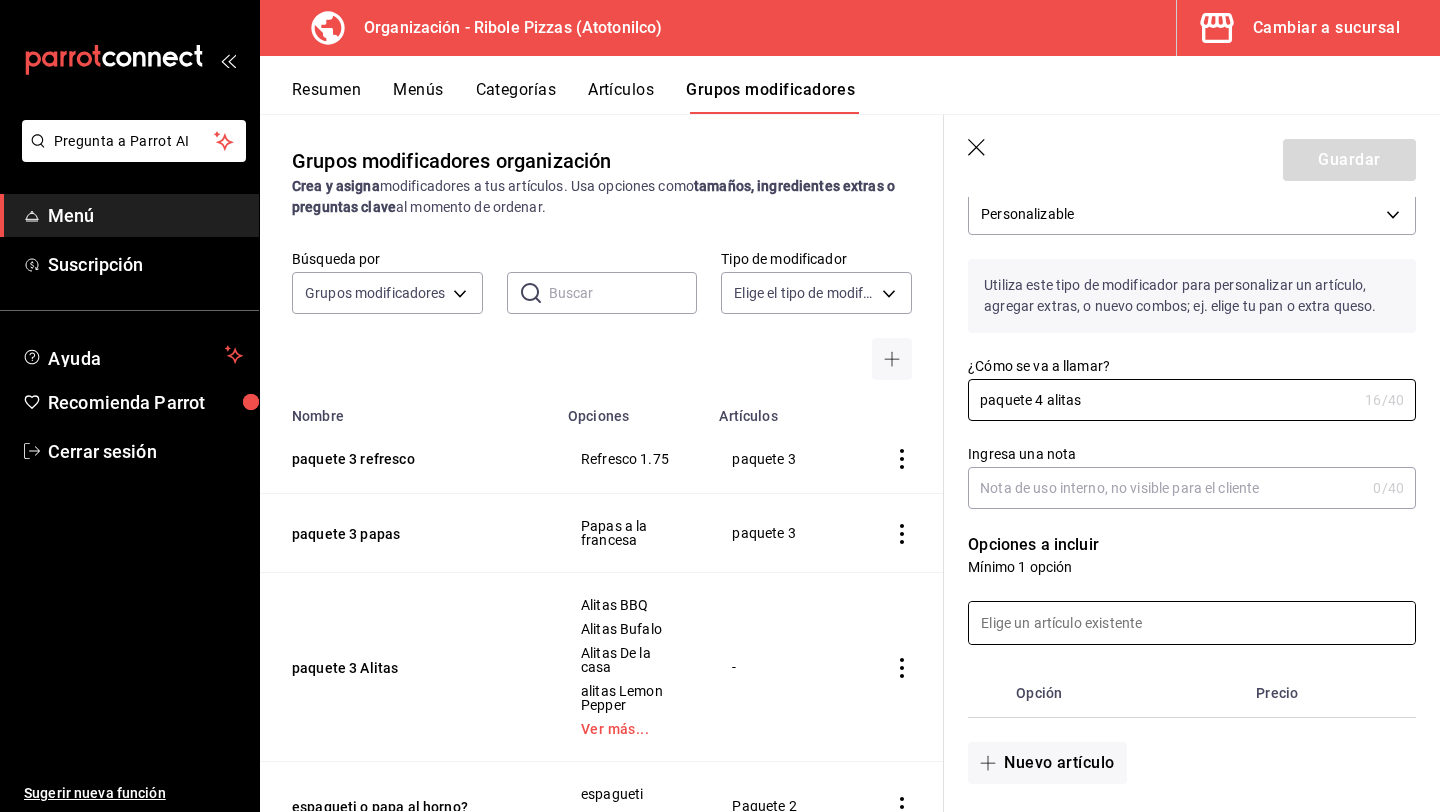 type on "paquete 4 alitas" 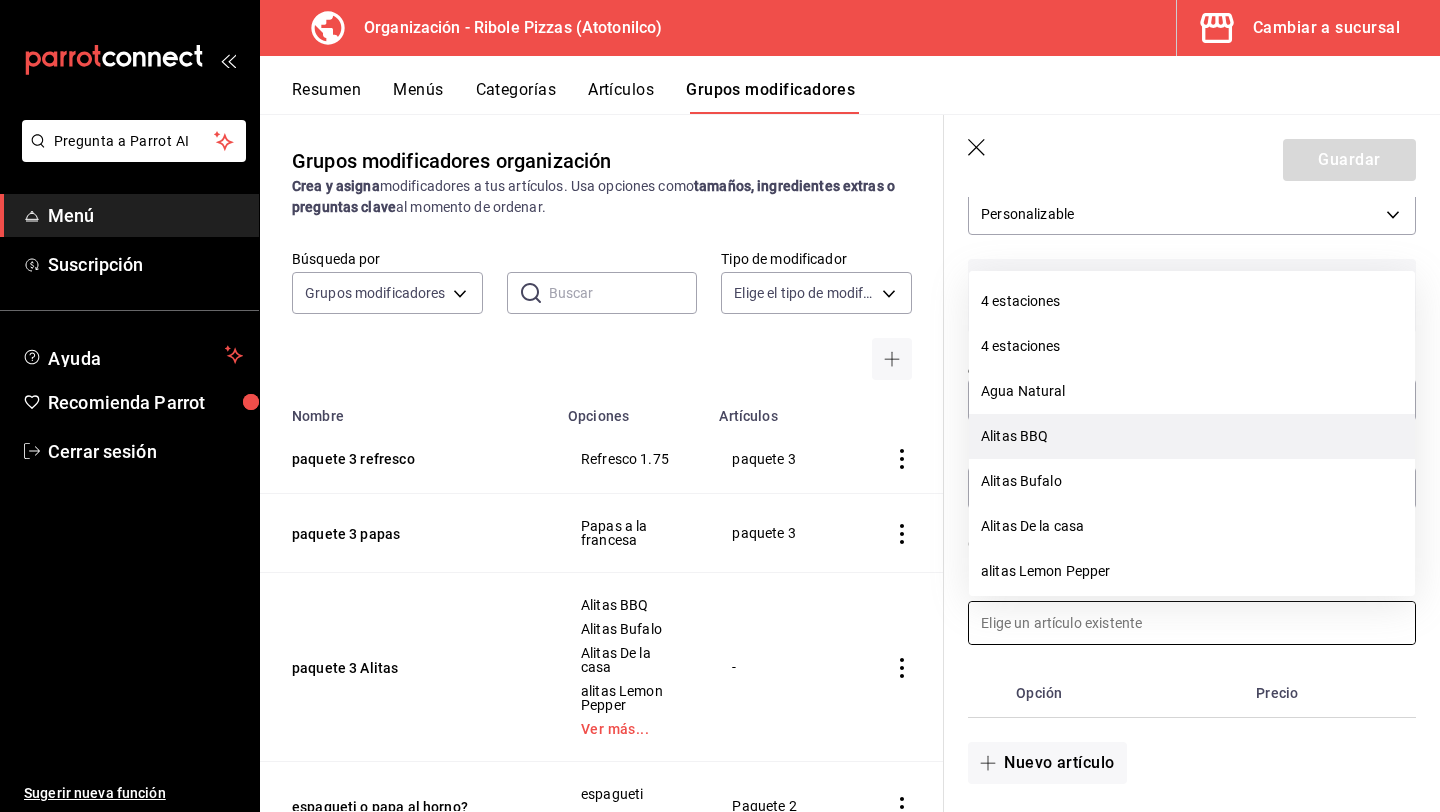 click on "Alitas BBQ" at bounding box center [1192, 436] 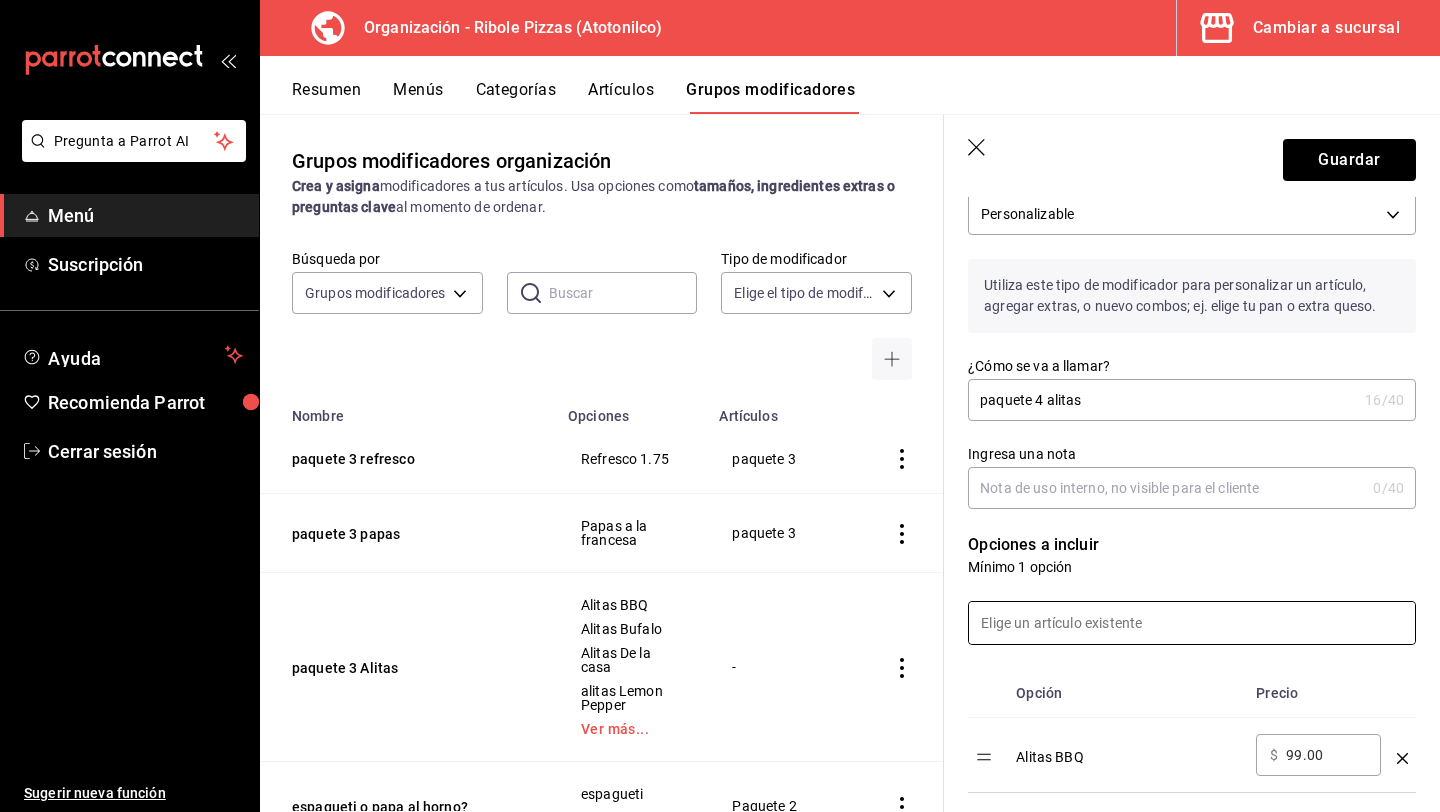 click at bounding box center [1192, 623] 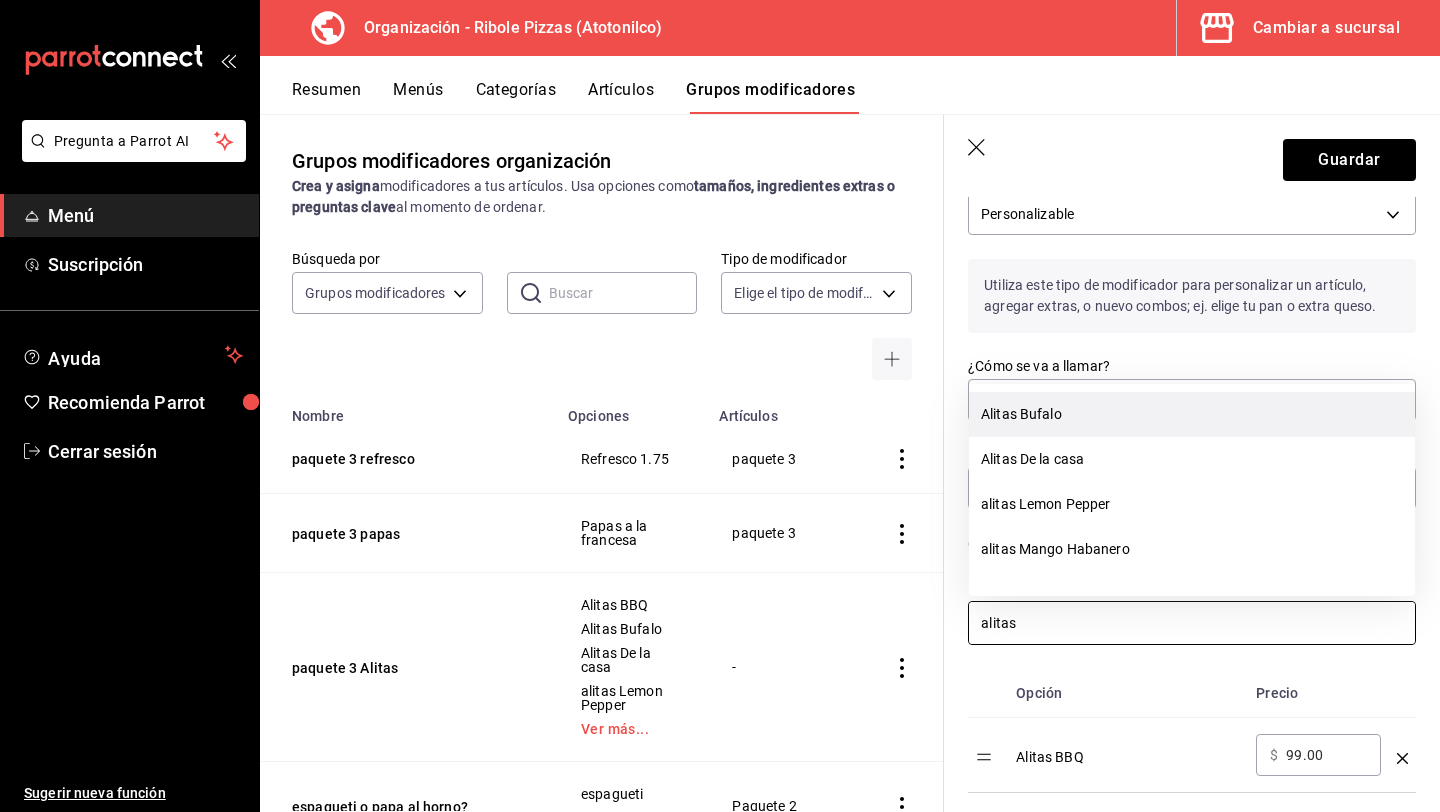 click on "Alitas Bufalo" at bounding box center (1192, 414) 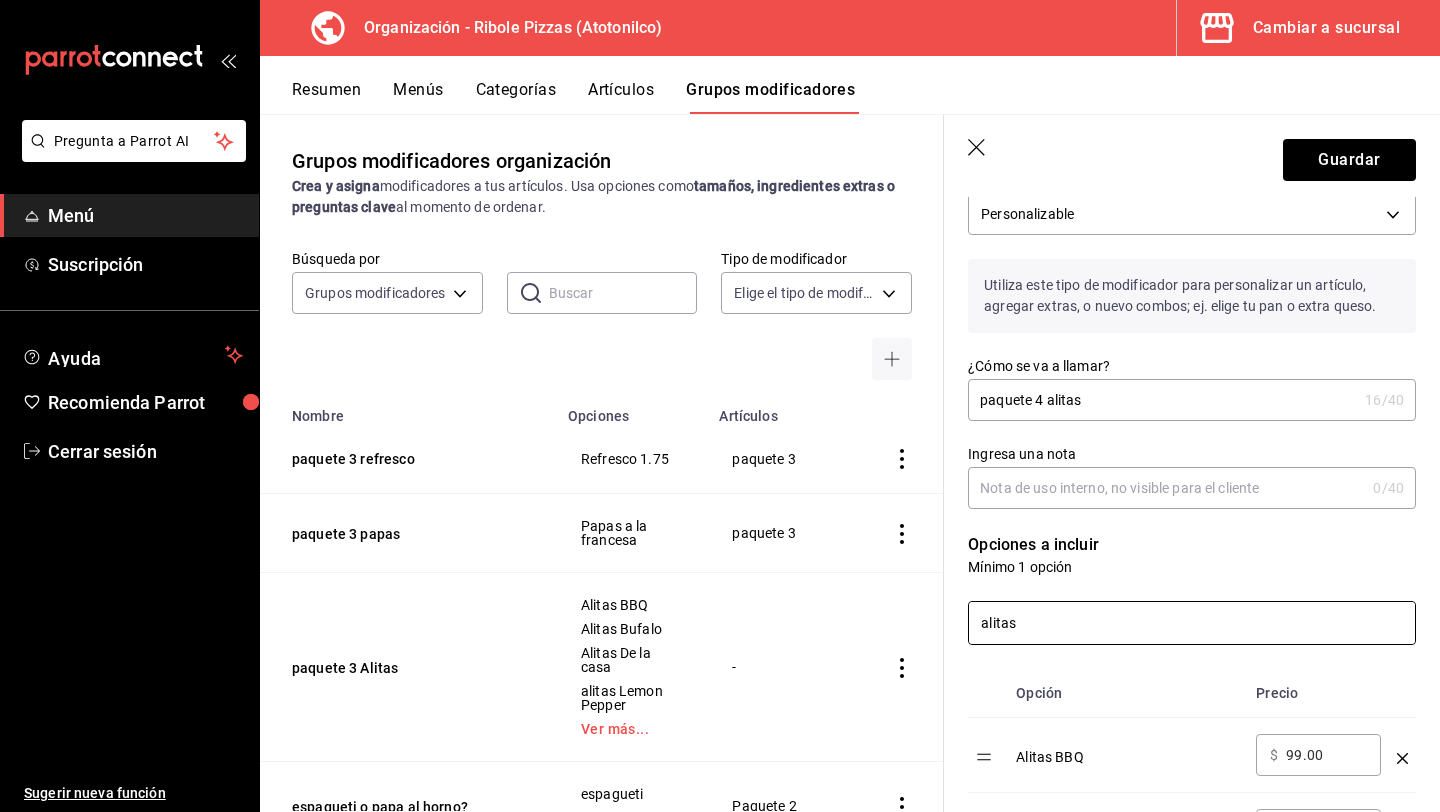 click on "alitas" at bounding box center [1192, 623] 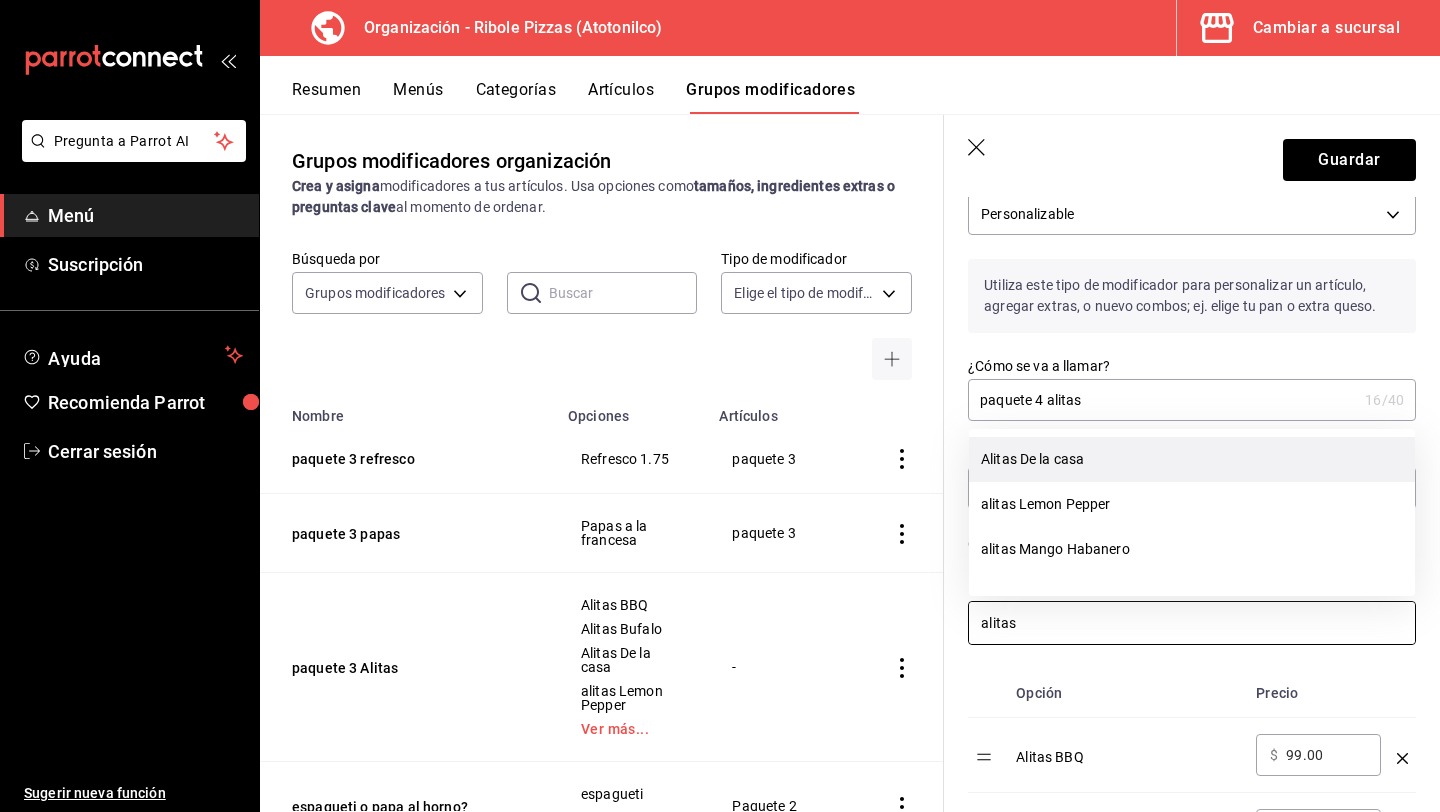 click on "Alitas De la casa" at bounding box center [1192, 459] 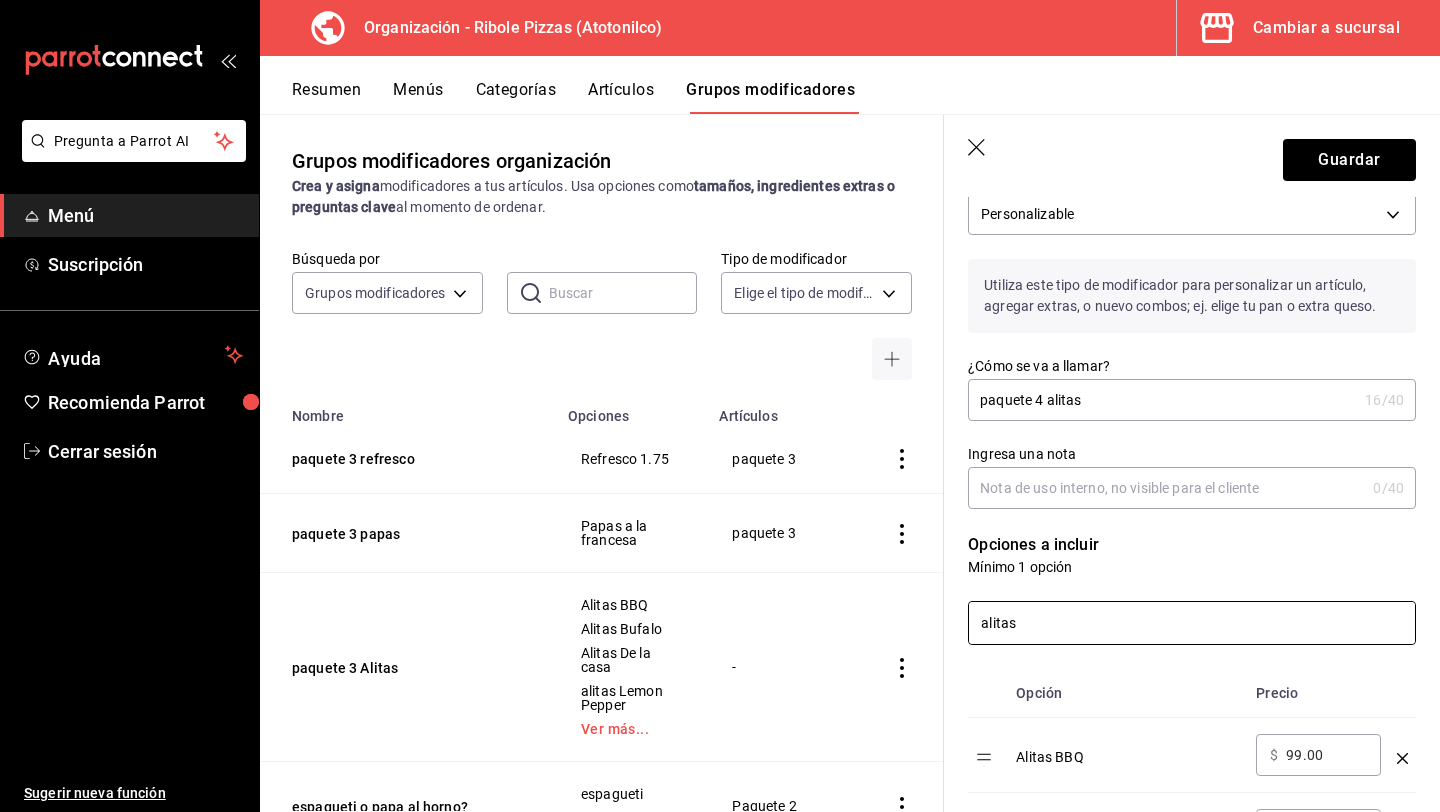 click on "alitas" at bounding box center [1192, 623] 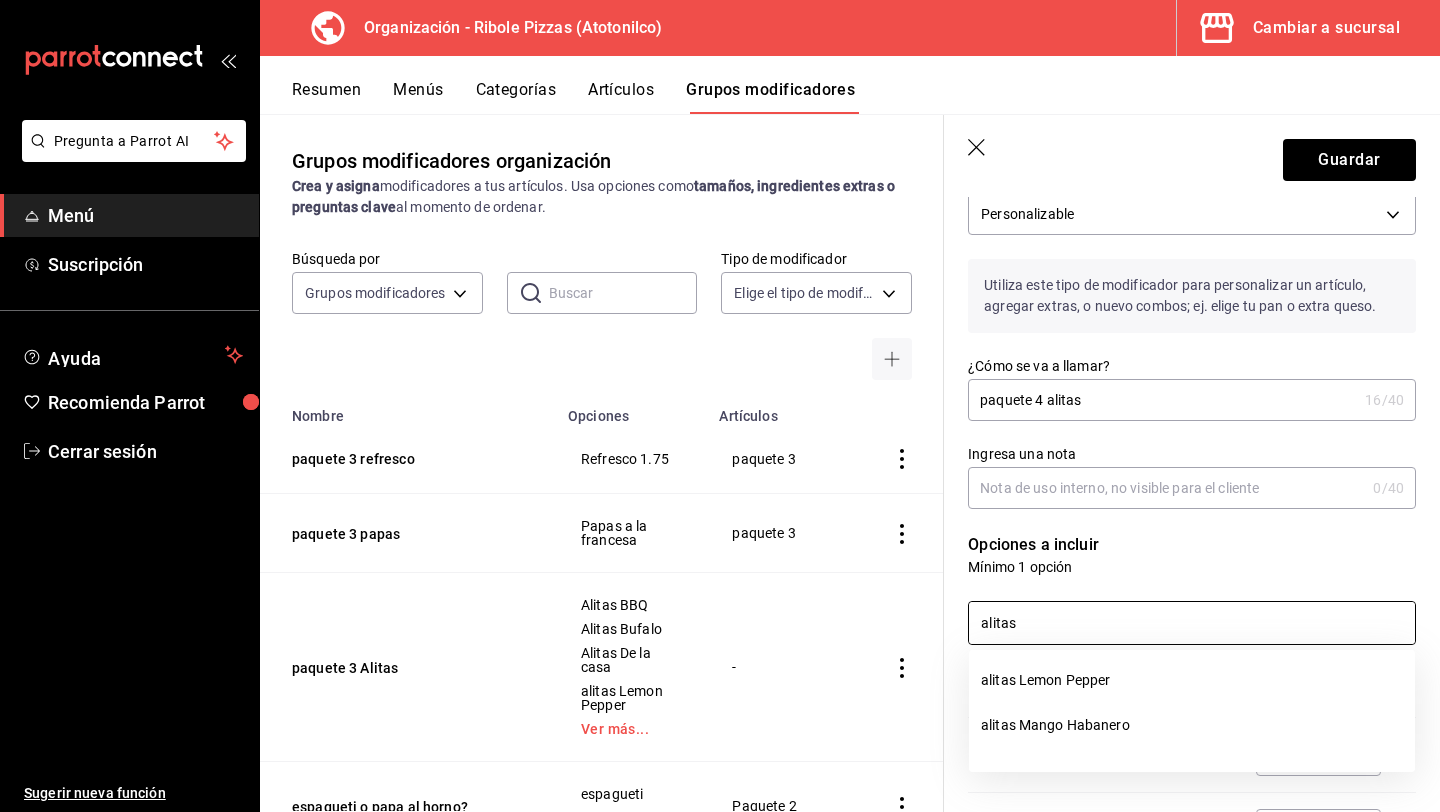 click on "alitas" at bounding box center [1192, 623] 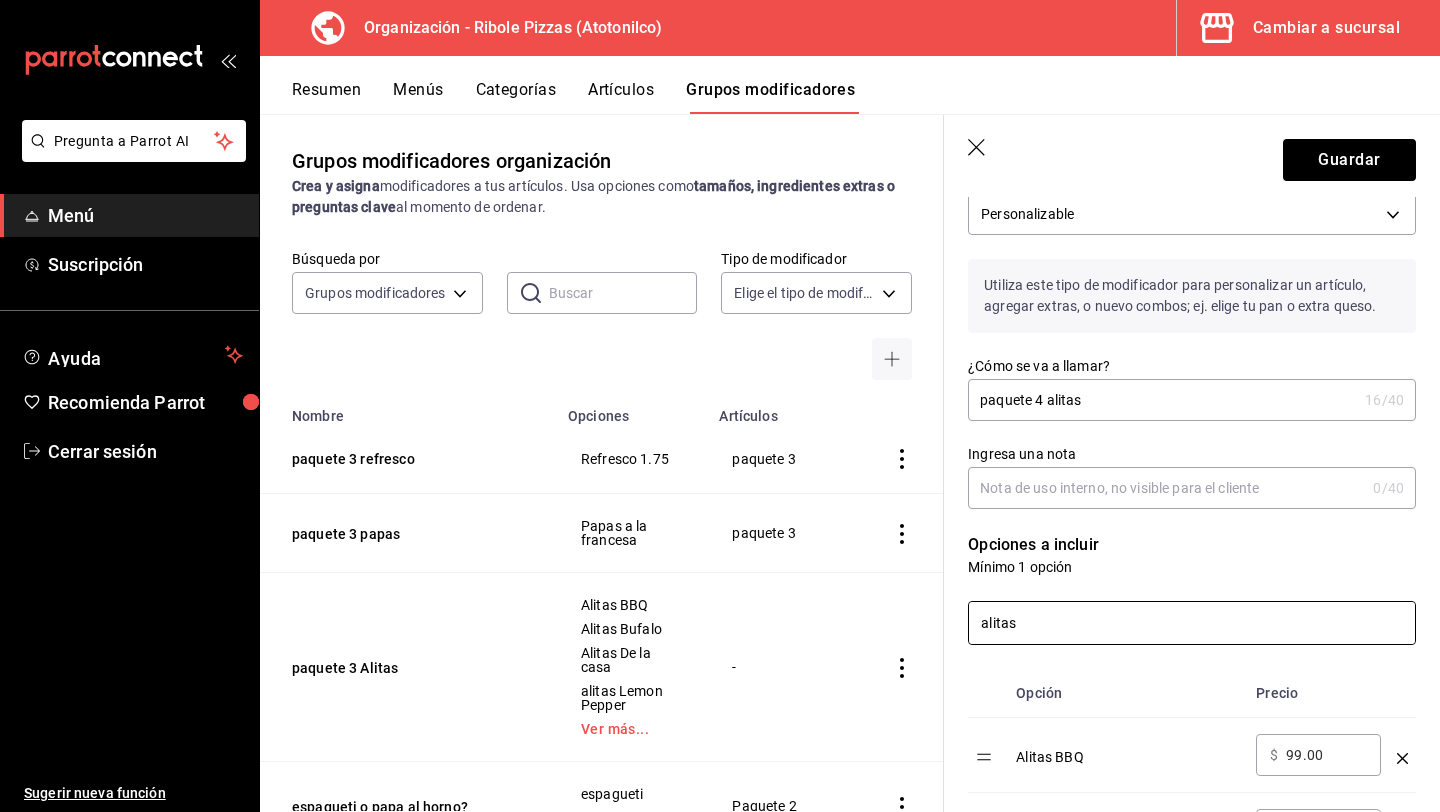 click on "alitas" at bounding box center [1192, 623] 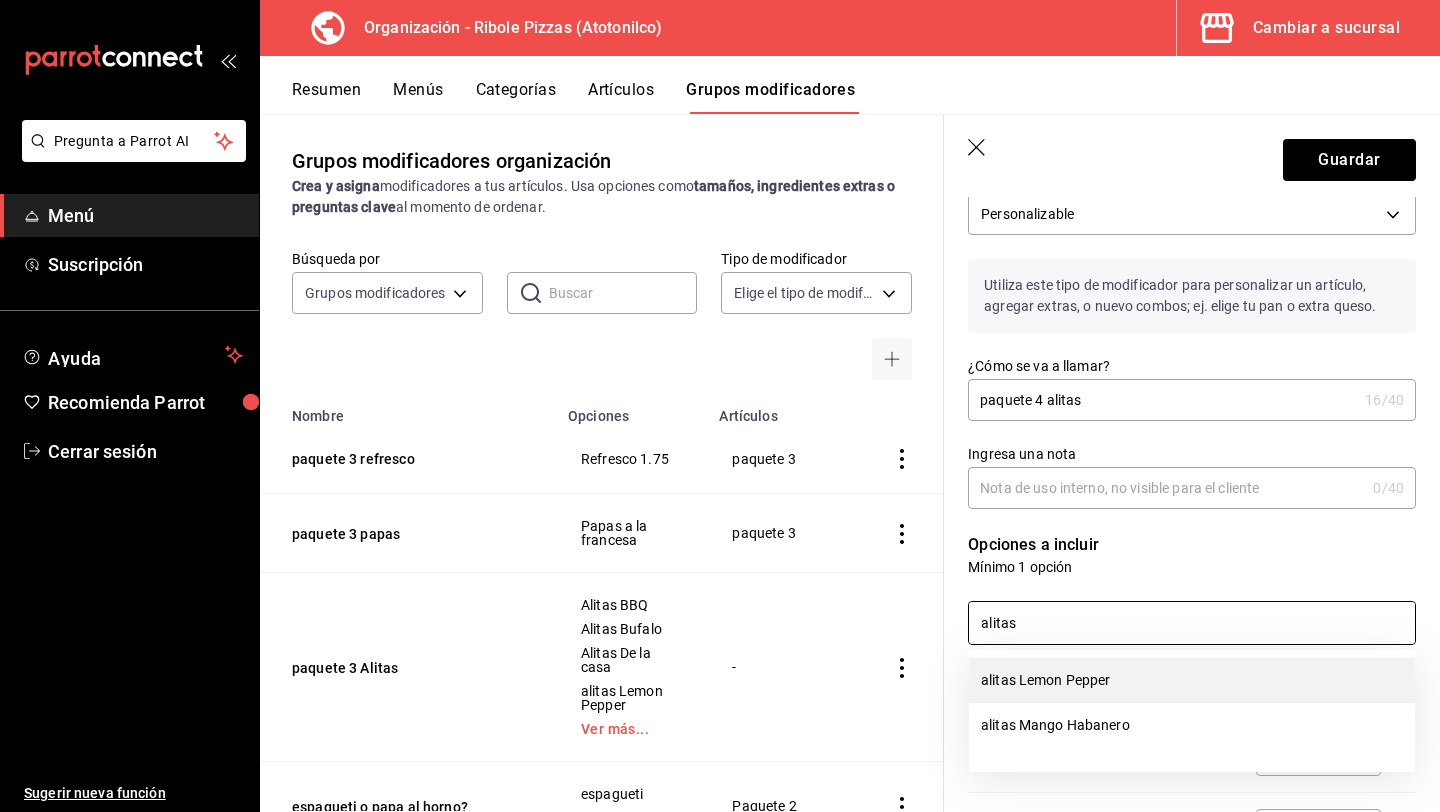 click on "alitas Lemon Pepper" at bounding box center (1192, 680) 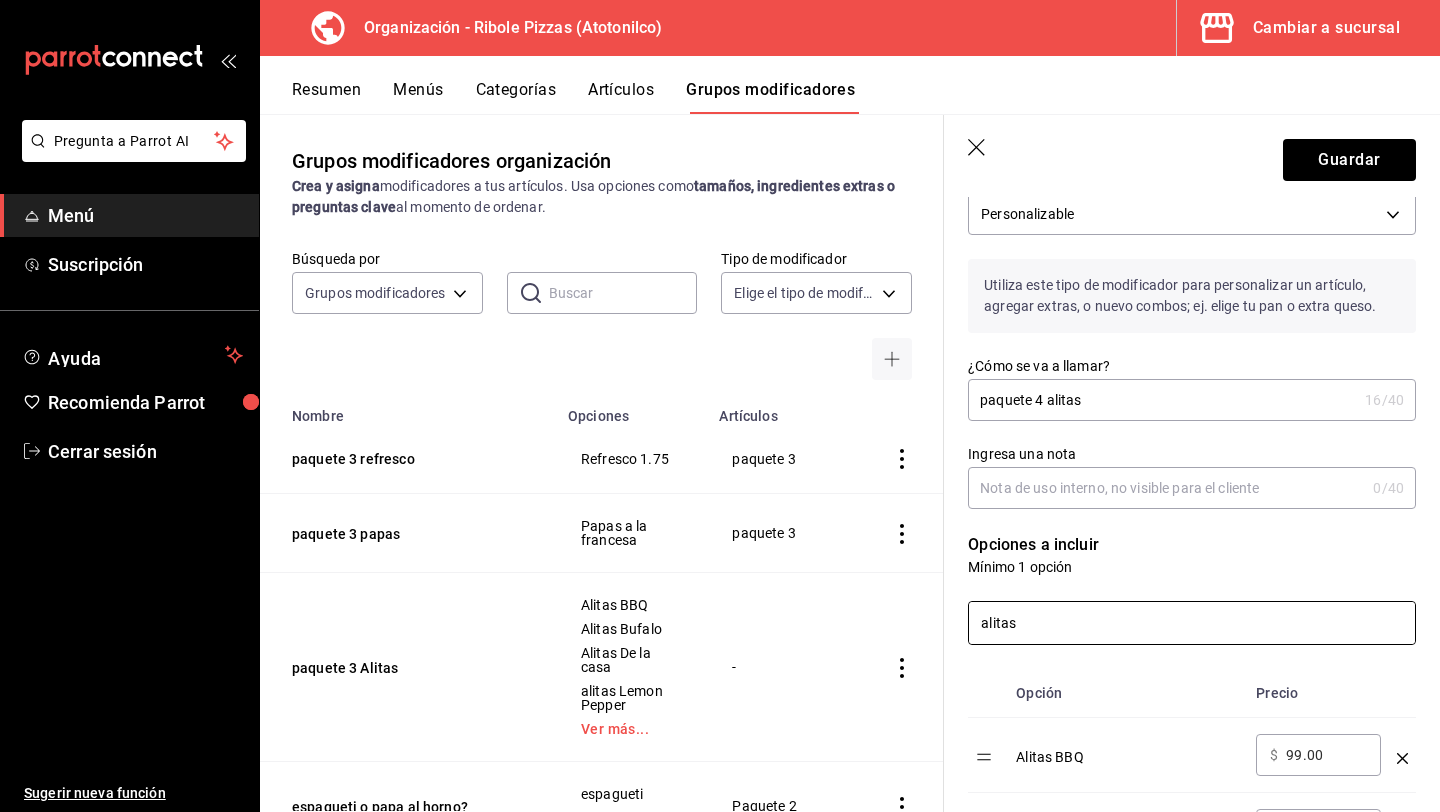 click on "alitas" at bounding box center (1192, 623) 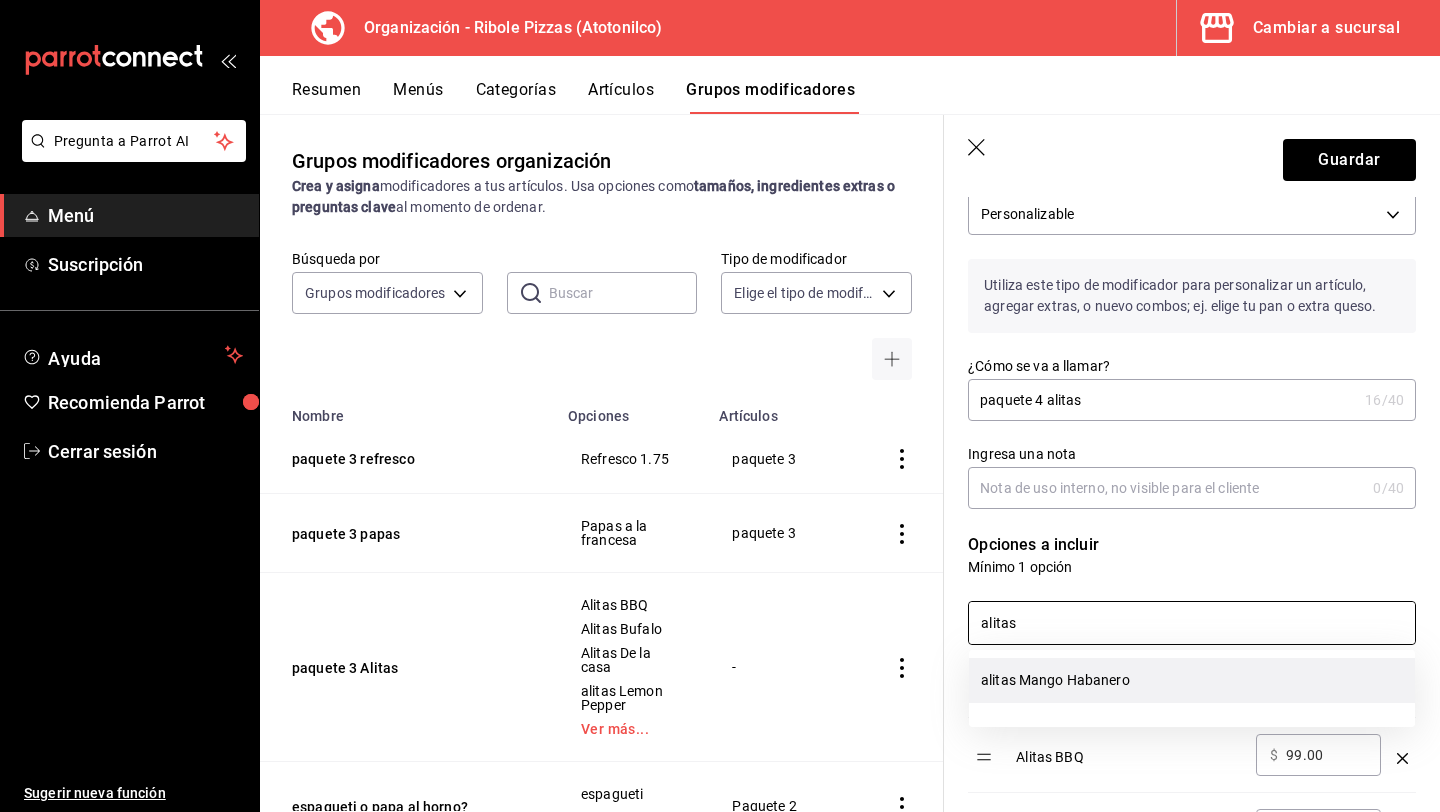 click on "alitas Mango Habanero" at bounding box center (1192, 680) 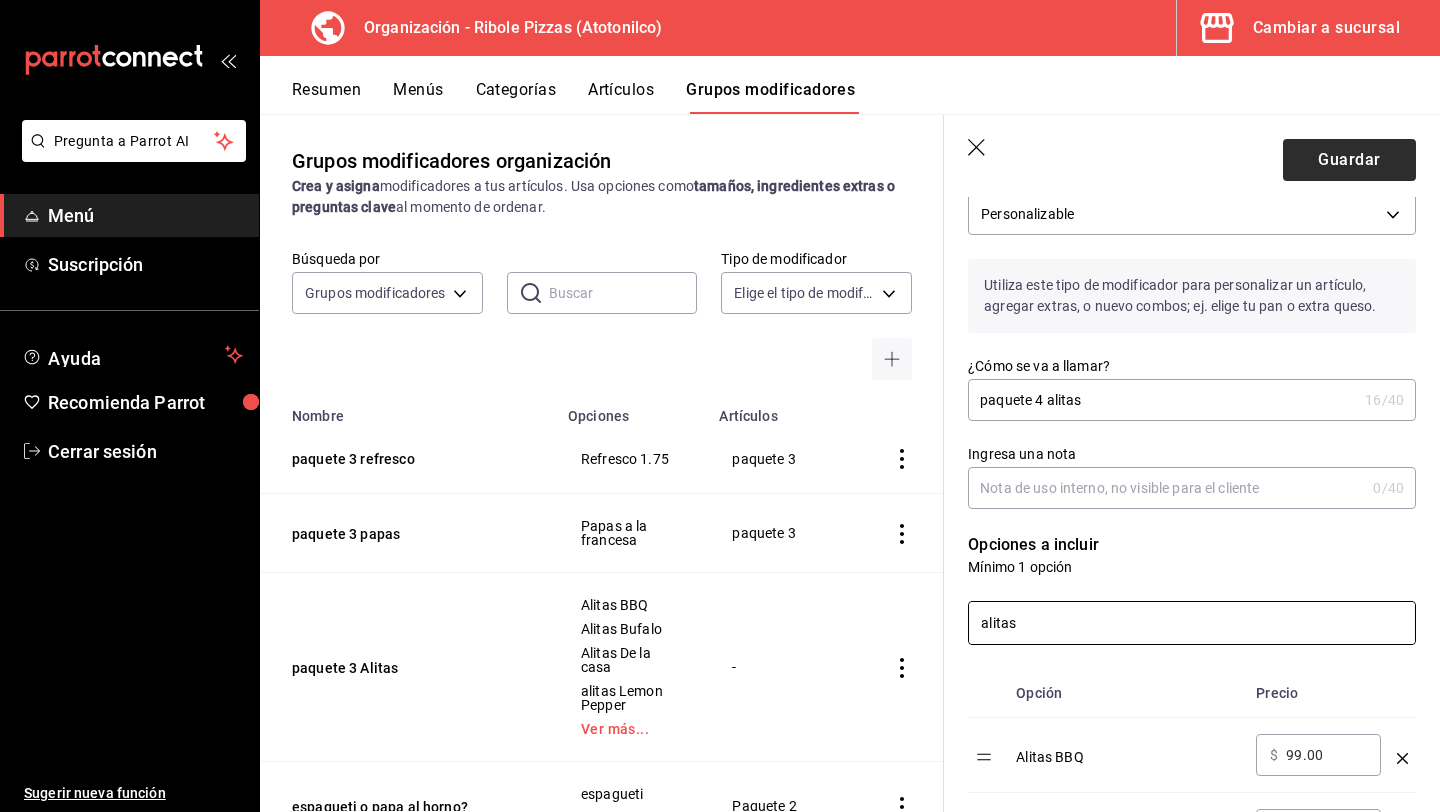 type on "alitas" 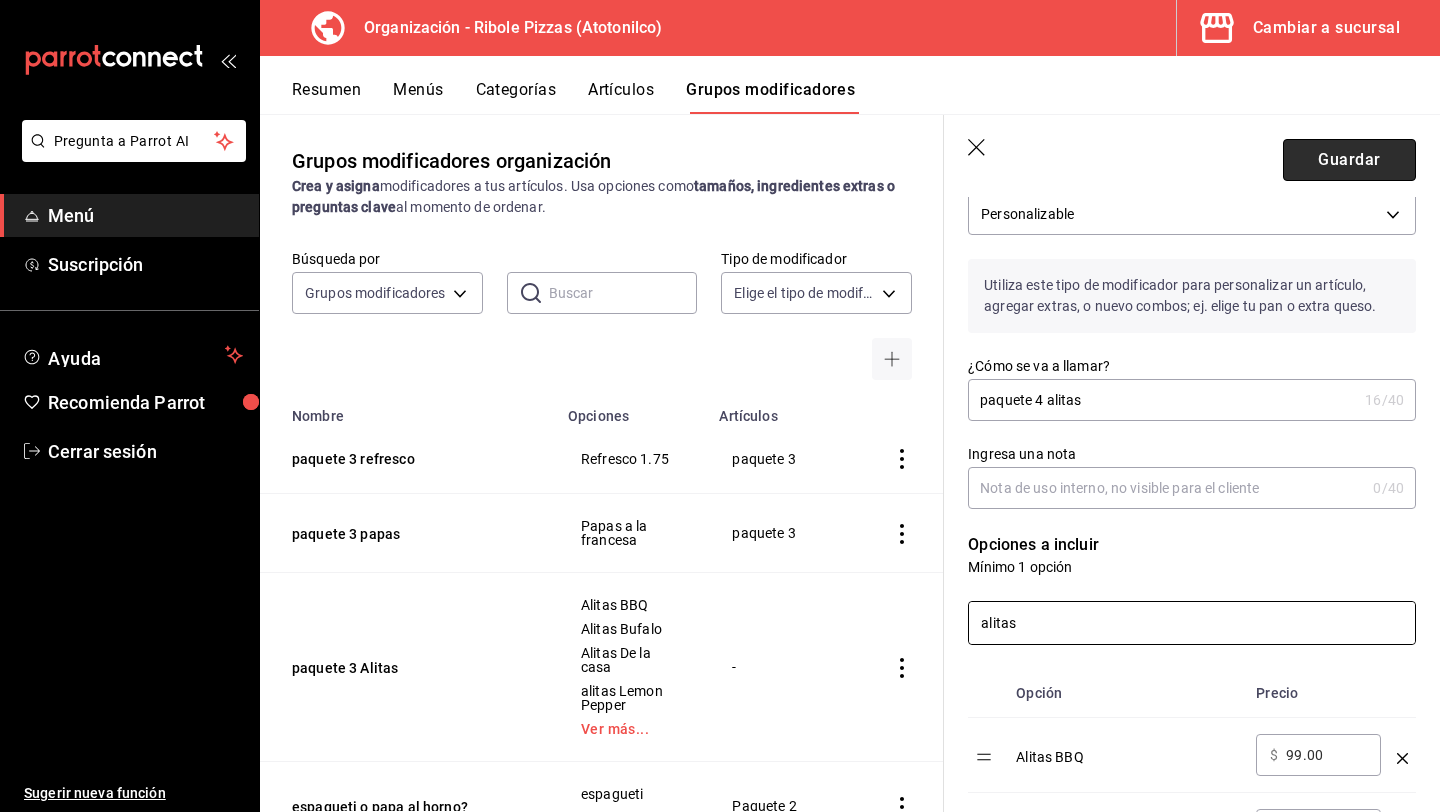 click on "Guardar" at bounding box center [1349, 160] 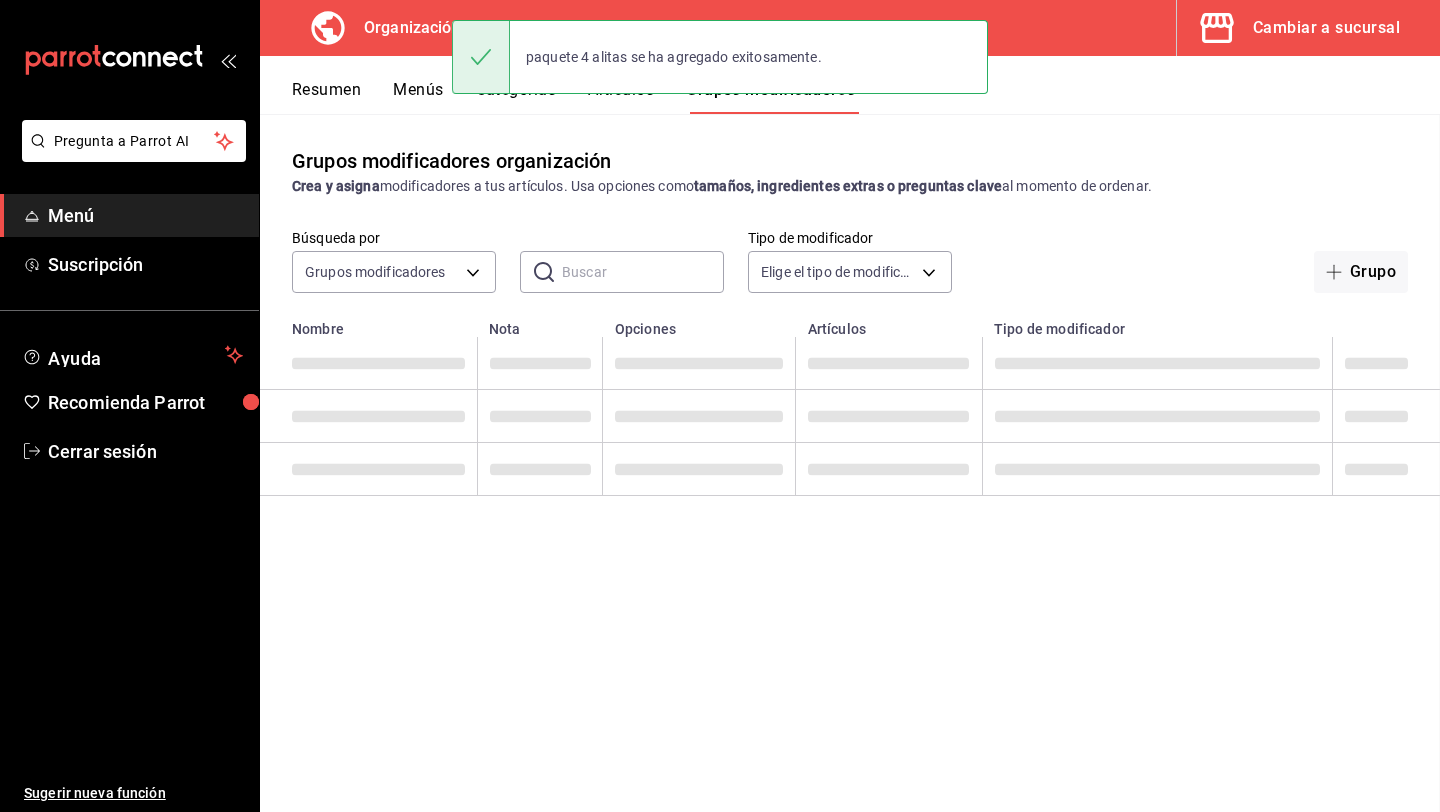 scroll, scrollTop: 0, scrollLeft: 0, axis: both 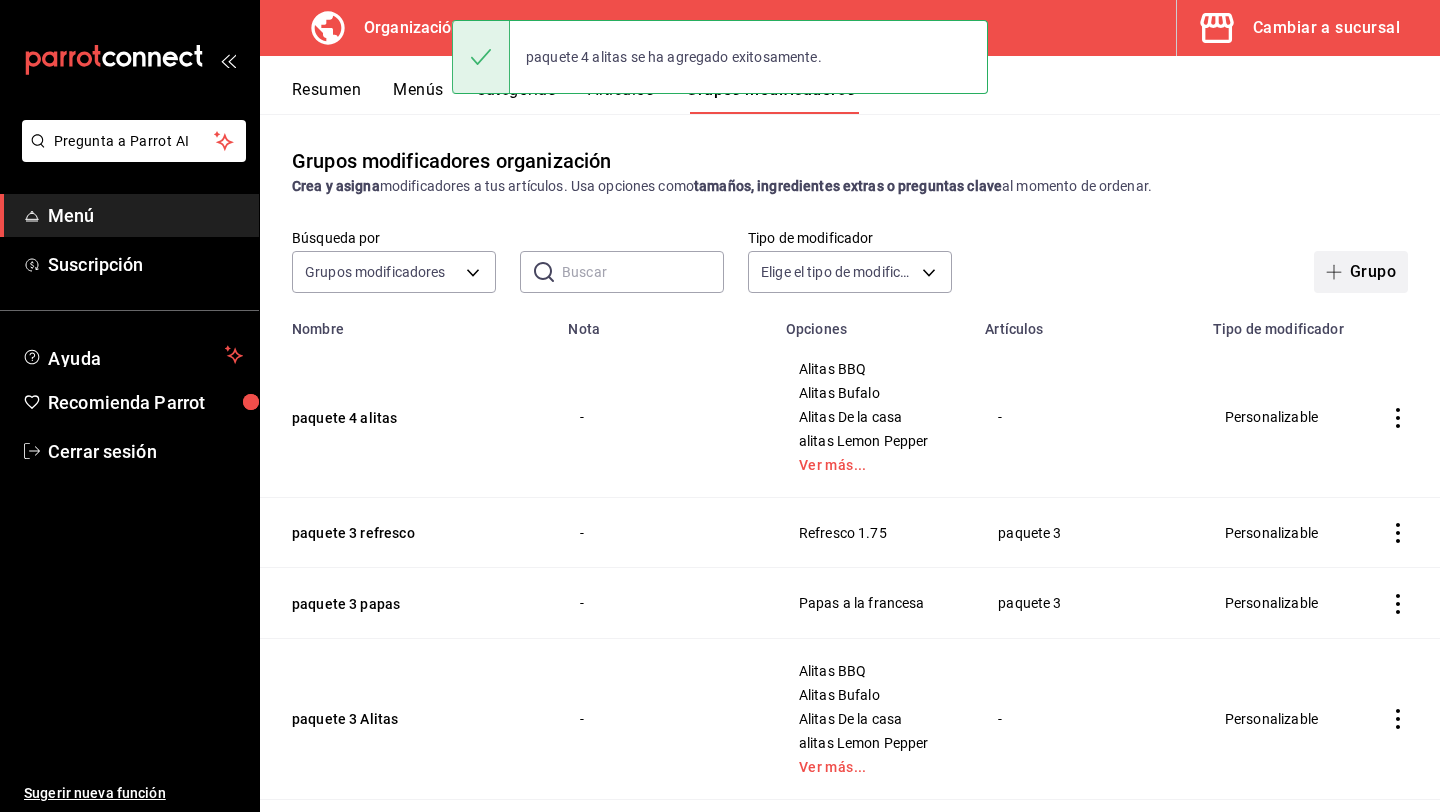 click on "Grupo" at bounding box center [1361, 272] 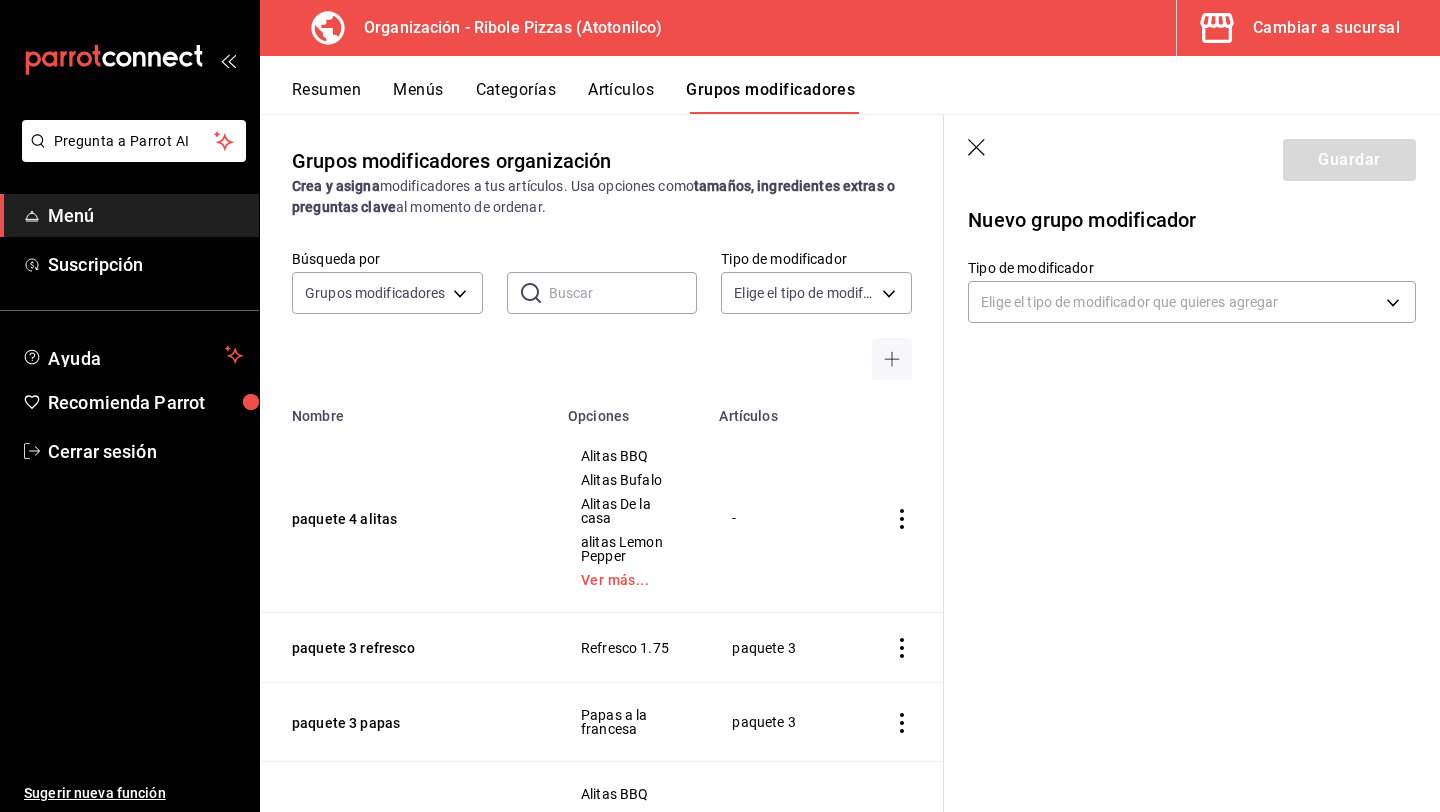 click 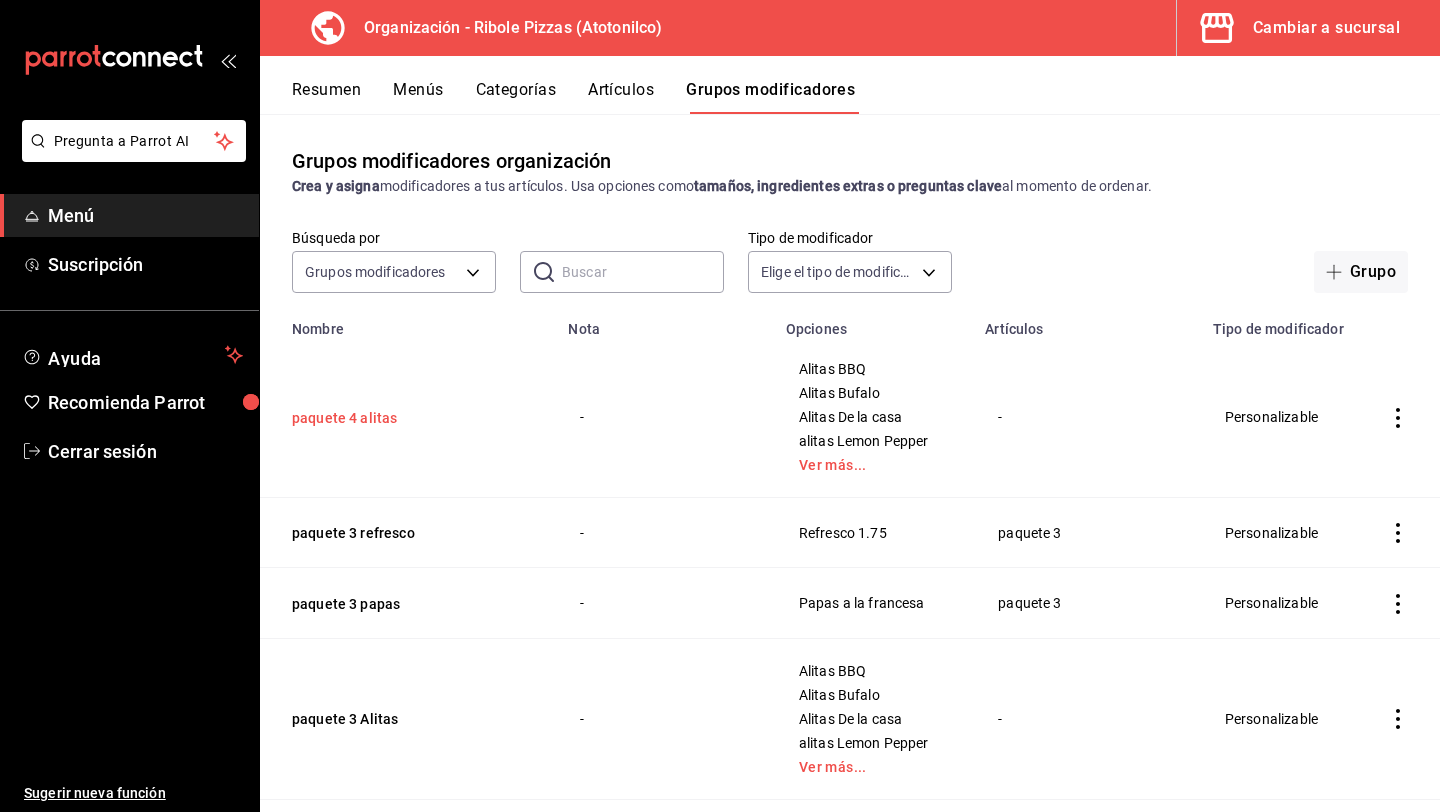 click on "paquete 4 alitas" at bounding box center [412, 418] 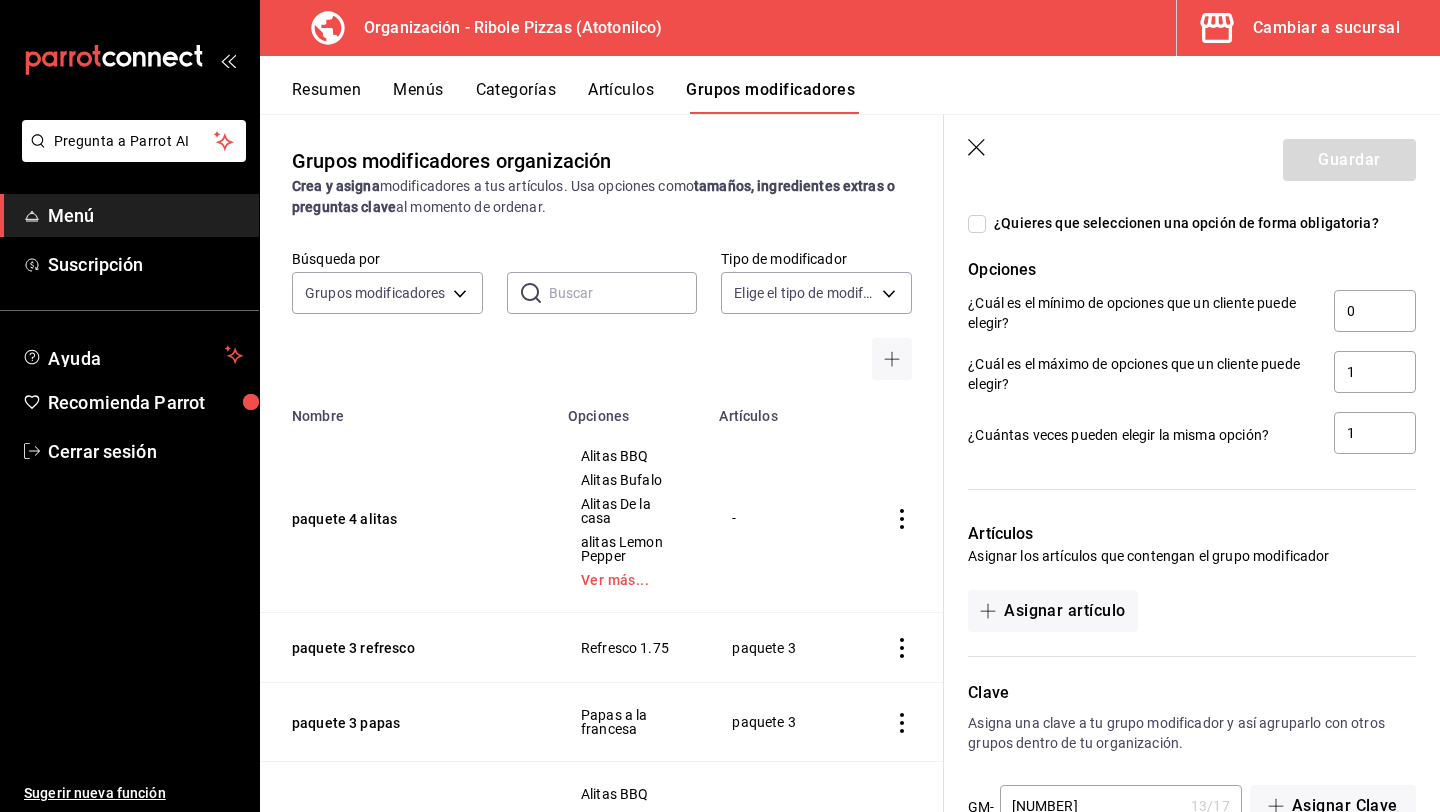 scroll, scrollTop: 1301, scrollLeft: 0, axis: vertical 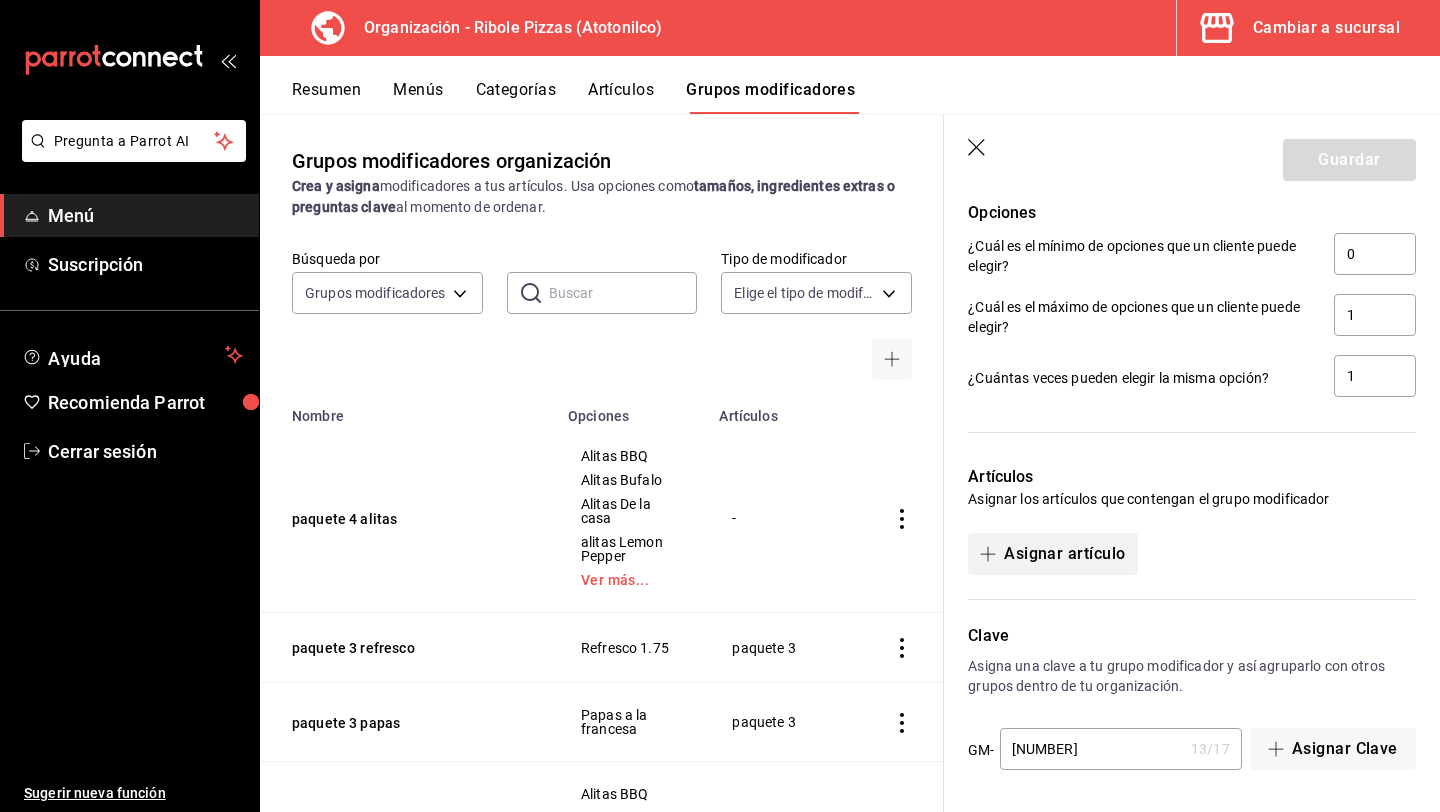 click on "Asignar artículo" at bounding box center [1052, 554] 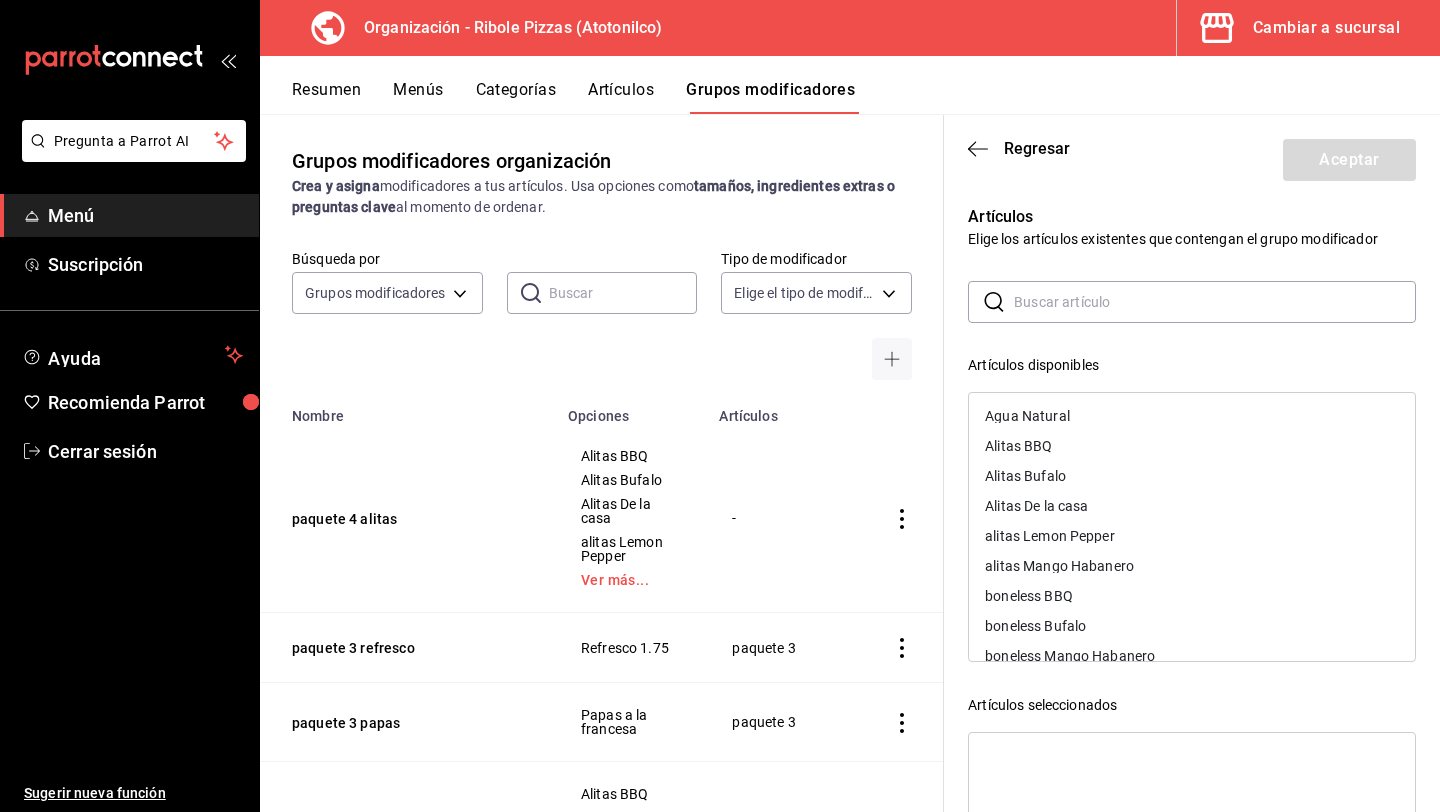click at bounding box center [1215, 302] 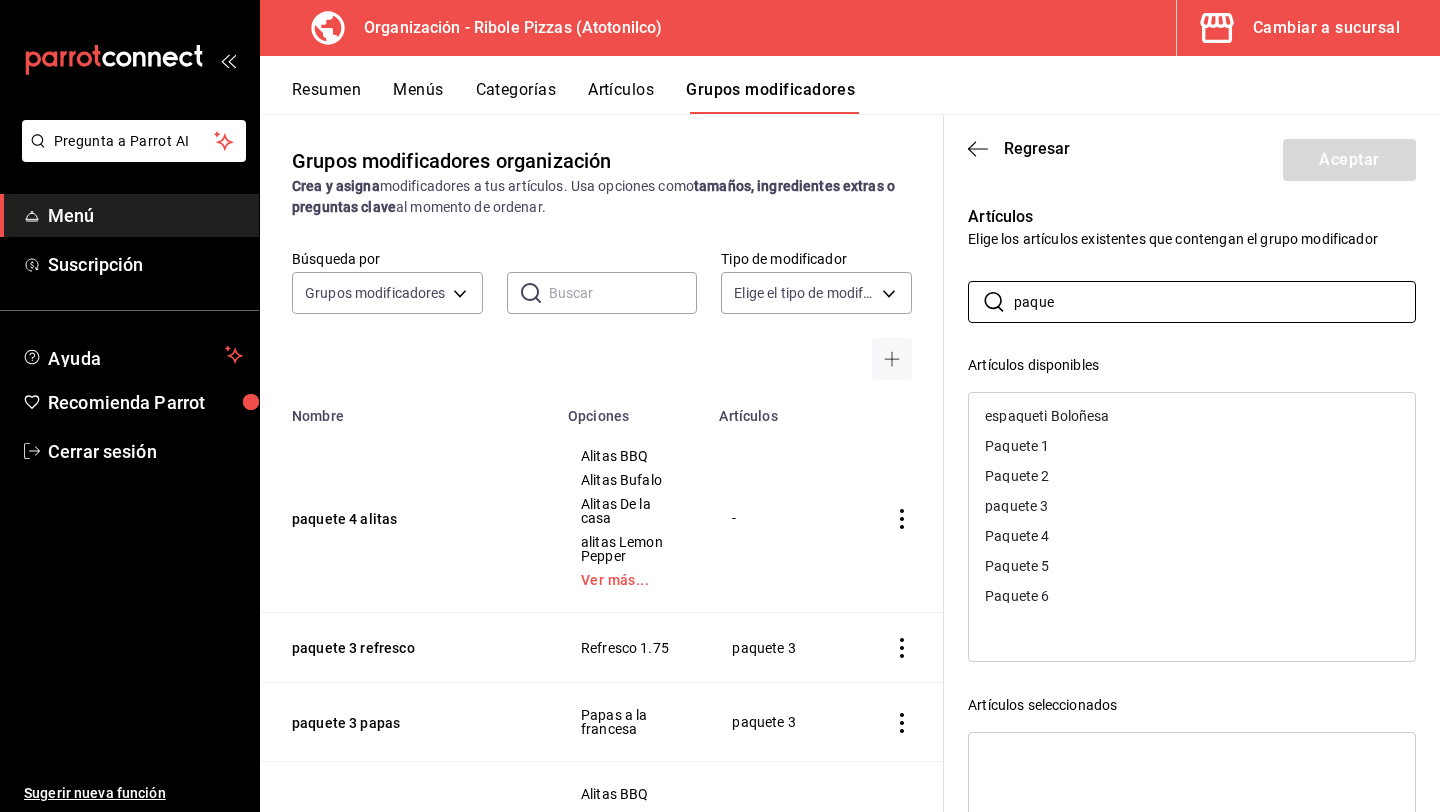 type on "paque" 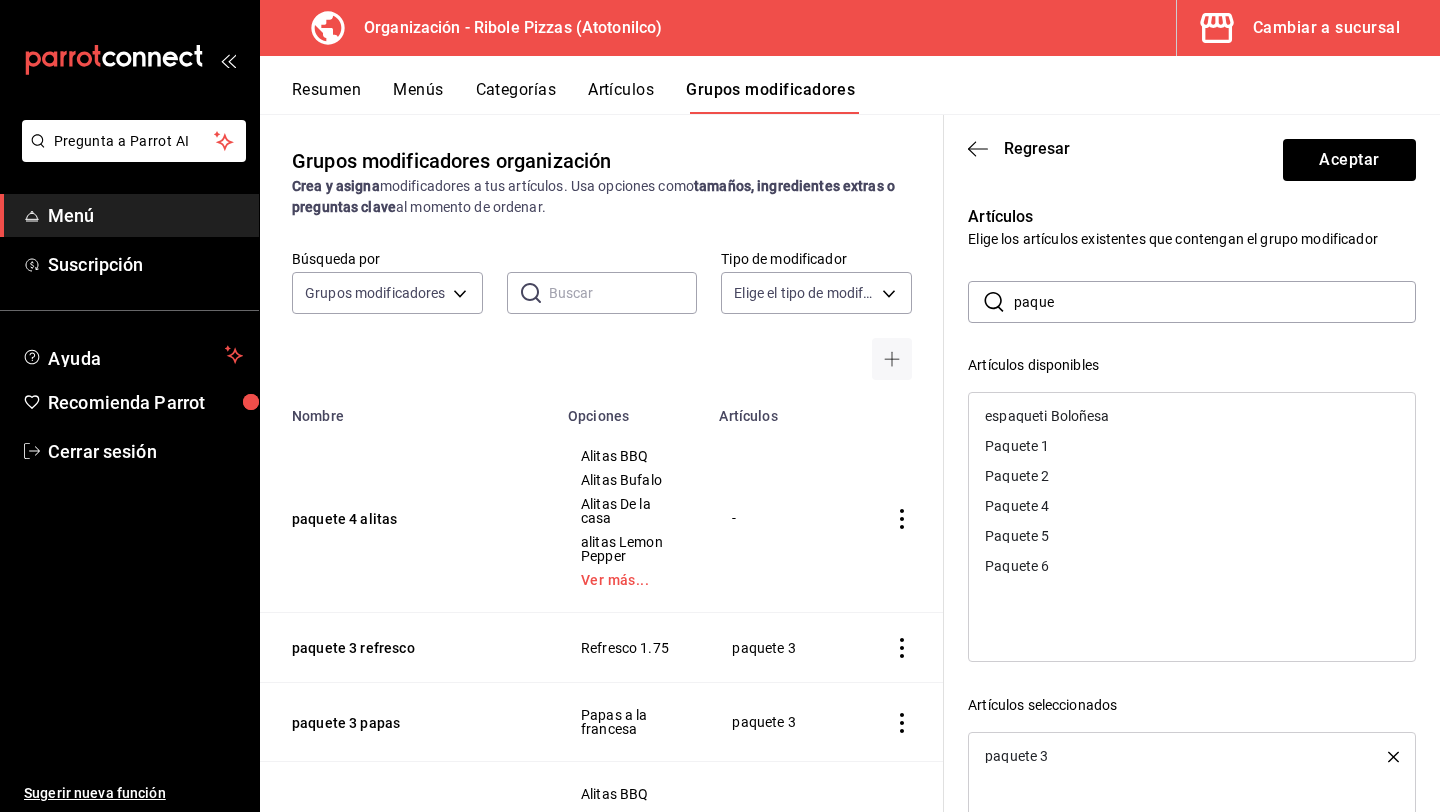 click on "Paquete 4" at bounding box center (1017, 506) 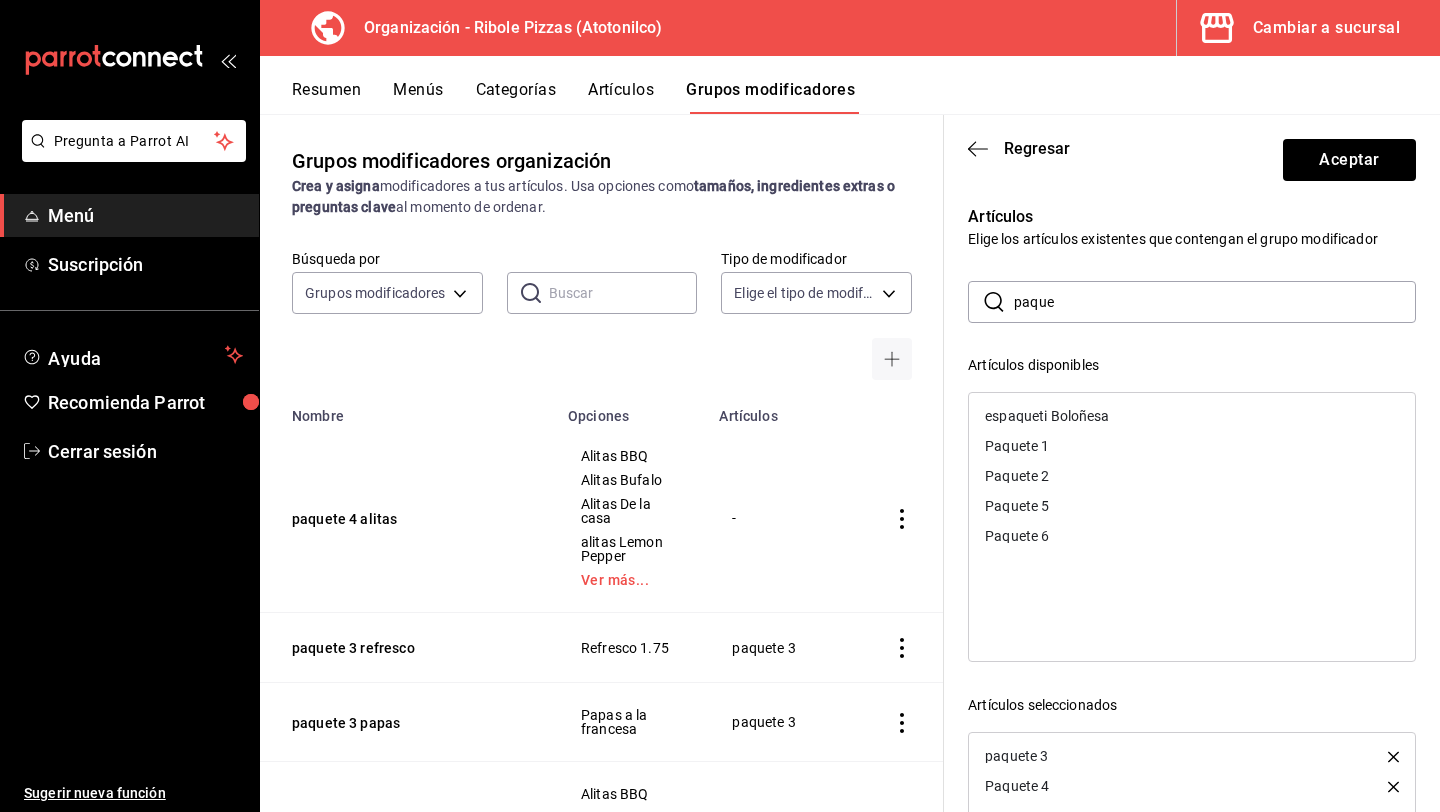 click 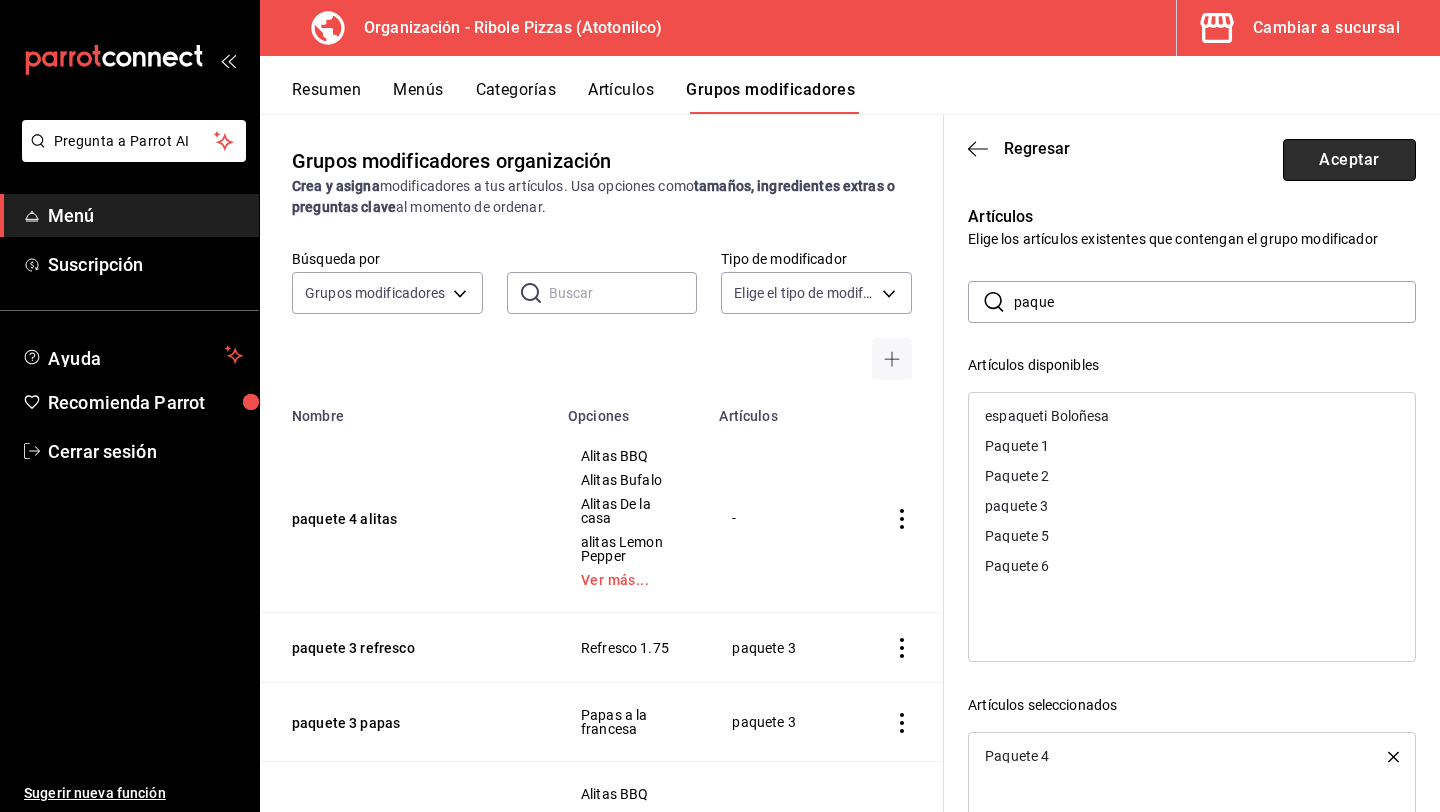 click on "Aceptar" at bounding box center [1349, 160] 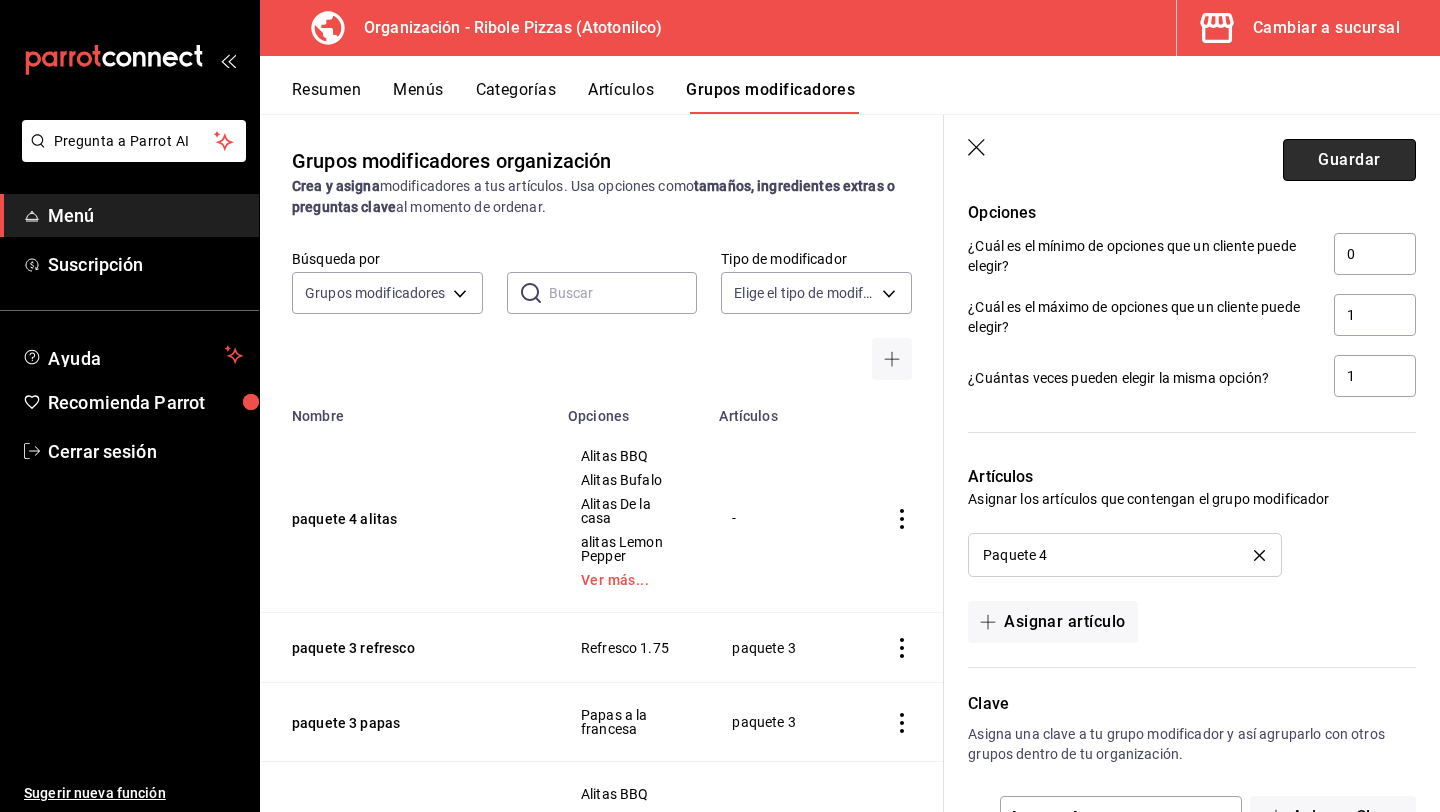 click on "Guardar" at bounding box center [1349, 160] 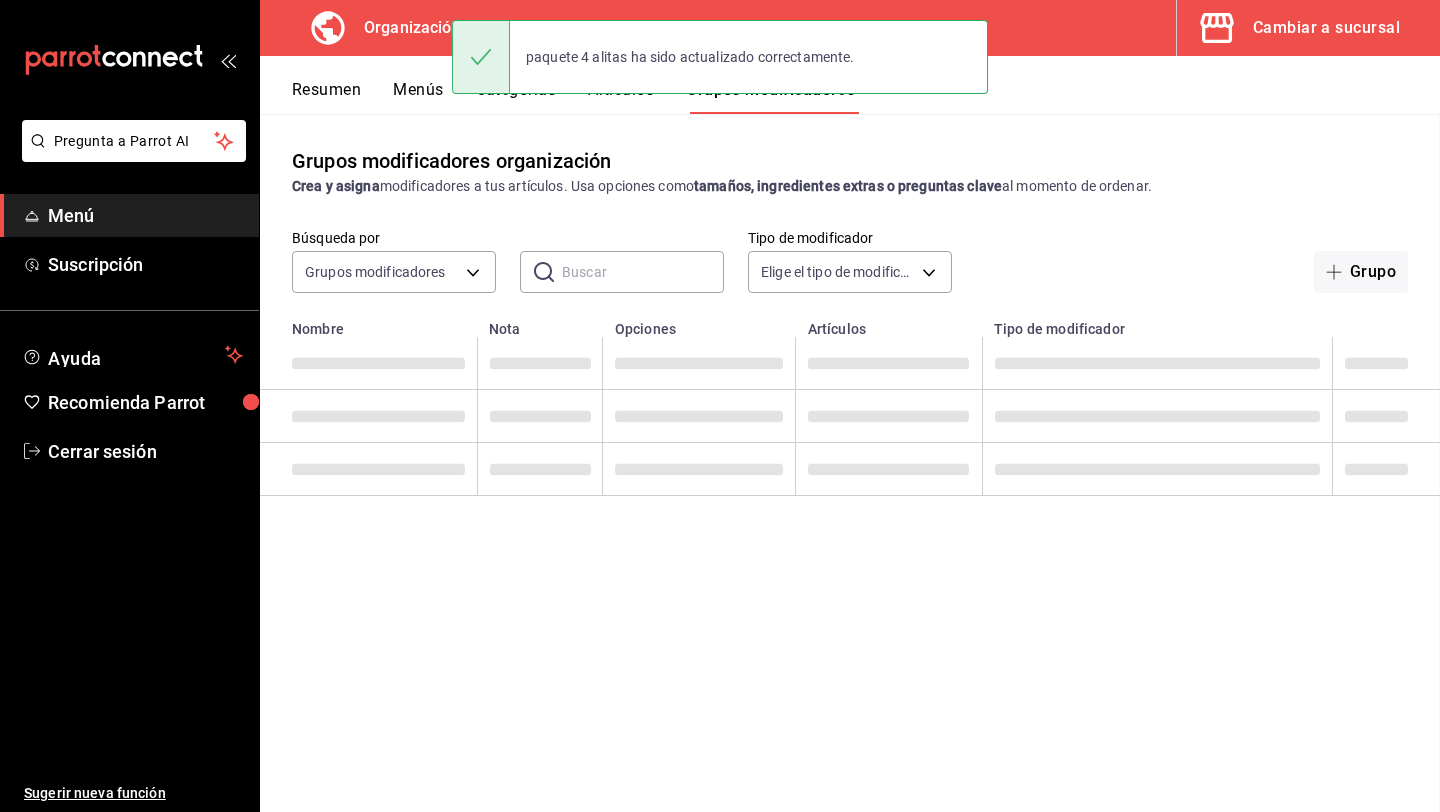 scroll, scrollTop: 0, scrollLeft: 0, axis: both 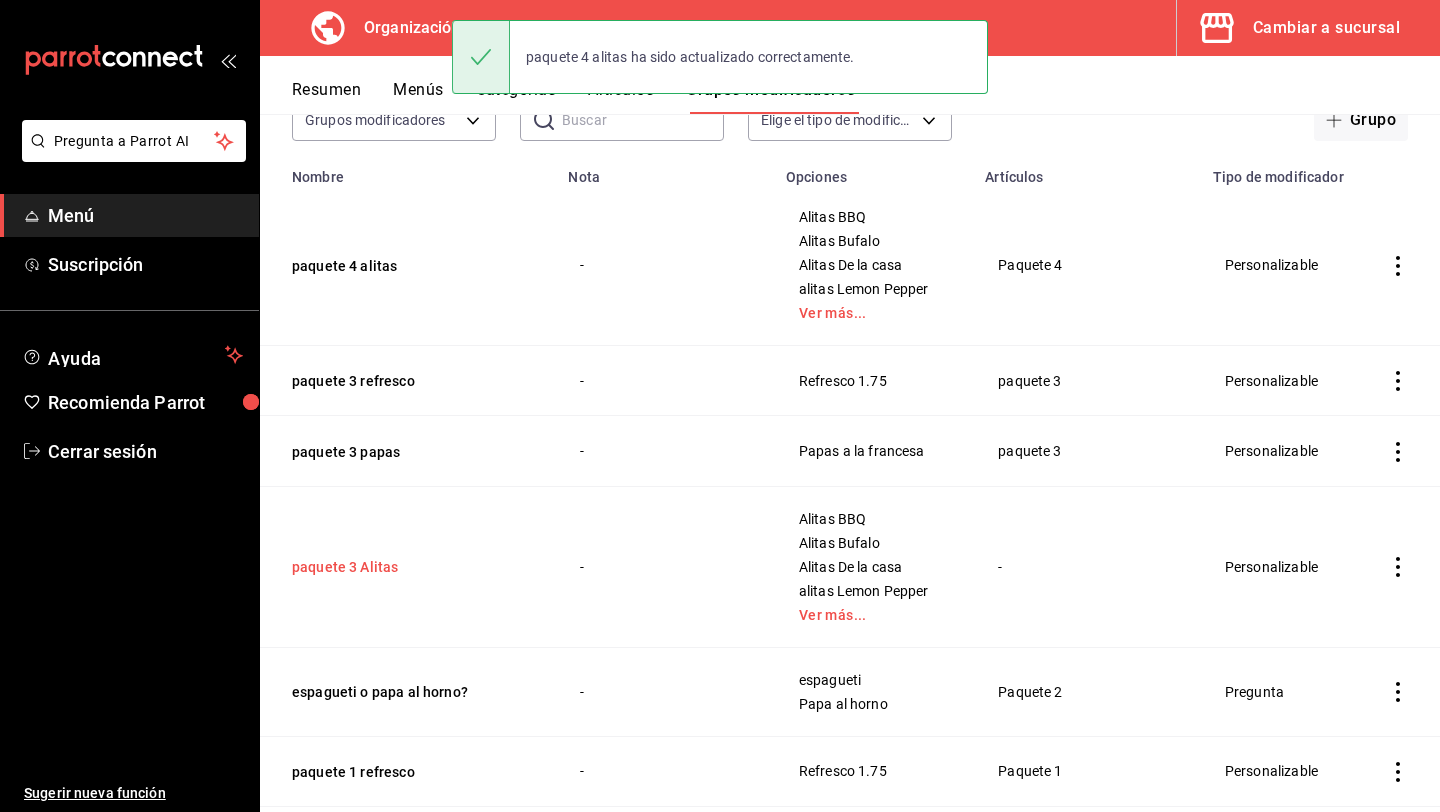 click on "paquete 3 Alitas" at bounding box center [412, 567] 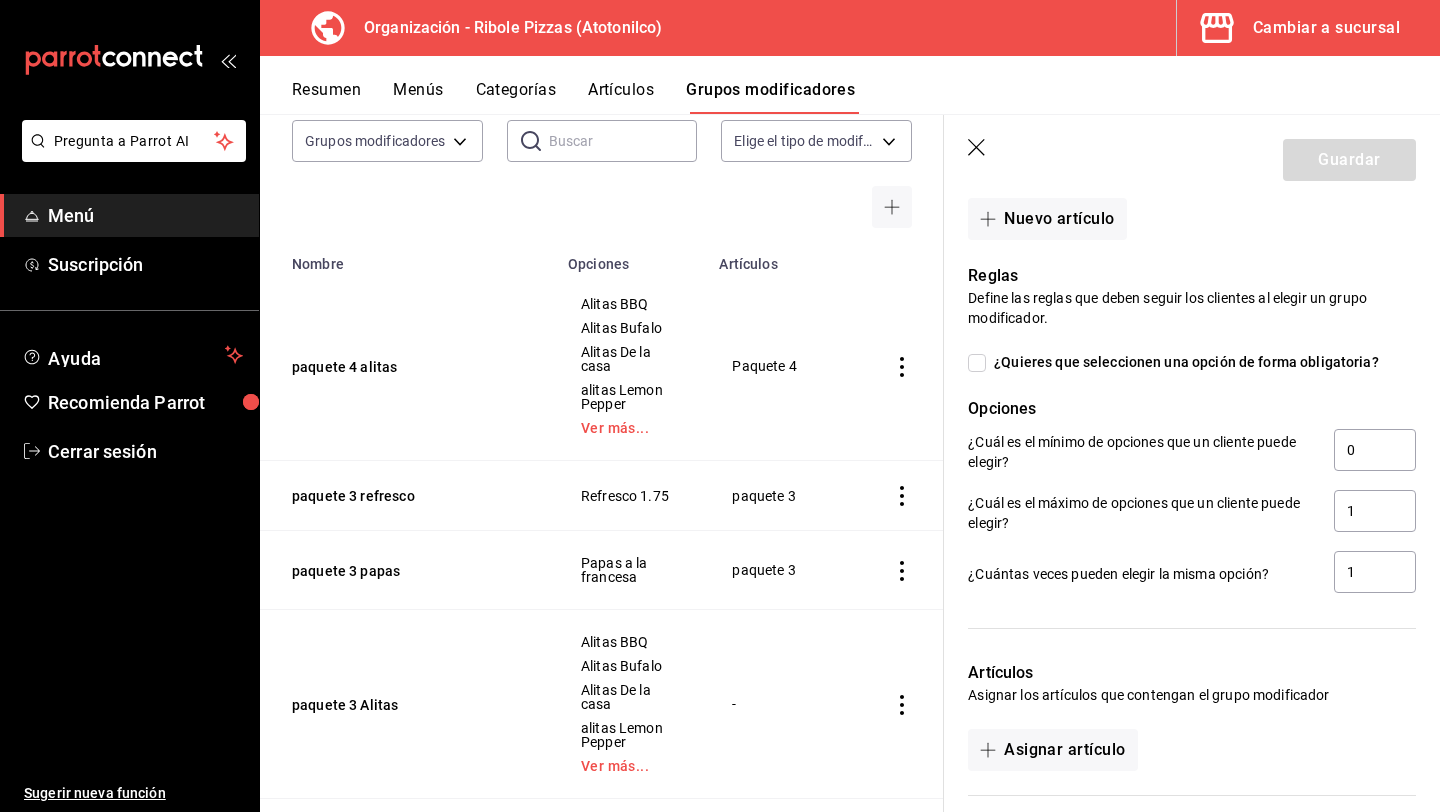 scroll, scrollTop: 1104, scrollLeft: 0, axis: vertical 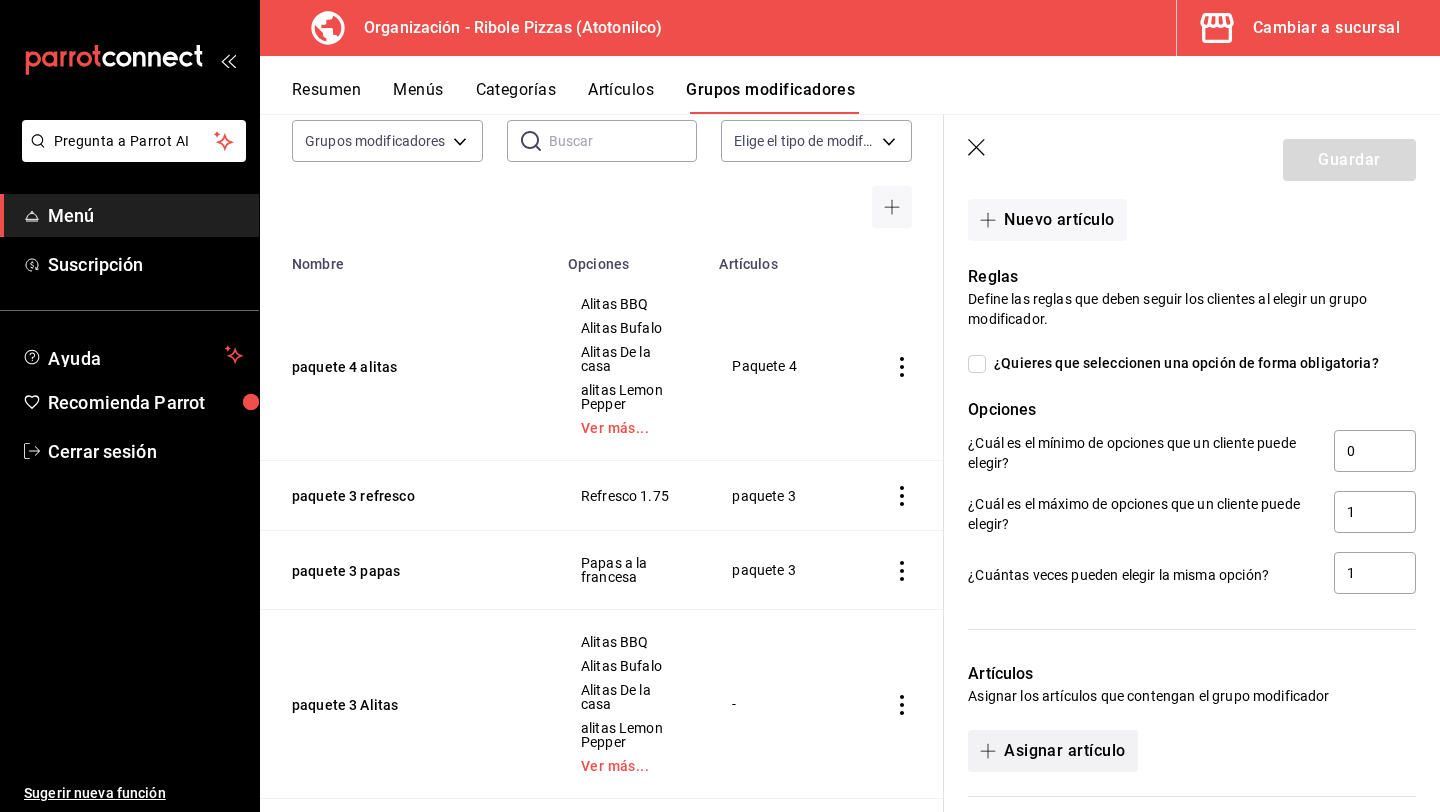 click on "Asignar artículo" at bounding box center (1052, 751) 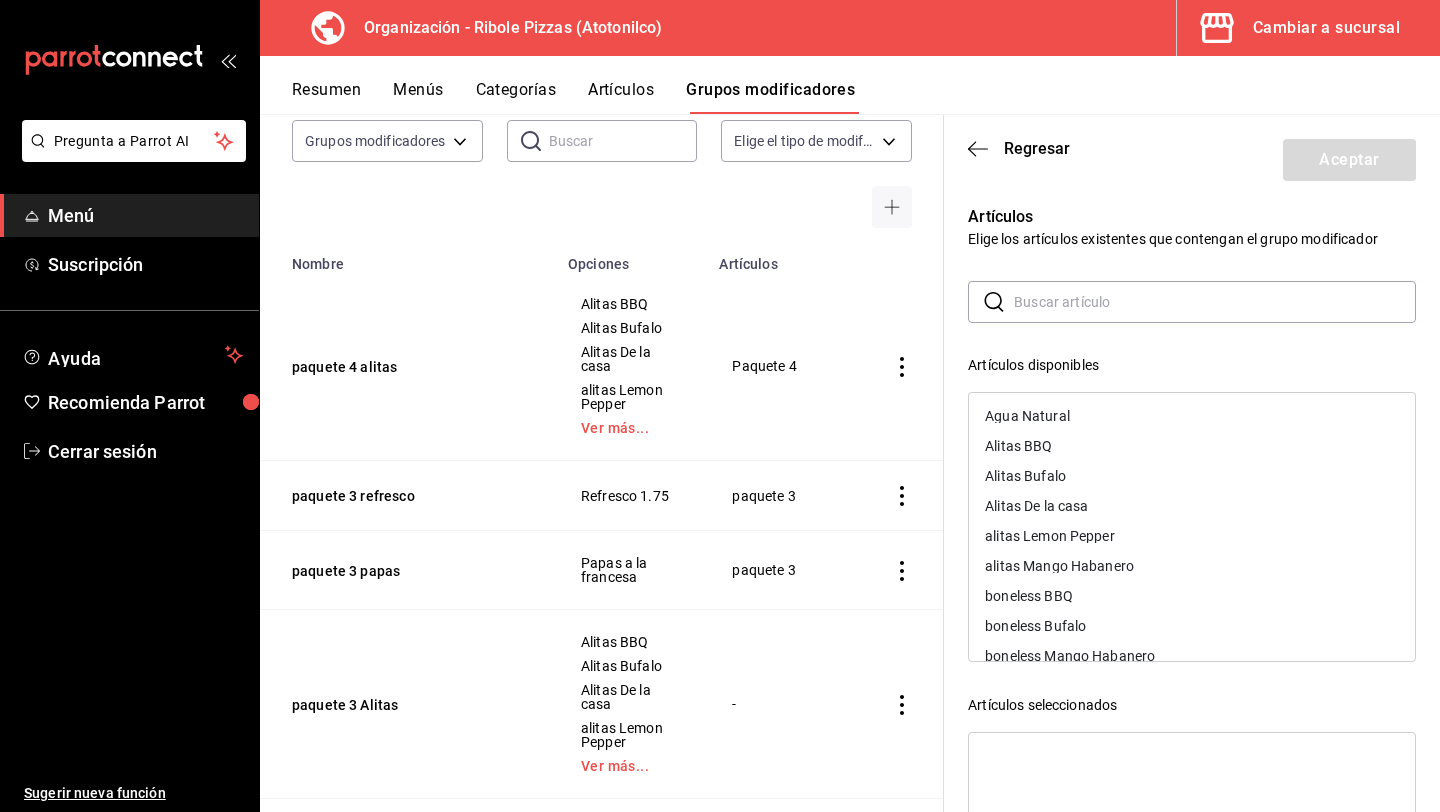 click at bounding box center [1215, 302] 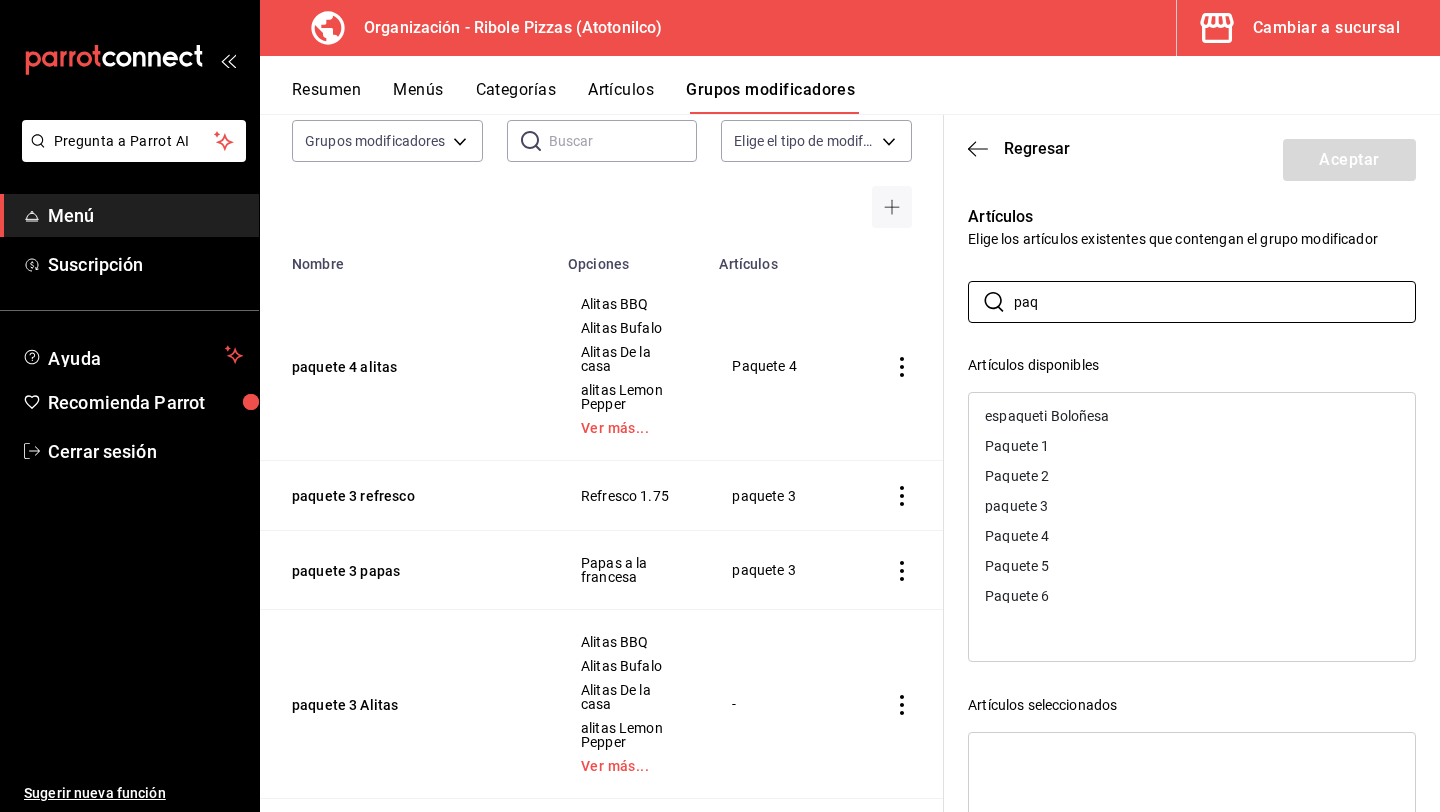 type on "paq" 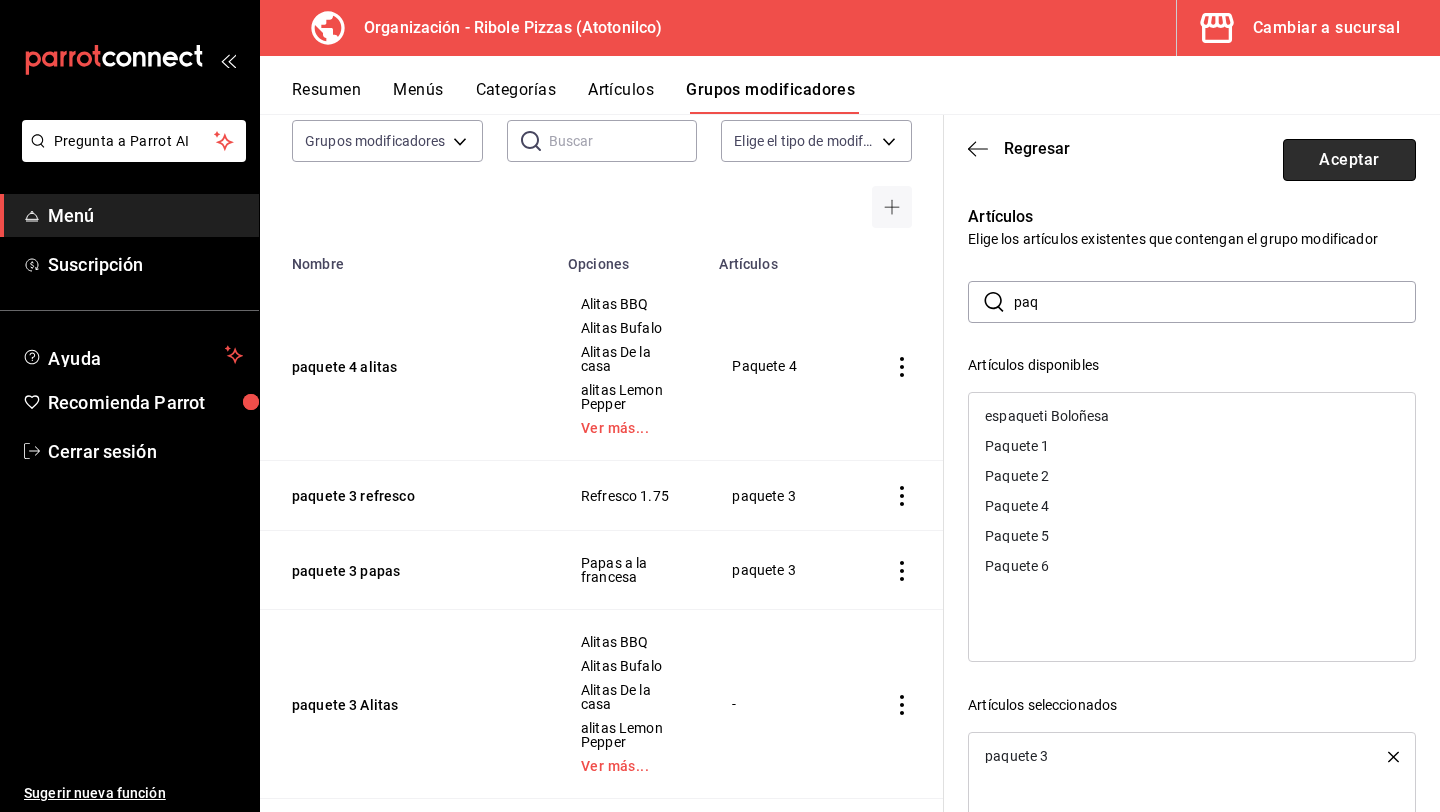 click on "Aceptar" at bounding box center [1349, 160] 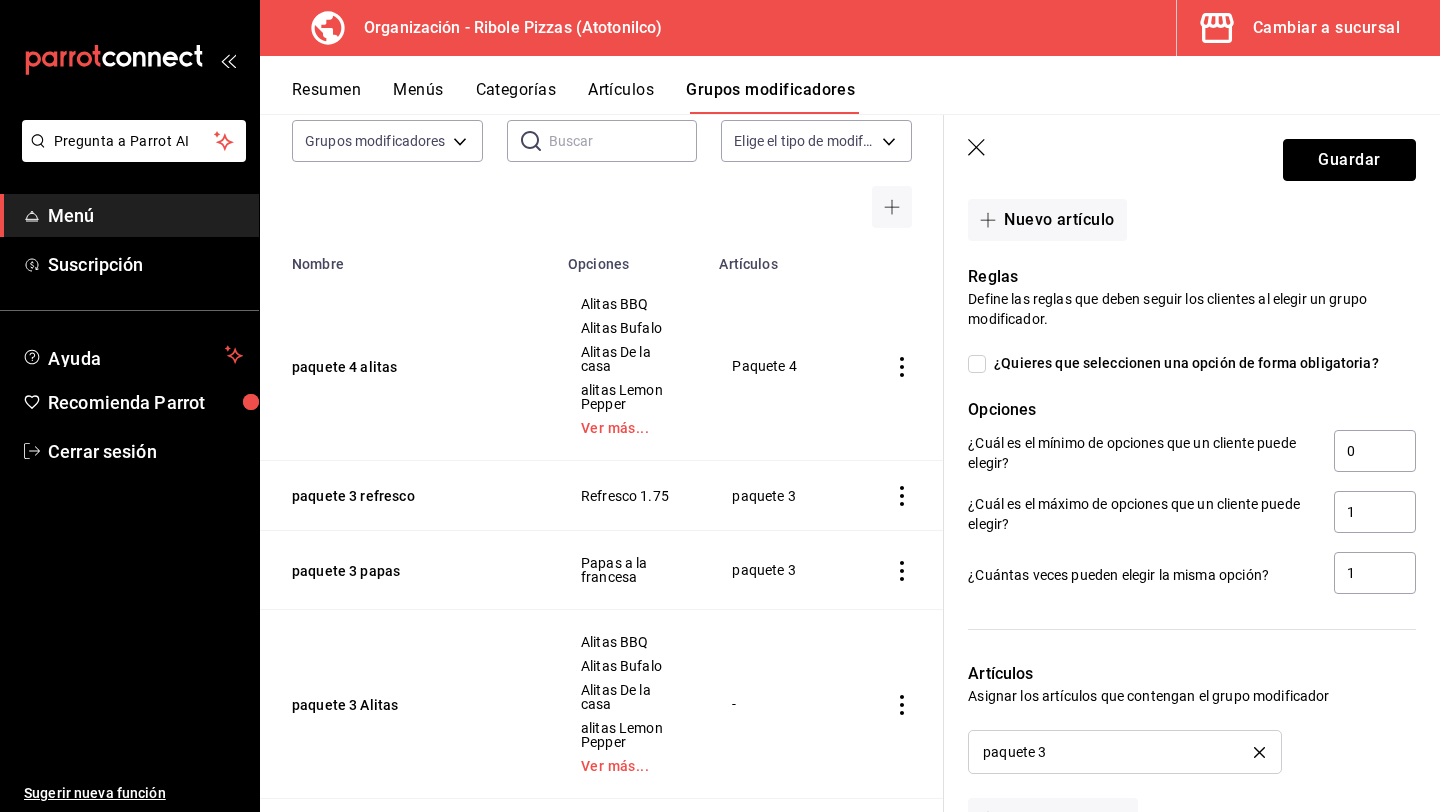 click on "Guardar" at bounding box center [1349, 160] 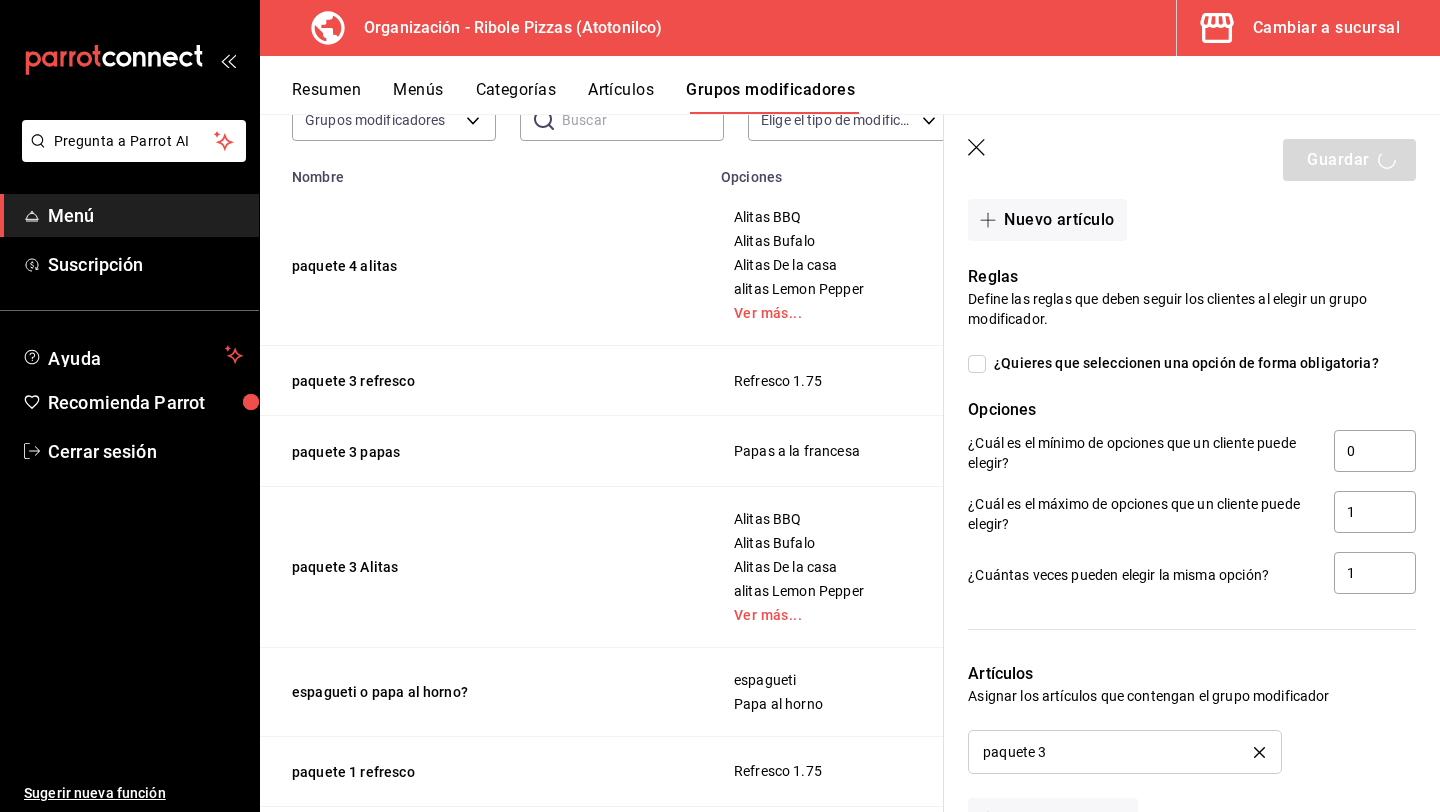scroll, scrollTop: 0, scrollLeft: 0, axis: both 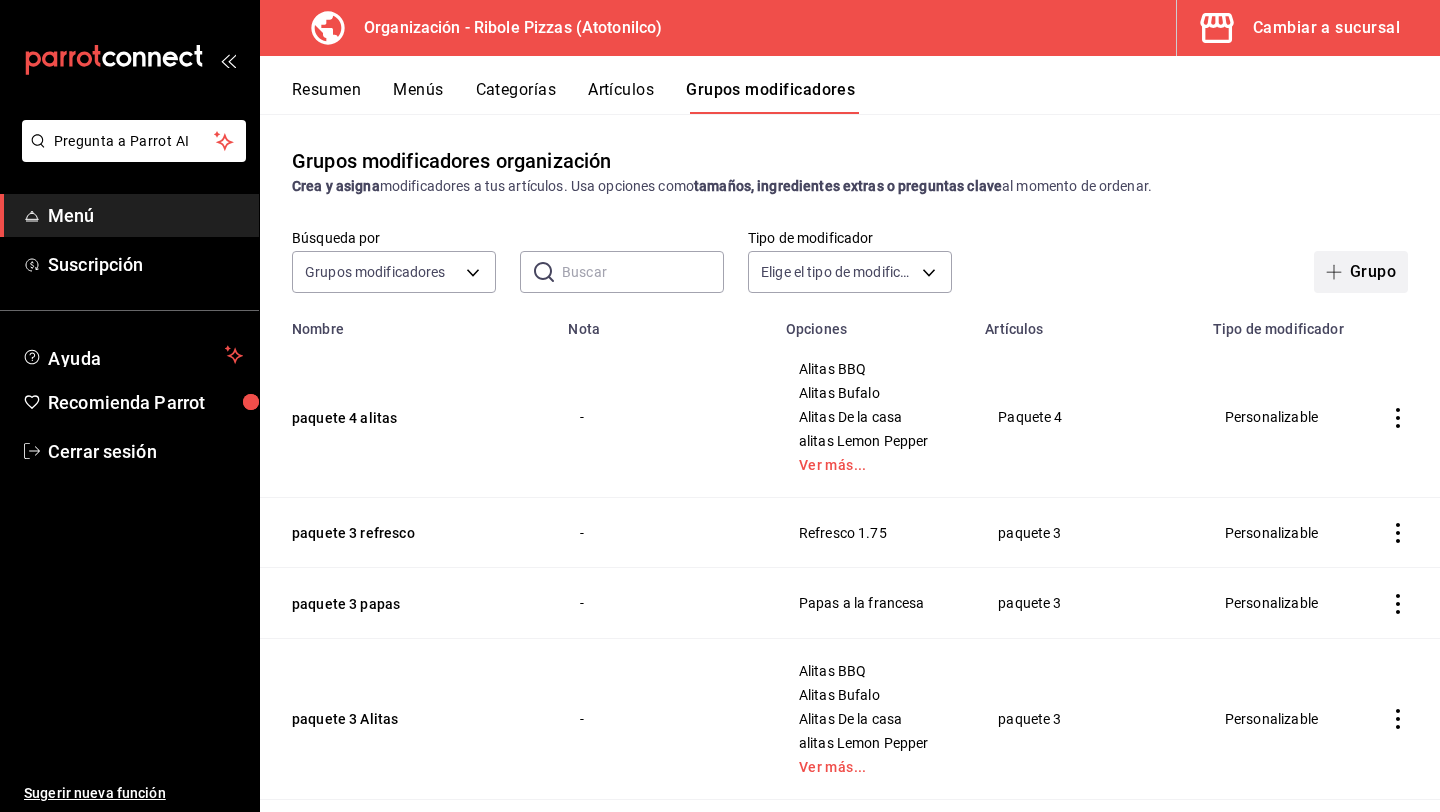click on "Grupo" at bounding box center (1361, 272) 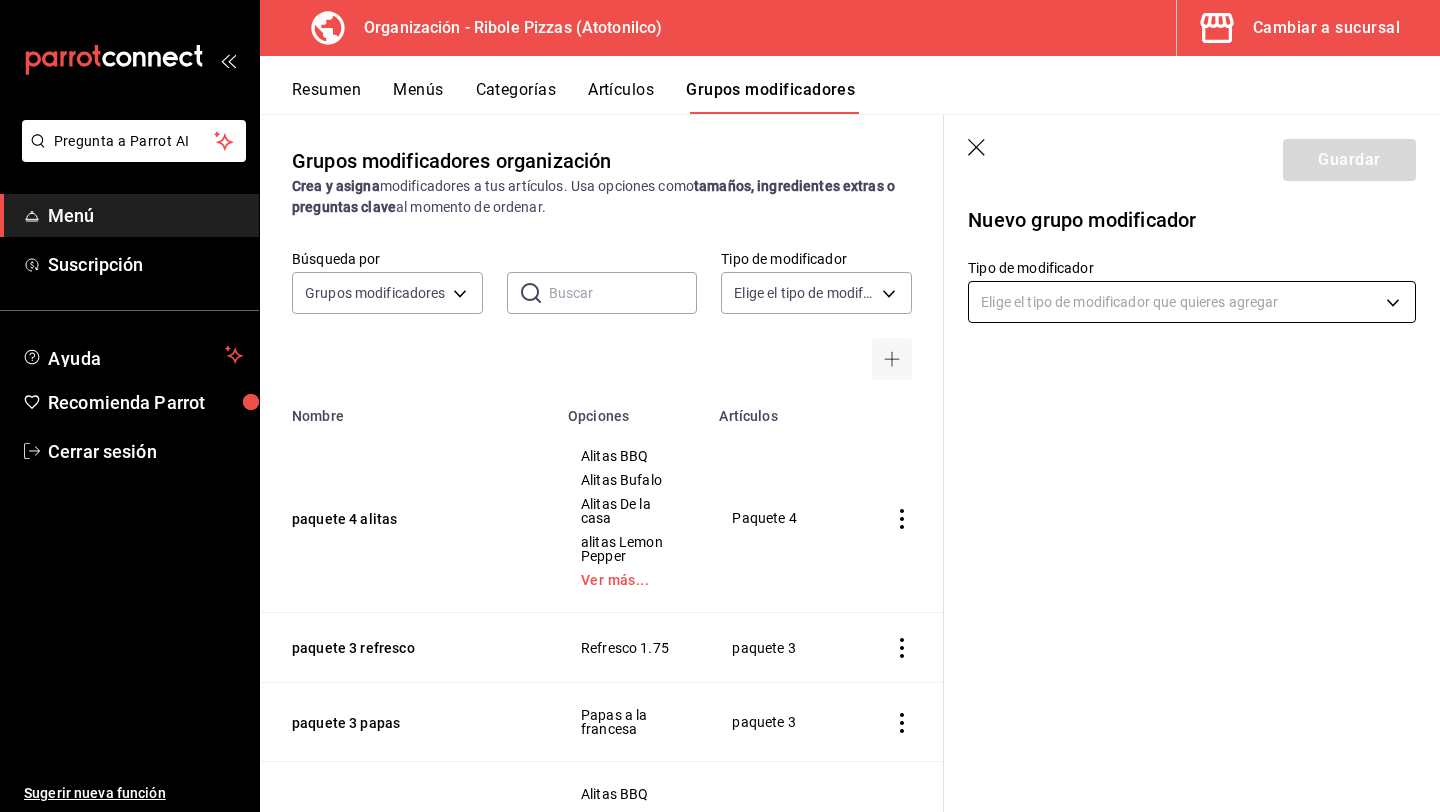 click on "Pregunta a Parrot AI Menú   Suscripción   Ayuda Recomienda Parrot   Cerrar sesión   Sugerir nueva función   Organización - Ribole Pizzas ([CITY]) Cambiar a sucursal Resumen Menús Categorías Artículos Grupos modificadores Grupos modificadores organización Crea y asigna  modificadores a tus artículos. Usa opciones como  tamaños, ingredientes extras o preguntas clave  al momento de ordenar. Búsqueda por Grupos modificadores GROUP ​ ​ Tipo de modificador Elige el tipo de modificador Nombre Opciones Artículos paquete 4 alitas Alitas BBQ Alitas Bufalo Alitas De la casa alitas Lemon Pepper Ver más... Paquete 4 paquete 3 refresco Refresco 1.75 paquete 3 paquete 3 papas Papas a la francesa paquete 3 paquete 3 Alitas Alitas BBQ Alitas Bufalo Alitas De la casa alitas Lemon Pepper Ver más... paquete 3 espagueti o papa al horno? espagueti Papa al horno Paquete 2 paquete 1 refresco Refresco 1.75 Paquete 1 extra paquete 5 espagueti Blanco espagueti italiano espaqueti Boloñesa Paquete 5 Alitas BBQ" at bounding box center (720, 406) 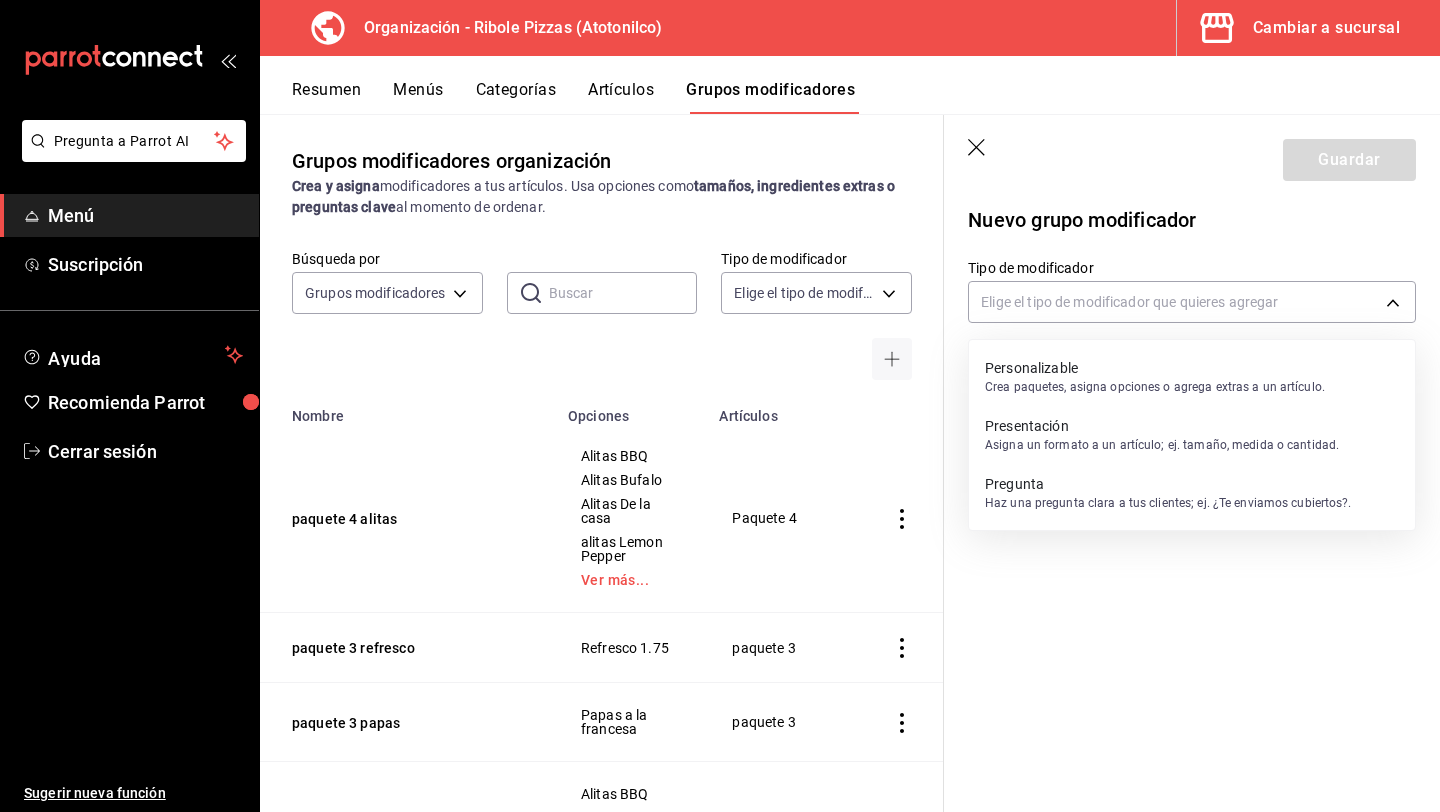 click on "Personalizable" at bounding box center (1155, 368) 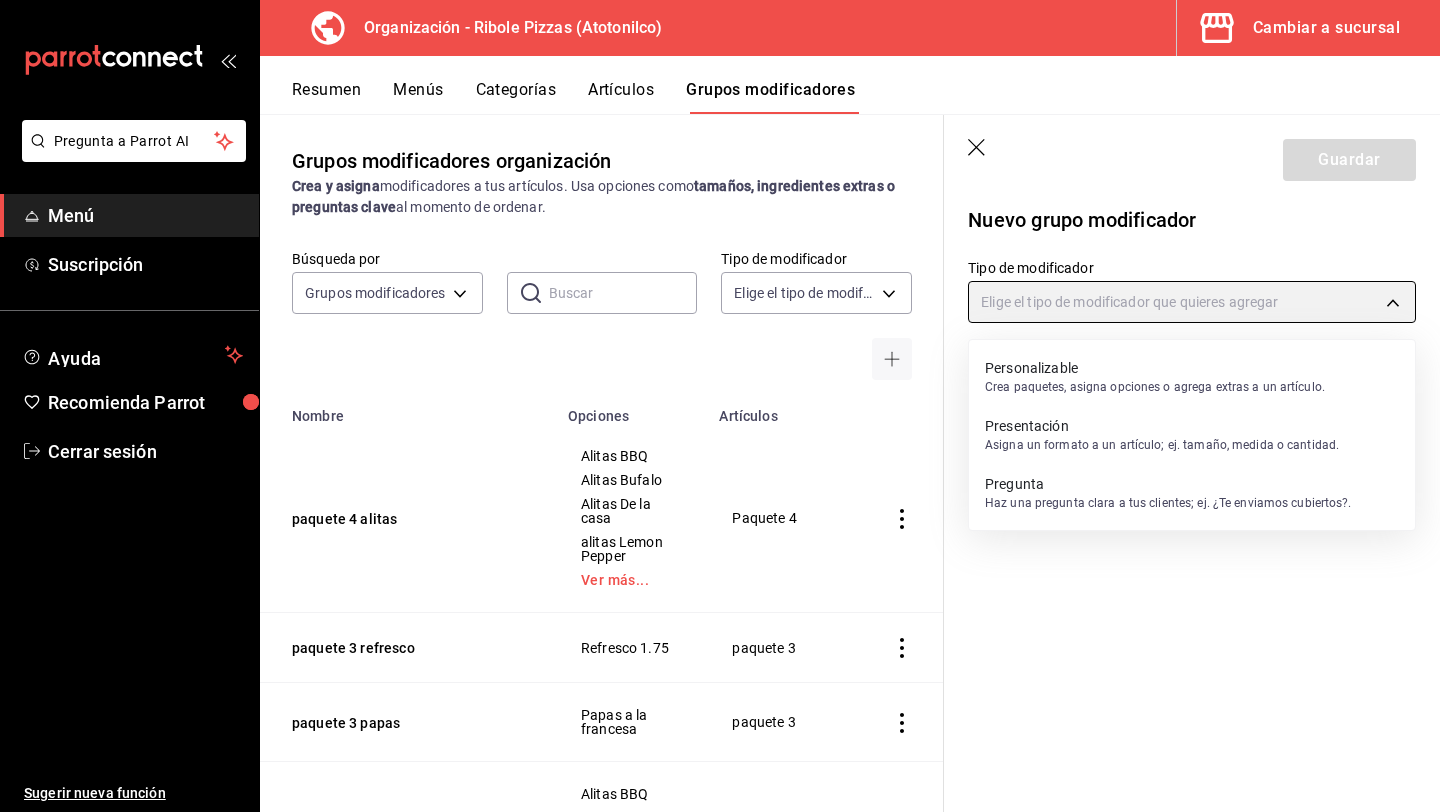 type on "CUSTOMIZABLE" 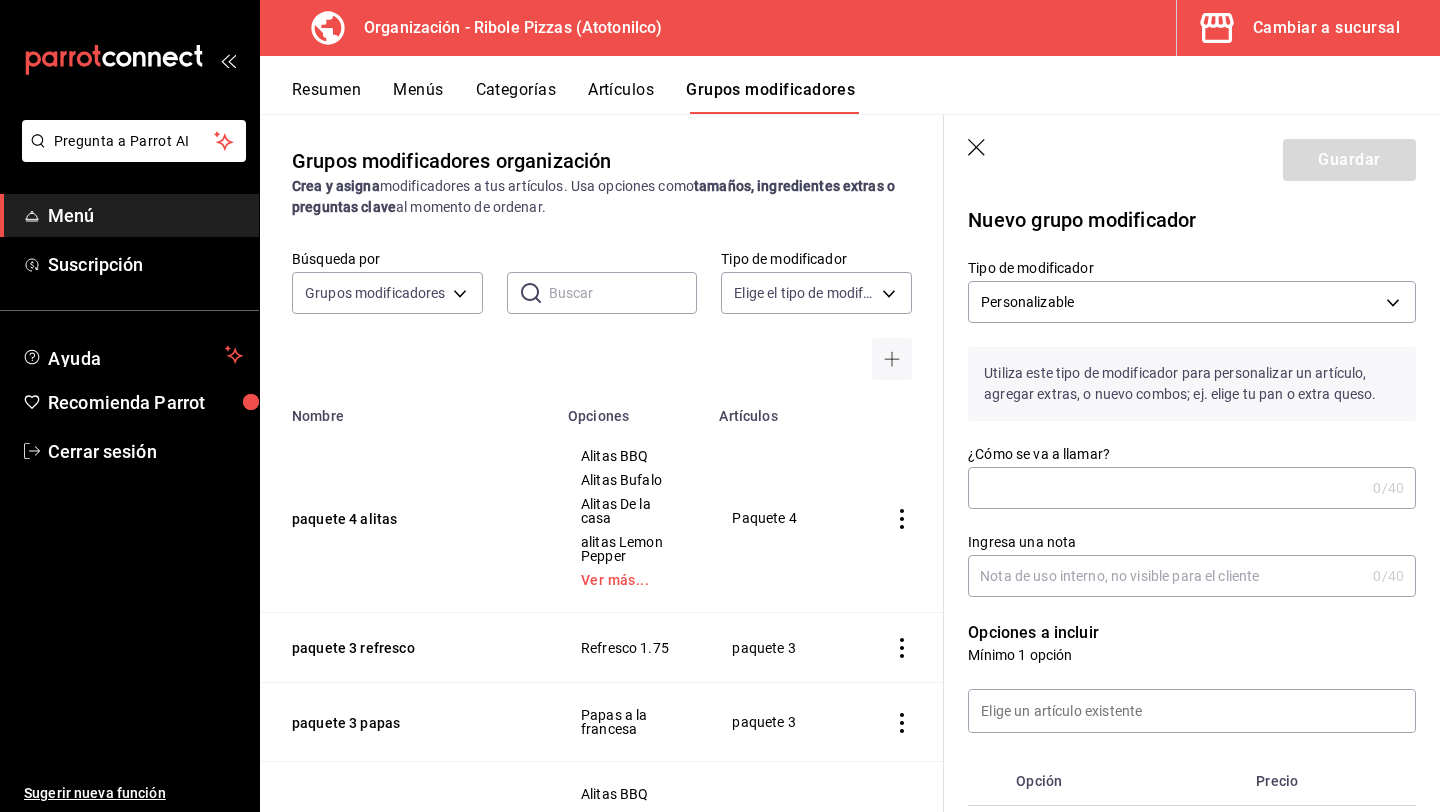click on "¿Cómo se va a llamar?" at bounding box center [1166, 488] 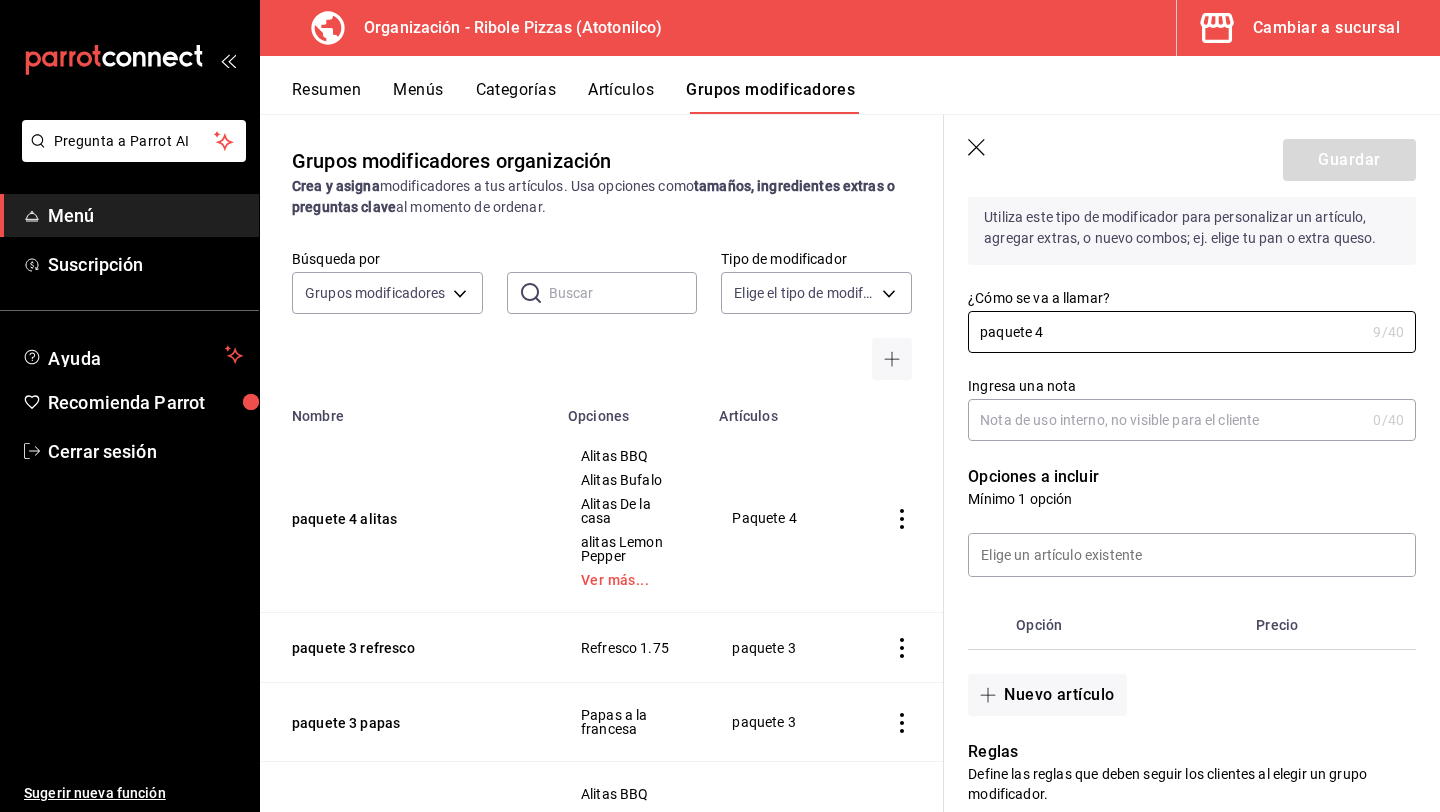 scroll, scrollTop: 158, scrollLeft: 0, axis: vertical 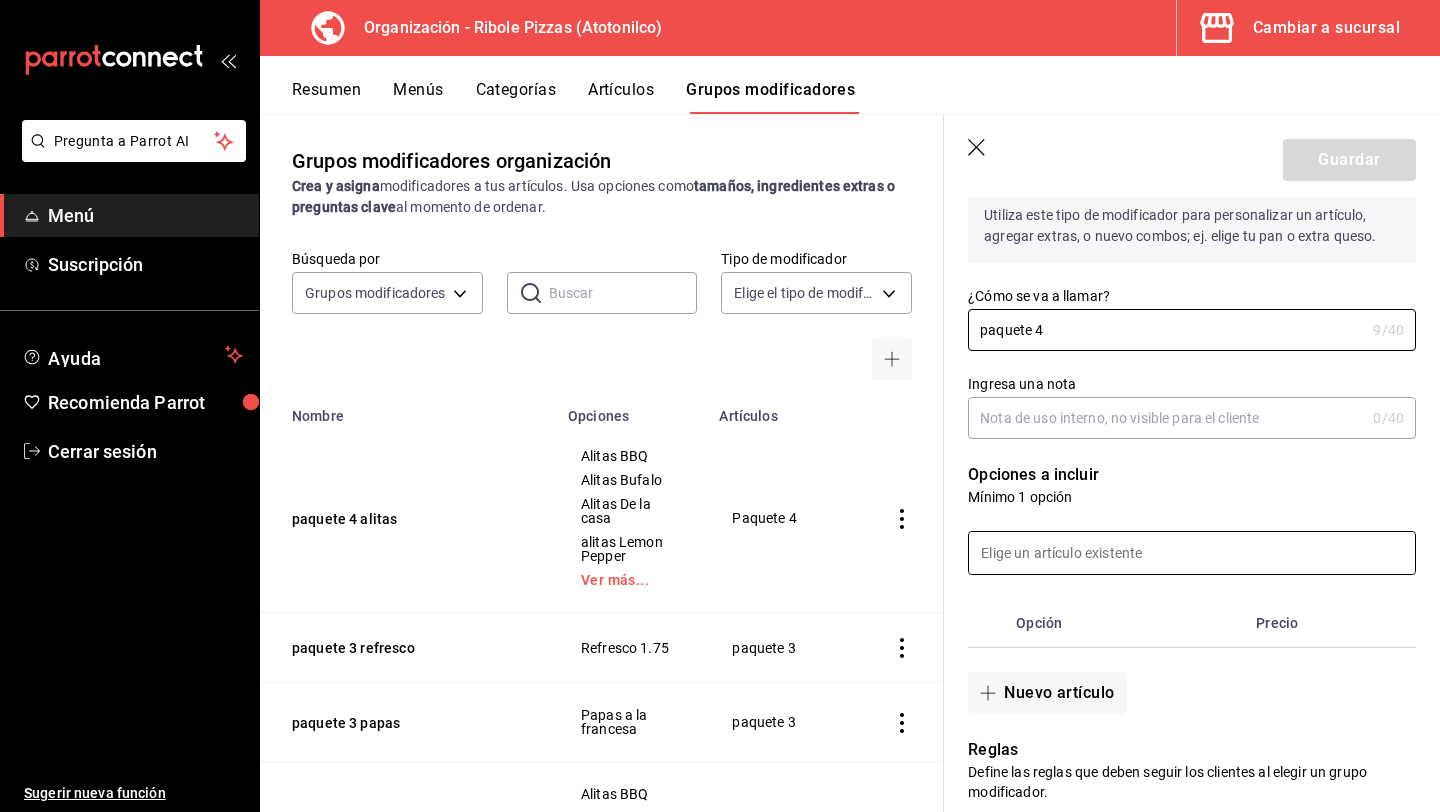 type on "paquete 4" 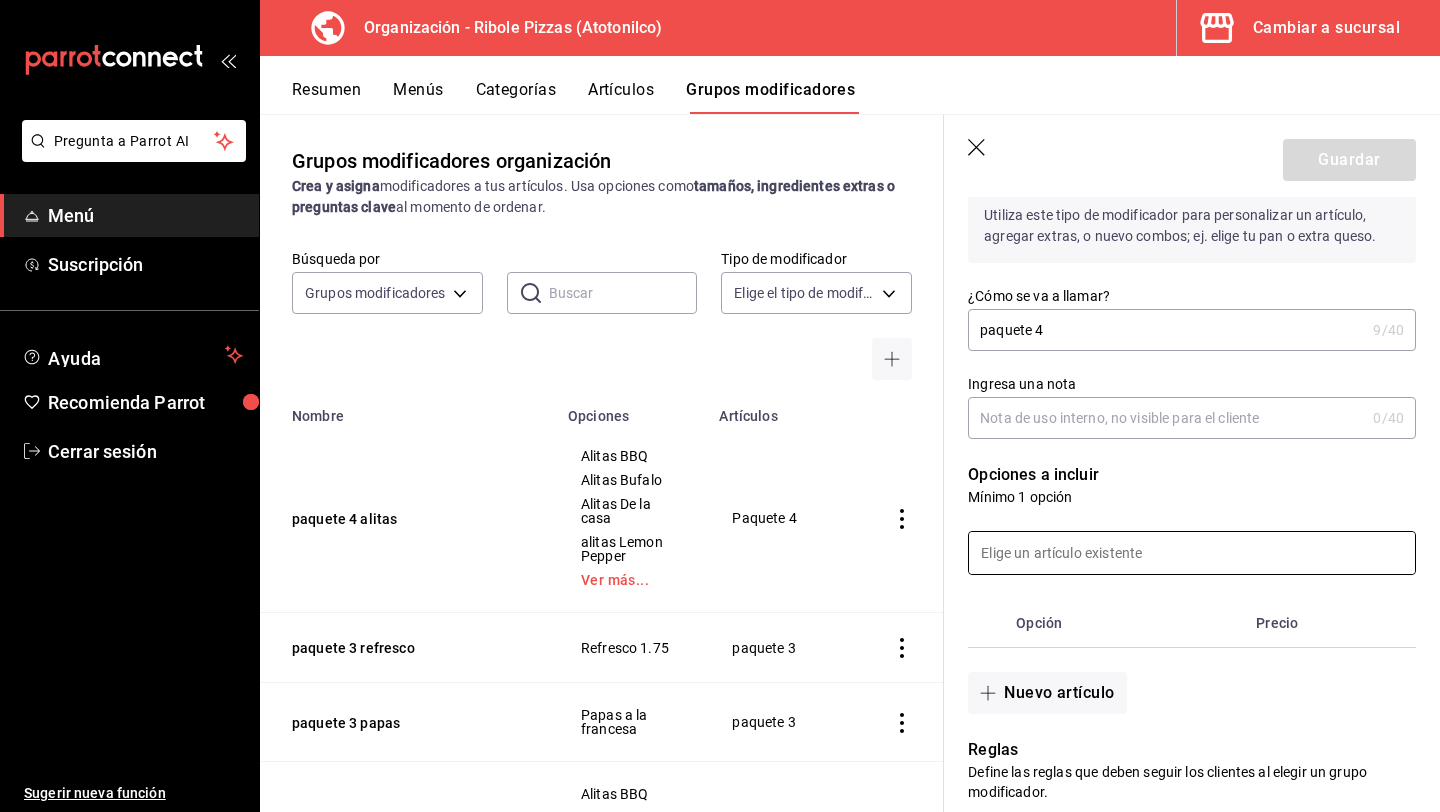 click at bounding box center [1192, 553] 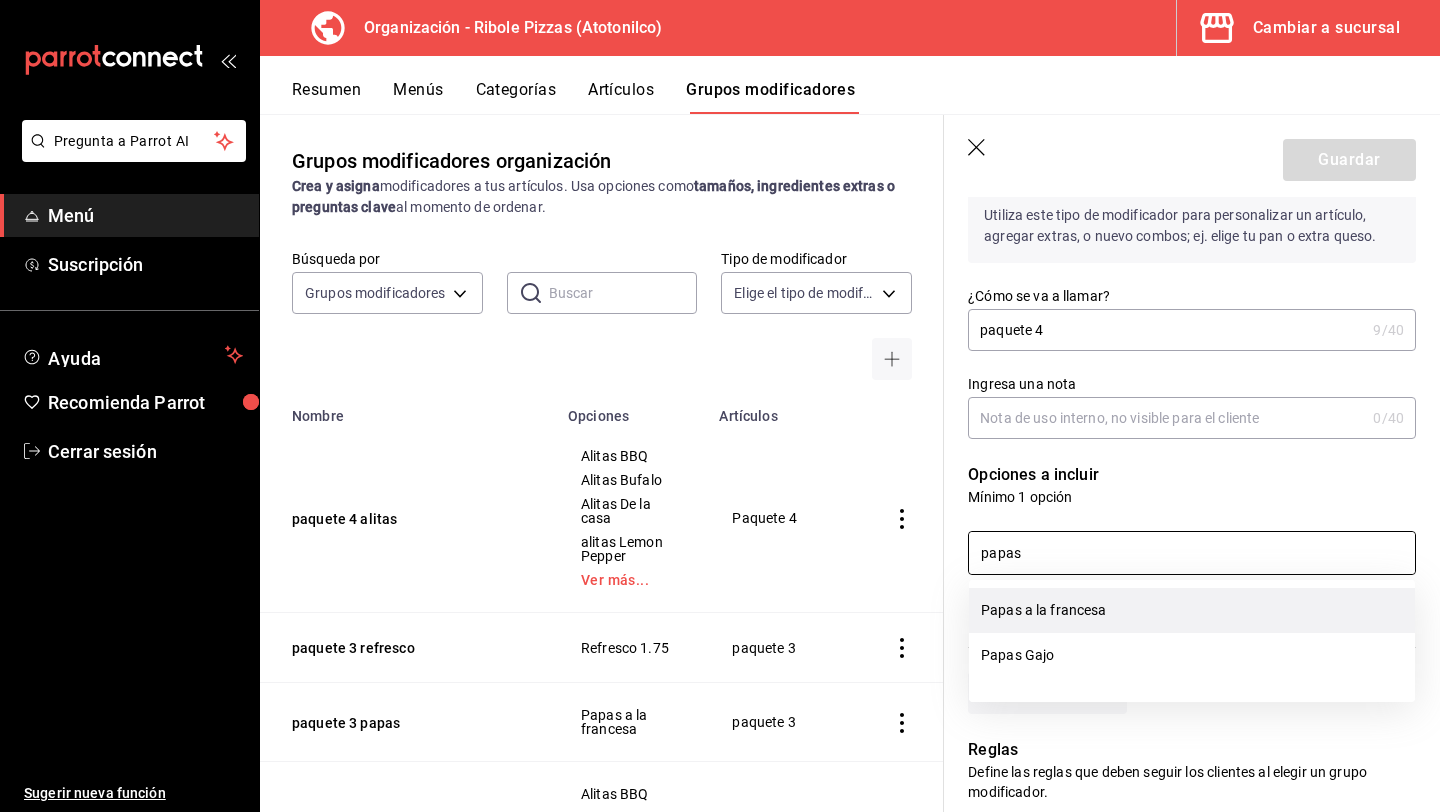 click on "Papas a la francesa" at bounding box center (1192, 610) 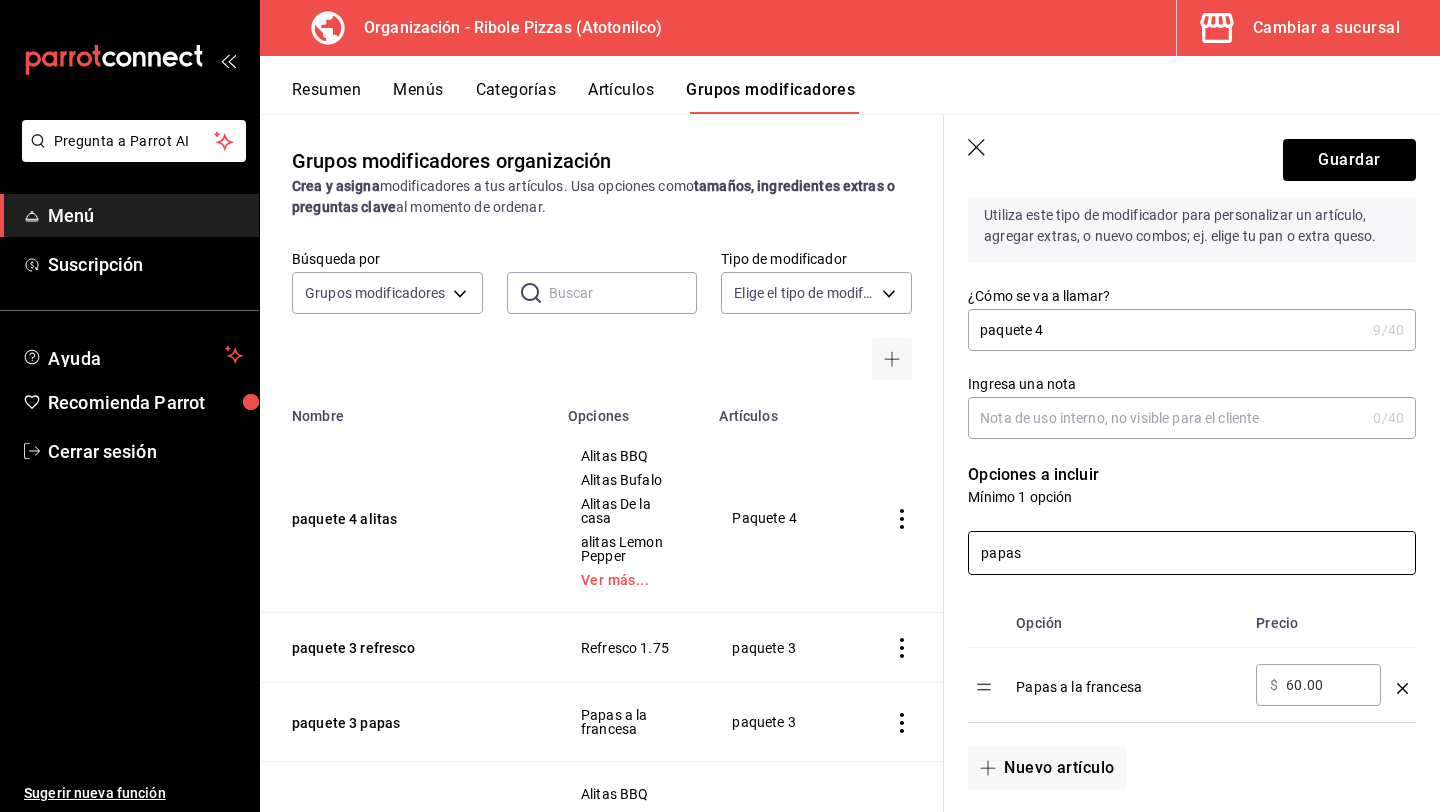 type on "papas" 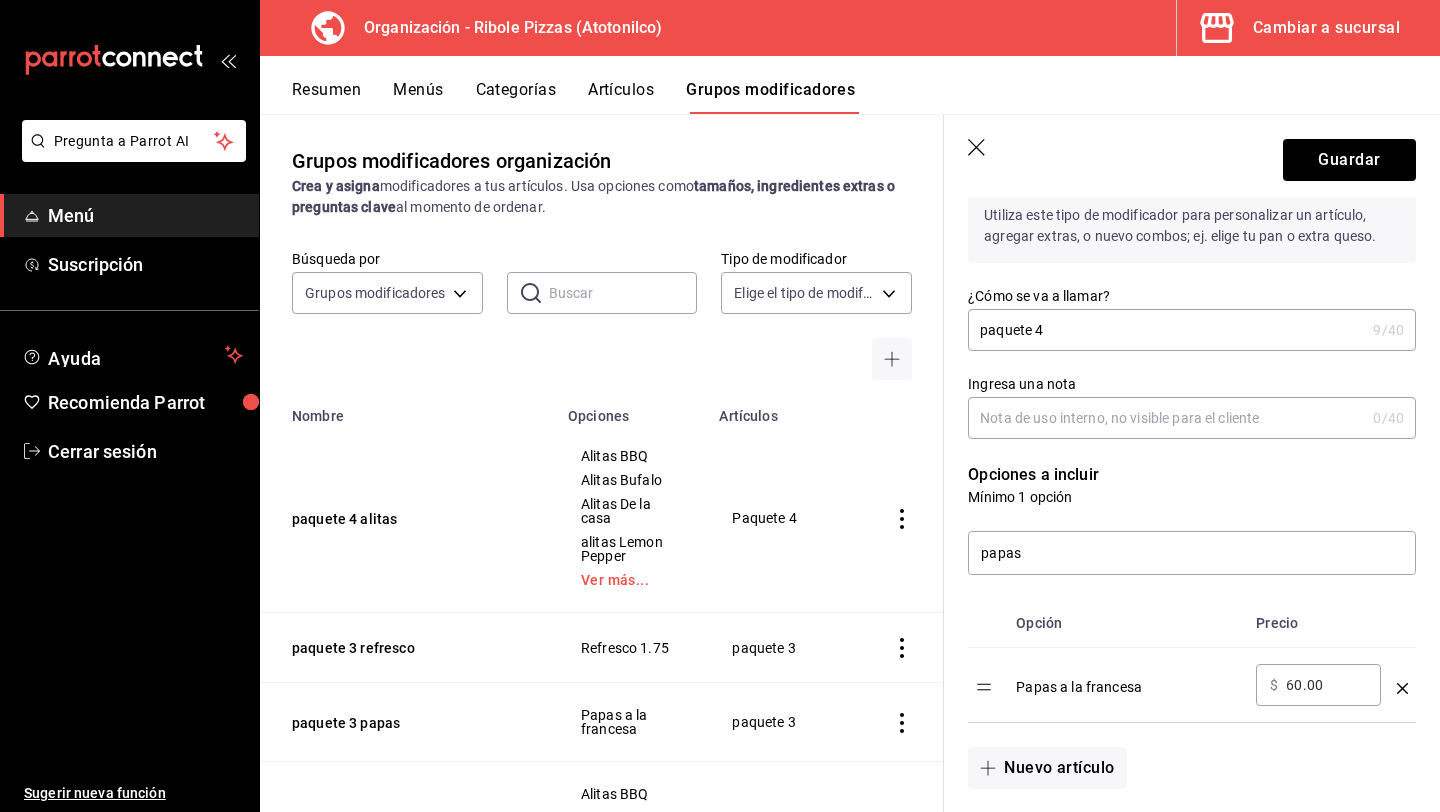 click on "60.00" at bounding box center [1326, 685] 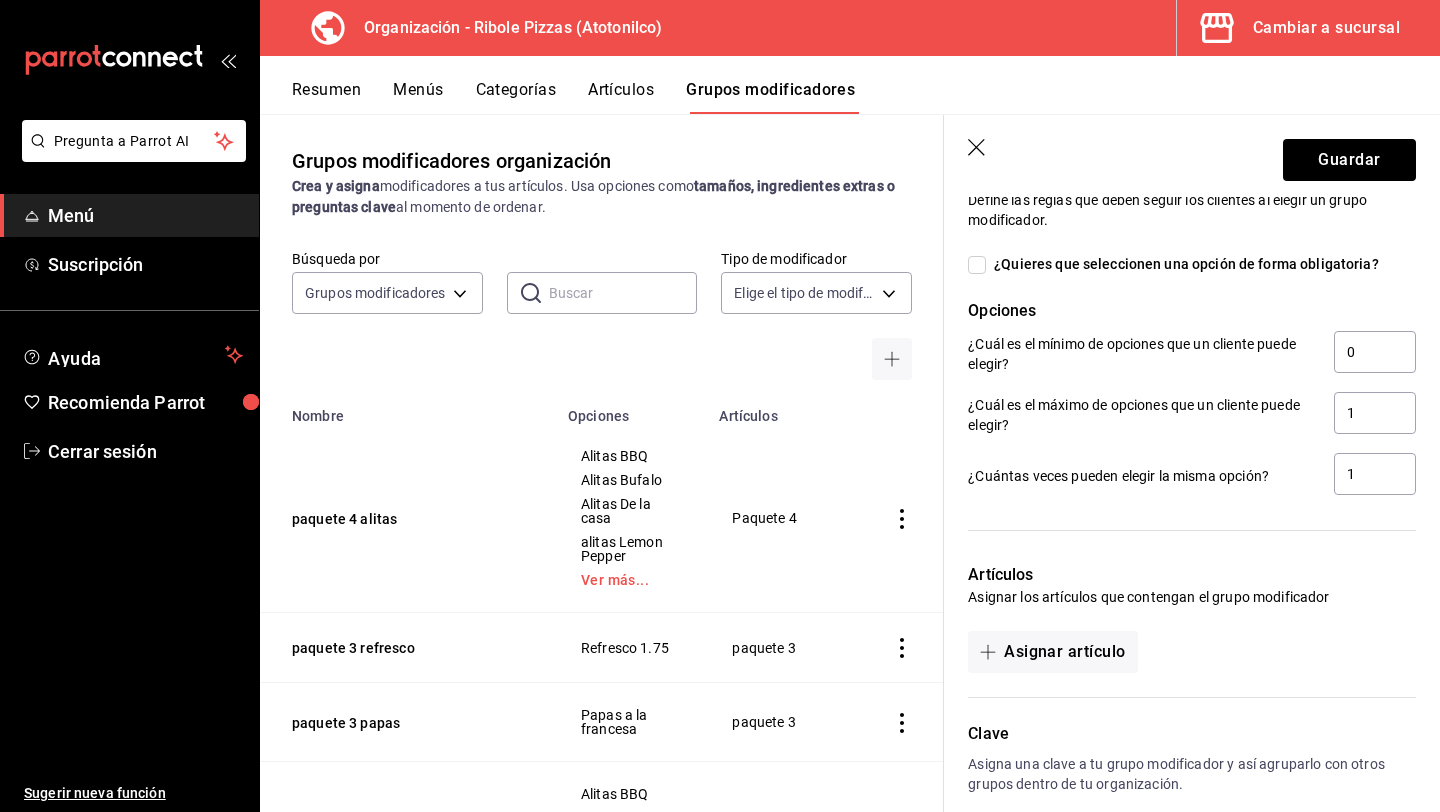 scroll, scrollTop: 840, scrollLeft: 0, axis: vertical 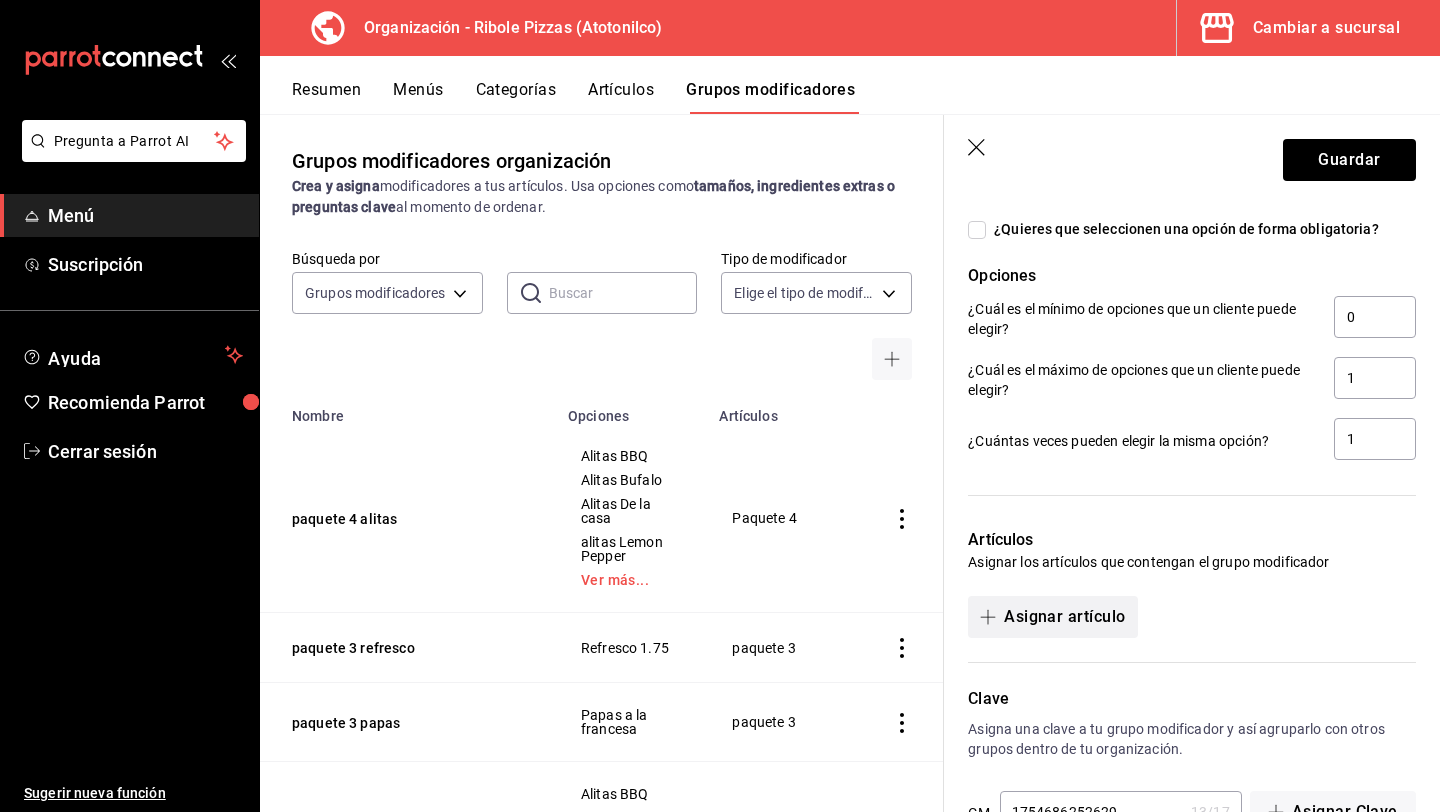 type on "0.00" 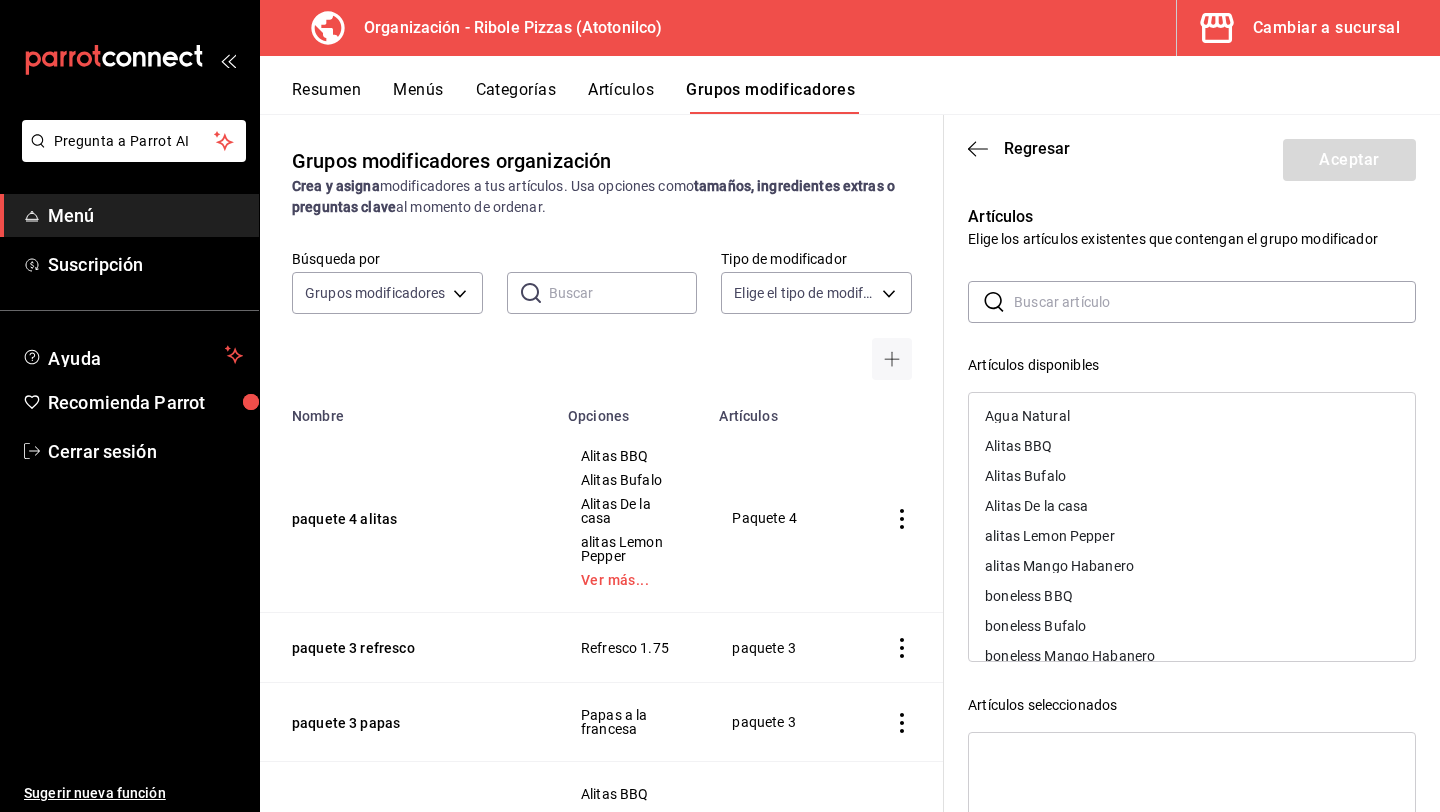 click at bounding box center (1215, 302) 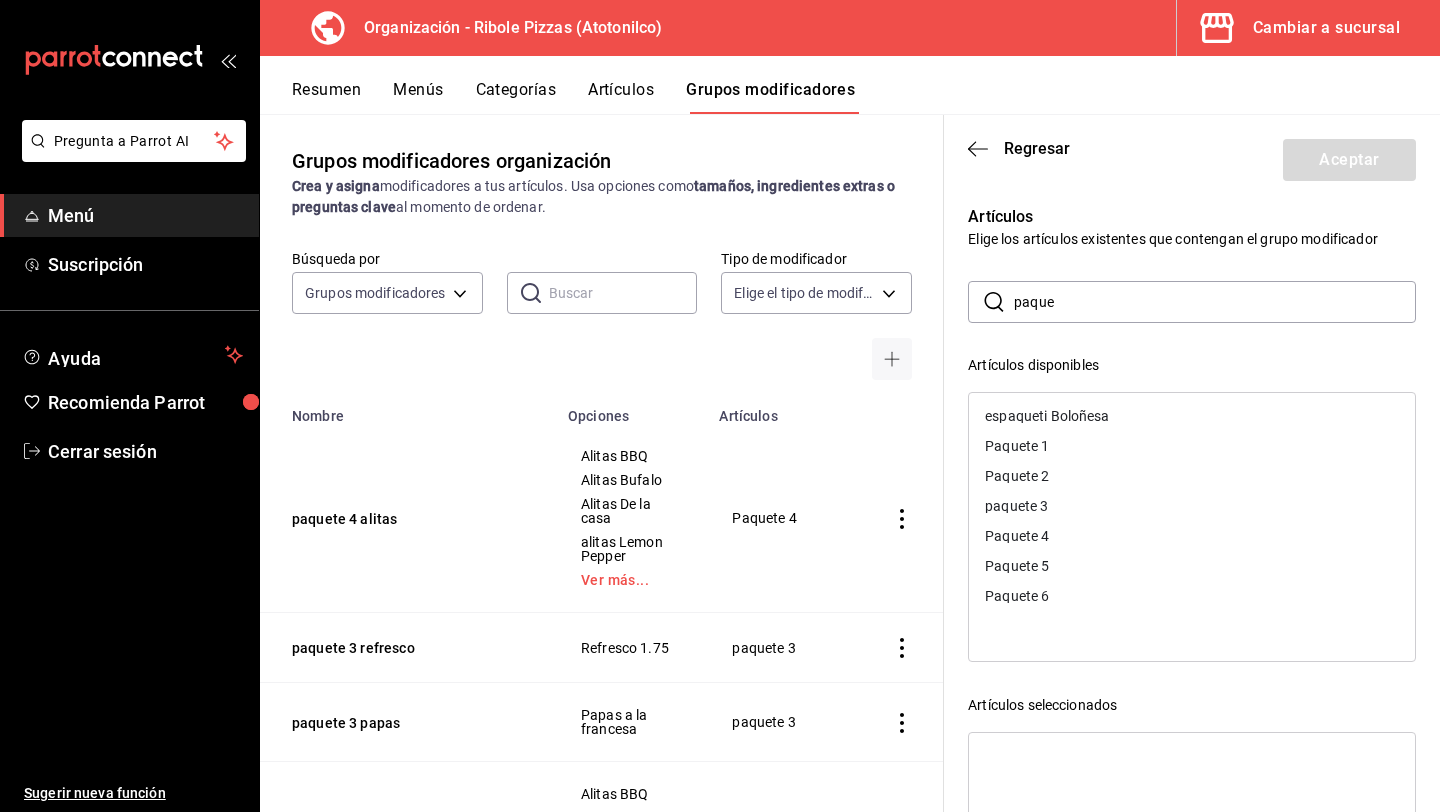 type on "paquete" 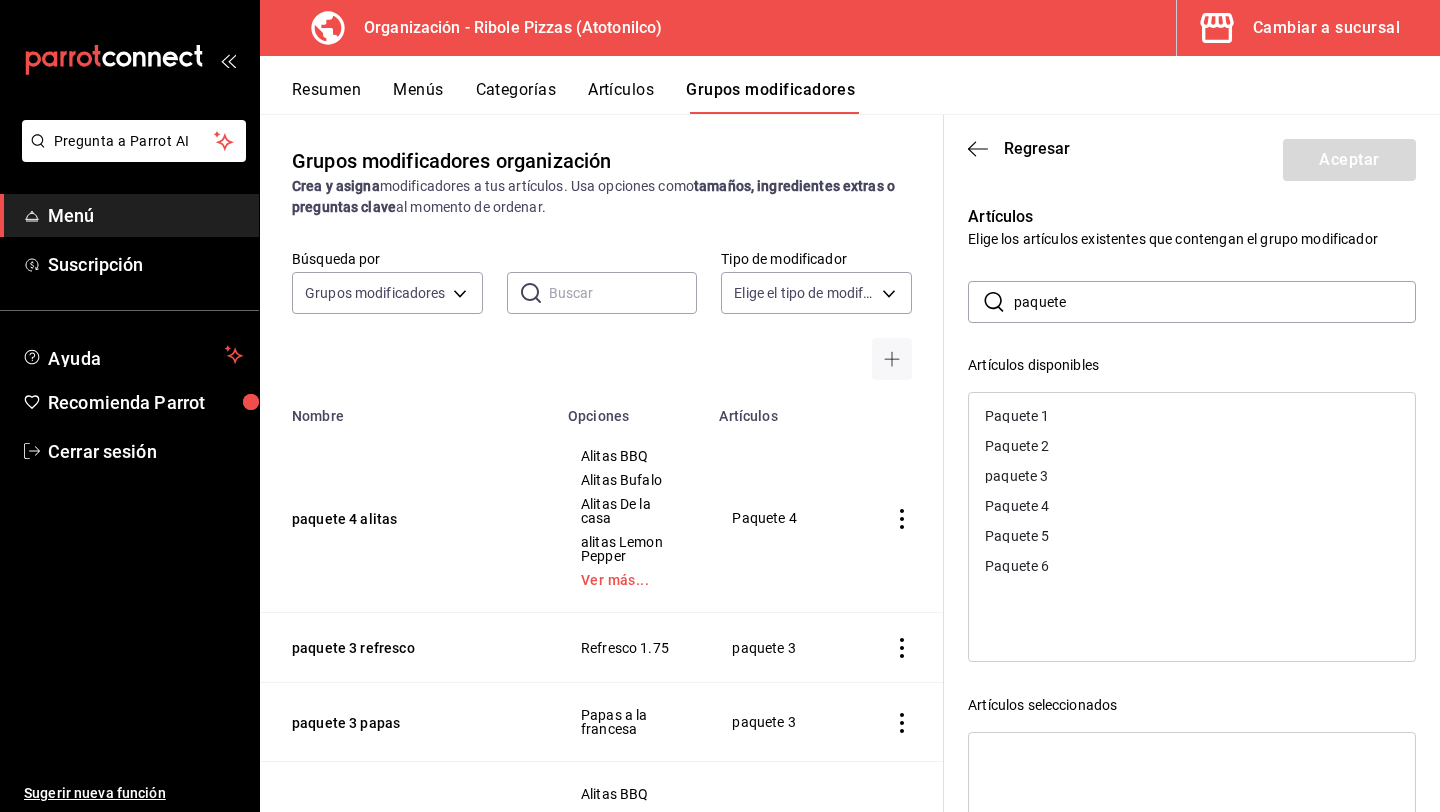 click on "Paquete 4" at bounding box center (1192, 506) 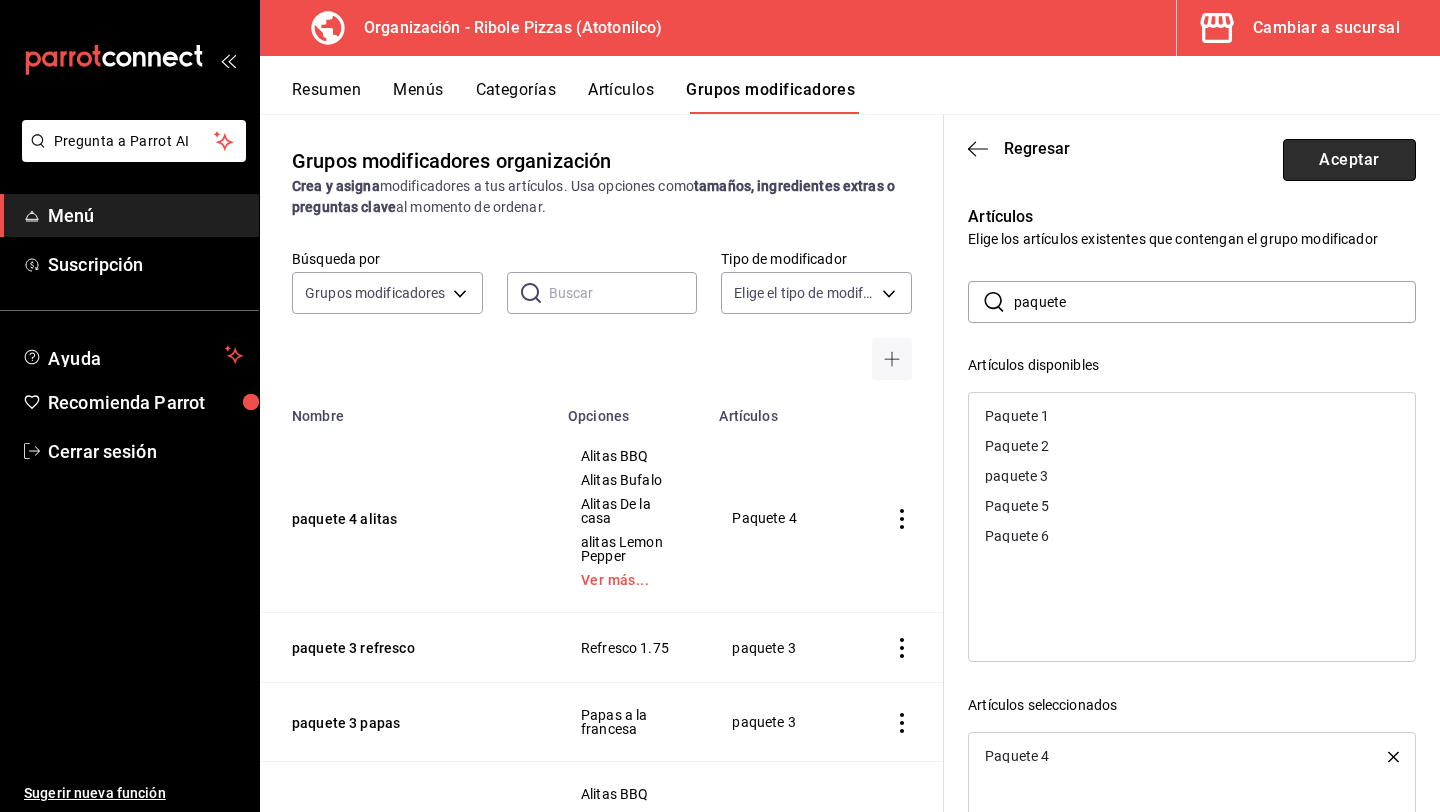 click on "Aceptar" at bounding box center [1349, 160] 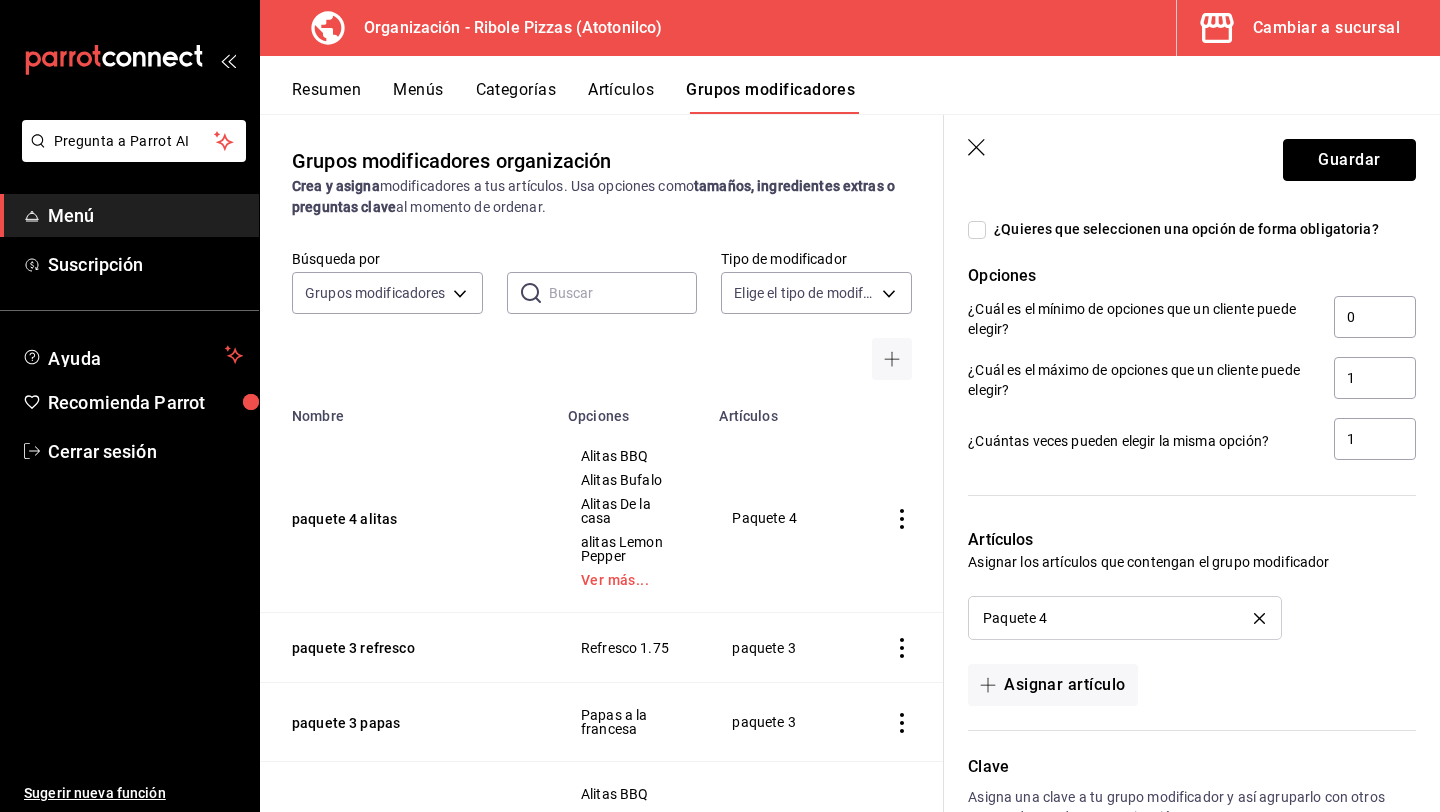 click on "Guardar" at bounding box center (1349, 160) 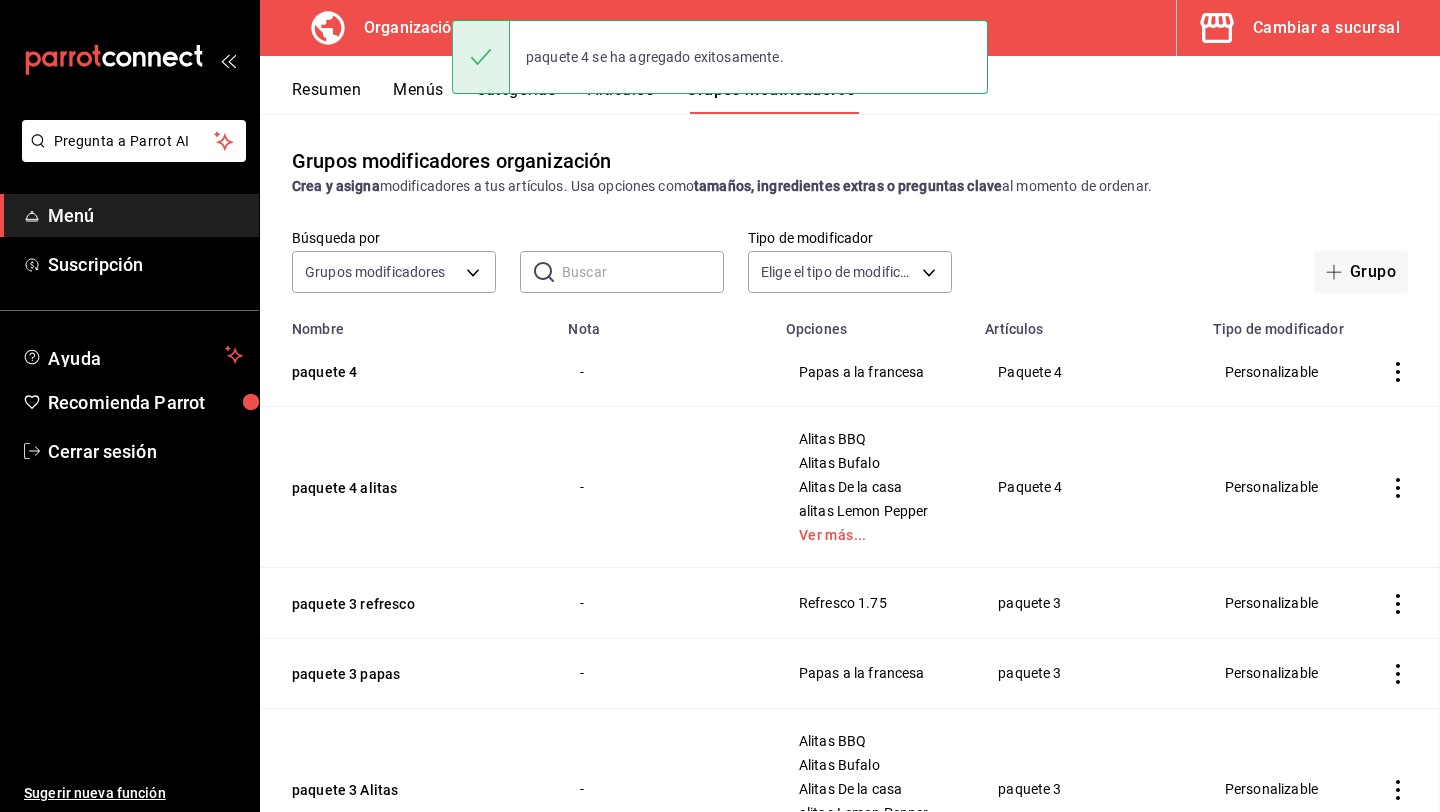 scroll, scrollTop: 0, scrollLeft: 0, axis: both 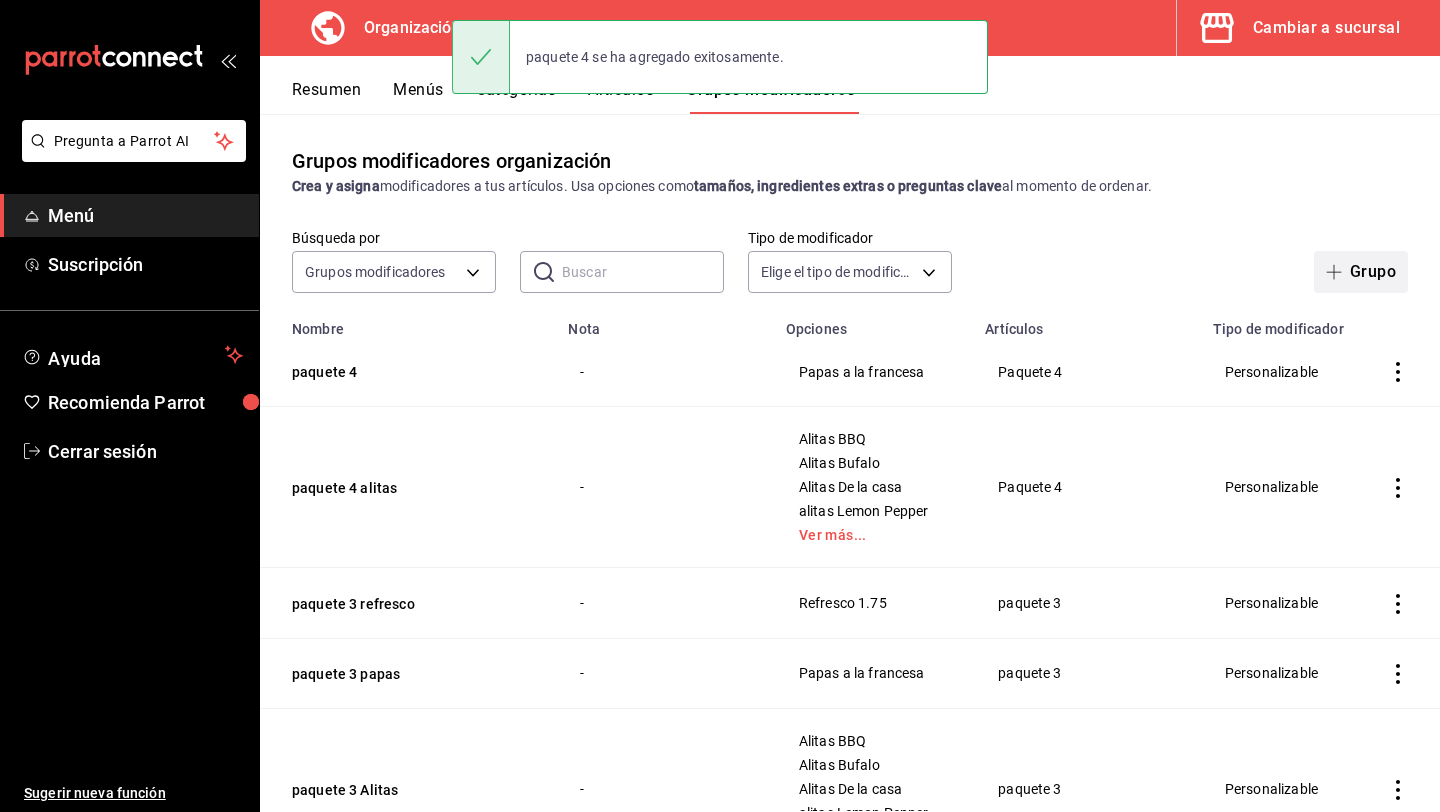 click on "Grupo" at bounding box center [1361, 272] 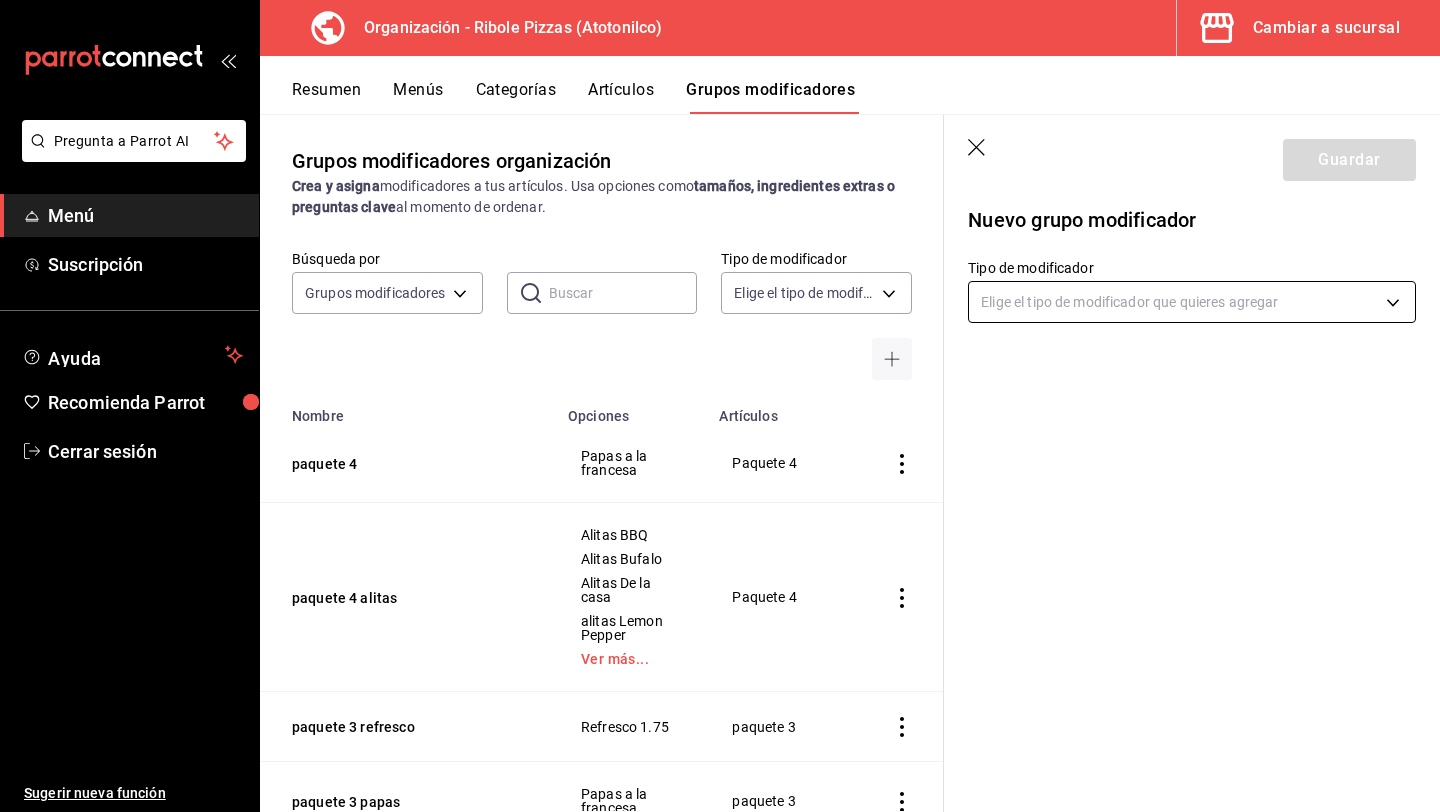 click on "Pregunta a Parrot AI Menú   Suscripción   Ayuda Recomienda Parrot   Cerrar sesión   Sugerir nueva función   Organización - Ribole Pizzas ([CITY]) Cambiar a sucursal Resumen Menús Categorías Artículos Grupos modificadores Grupos modificadores organización Crea y asigna  modificadores a tus artículos. Usa opciones como  tamaños, ingredientes extras o preguntas clave  al momento de ordenar. Búsqueda por Grupos modificadores GROUP ​ ​ Tipo de modificador Elige el tipo de modificador Nombre Opciones Artículos paquete 4 Papas a la francesa Paquete 4 paquete 4 alitas Alitas BBQ Alitas Bufalo Alitas De la casa alitas Lemon Pepper Ver más... Paquete 4 paquete 3 refresco Refresco 1.75 paquete 3 paquete 3 papas Papas a la francesa paquete 3 paquete 3 Alitas Alitas BBQ Alitas Bufalo Alitas De la casa alitas Lemon Pepper Ver más... paquete 3 espagueti o papa al horno? espagueti Papa al horno Paquete 2 paquete 1 refresco Refresco 1.75 Paquete 1 extra paquete 5 espagueti Blanco espagueti italiano" at bounding box center [720, 406] 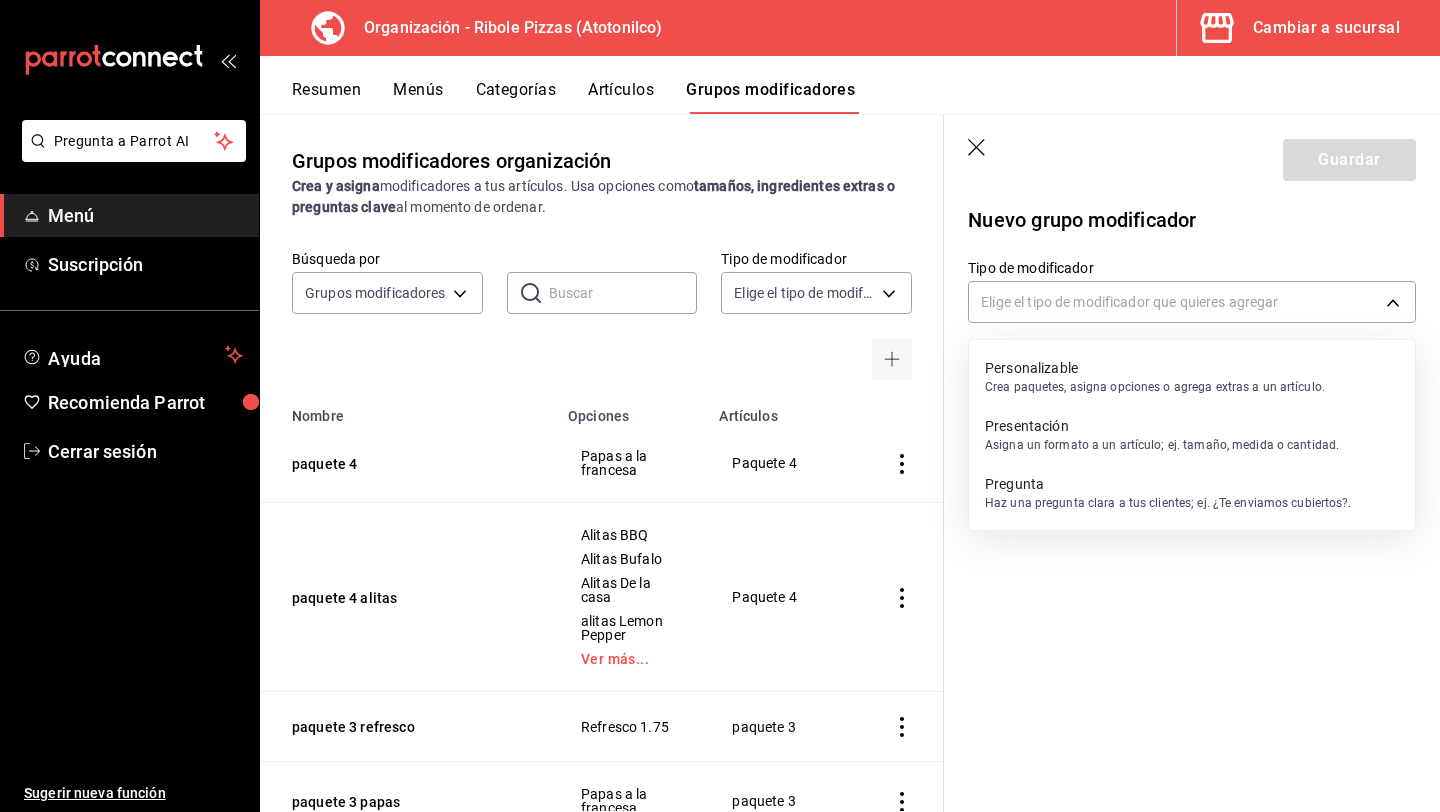 click on "Pregunta Haz una pregunta clara a tus clientes; ej. ¿Te enviamos cubiertos?." at bounding box center (1168, 493) 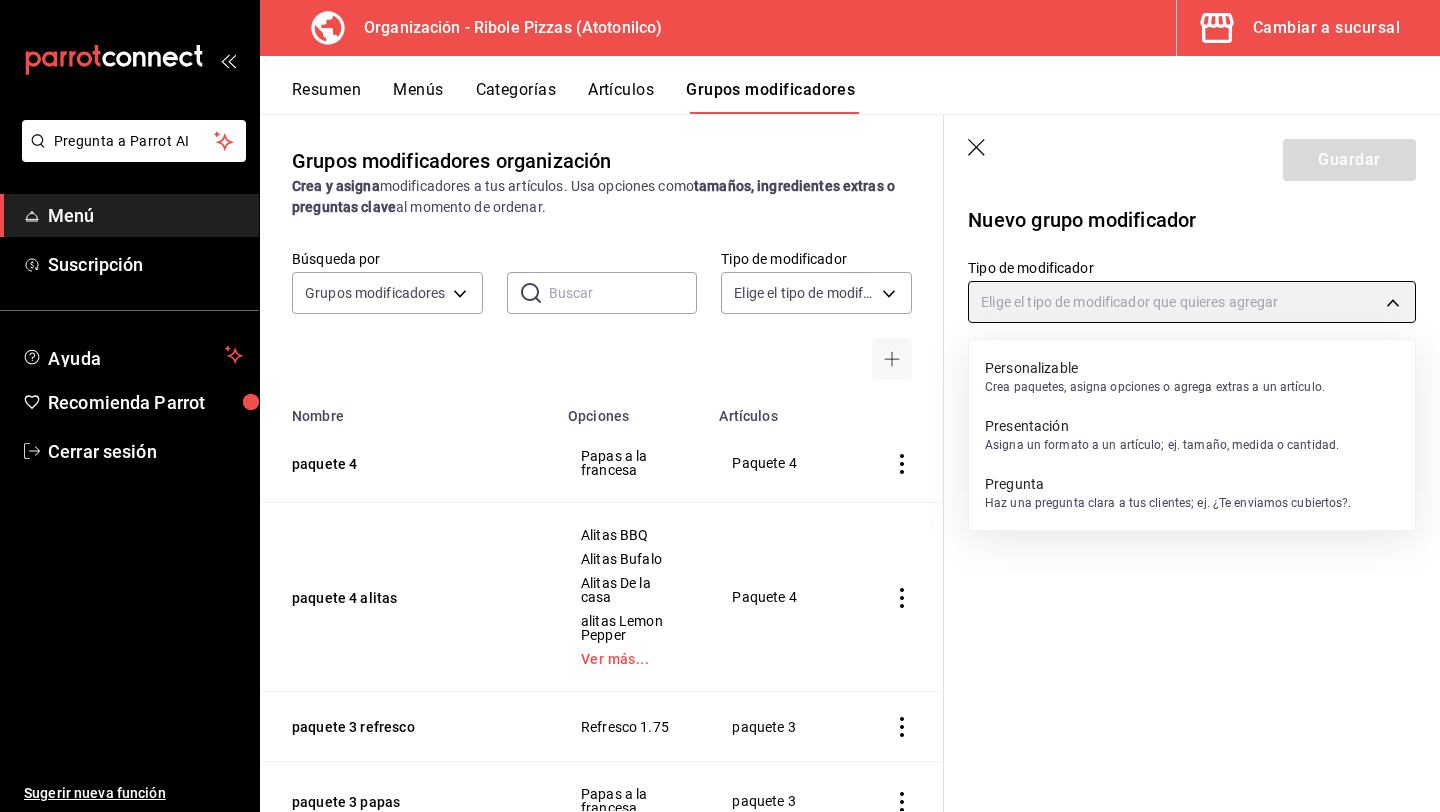 type on "QUESTION" 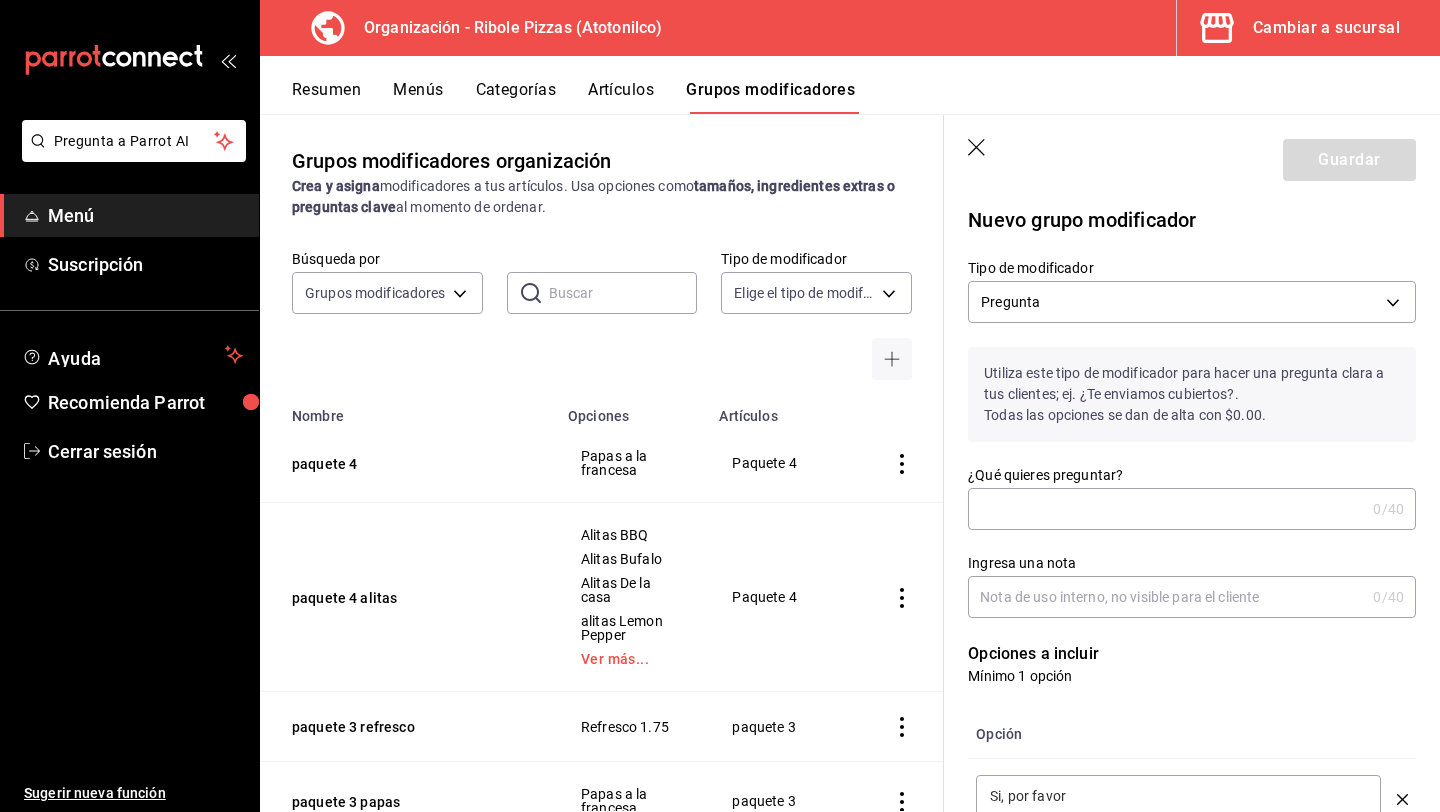 click on "¿Qué quieres preguntar?" at bounding box center [1166, 509] 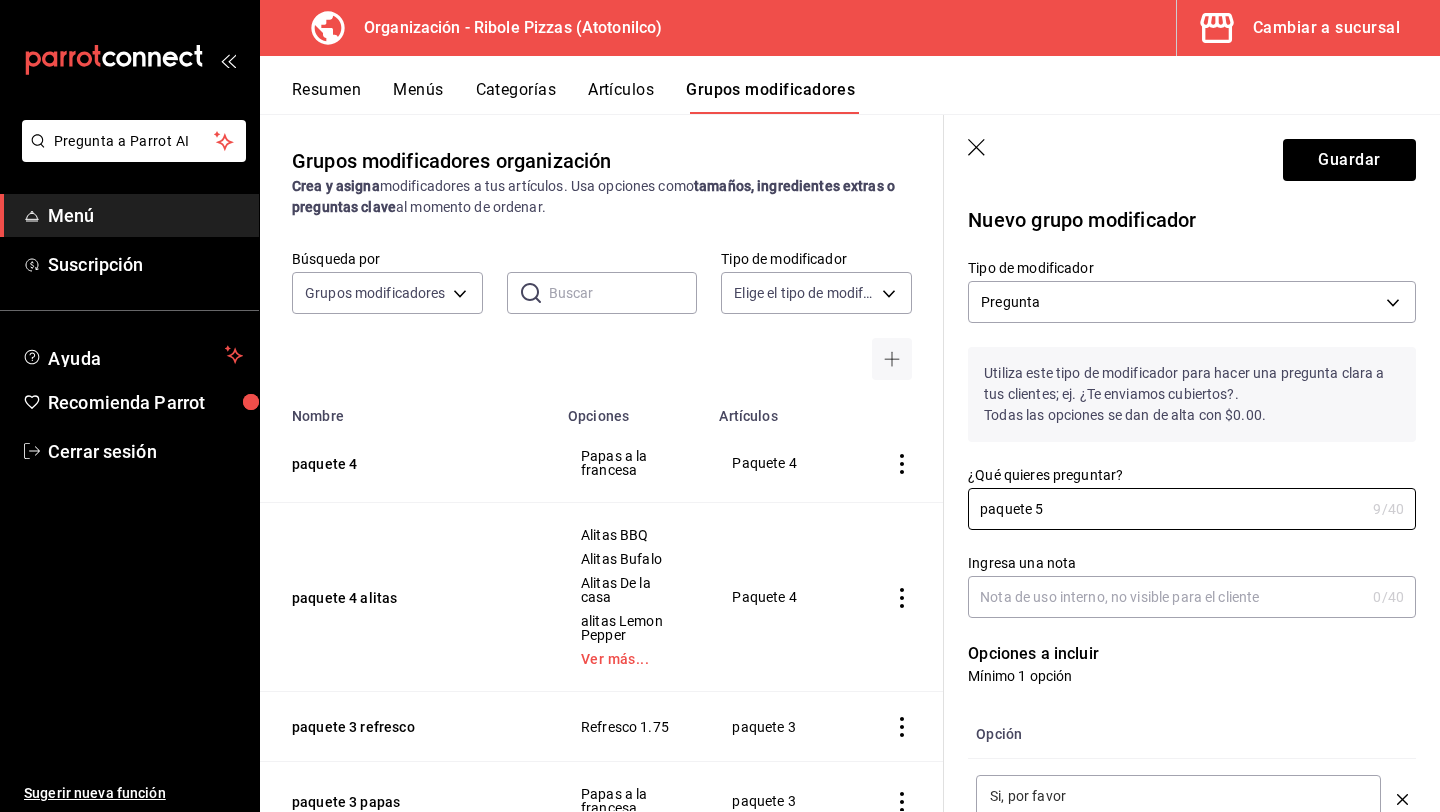 type on "paquete 5" 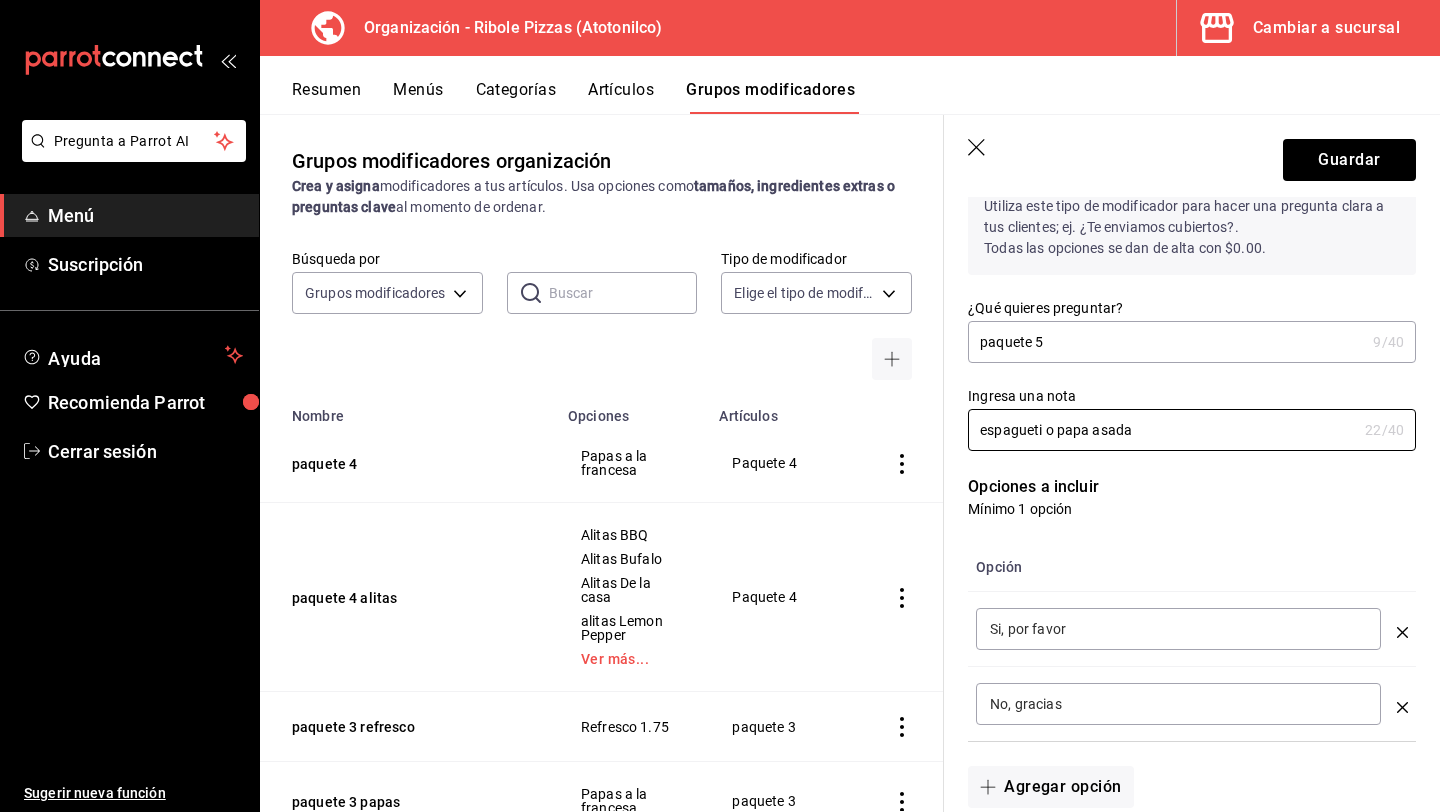 scroll, scrollTop: 183, scrollLeft: 0, axis: vertical 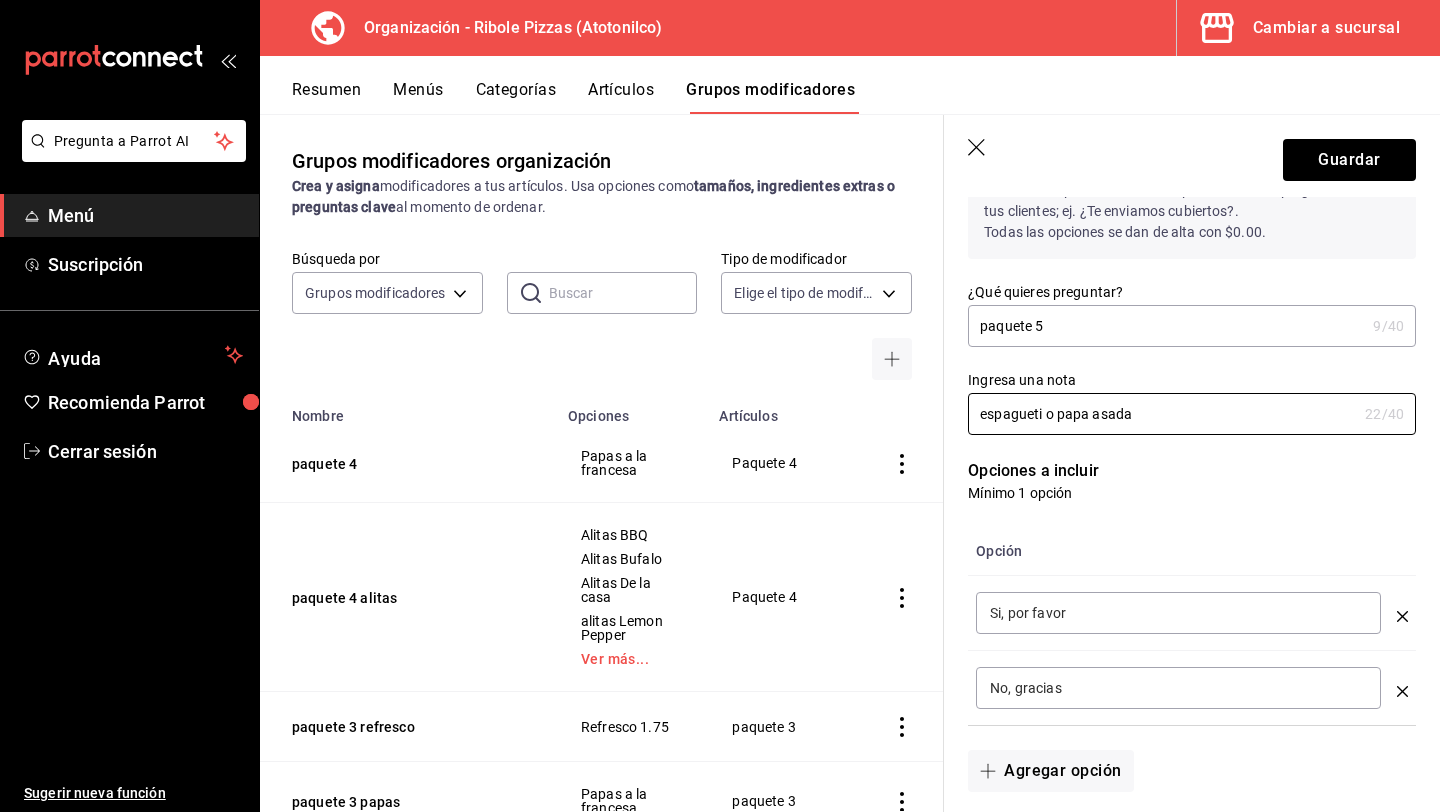 type on "espagueti o papa asada" 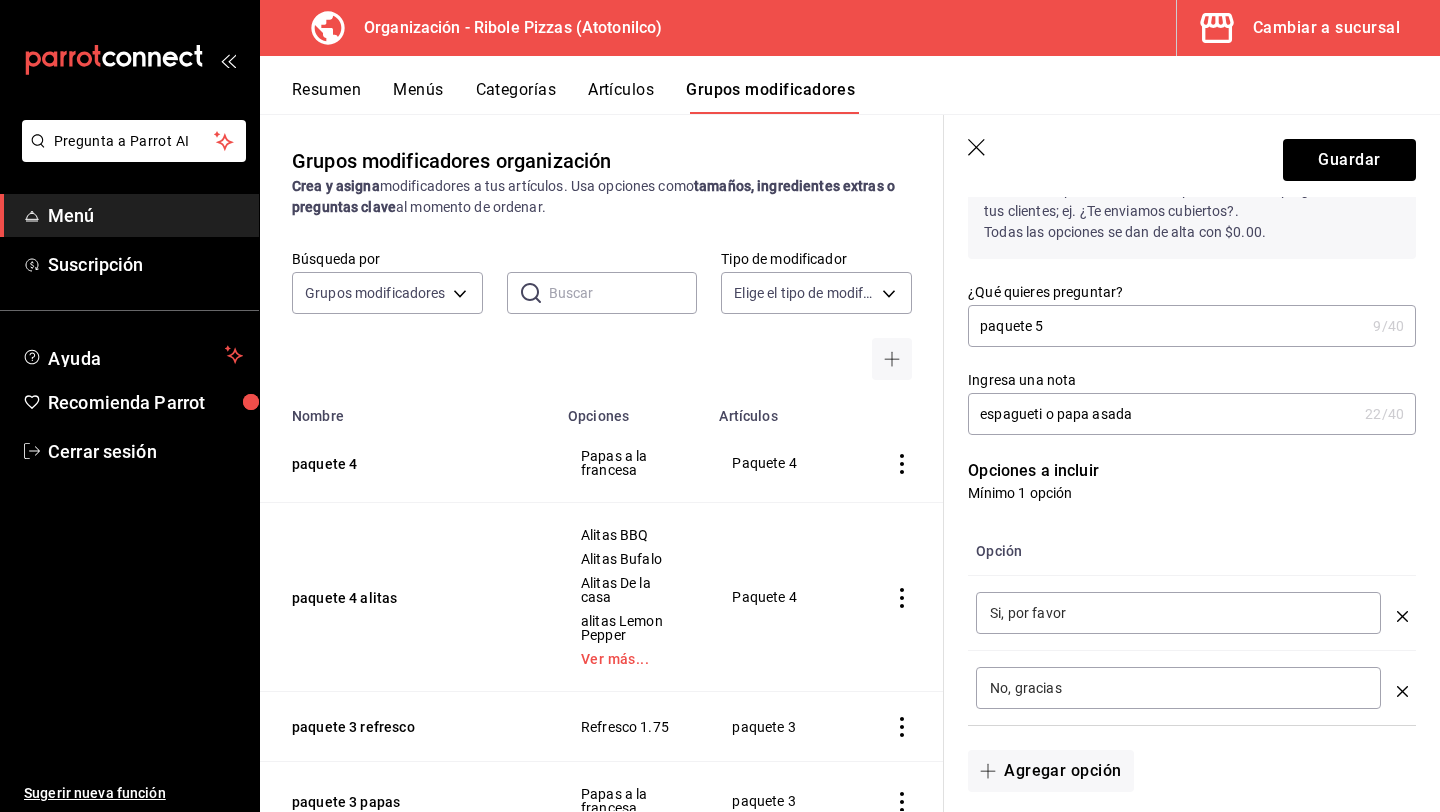 click on "Si, por favor" at bounding box center (1178, 613) 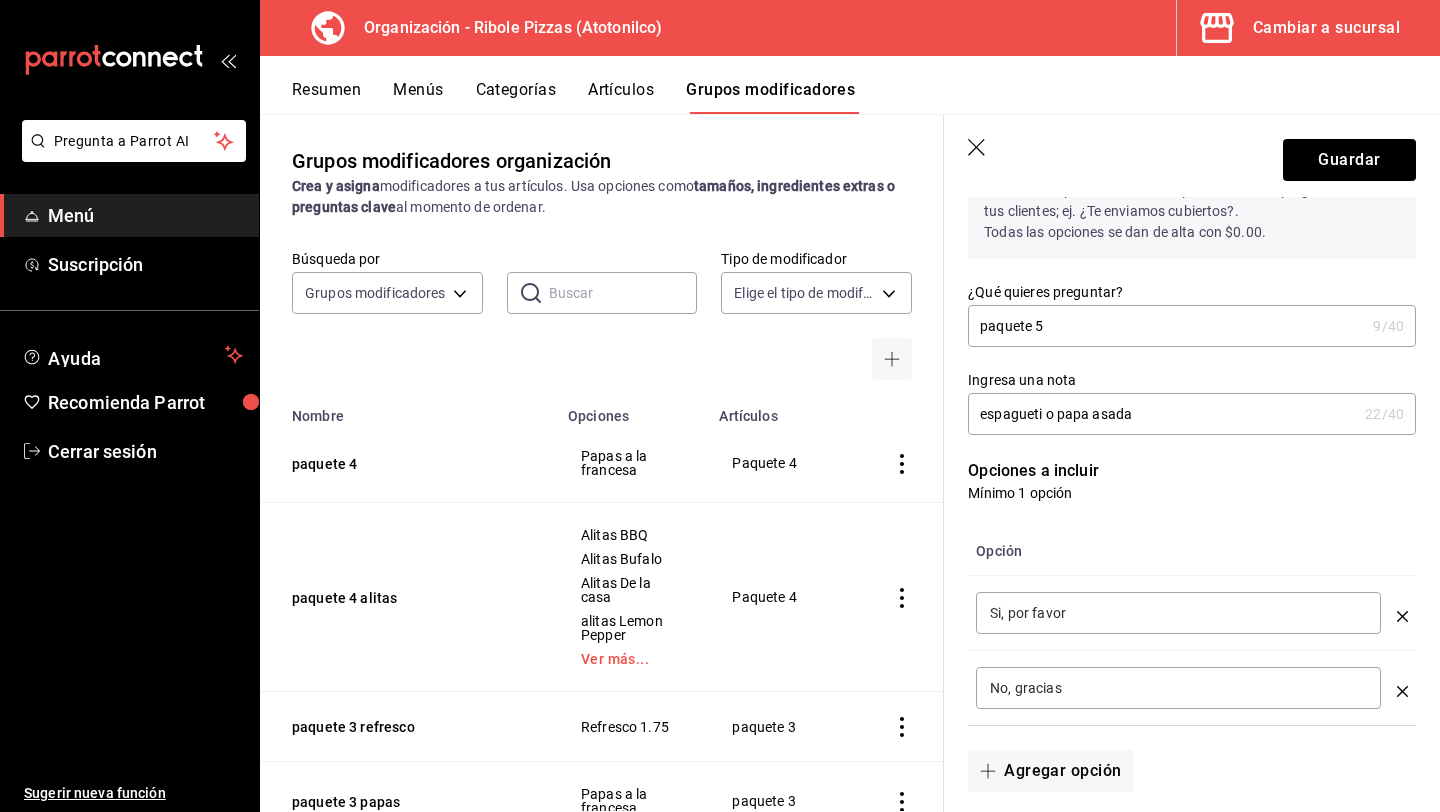 click on "Si, por favor" at bounding box center (1178, 613) 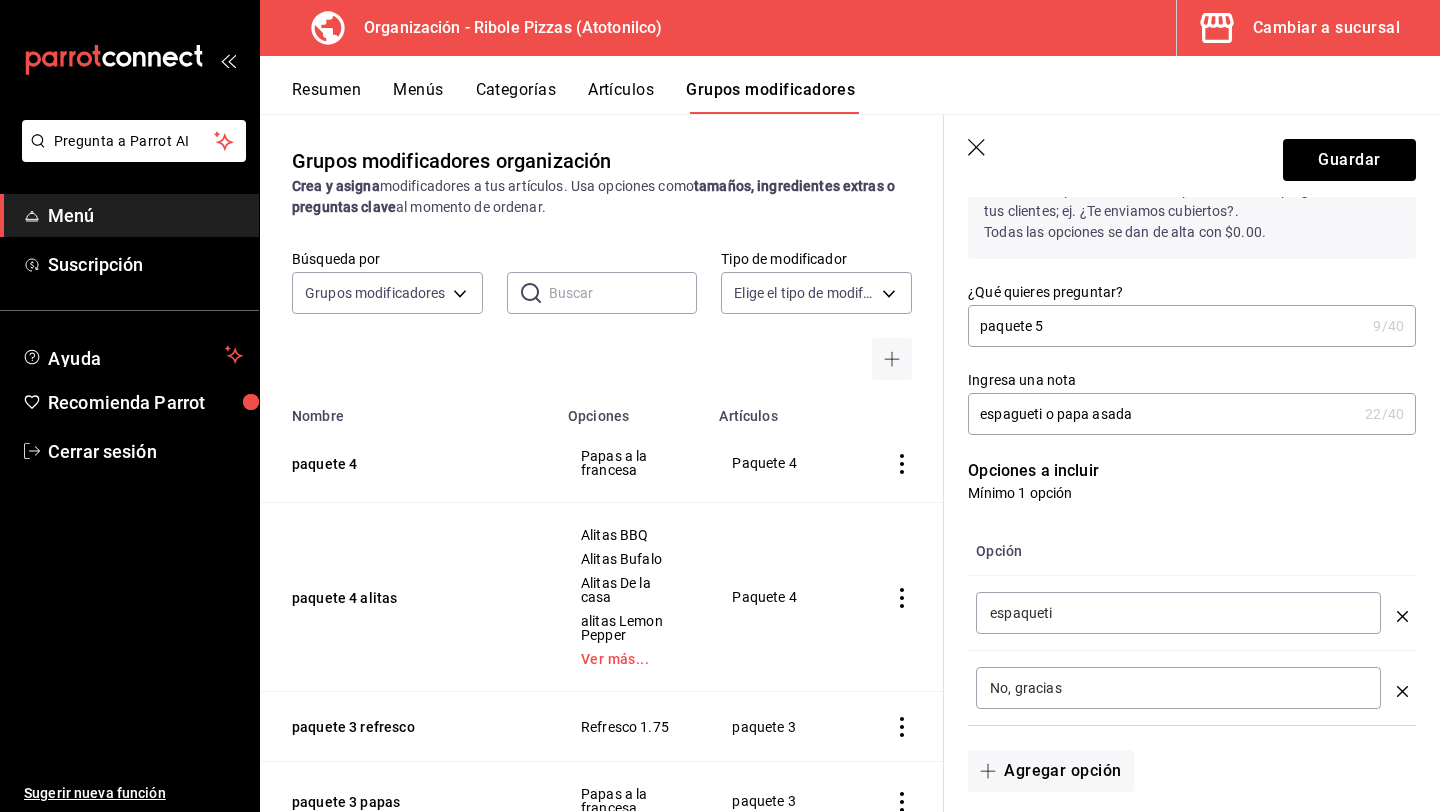 click on "espaqueti" at bounding box center (1178, 613) 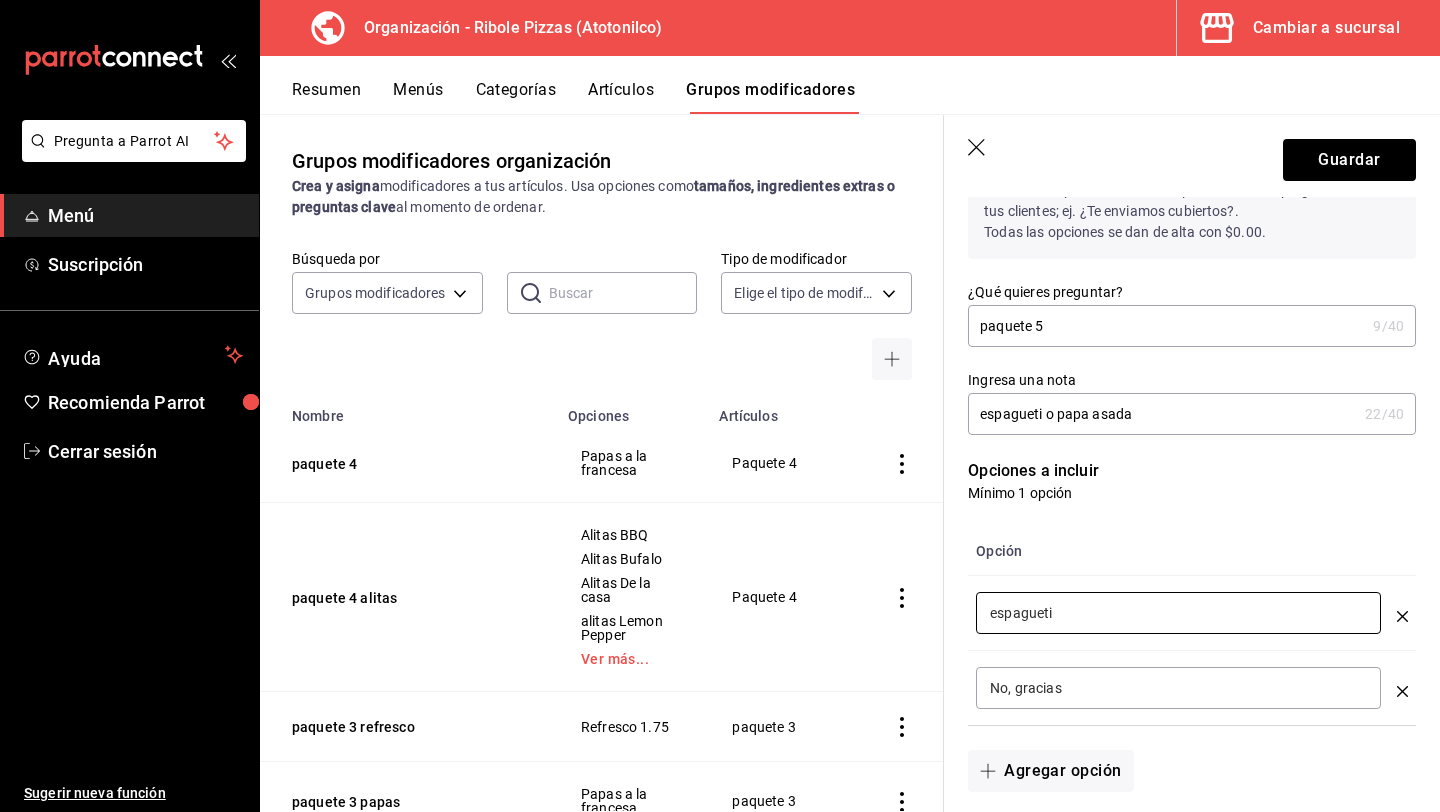type on "espagueti" 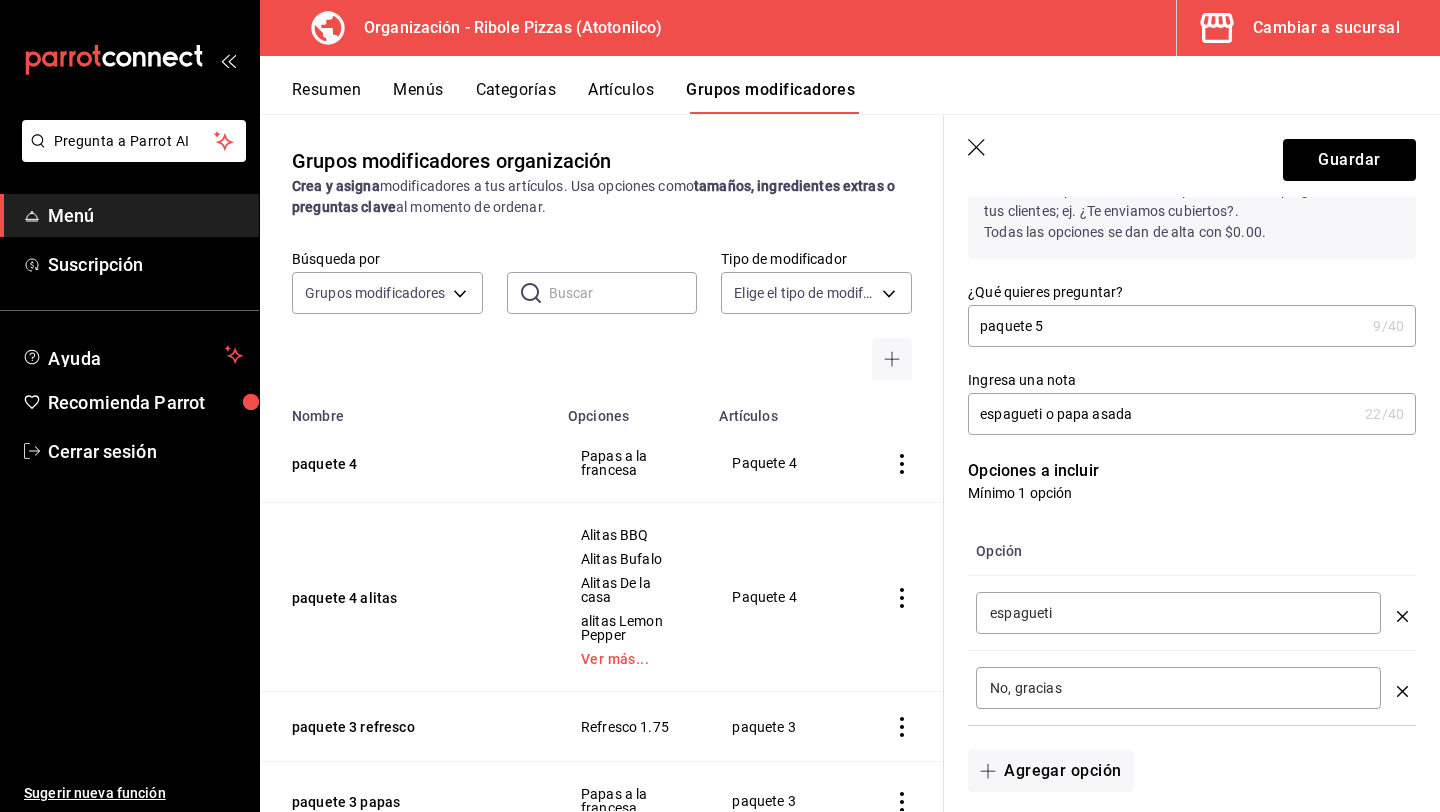 click on "No, gracias" at bounding box center [1178, 688] 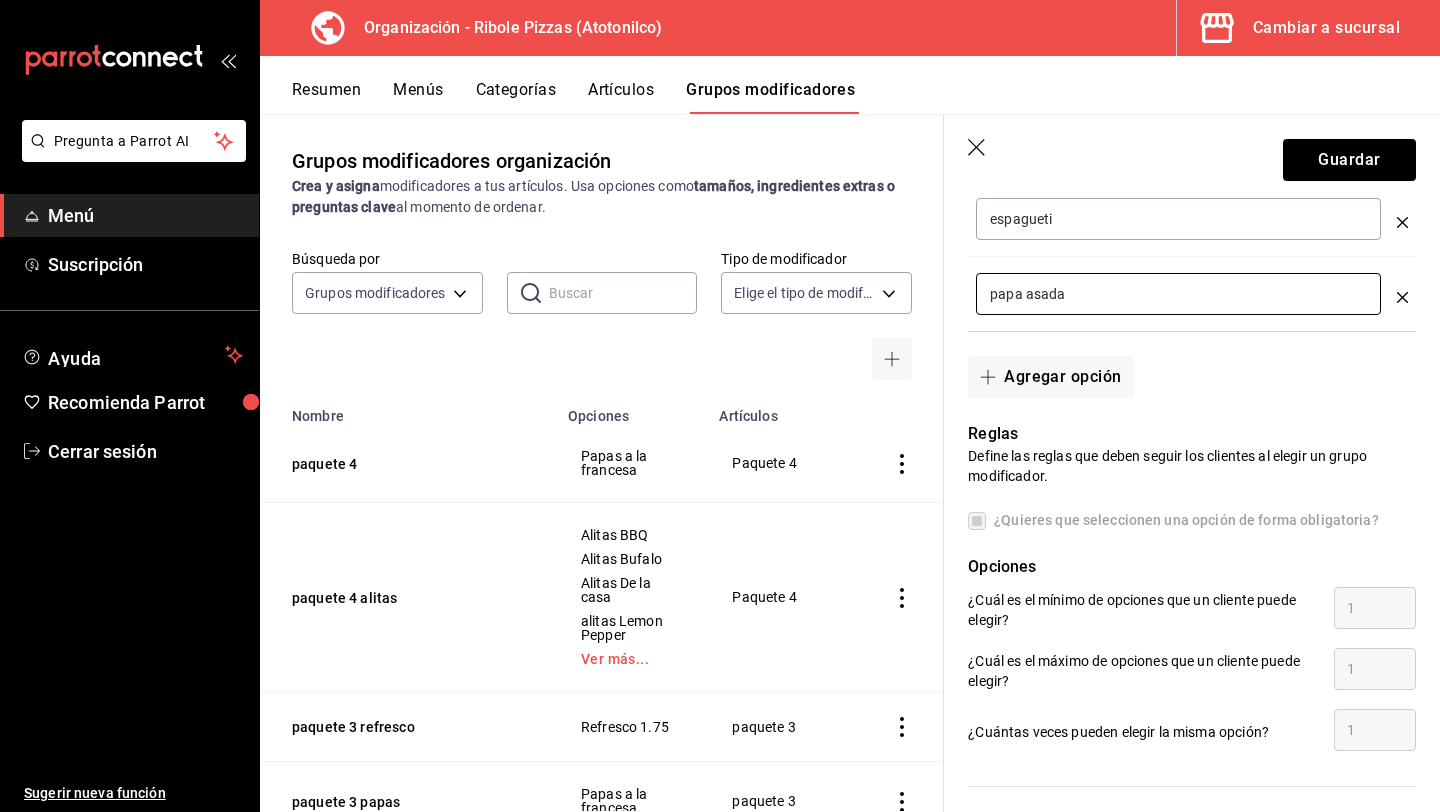 scroll, scrollTop: 931, scrollLeft: 0, axis: vertical 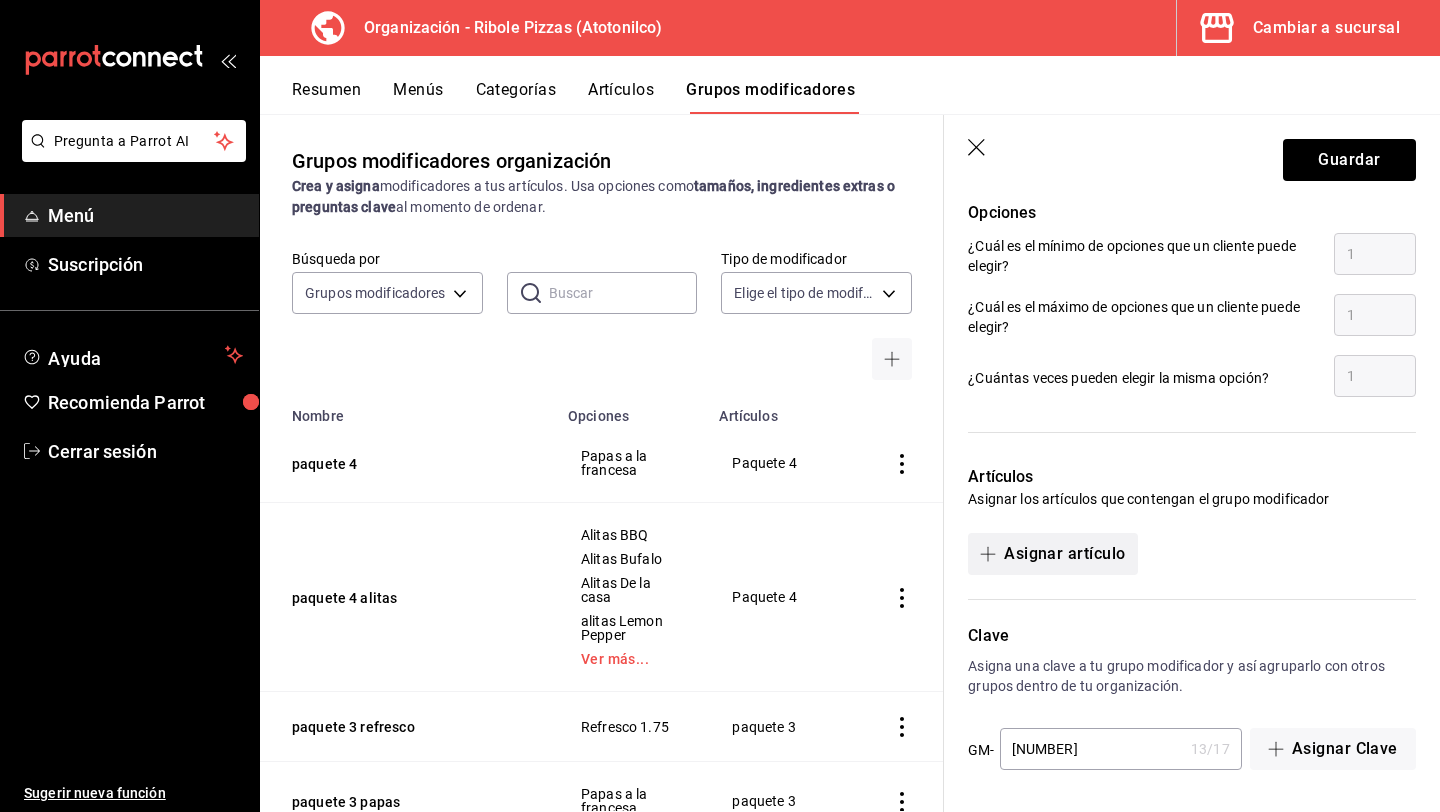 type on "papa asada" 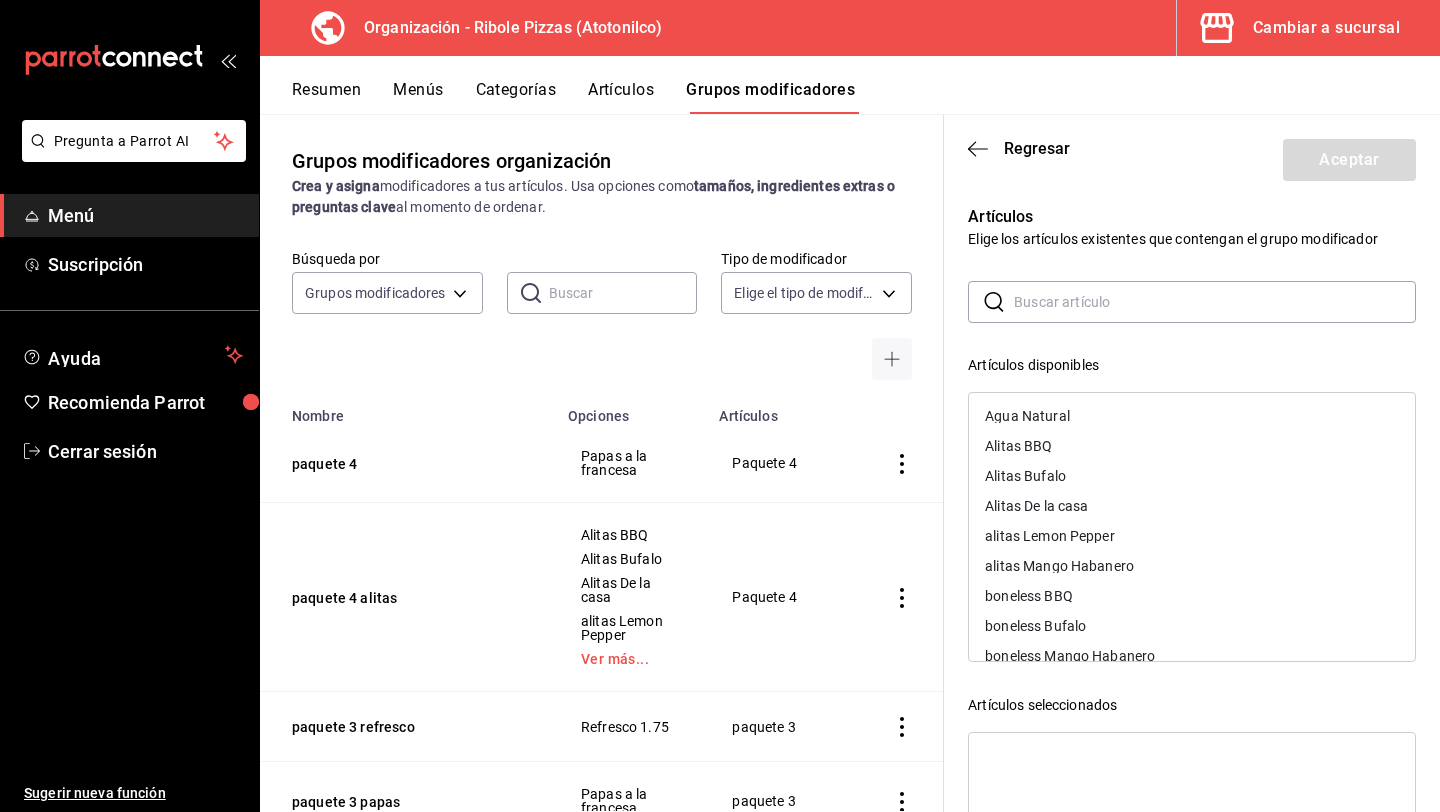 click at bounding box center (1215, 302) 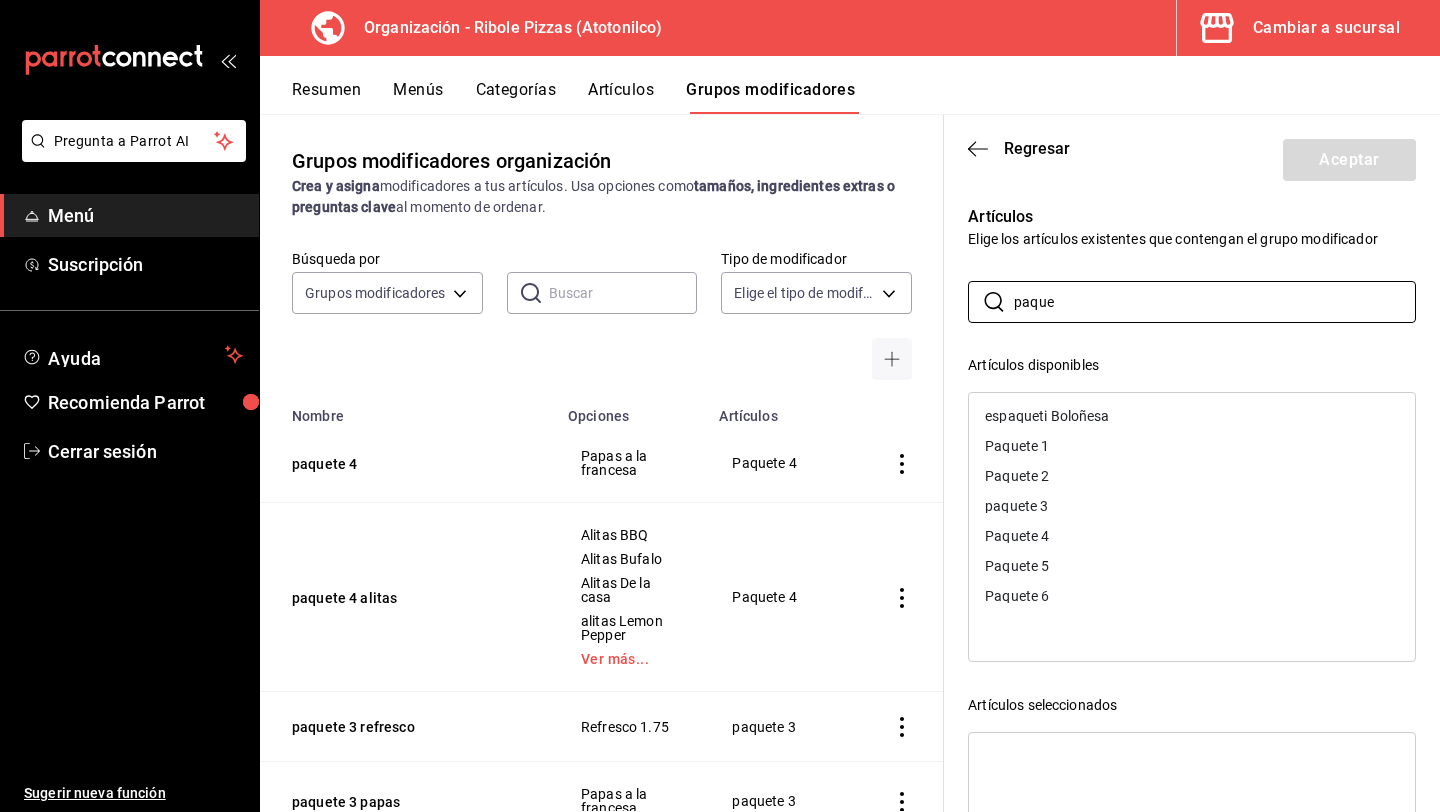 type on "paque" 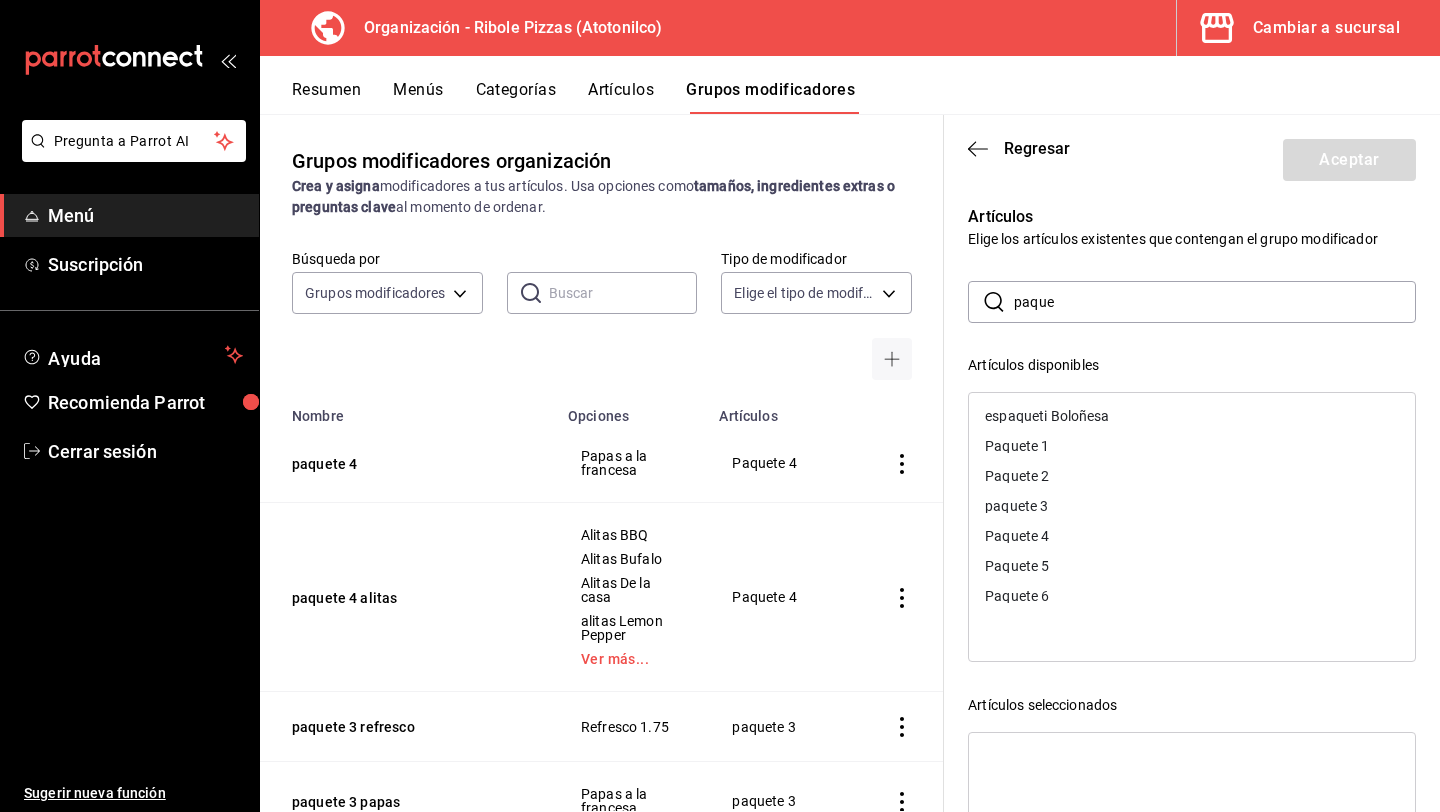 click on "Paquete 5" at bounding box center (1017, 566) 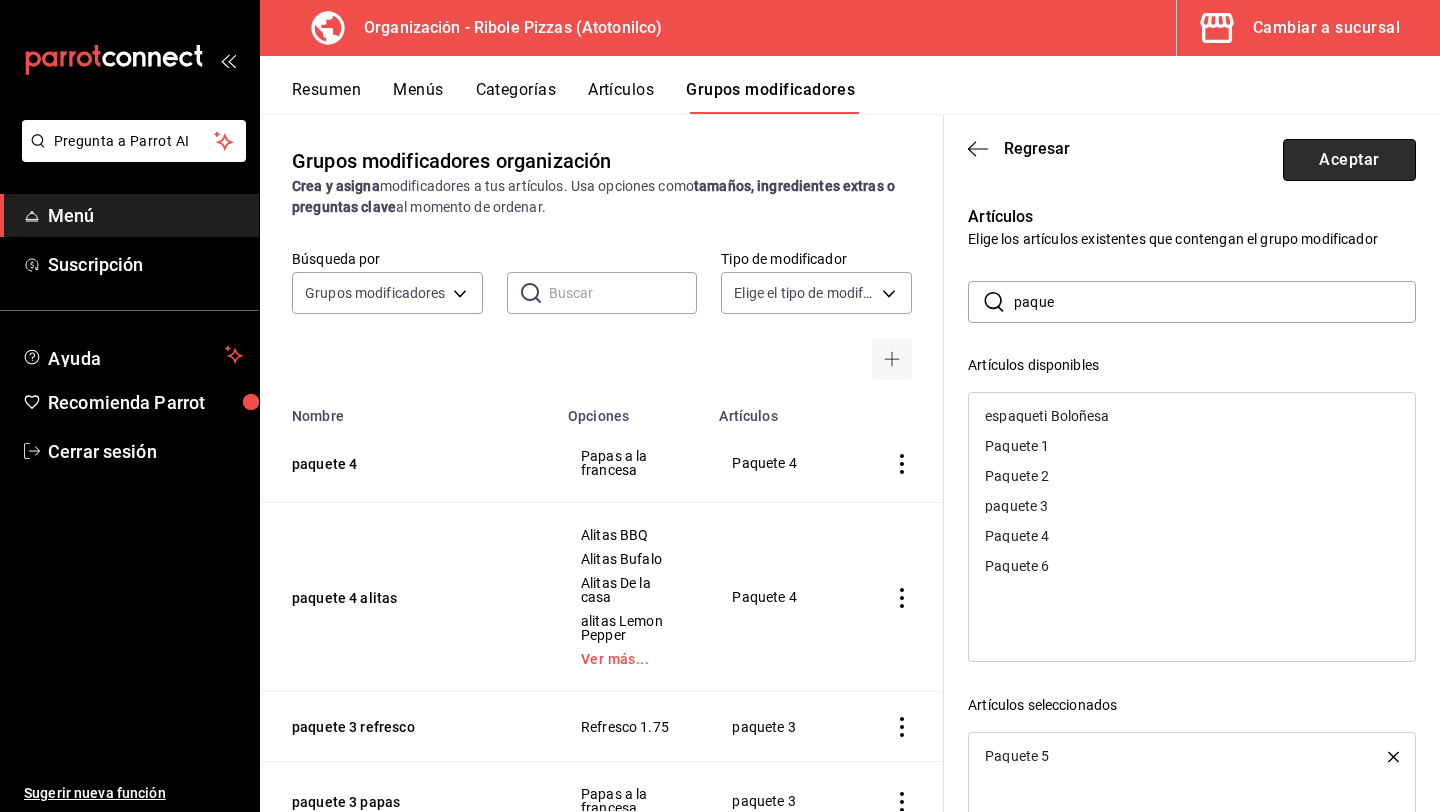 click on "Aceptar" at bounding box center [1349, 160] 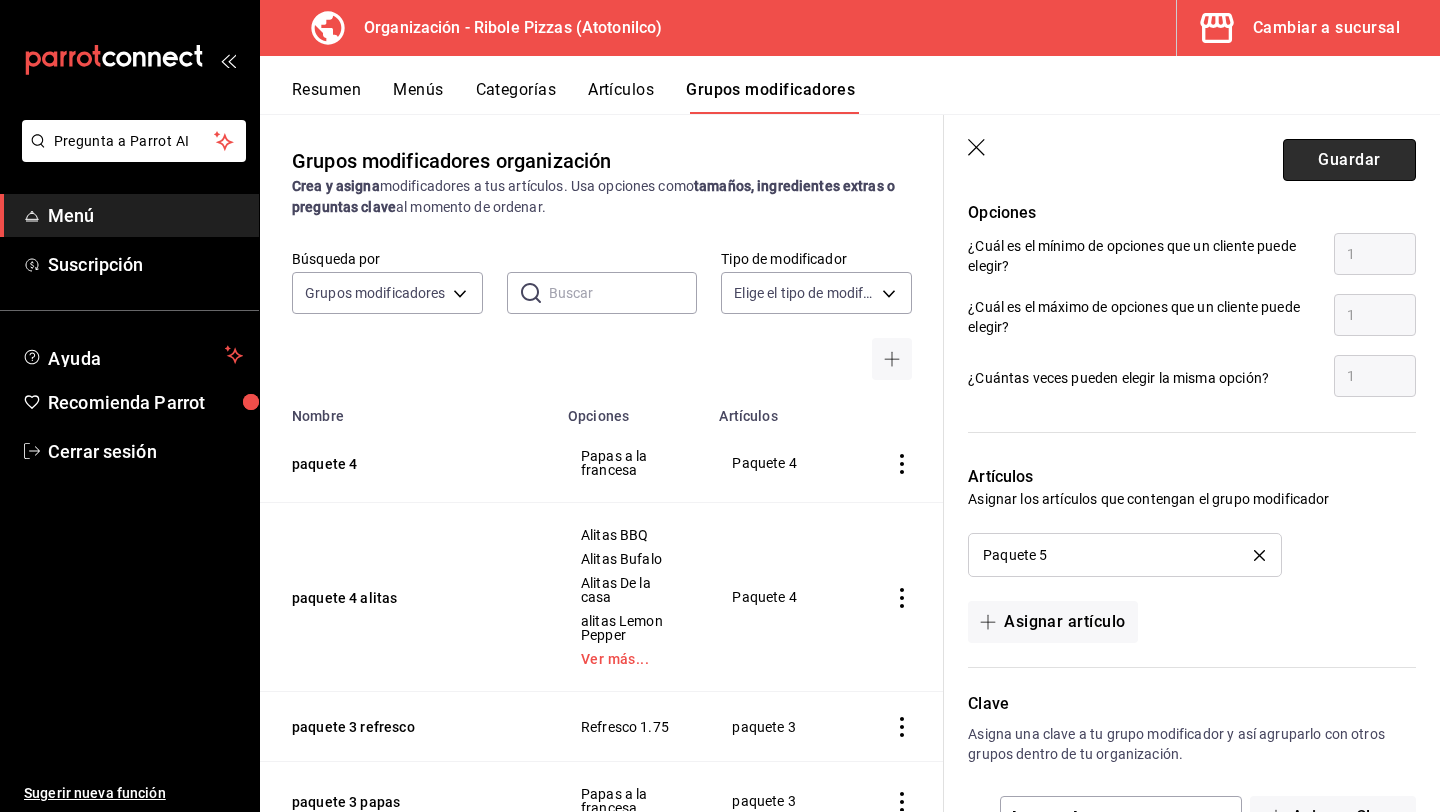 click on "Guardar" at bounding box center [1349, 160] 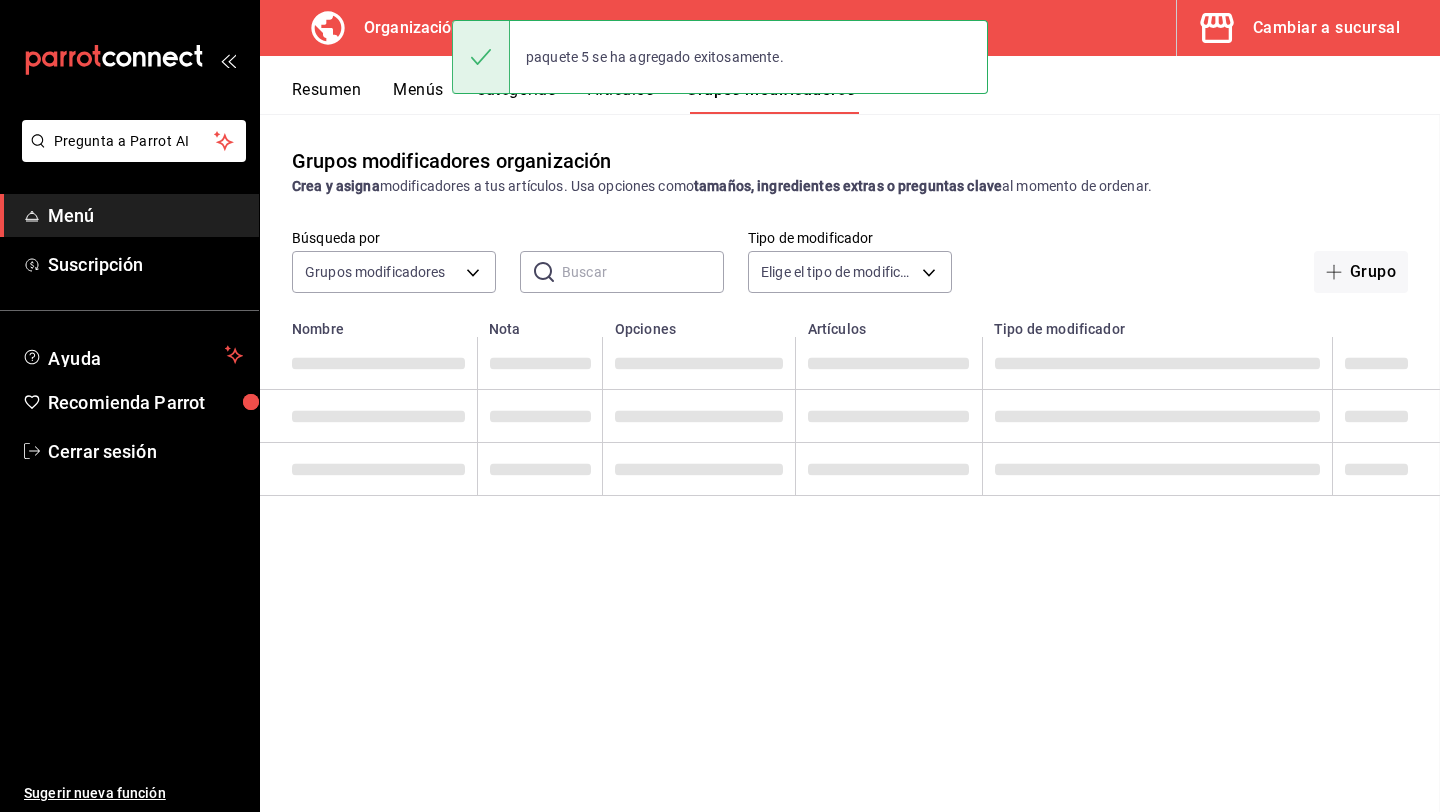 scroll, scrollTop: 0, scrollLeft: 0, axis: both 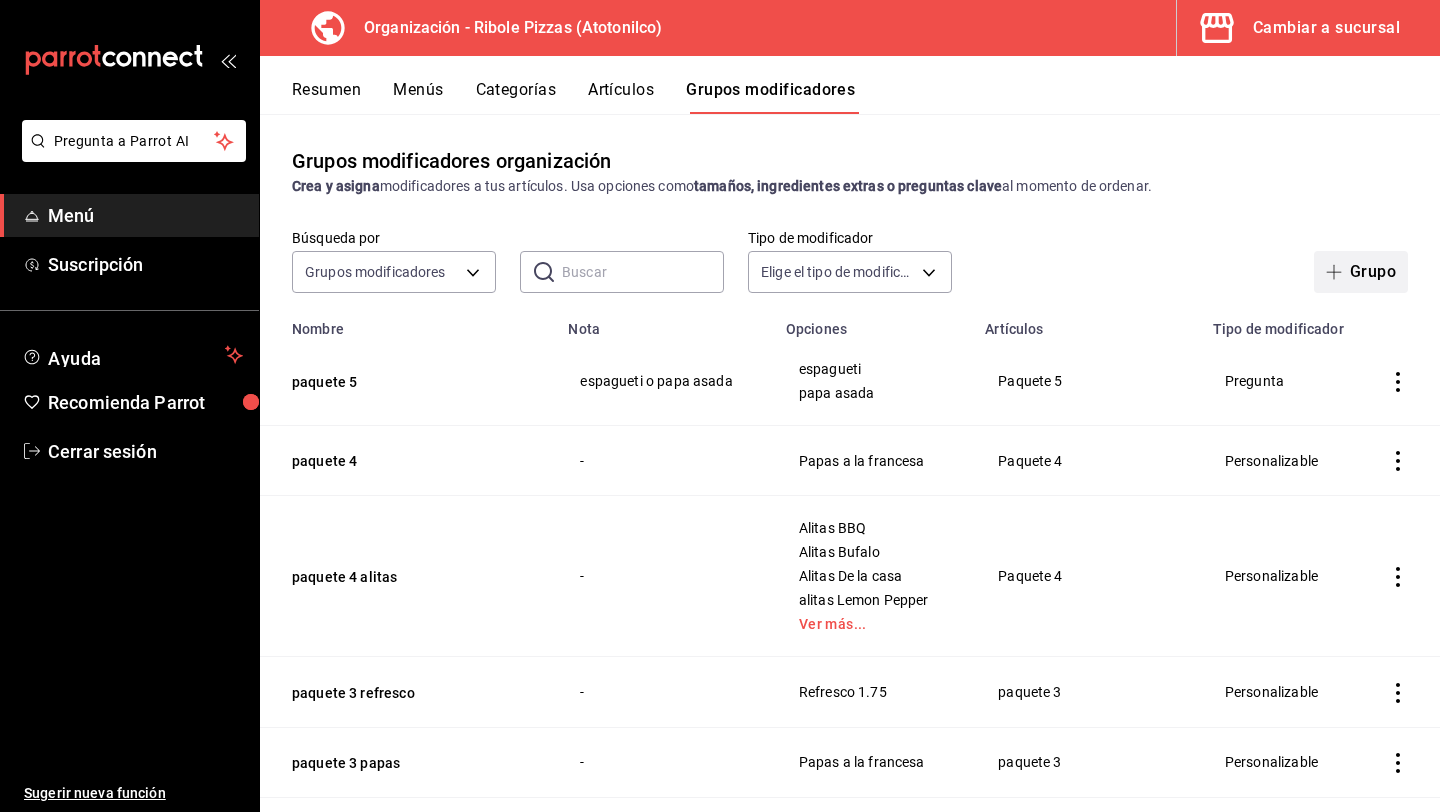click on "Grupo" at bounding box center [1361, 272] 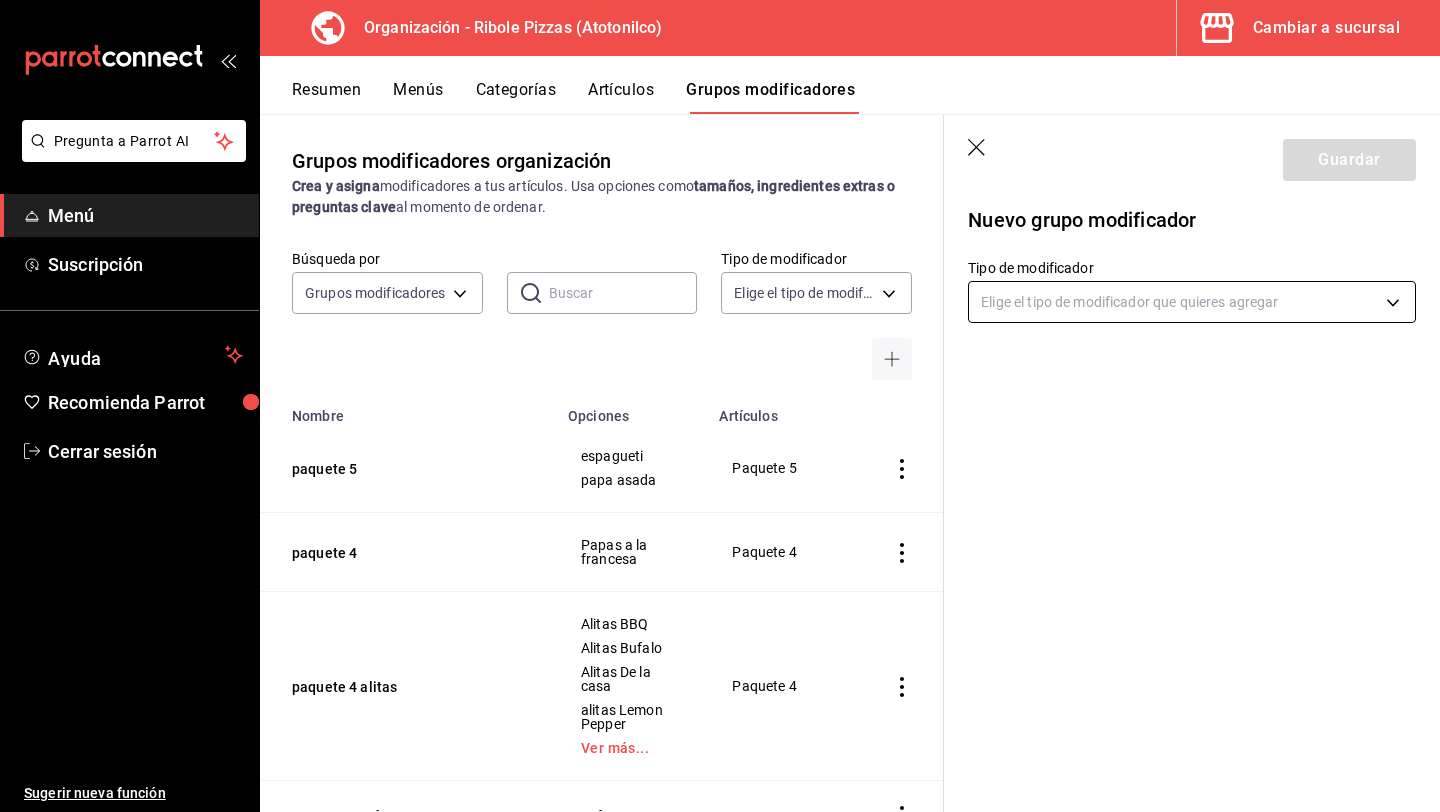 click on "Pregunta a Parrot AI Menú   Suscripción   Ayuda Recomienda Parrot   Cerrar sesión   Sugerir nueva función   Organización - Ribole Pizzas ([CITY]) Cambiar a sucursal Resumen Menús Categorías Artículos Grupos modificadores Grupos modificadores organización Crea y asigna  modificadores a tus artículos. Usa opciones como  tamaños, ingredientes extras o preguntas clave  al momento de ordenar. Búsqueda por Grupos modificadores GROUP ​ ​ Tipo de modificador Elige el tipo de modificador Nombre Opciones Artículos paquete 5 espagueti papa asada Paquete 5 paquete 4 Papas a la francesa Paquete 4 paquete 4 alitas Alitas BBQ Alitas Bufalo Alitas De la casa alitas Lemon Pepper Ver más... Paquete 4 paquete 3 refresco Refresco 1.75 paquete 3 paquete 3 papas Papas a la francesa paquete 3 paquete 3 Alitas Alitas BBQ Alitas Bufalo Alitas De la casa alitas Lemon Pepper Ver más... paquete 3 espagueti o papa al horno? espagueti Papa al horno Paquete 2 paquete 1 refresco Refresco 1.75 Paquete 1 extra paquete 5" at bounding box center [720, 406] 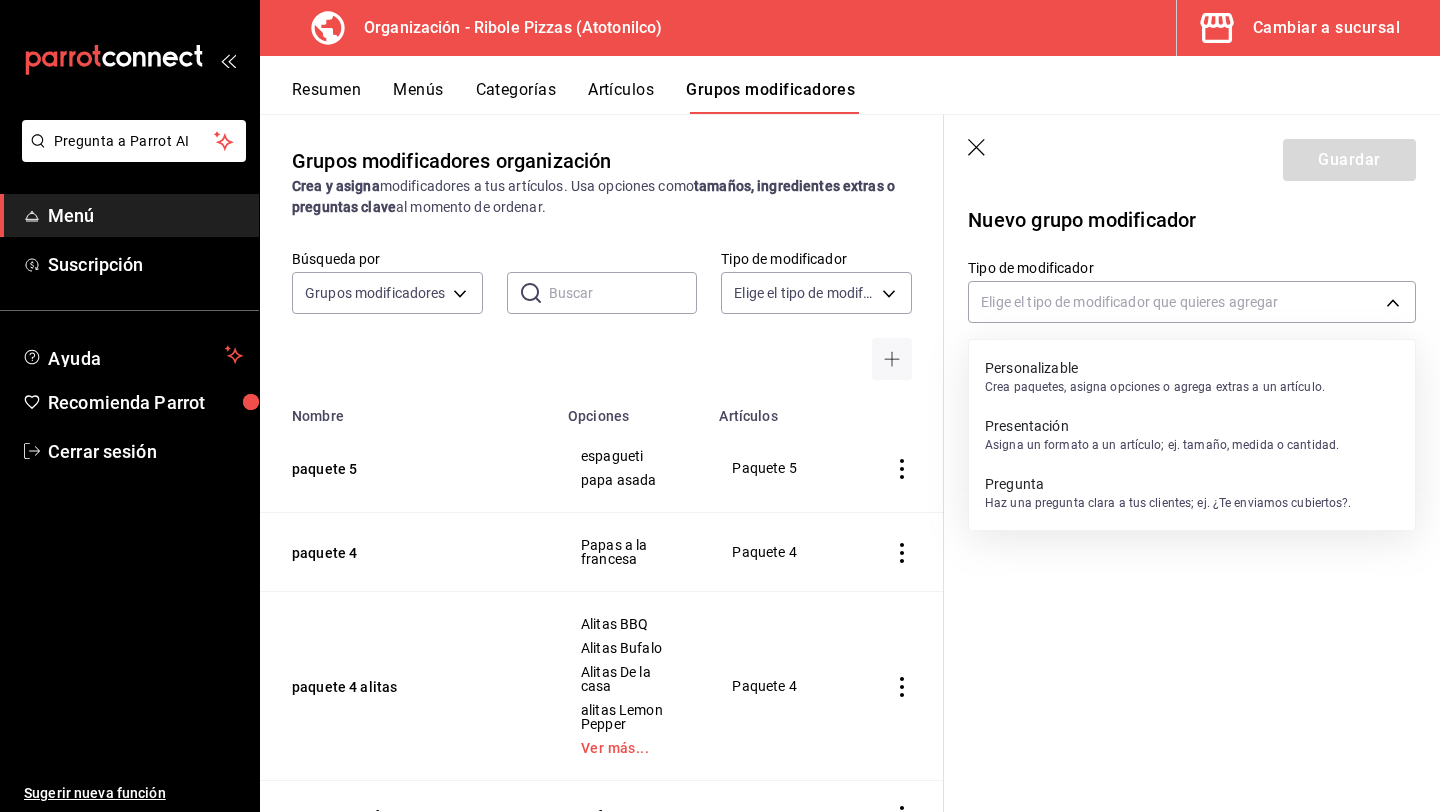 click on "Personalizable" at bounding box center (1155, 368) 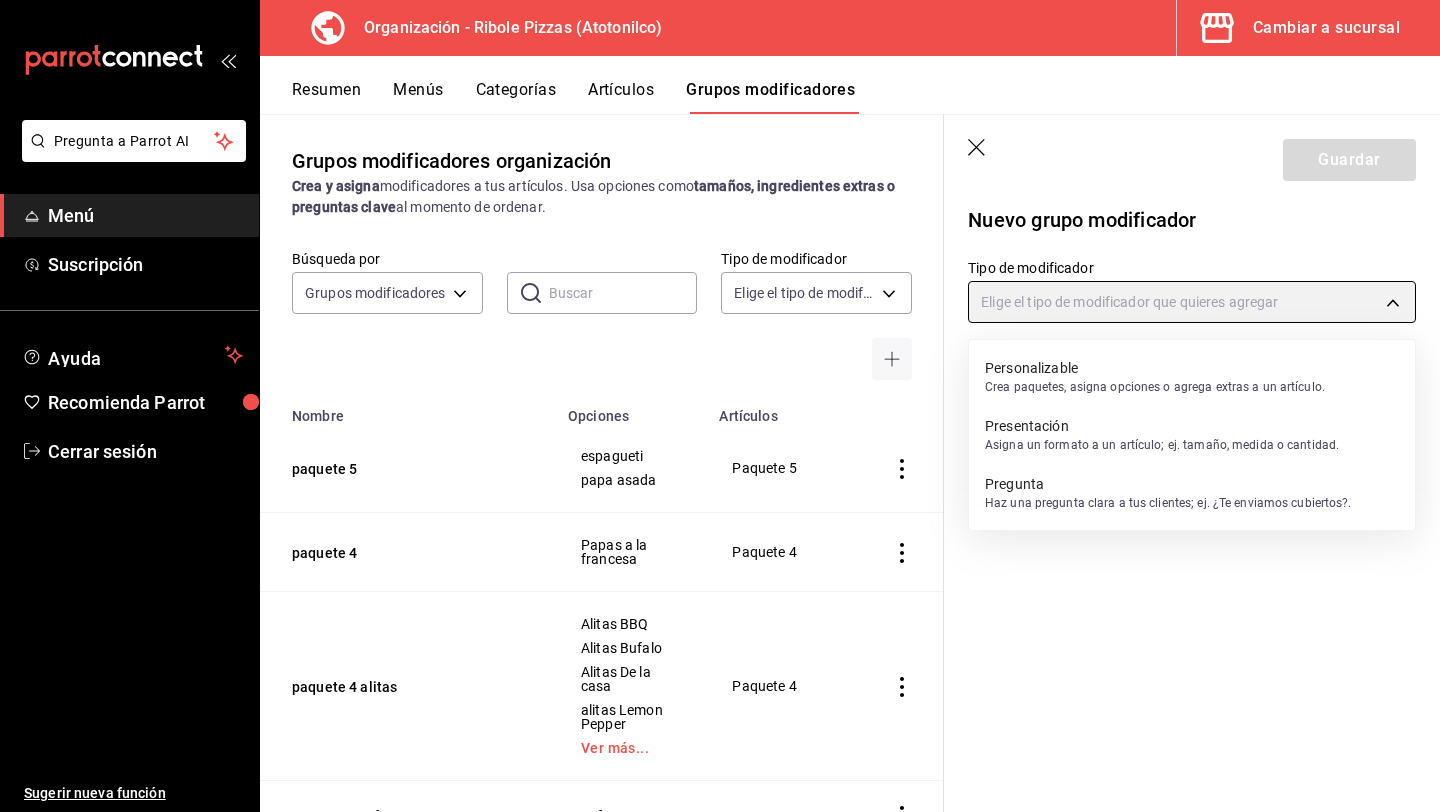 type on "CUSTOMIZABLE" 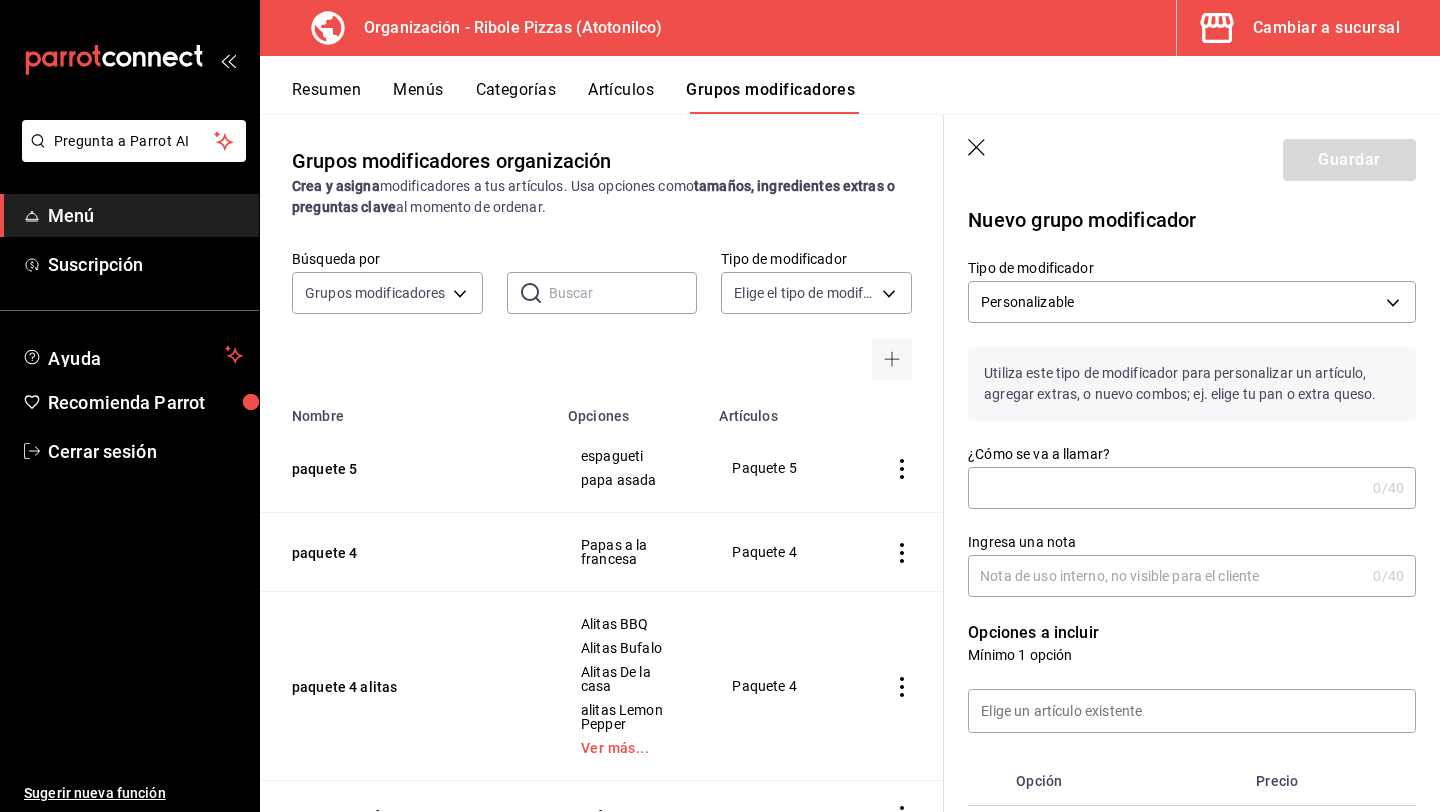 click on "¿Cómo se va a llamar?" at bounding box center (1166, 488) 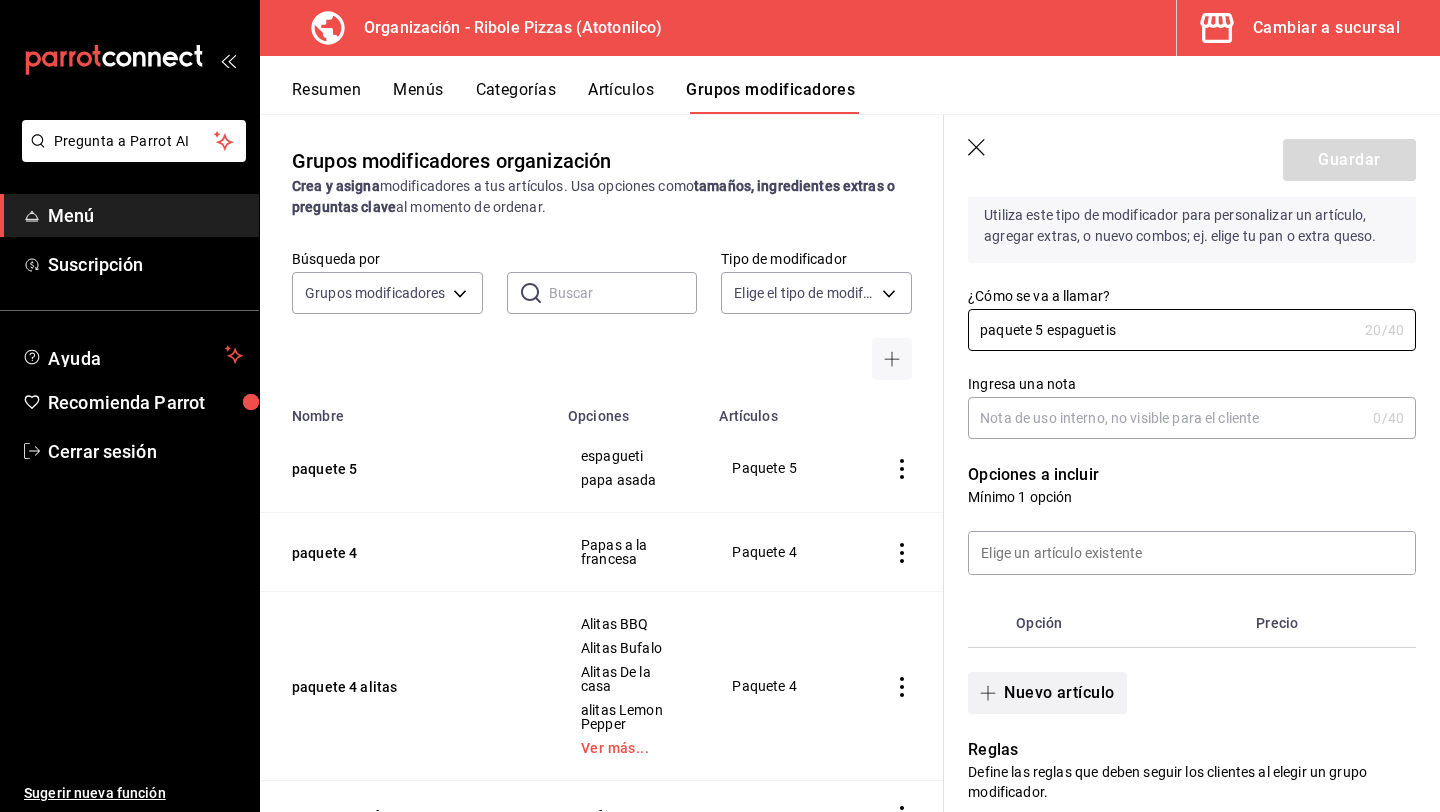 scroll, scrollTop: 176, scrollLeft: 0, axis: vertical 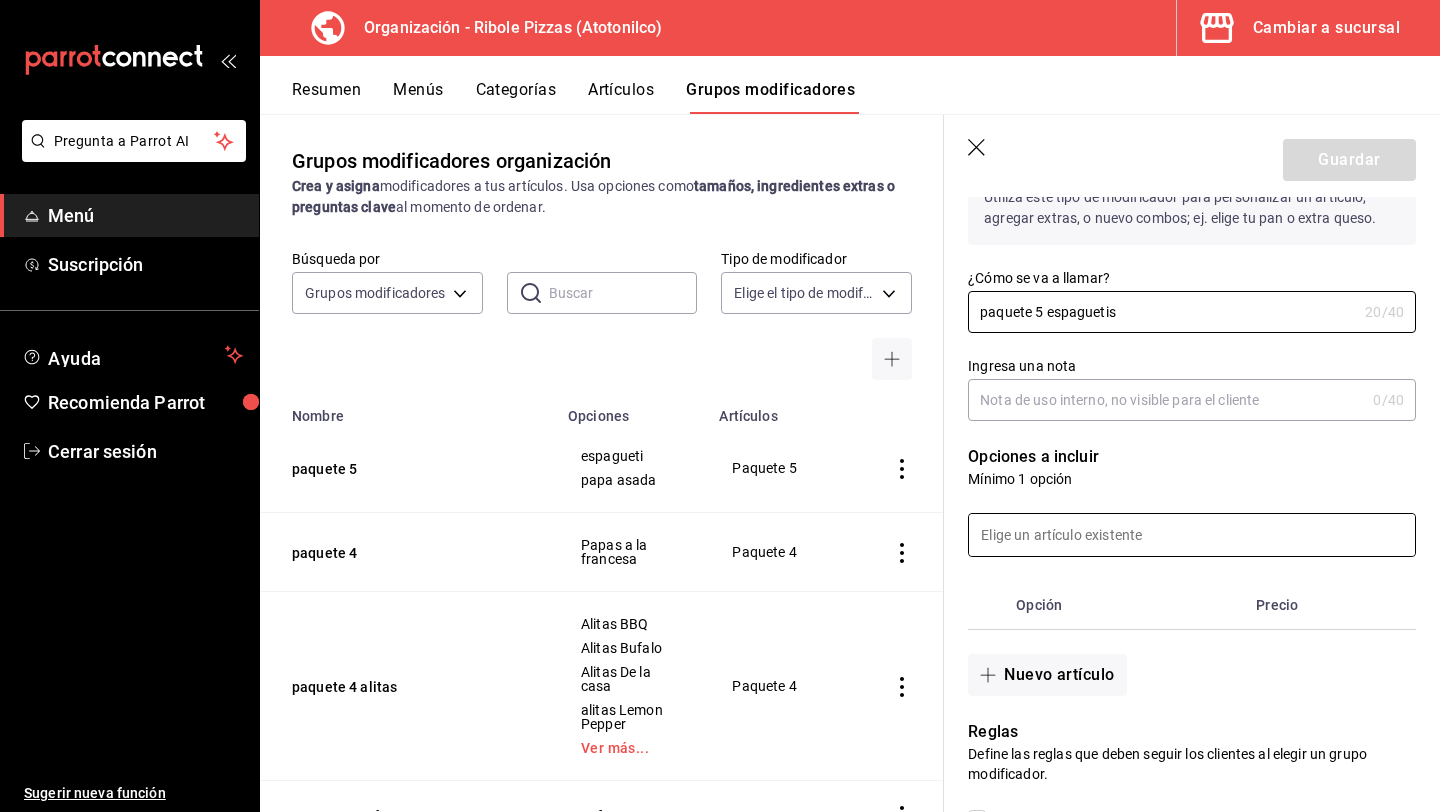 type on "paquete 5 espaguetis" 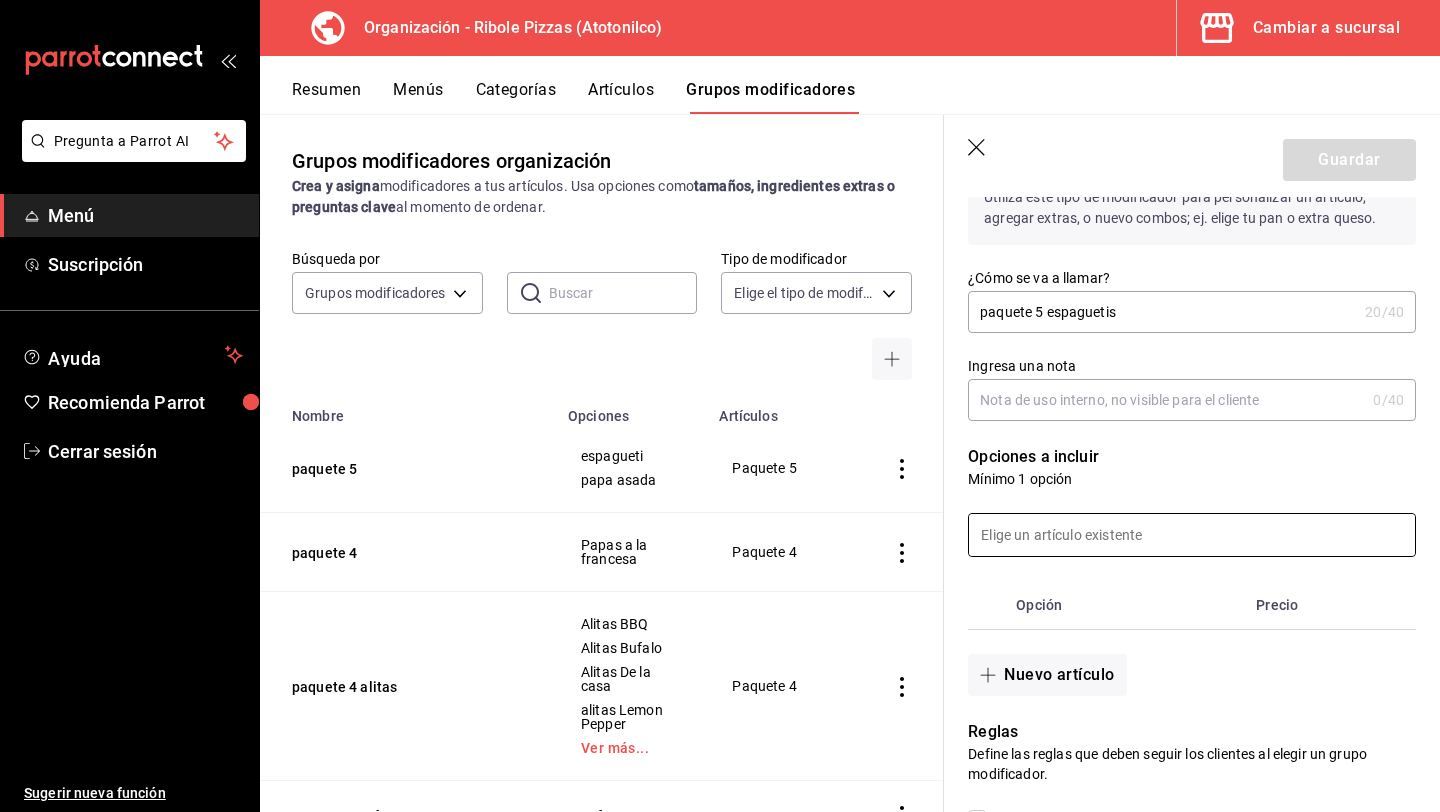 click at bounding box center [1192, 535] 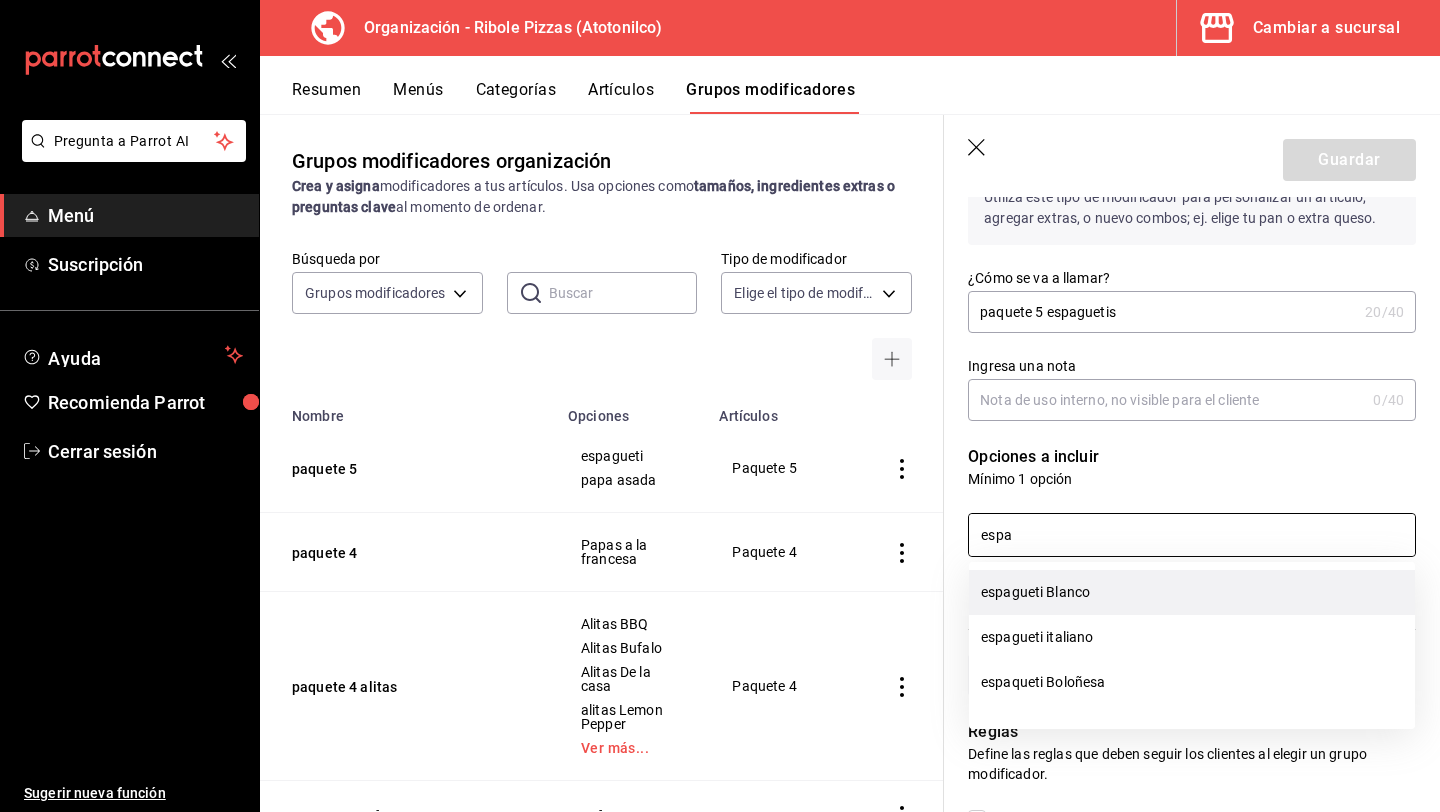 click on "espagueti Blanco" at bounding box center [1192, 592] 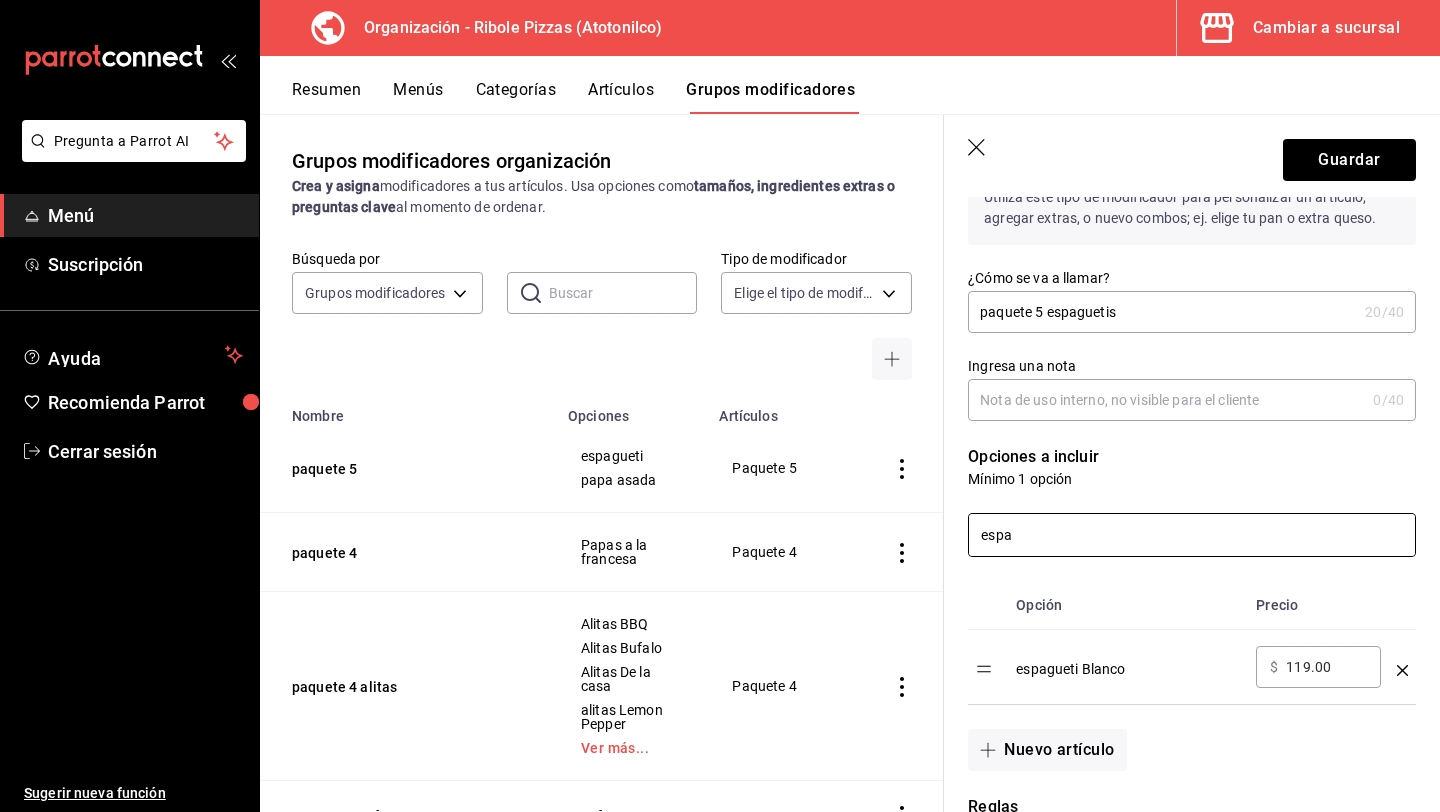 click on "espa" at bounding box center [1192, 535] 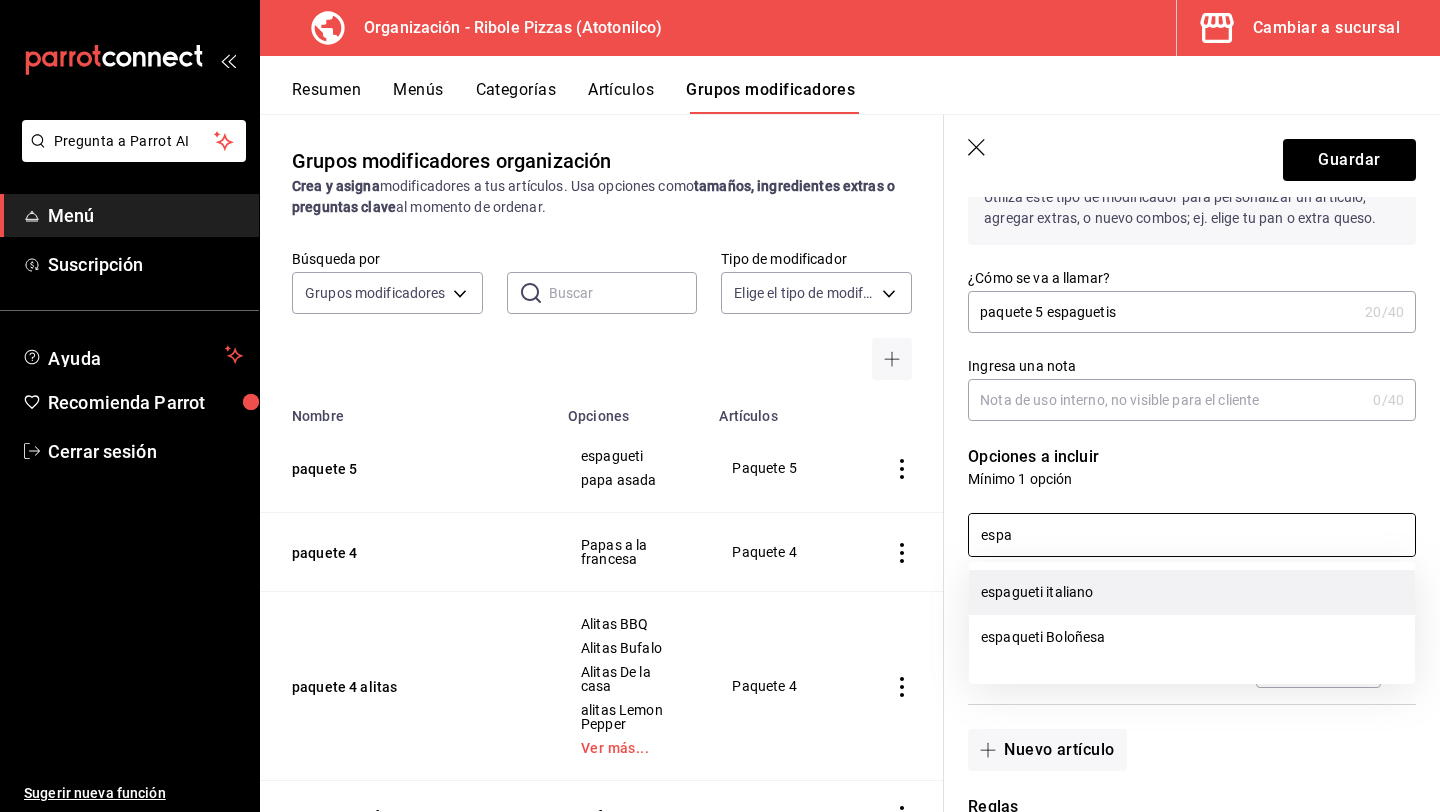 click on "espagueti italiano" at bounding box center [1192, 592] 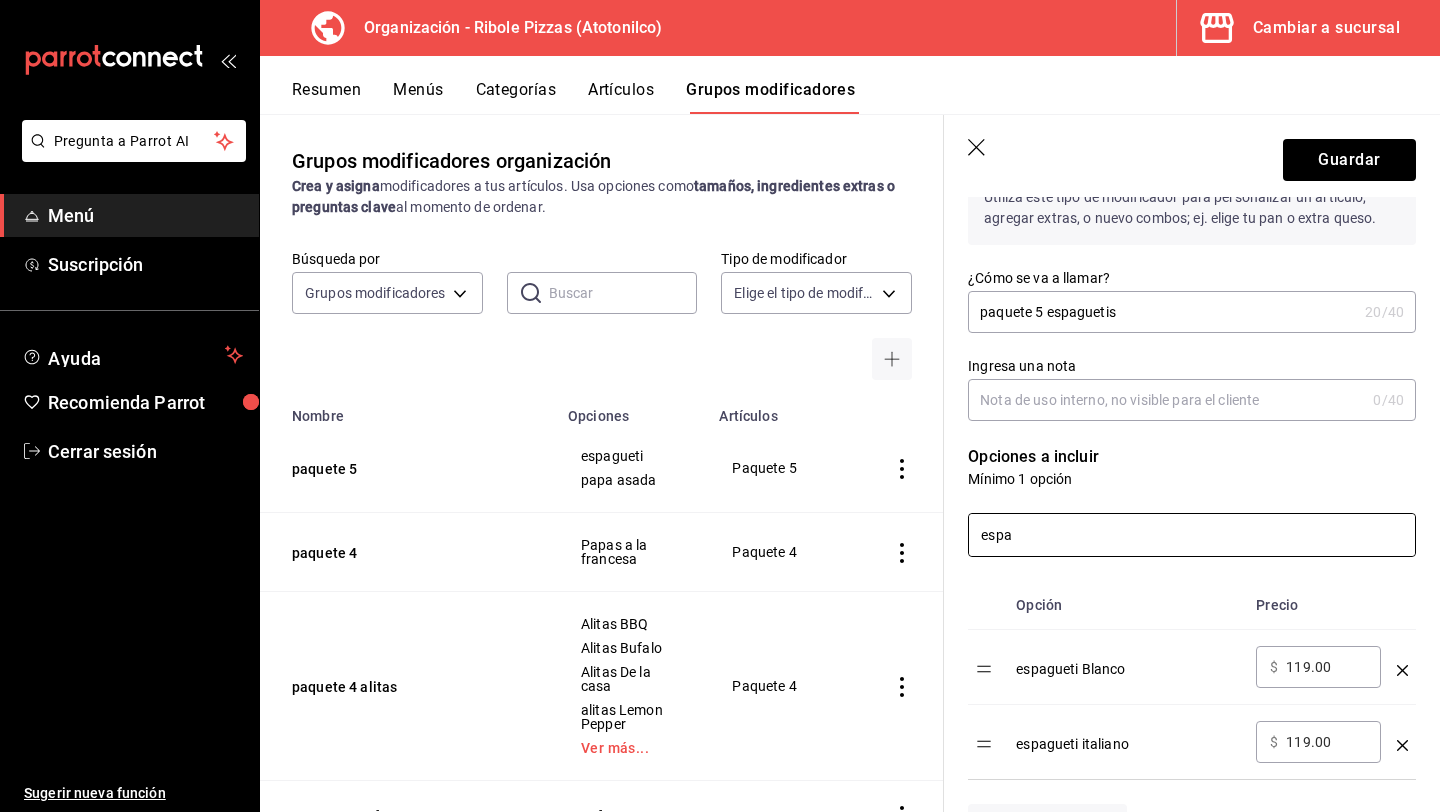 type on "espa" 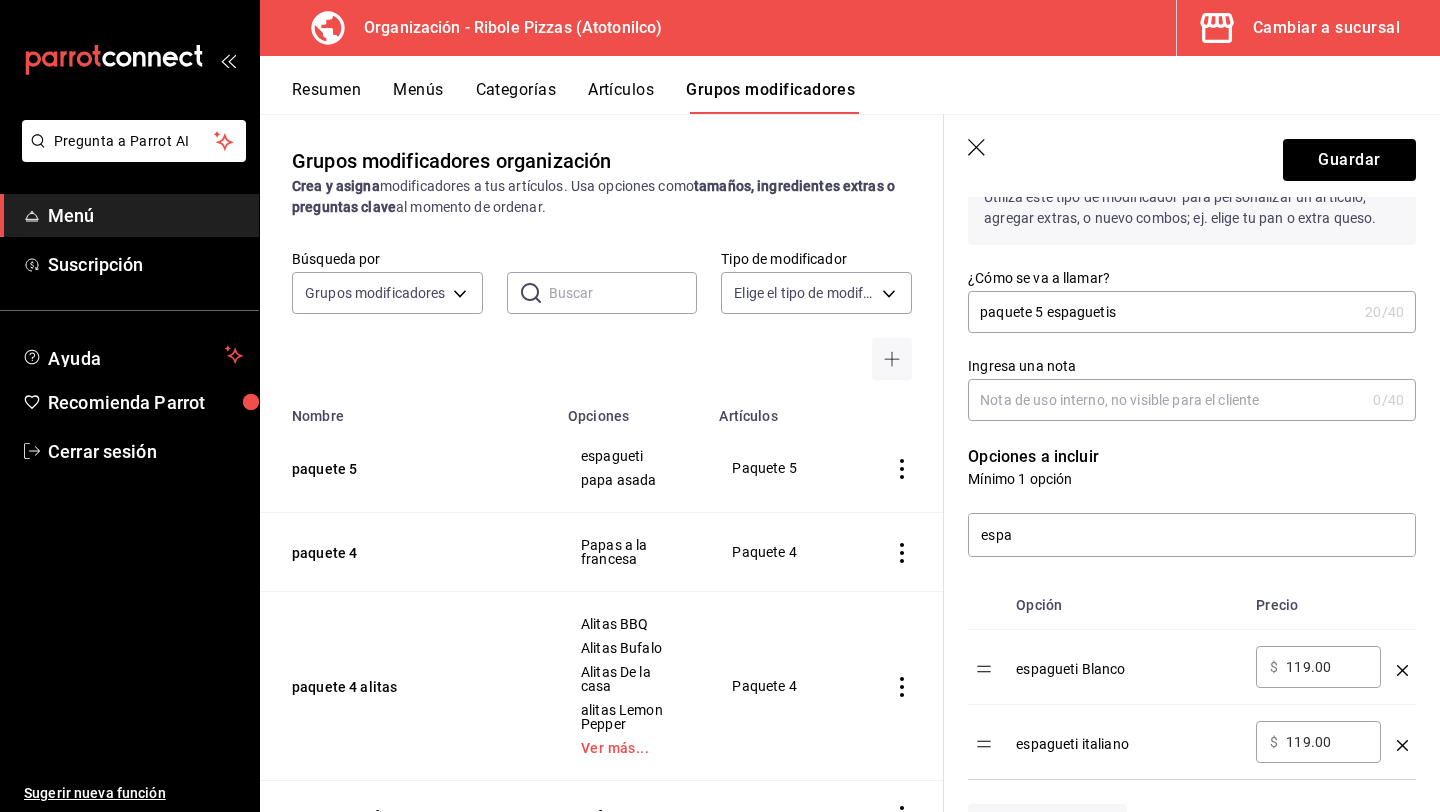 click on "Opción Precio espagueti Blanco ​ $ 119.00 ​ espagueti italiano ​ $ 119.00 ​" at bounding box center (1180, 668) 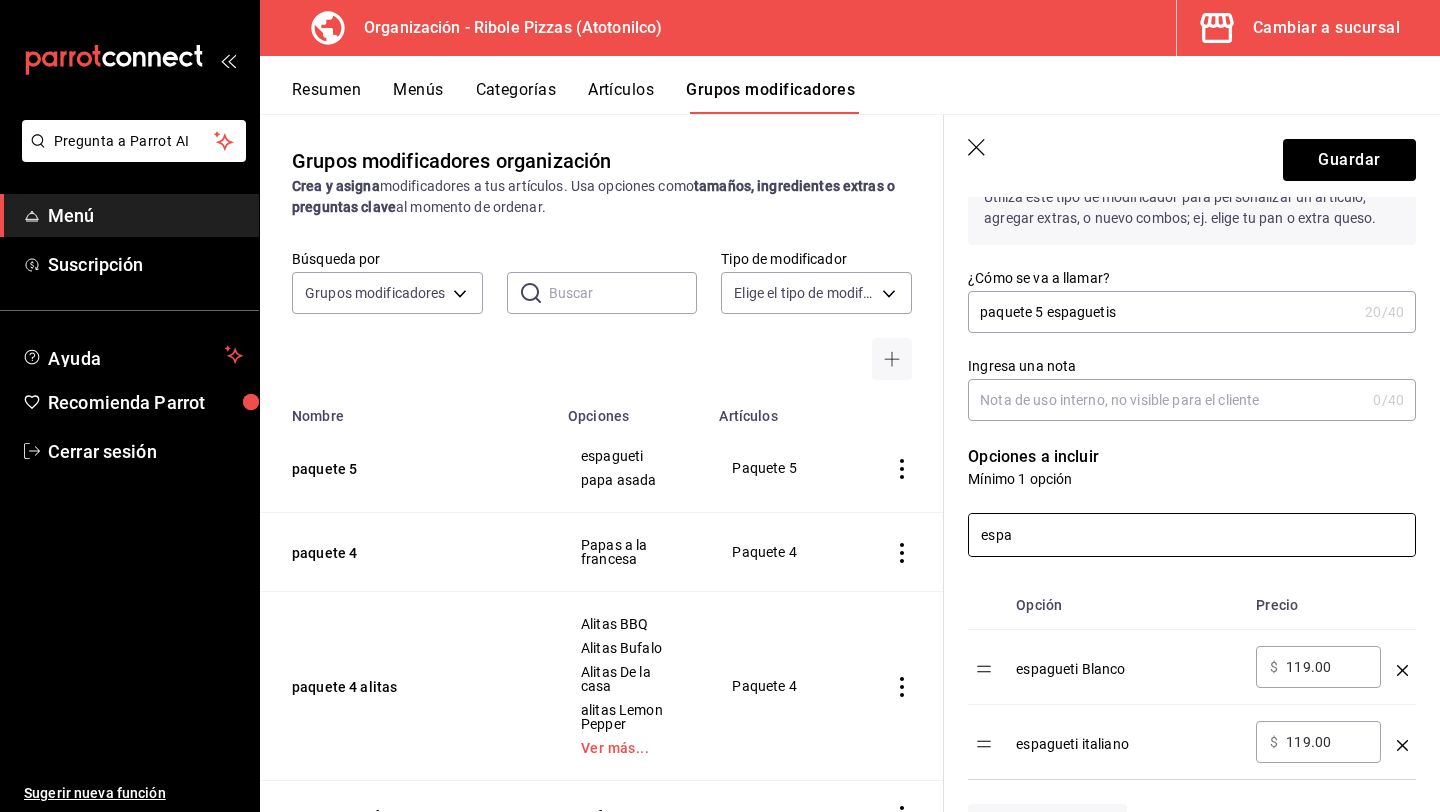 click on "espa" at bounding box center (1192, 535) 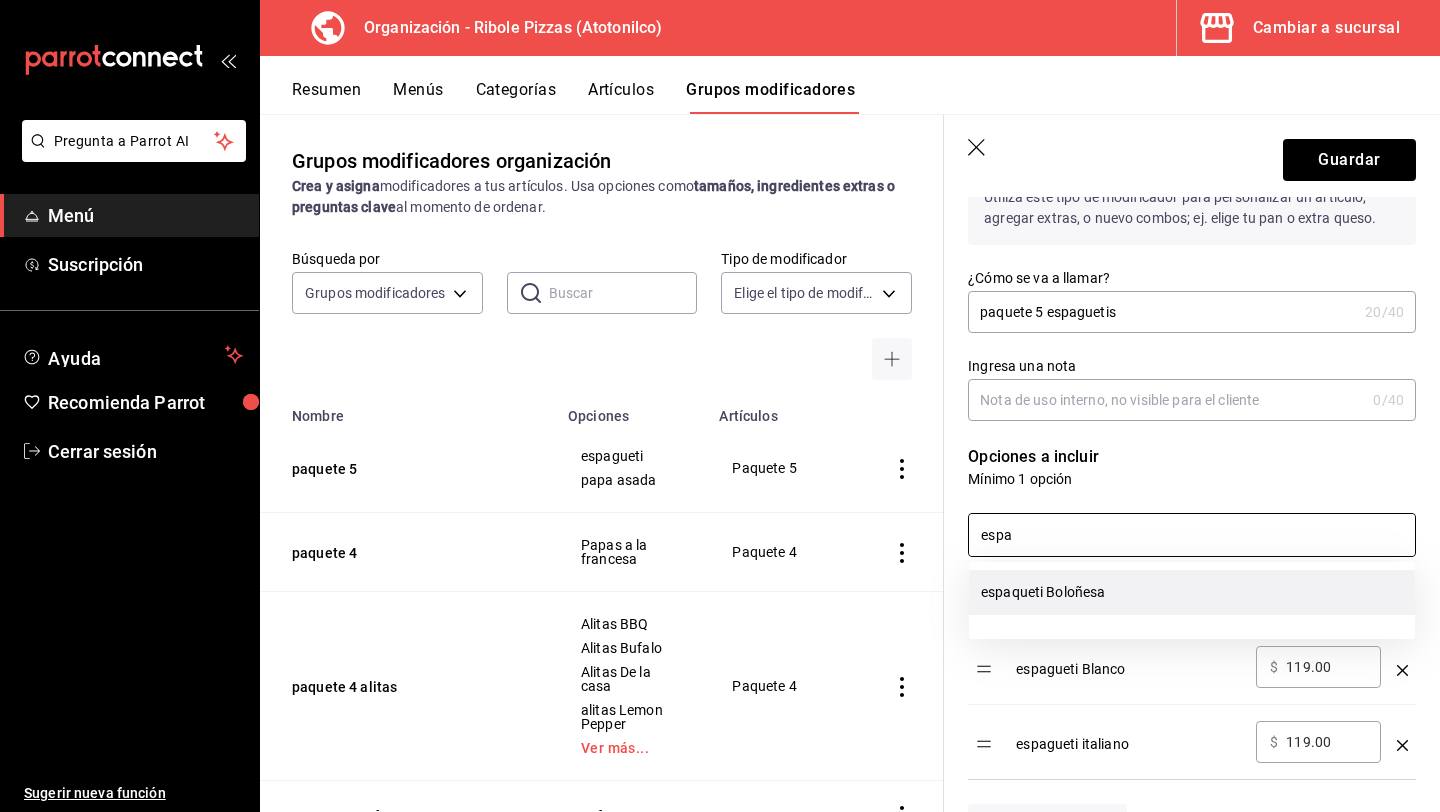 click on "espaqueti Boloñesa" at bounding box center [1192, 592] 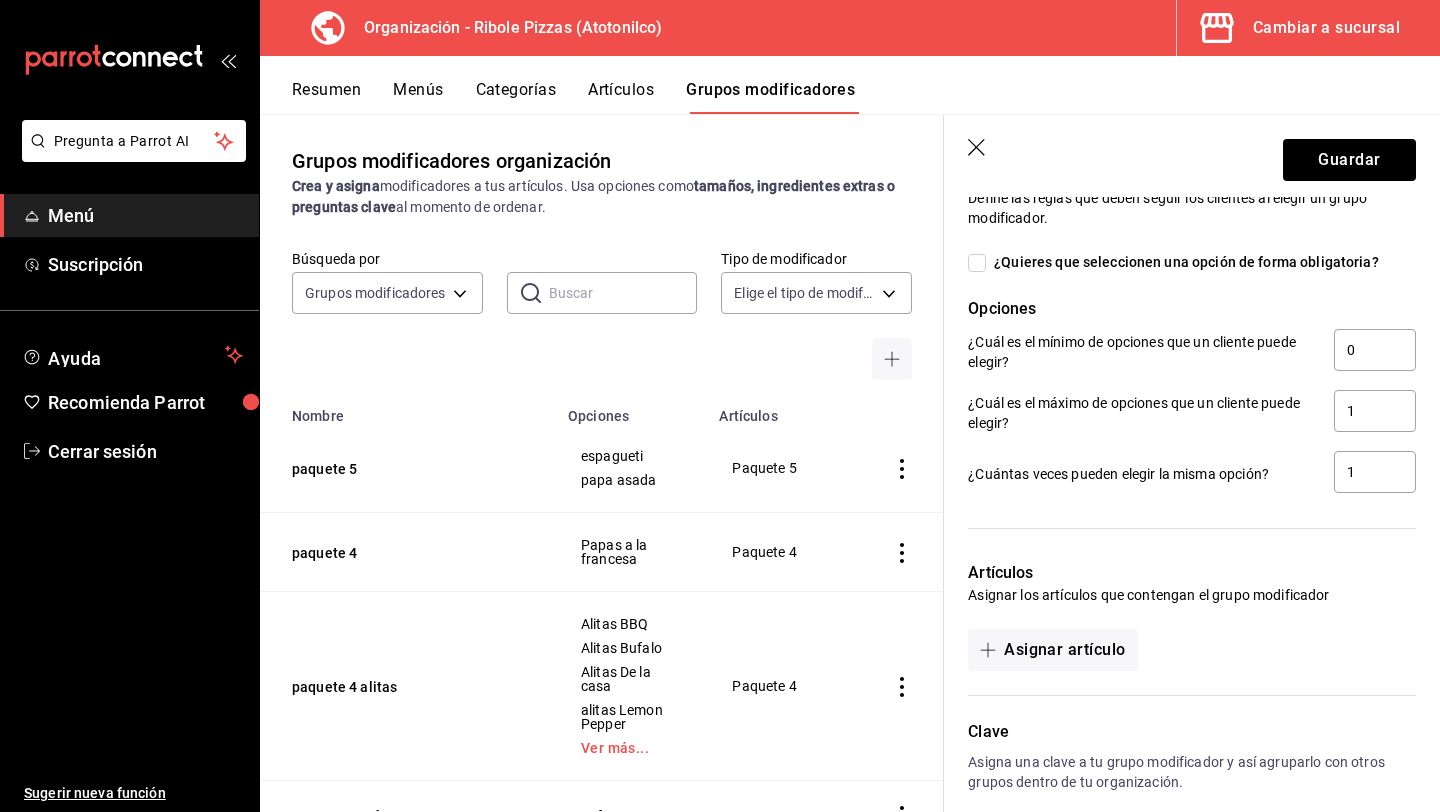 scroll, scrollTop: 996, scrollLeft: 0, axis: vertical 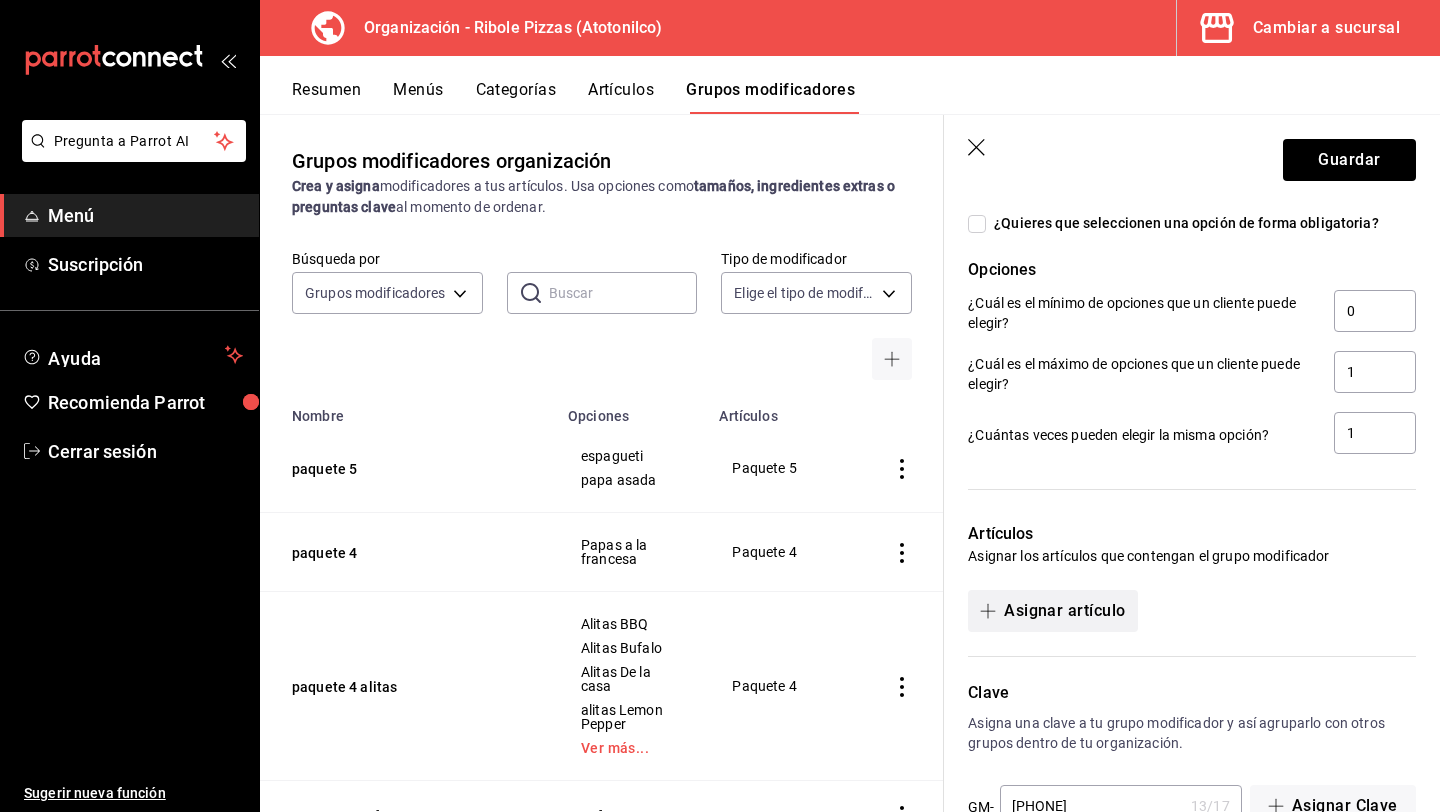 click on "Asignar artículo" at bounding box center [1052, 611] 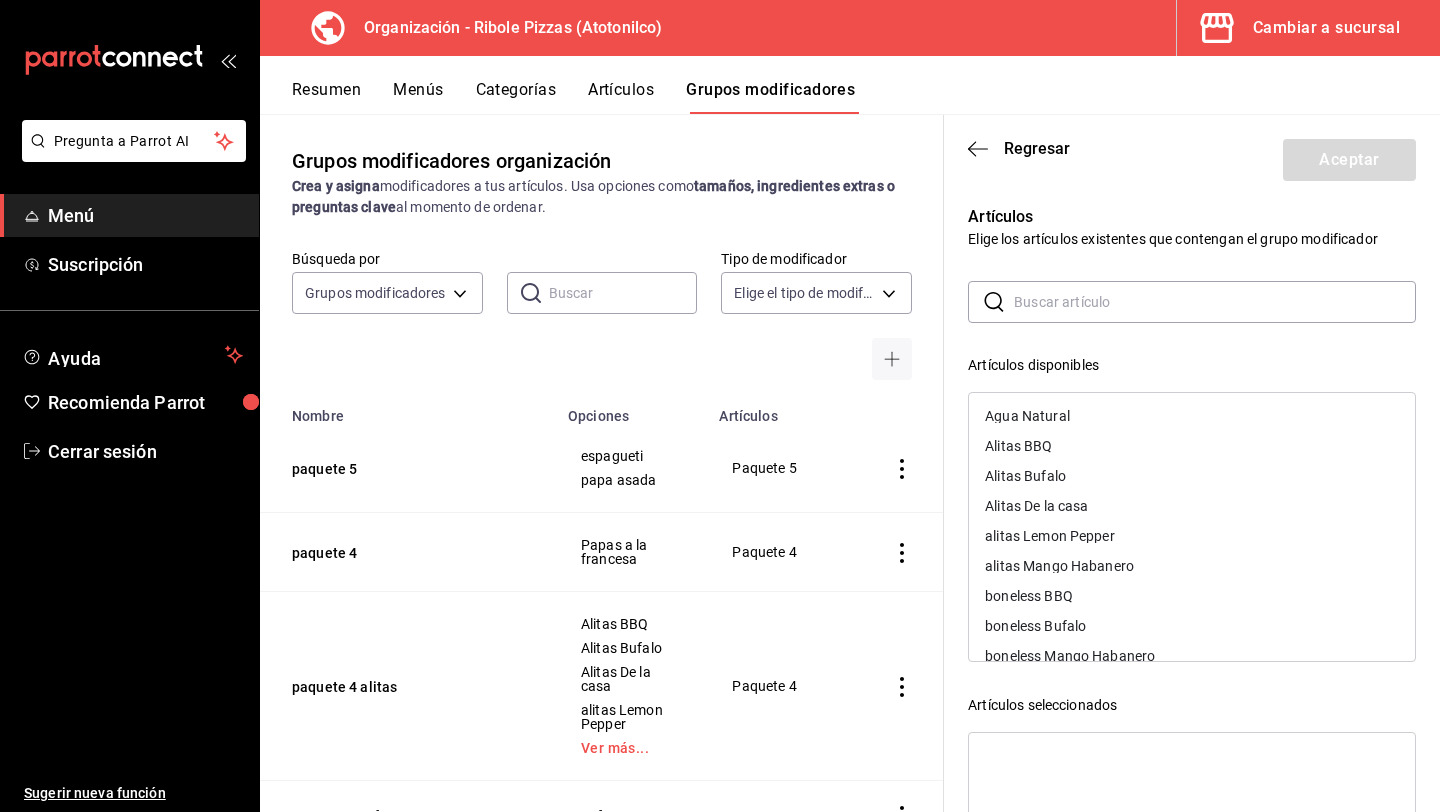 click at bounding box center [1215, 302] 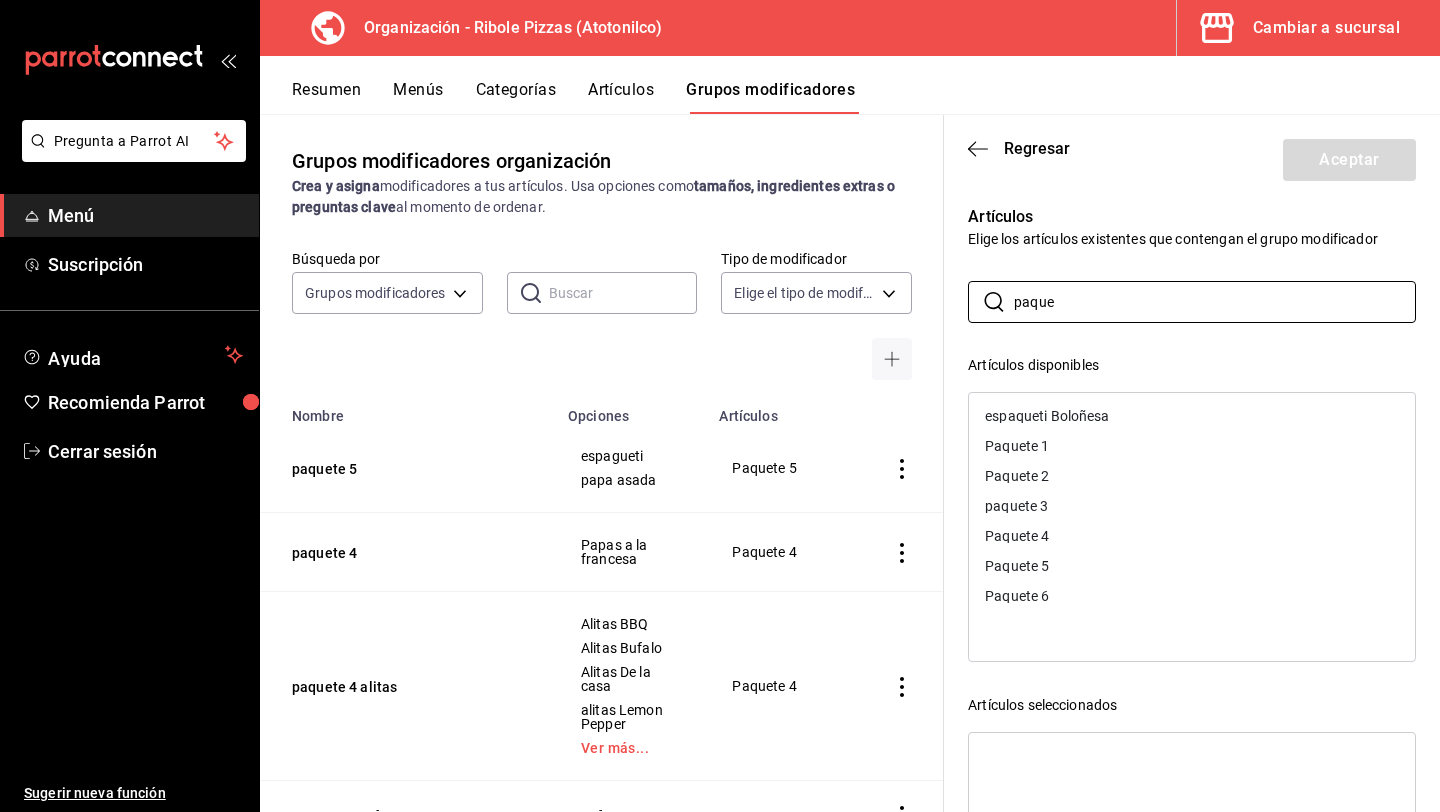 type on "paque" 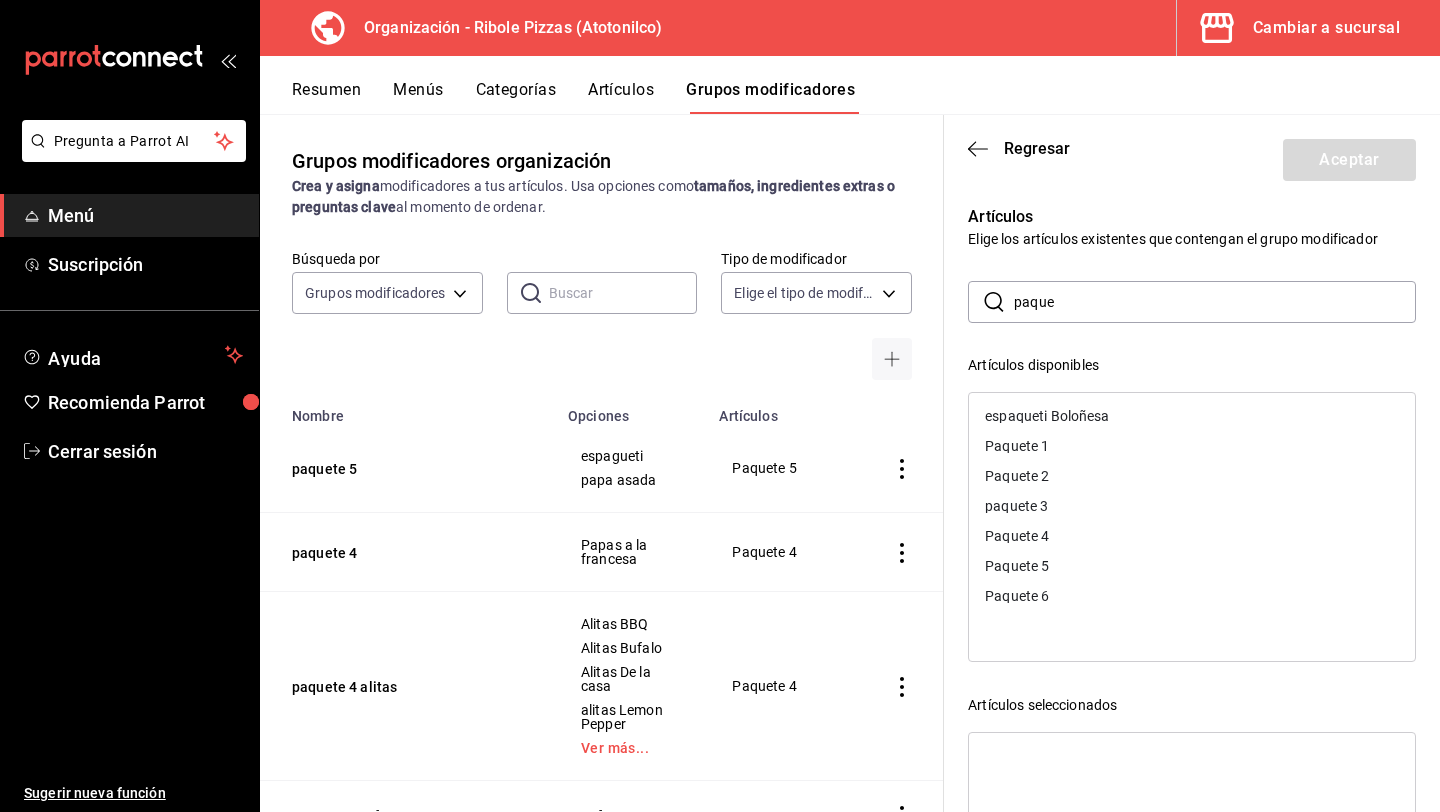 click on "Paquete 5" at bounding box center (1192, 566) 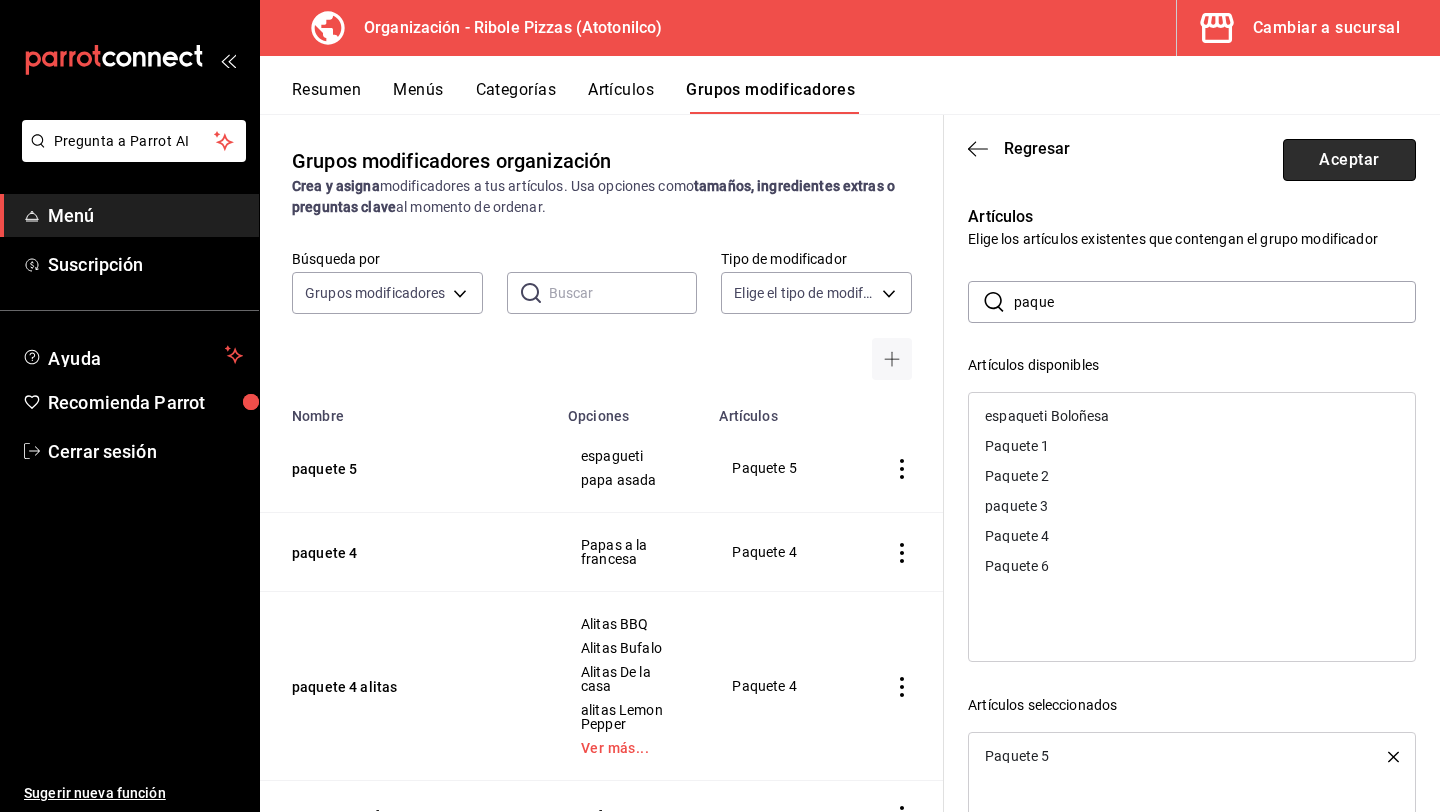 click on "Aceptar" at bounding box center [1349, 160] 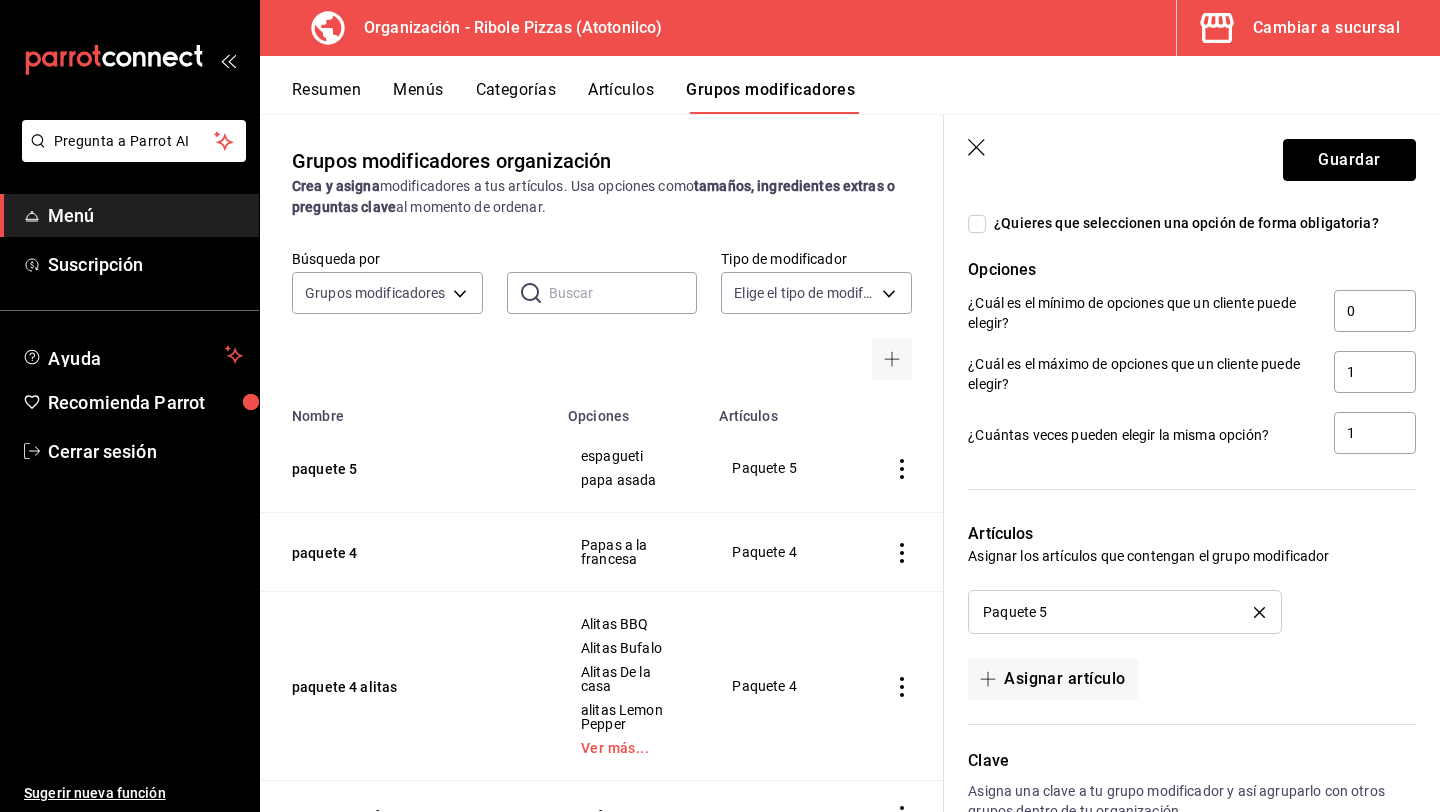 click on "Guardar" at bounding box center [1349, 160] 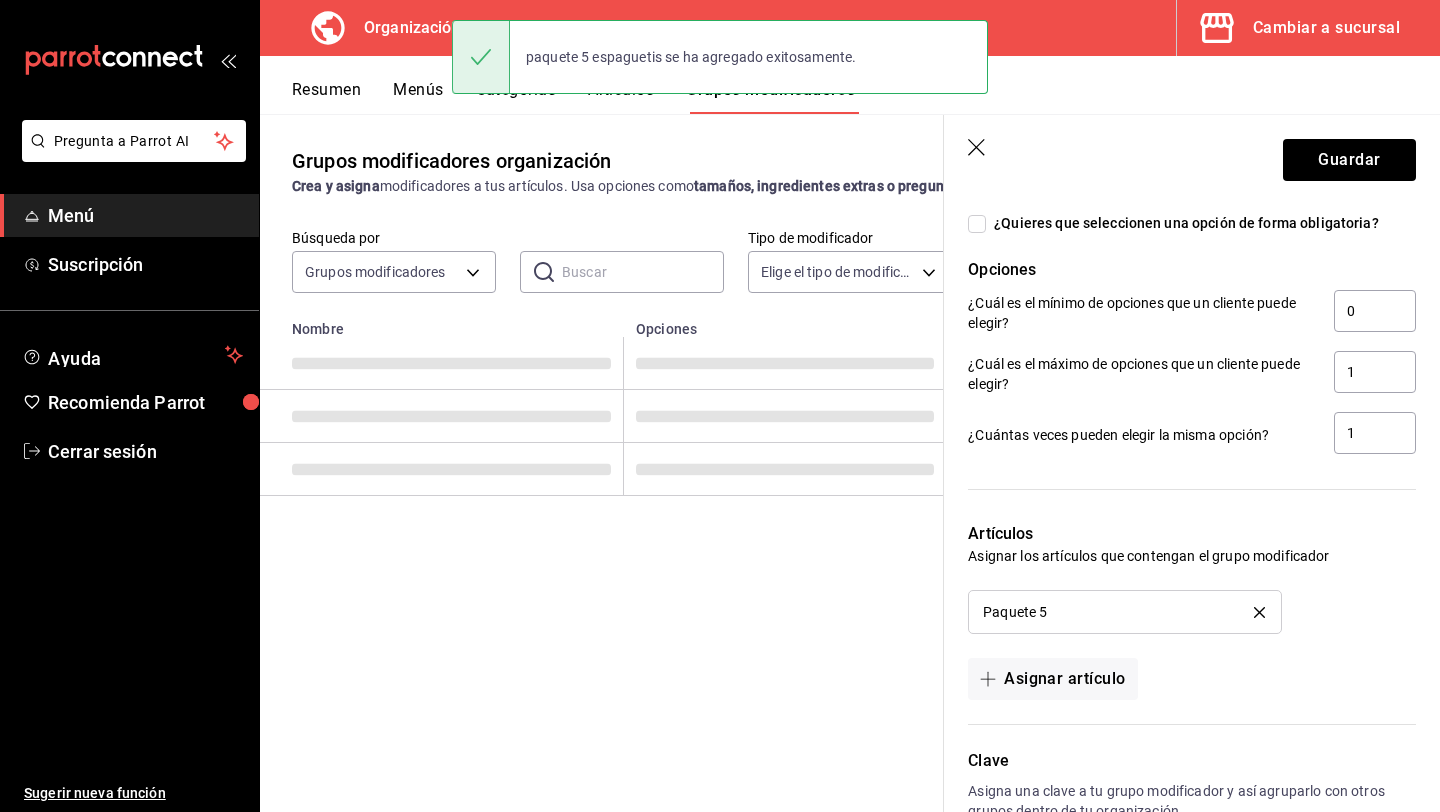 scroll, scrollTop: 0, scrollLeft: 0, axis: both 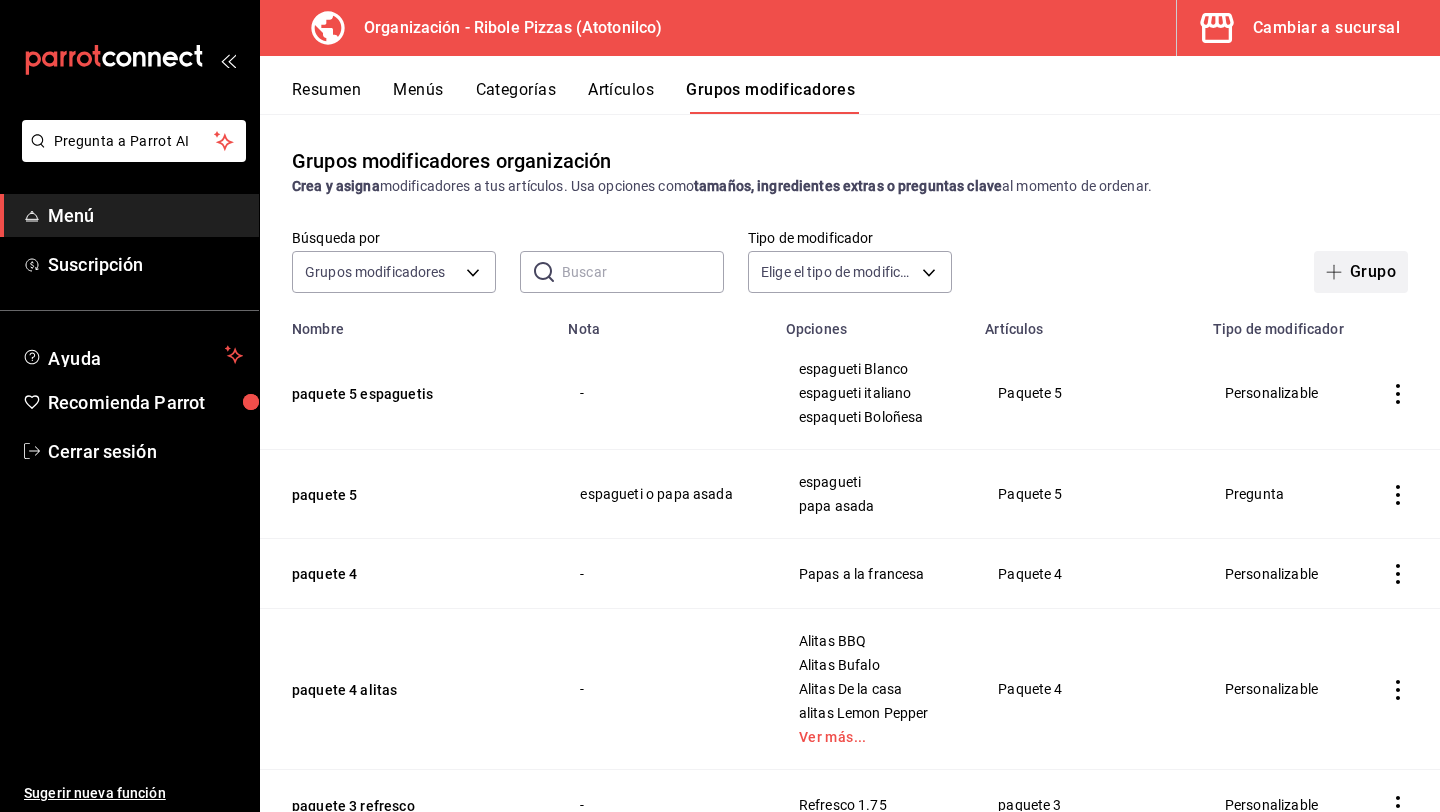 click on "Grupo" at bounding box center (1361, 272) 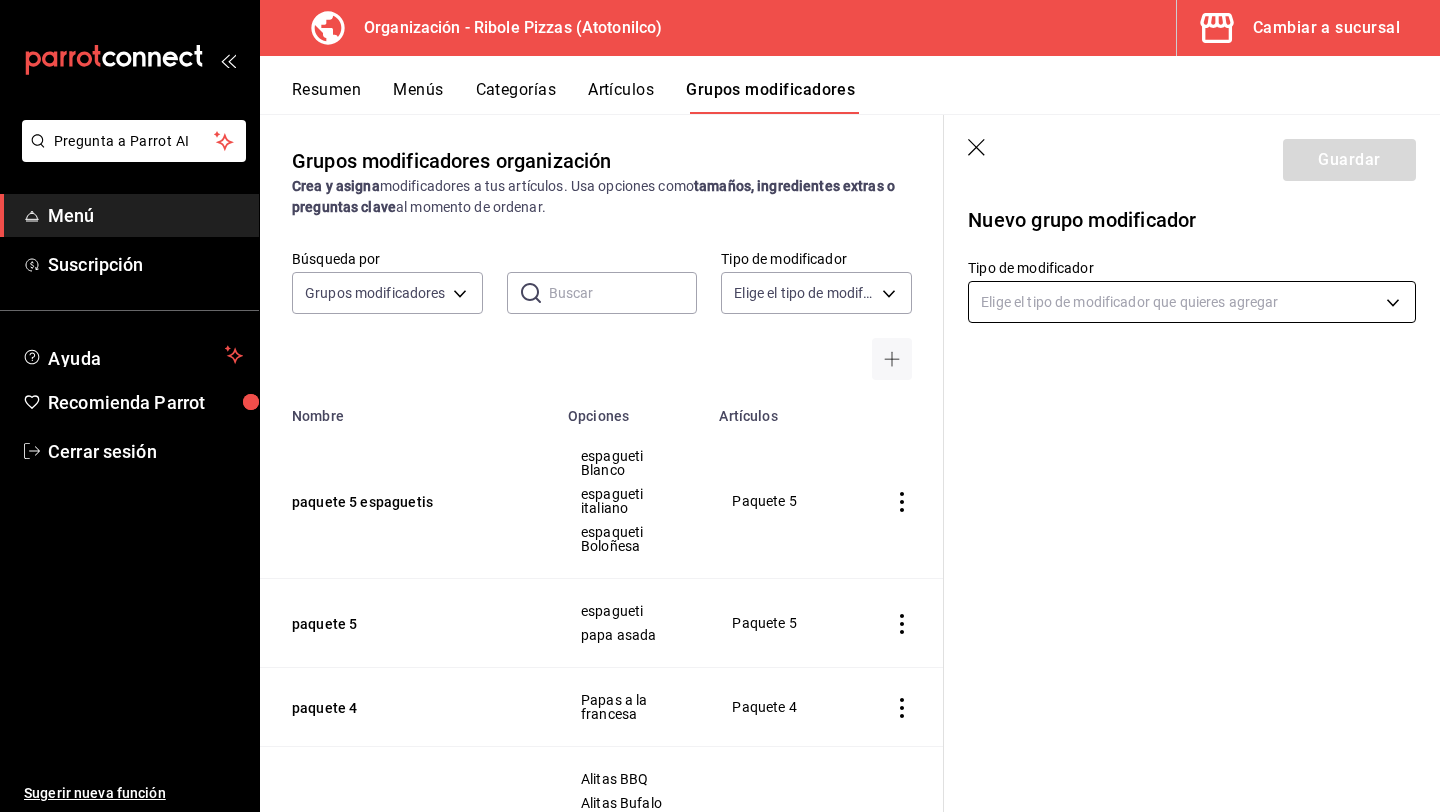 click on "Pregunta a Parrot AI Menú   Suscripción   Ayuda Recomienda Parrot   Cerrar sesión   Sugerir nueva función   Organización - Ribole Pizzas ([CITY]) Cambiar a sucursal Resumen Menús Categorías Artículos Grupos modificadores Grupos modificadores organización Crea y asigna  modificadores a tus artículos. Usa opciones como  tamaños, ingredientes extras o preguntas clave  al momento de ordenar. Búsqueda por Grupos modificadores GROUP ​ ​ Tipo de modificador Elige el tipo de modificador Nombre Opciones Artículos paquete 5 espaguetis espagueti Blanco espagueti italiano espaqueti Boloñesa Paquete 5 paquete 5 espagueti papa asada Paquete 5 paquete 4 Papas a la francesa Paquete 4 paquete 4 alitas Alitas BBQ Alitas Bufalo Alitas De la casa alitas Lemon Pepper Ver más... Paquete 4 paquete 3 refresco Refresco [PRICE] paquete 3 paquete 3 papas Papas a la francesa paquete 3 paquete 3 Alitas Alitas BBQ Alitas Bufalo Alitas De la casa alitas Lemon Pepper Ver más... paquete 3 espagueti o papa al horno? jamon" at bounding box center (720, 406) 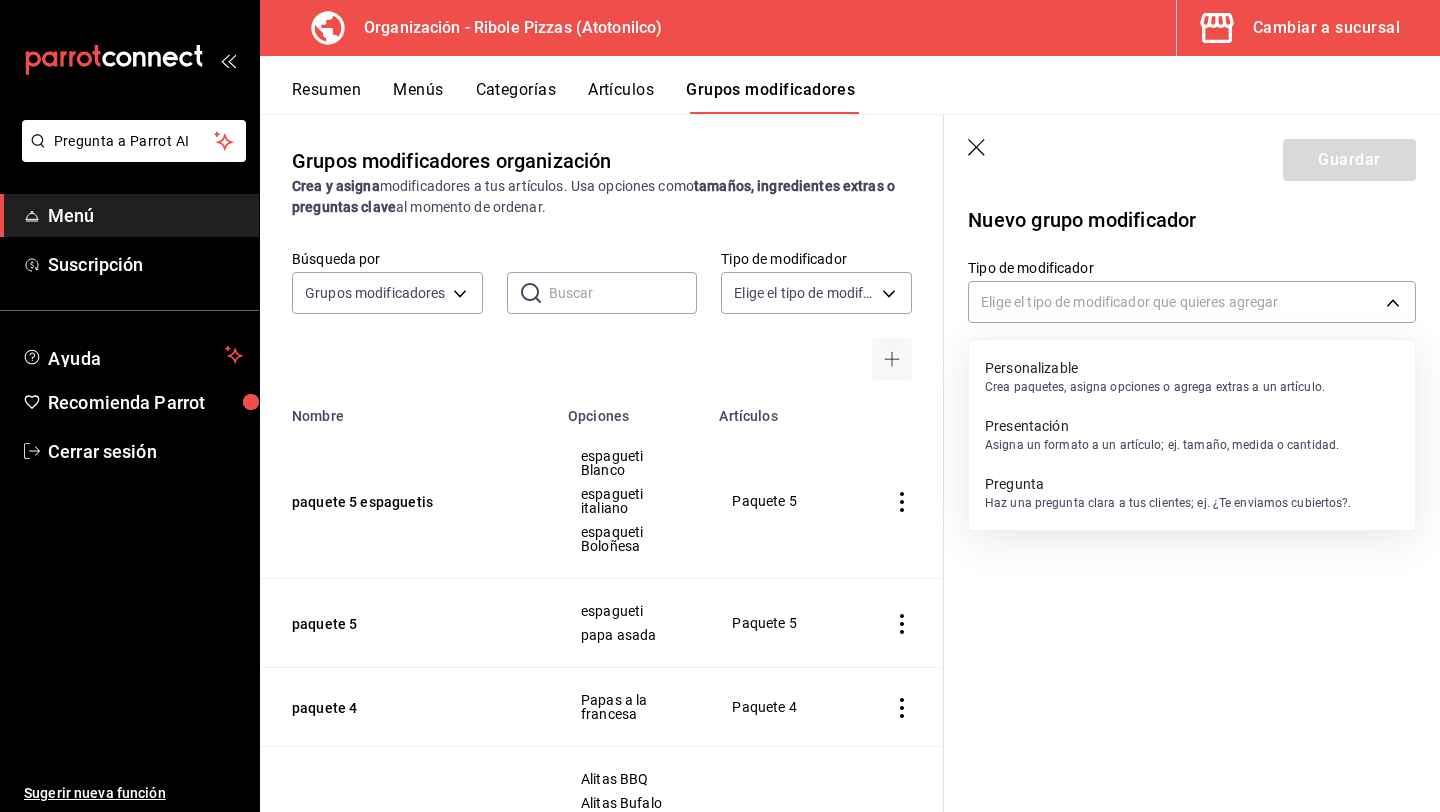 click on "Personalizable" at bounding box center (1155, 368) 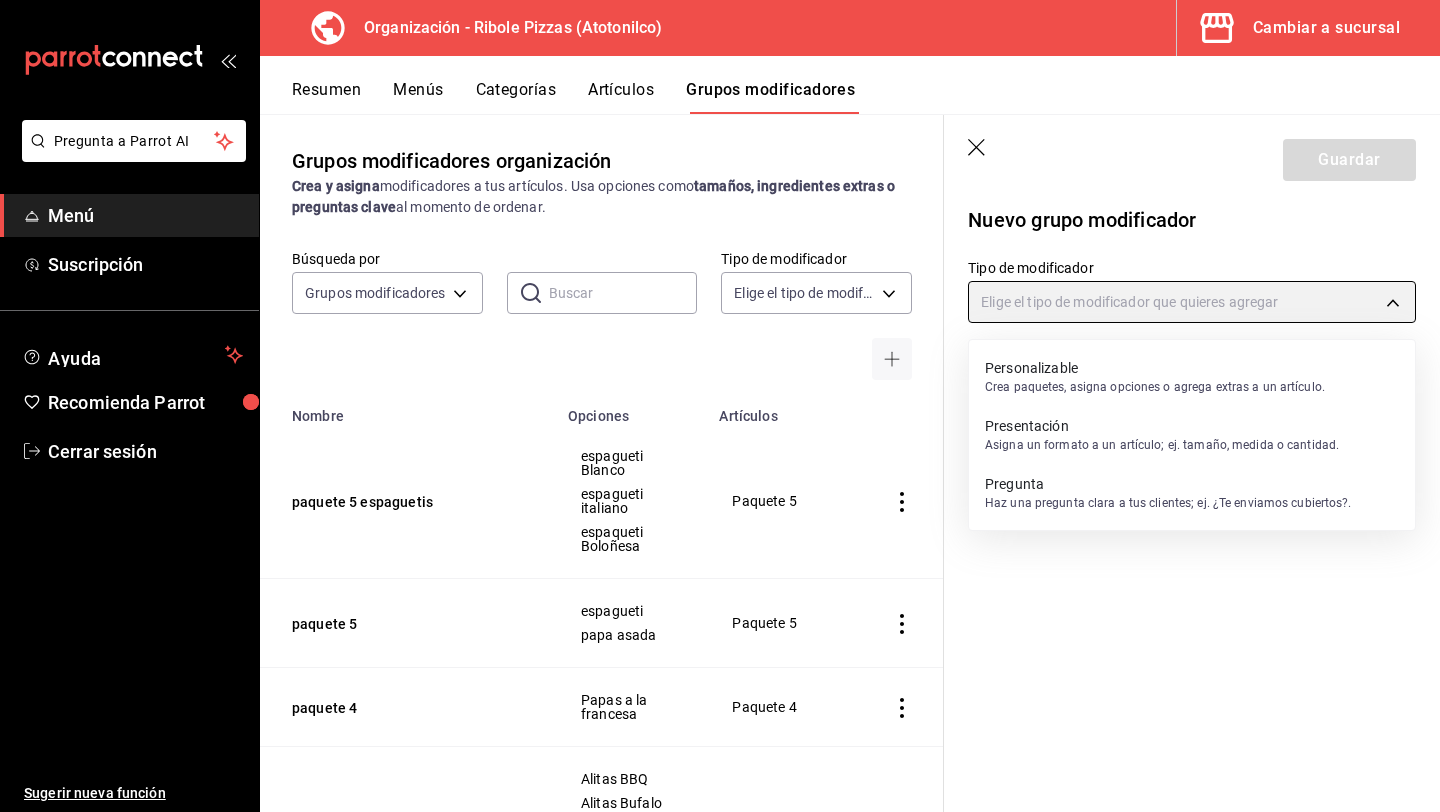 type on "CUSTOMIZABLE" 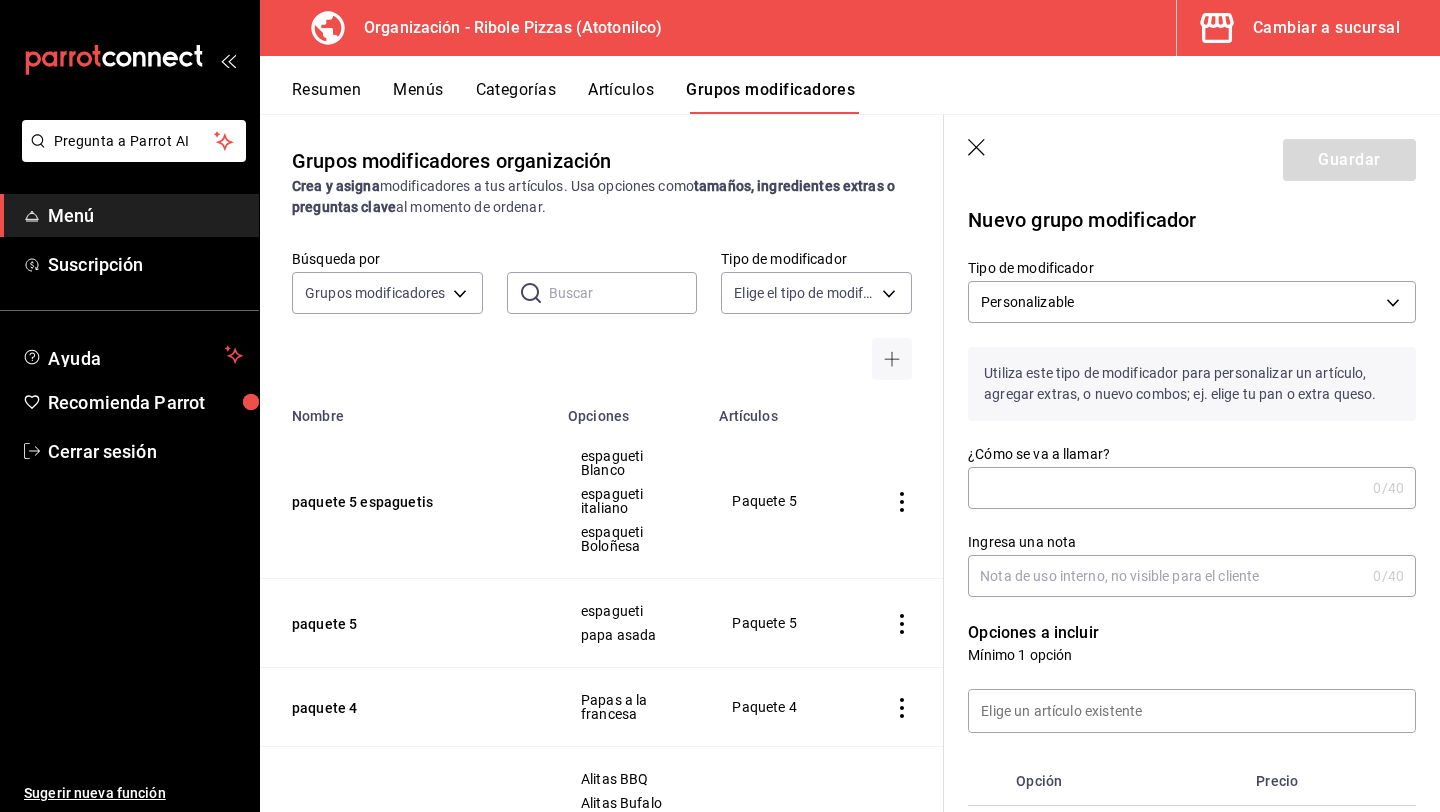 click on "¿Cómo se va a llamar?" at bounding box center (1166, 488) 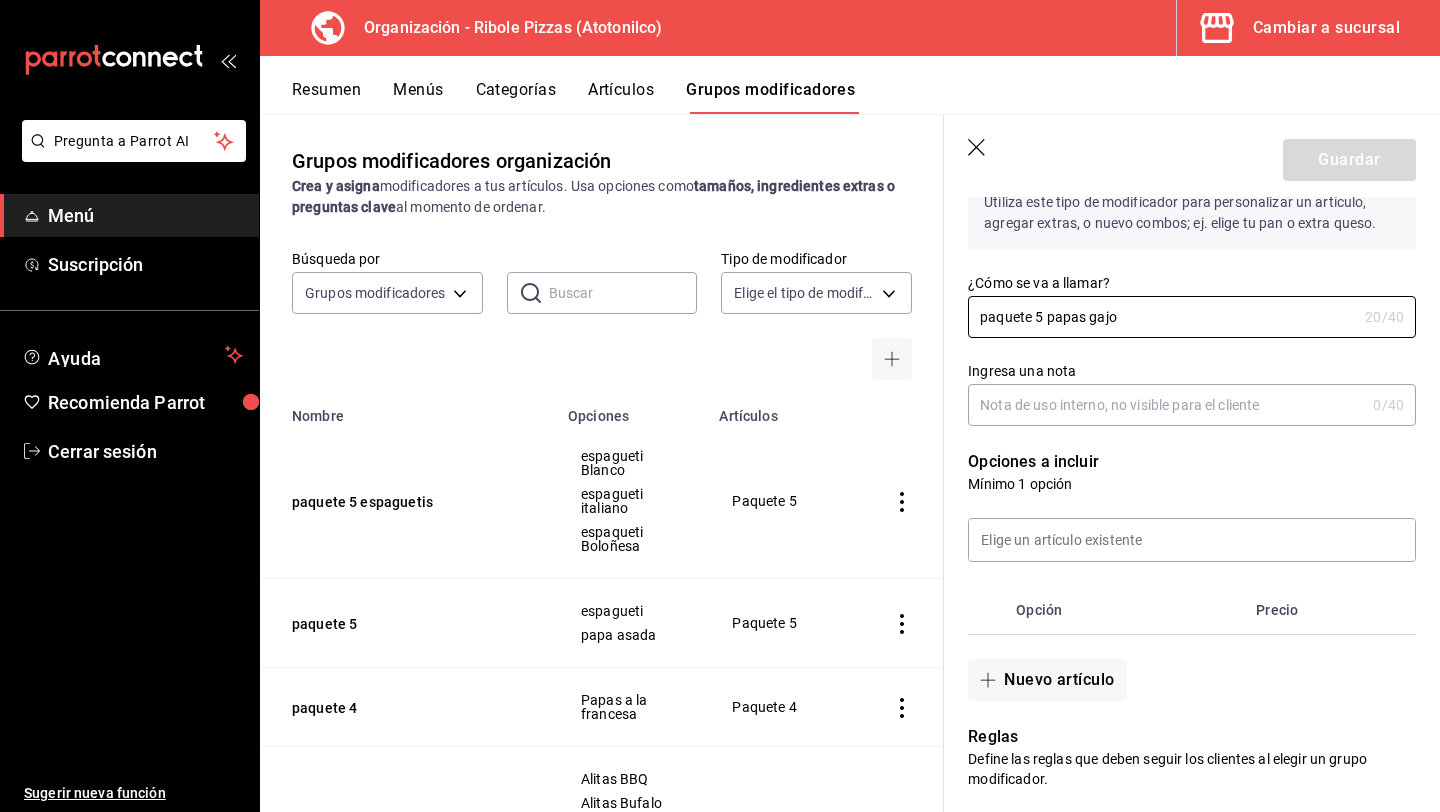 scroll, scrollTop: 272, scrollLeft: 0, axis: vertical 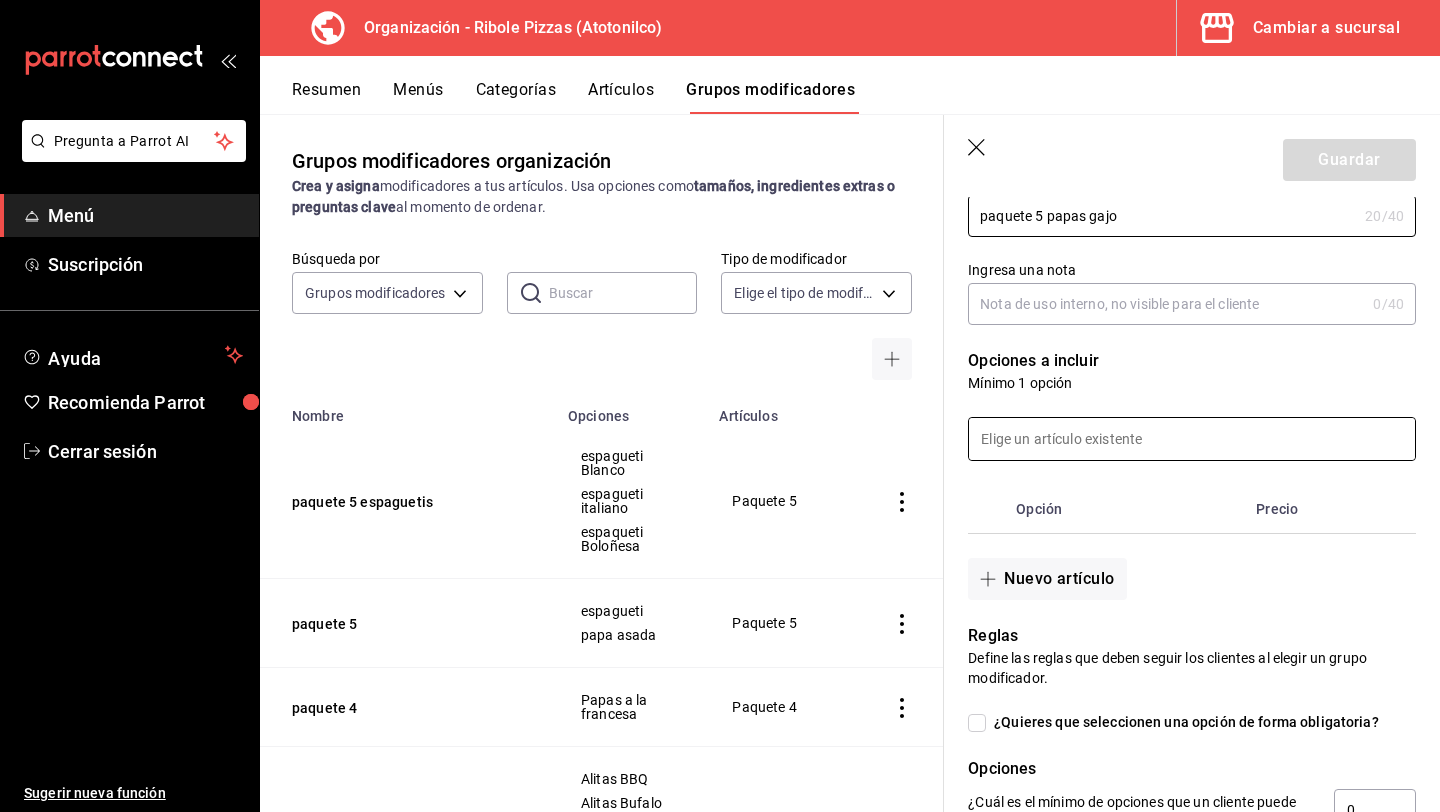 type on "paquete 5 papas gajo" 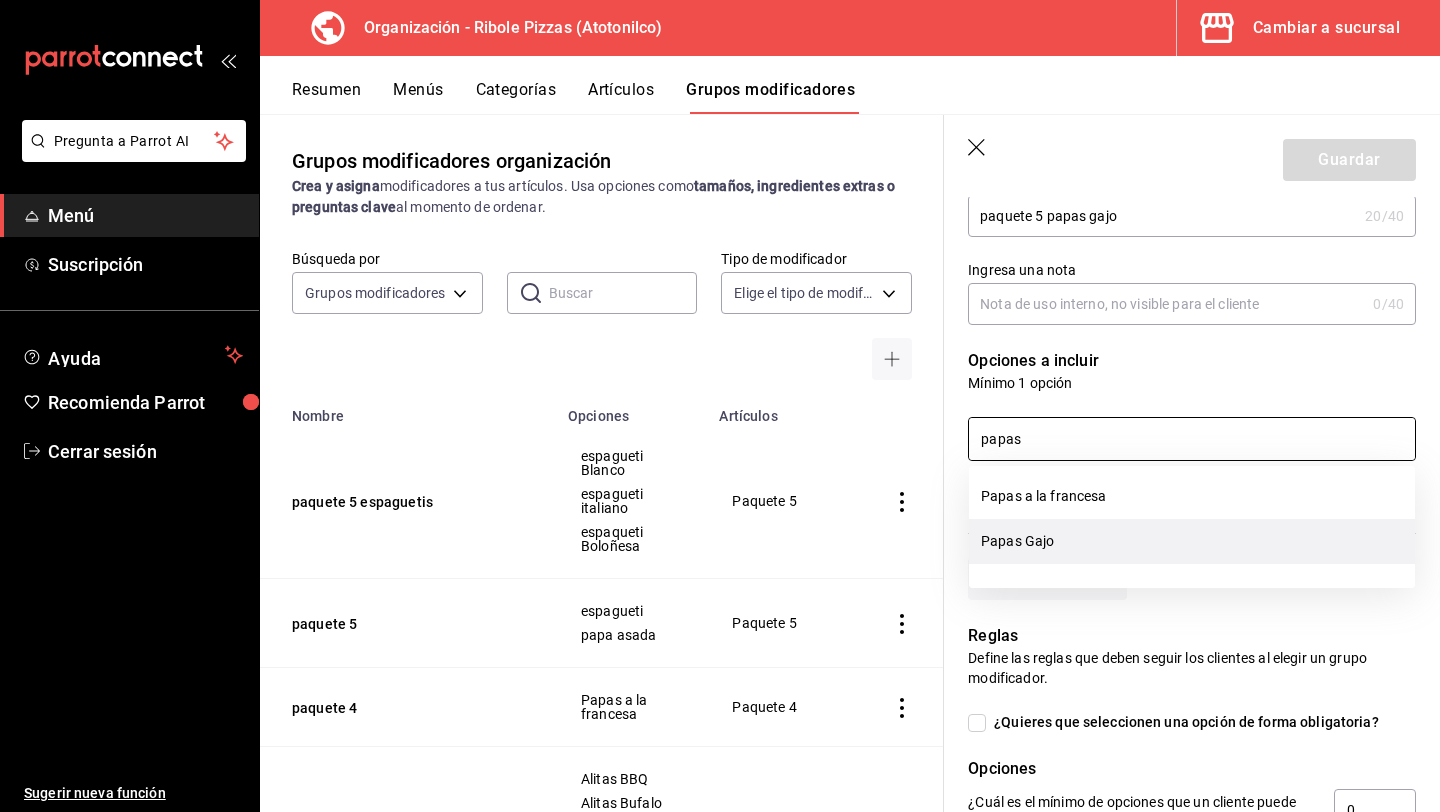 click on "Papas Gajo" at bounding box center (1192, 541) 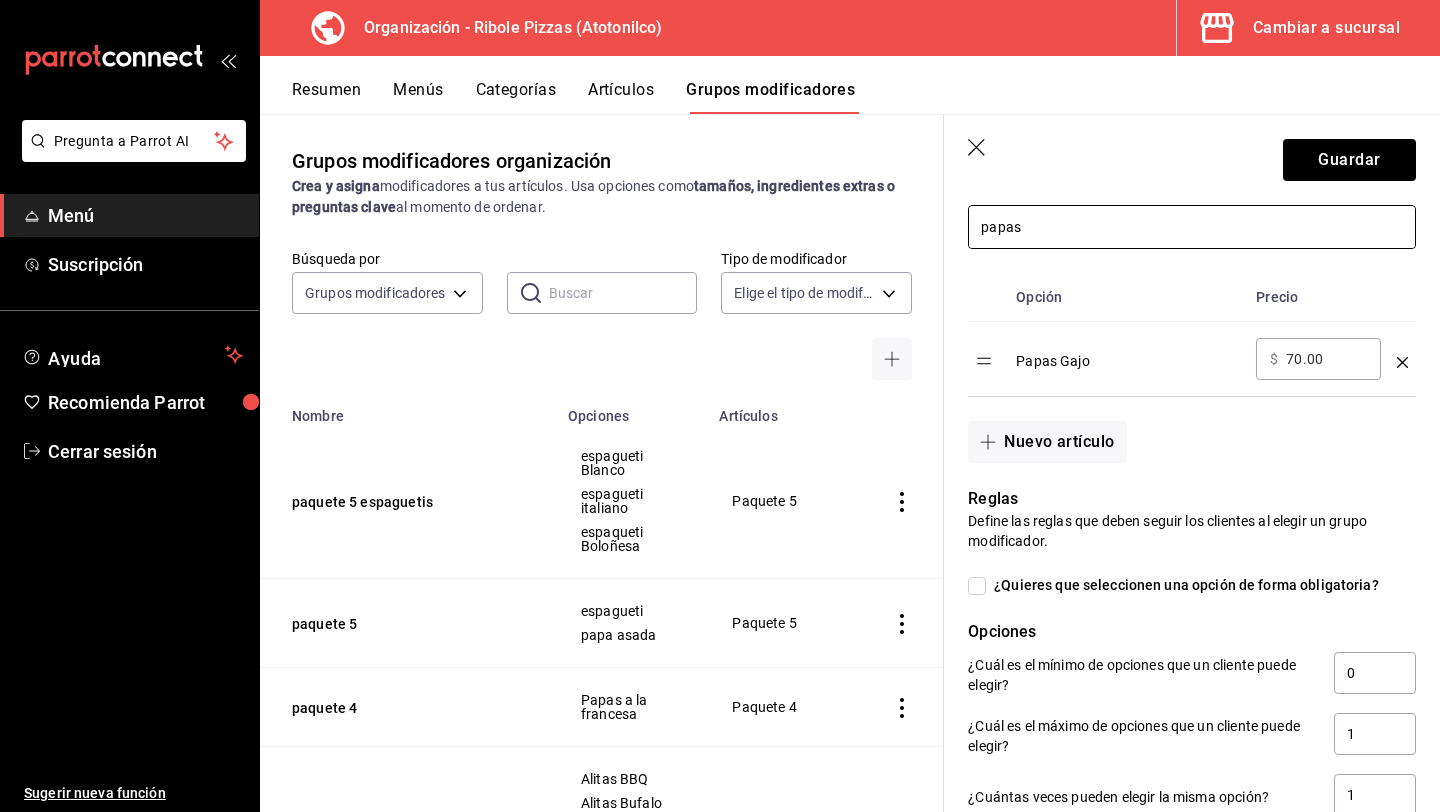 scroll, scrollTop: 548, scrollLeft: 0, axis: vertical 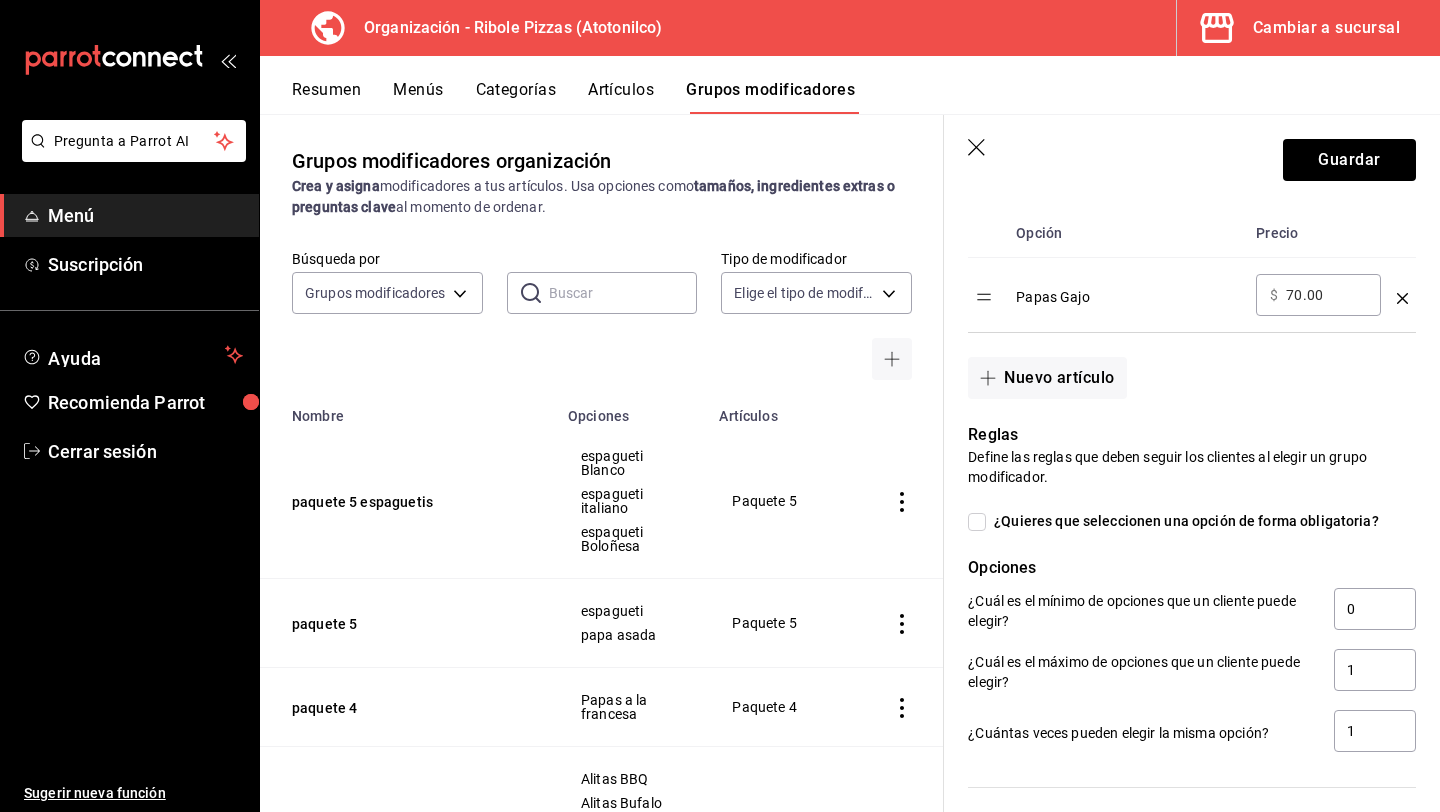 type on "papas" 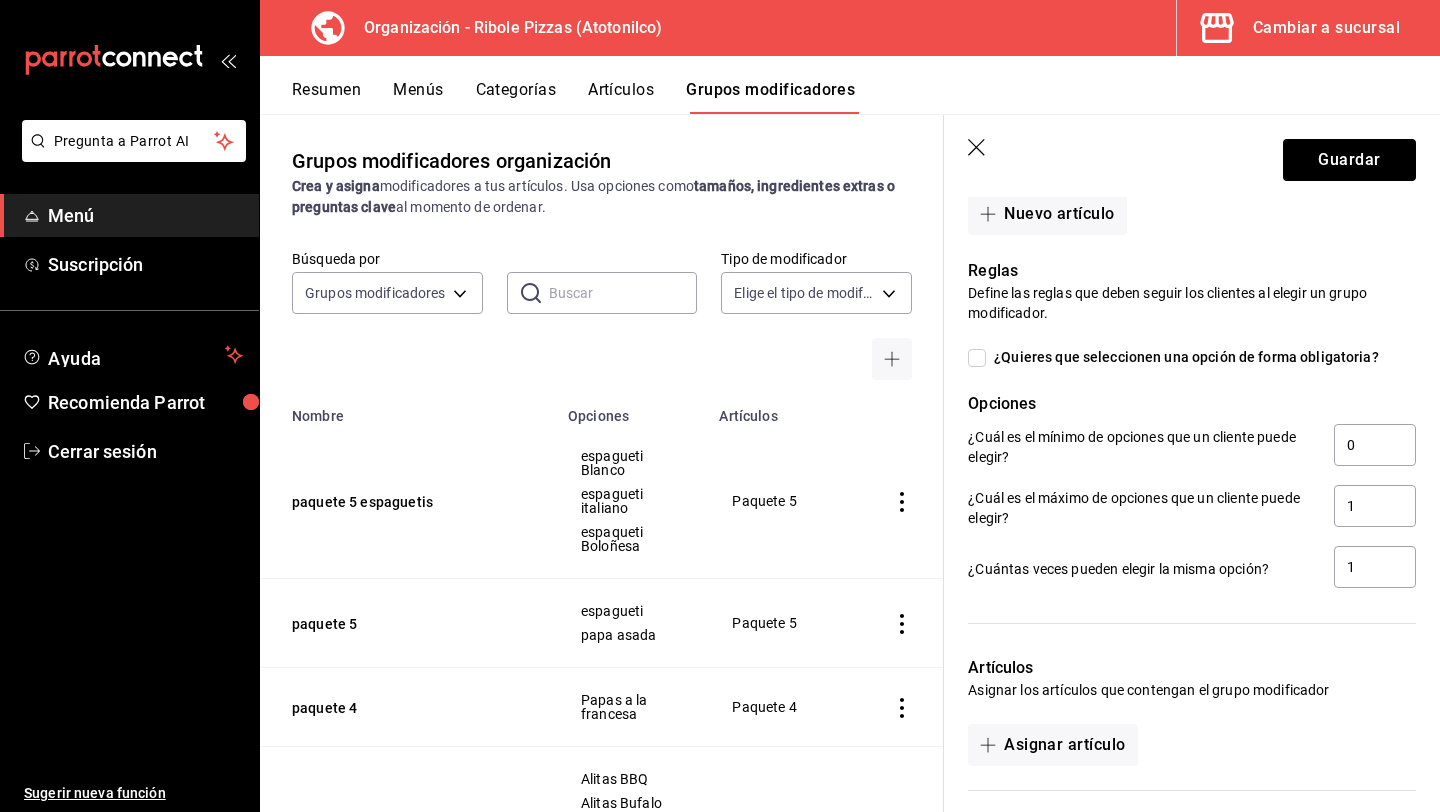 scroll, scrollTop: 900, scrollLeft: 0, axis: vertical 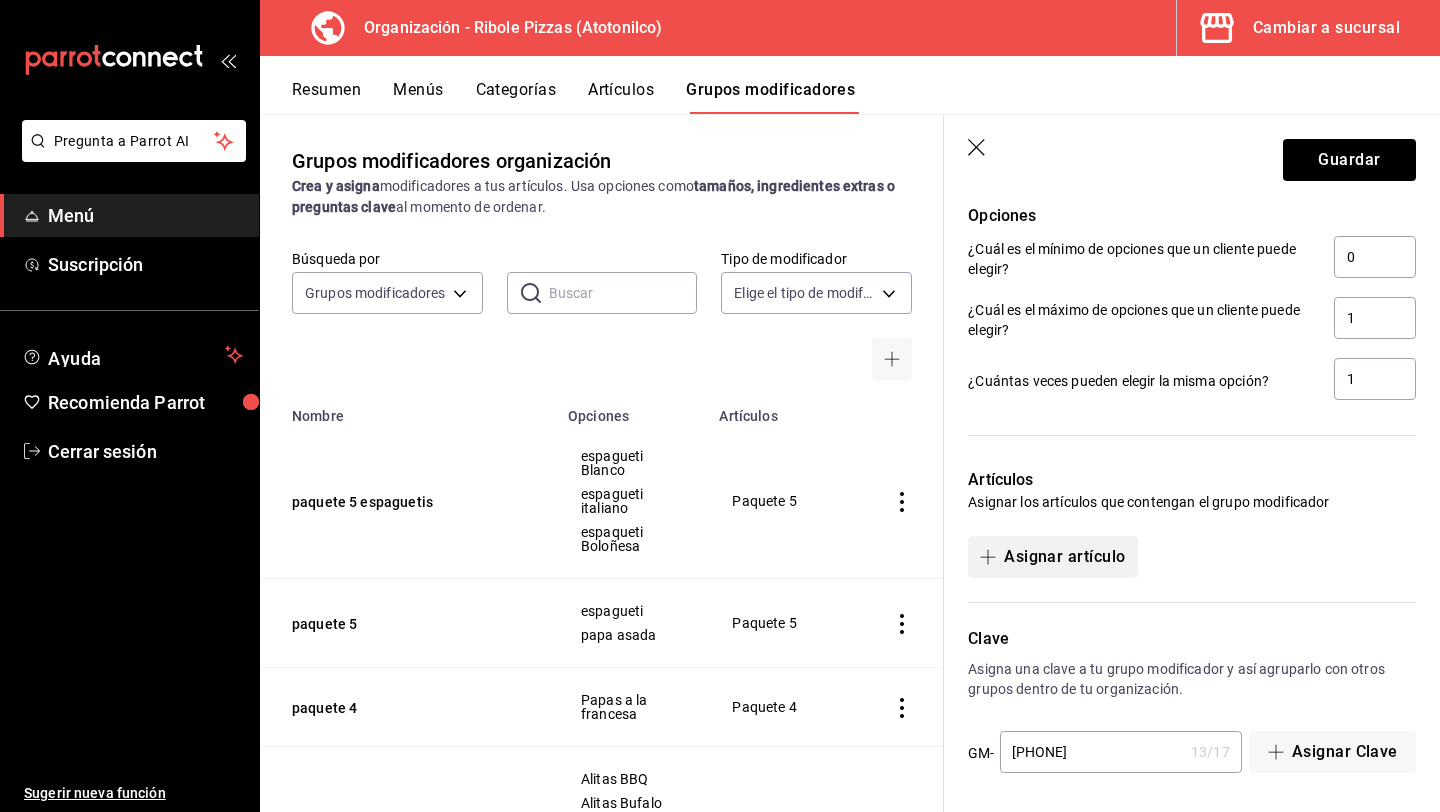 type on "0.00" 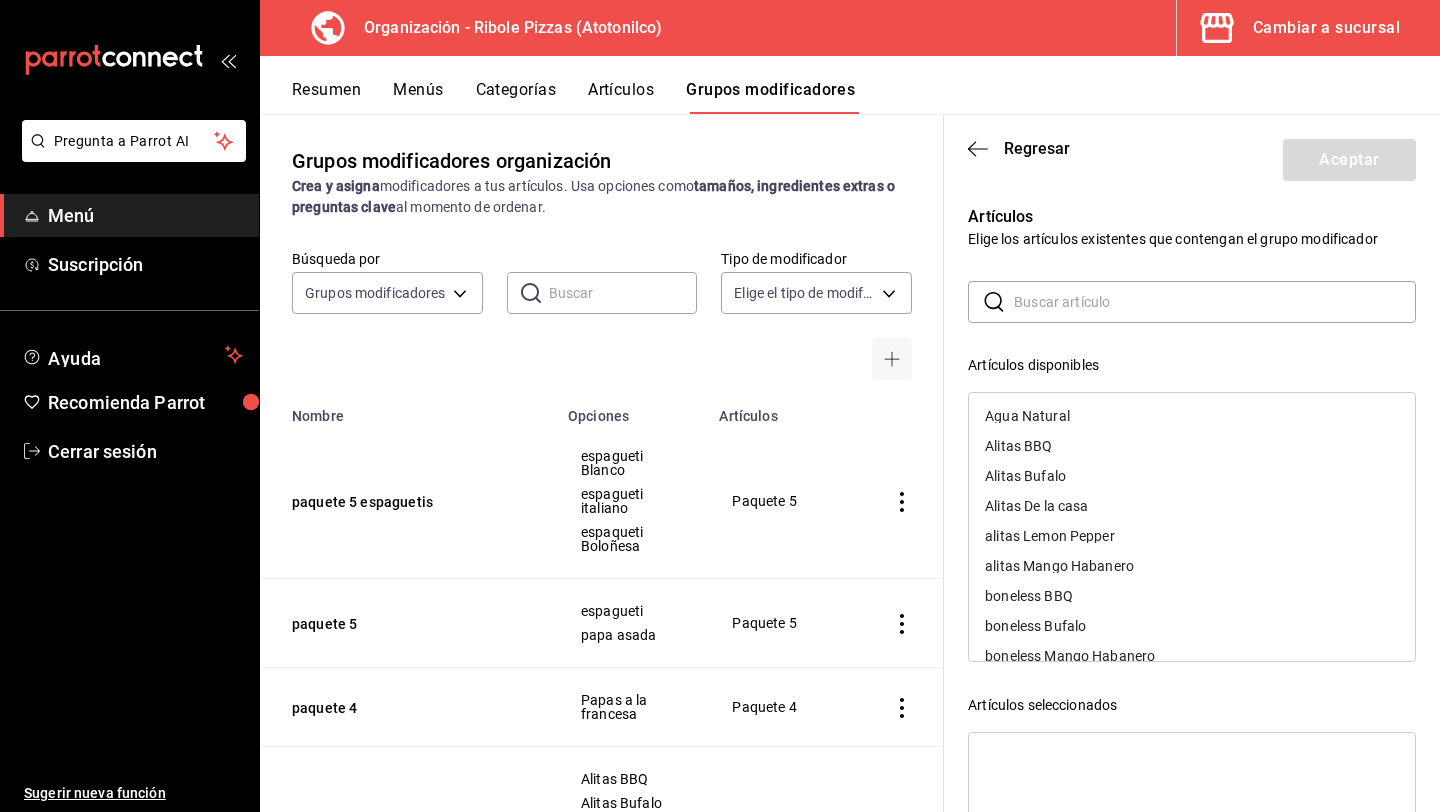 click at bounding box center [1215, 302] 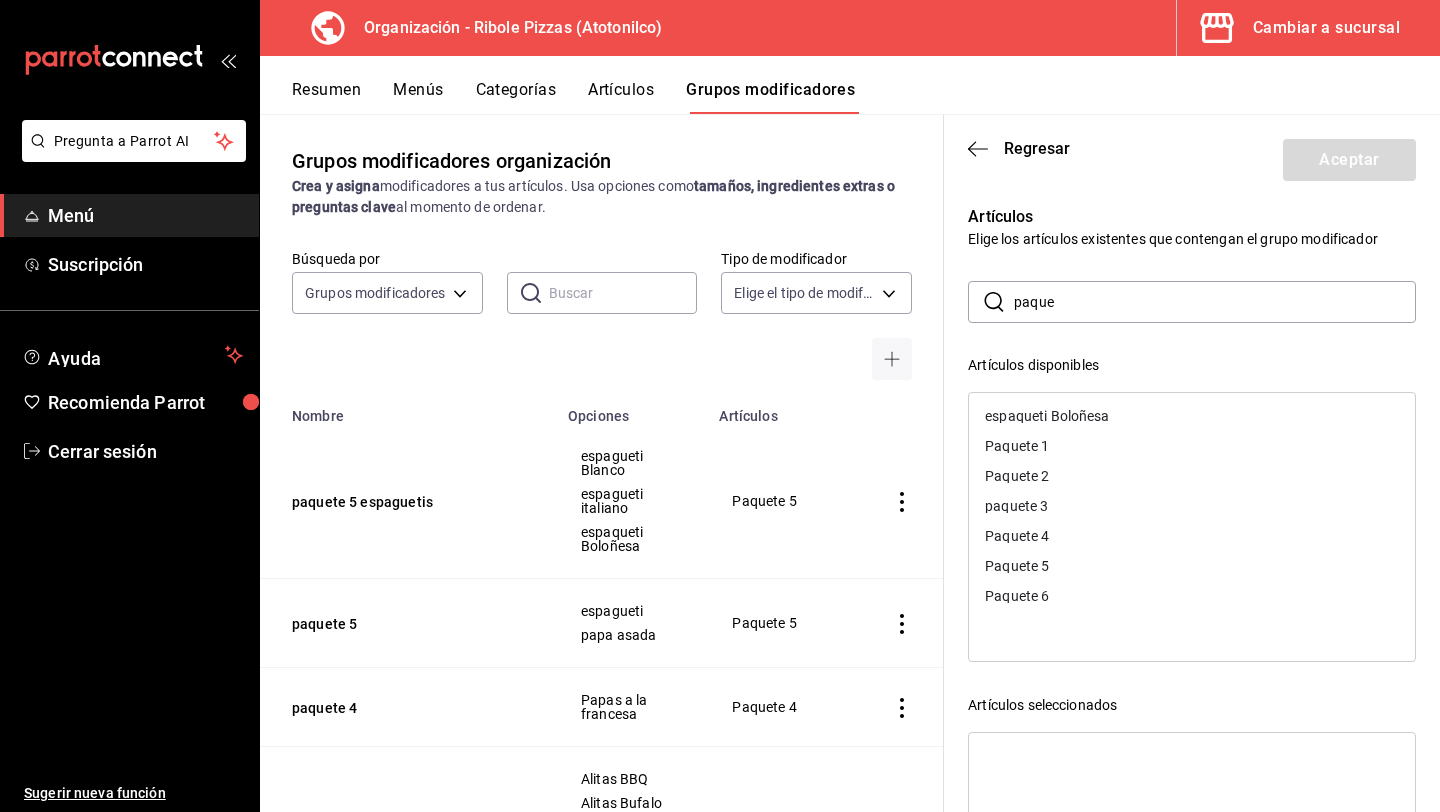 type on "paquete" 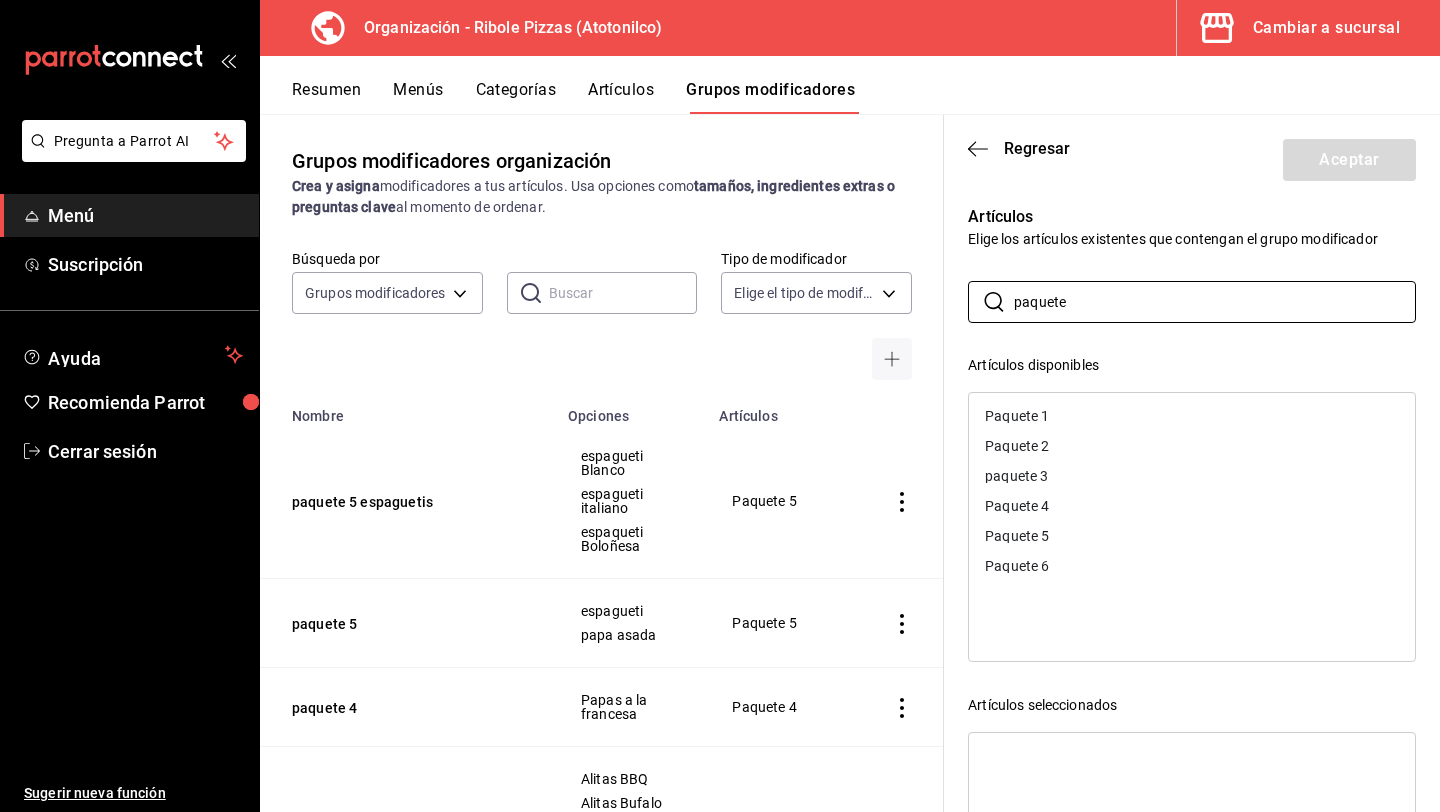 click on "Paquete 5" at bounding box center (1192, 536) 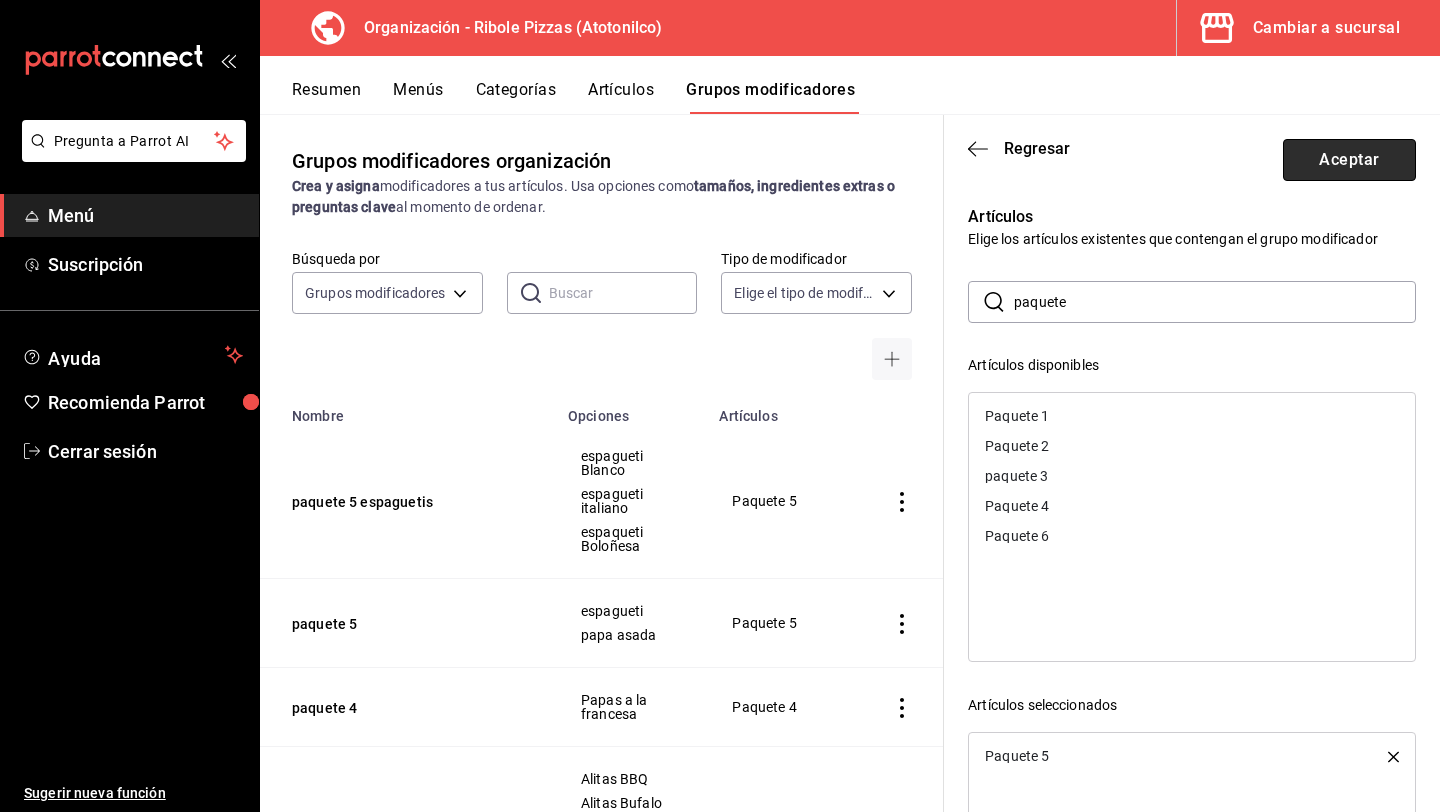 click on "Aceptar" at bounding box center [1349, 160] 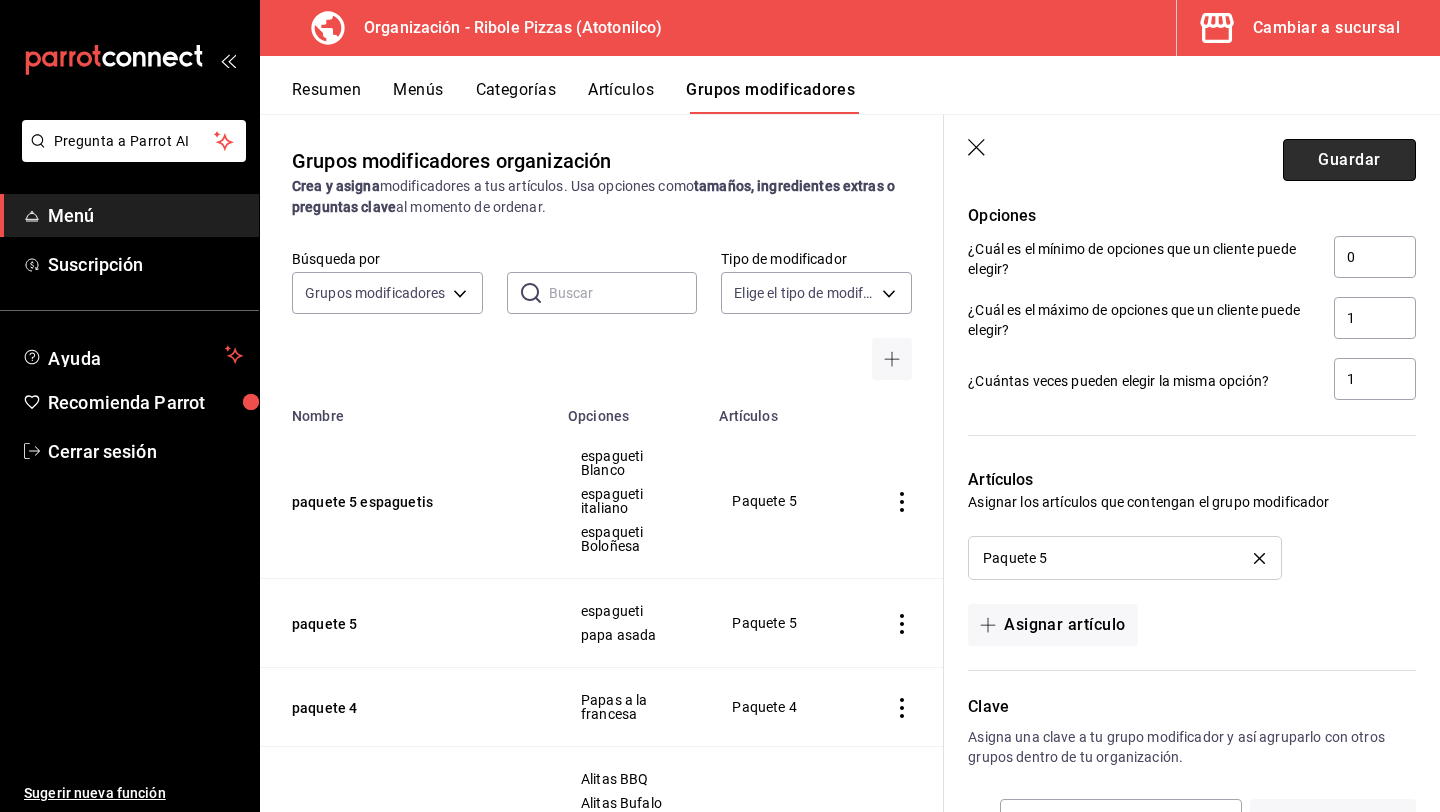 click on "Guardar" at bounding box center (1349, 160) 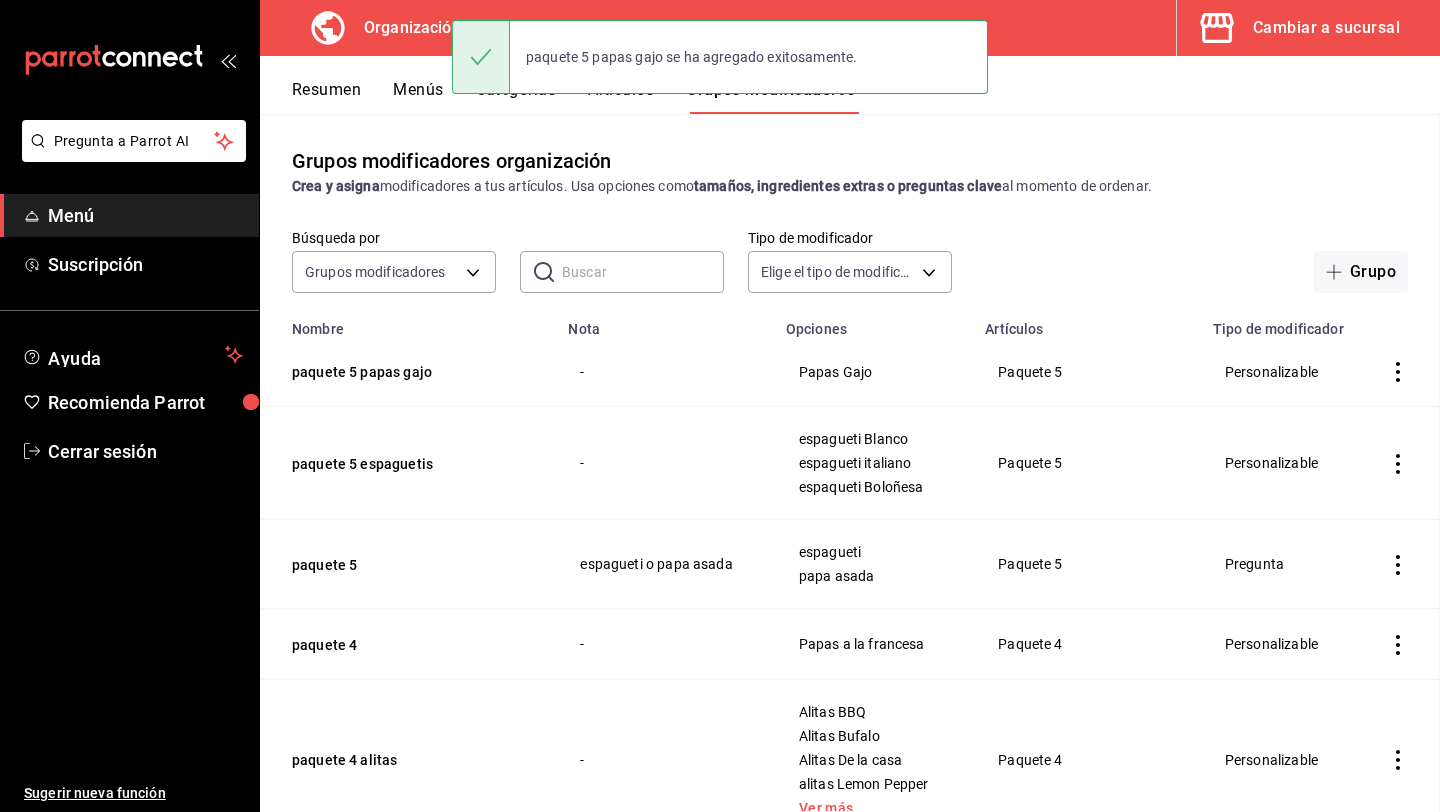 scroll, scrollTop: 0, scrollLeft: 0, axis: both 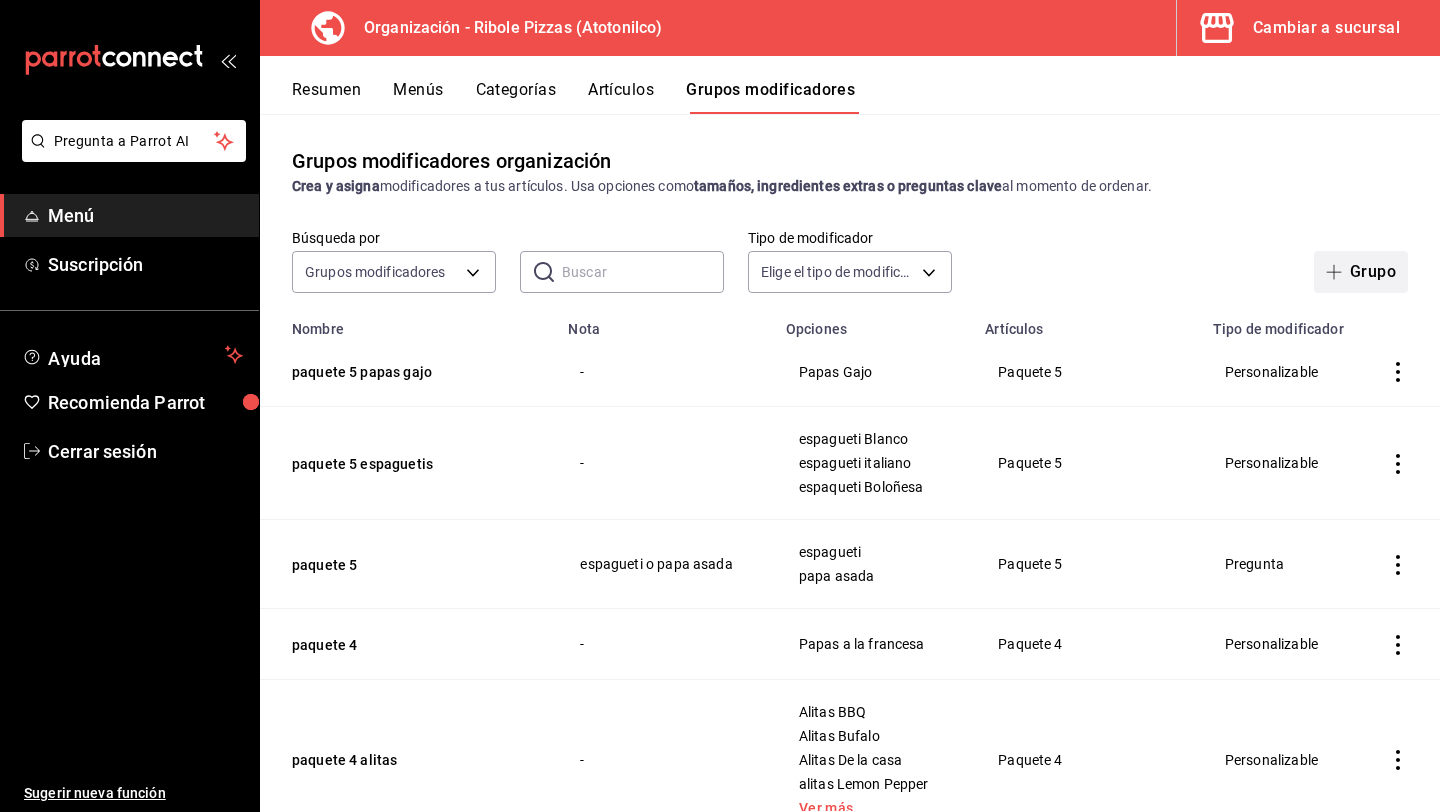 click on "Grupo" at bounding box center [1361, 272] 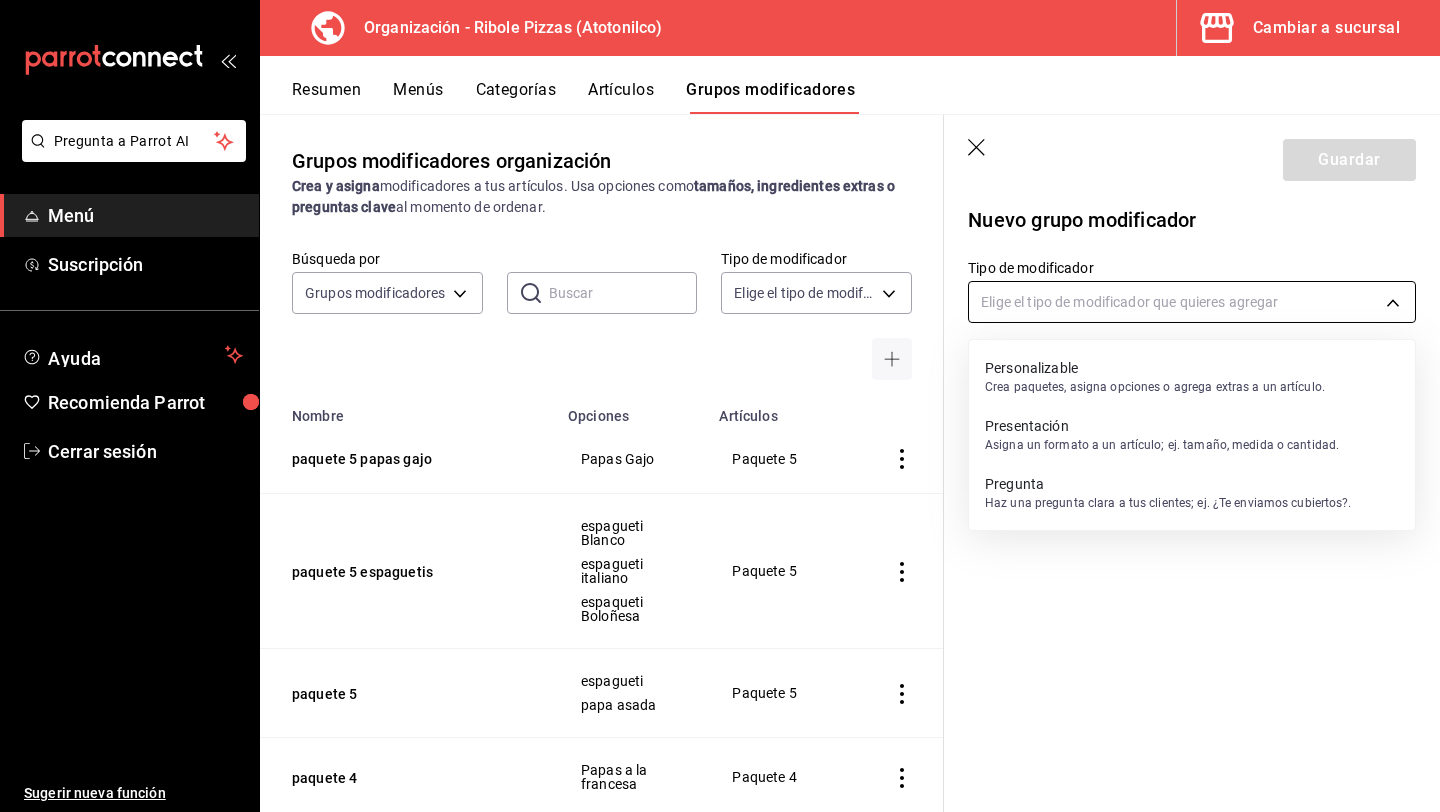 click on "Pregunta a Parrot AI Menú   Suscripción   Ayuda Recomienda Parrot   Cerrar sesión   Sugerir nueva función   Organización - Ribole Pizzas ([CITY]) Cambiar a sucursal Resumen Menús Categorías Artículos Grupos modificadores Grupos modificadores organización Crea y asigna  modificadores a tus artículos. Usa opciones como  tamaños, ingredientes extras o preguntas clave  al momento de ordenar. Búsqueda por Grupos modificadores GROUP ​ ​ Tipo de modificador Elige el tipo de modificador Nombre Opciones Artículos paquete 5 papas gajo Papas Gajo Paquete 5 paquete 5 espaguetis espagueti Blanco espagueti italiano espaqueti Boloñesa Paquete 5 paquete 5 espagueti papa asada Paquete 5 paquete 4 Papas a la francesa Paquete 4 paquete 4 alitas Alitas BBQ Alitas Bufalo Alitas De la casa alitas Lemon Pepper Ver más... Paquete 4 paquete 3 refresco Refresco 1.75 paquete 3 paquete 3 papas Papas a la francesa paquete 3 paquete 3 Alitas Alitas BBQ Alitas Bufalo Alitas De la casa alitas Lemon Pepper Ver más..." at bounding box center [720, 406] 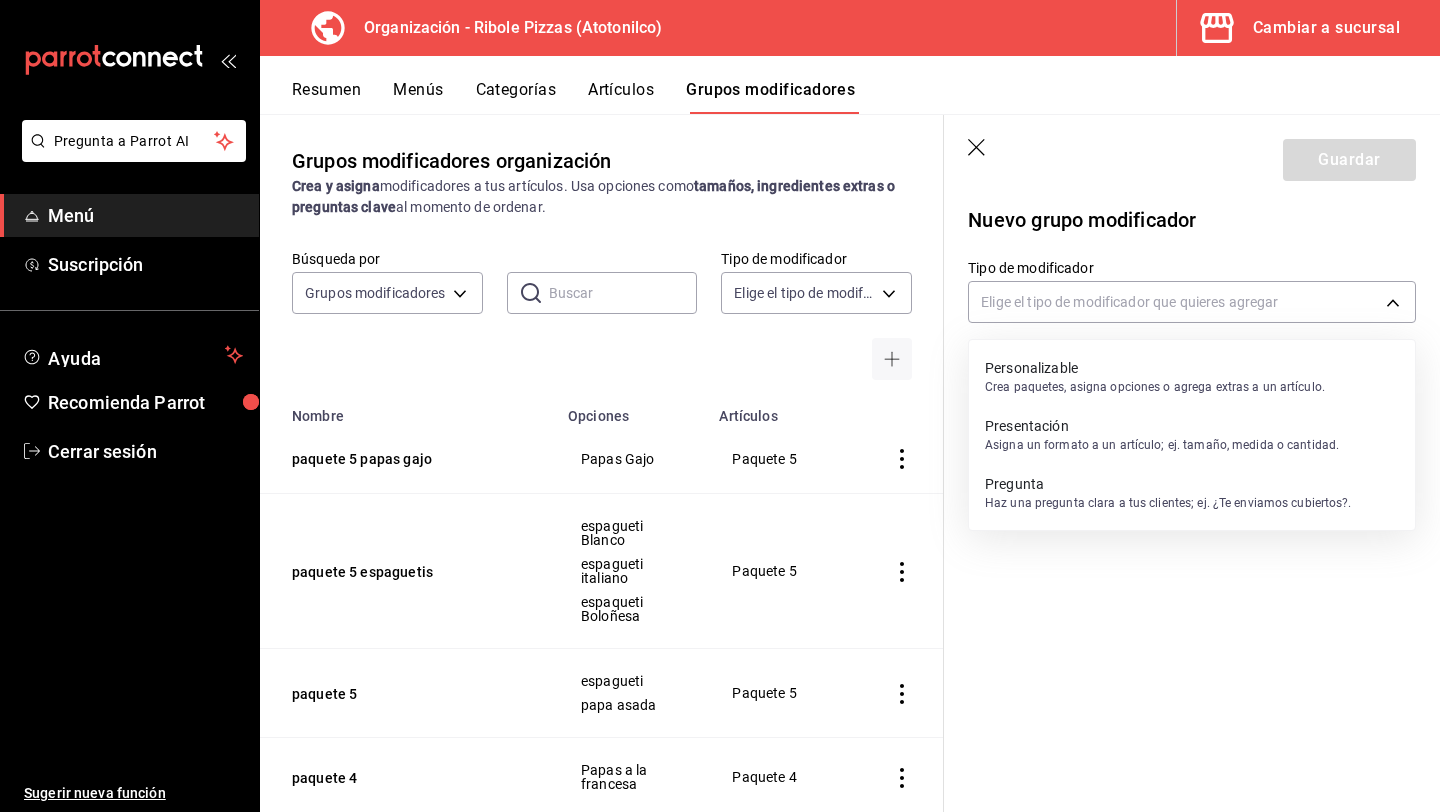 click on "Personalizable" at bounding box center (1155, 368) 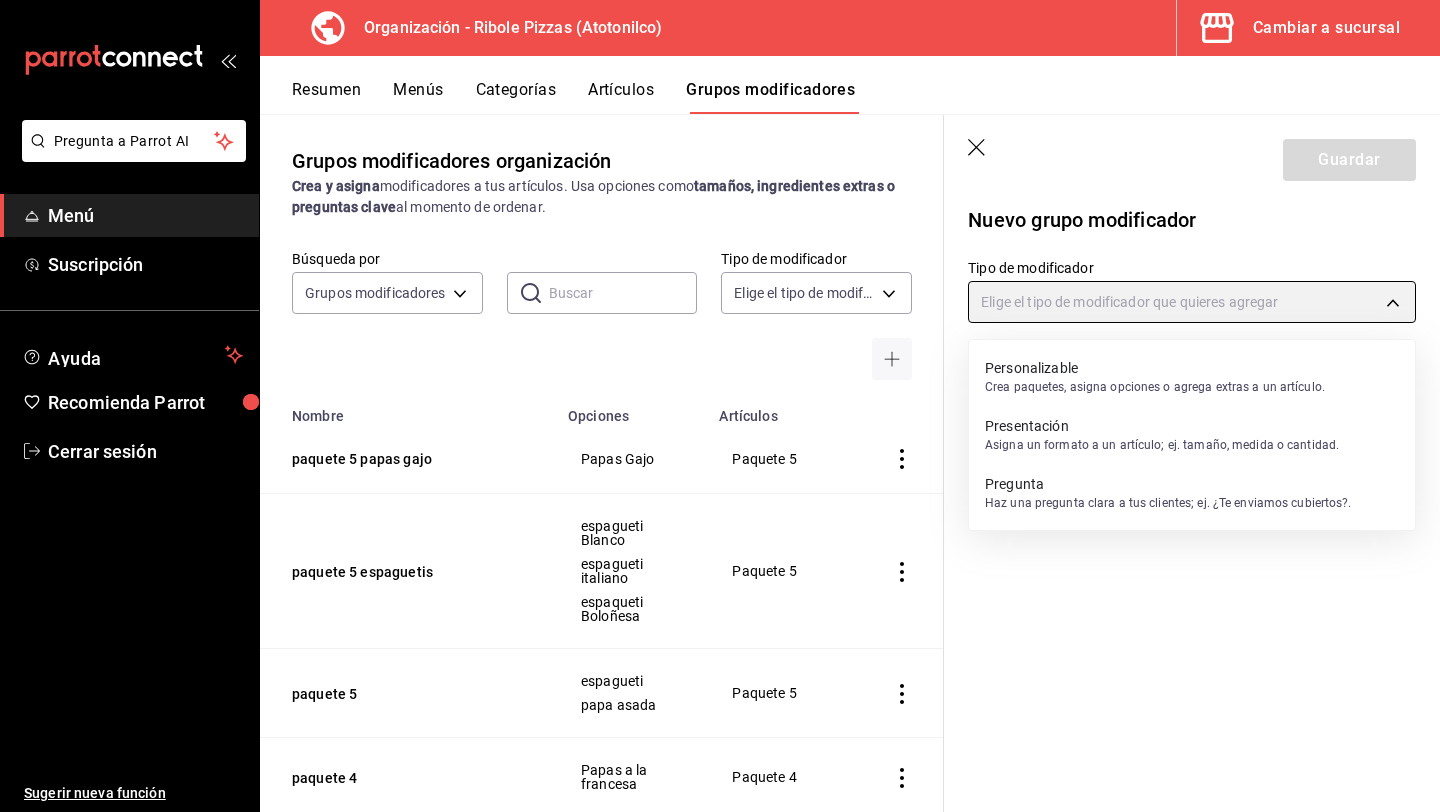 type on "CUSTOMIZABLE" 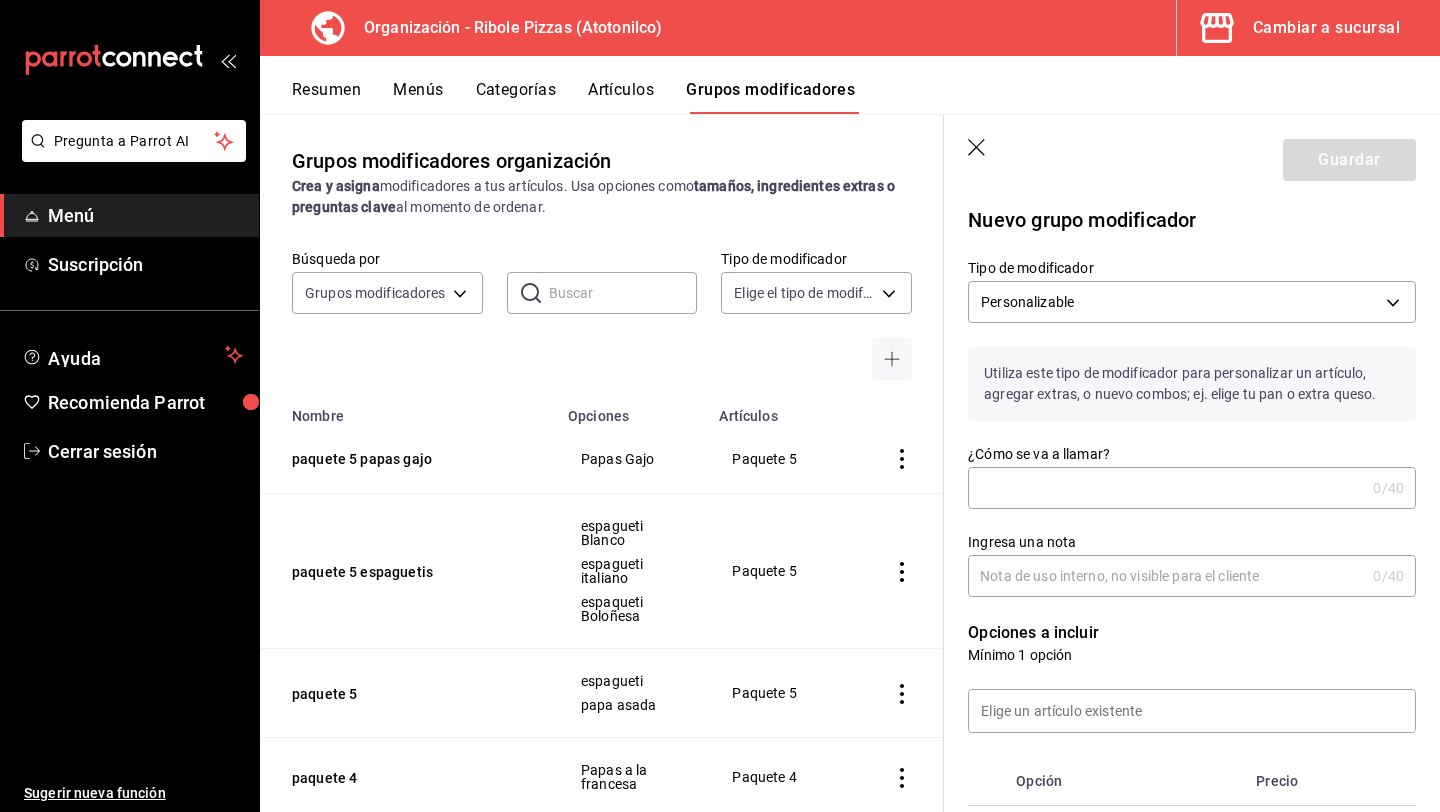 click on "¿Cómo se va a llamar? 0 /40 ¿Cómo se va a llamar?" at bounding box center (1192, 477) 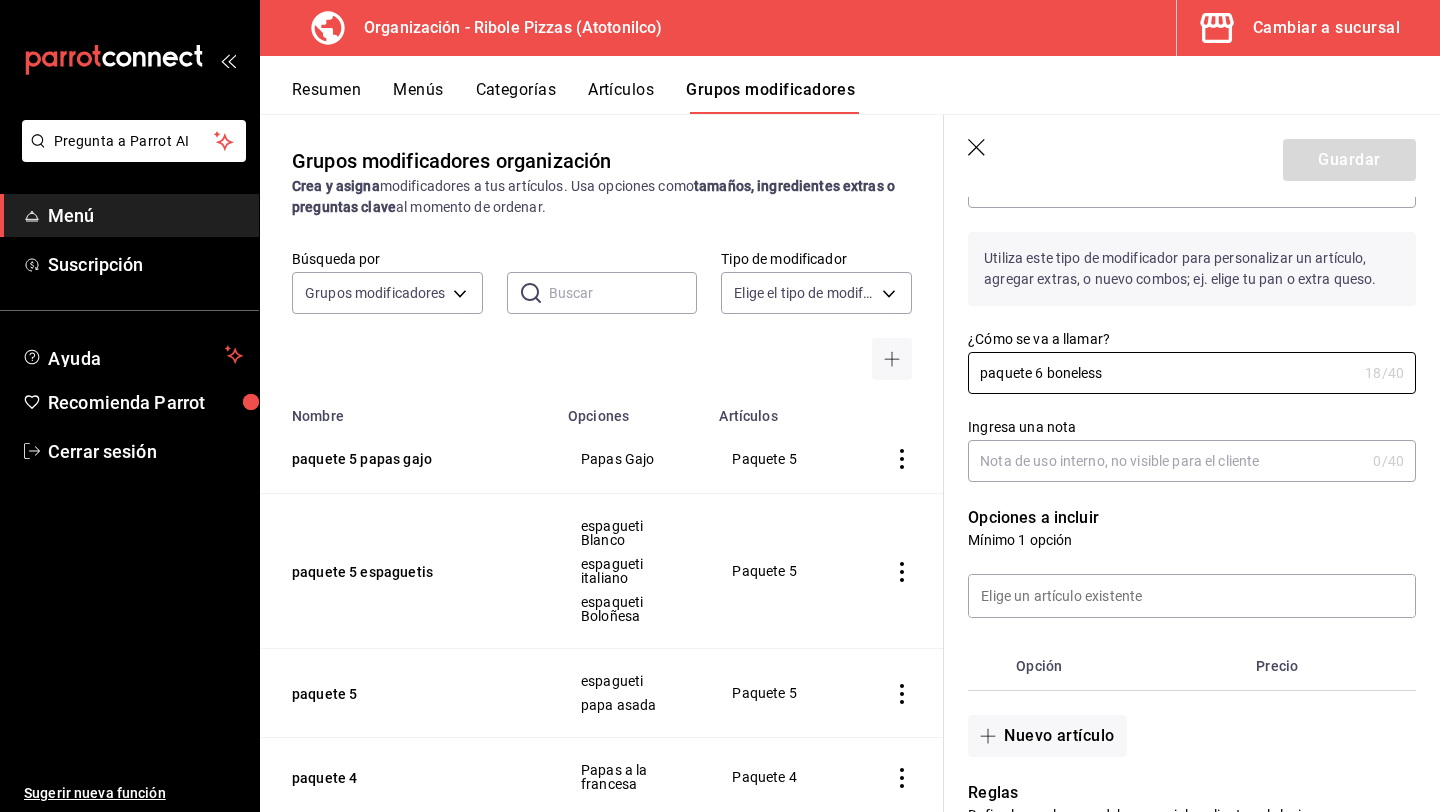 scroll, scrollTop: 129, scrollLeft: 0, axis: vertical 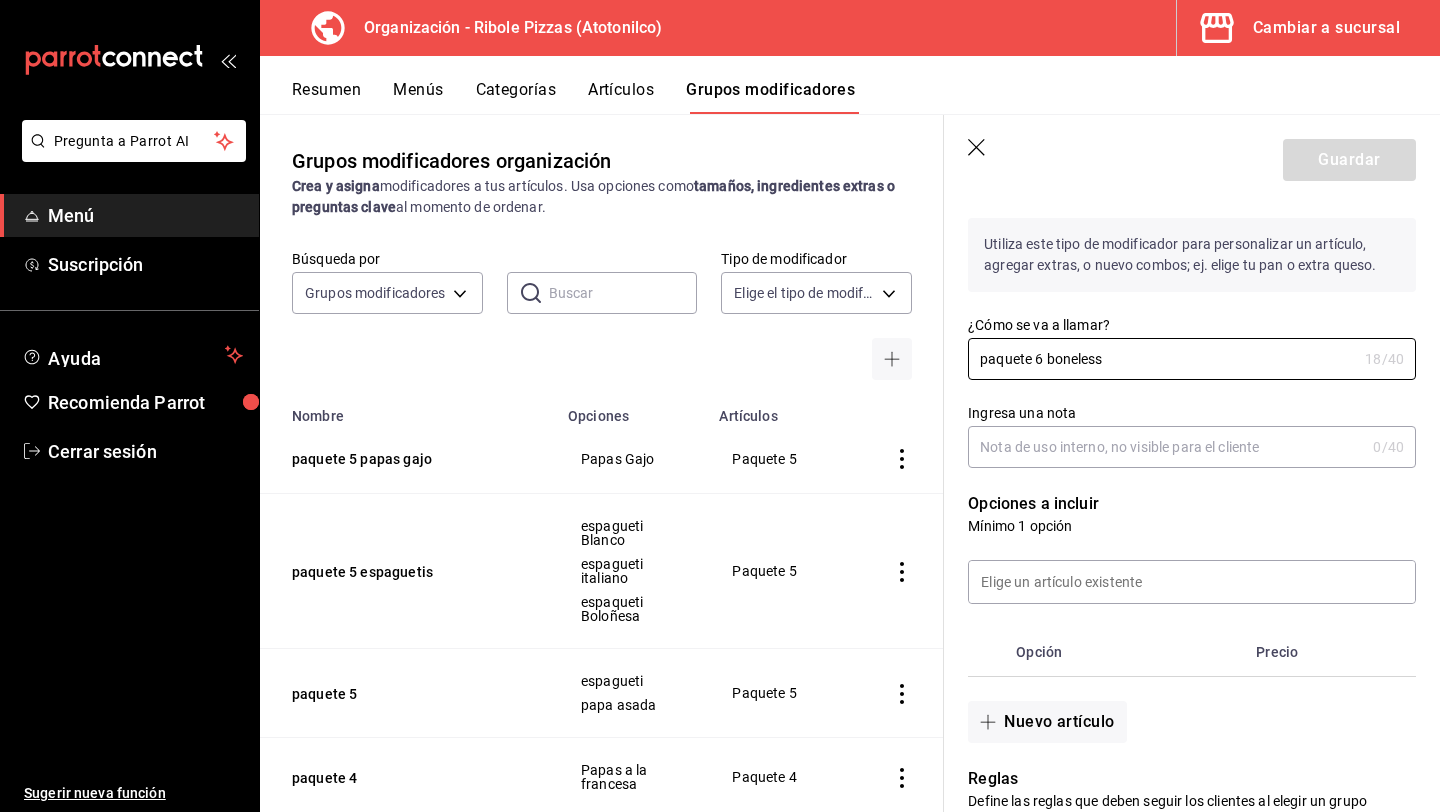 type on "paquete 6 boneless" 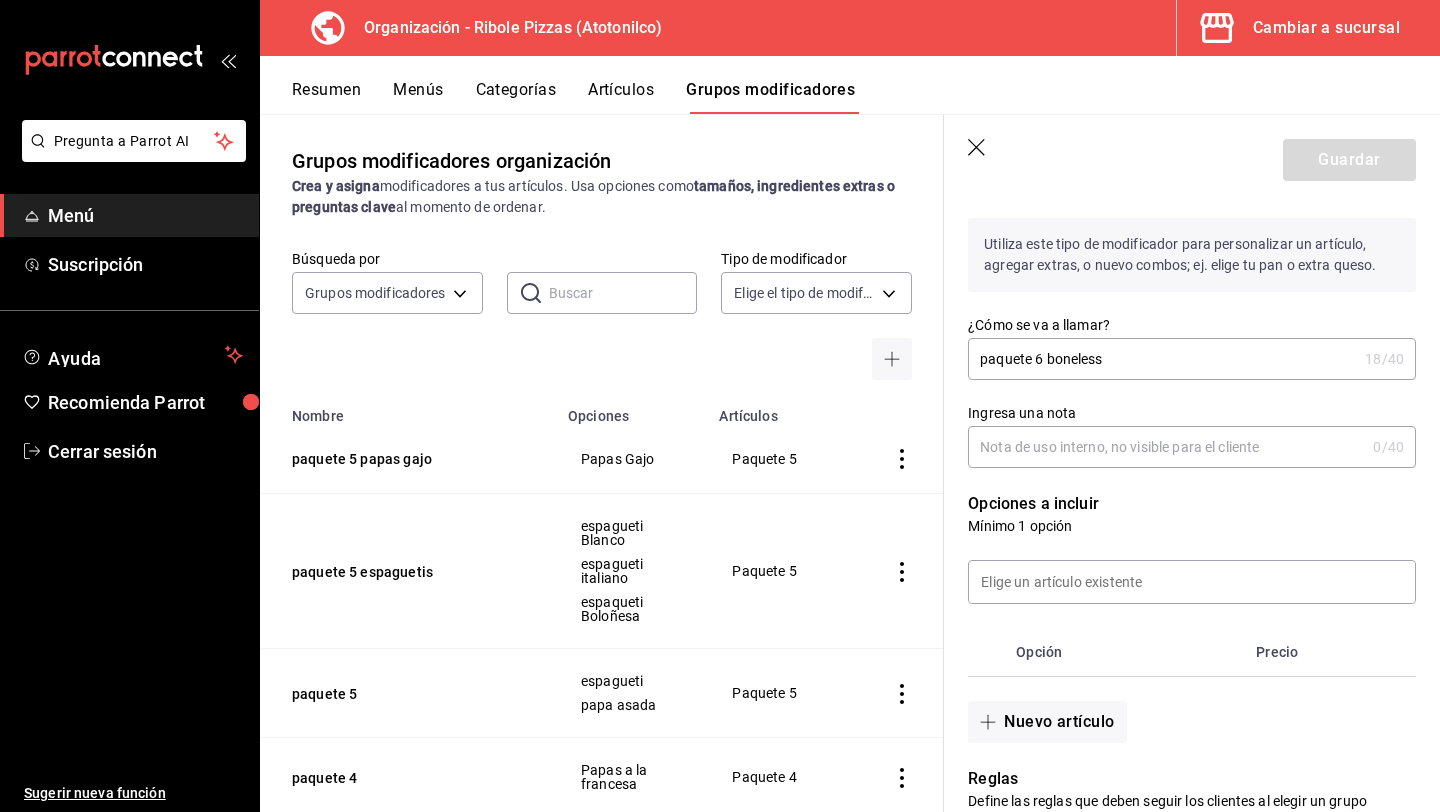 click at bounding box center [1180, 570] 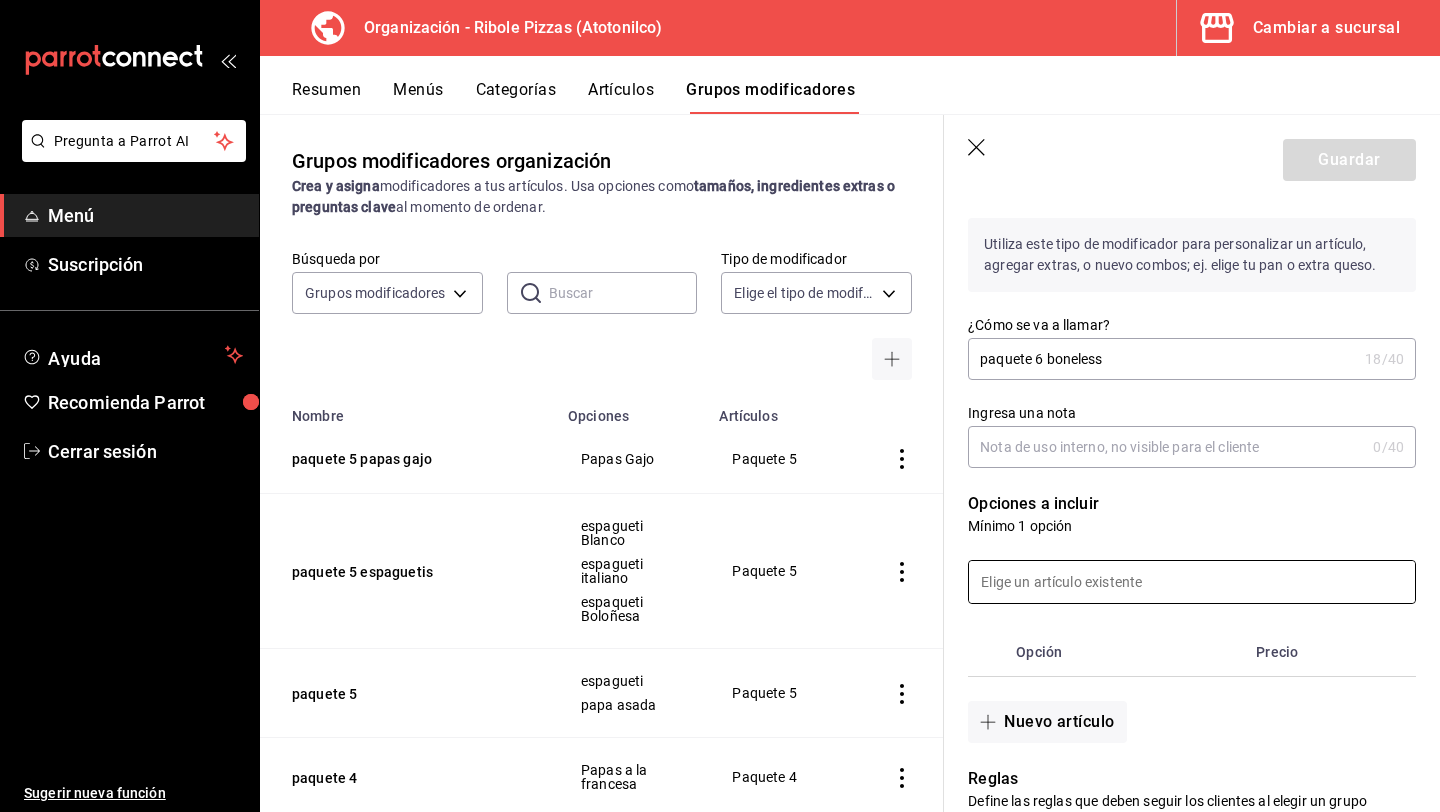 click at bounding box center (1192, 582) 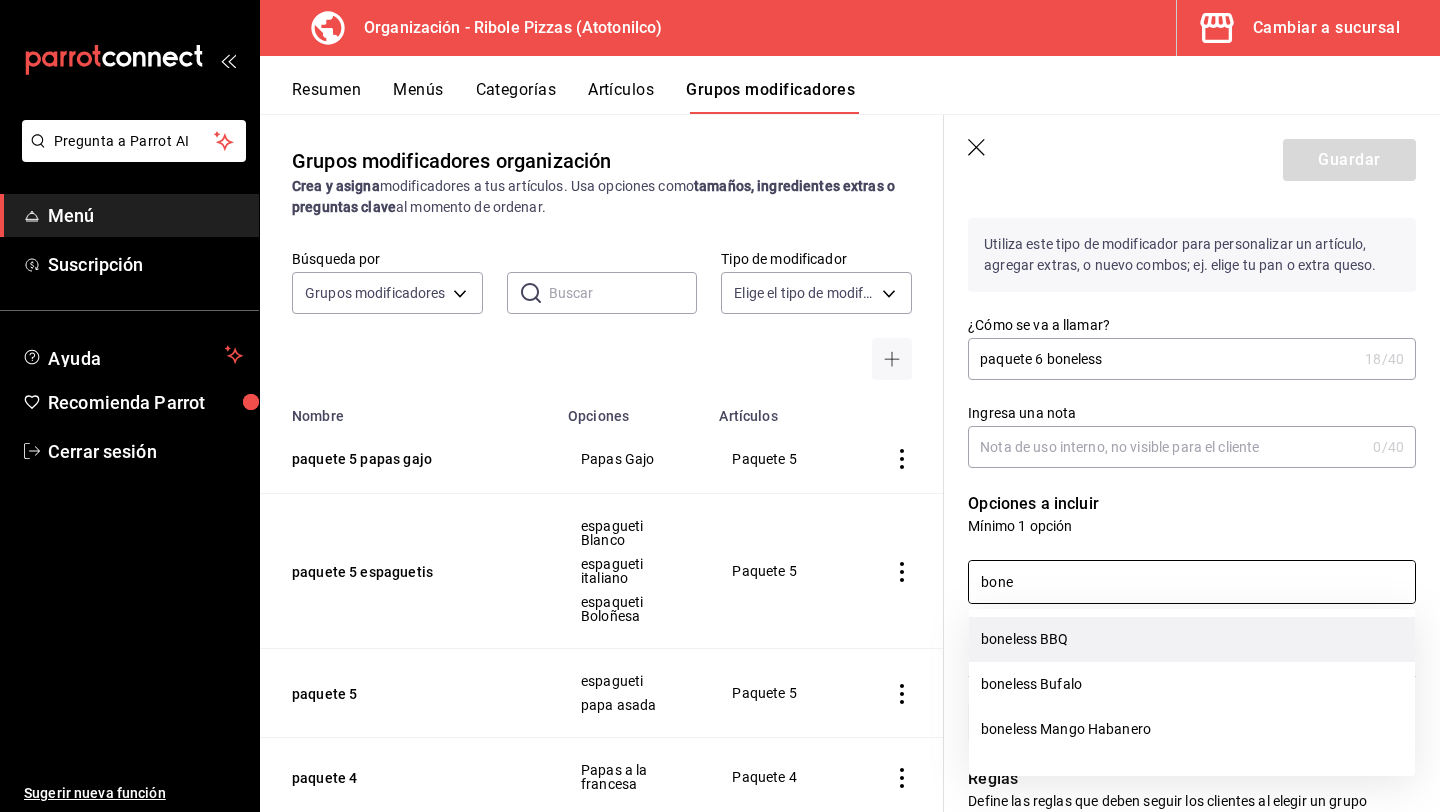 click on "boneless BBQ" at bounding box center [1192, 639] 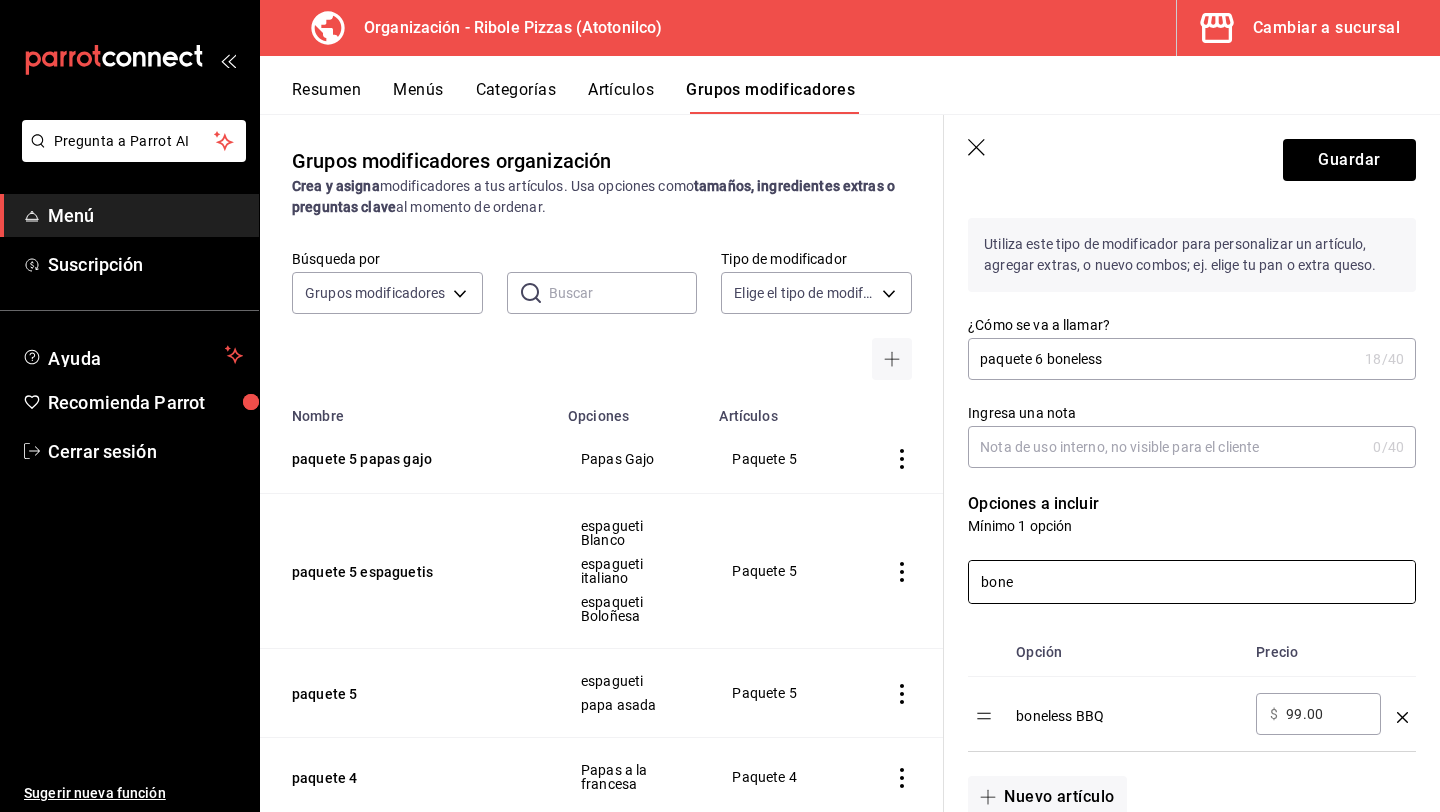 click on "bone" at bounding box center [1192, 582] 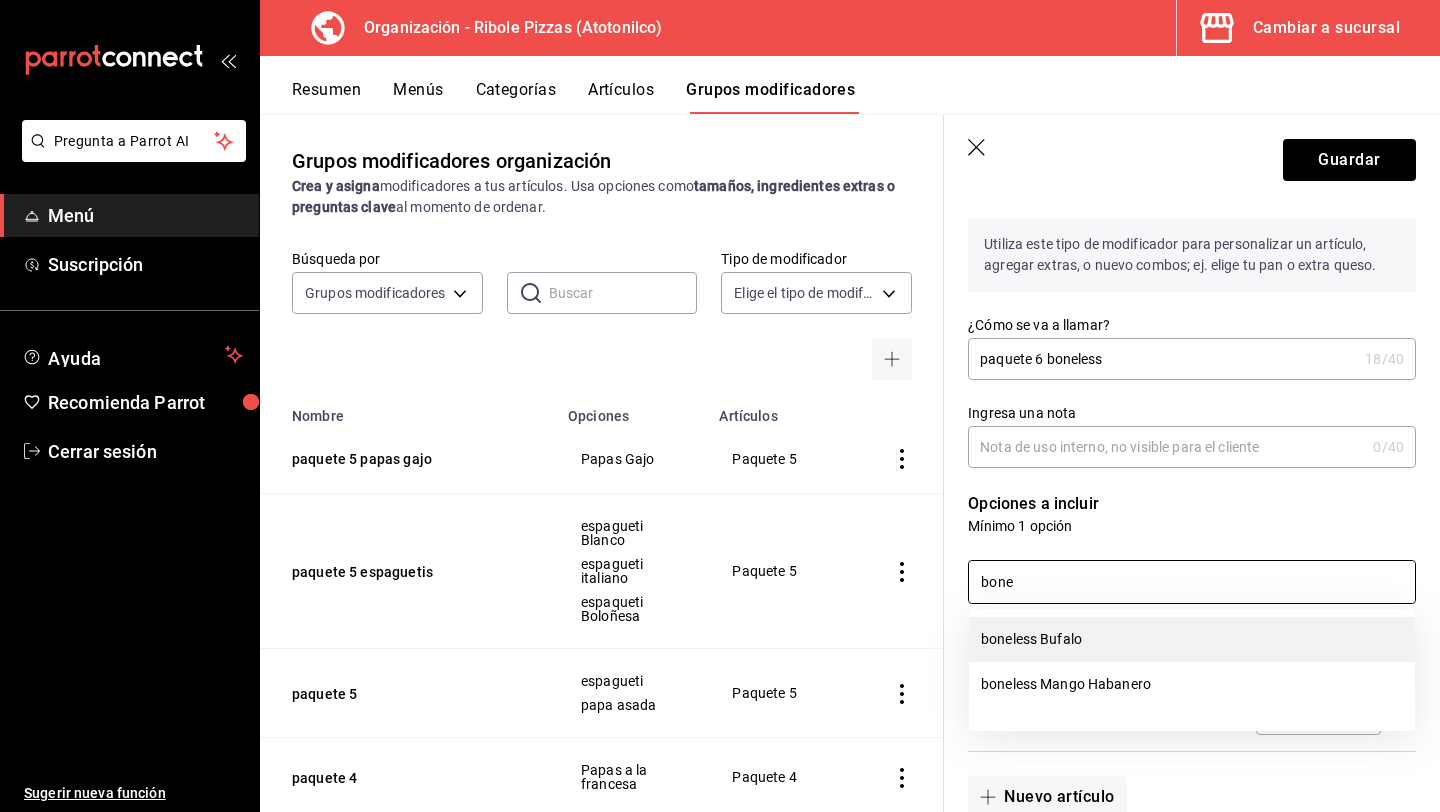 click on "boneless Bufalo" at bounding box center [1192, 639] 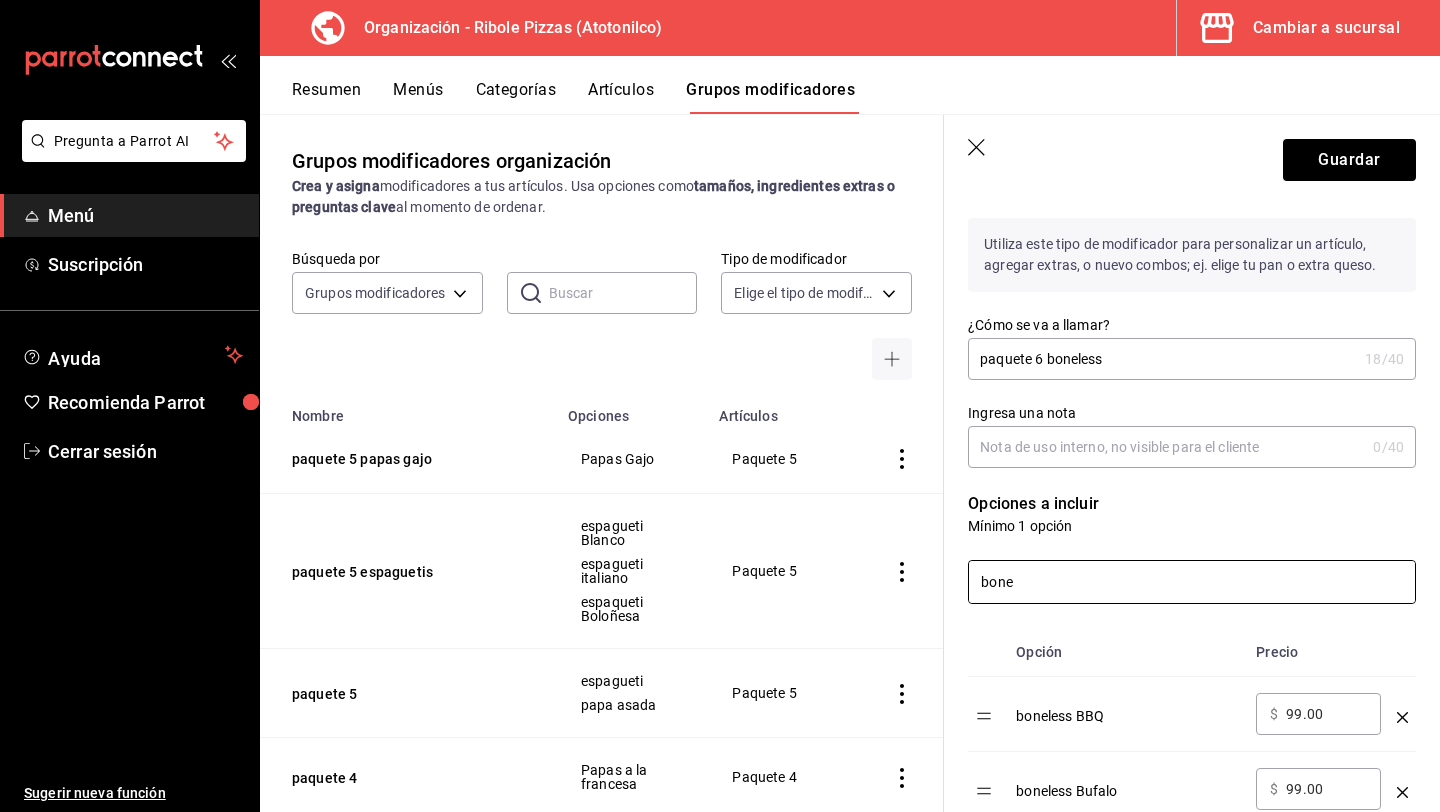 click on "bone" at bounding box center [1192, 582] 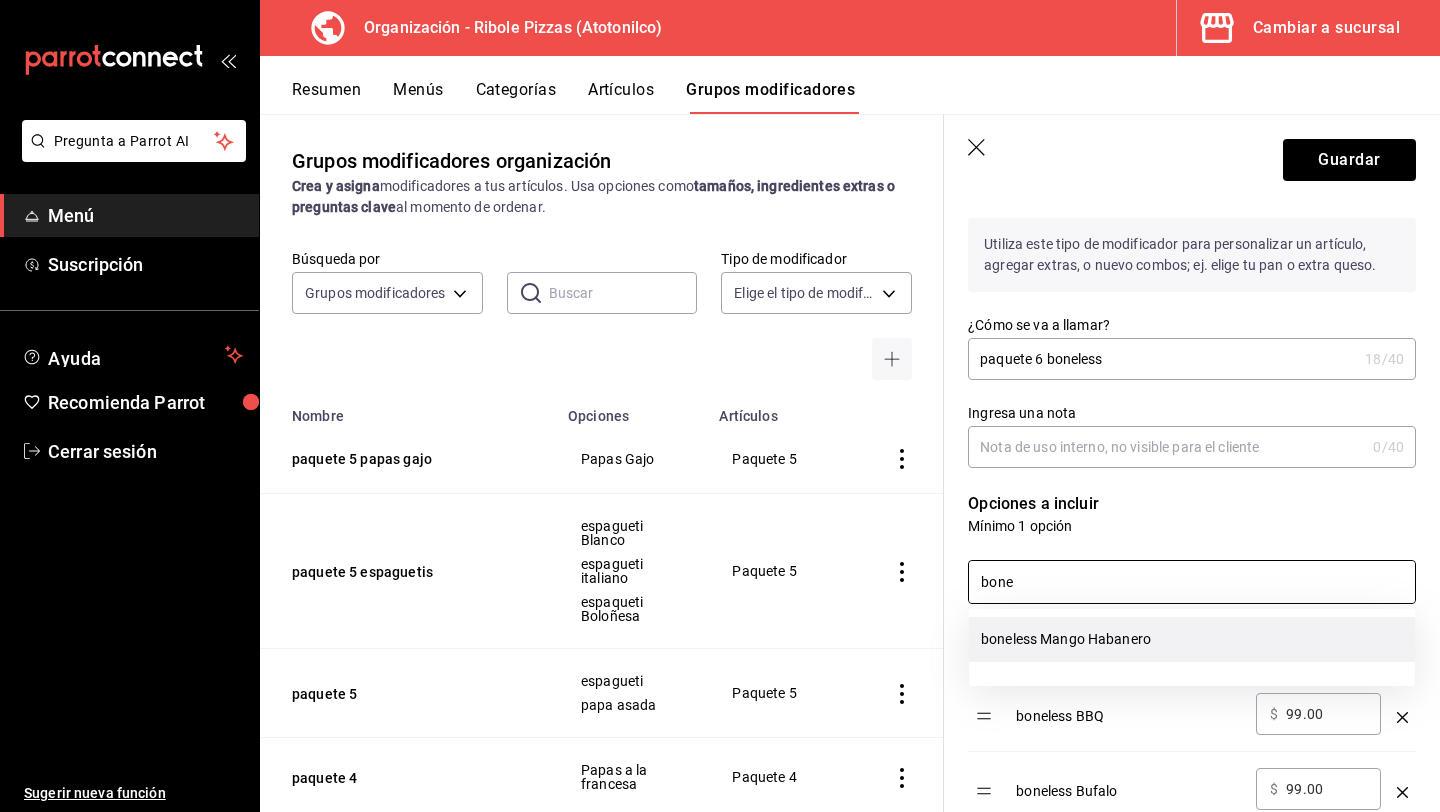 click on "boneless Mango Habanero" at bounding box center (1192, 639) 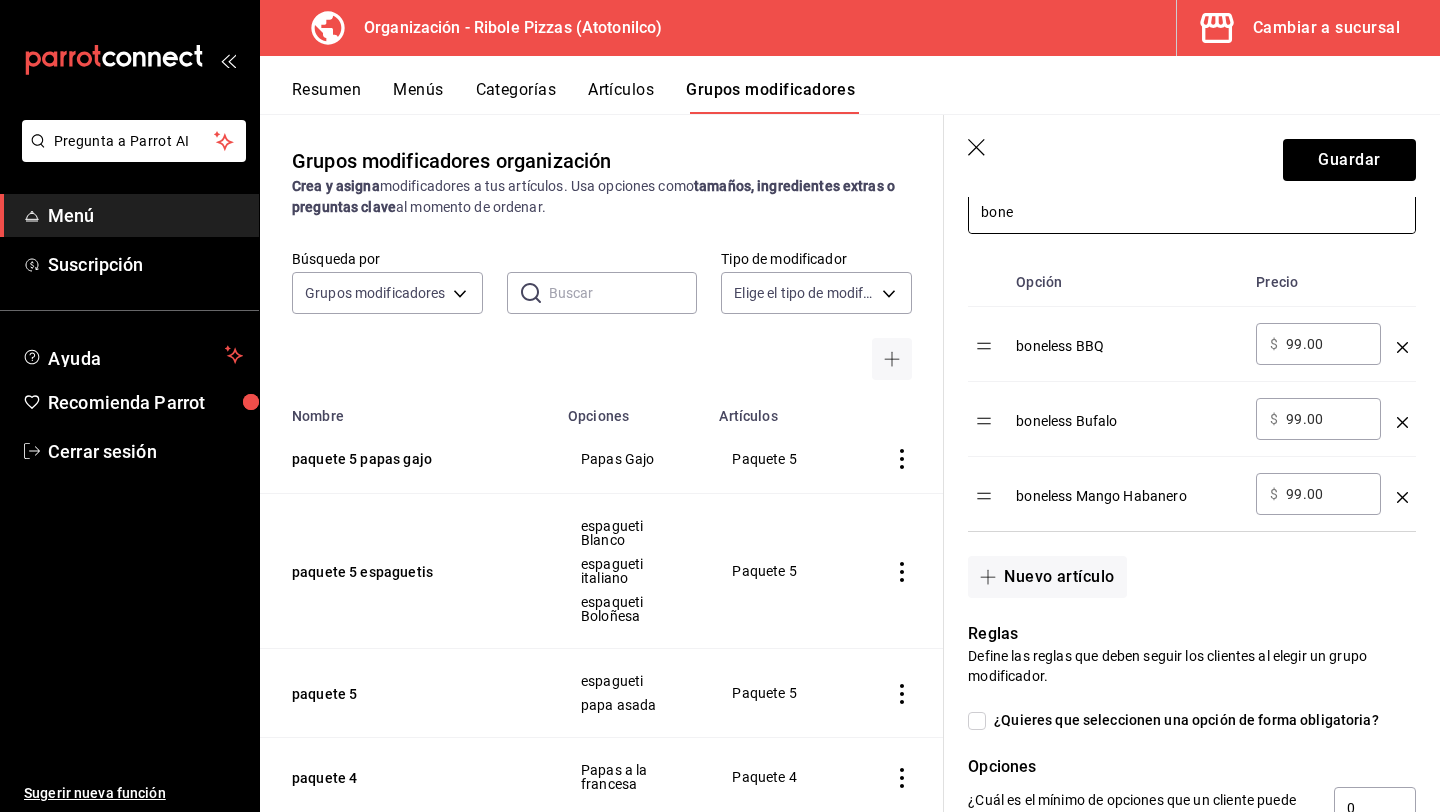 scroll, scrollTop: 507, scrollLeft: 0, axis: vertical 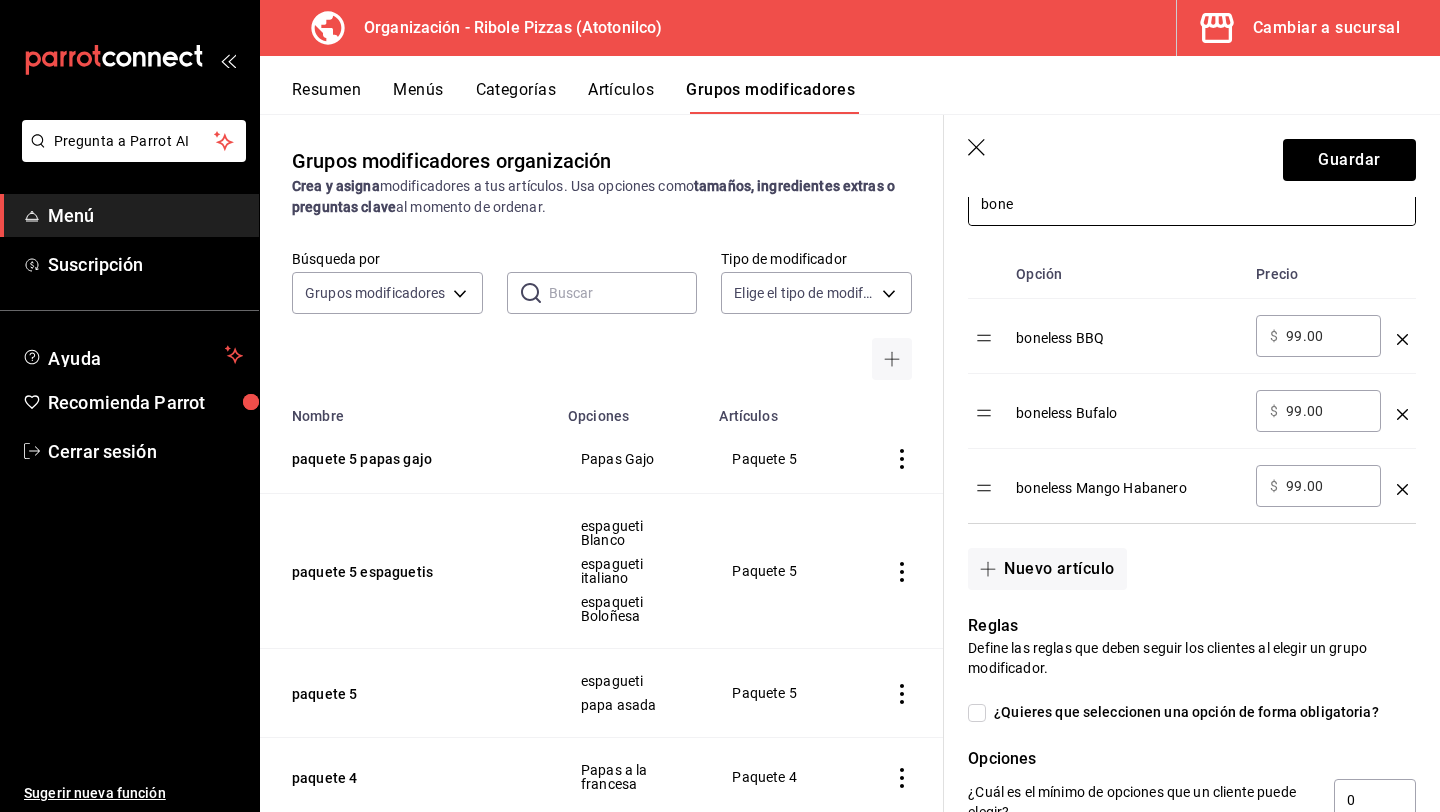 type on "bone" 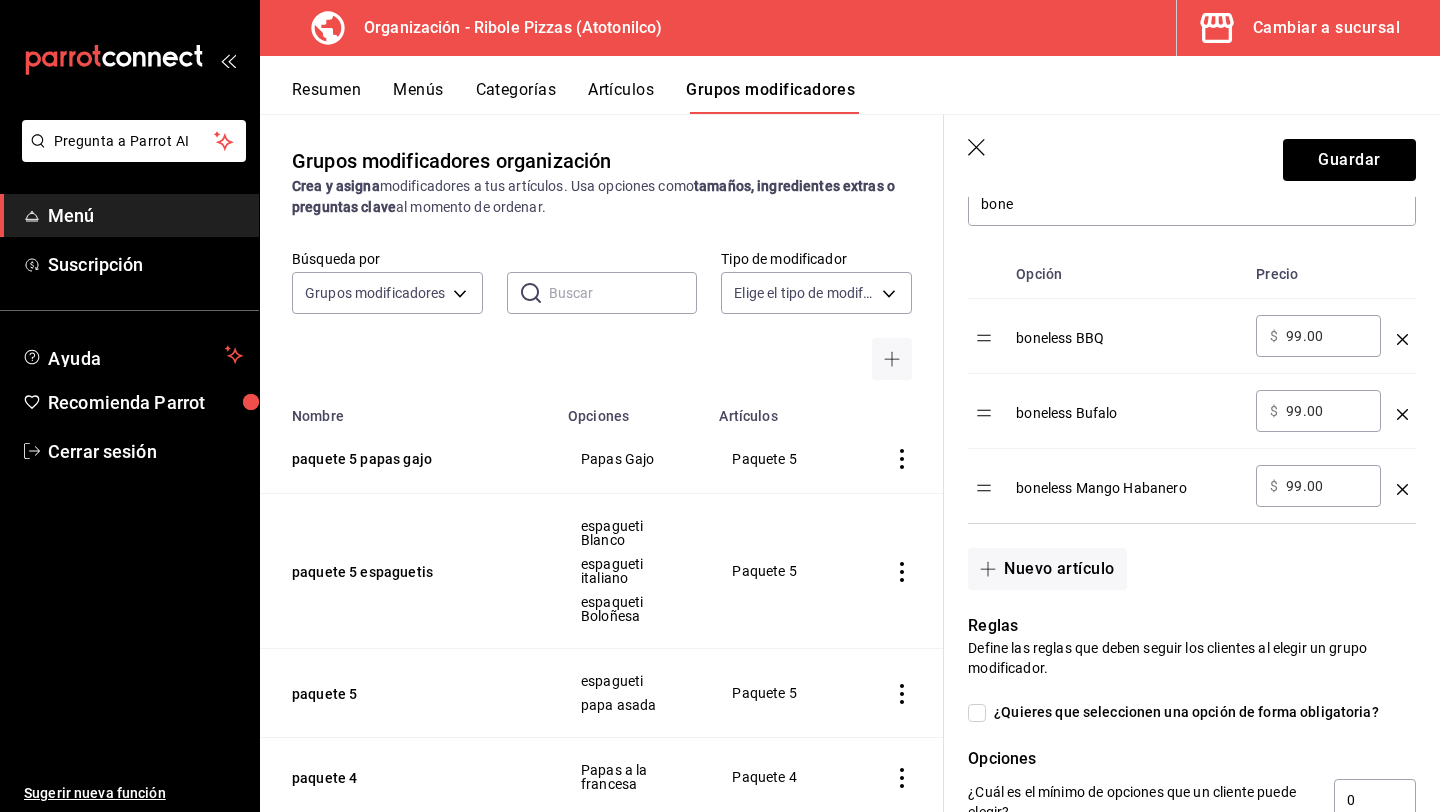 click on "​ $ 99.00 ​" at bounding box center [1318, 336] 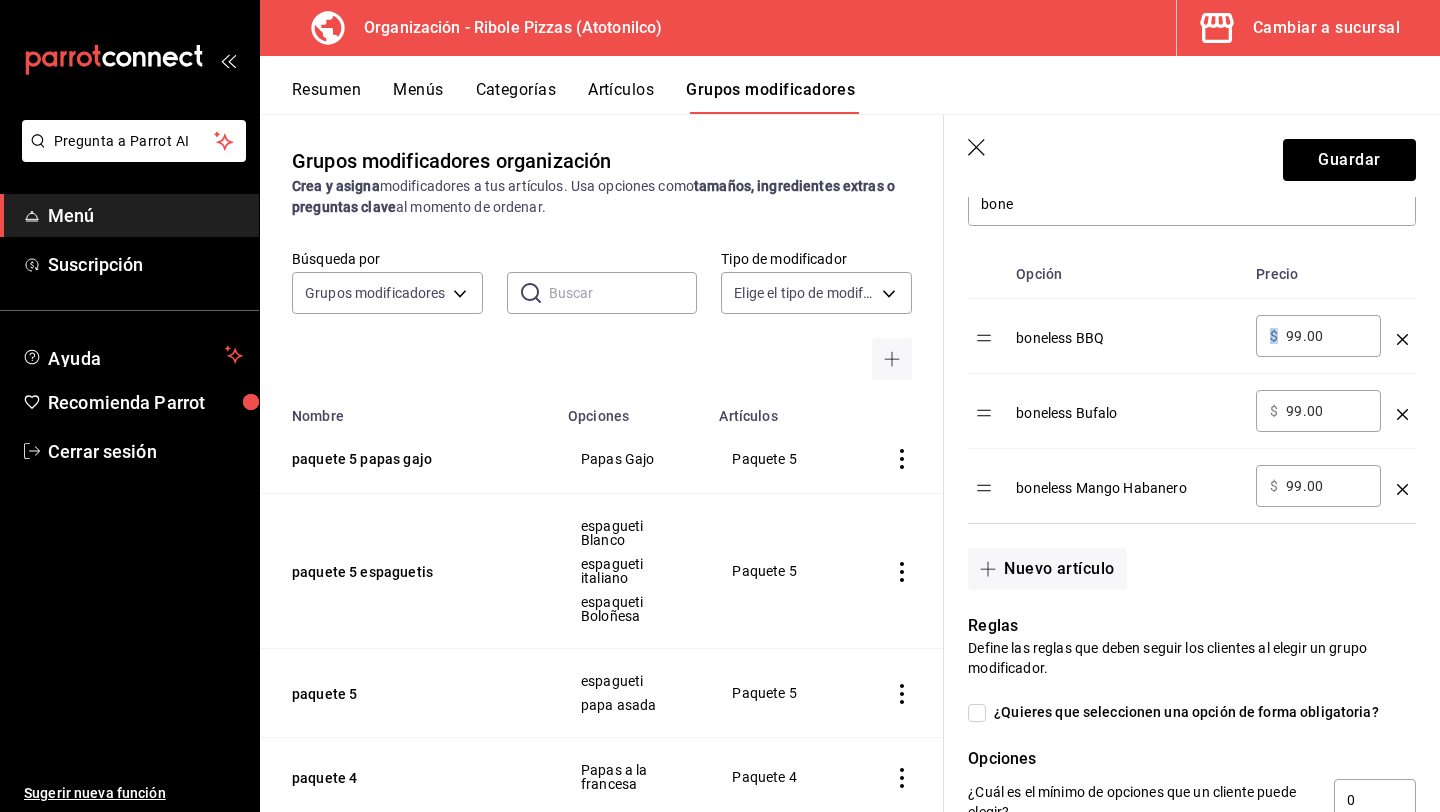 click on "​ $ 99.00 ​" at bounding box center (1318, 336) 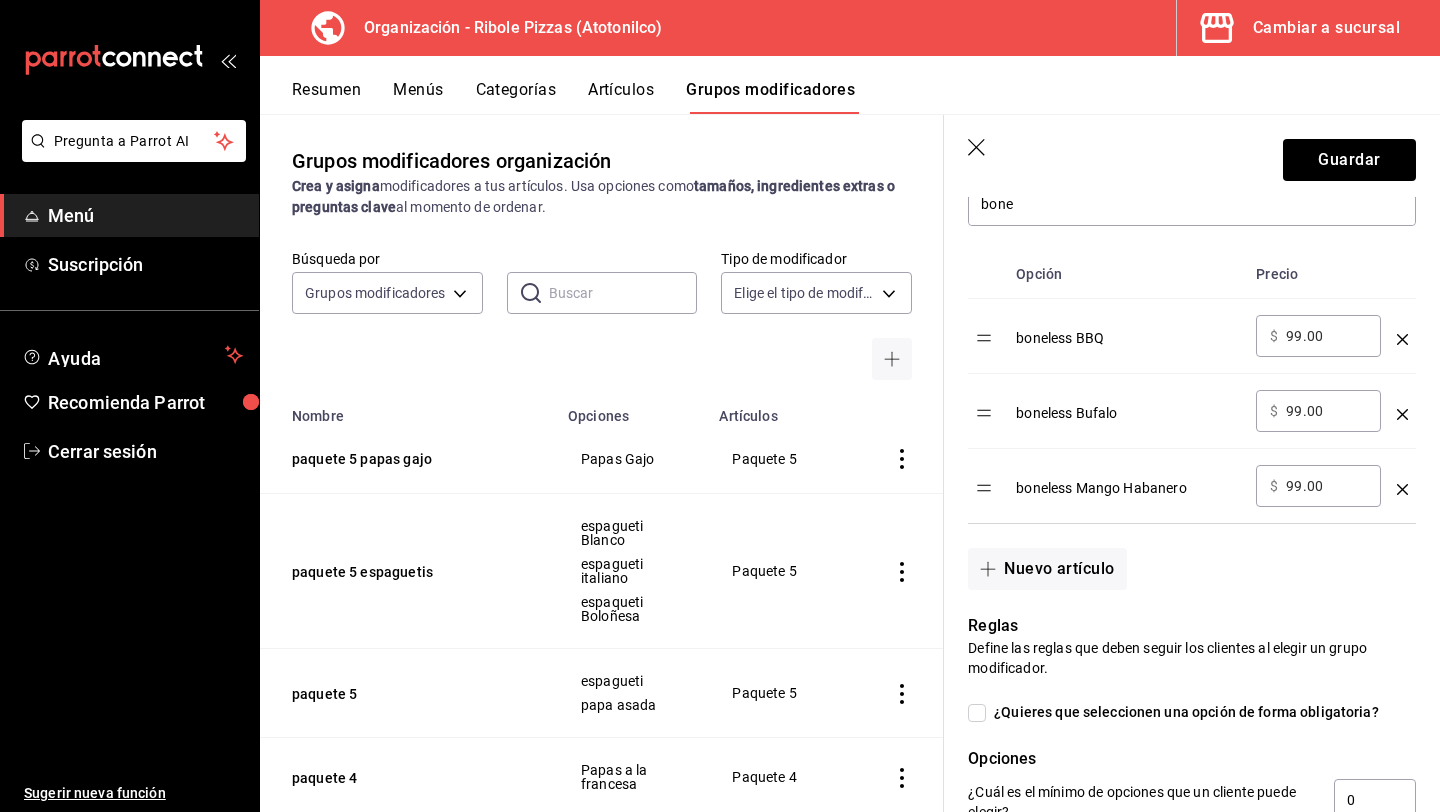 click on "99.00" at bounding box center (1326, 336) 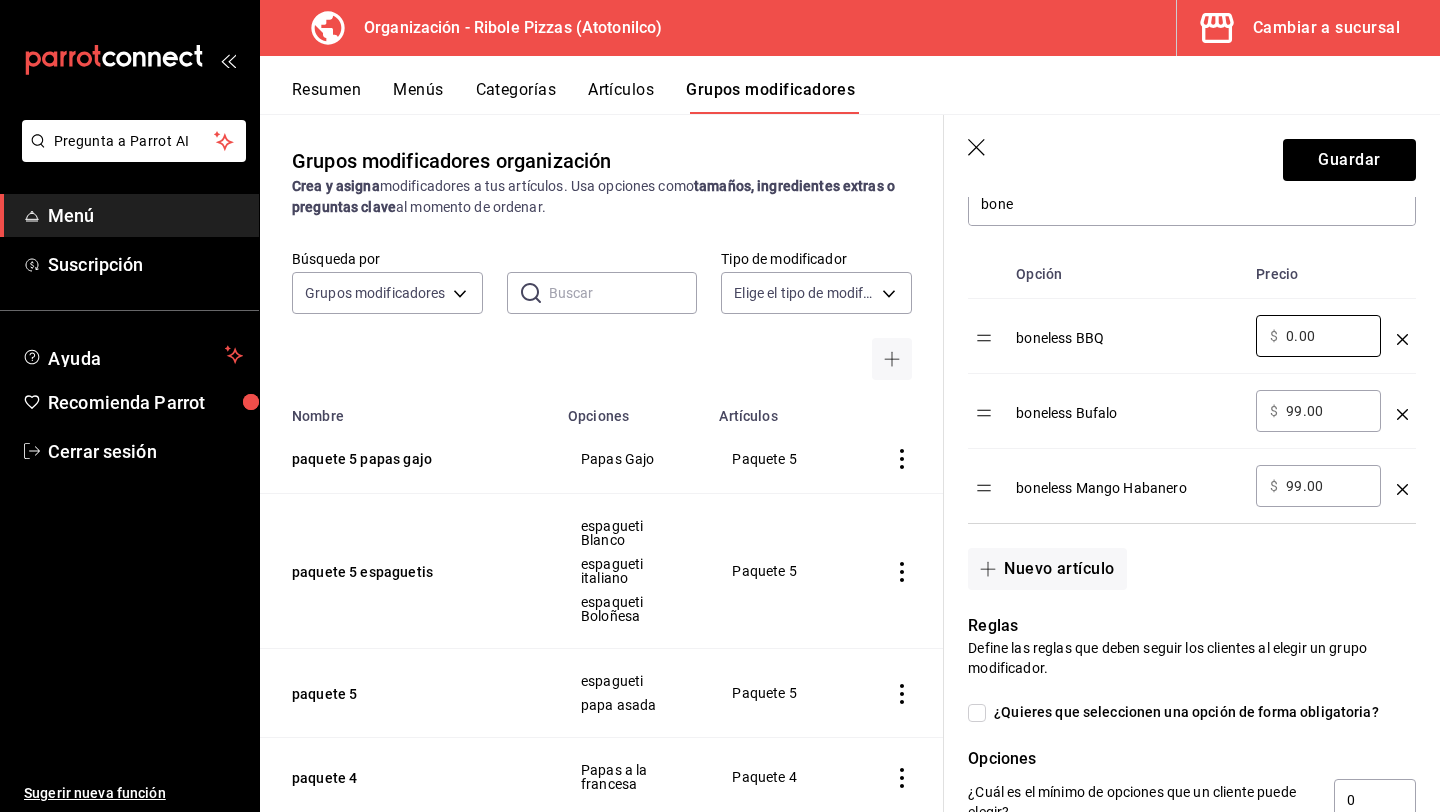 type on "0.00" 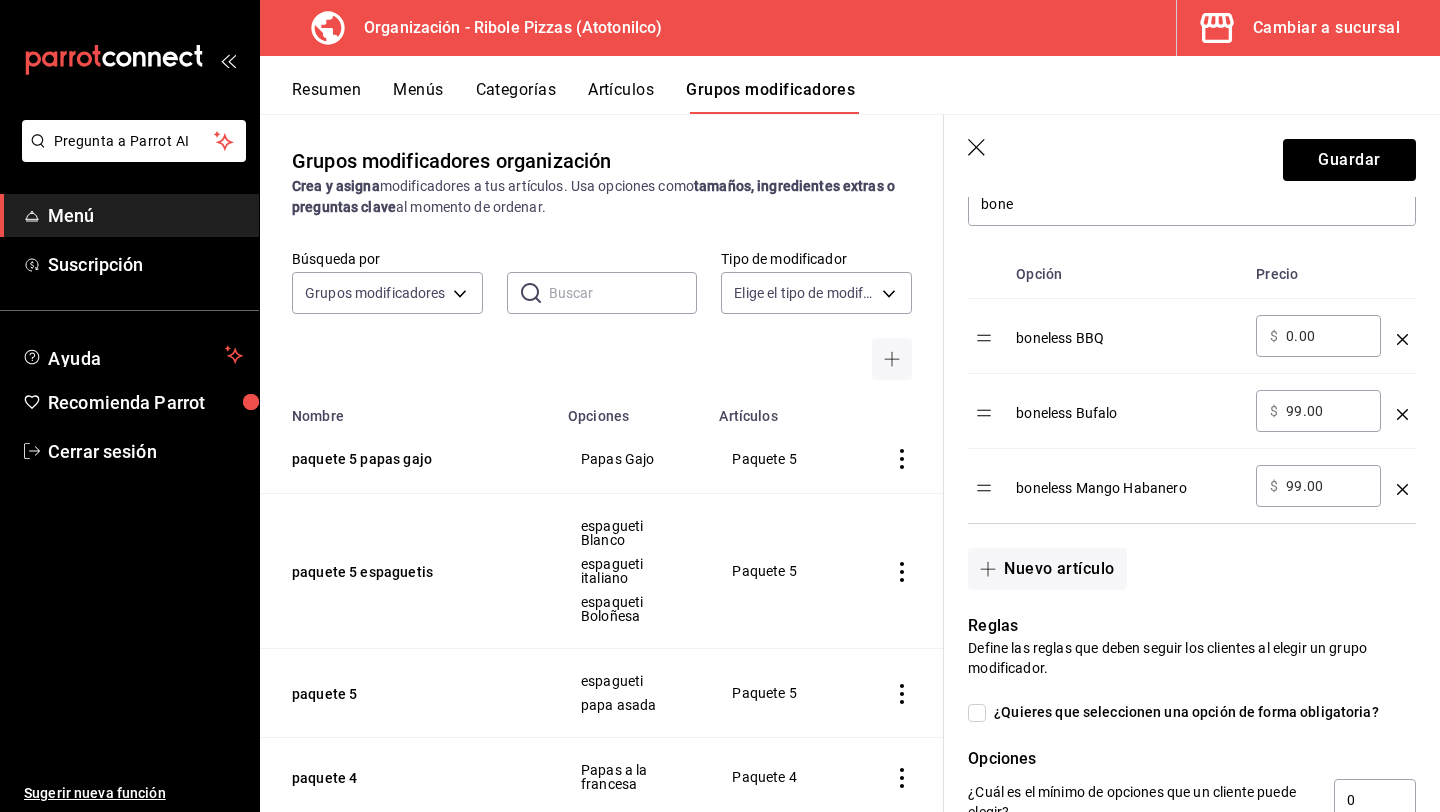 click on "99.00" at bounding box center [1326, 411] 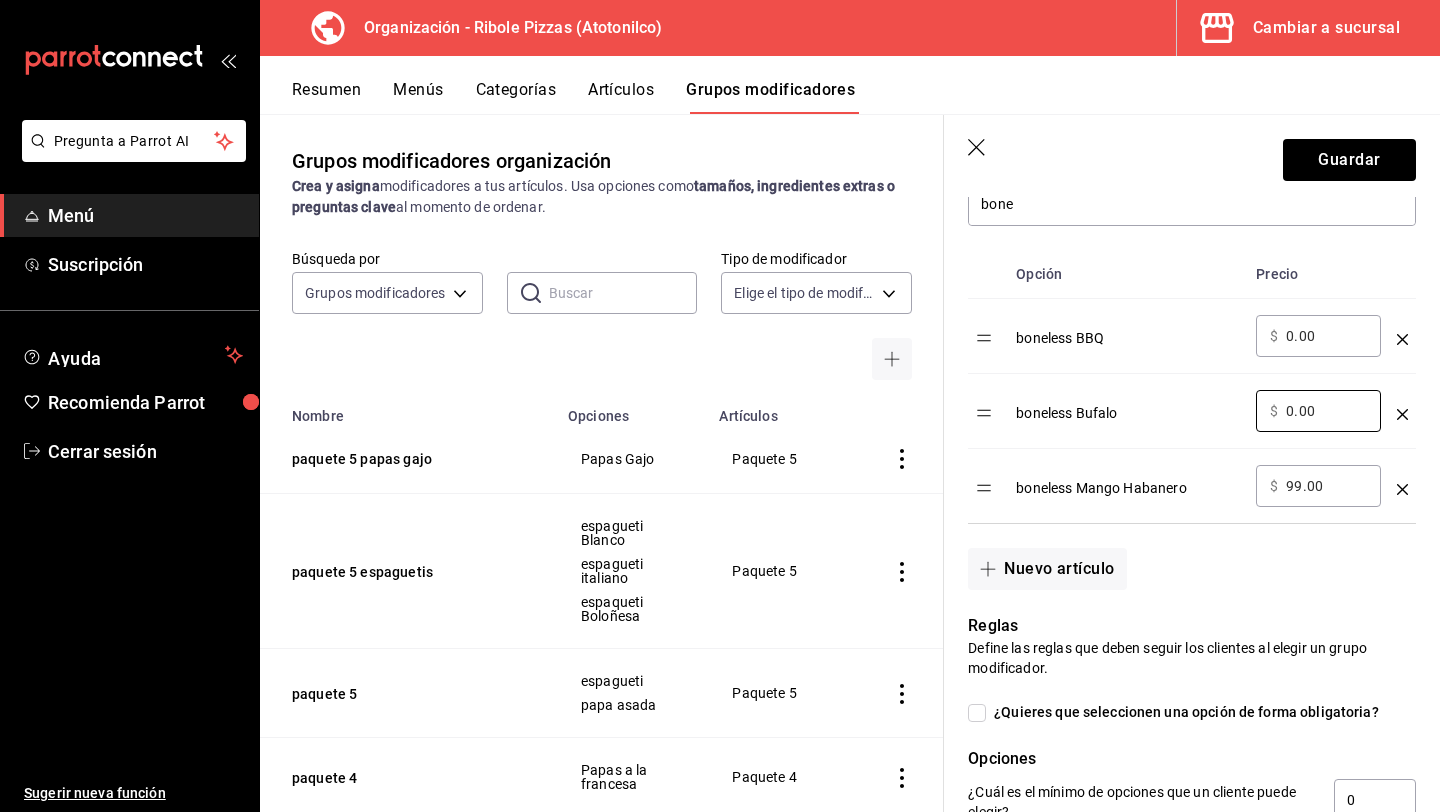 type on "0.00" 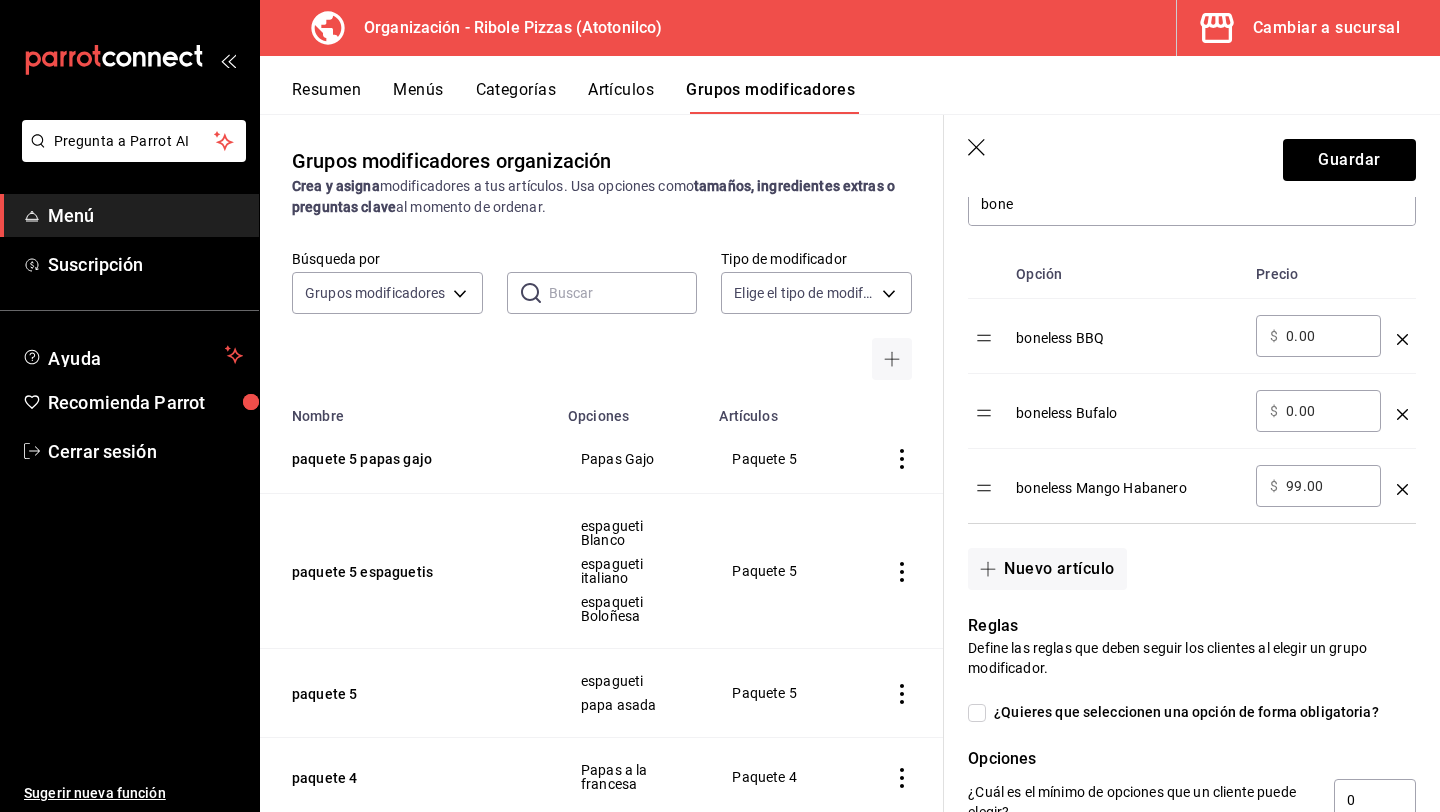 click on "99.00" at bounding box center [1326, 486] 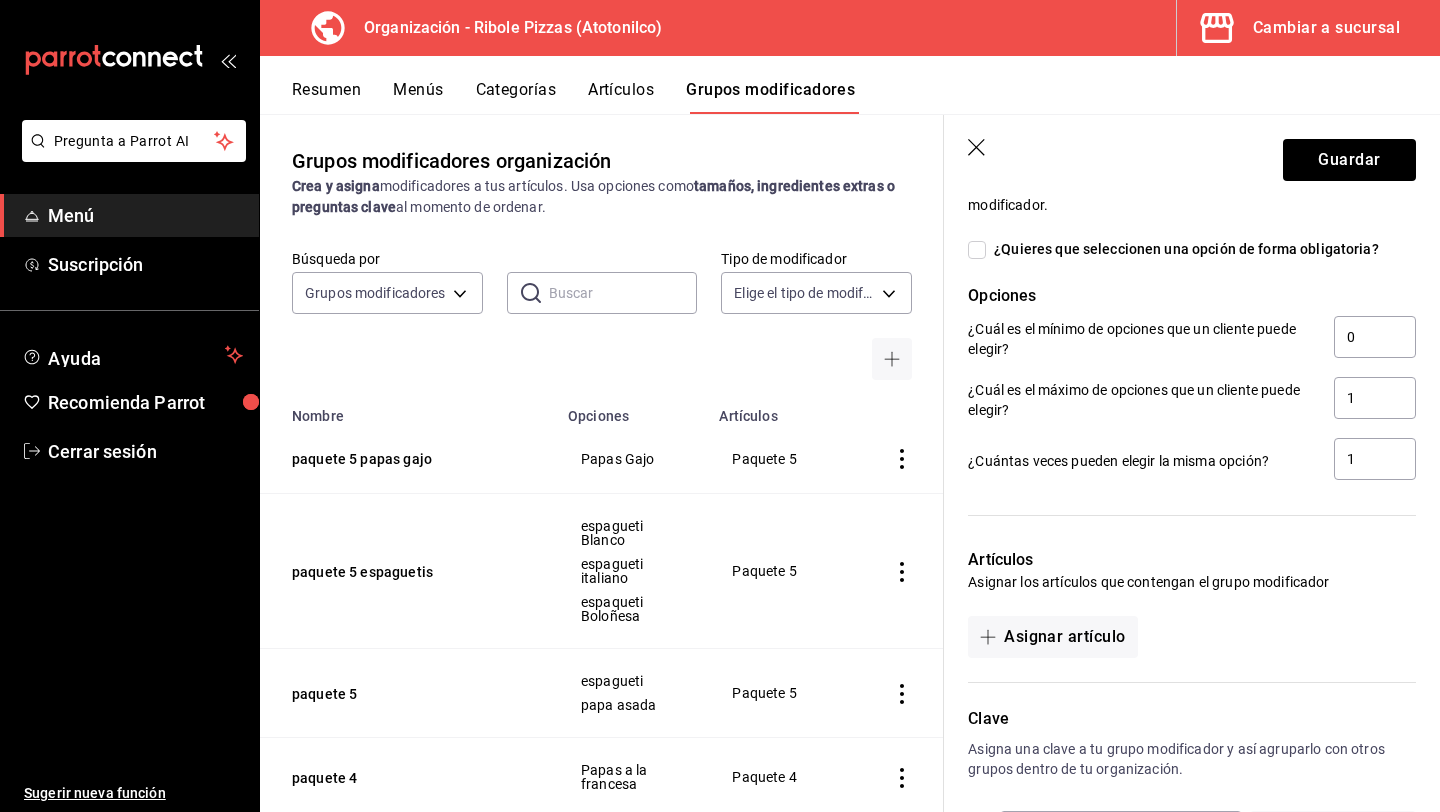 scroll, scrollTop: 987, scrollLeft: 0, axis: vertical 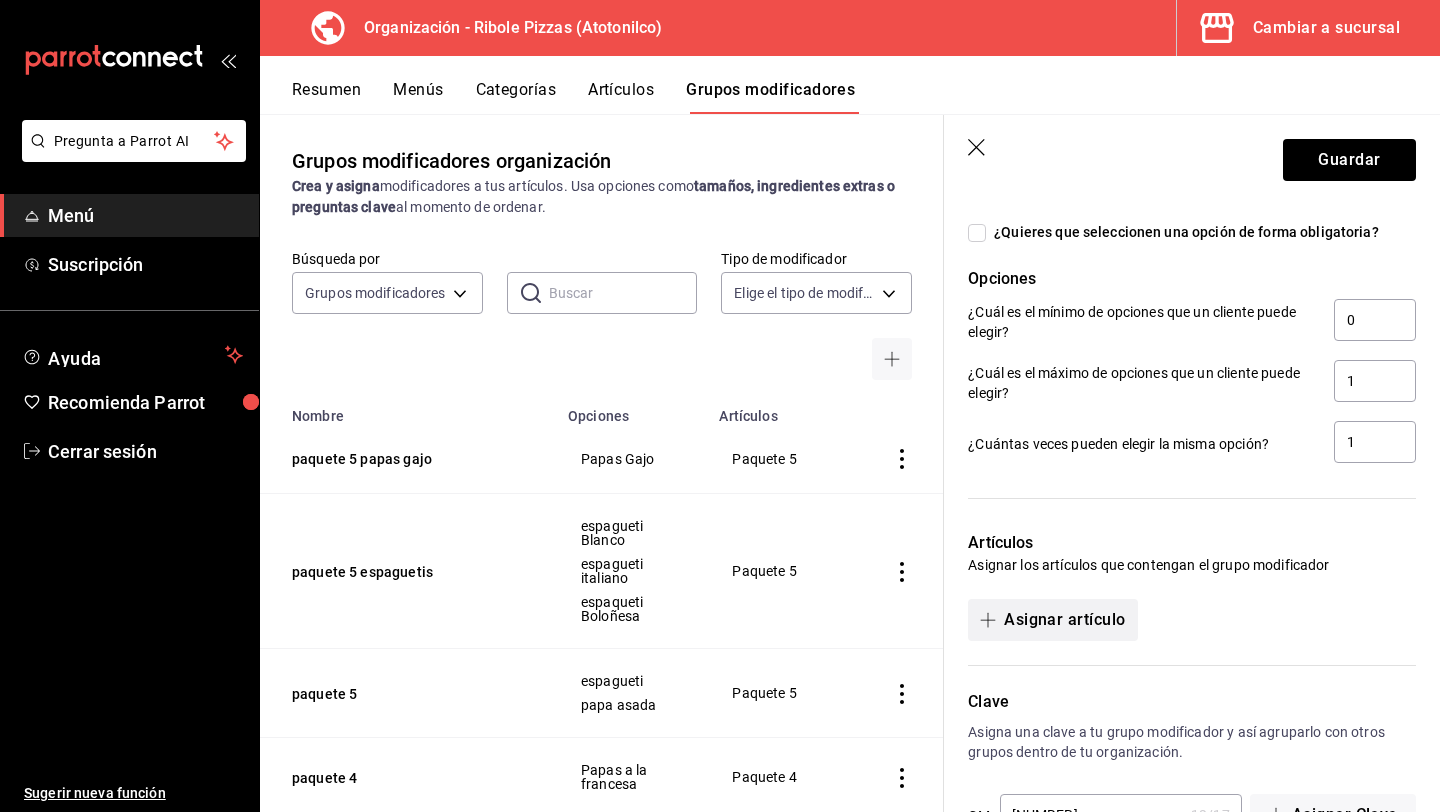 type on "0.00" 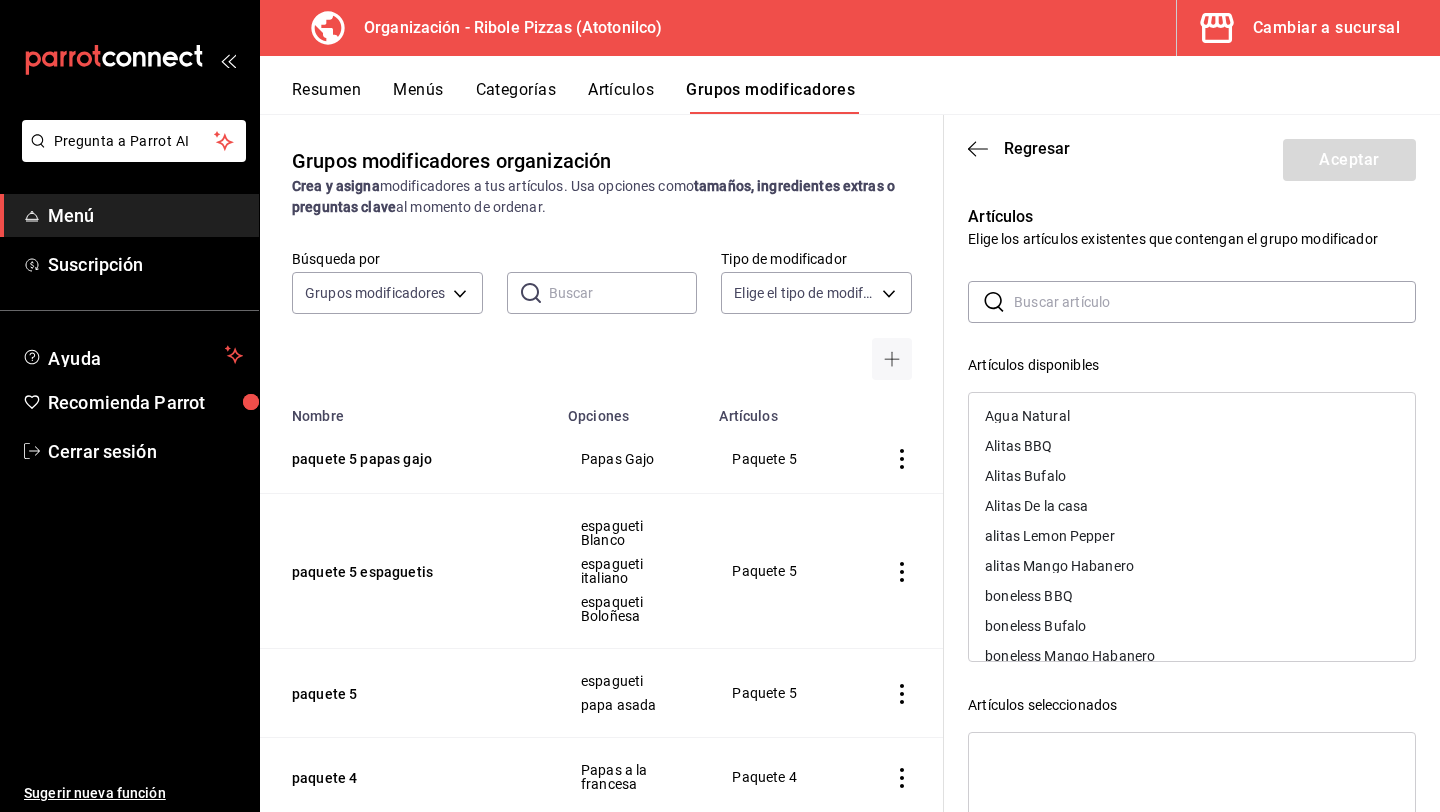click at bounding box center [1215, 302] 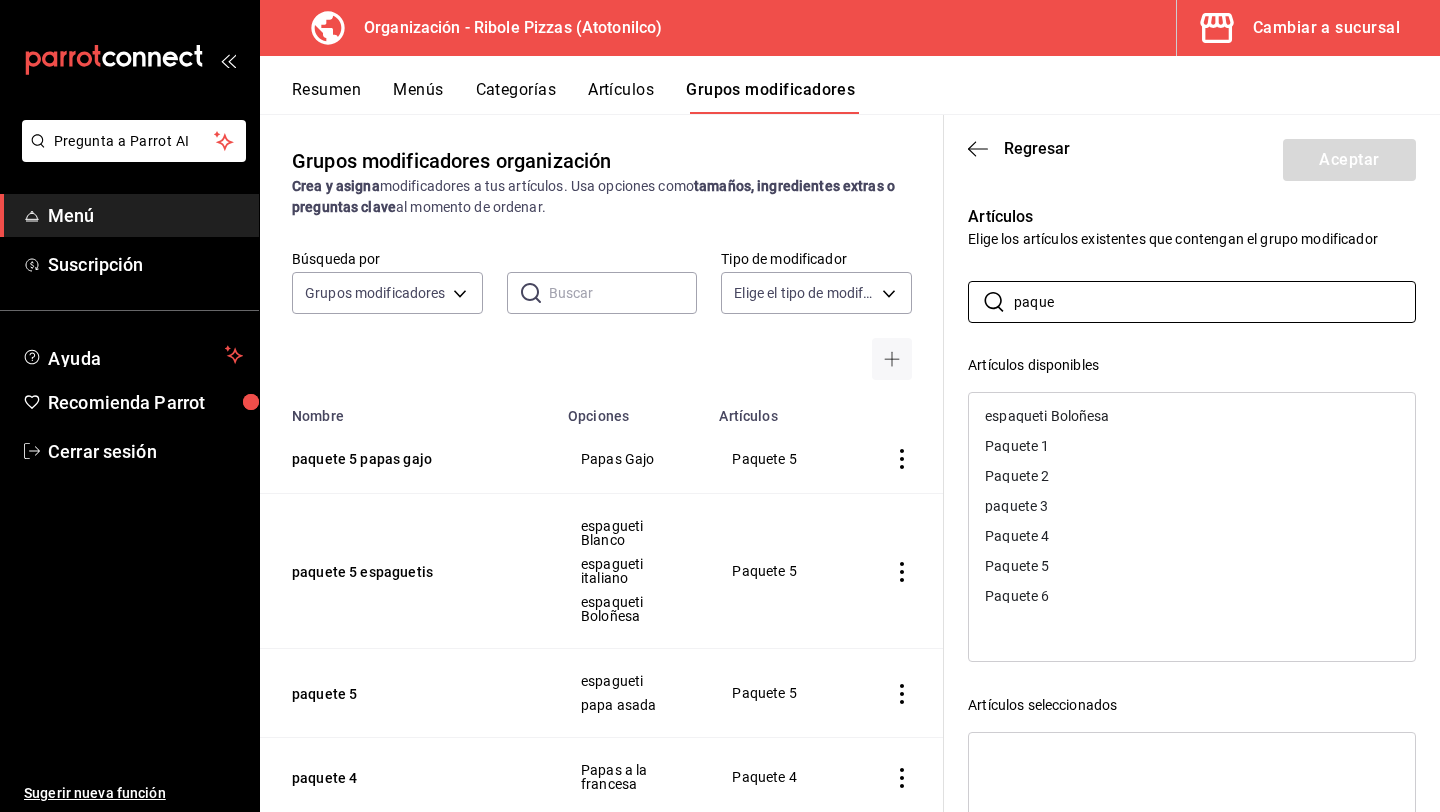 type on "paque" 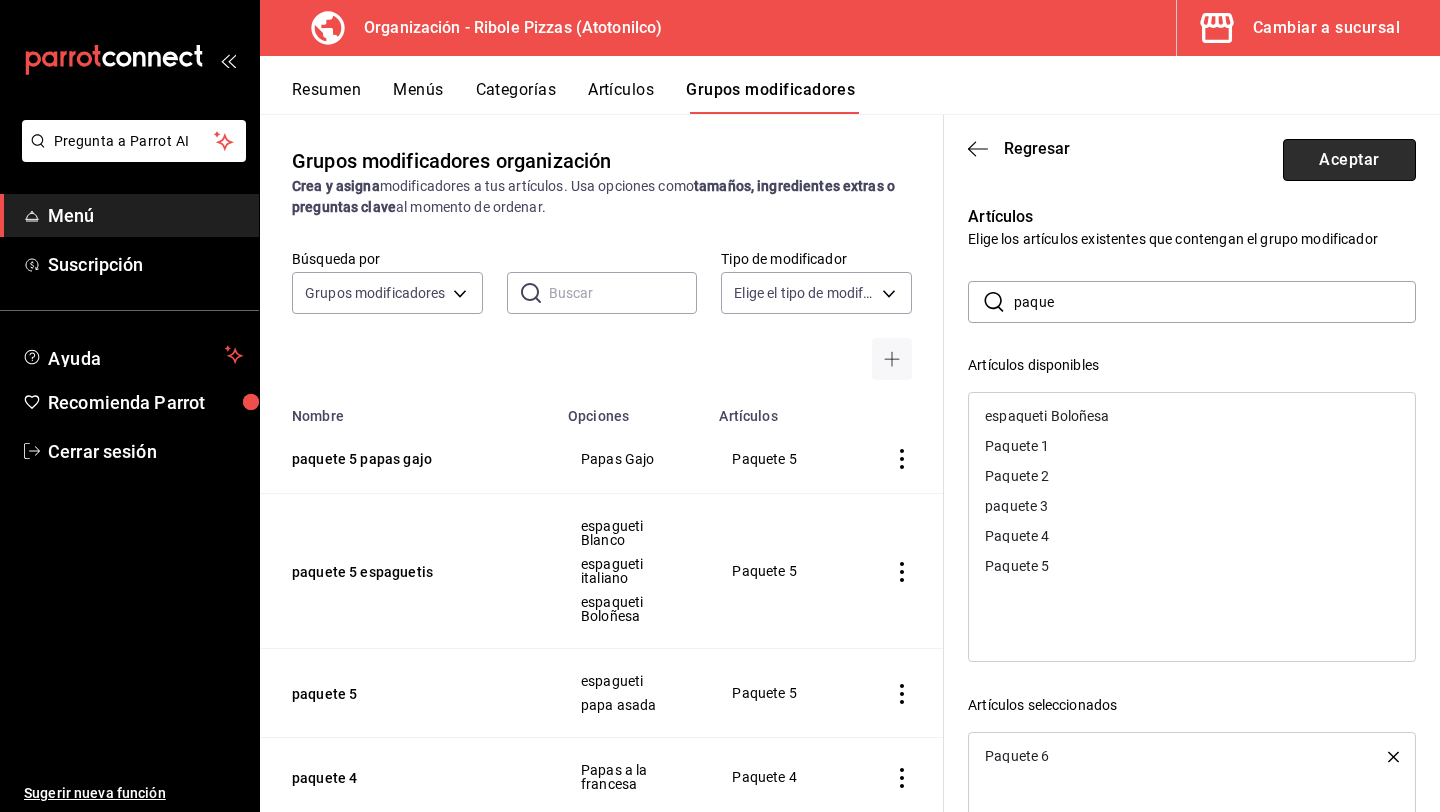 click on "Aceptar" at bounding box center (1349, 160) 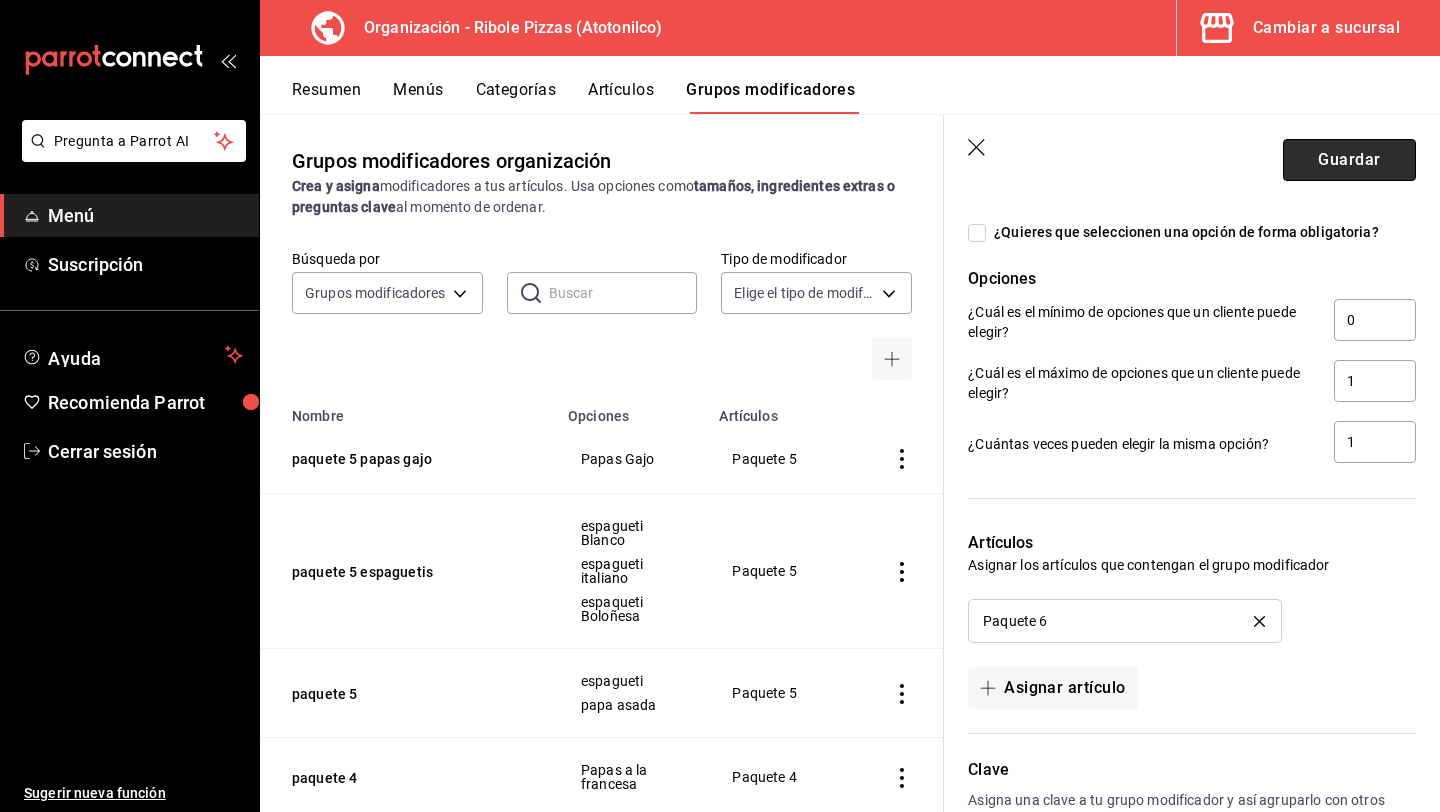 click on "Guardar" at bounding box center [1349, 160] 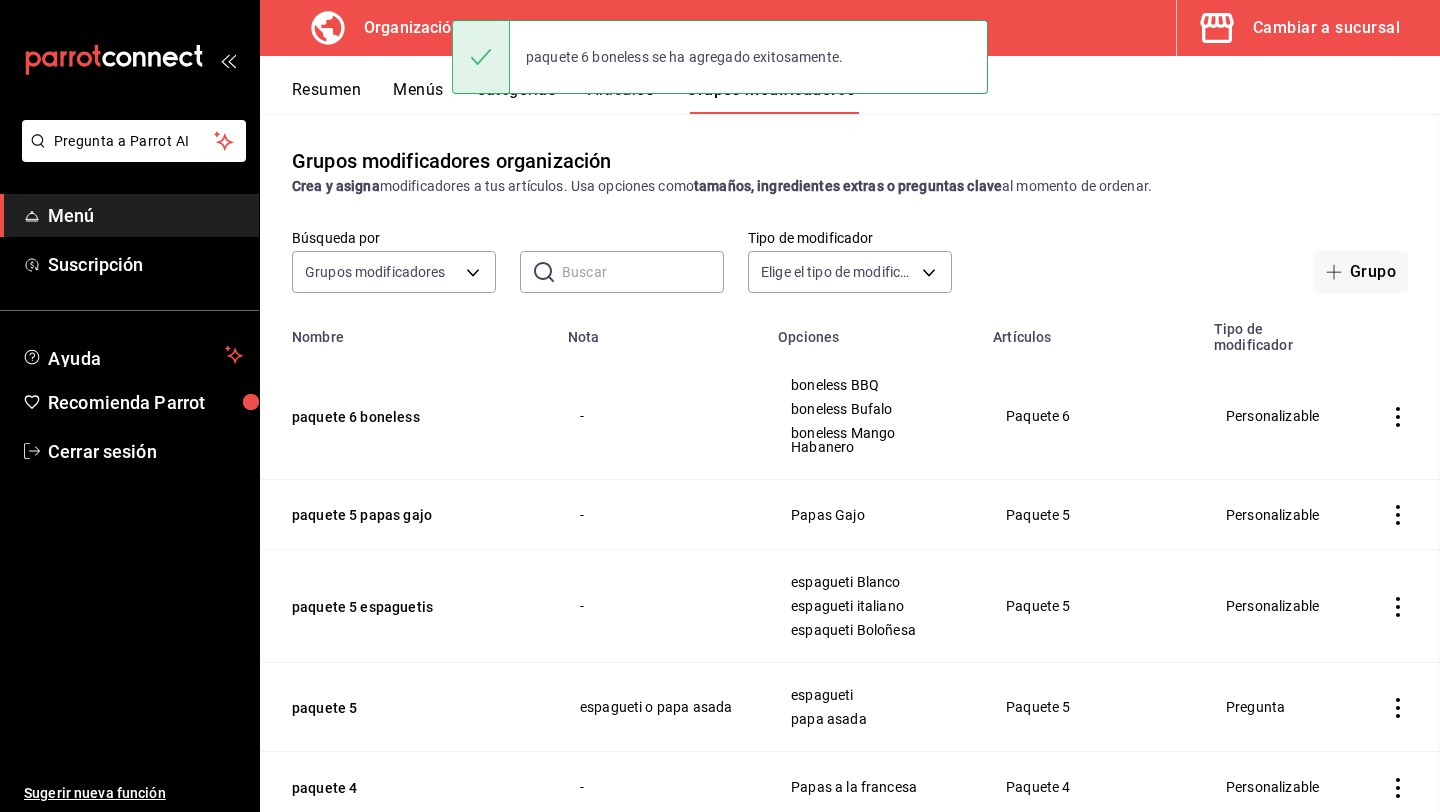 scroll, scrollTop: 0, scrollLeft: 0, axis: both 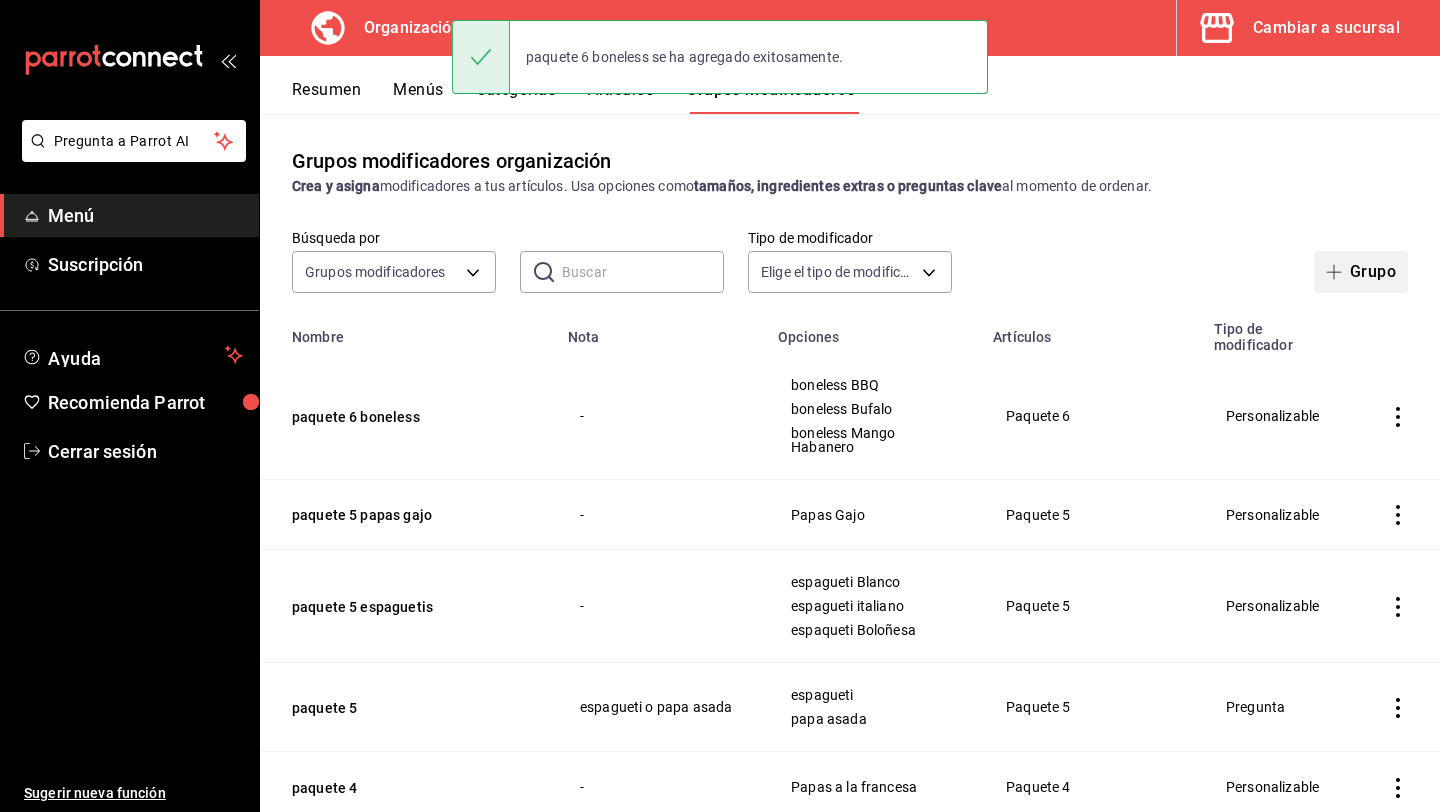 click on "Grupo" at bounding box center (1361, 272) 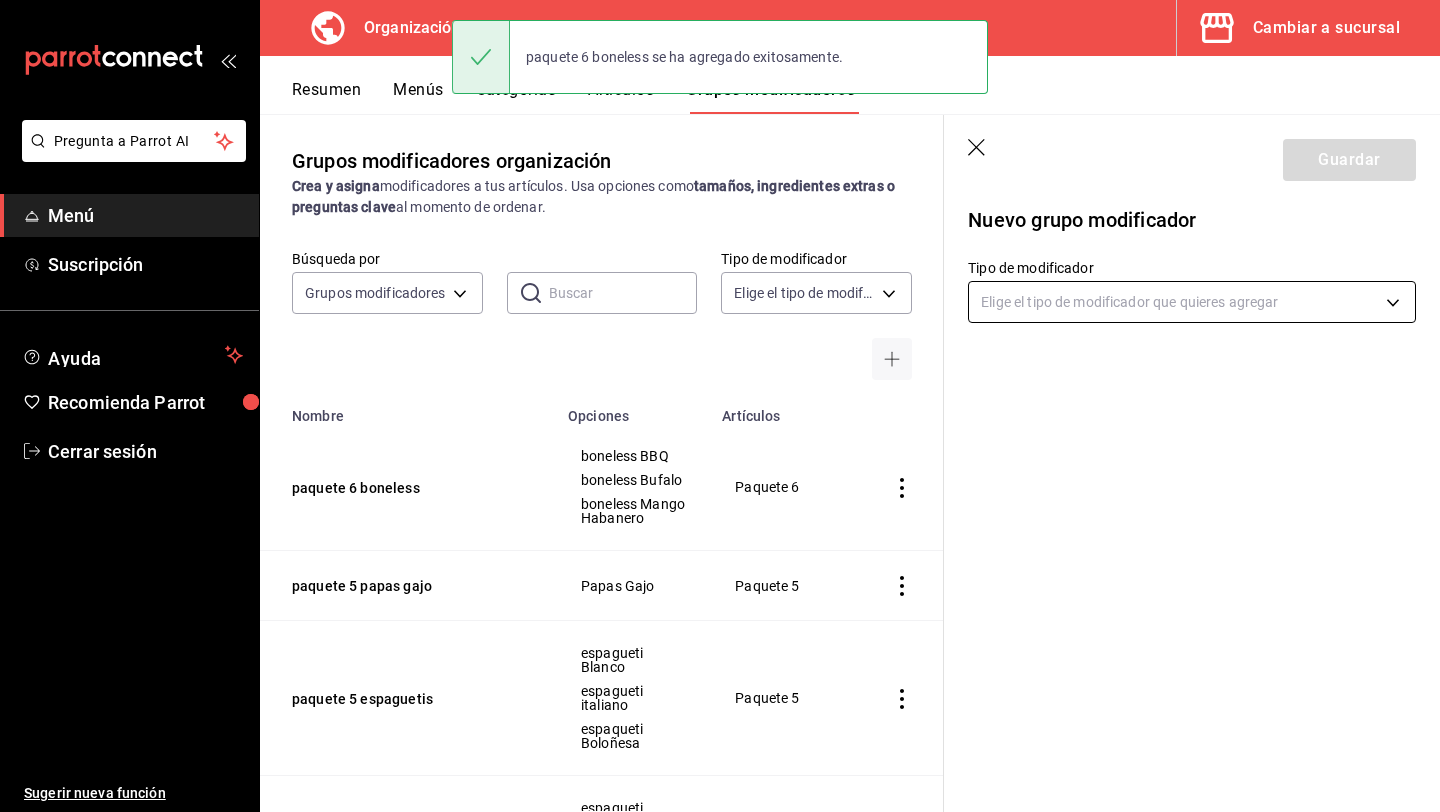 click on "Pregunta a Parrot AI Menú   Suscripción   Ayuda Recomienda Parrot   Cerrar sesión   Sugerir nueva función   Organización - Ribole Pizzas ([CITY]) Cambiar a sucursal Resumen Menús Categorías Artículos Grupos modificadores Grupos modificadores organización Crea y asigna  modificadores a tus artículos. Usa opciones como  tamaños, ingredientes extras o preguntas clave  al momento de ordenar. Búsqueda por Grupos modificadores GROUP ​ ​ Tipo de modificador Elige el tipo de modificador Nombre Opciones Artículos paquete 6 boneless boneless BBQ boneless Bufalo boneless Mango Habanero Paquete 6 paquete 5 papas gajo Papas Gajo Paquete 5 paquete 5 espaguetis espagueti Blanco espagueti italiano espaqueti Boloñesa Paquete 5 paquete 5 espagueti papa asada Paquete 5 paquete 4 Papas a la francesa Paquete 4 paquete 4 alitas Alitas BBQ Alitas Bufalo Alitas De la casa alitas Lemon Pepper Ver más... Paquete 4 paquete 3 refresco Refresco 1.75 paquete 3 paquete 3 papas Papas a la francesa paquete 3 Alitas BBQ" at bounding box center [720, 406] 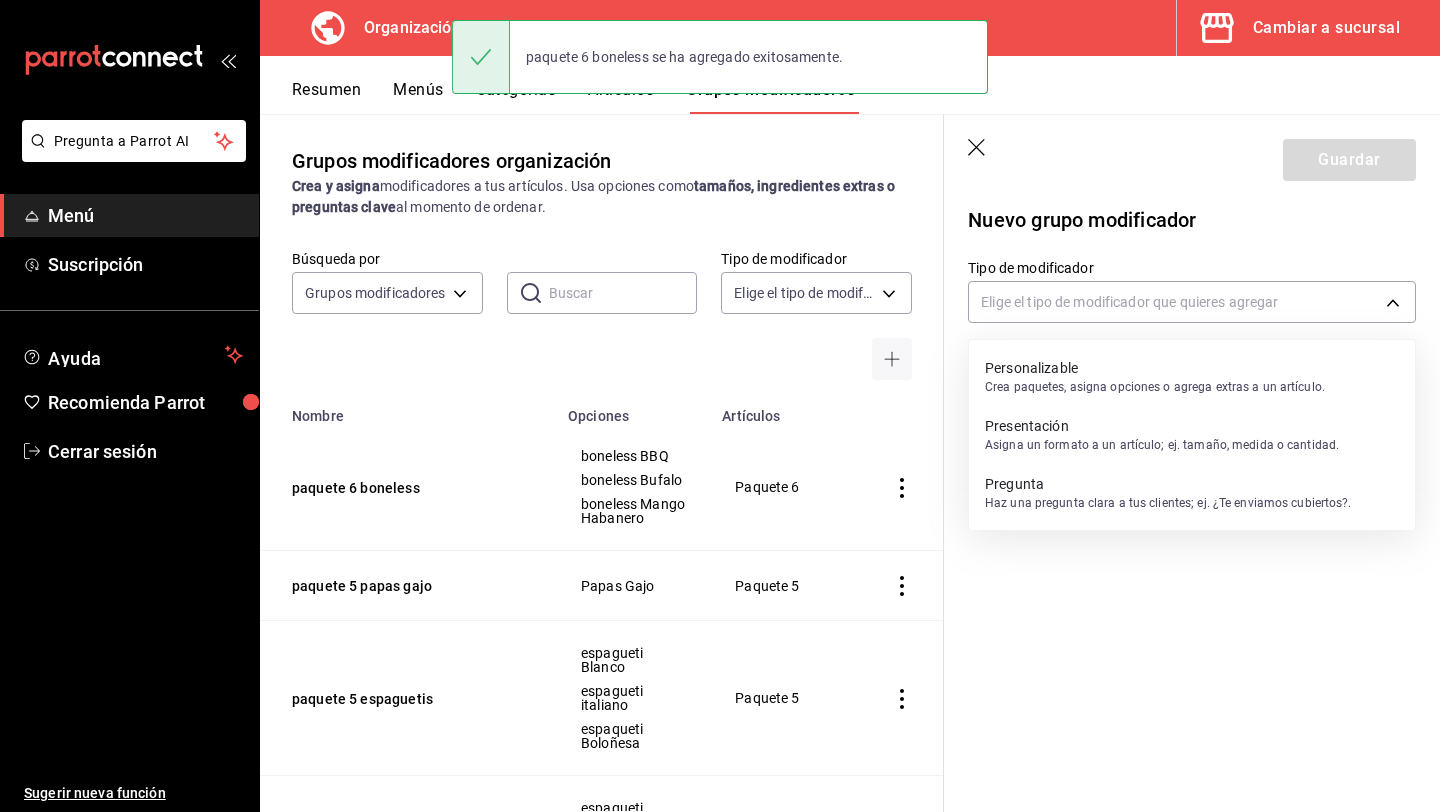 click on "Crea paquetes, asigna opciones o agrega extras a un artículo." at bounding box center [1155, 387] 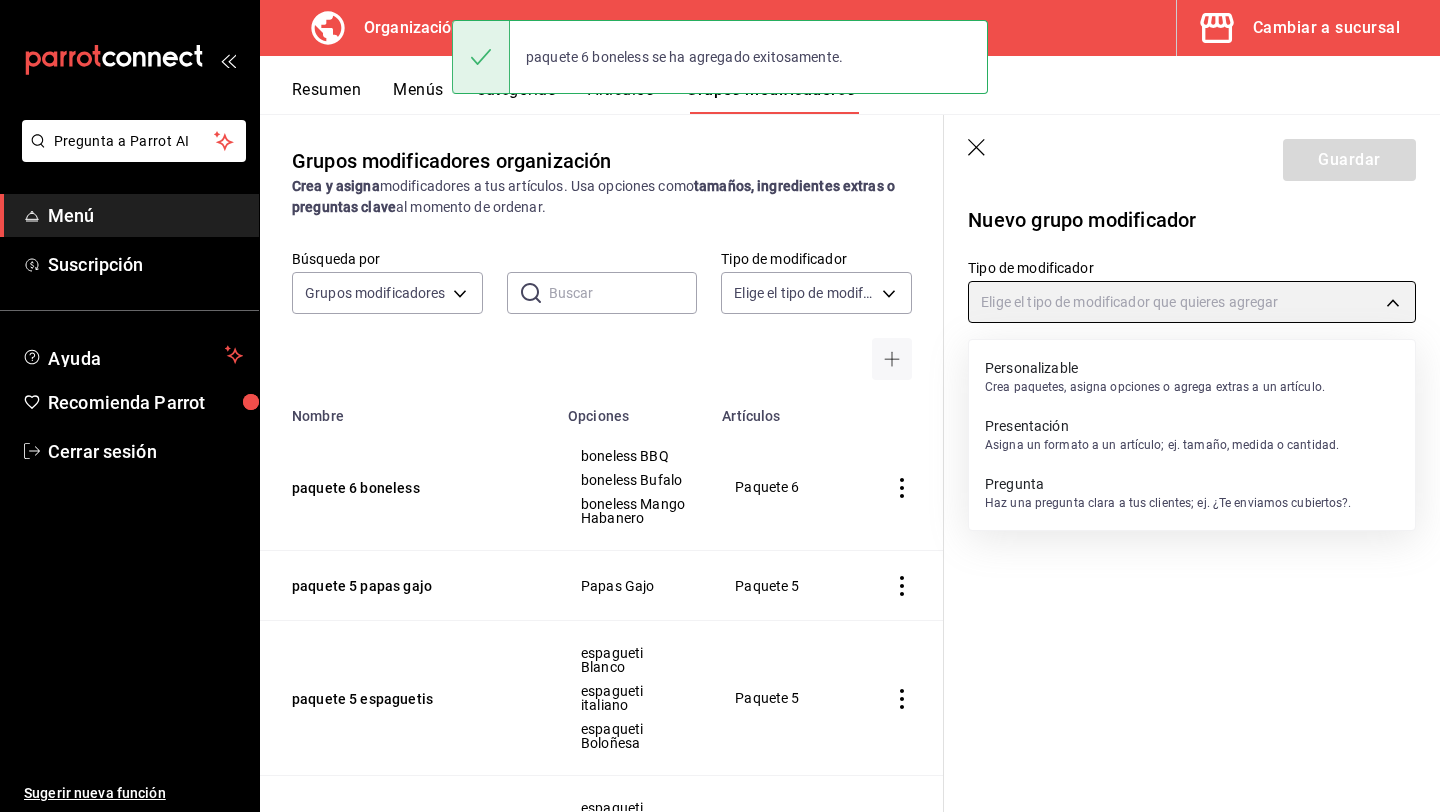 type on "CUSTOMIZABLE" 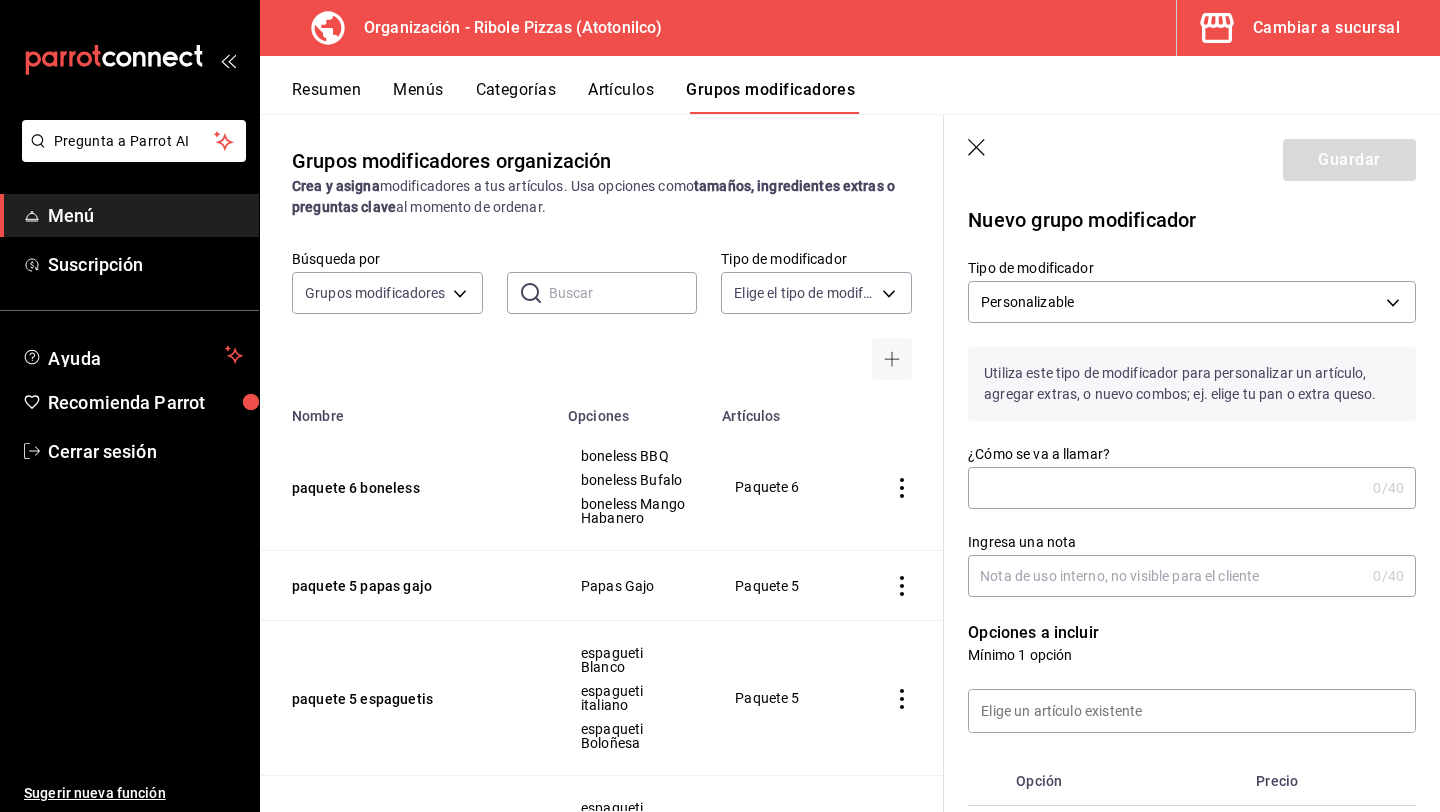 click on "¿Cómo se va a llamar?" at bounding box center (1166, 488) 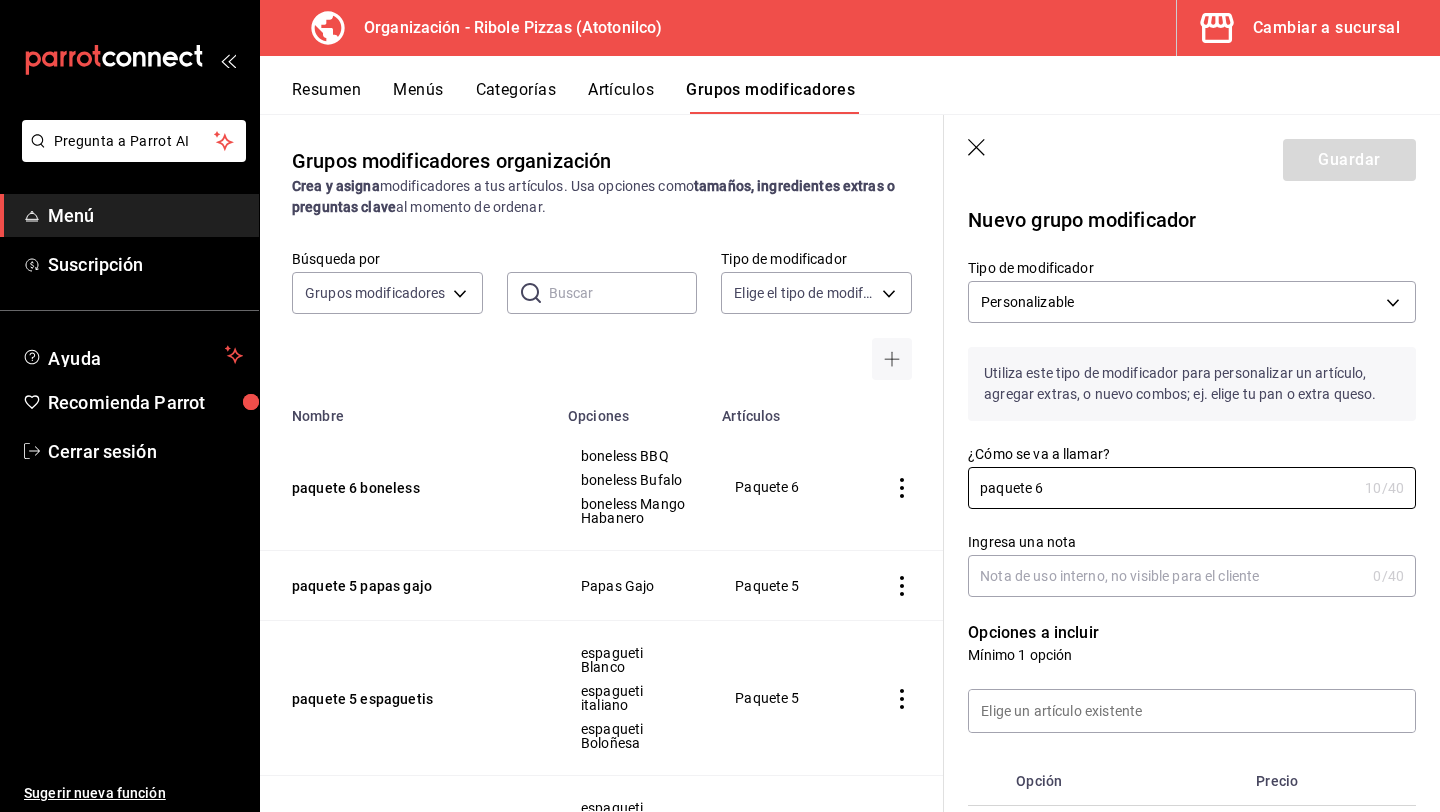 type on "paquete 6" 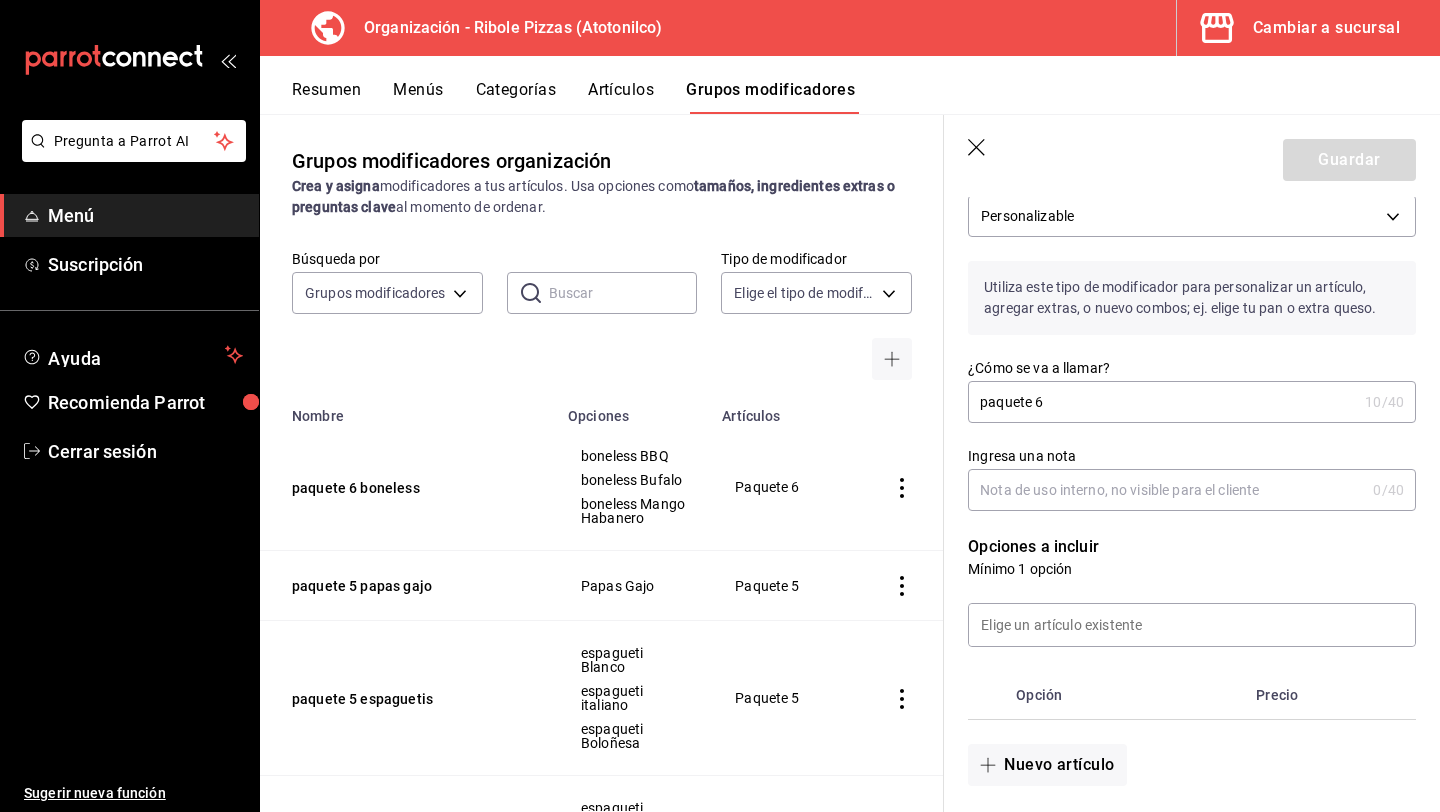 scroll, scrollTop: 88, scrollLeft: 0, axis: vertical 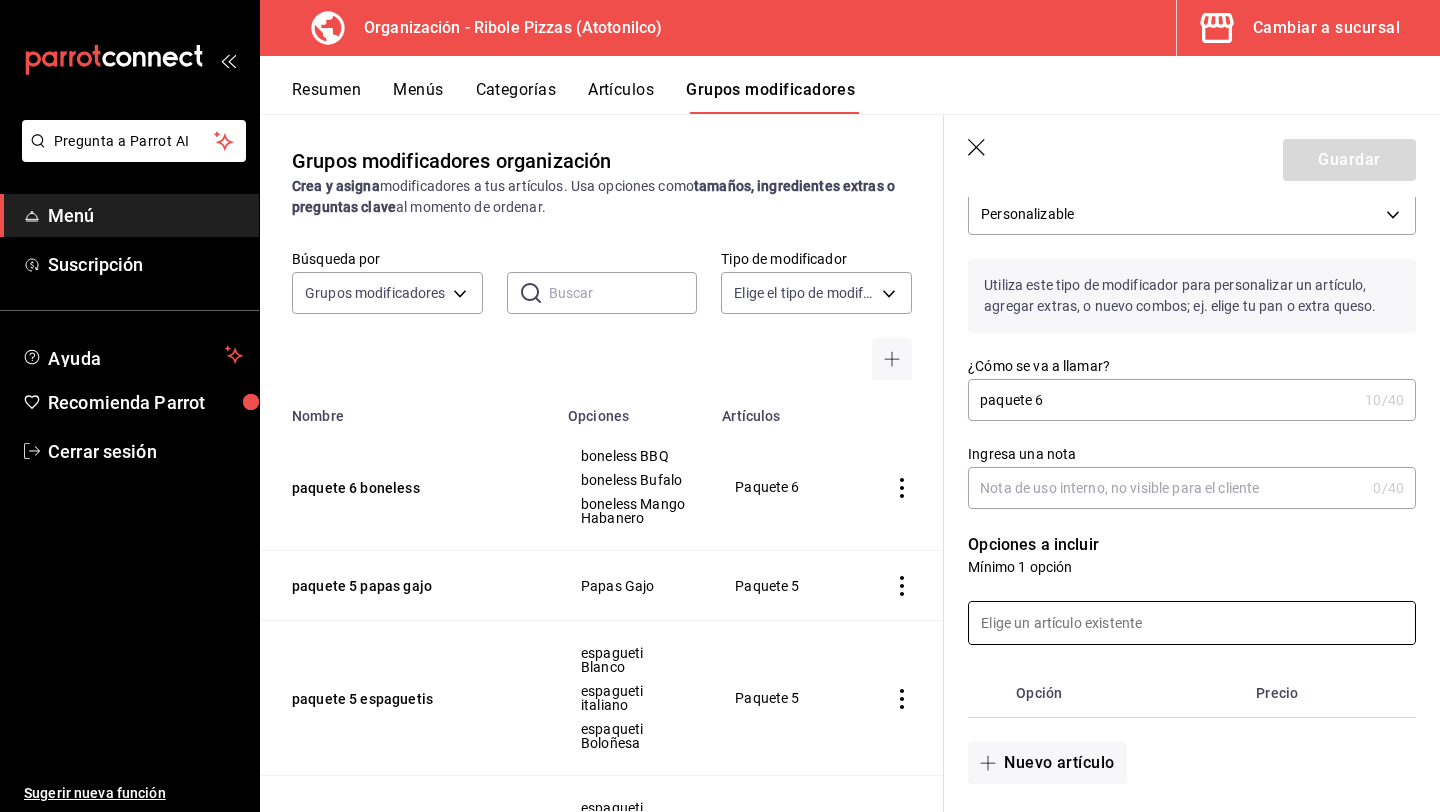 click at bounding box center [1192, 623] 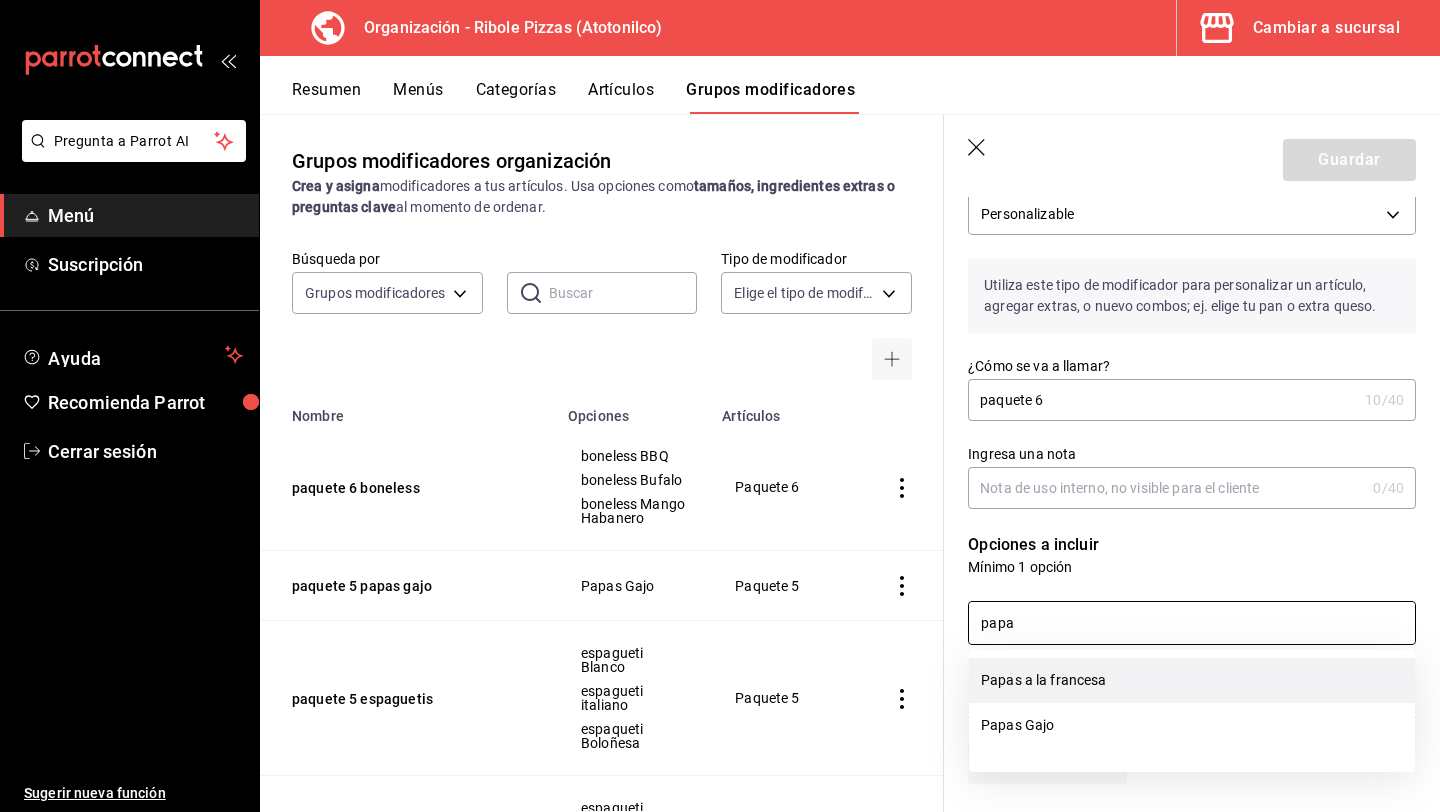click on "Papas a la francesa" at bounding box center (1192, 680) 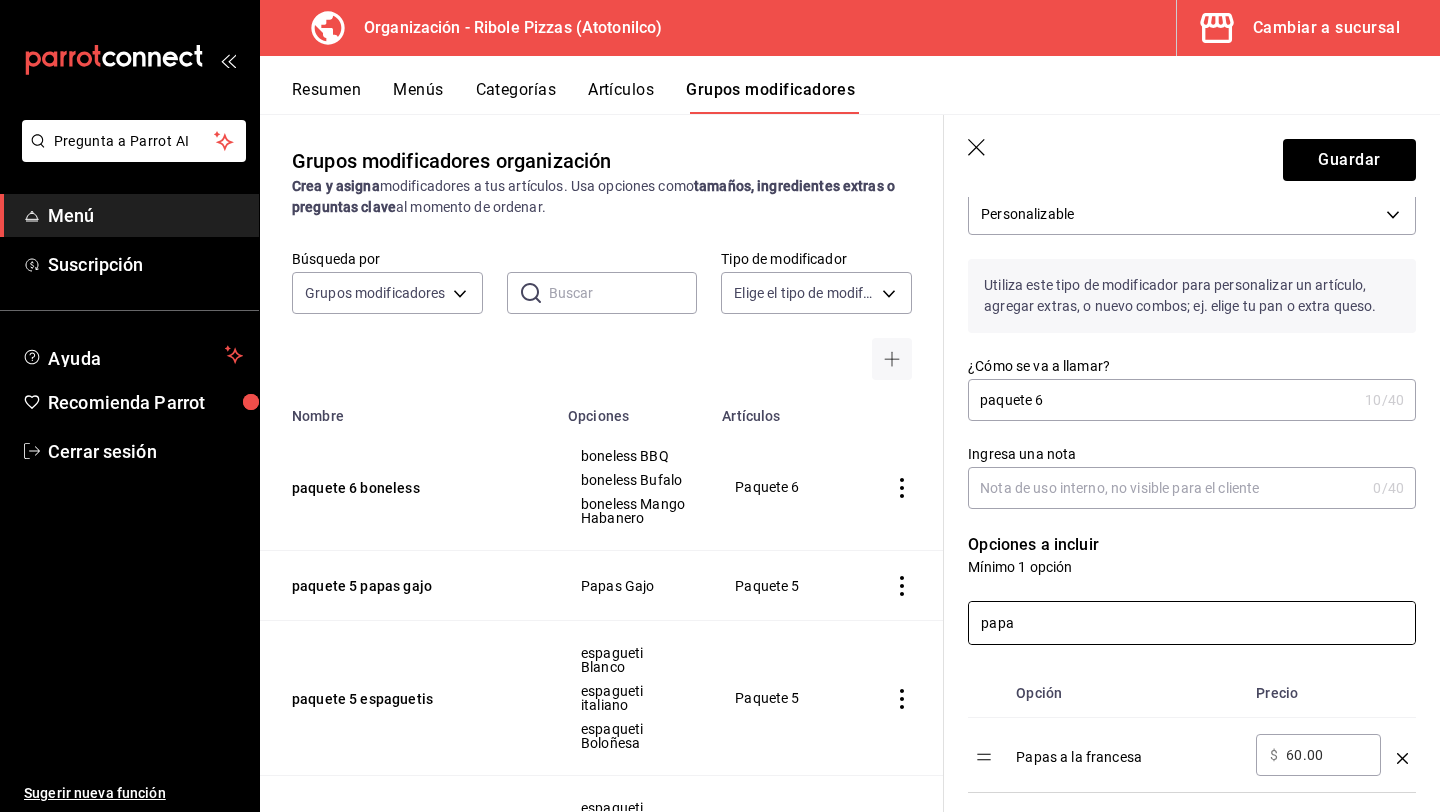 type on "papa" 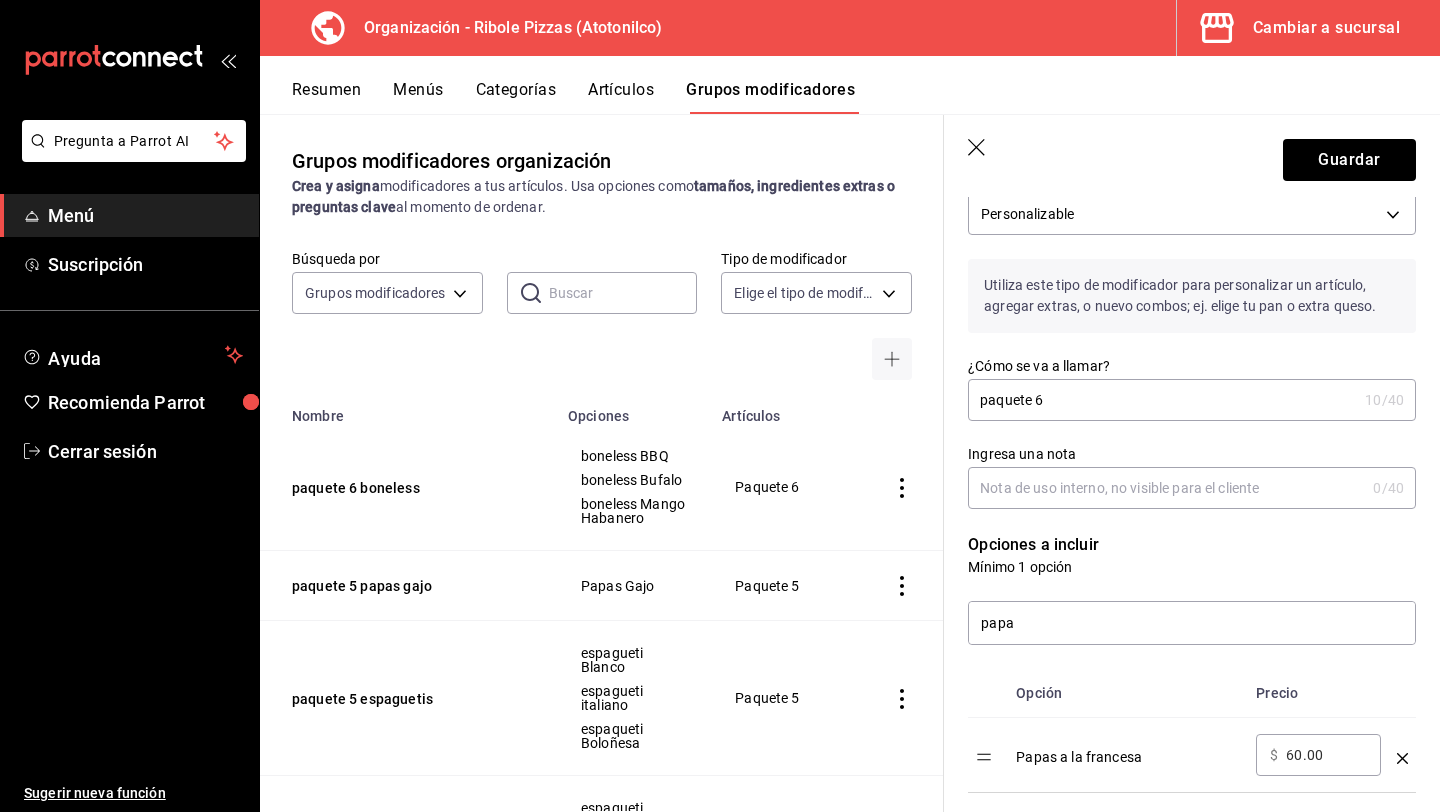 click on "60.00" at bounding box center [1326, 755] 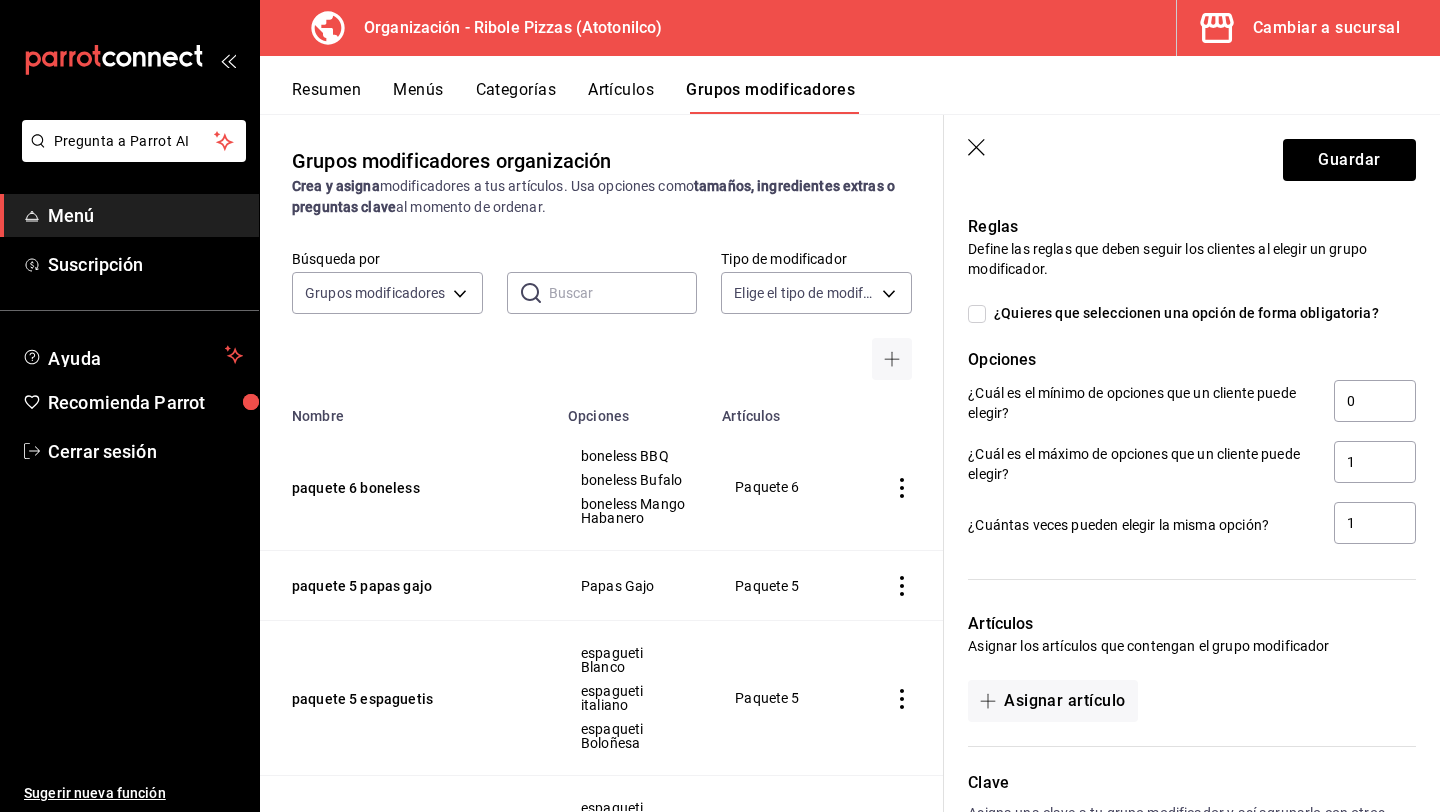 scroll, scrollTop: 903, scrollLeft: 0, axis: vertical 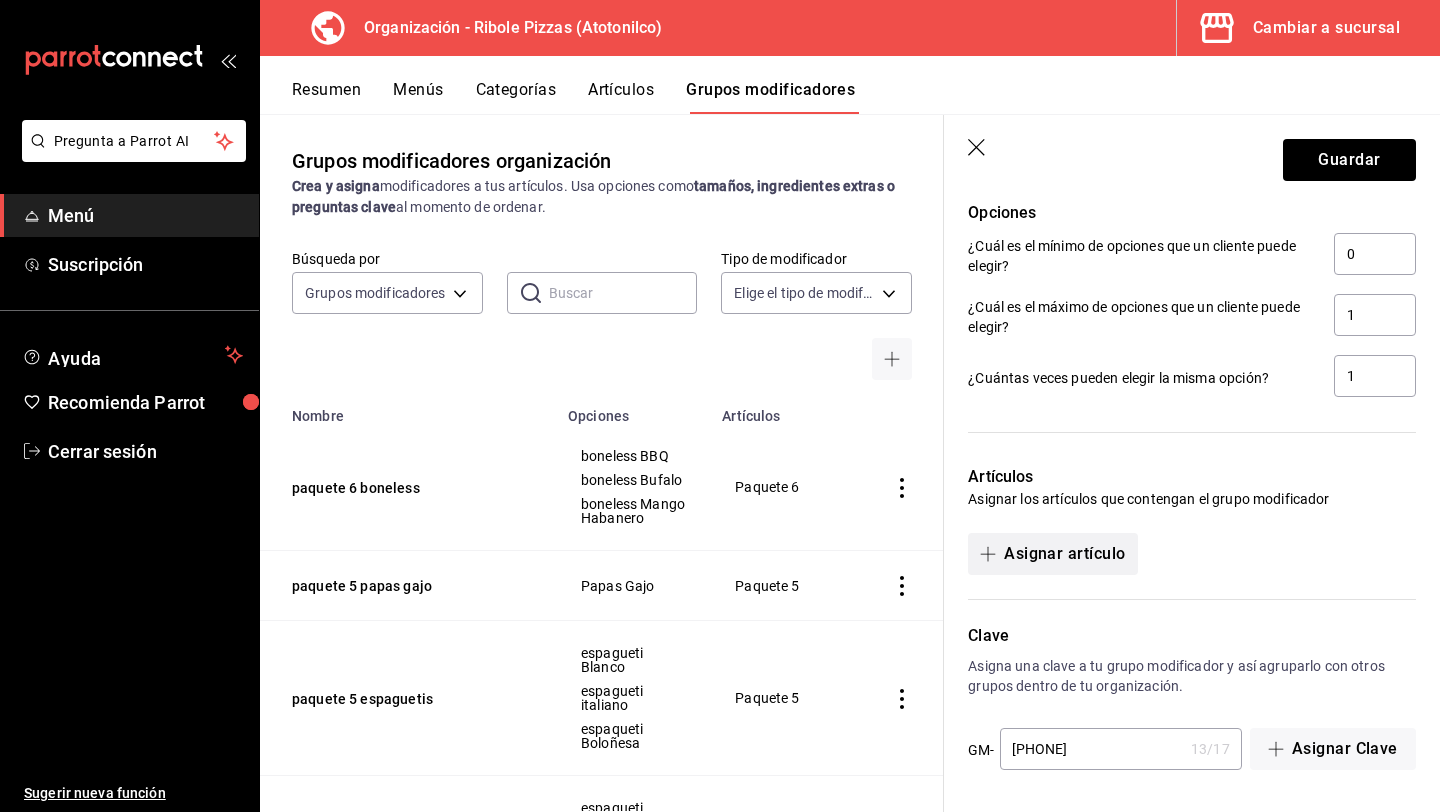 type on "0.00" 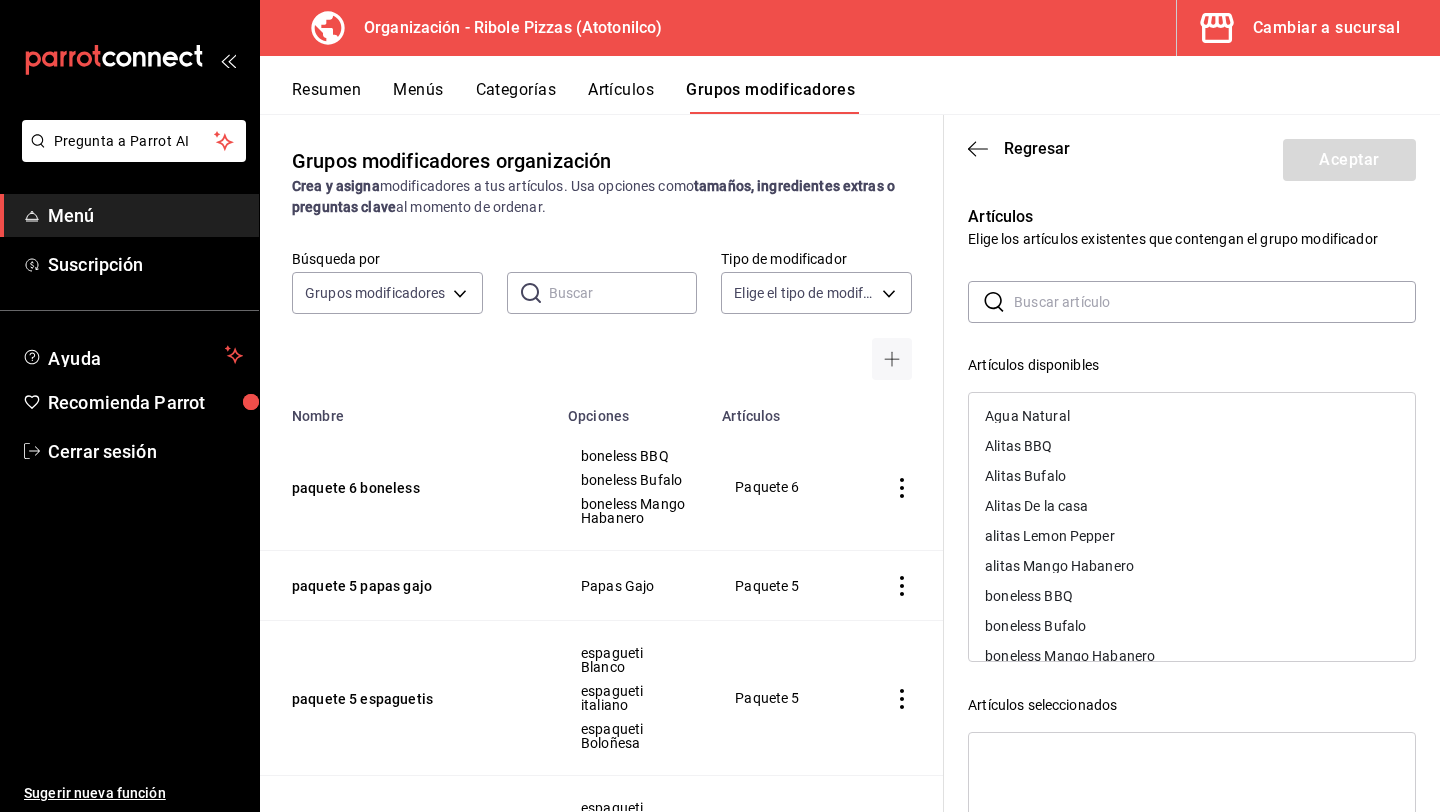 click at bounding box center [1215, 302] 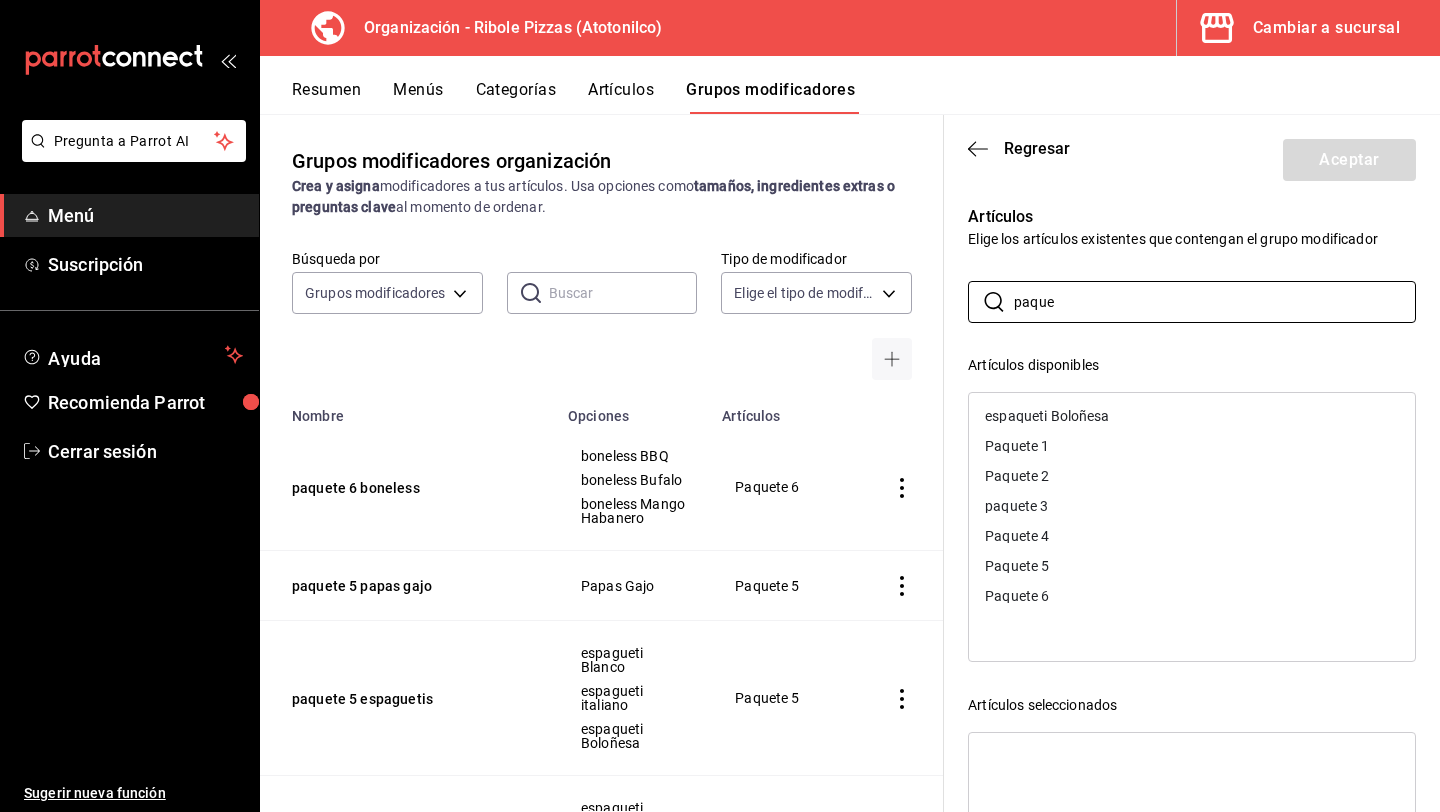 type on "paque" 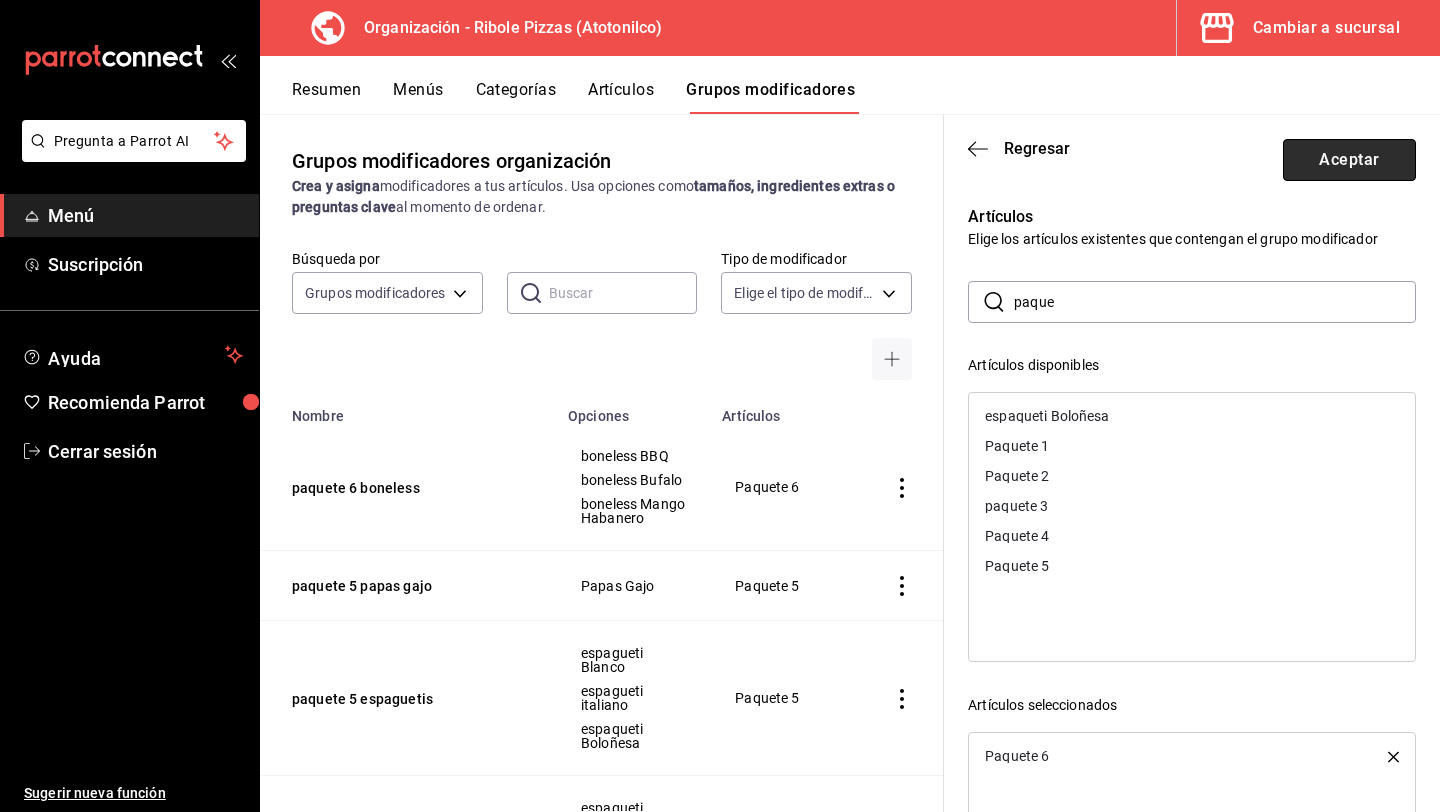 click on "Aceptar" at bounding box center [1349, 160] 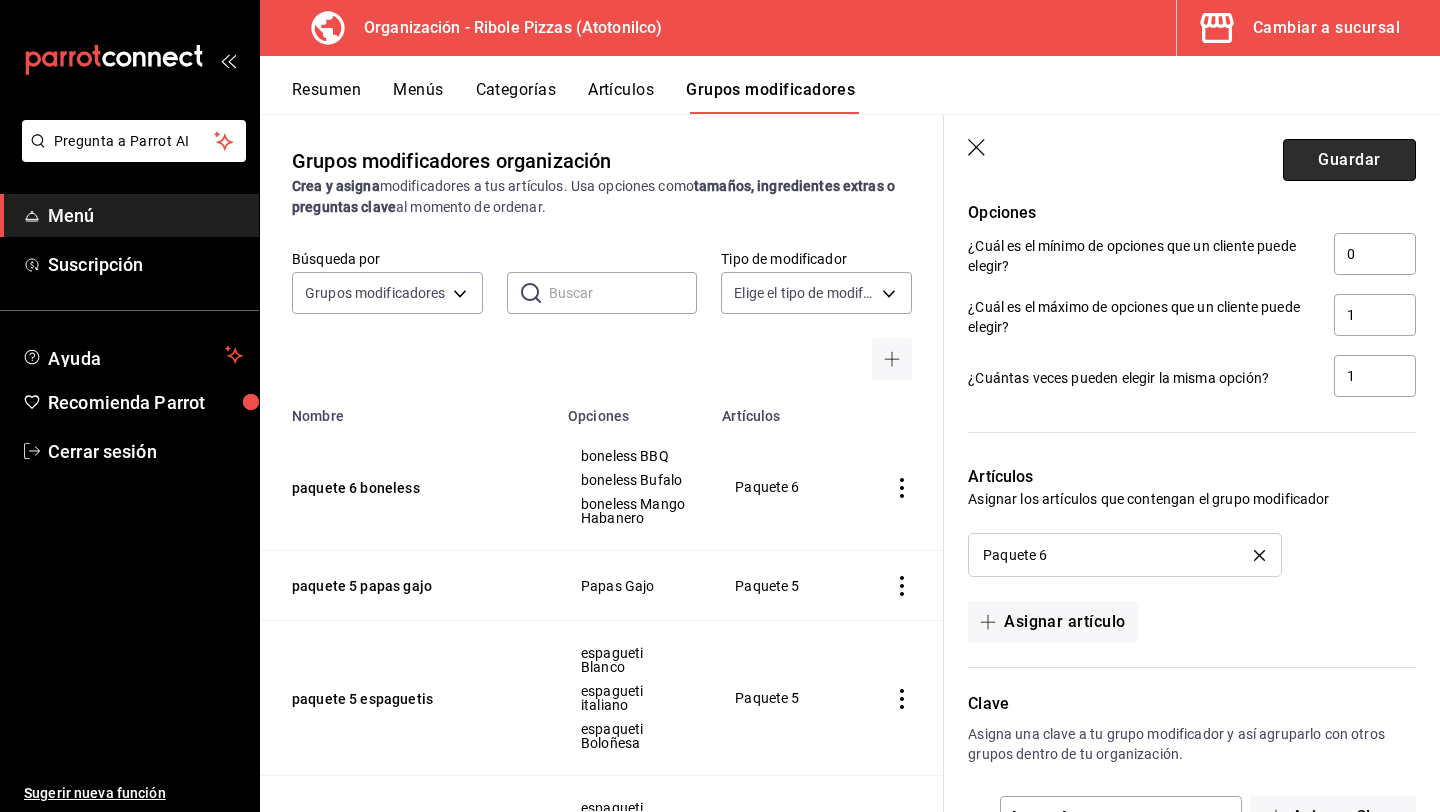 click on "Guardar" at bounding box center (1349, 160) 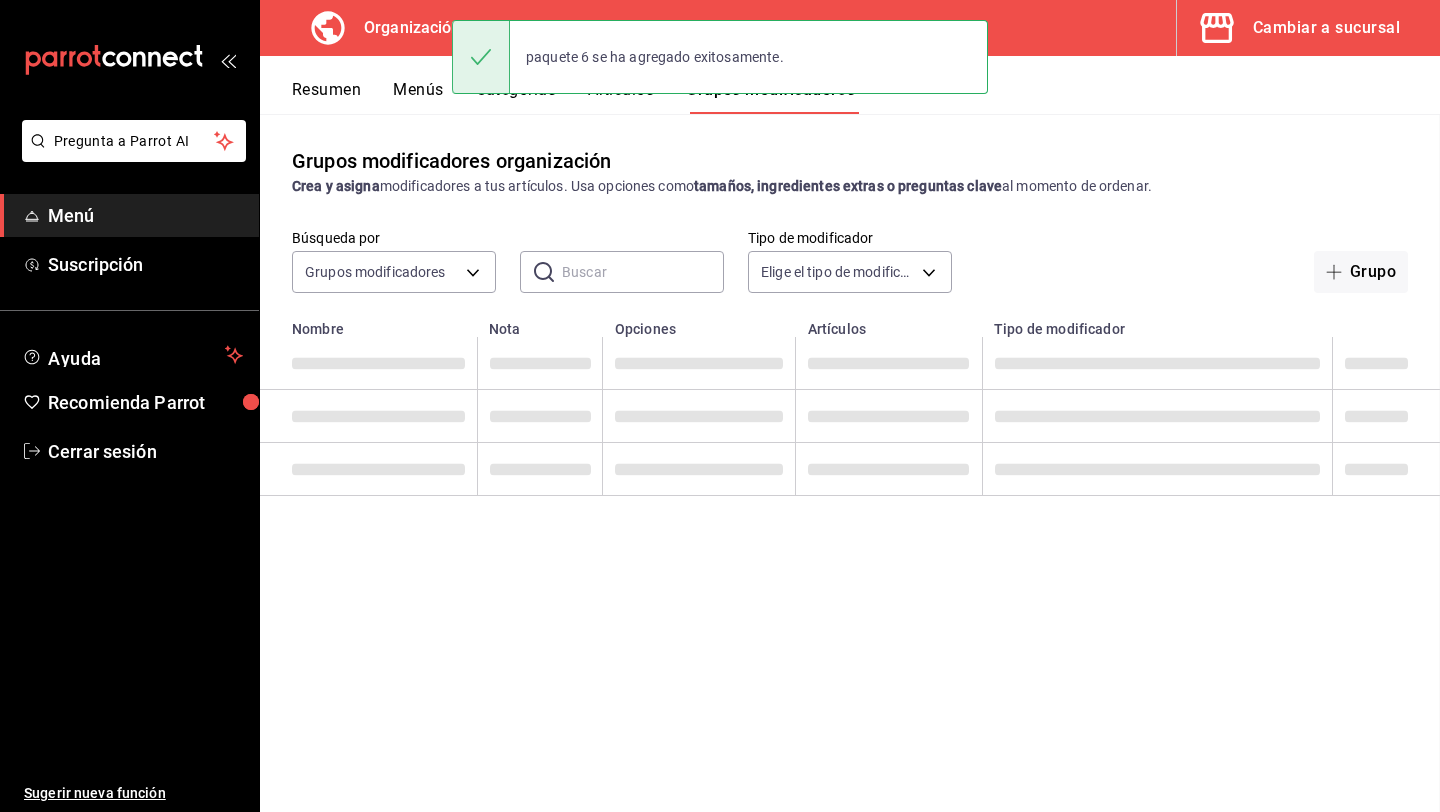 scroll, scrollTop: 0, scrollLeft: 0, axis: both 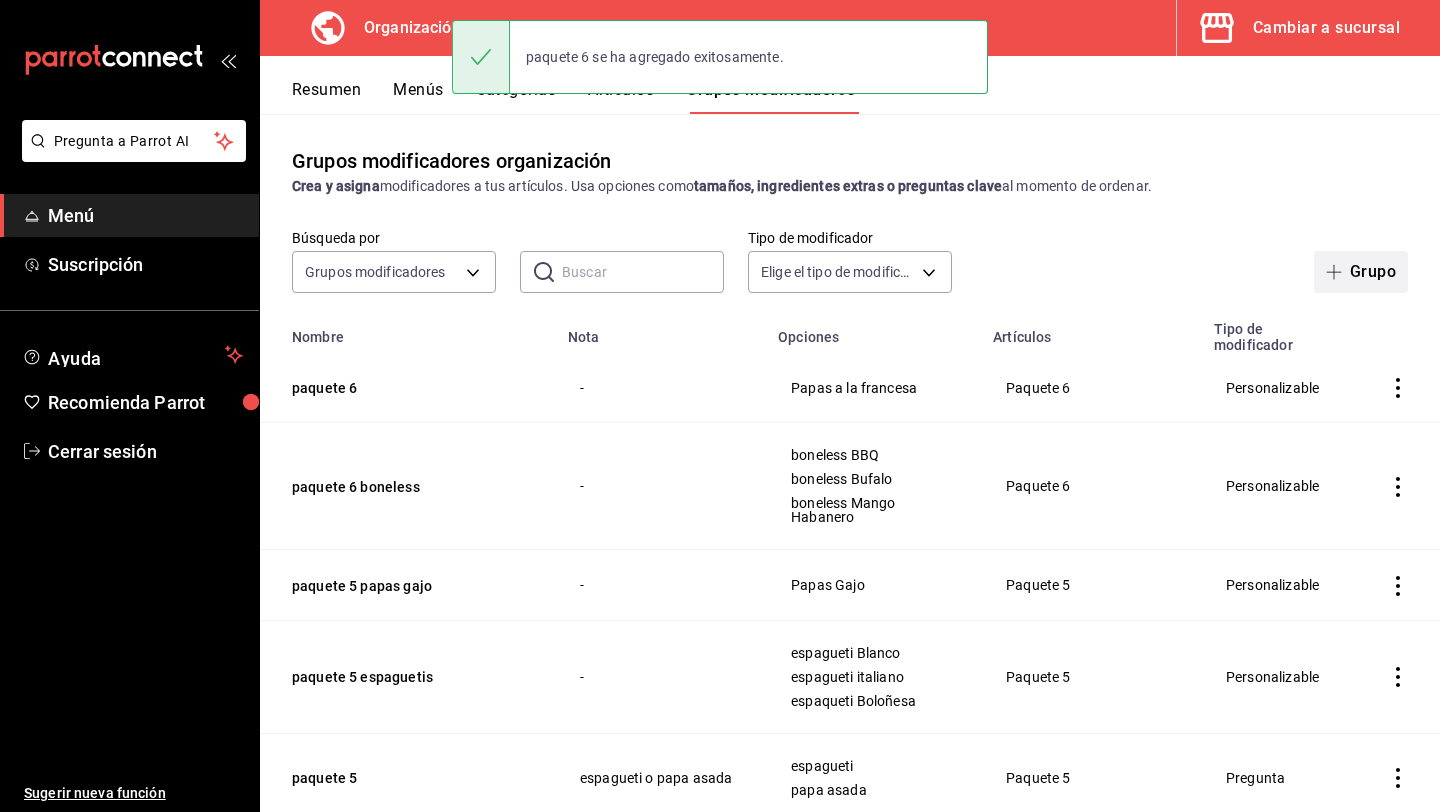 click at bounding box center (1338, 272) 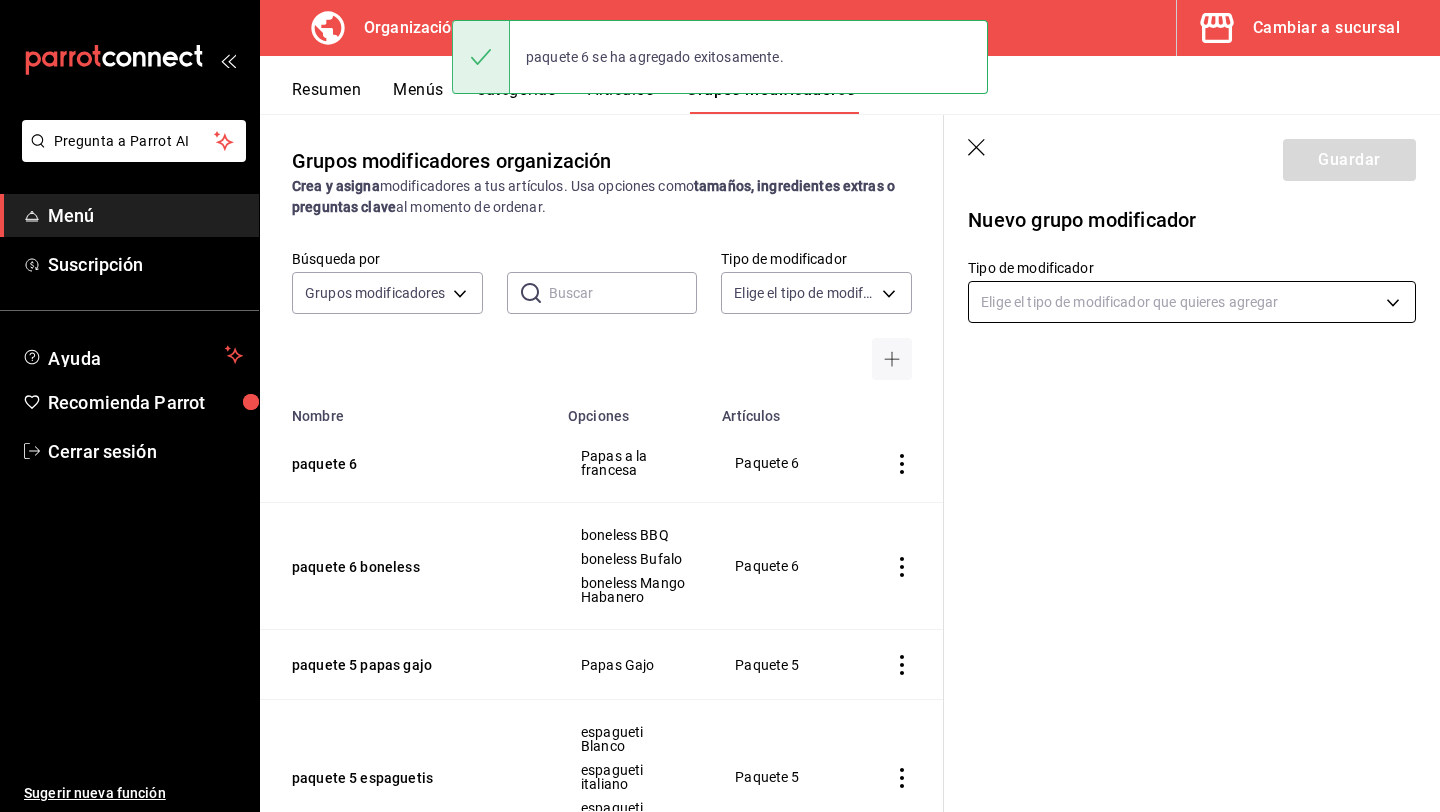 click on "Pregunta a Parrot AI Menú   Suscripción   Ayuda Recomienda Parrot   Cerrar sesión   Sugerir nueva función   Organización - Ribole Pizzas ([CITY]) Cambiar a sucursal Resumen Menús Categorías Artículos Grupos modificadores Grupos modificadores organización Crea y asigna  modificadores a tus artículos. Usa opciones como  tamaños, ingredientes extras o preguntas clave  al momento de ordenar. Búsqueda por Grupos modificadores GROUP ​ ​ Tipo de modificador Elige el tipo de modificador Nombre Opciones Artículos paquete 6 Papas a la francesa Paquete 6 paquete 6 boneless boneless BBQ boneless Bufalo boneless Mango Habanero Paquete 6 paquete 5 papas gajo Papas Gajo Paquete 5 paquete 5 espaguetis espagueti Blanco espagueti italiano espaqueti Boloñesa Paquete 5 paquete 5 espagueti papa asada Paquete 5 paquete 4 Papas a la francesa Paquete 4 paquete 4 alitas Alitas BBQ Alitas Bufalo Alitas De la casa alitas Lemon Pepper Ver más... Paquete 4 paquete 3 refresco Refresco 1.75 paquete 3 paquete 3 papas" at bounding box center [720, 406] 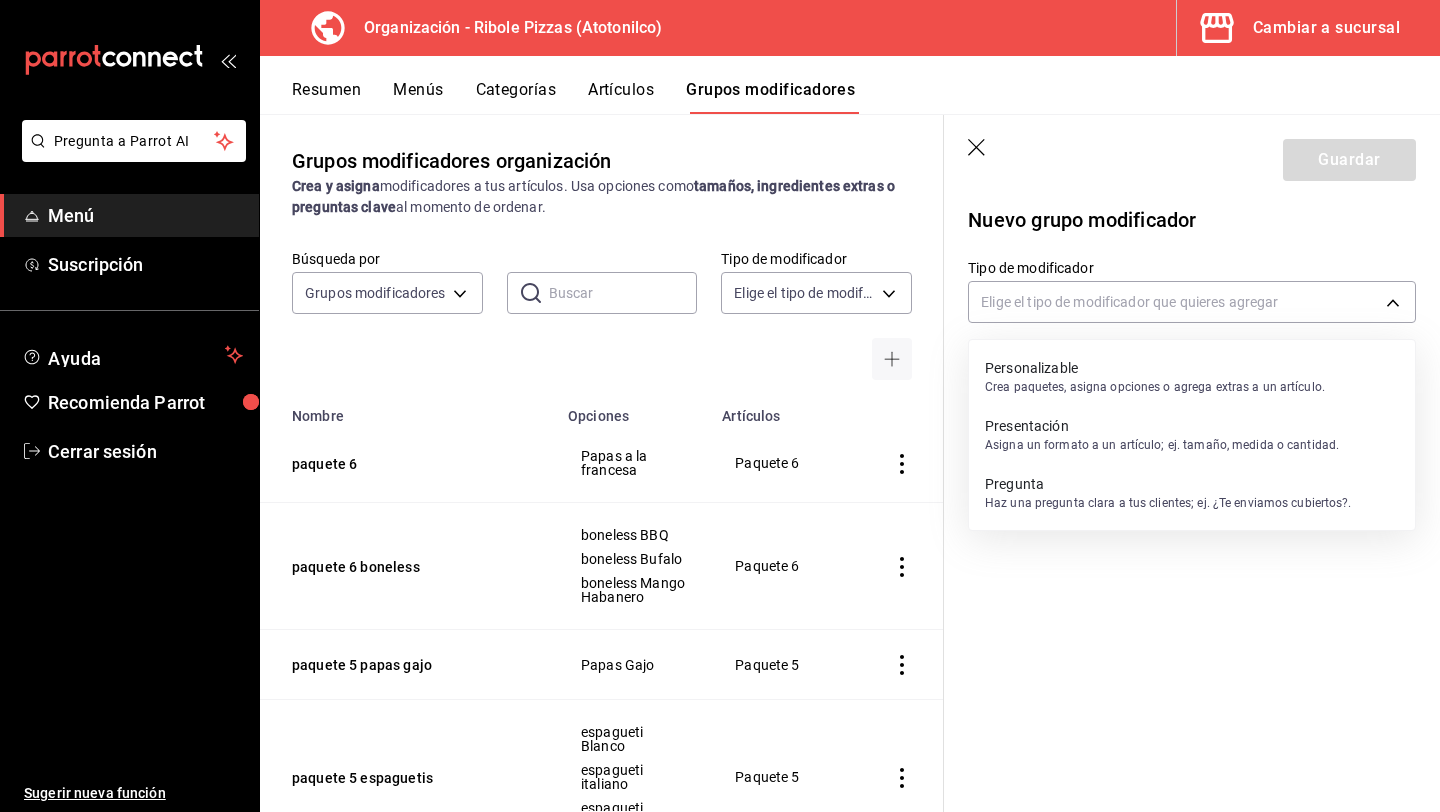 click on "Personalizable" at bounding box center [1155, 368] 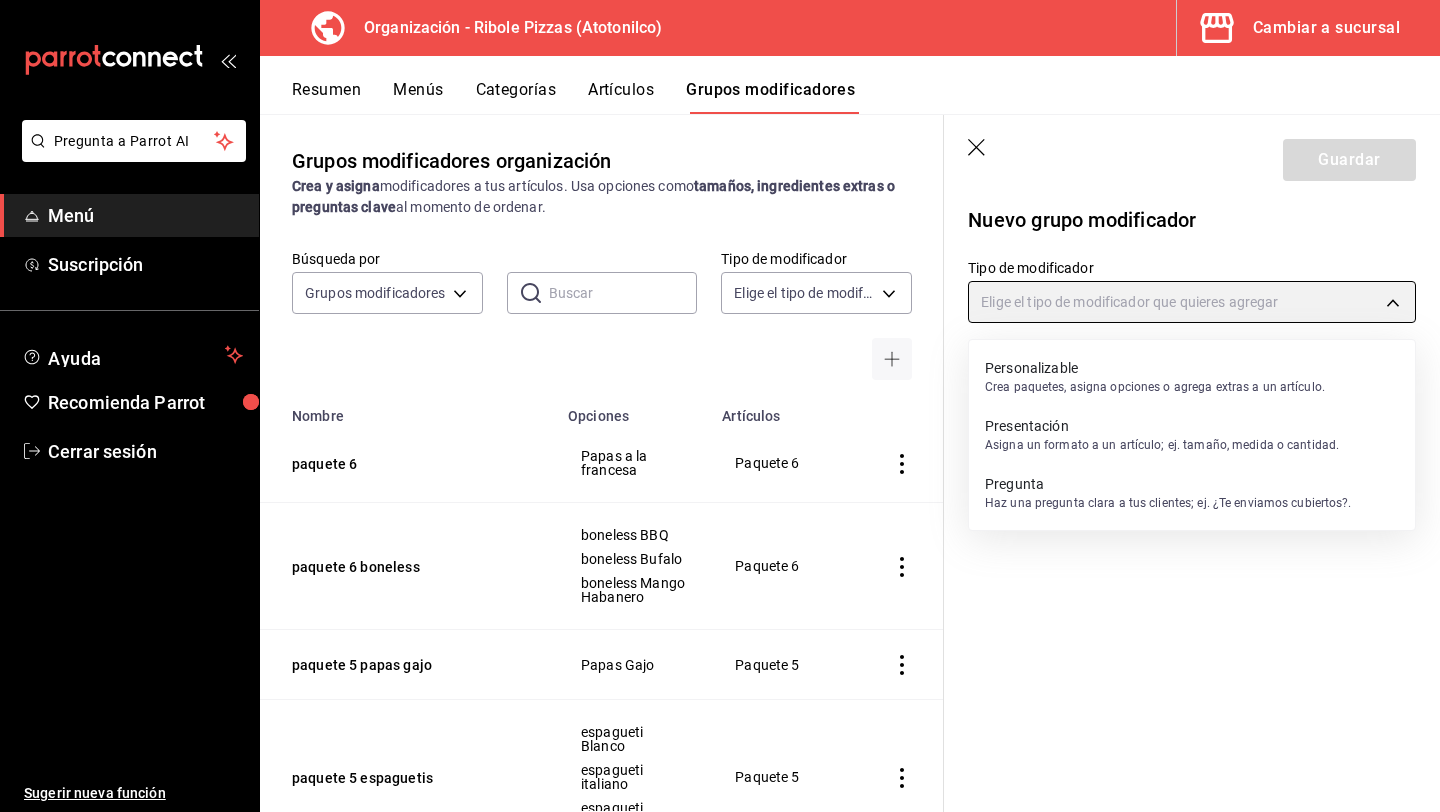 type on "CUSTOMIZABLE" 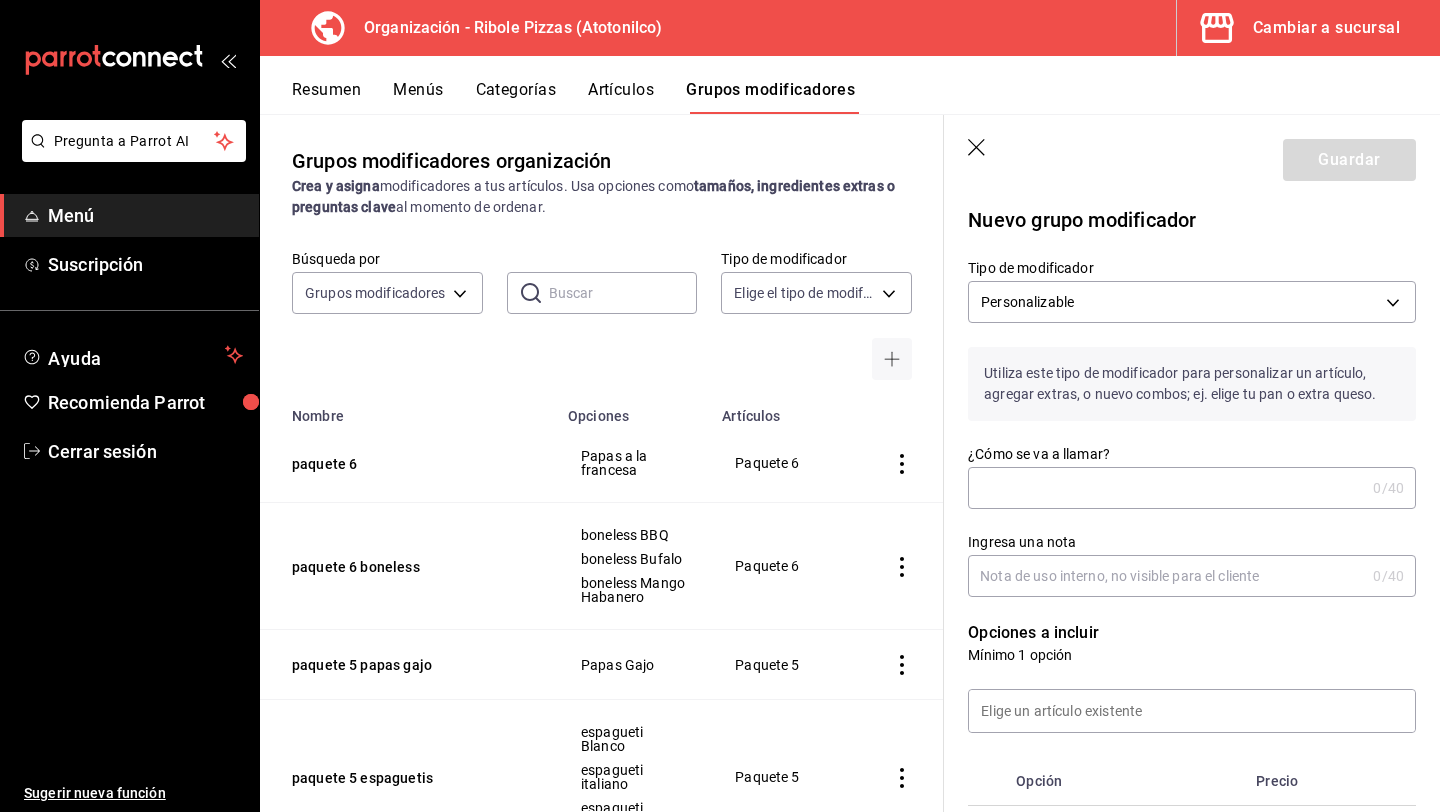click on "¿Cómo se va a llamar?" at bounding box center (1166, 488) 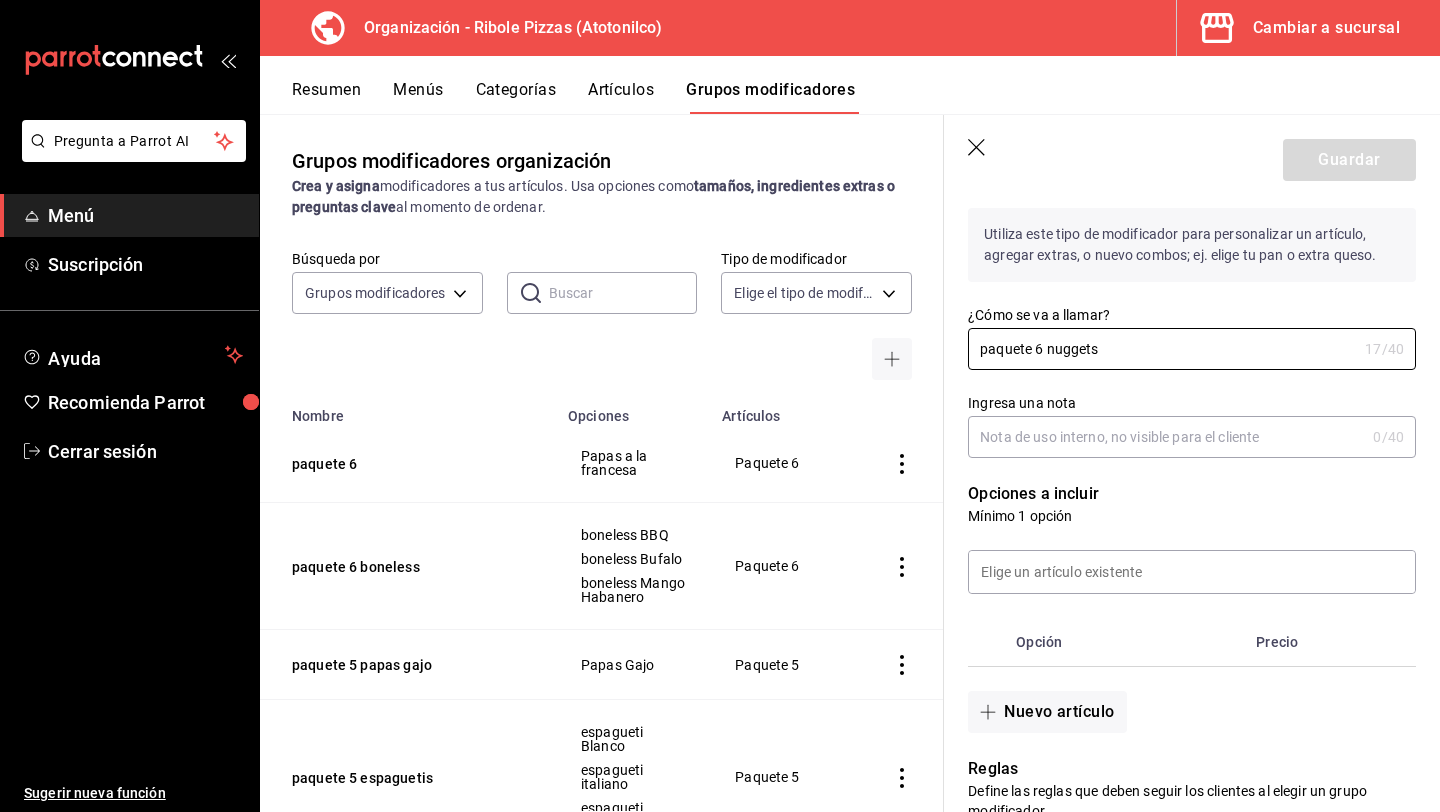 scroll, scrollTop: 171, scrollLeft: 0, axis: vertical 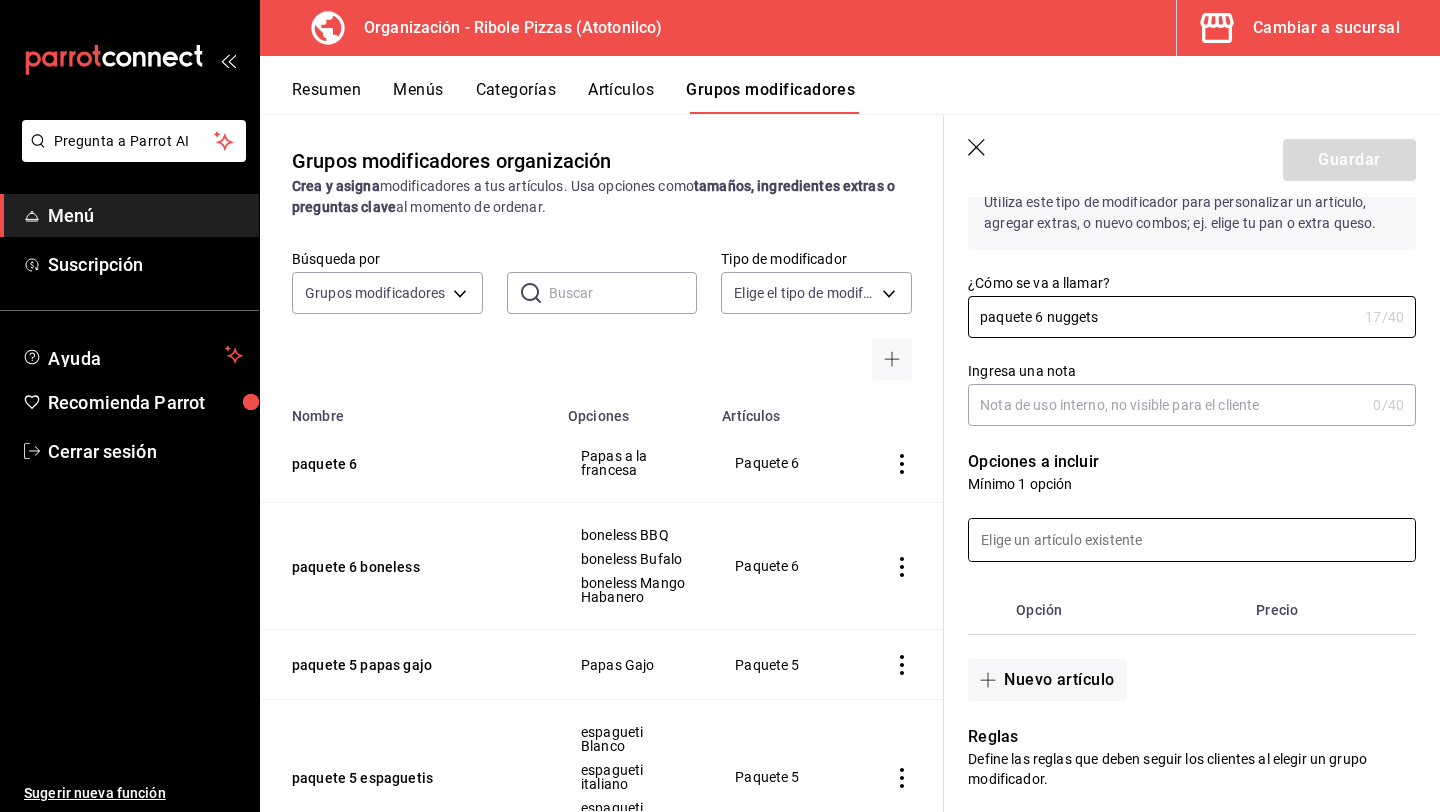 type on "paquete 6 nuggets" 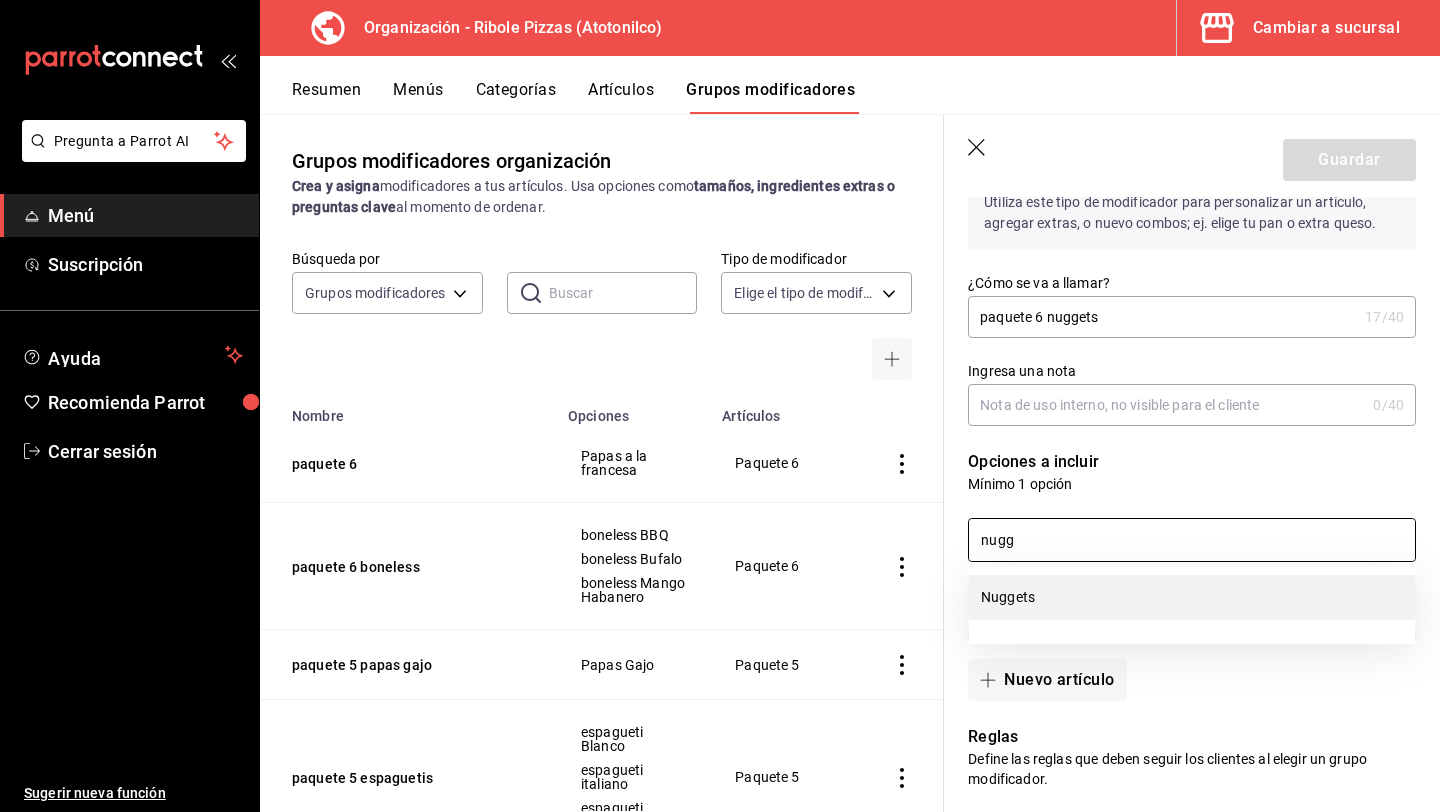 click on "Nuggets" at bounding box center [1192, 597] 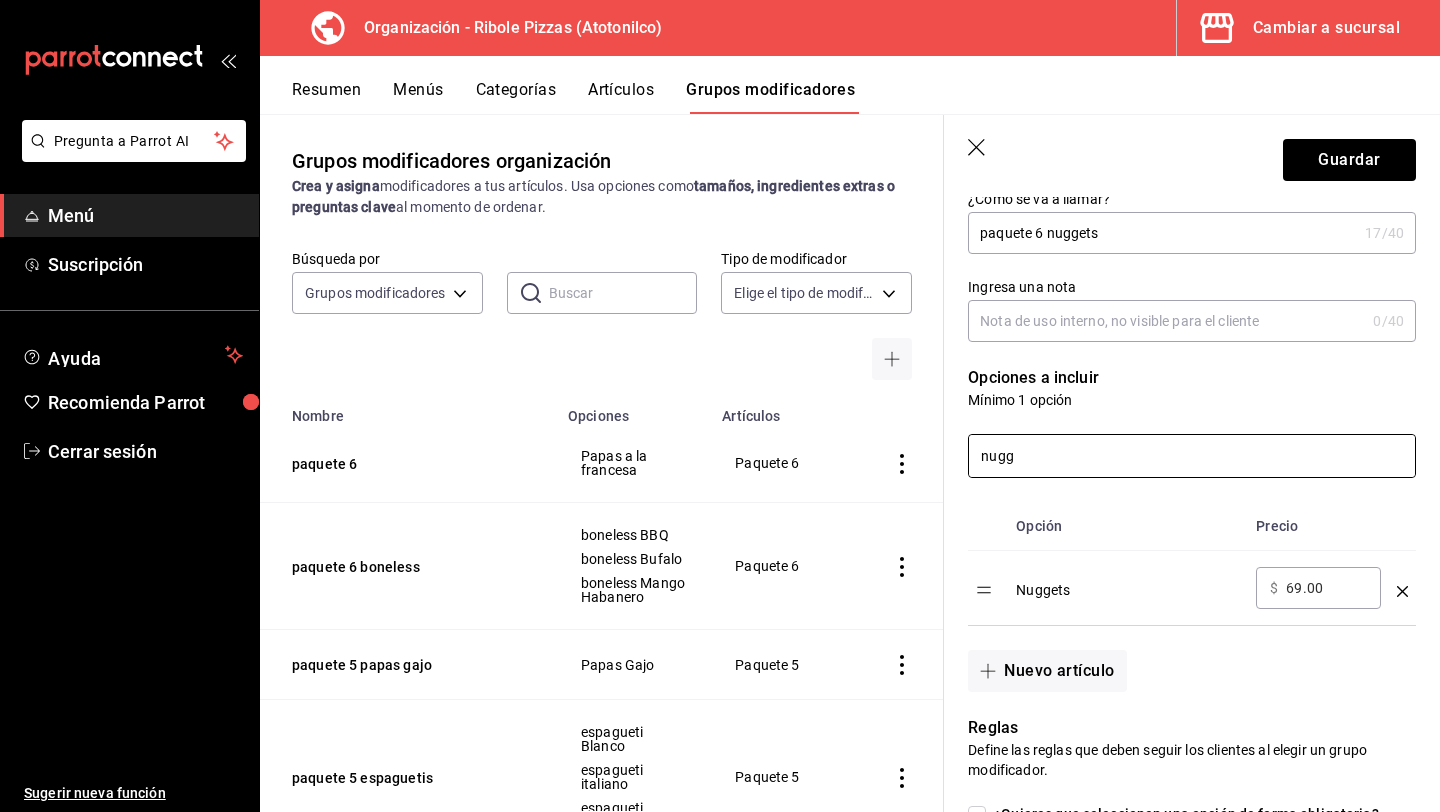 scroll, scrollTop: 257, scrollLeft: 0, axis: vertical 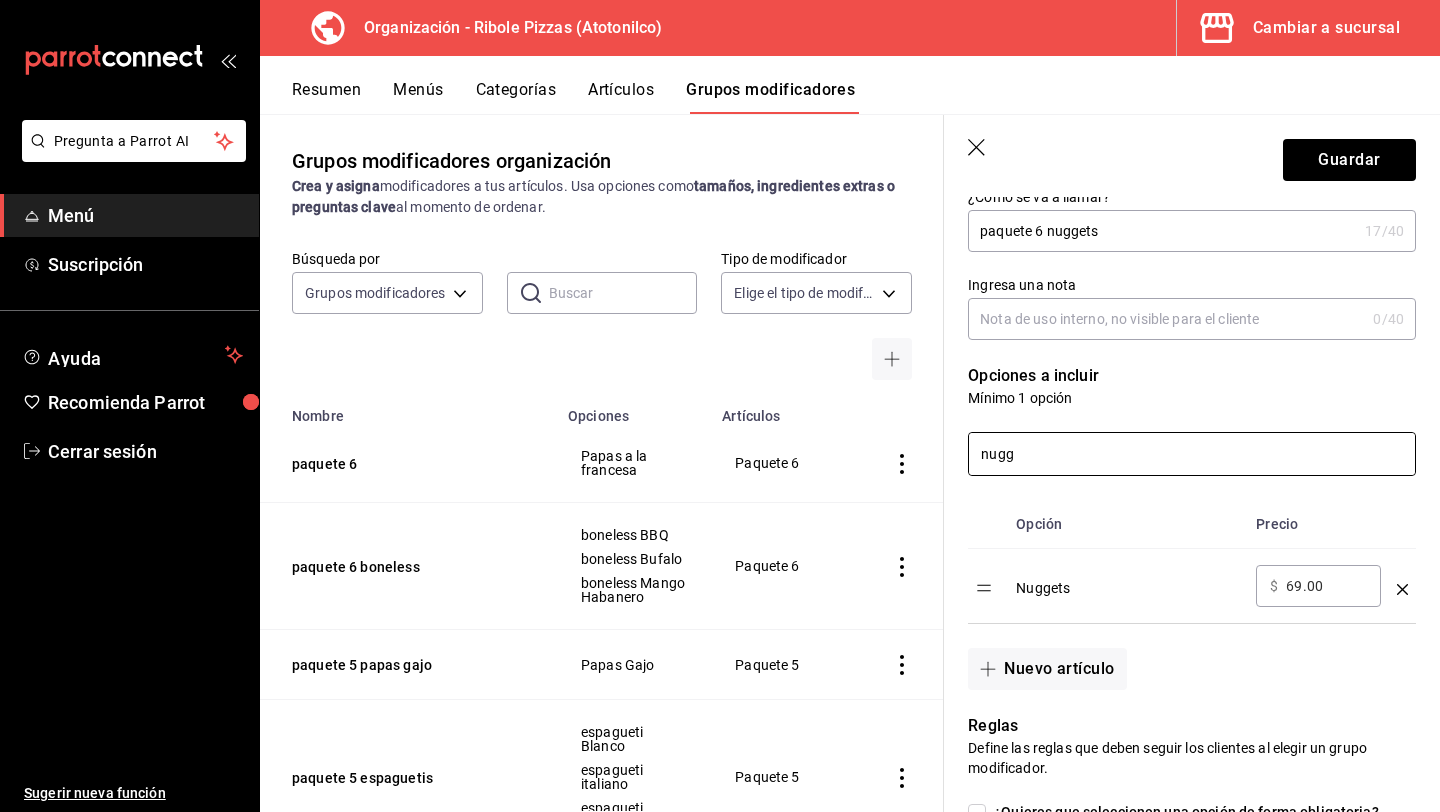 type on "nugg" 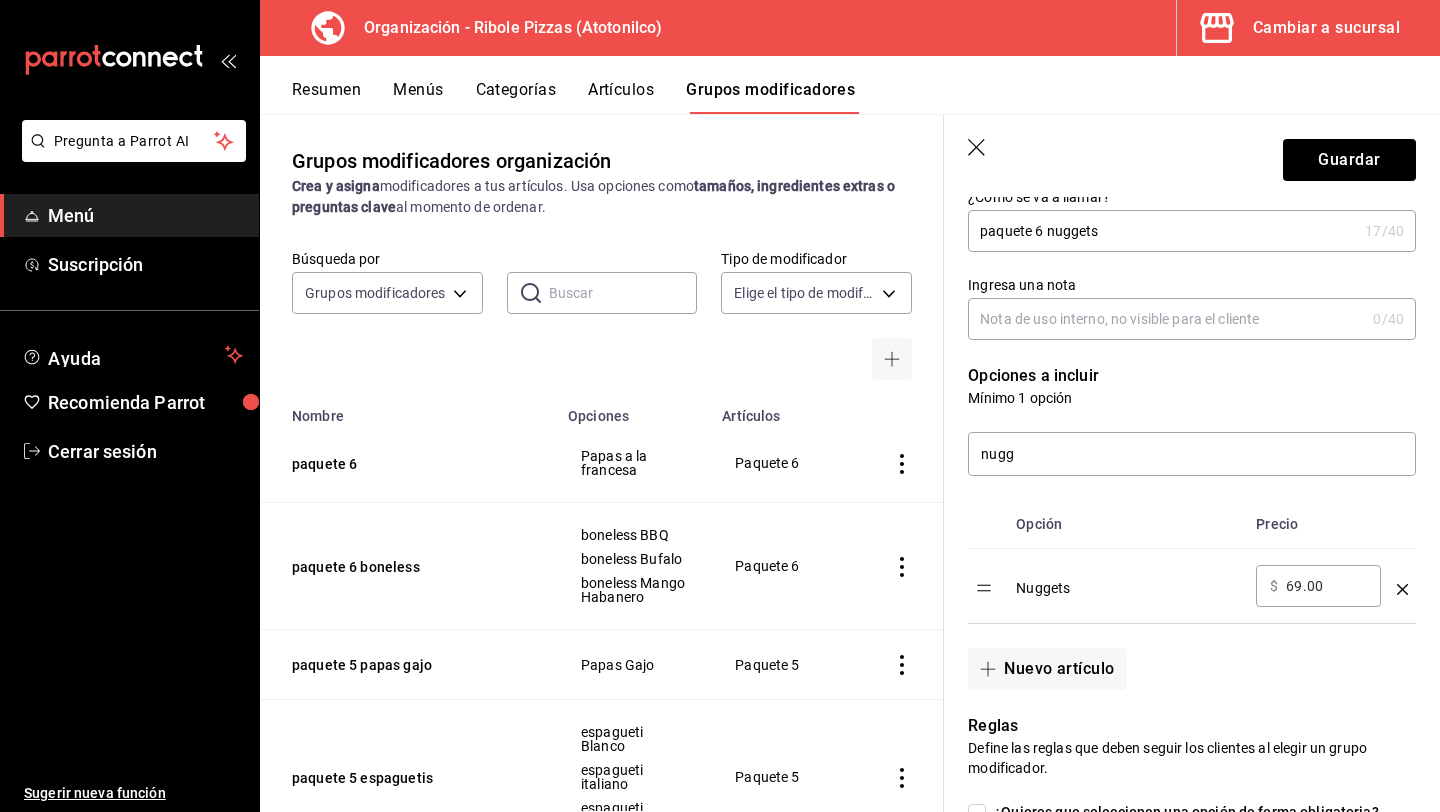 click on "69.00" at bounding box center (1326, 586) 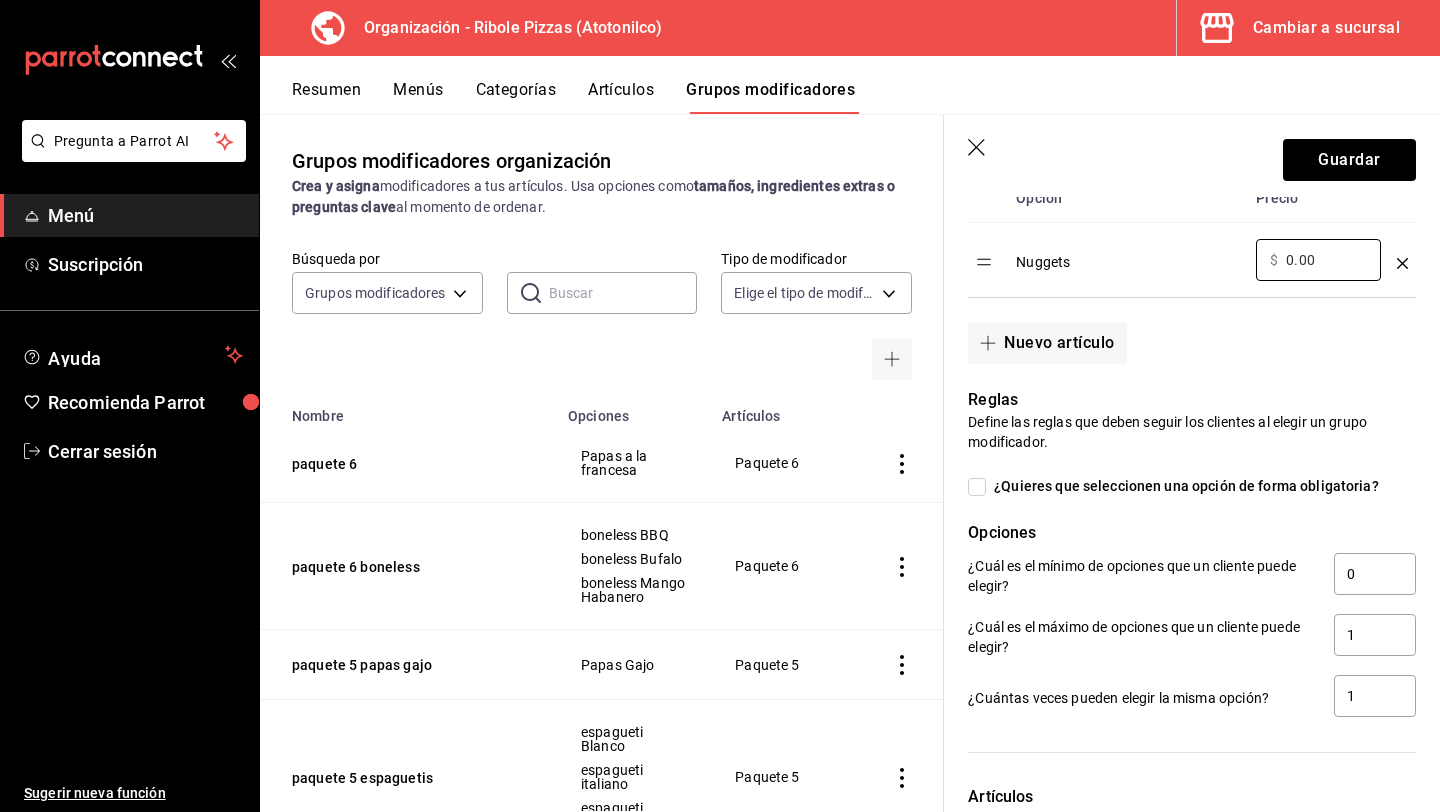 scroll, scrollTop: 755, scrollLeft: 0, axis: vertical 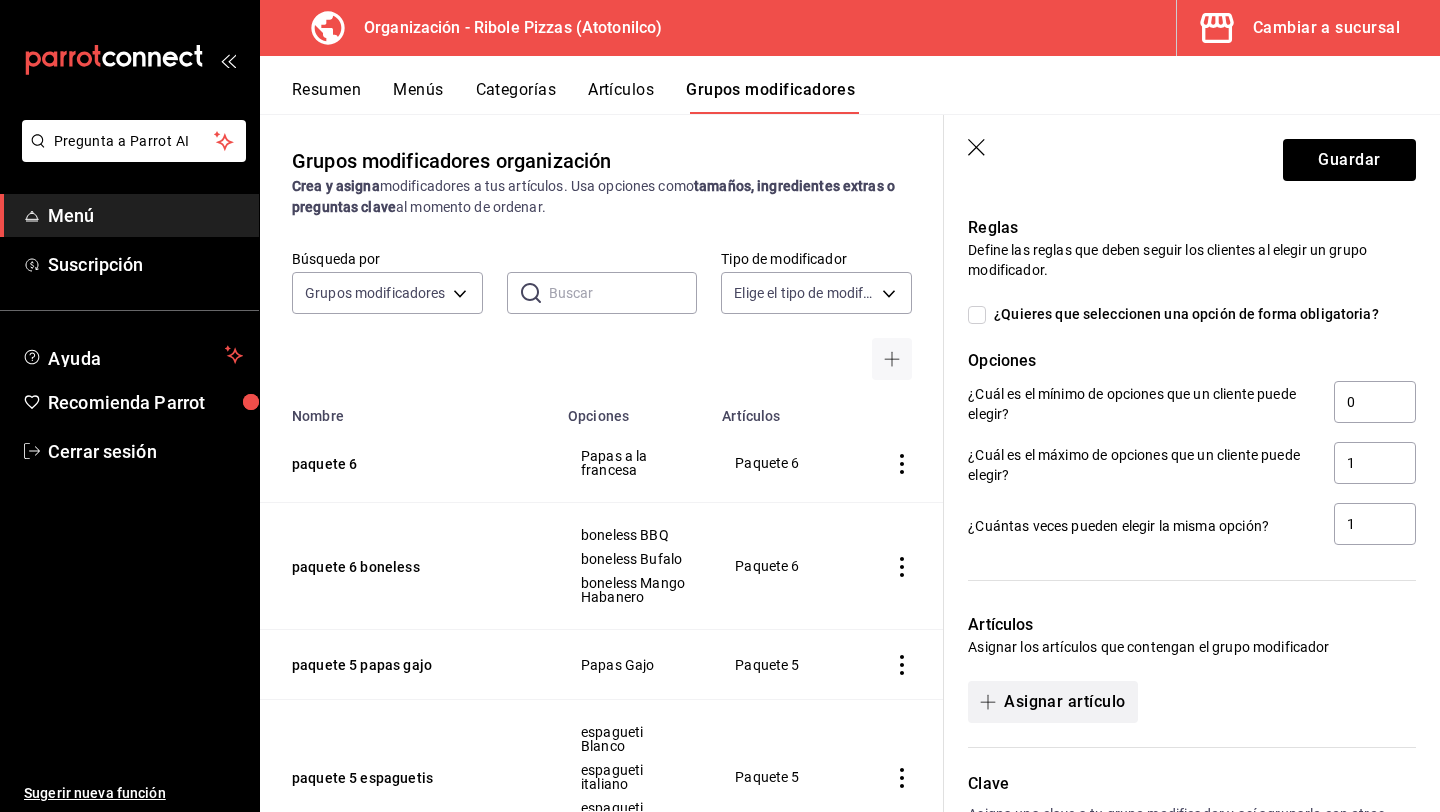 type on "0.00" 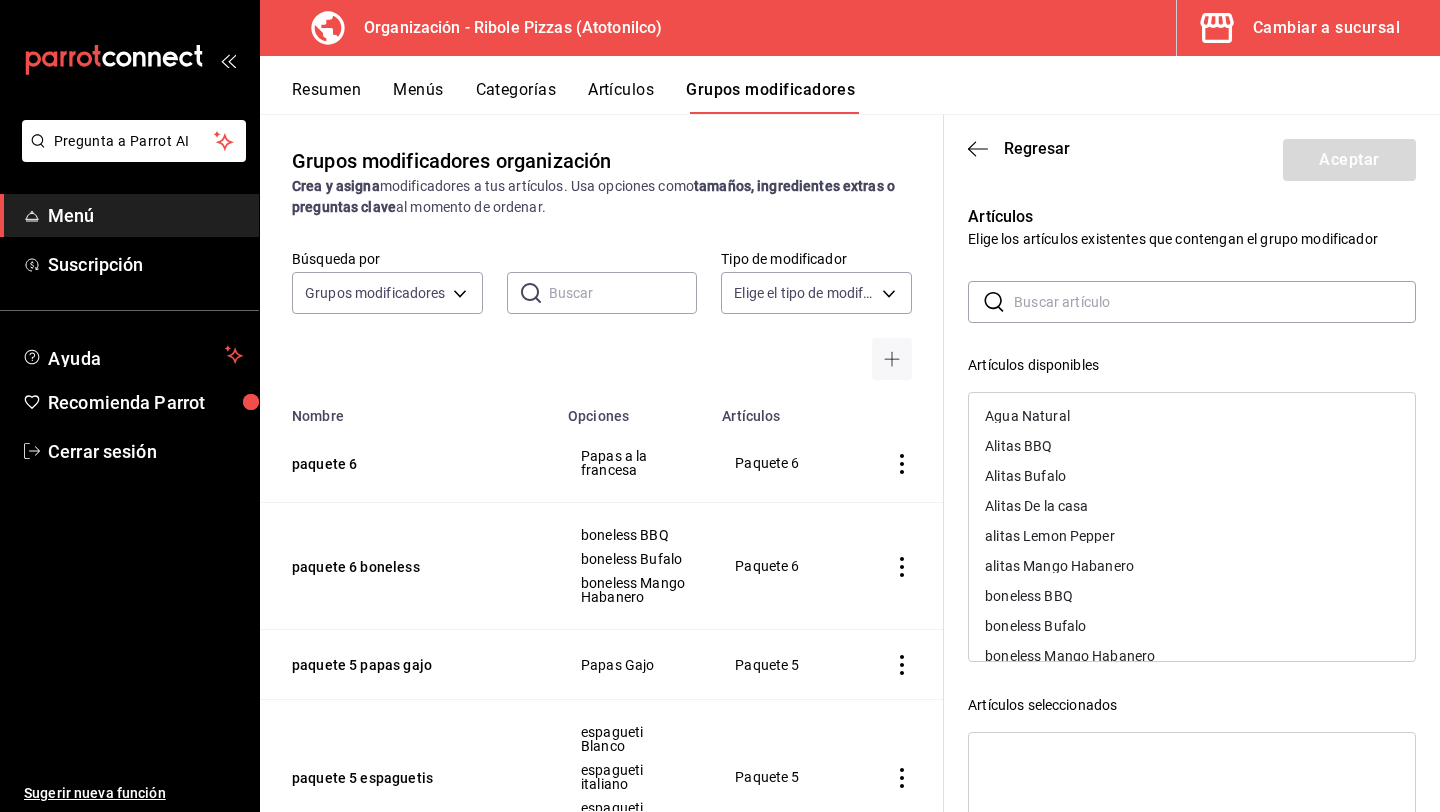 click at bounding box center (1215, 302) 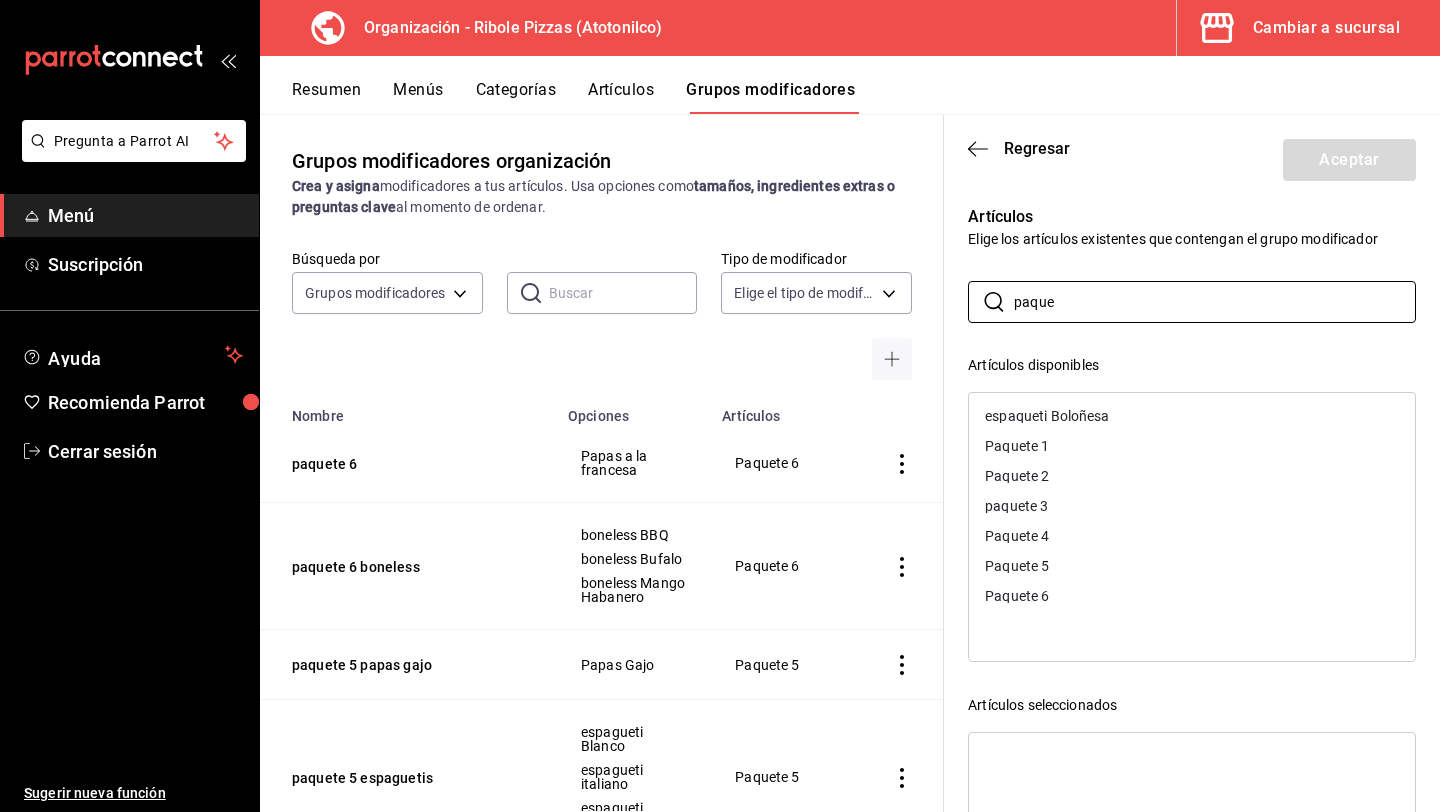 type on "paque" 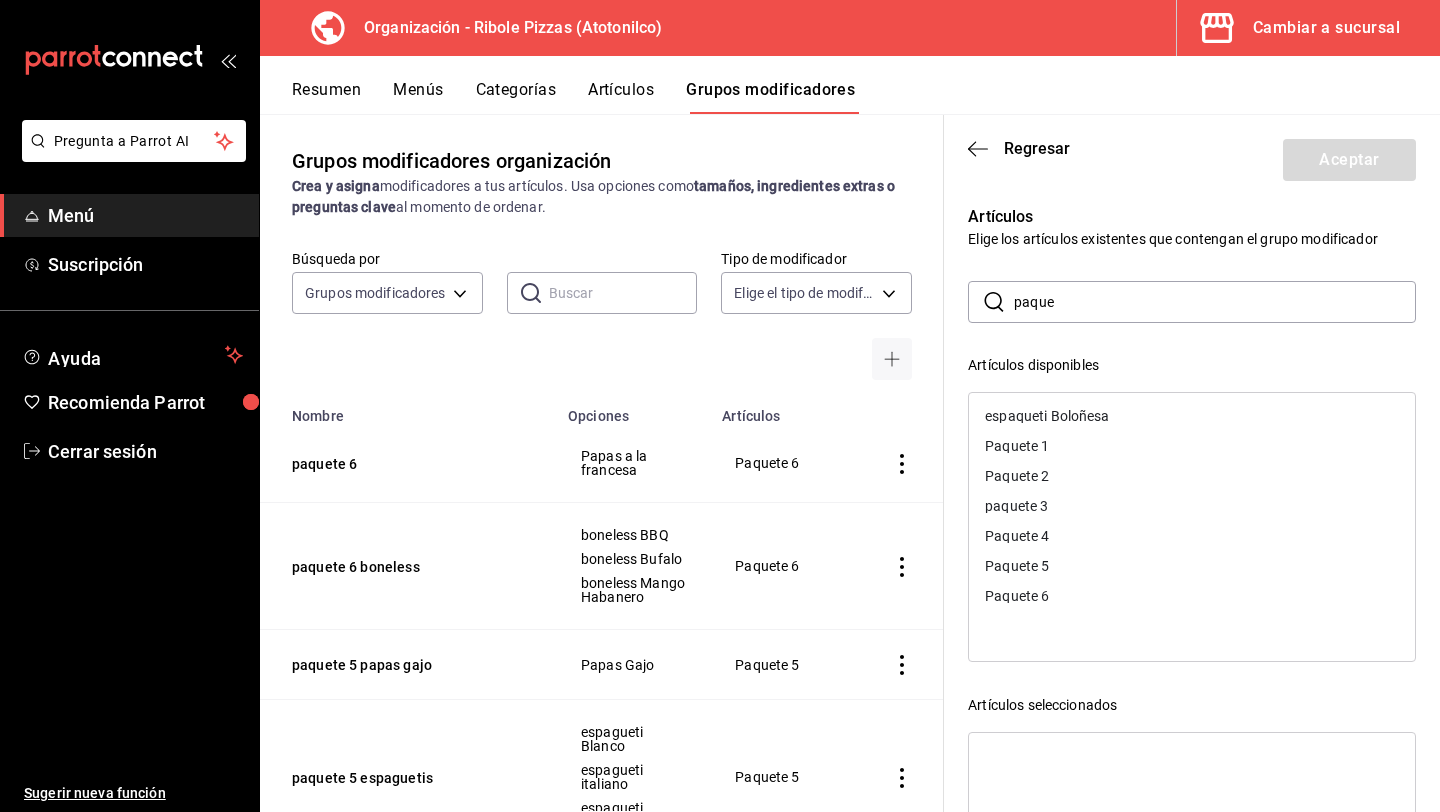 click on "Paquete 6" at bounding box center [1017, 596] 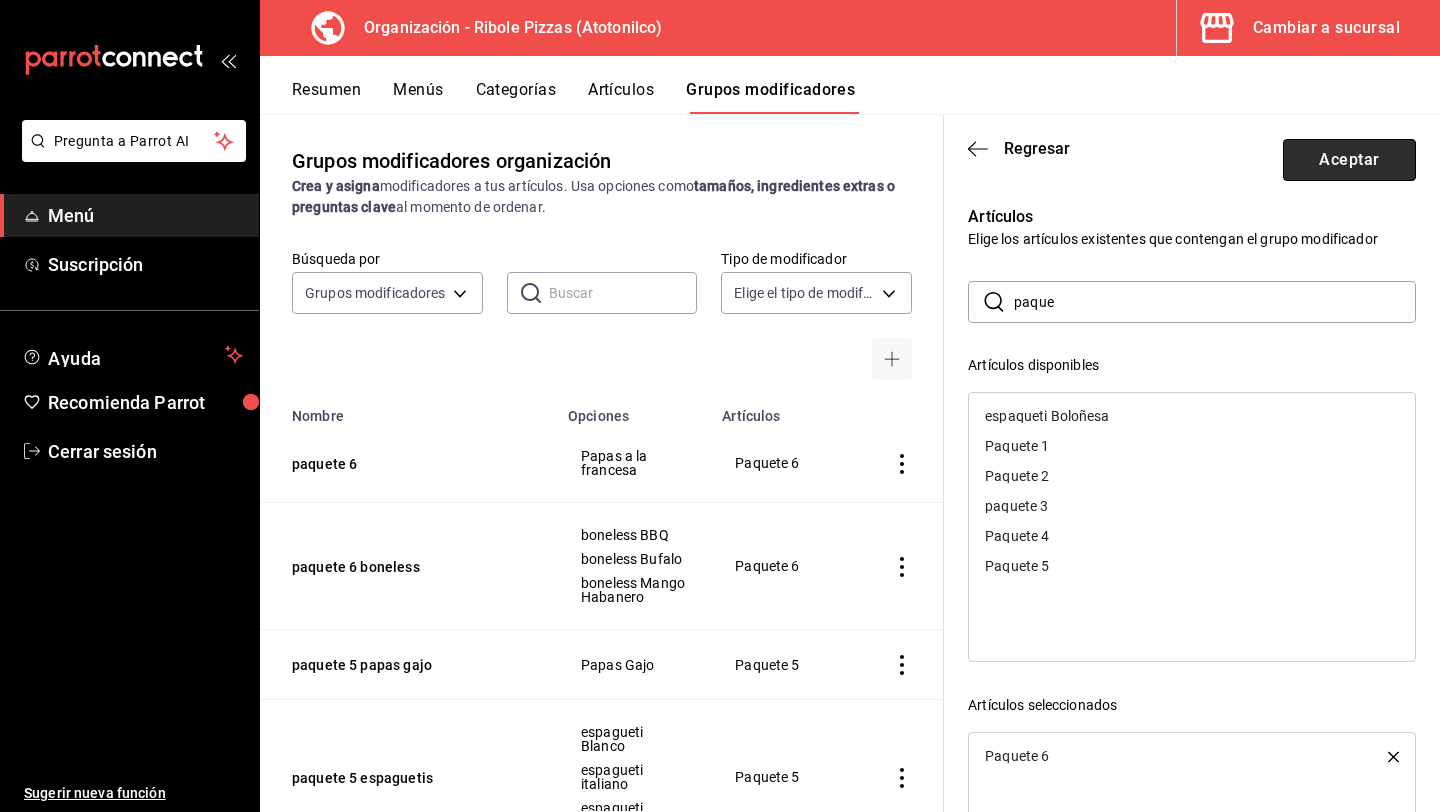 click on "Aceptar" at bounding box center [1349, 160] 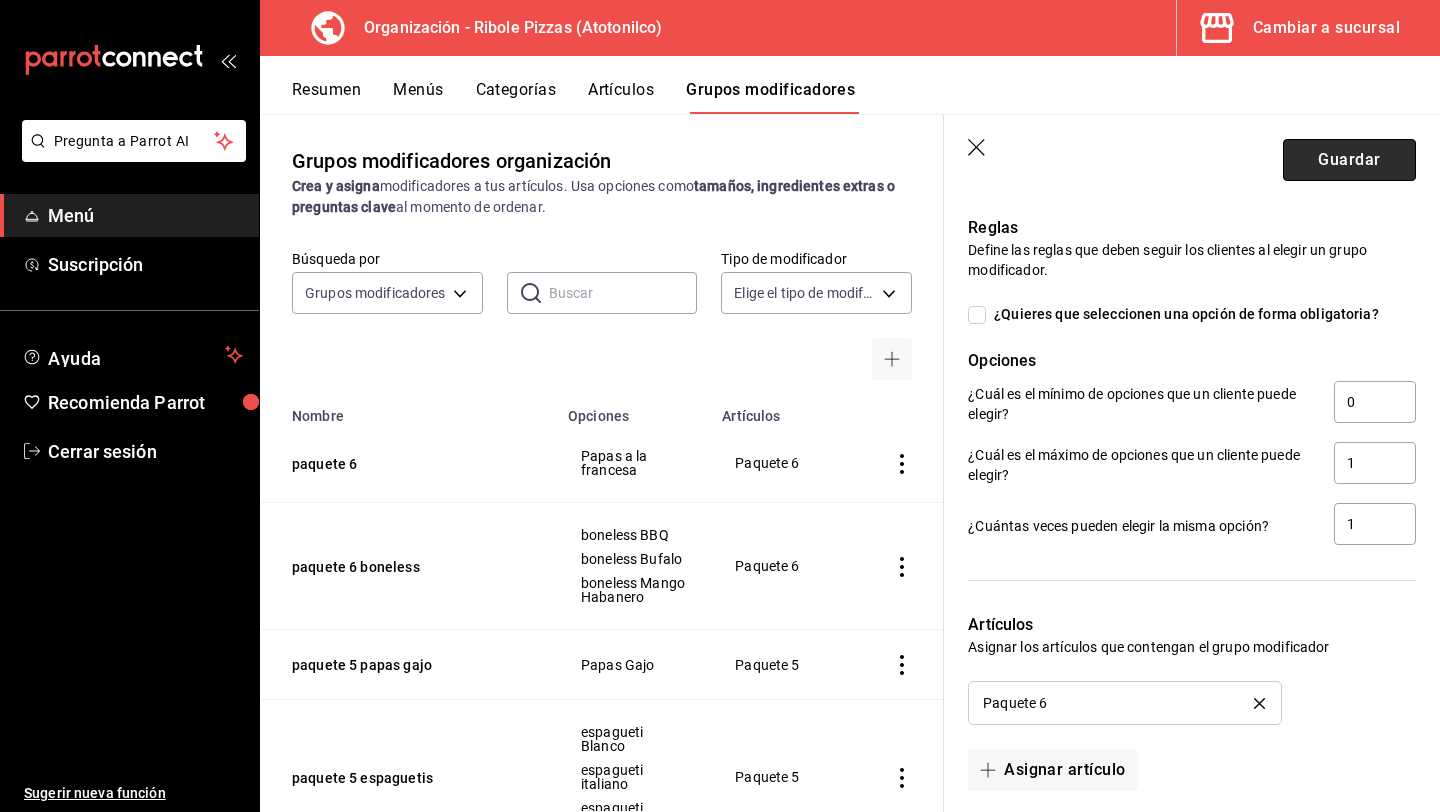click on "Guardar" at bounding box center (1349, 160) 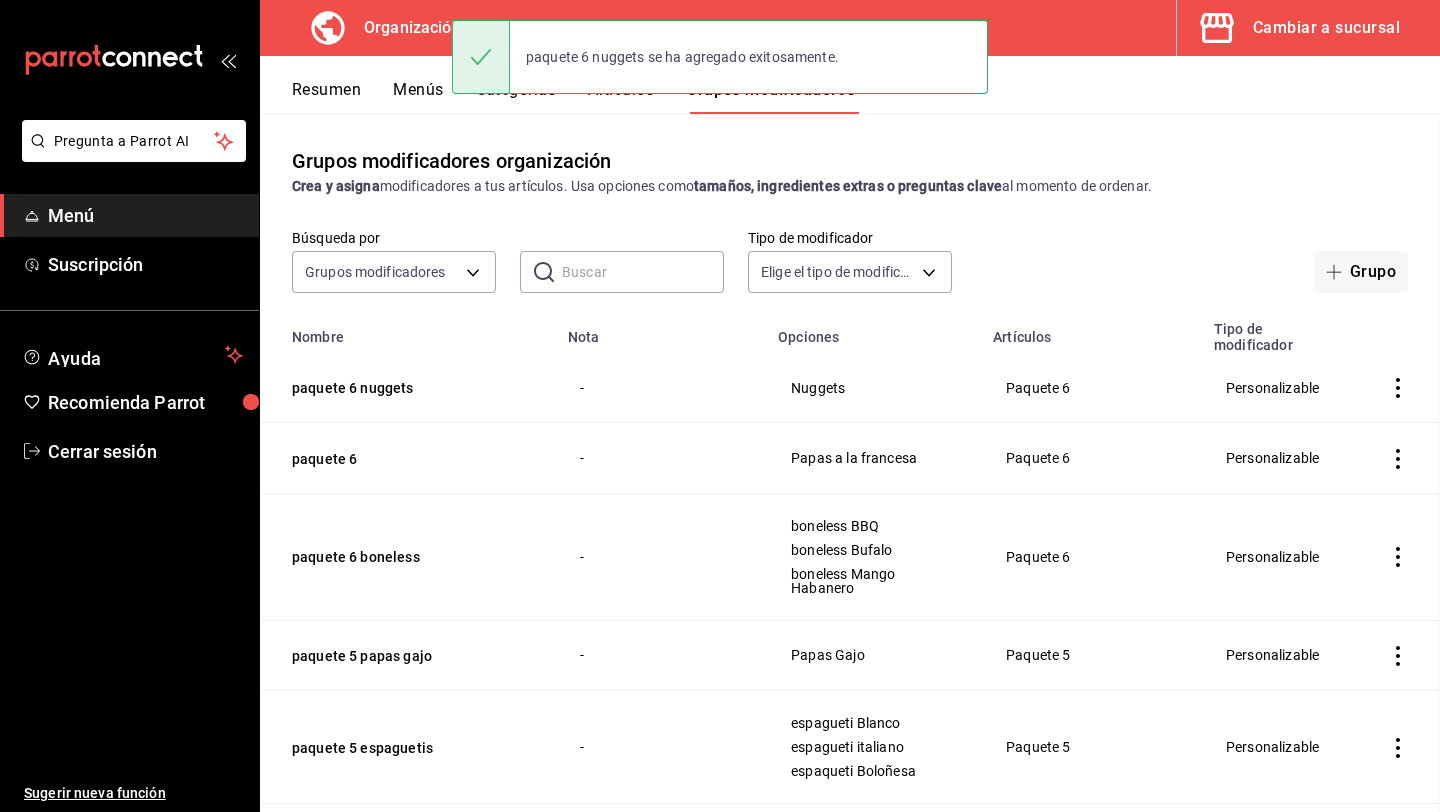 scroll, scrollTop: 0, scrollLeft: 0, axis: both 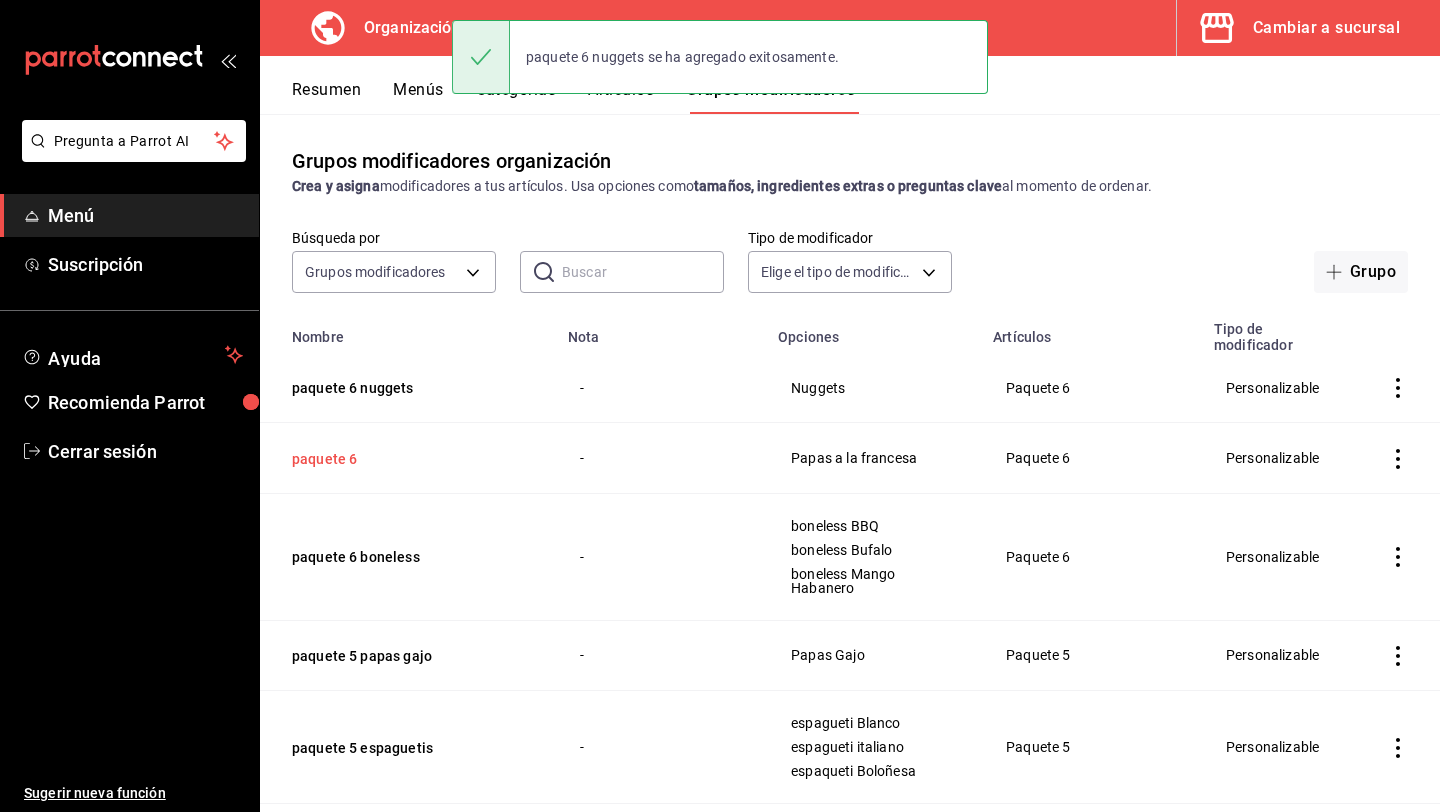 click on "paquete 6" at bounding box center (412, 459) 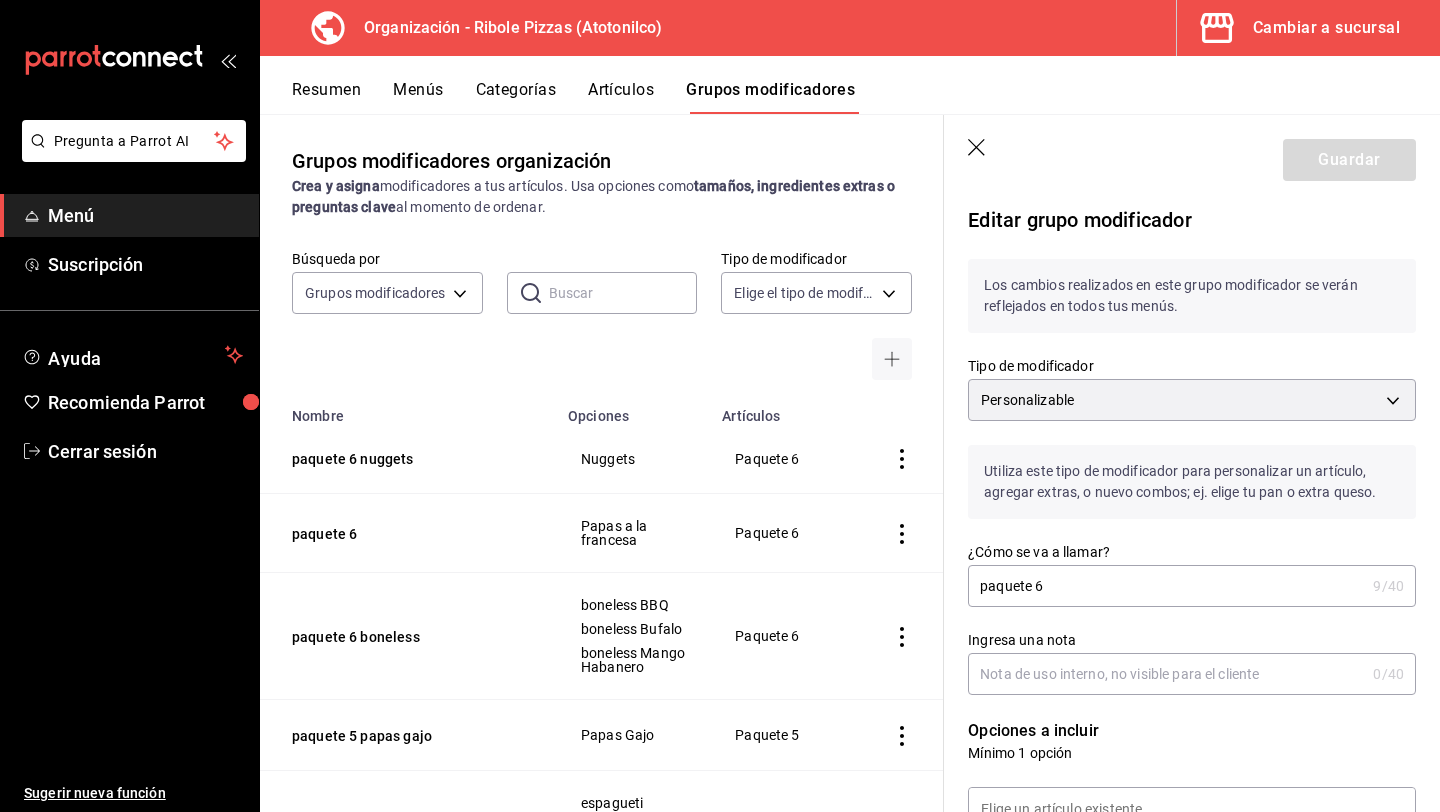 click on "paquete 6" at bounding box center (1166, 586) 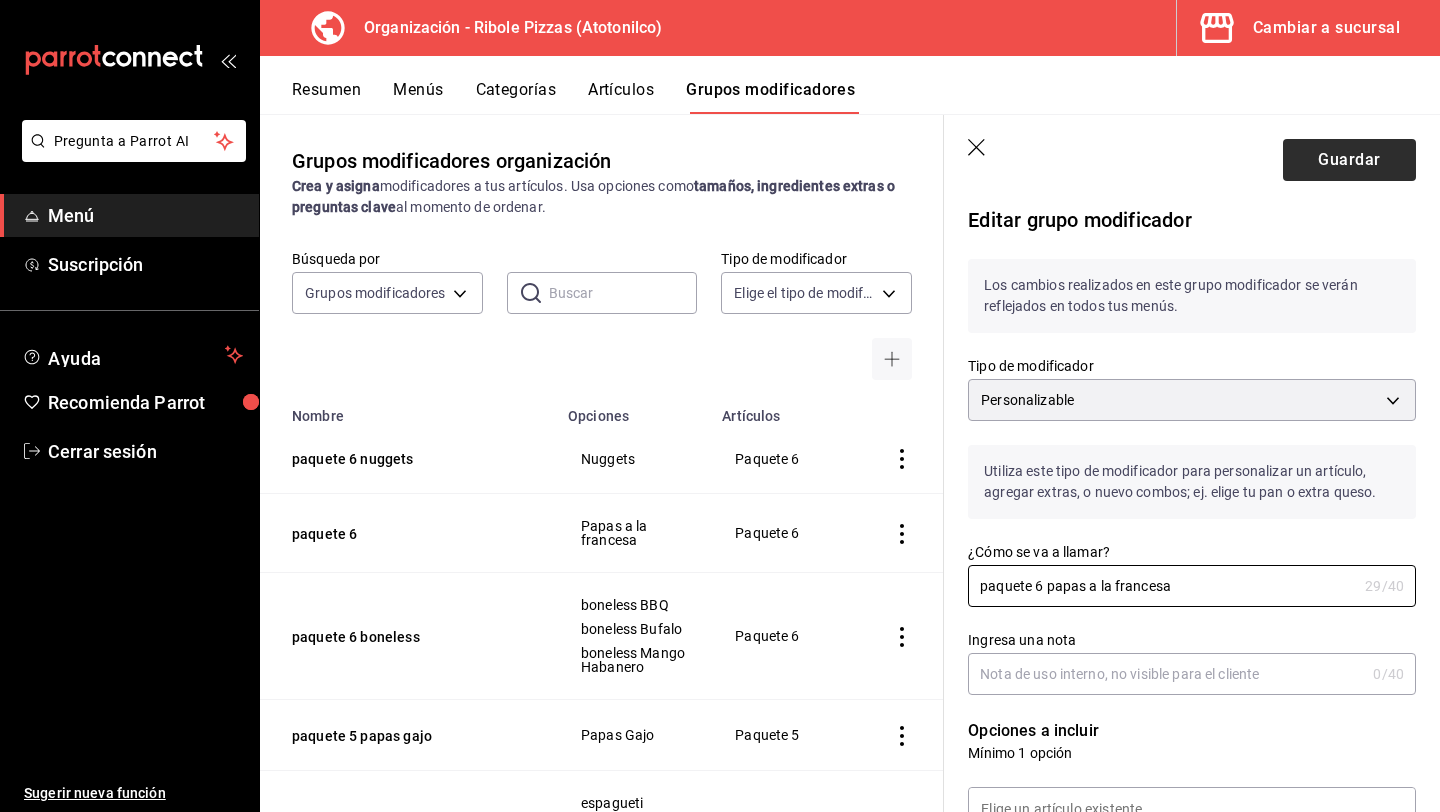 type on "paquete 6 papas a la francesa" 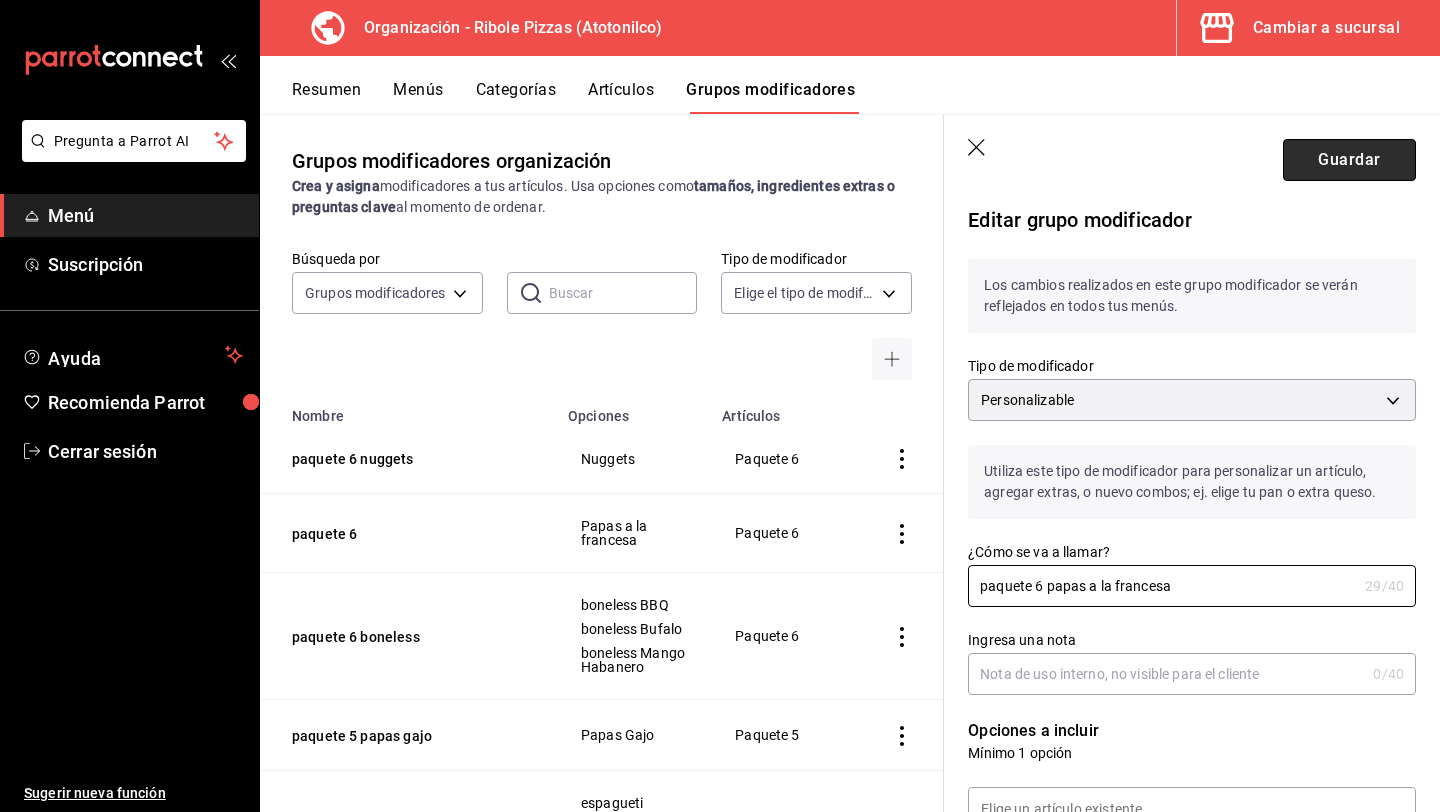 click on "Guardar" at bounding box center [1349, 160] 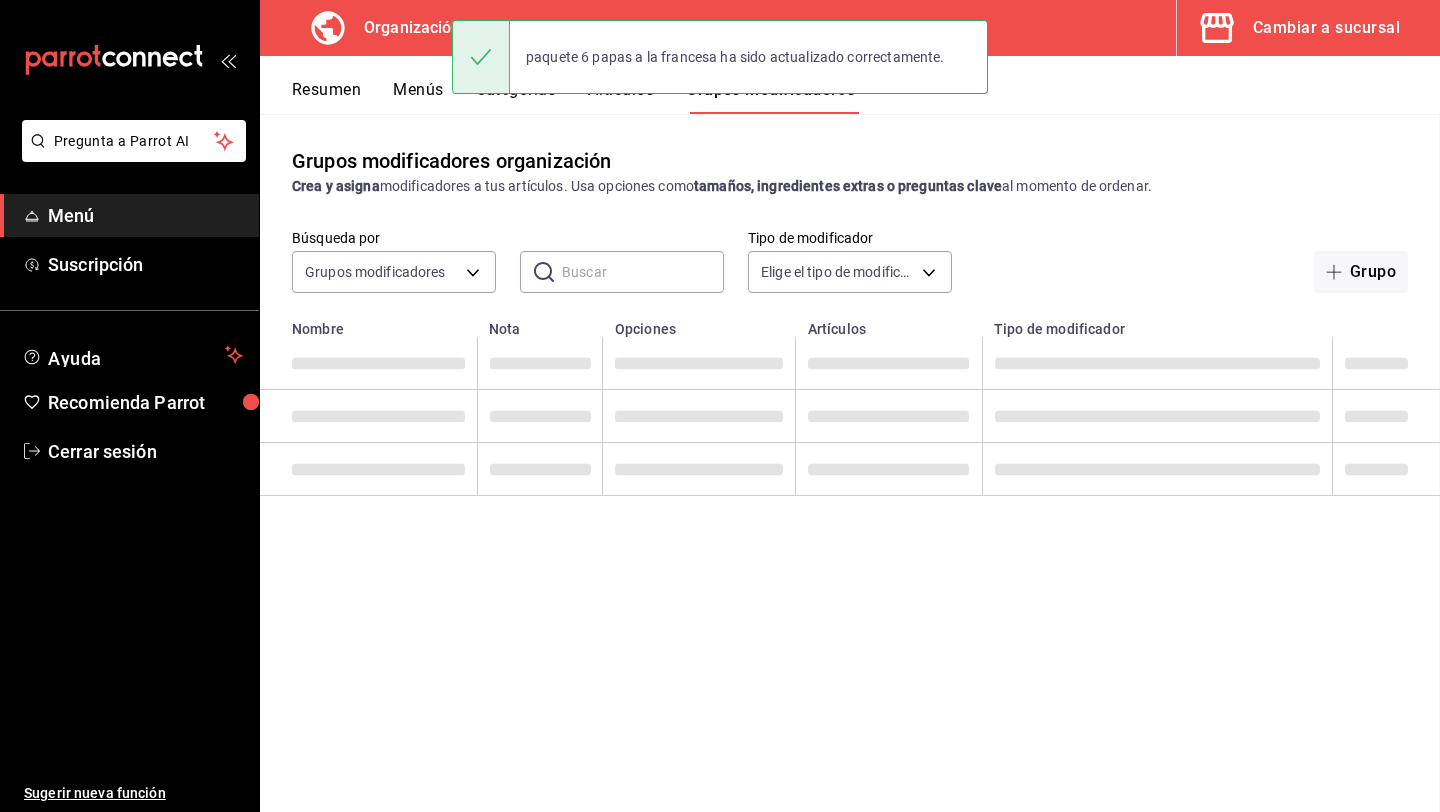 scroll, scrollTop: 0, scrollLeft: 0, axis: both 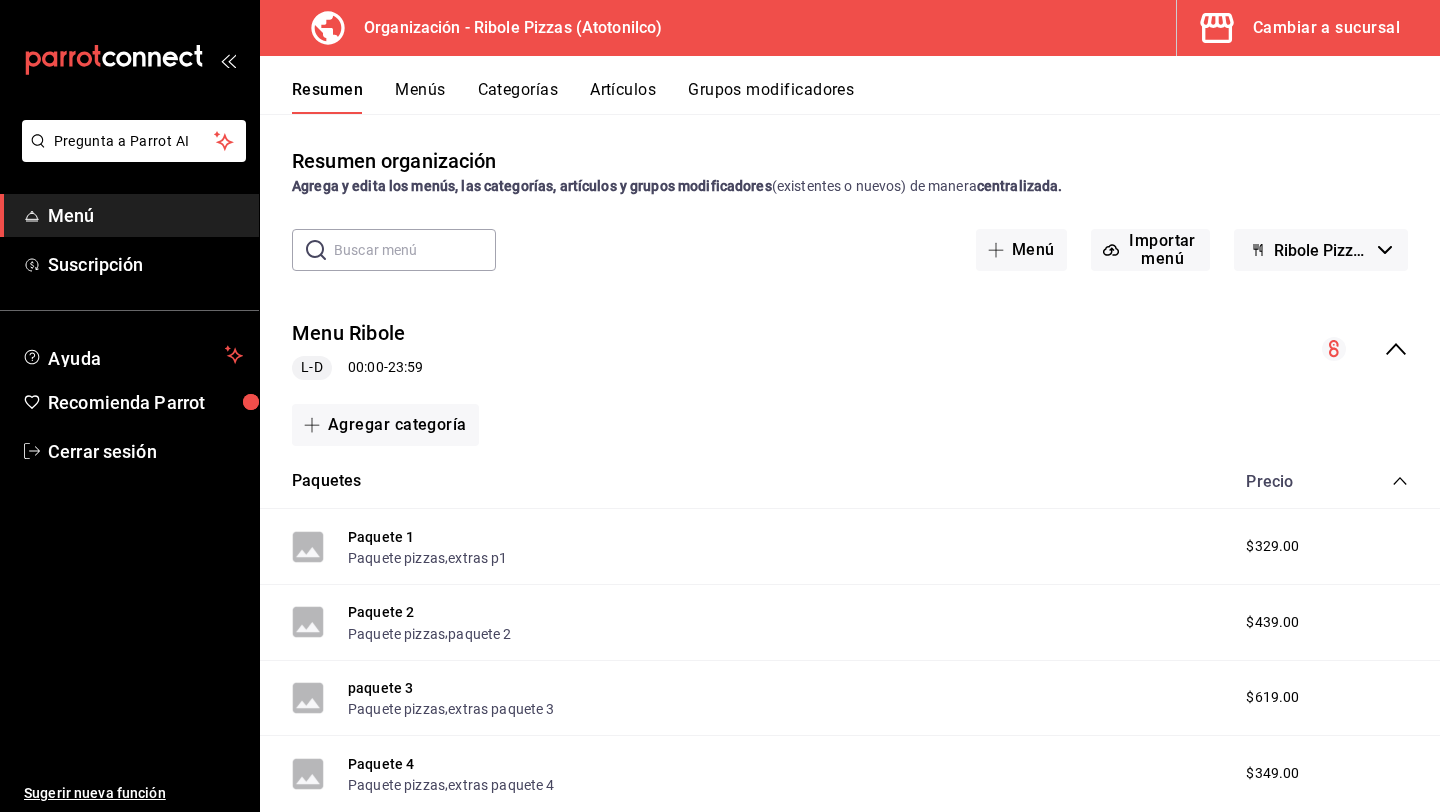 click on "Paquete 1 Paquete pizzas ,  extras p1" at bounding box center [428, 546] 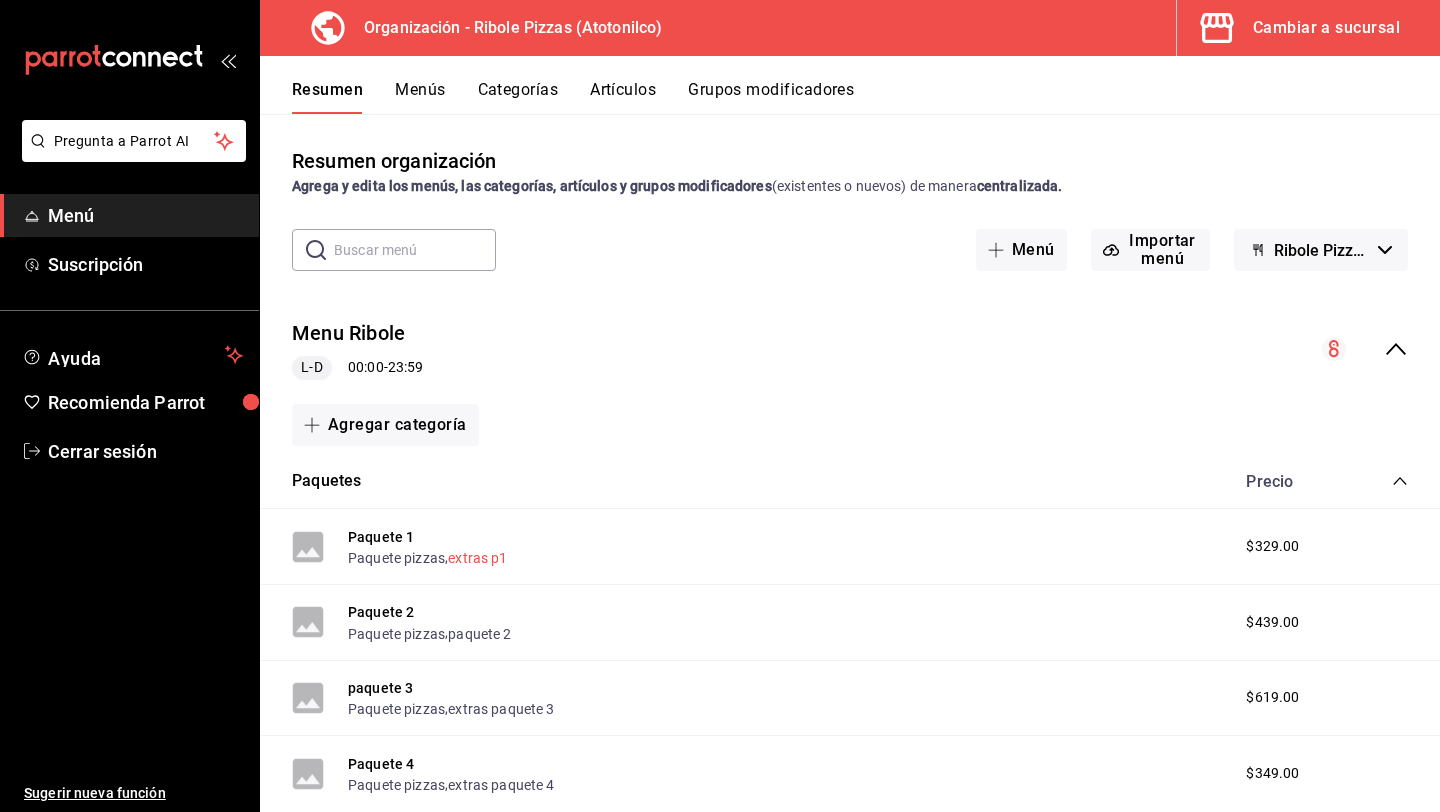 click on "extras p1" at bounding box center [477, 558] 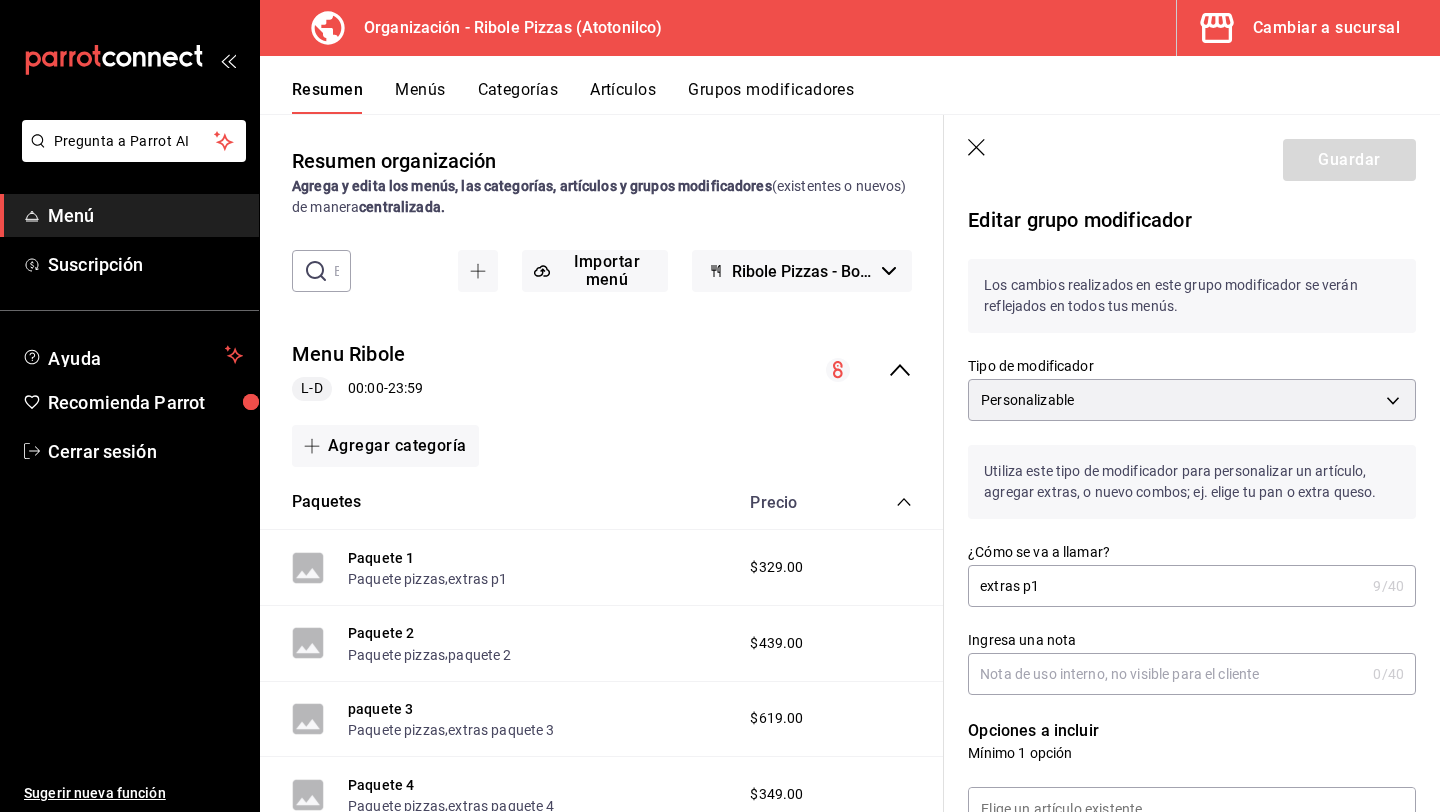 click 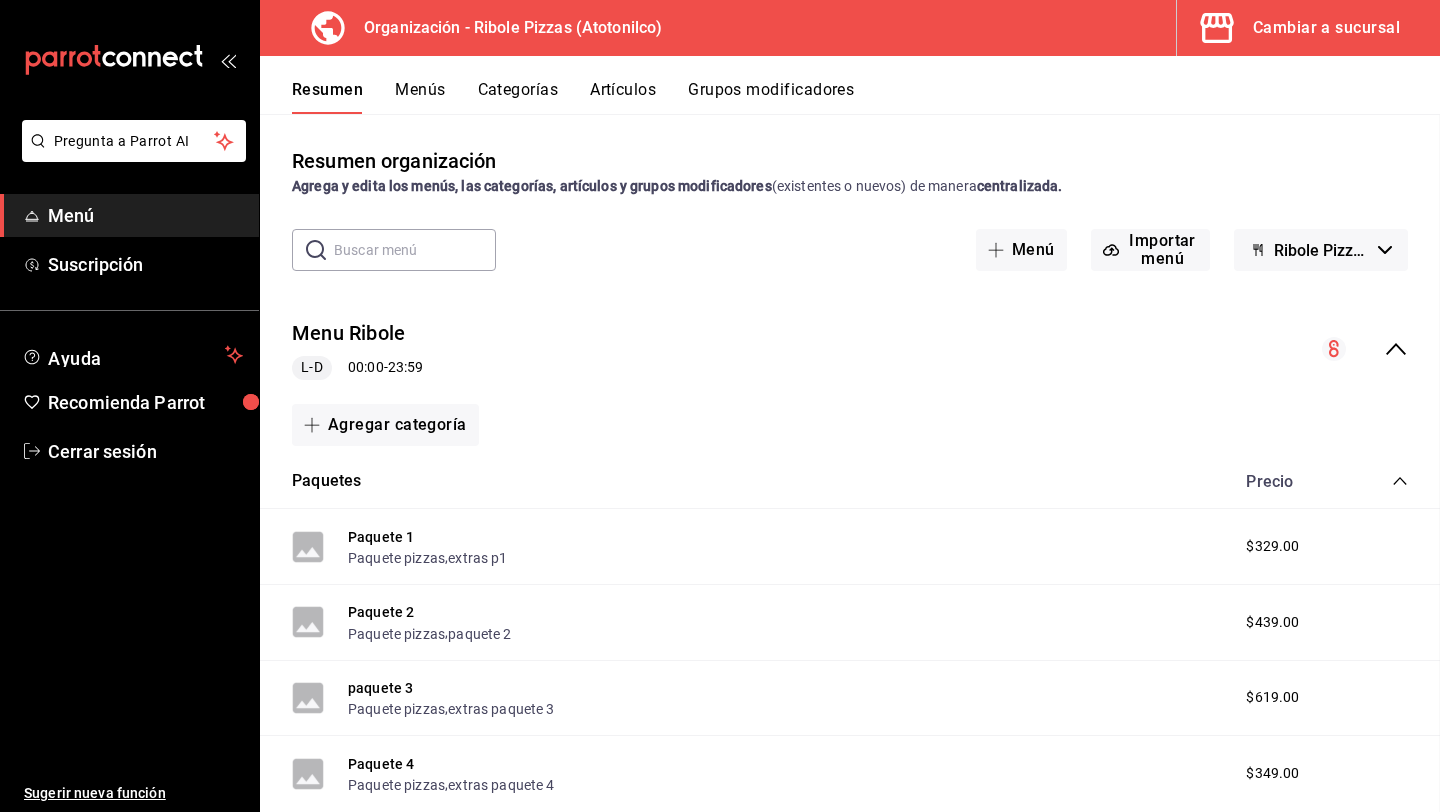 scroll, scrollTop: 0, scrollLeft: 0, axis: both 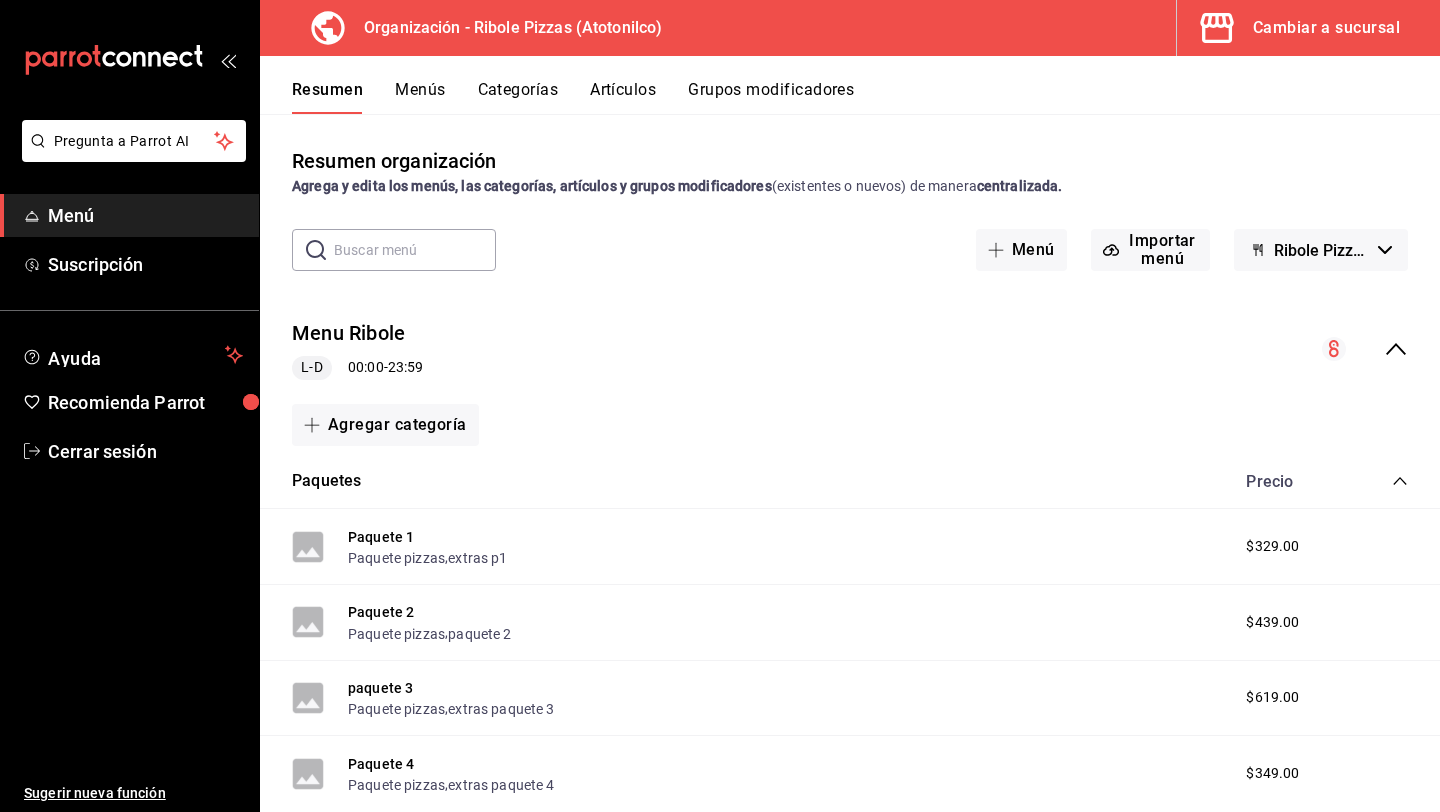click on "Paquete 1 Paquete pizzas ,  extras p1 $329.00" at bounding box center [850, 547] 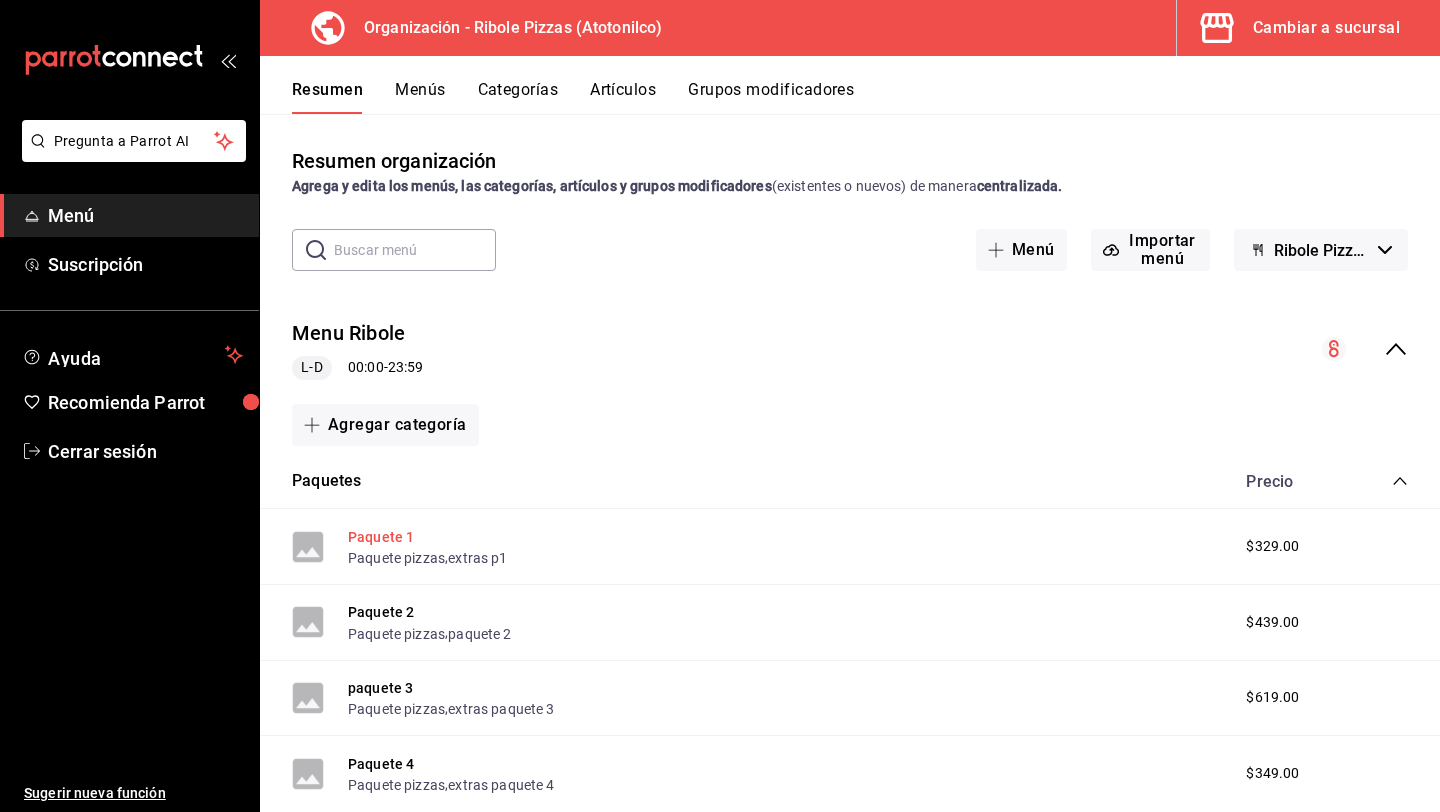 click on "Paquete 1" at bounding box center (381, 537) 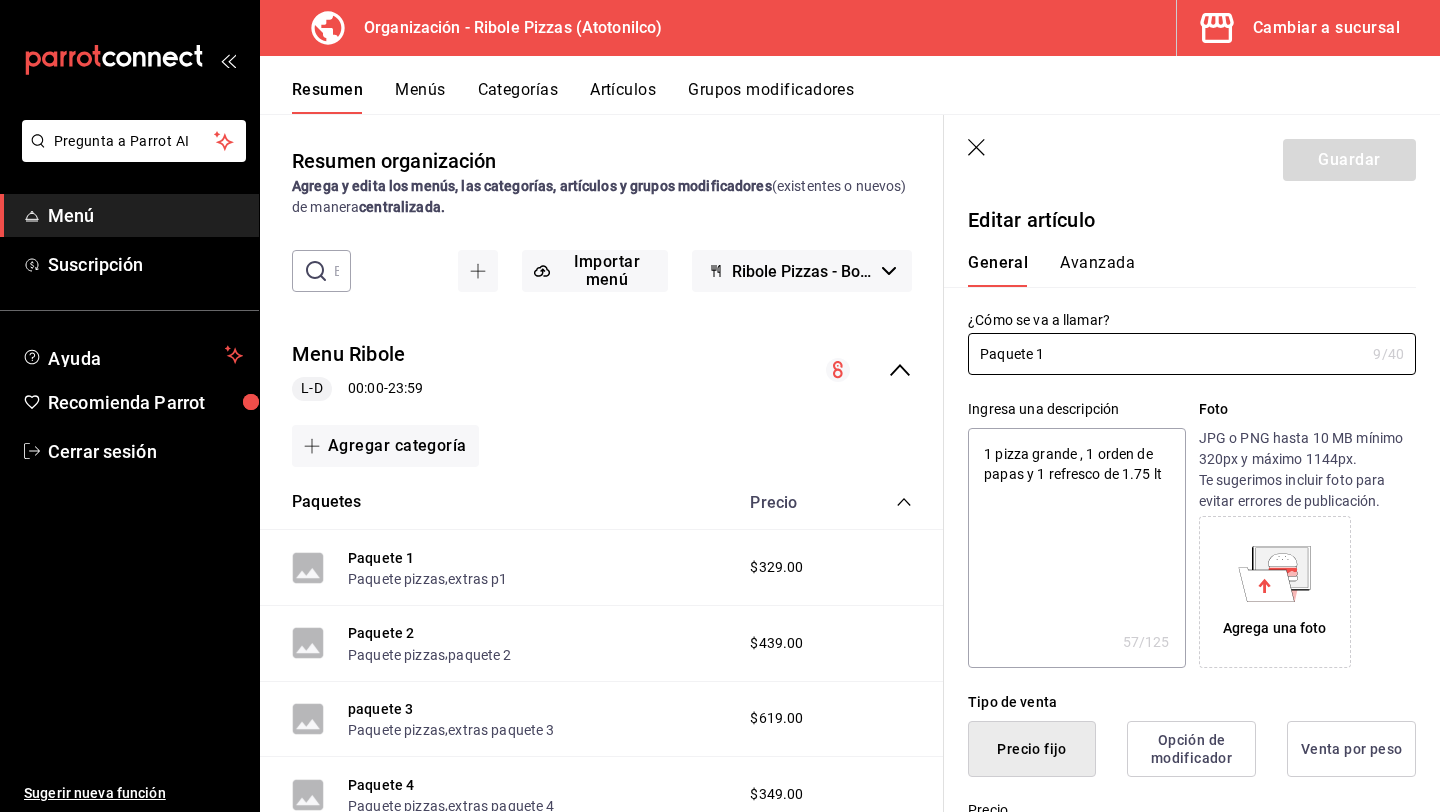 type on "x" 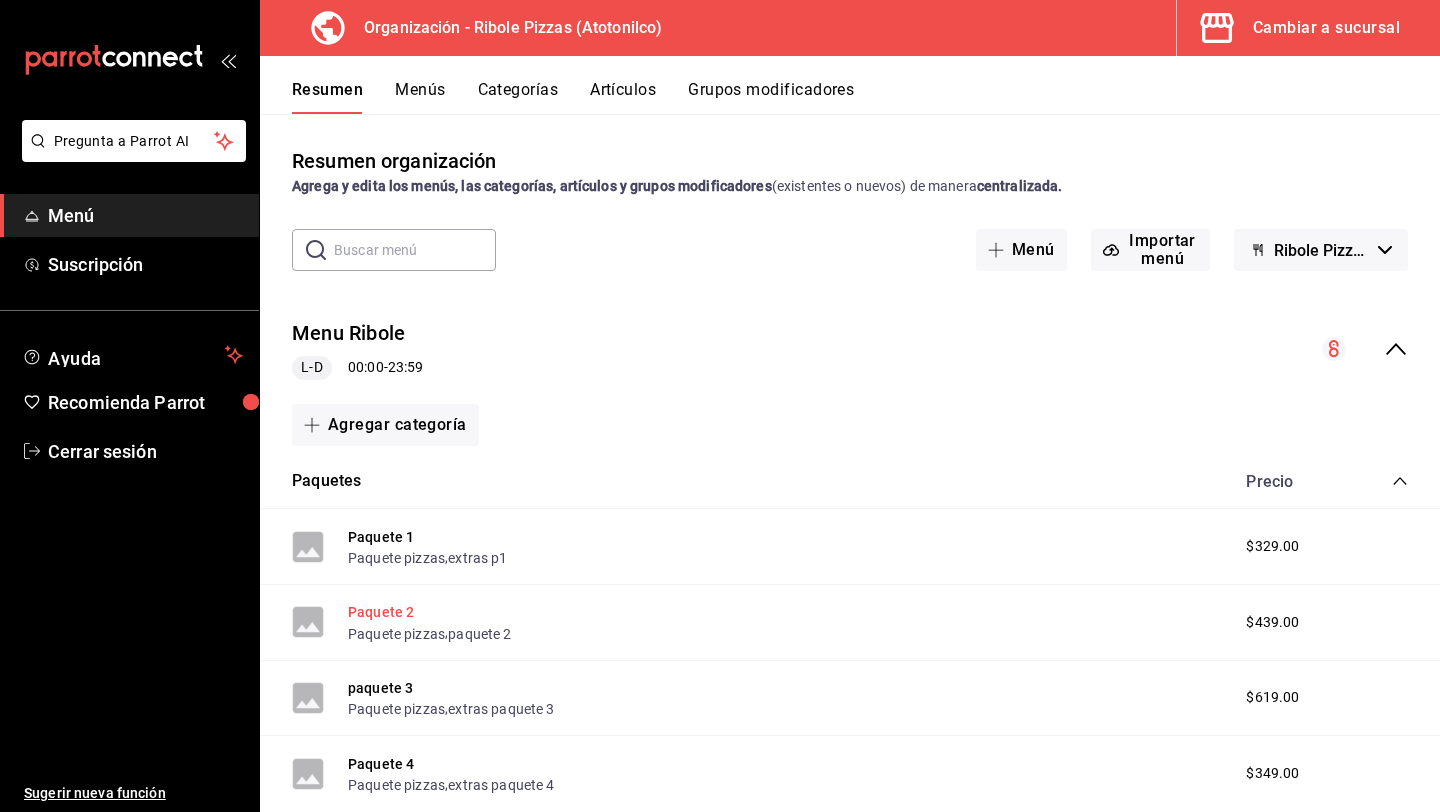 click on "Paquete 2" at bounding box center (381, 612) 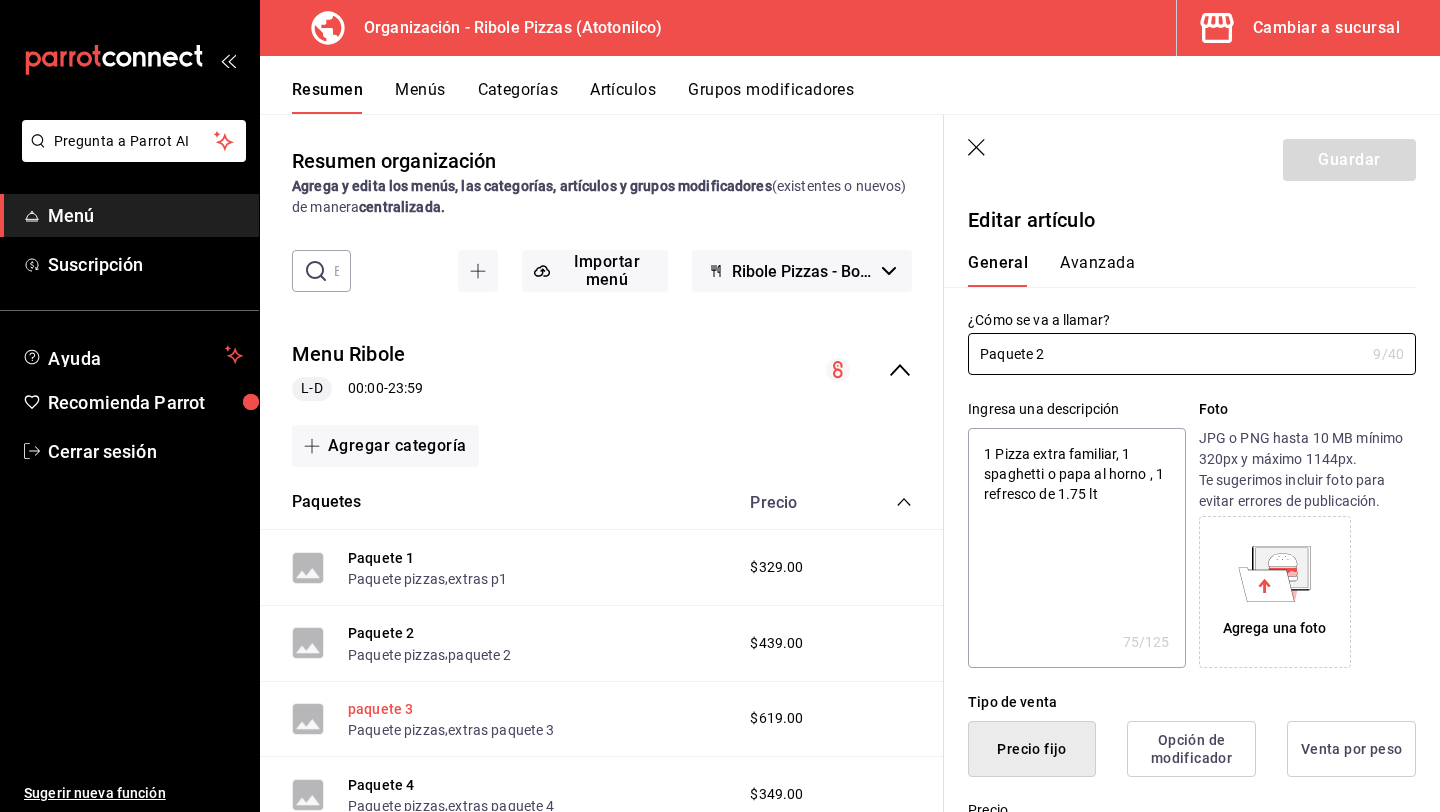 click on "paquete 3" at bounding box center (380, 709) 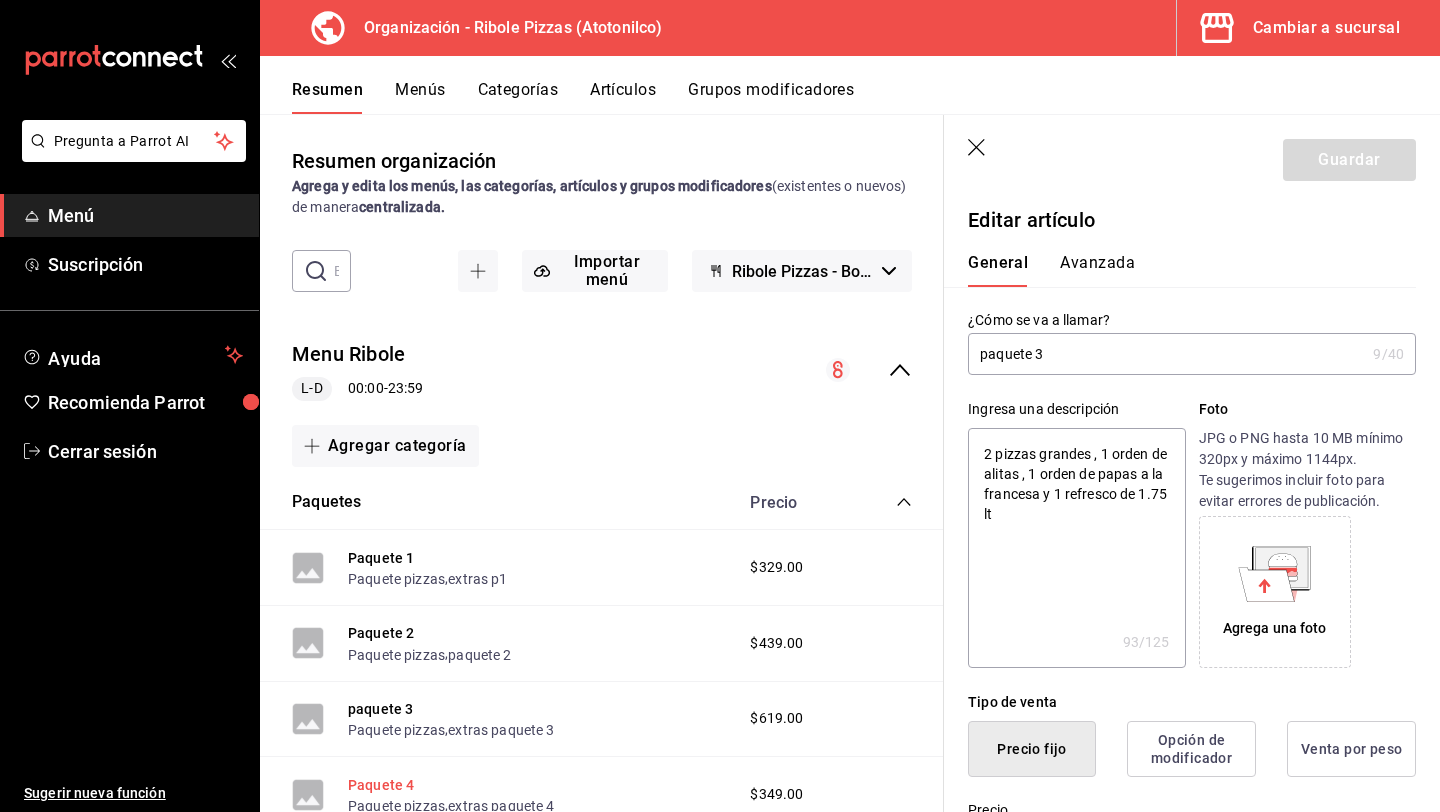 click on "Paquete 4" at bounding box center (381, 785) 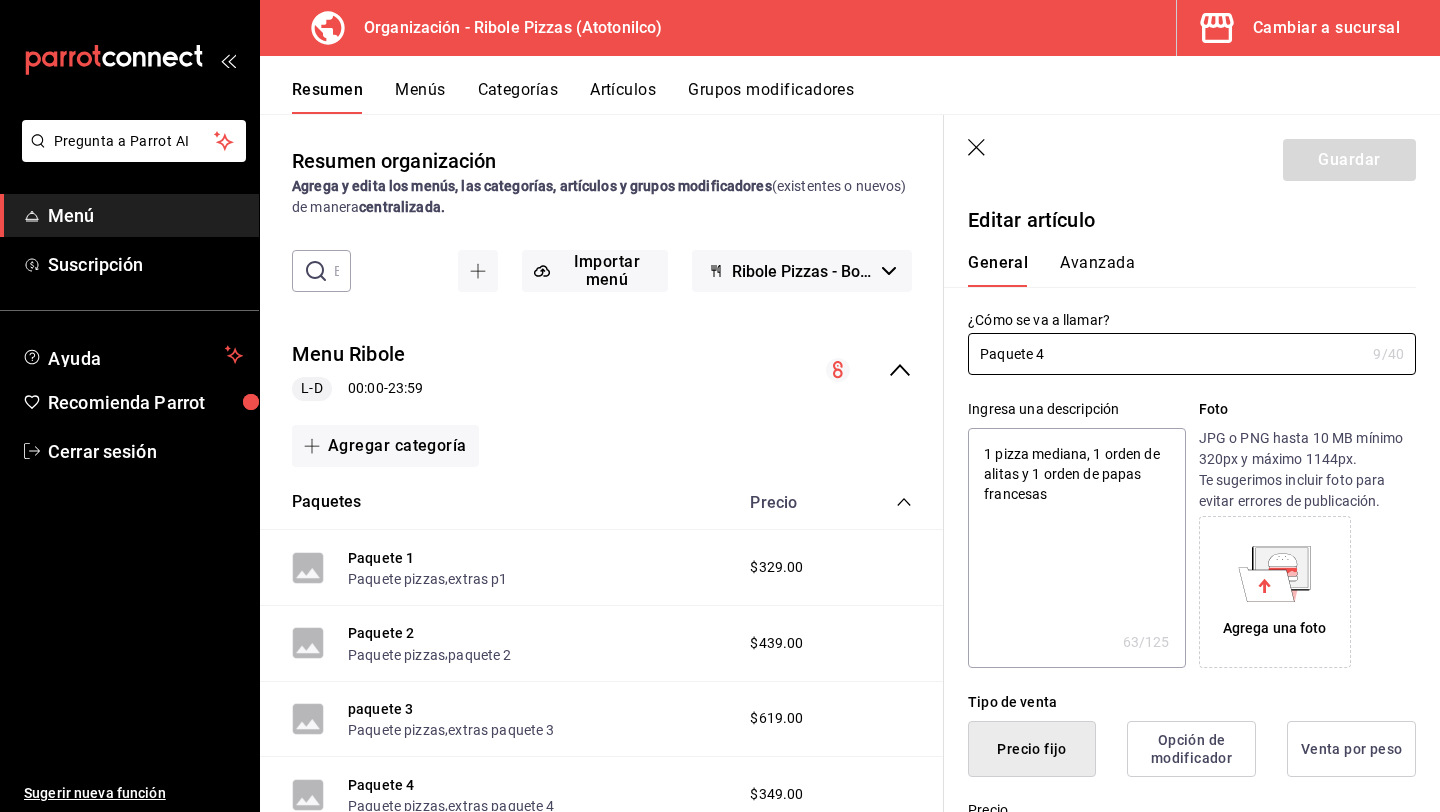 type on "x" 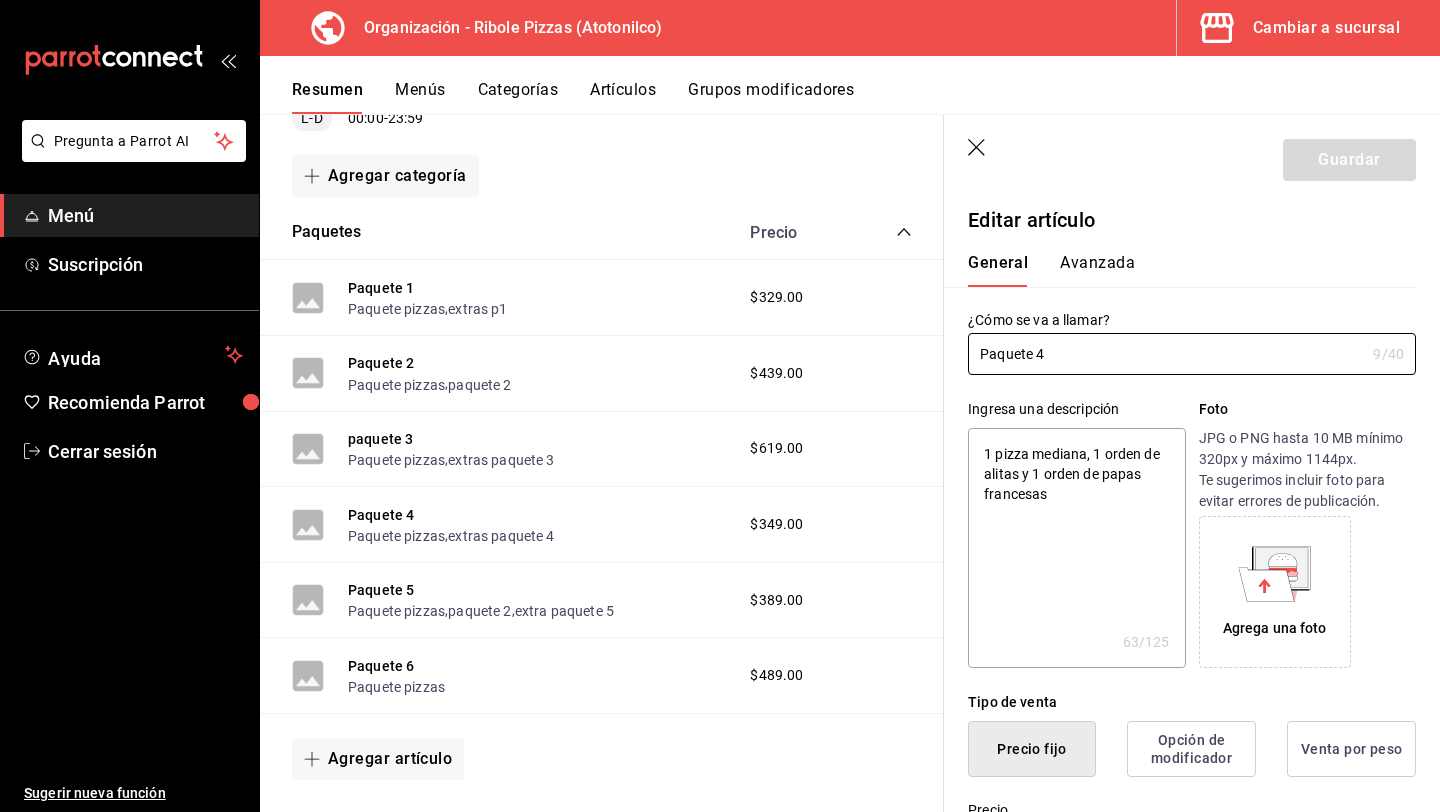 scroll, scrollTop: 308, scrollLeft: 0, axis: vertical 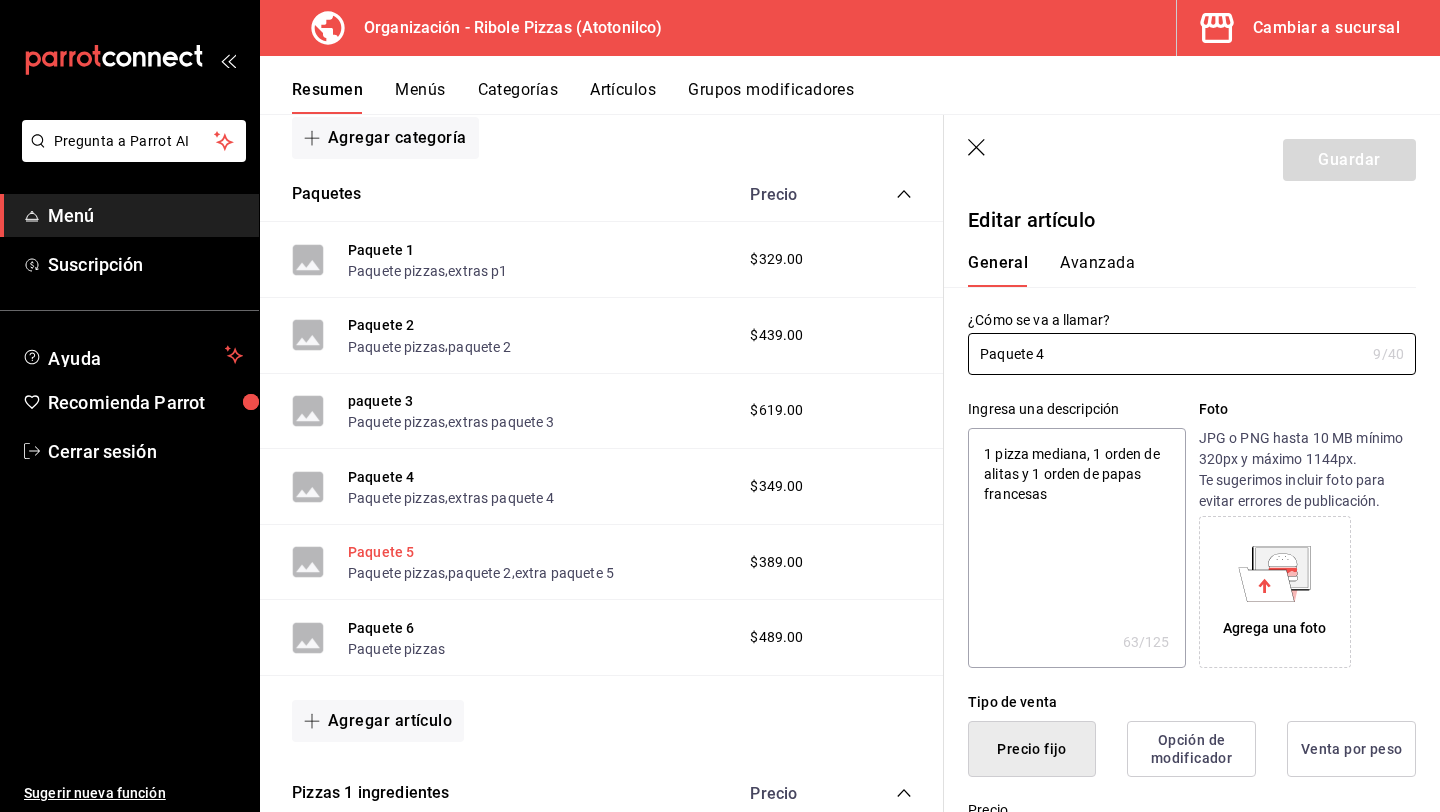 click on "Paquete 5" at bounding box center [381, 552] 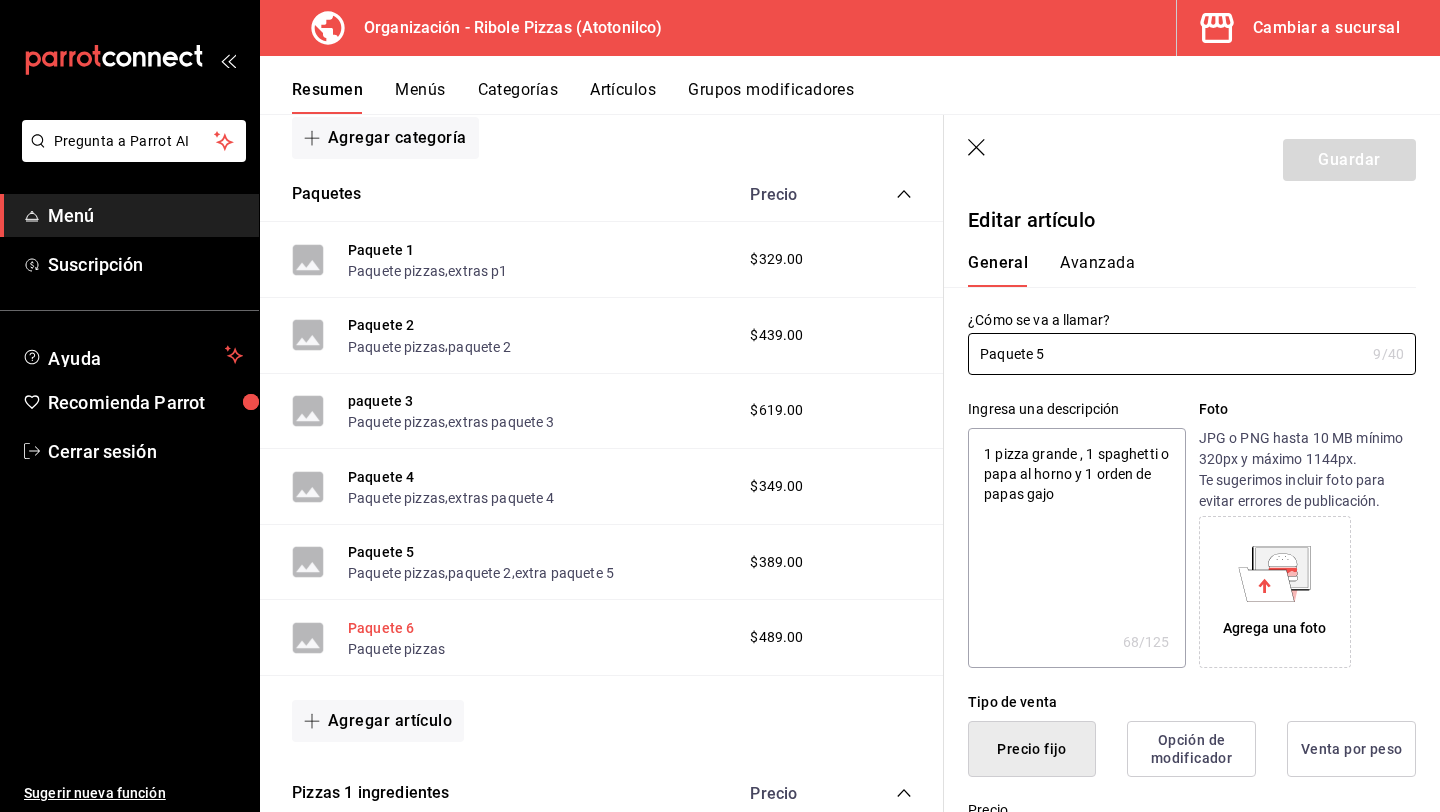 click on "Paquete 6" at bounding box center (381, 628) 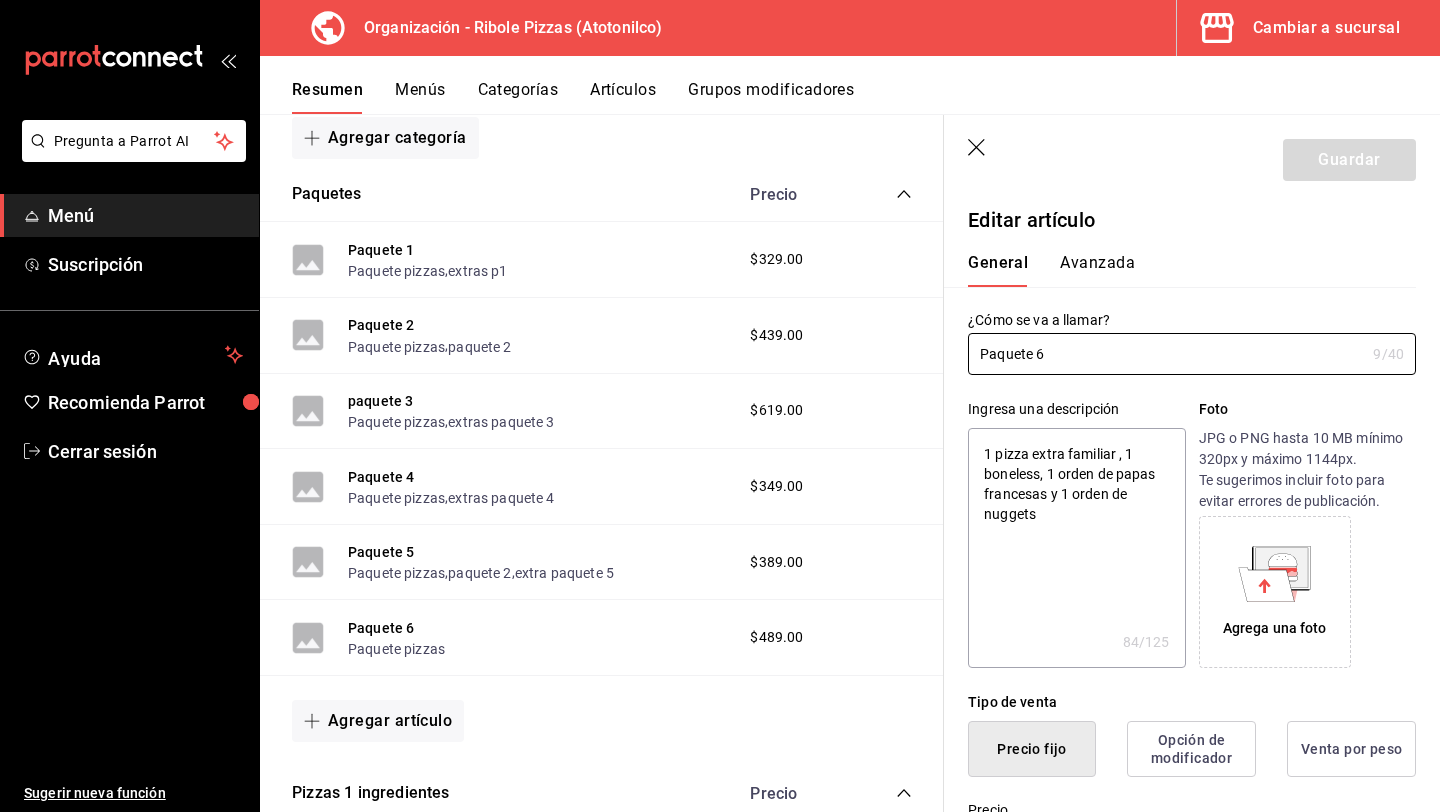 click on "Resumen Menús Categorías Artículos Grupos modificadores" at bounding box center (850, 85) 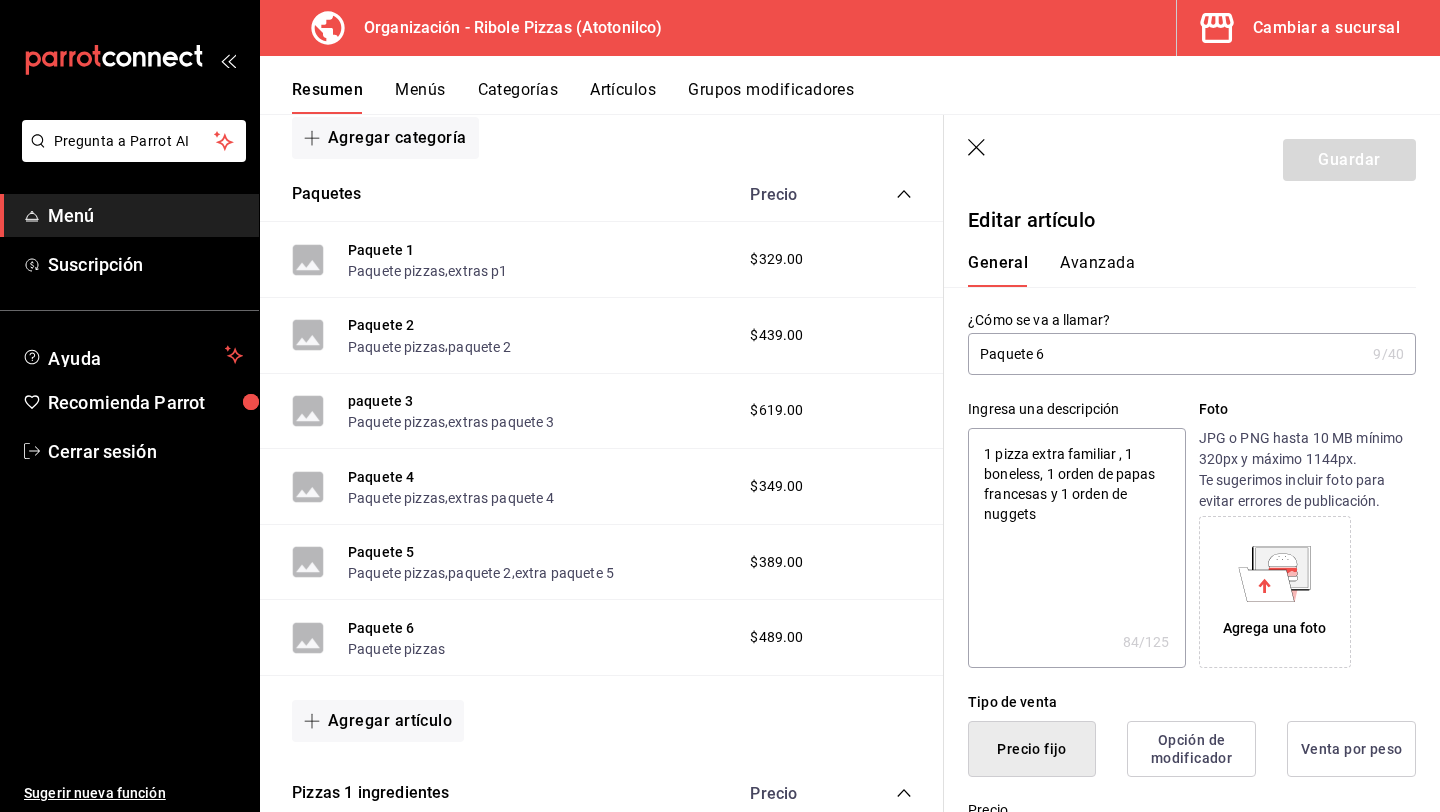click on "Menús" at bounding box center [420, 97] 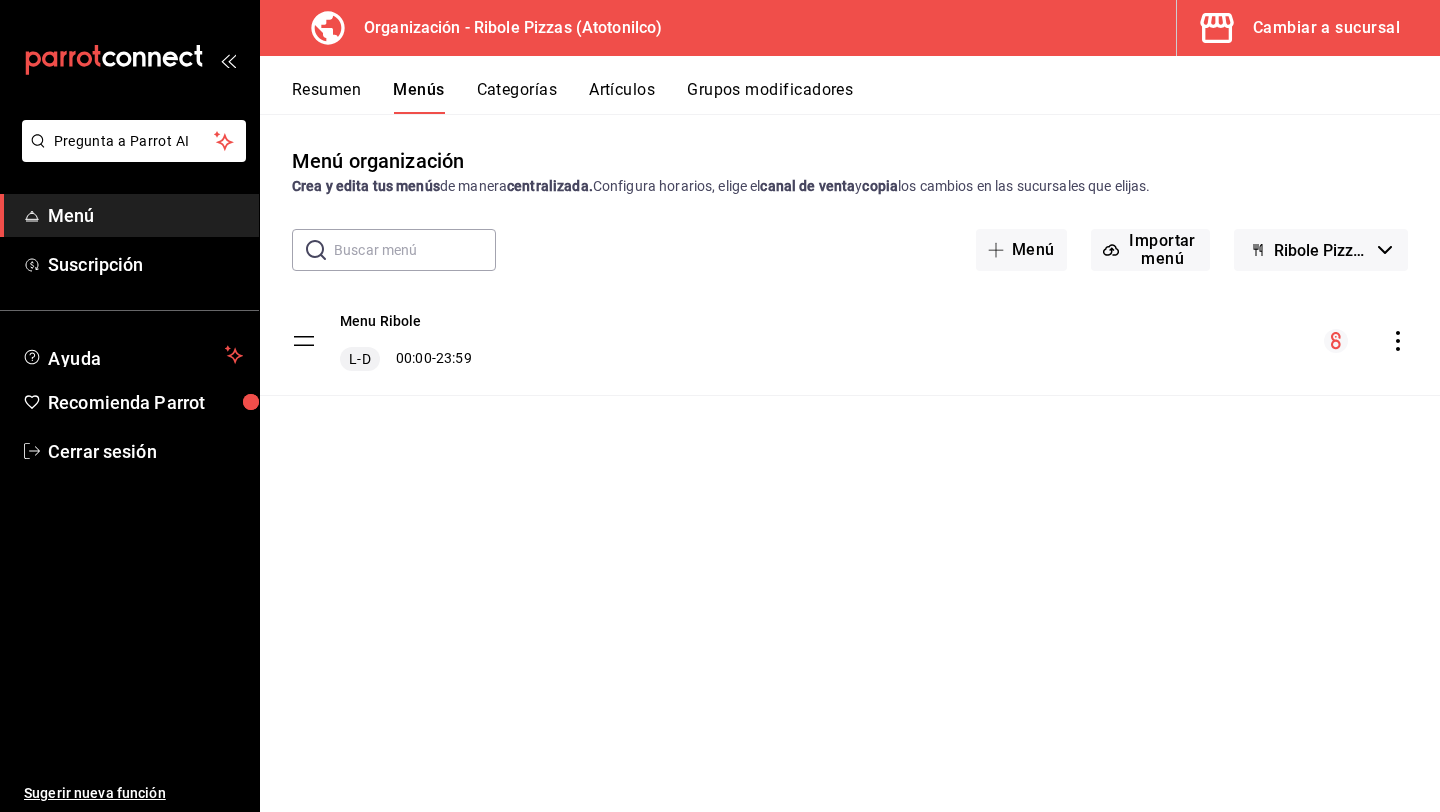 click on "Resumen" at bounding box center [326, 97] 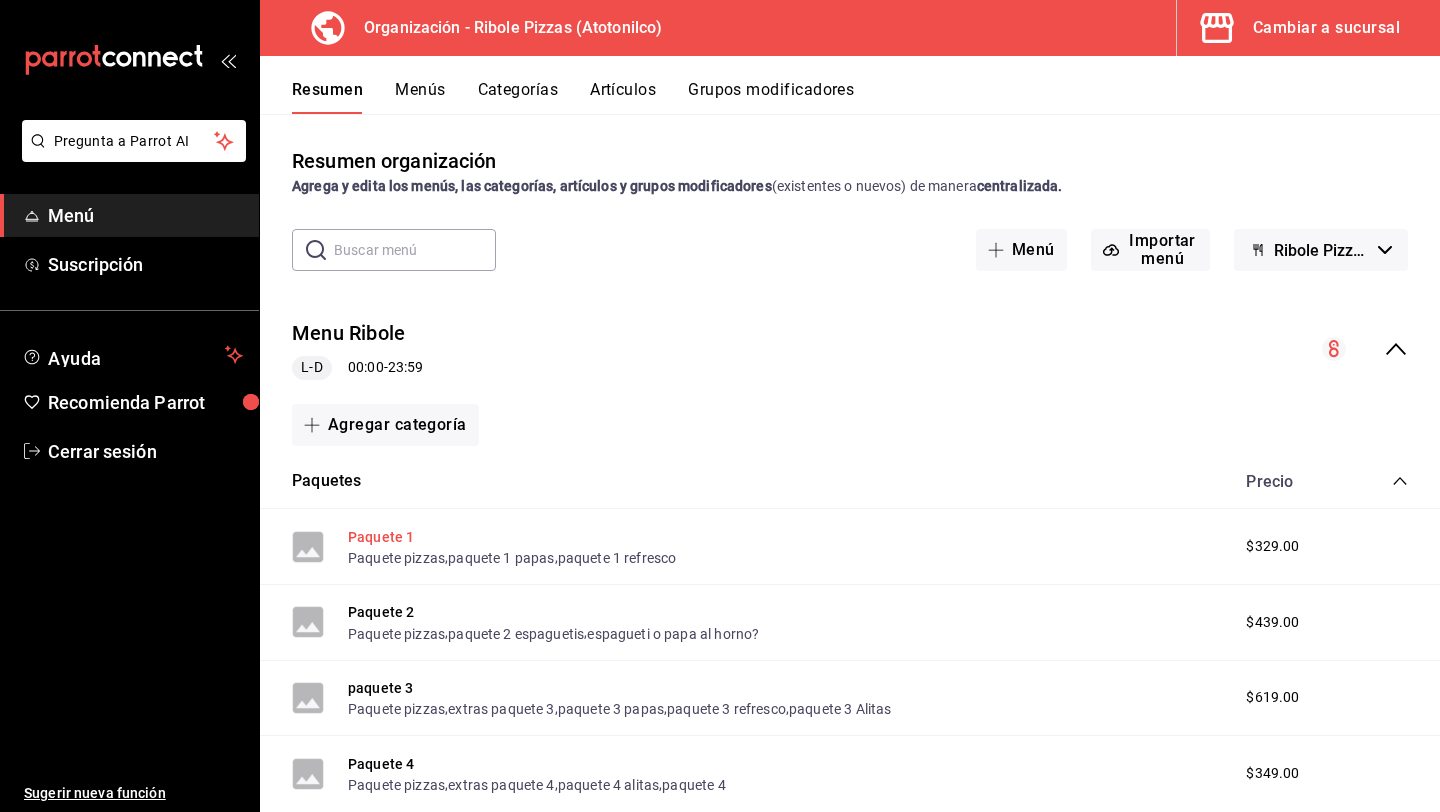 click on "Paquete 1" at bounding box center (381, 537) 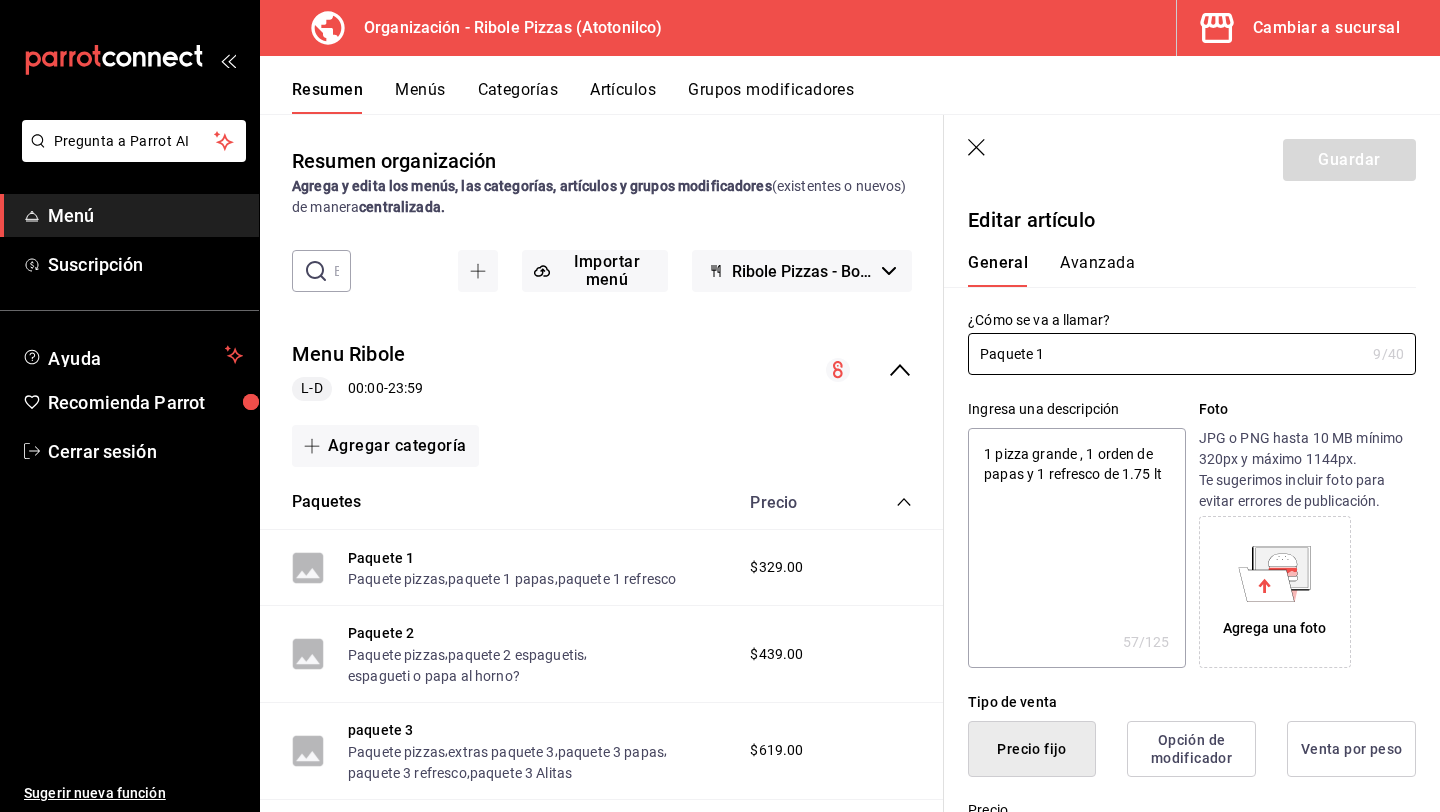 click 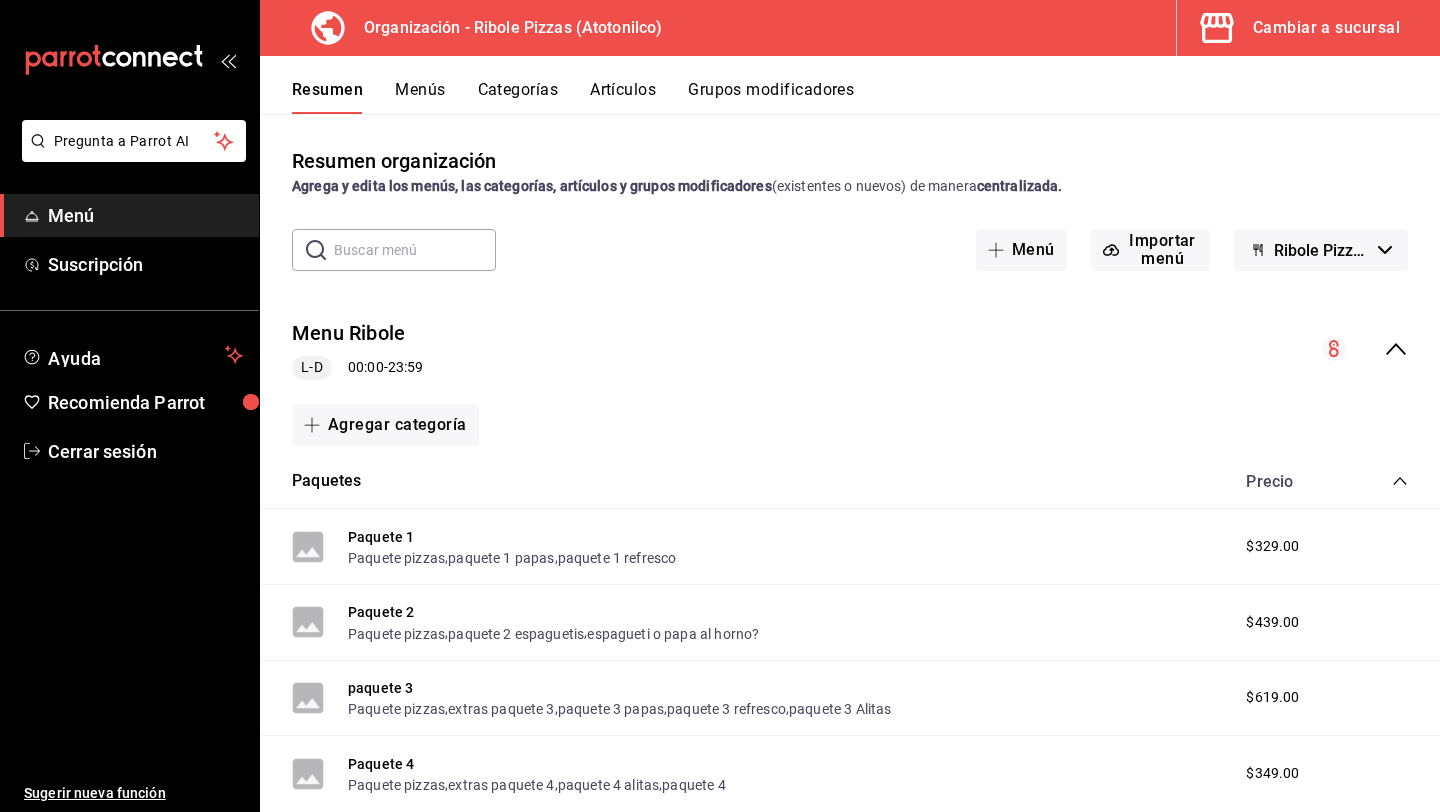 click on "Menús" at bounding box center (420, 97) 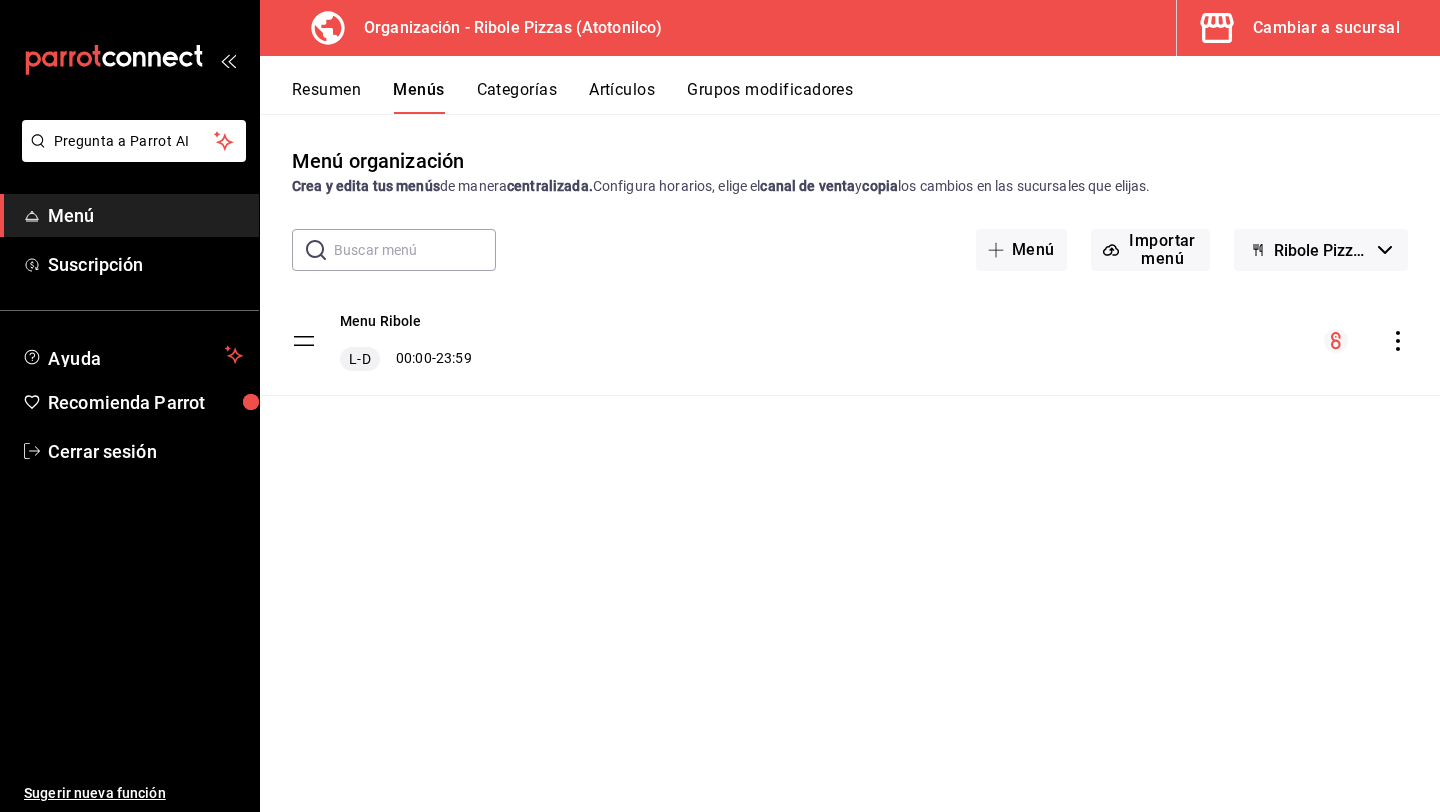 click 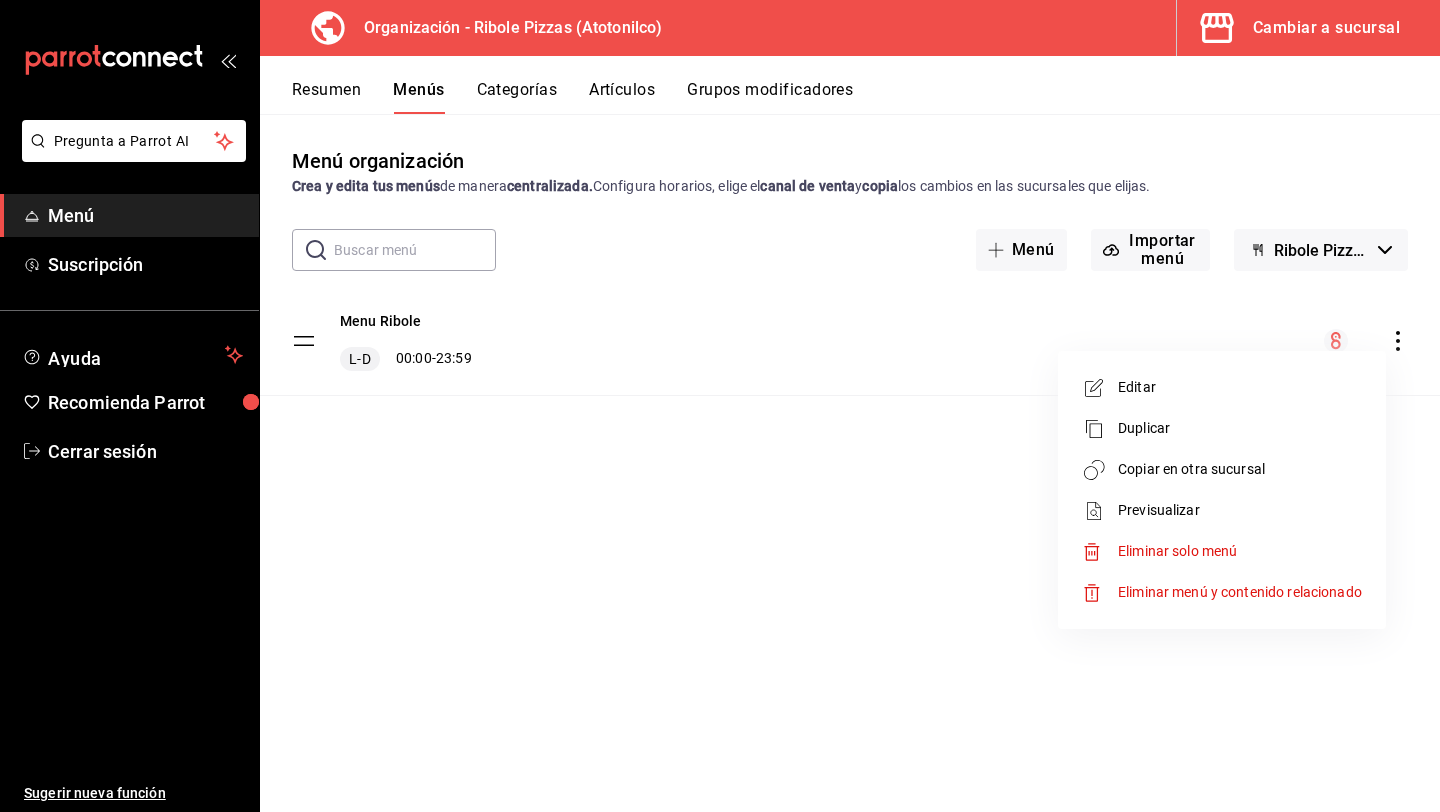 click on "Previsualizar" at bounding box center [1240, 510] 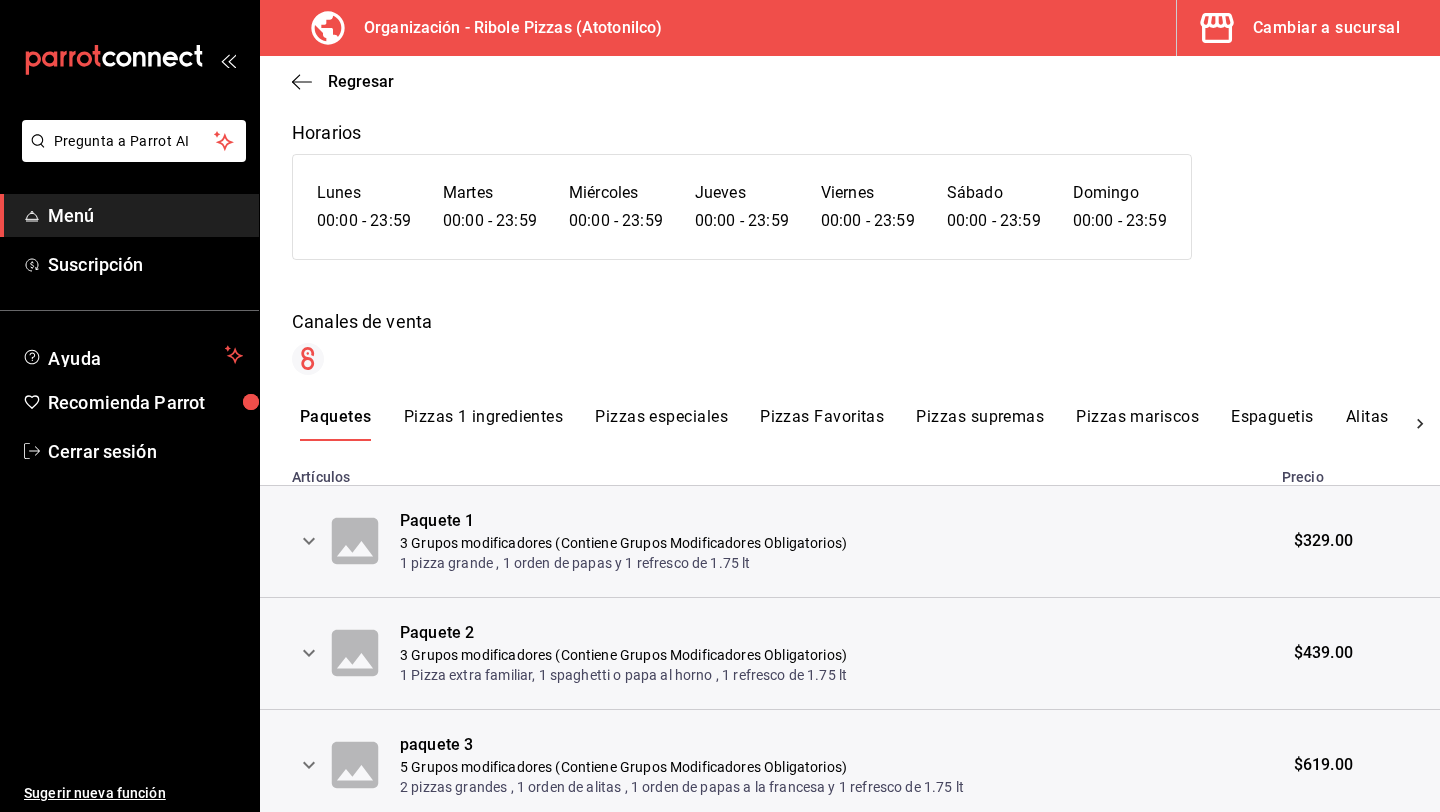 scroll, scrollTop: 205, scrollLeft: 0, axis: vertical 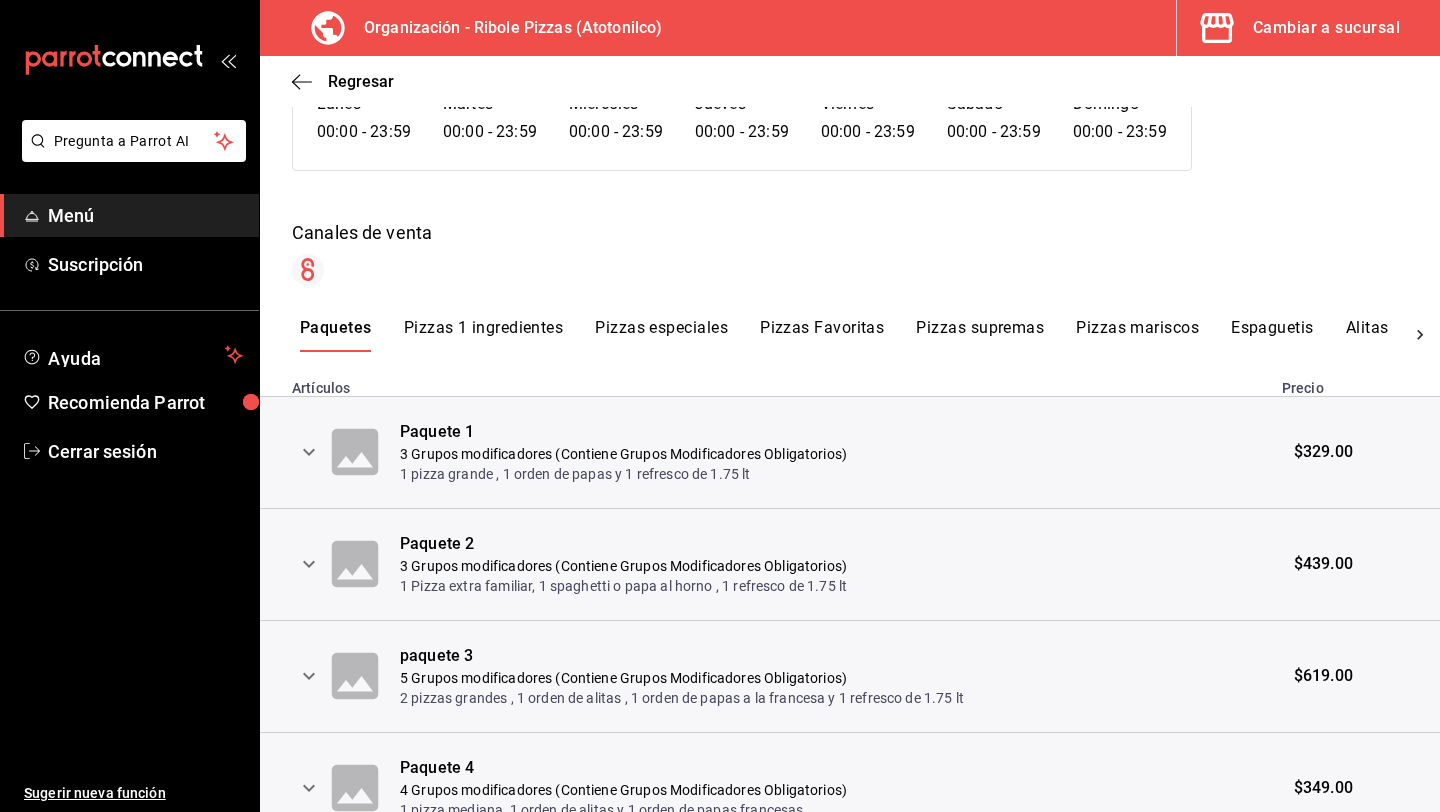 click 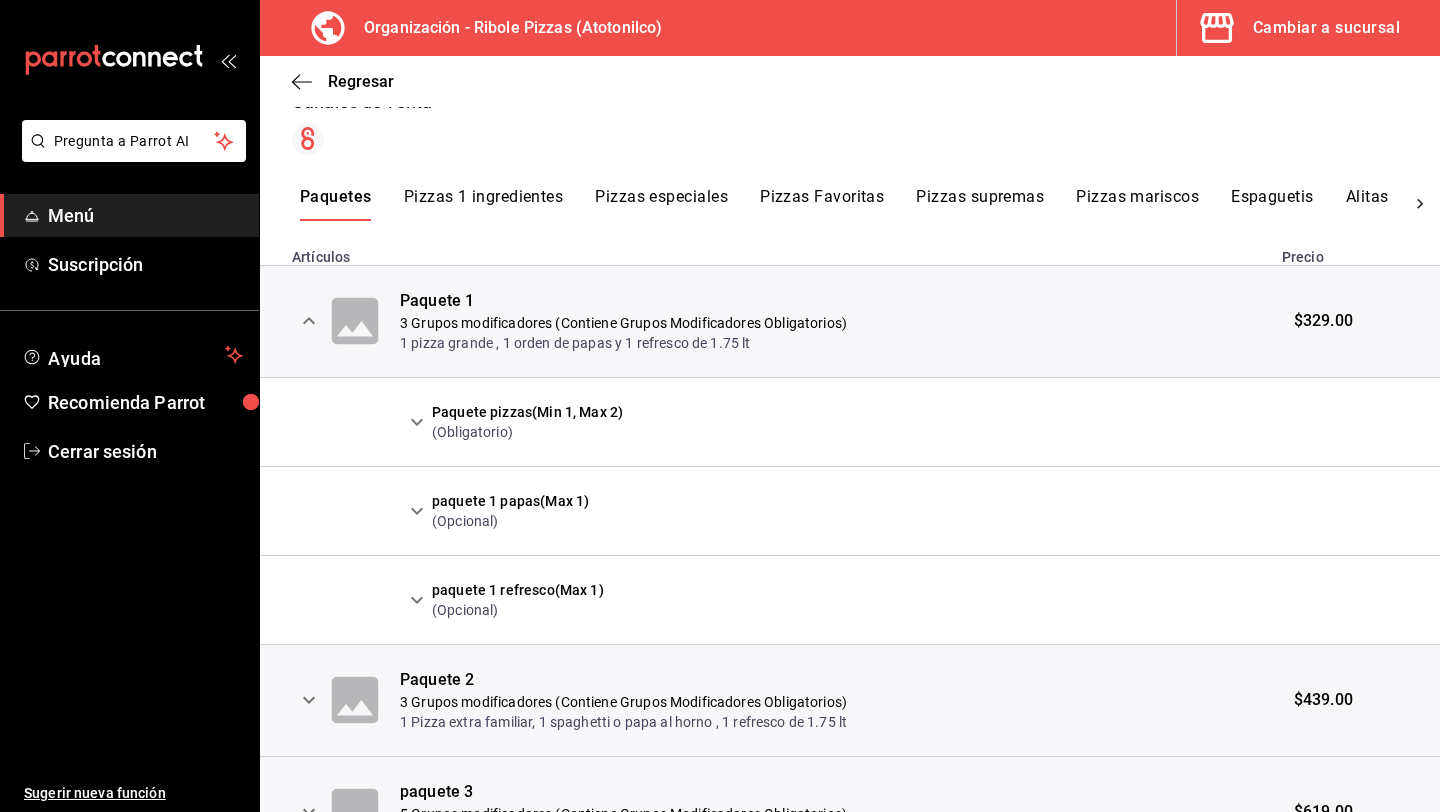 scroll, scrollTop: 355, scrollLeft: 0, axis: vertical 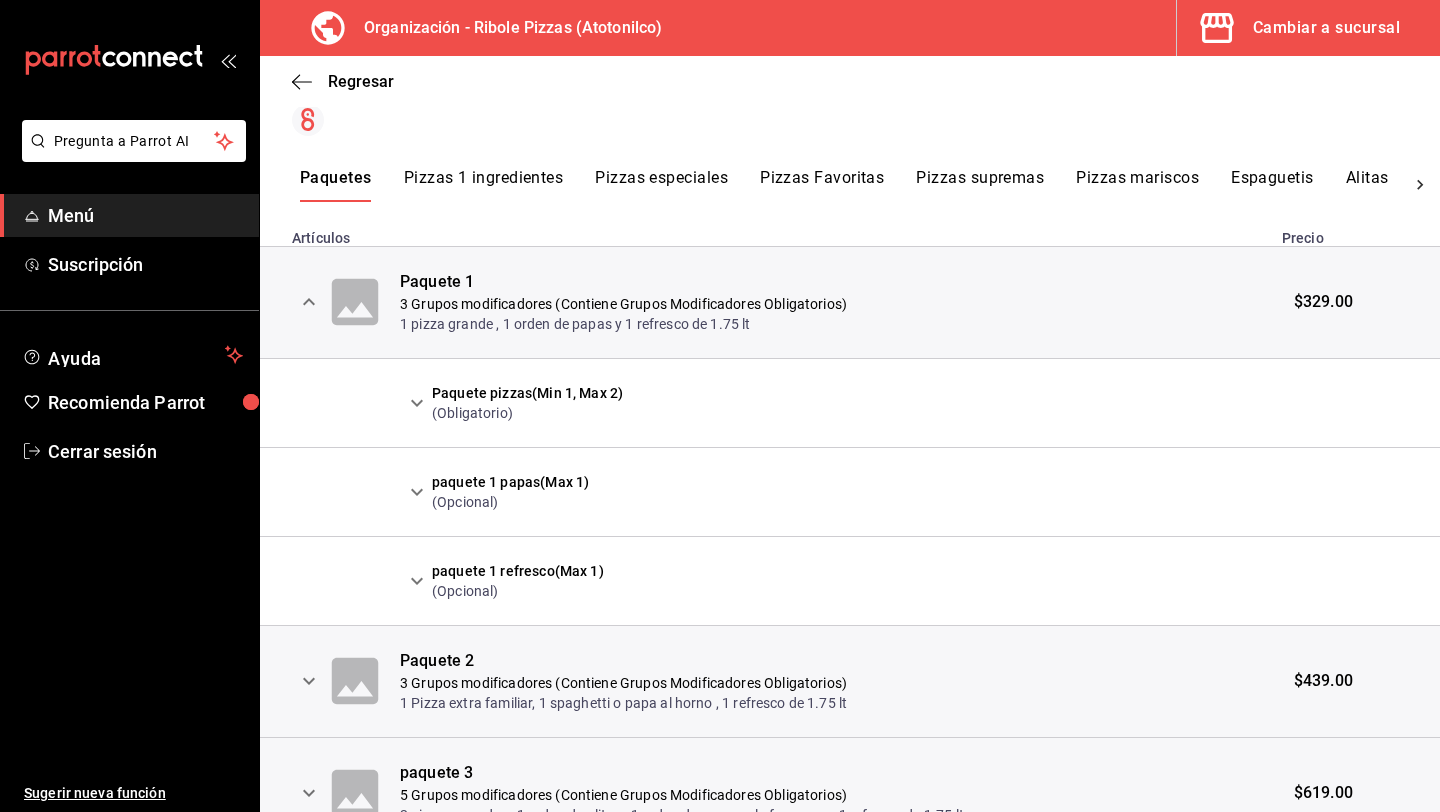 click 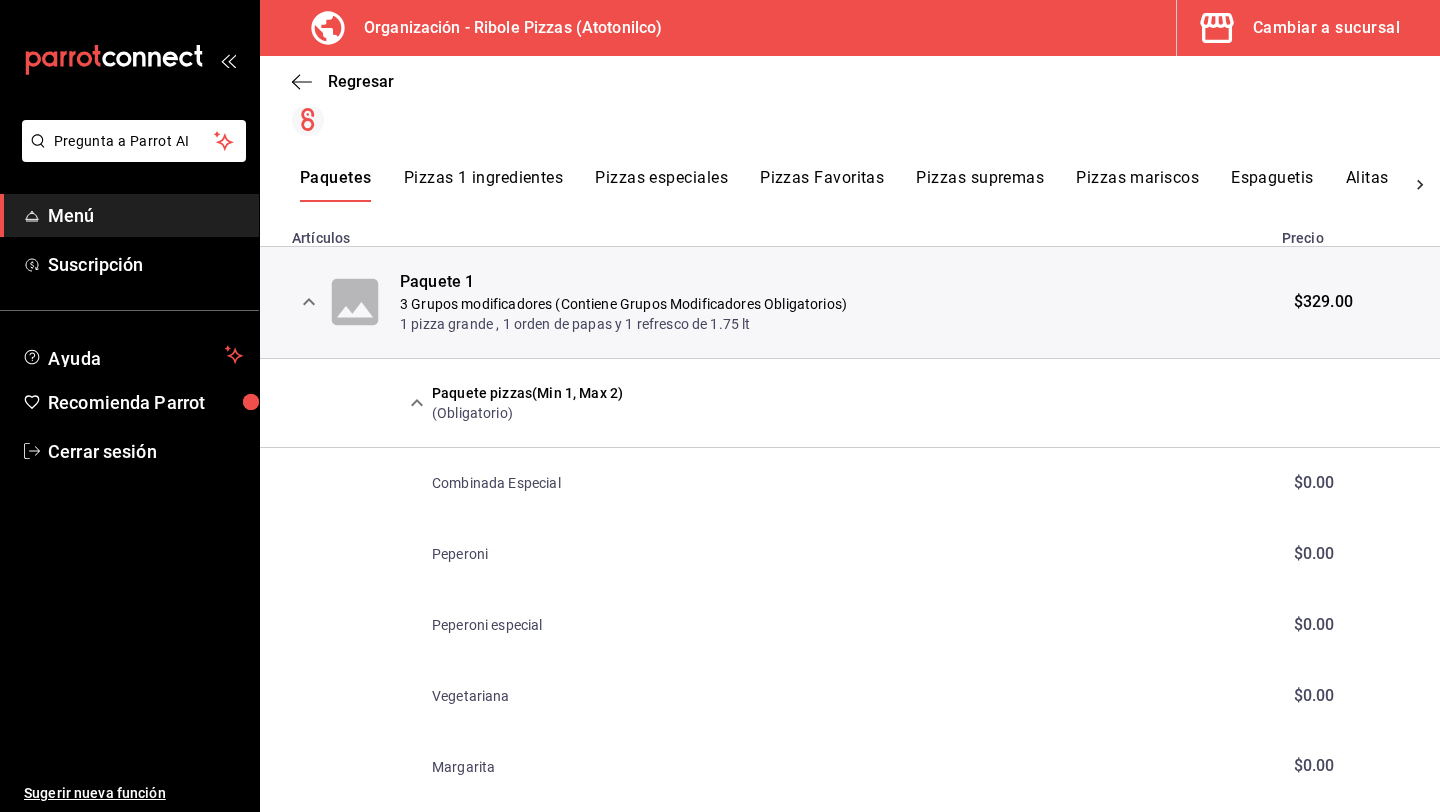 click 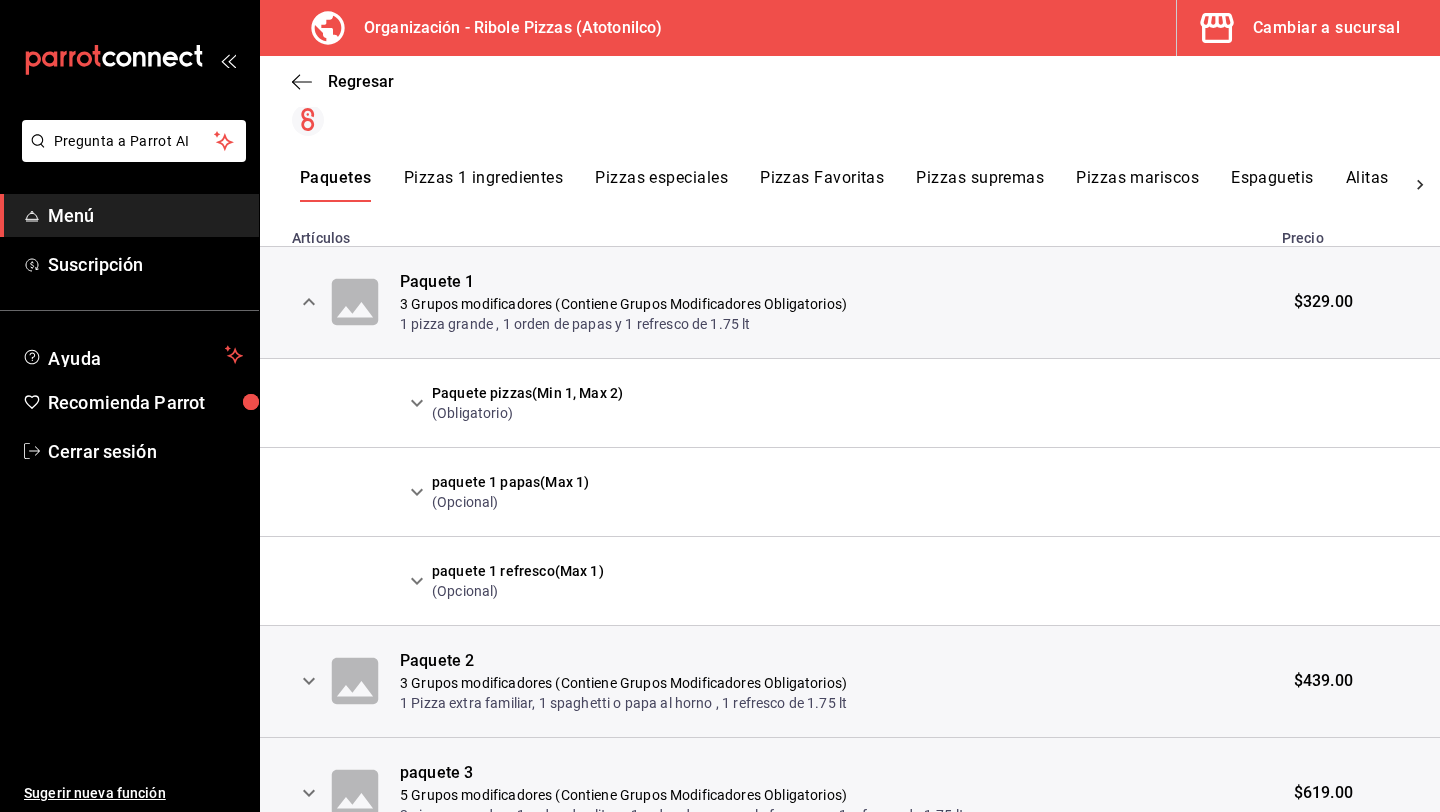 click 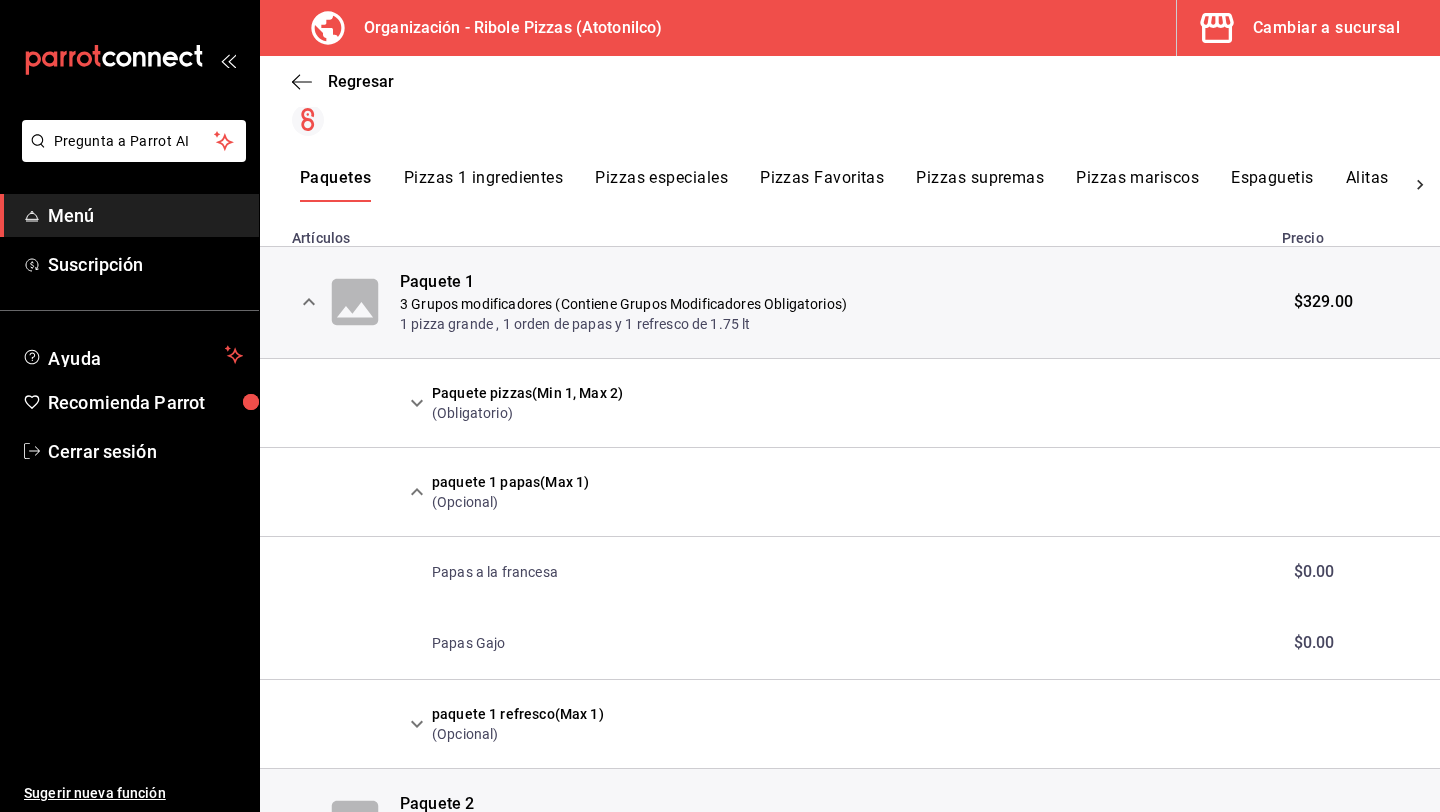 click 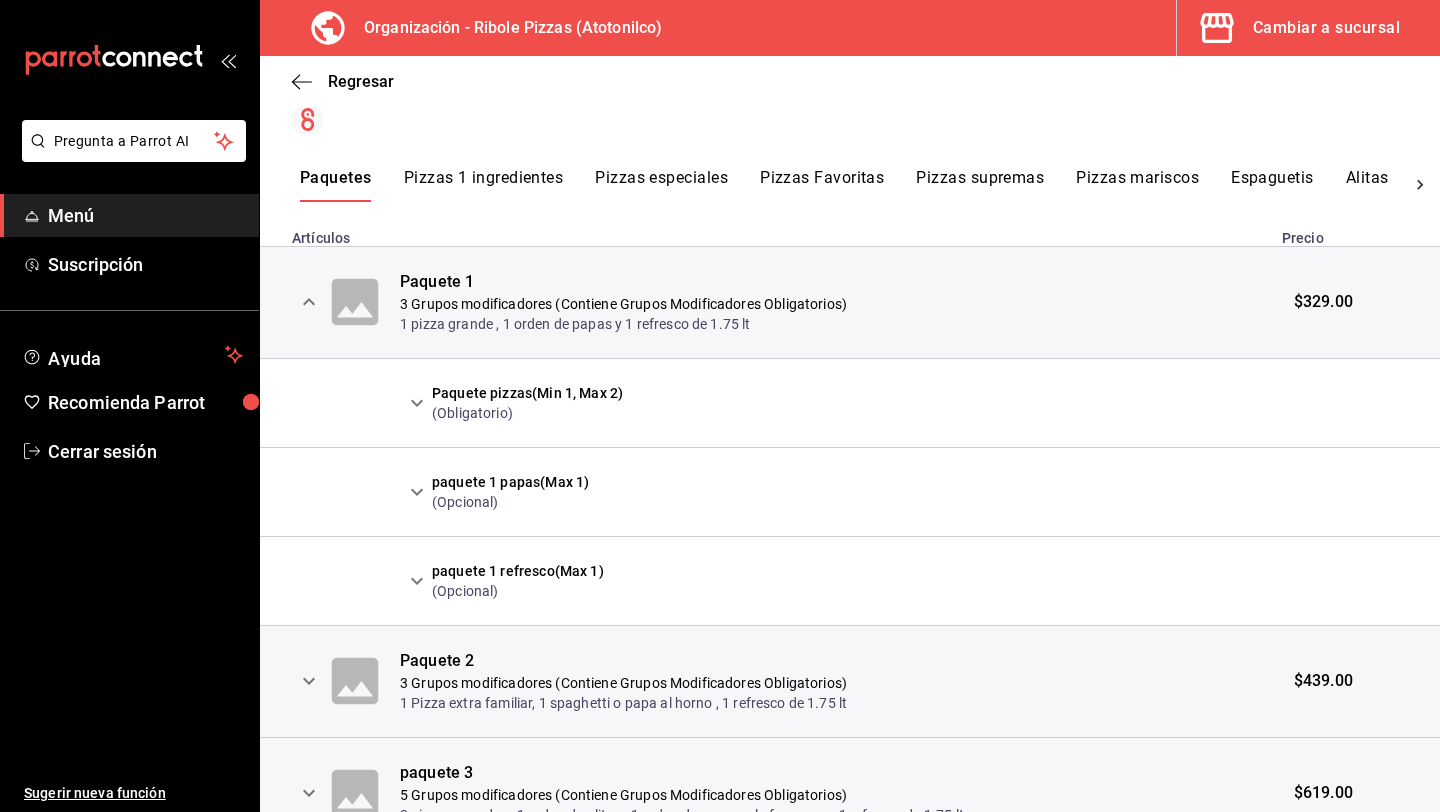 click 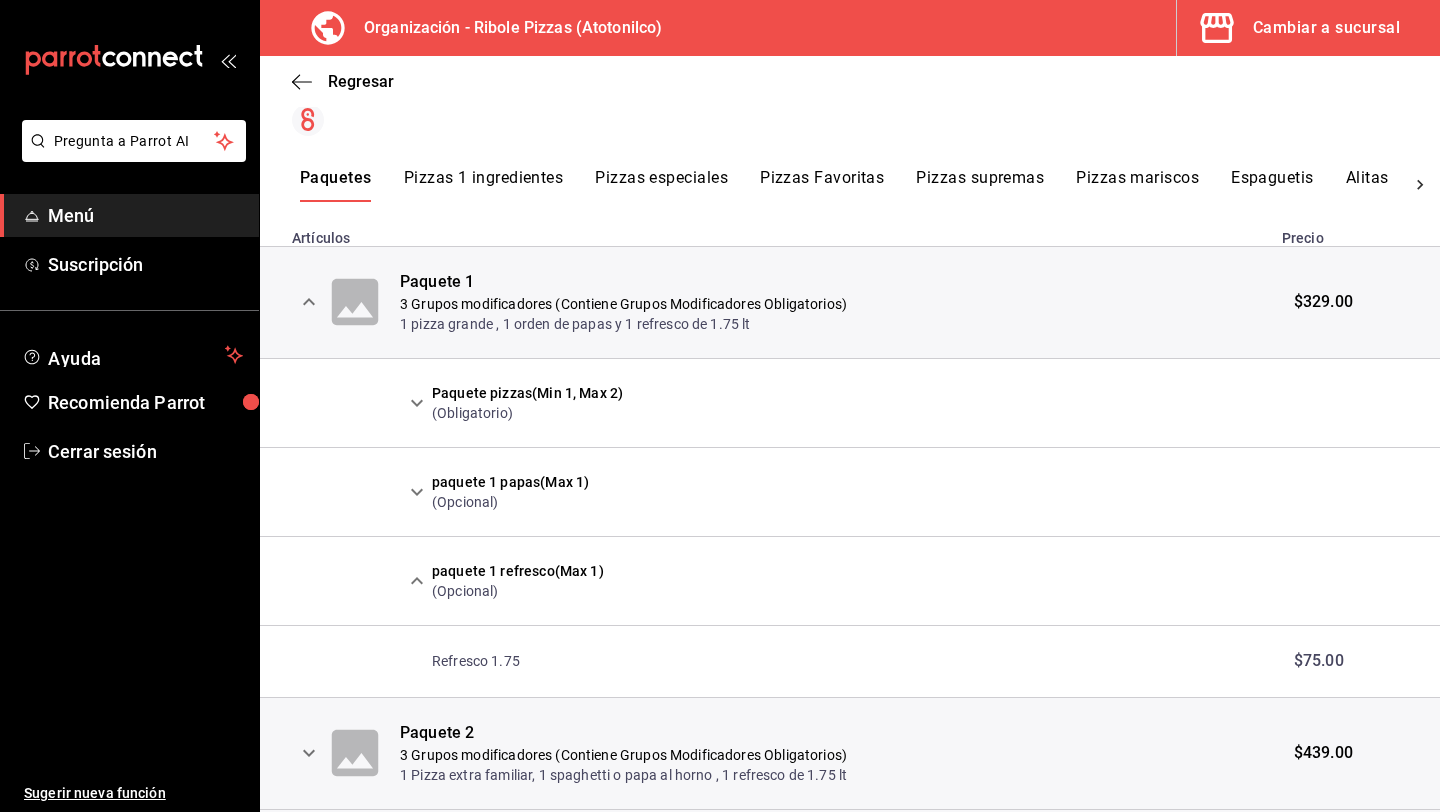 click 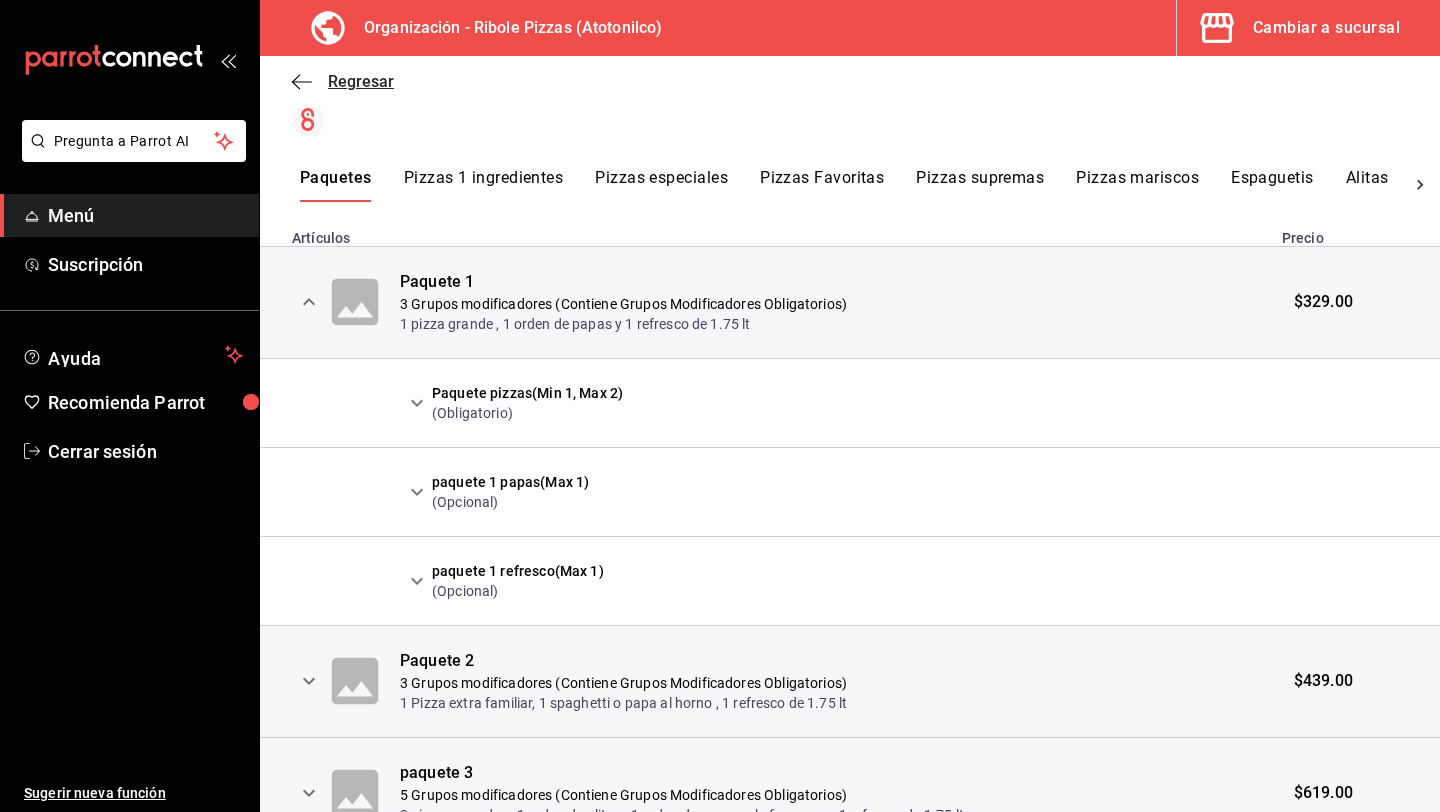 click 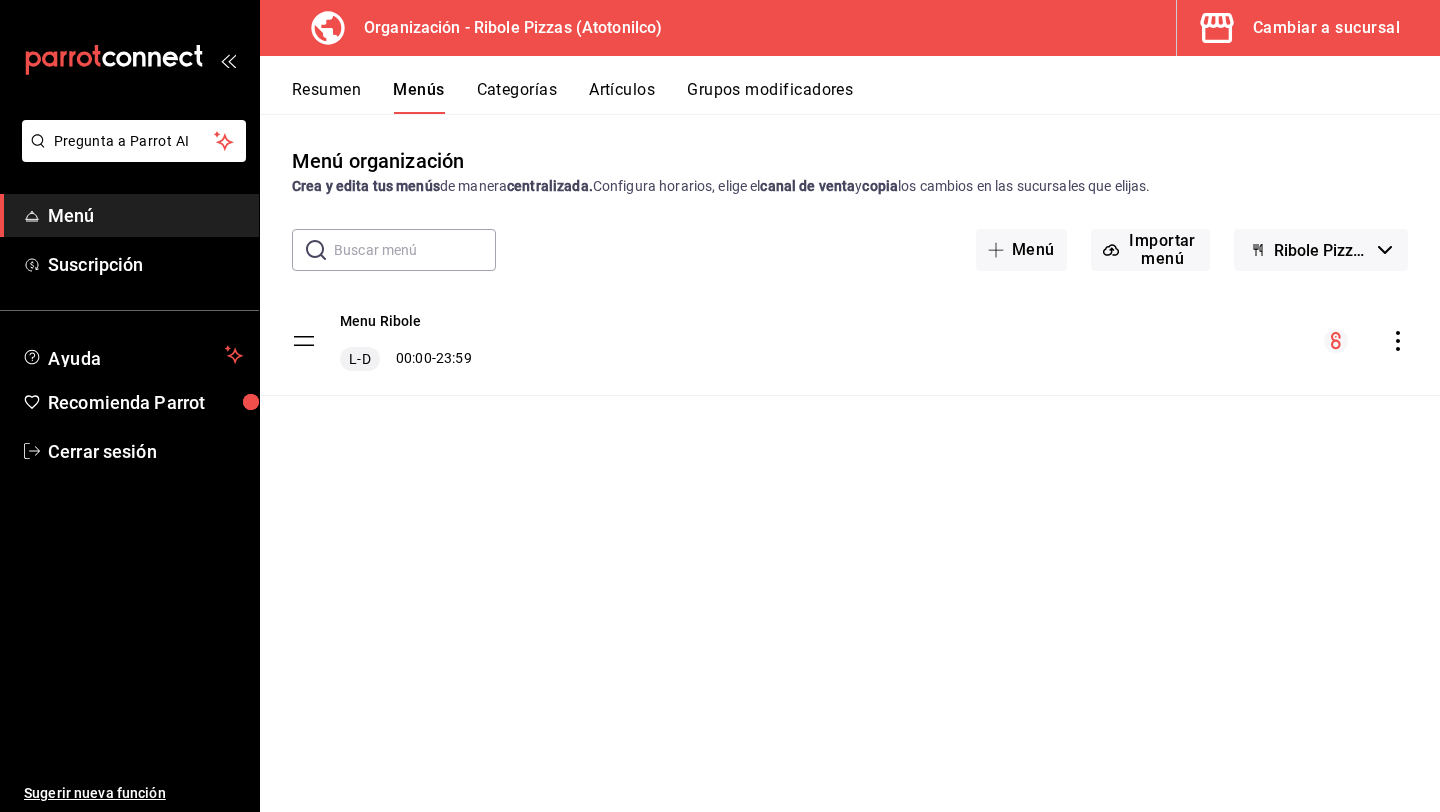 click at bounding box center [1366, 341] 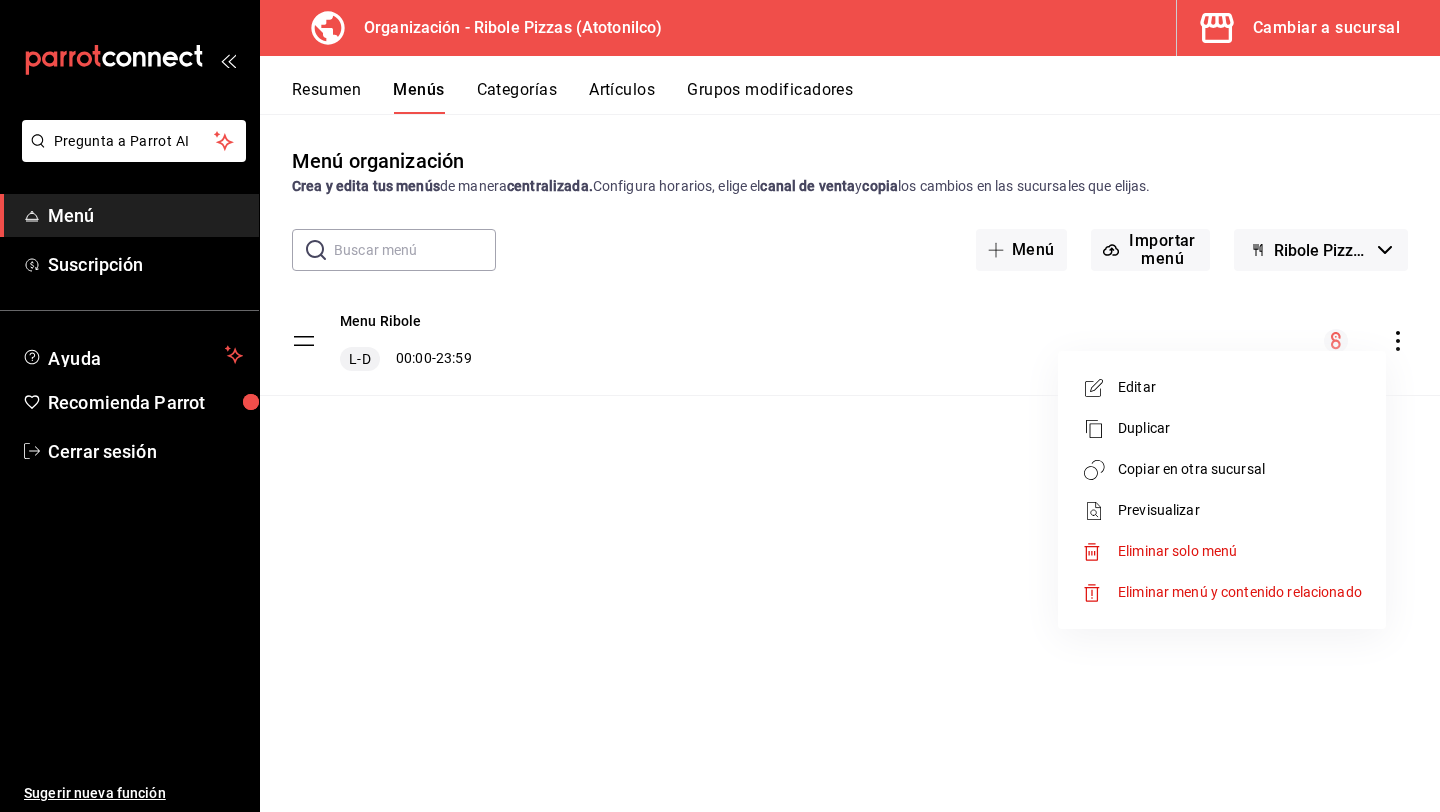 click on "Copiar en otra sucursal" at bounding box center [1240, 469] 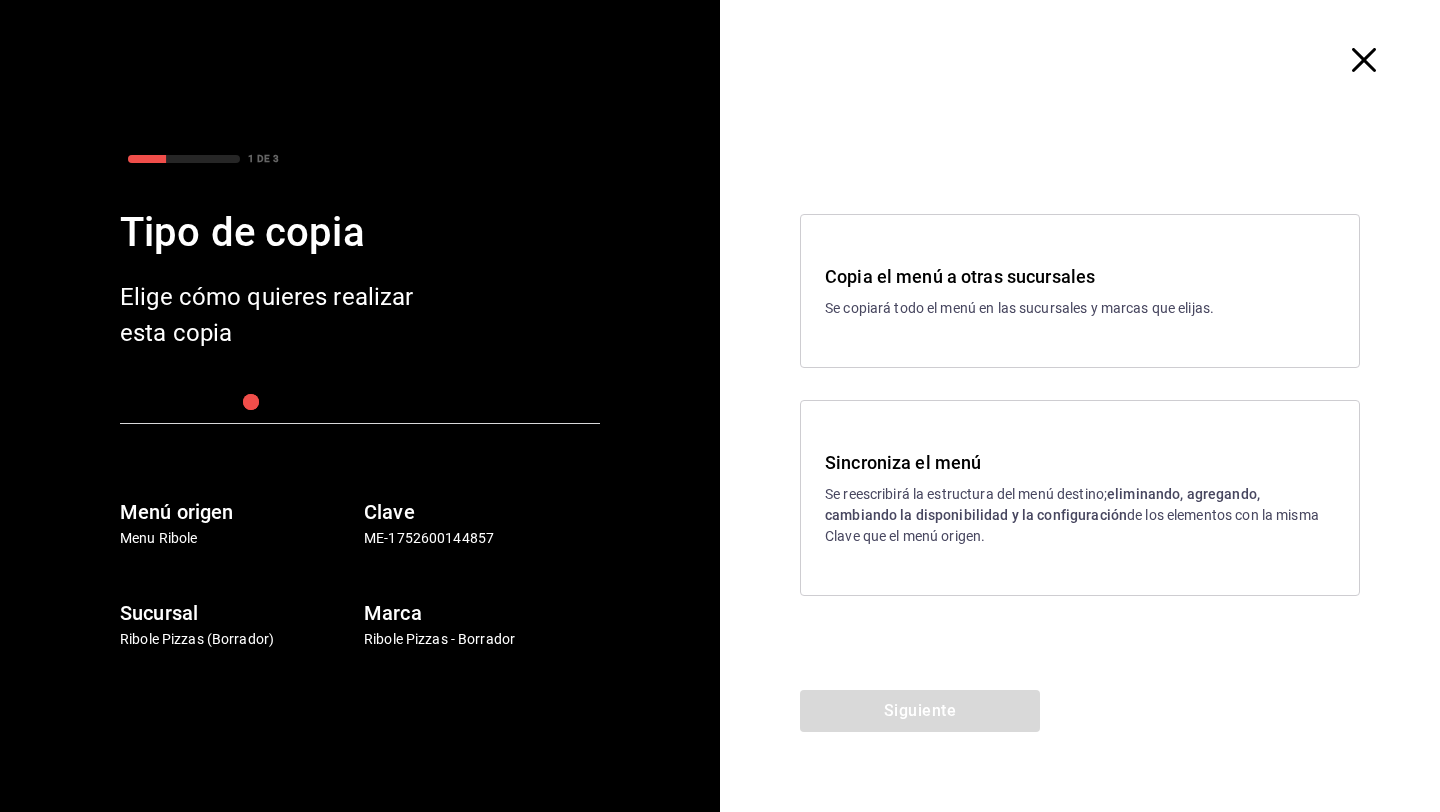 click on "eliminando, agregando, cambiando la disponibilidad y la configuración" at bounding box center (1042, 504) 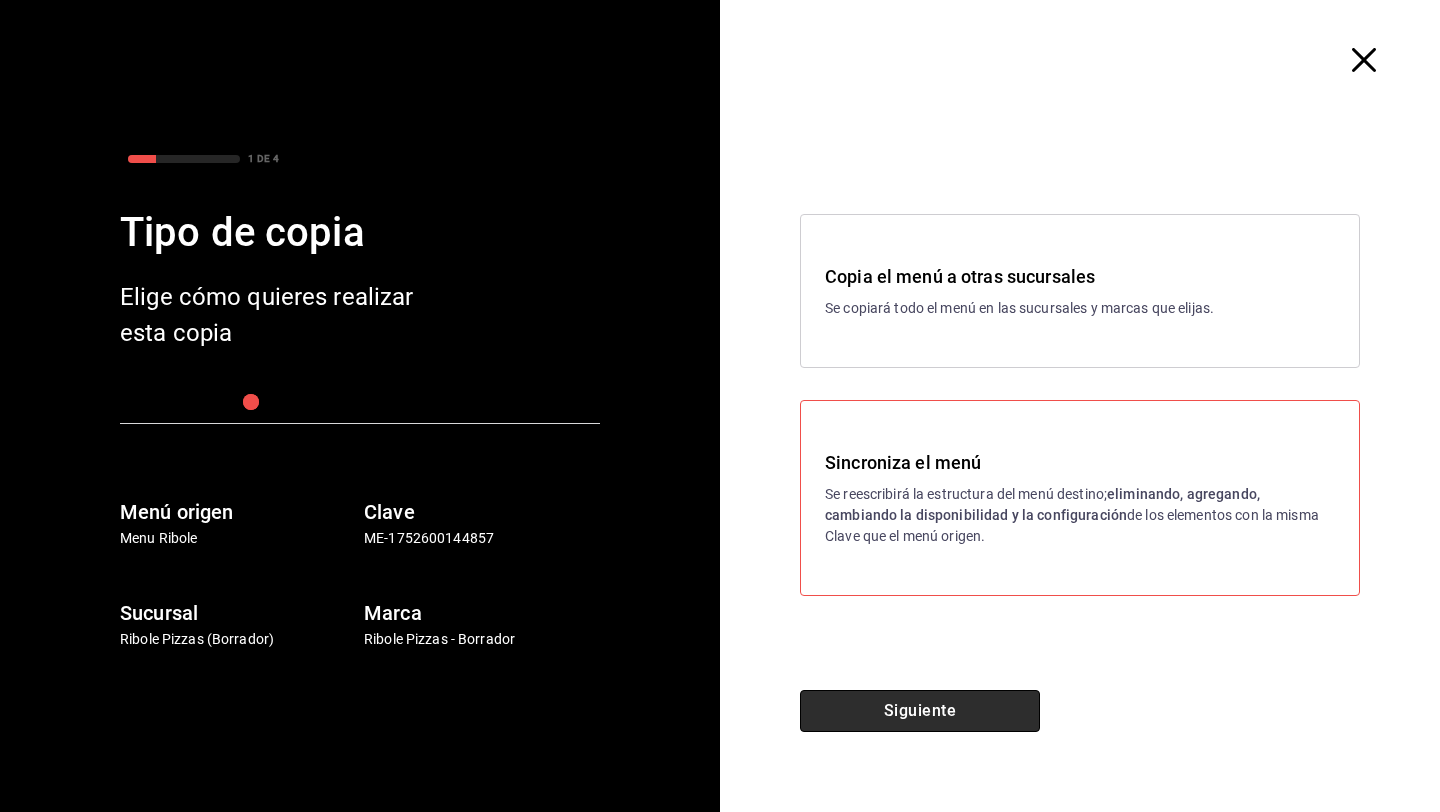 click on "Siguiente" at bounding box center [920, 711] 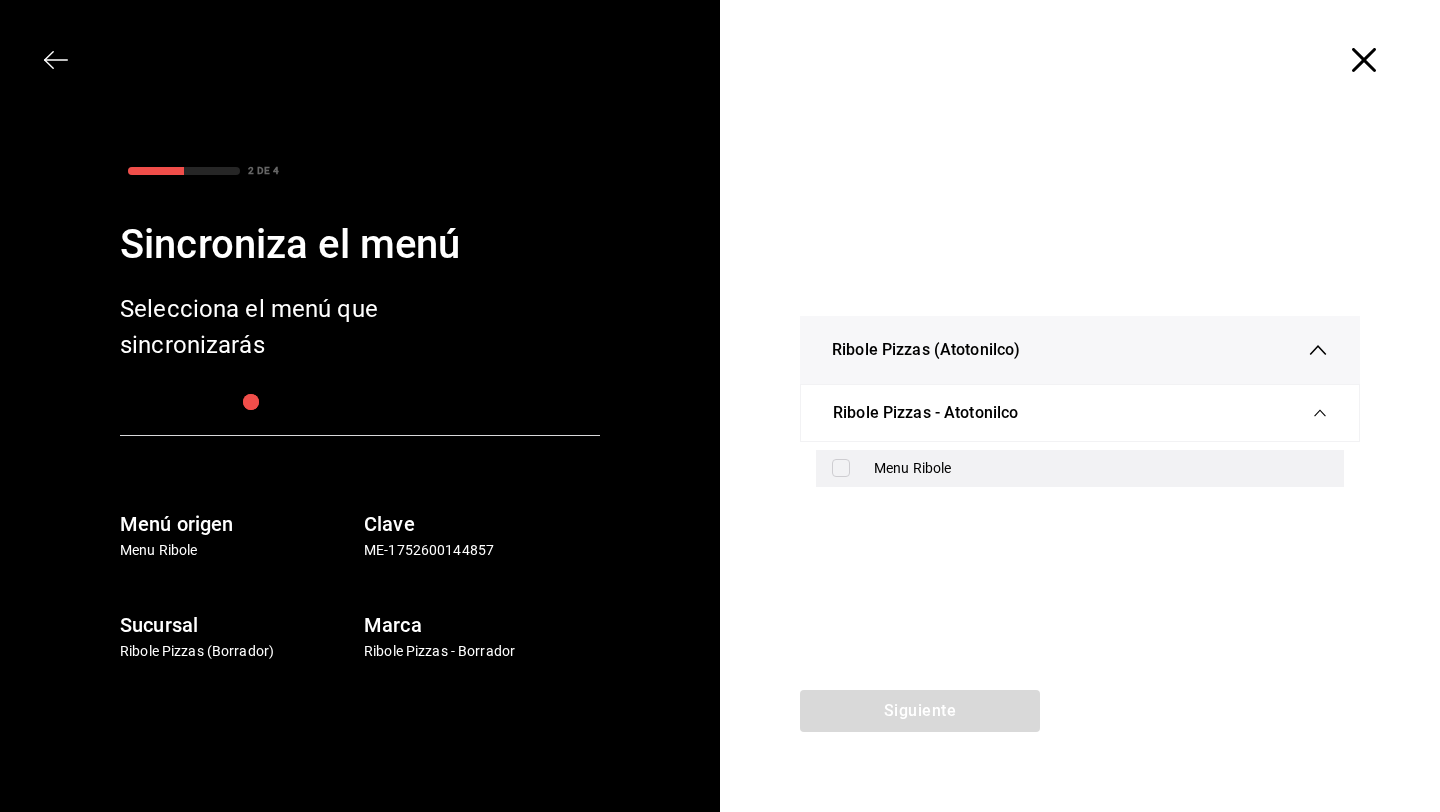 click on "Menu Ribole" at bounding box center [1101, 468] 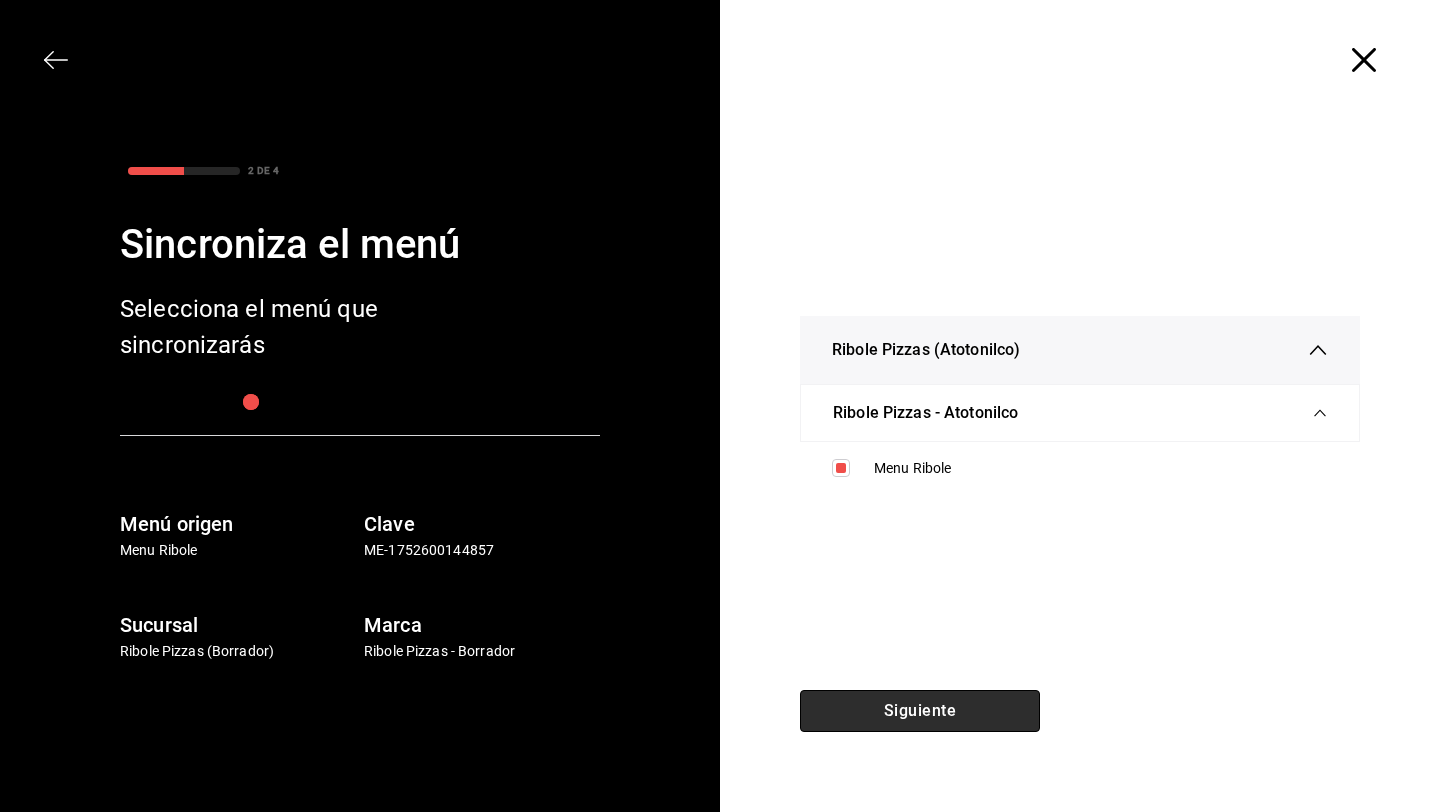 click on "Siguiente" at bounding box center [920, 711] 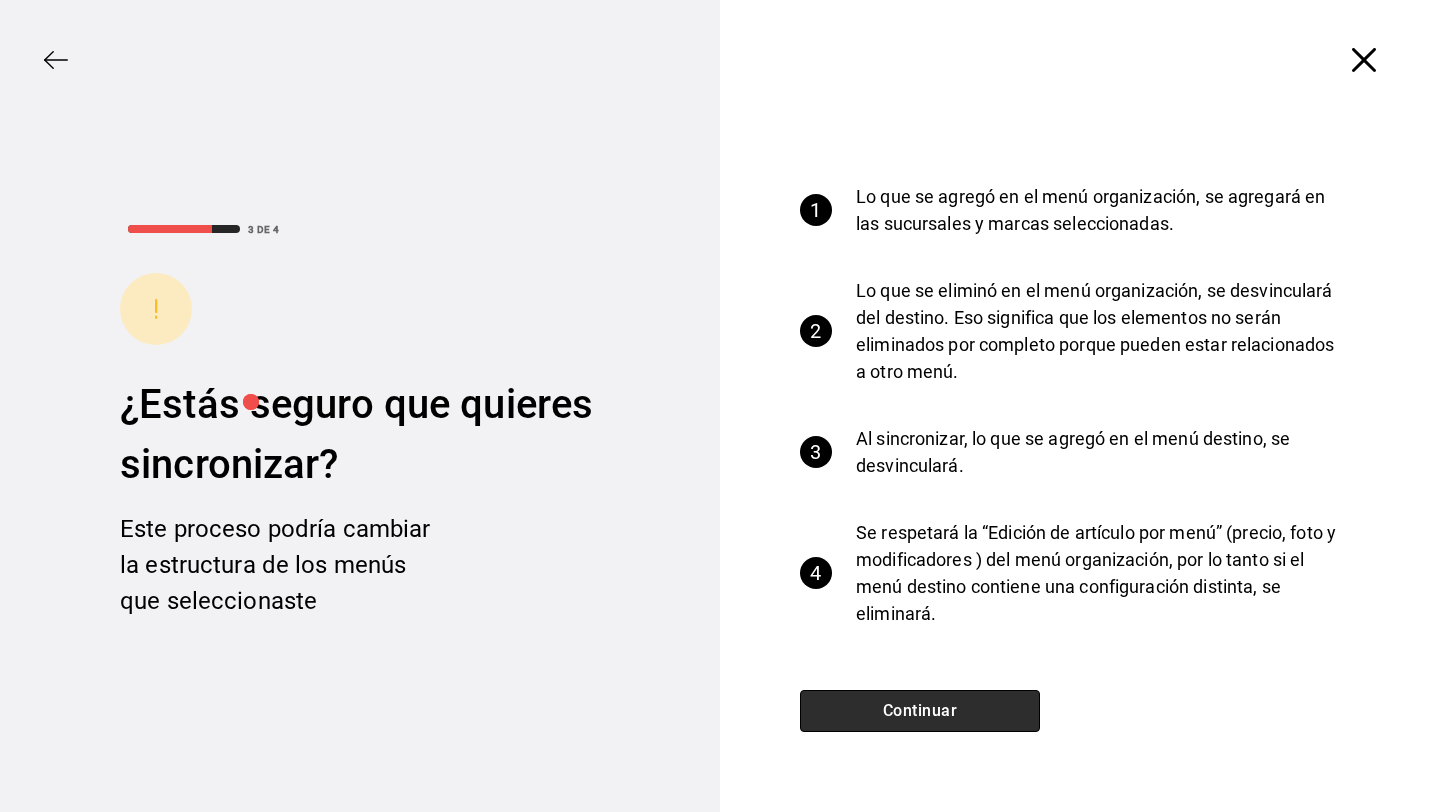 click on "Continuar" at bounding box center [920, 711] 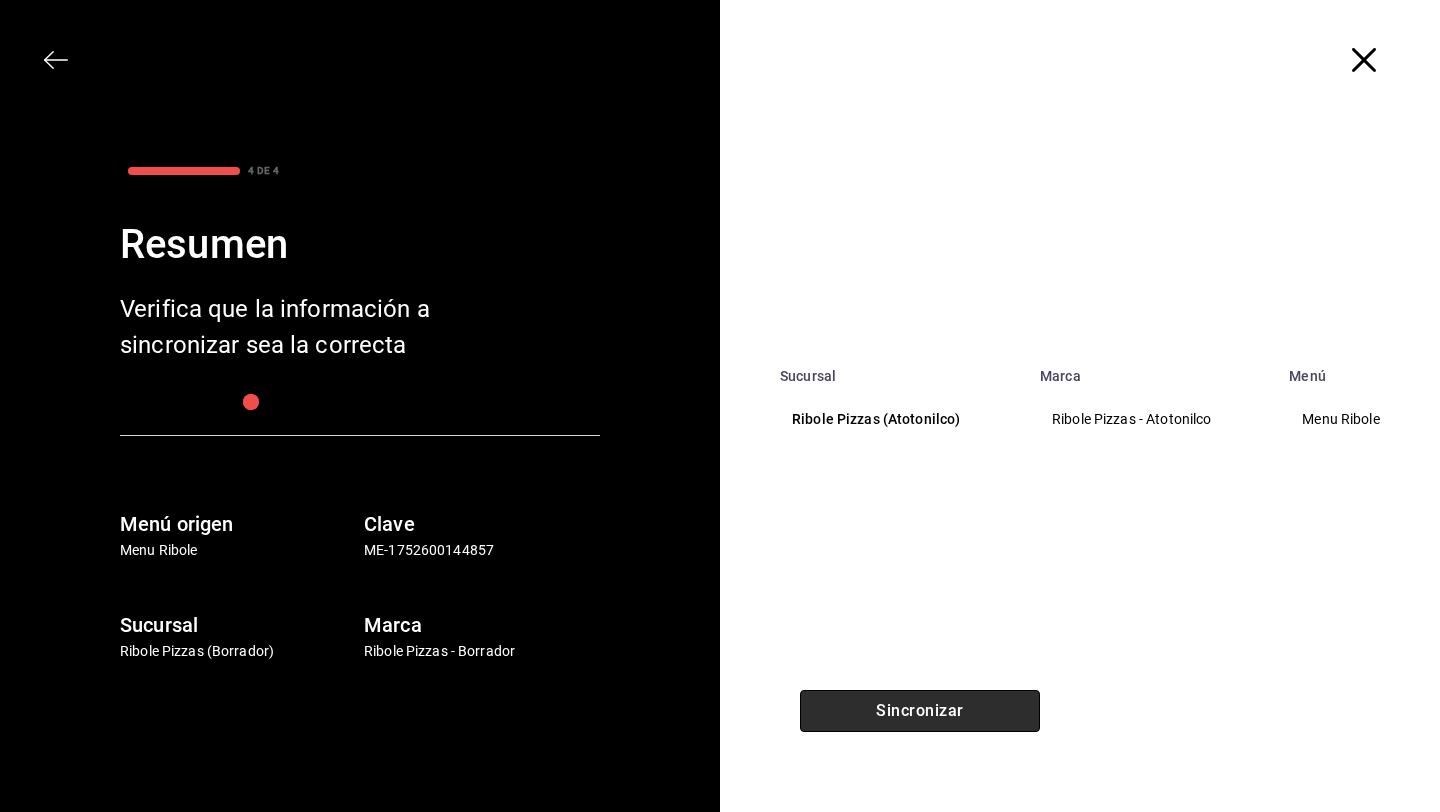 click on "Sincronizar" at bounding box center (920, 711) 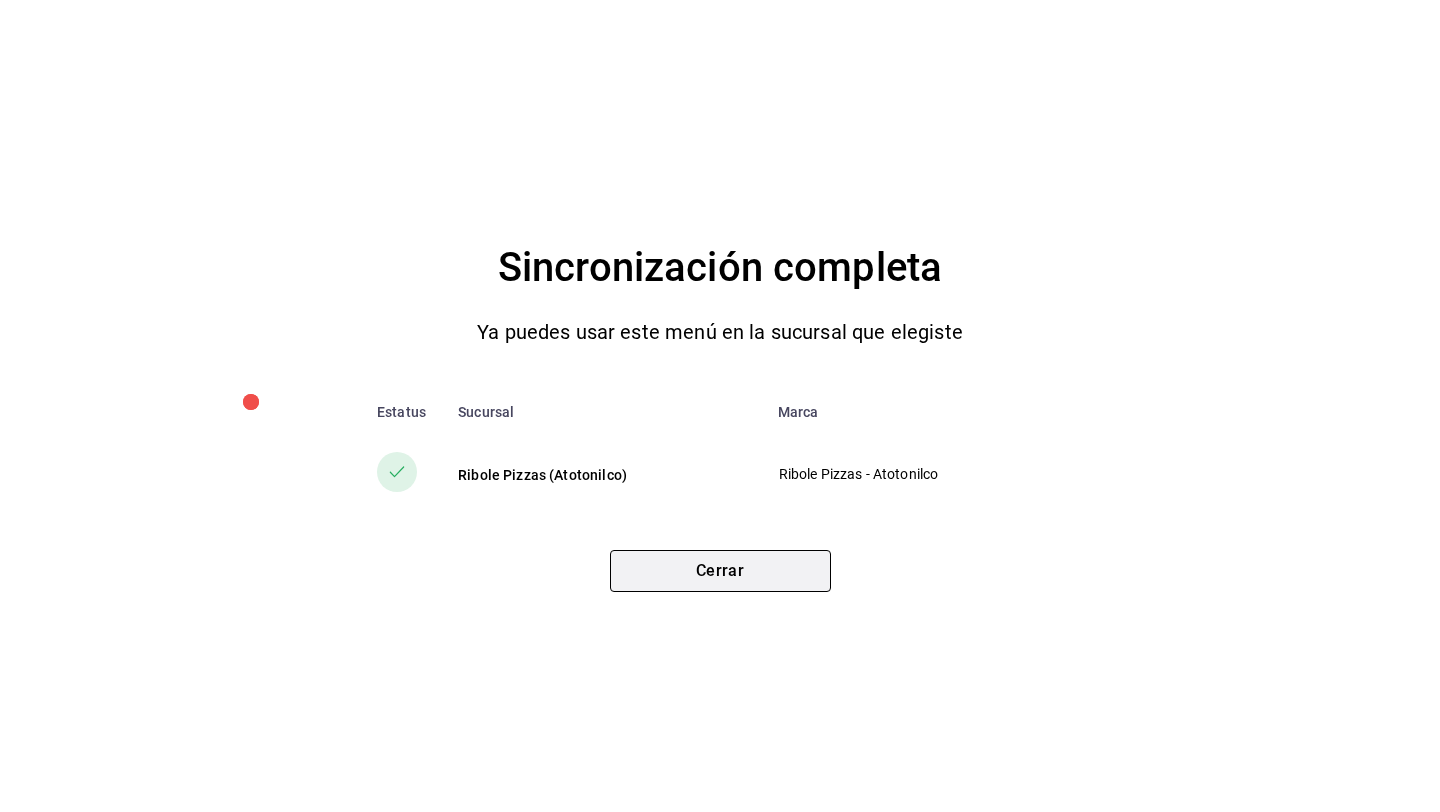 click on "Cerrar" at bounding box center (720, 571) 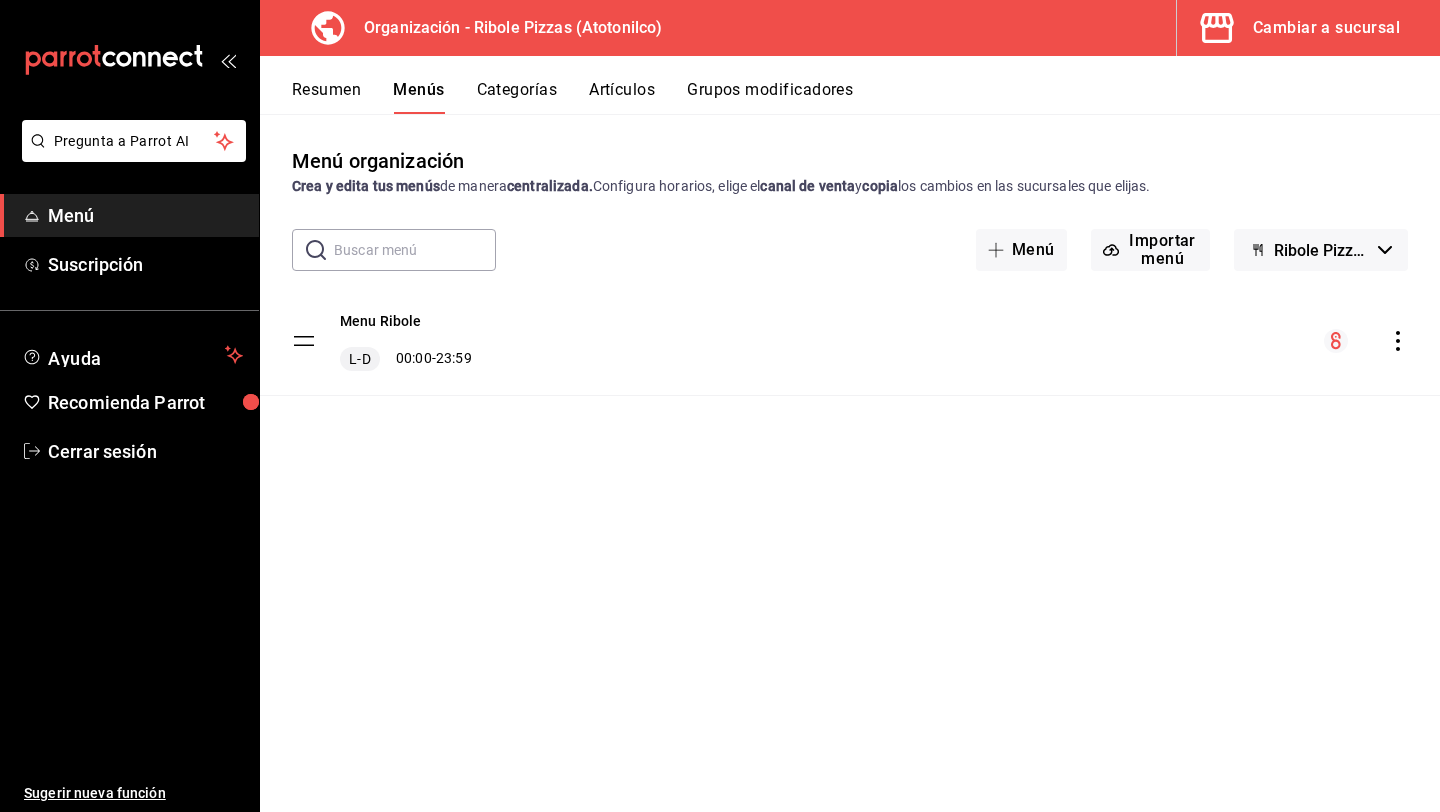 click on "Resumen" at bounding box center [326, 97] 